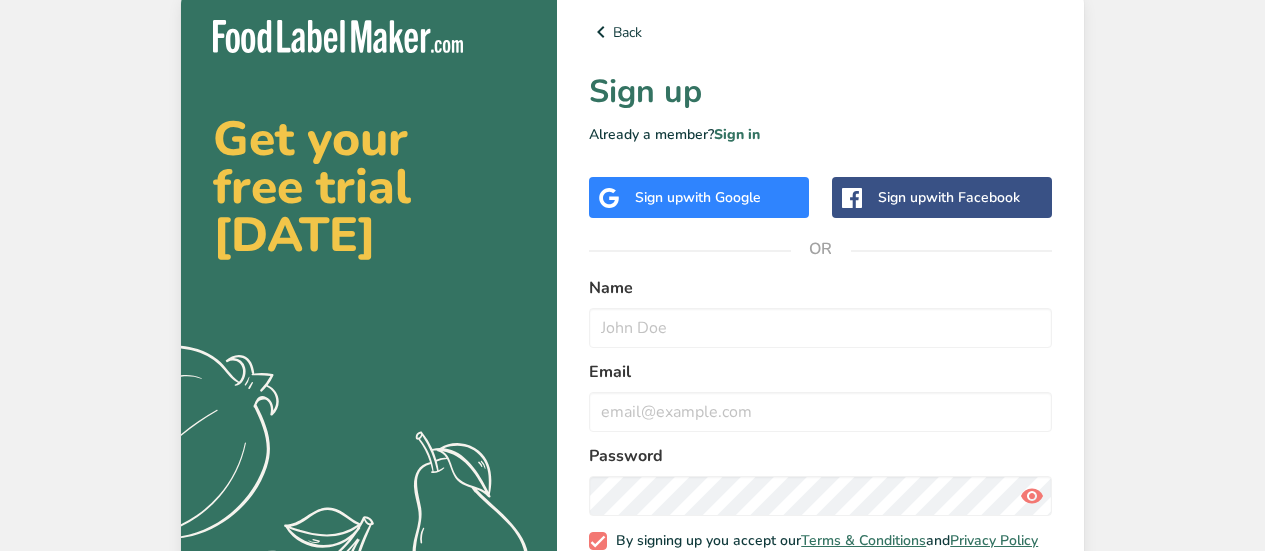 scroll, scrollTop: 0, scrollLeft: 0, axis: both 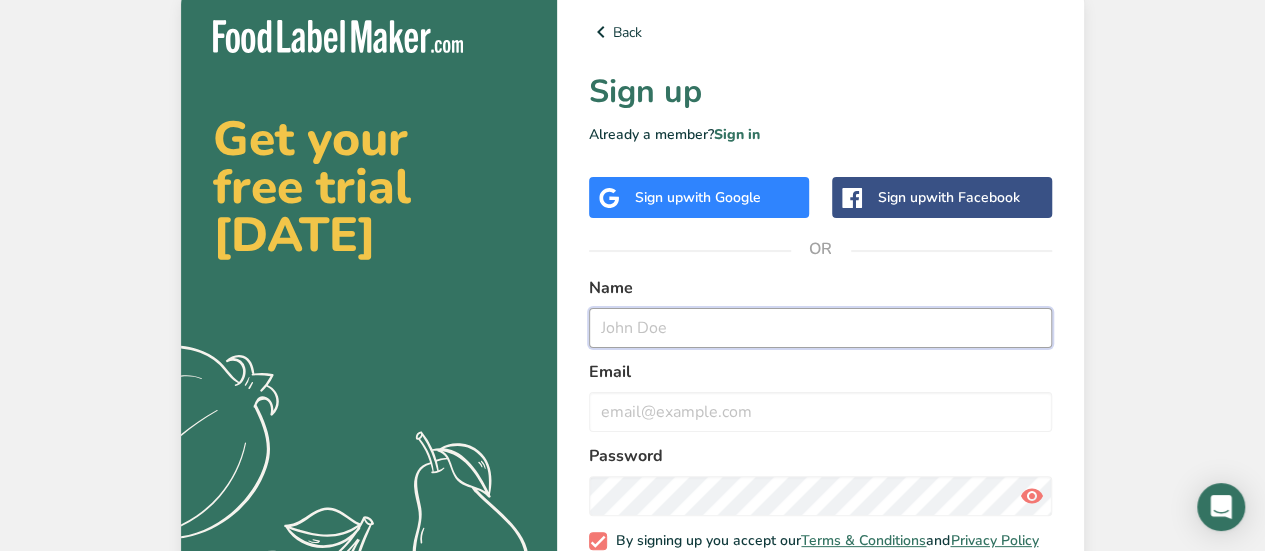 click at bounding box center (820, 328) 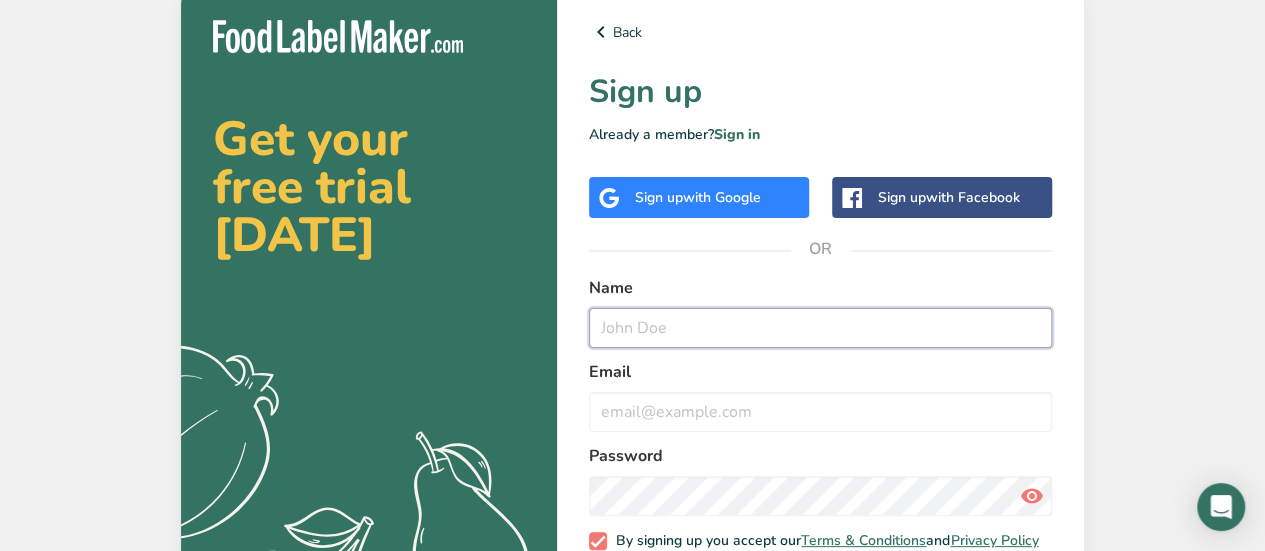 click at bounding box center (820, 328) 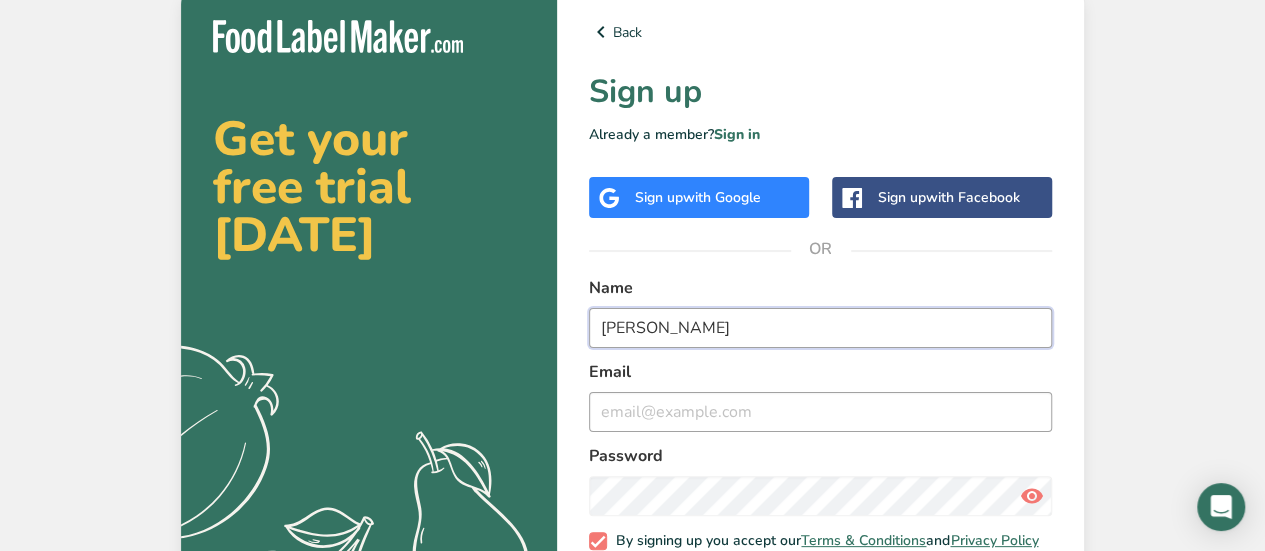 type on "[PERSON_NAME]" 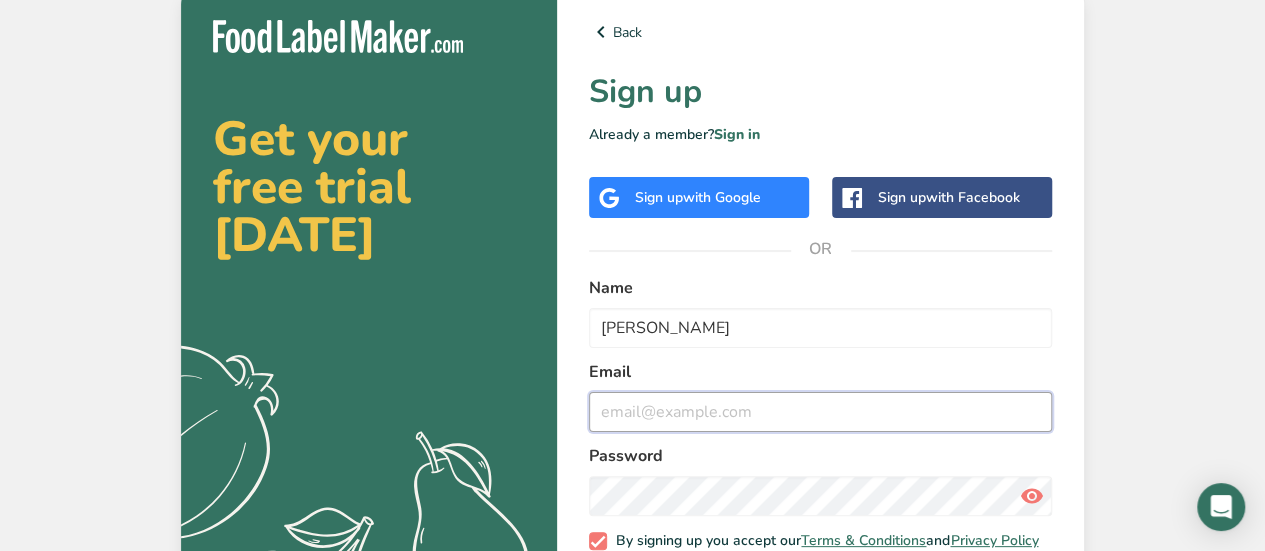 click at bounding box center (820, 412) 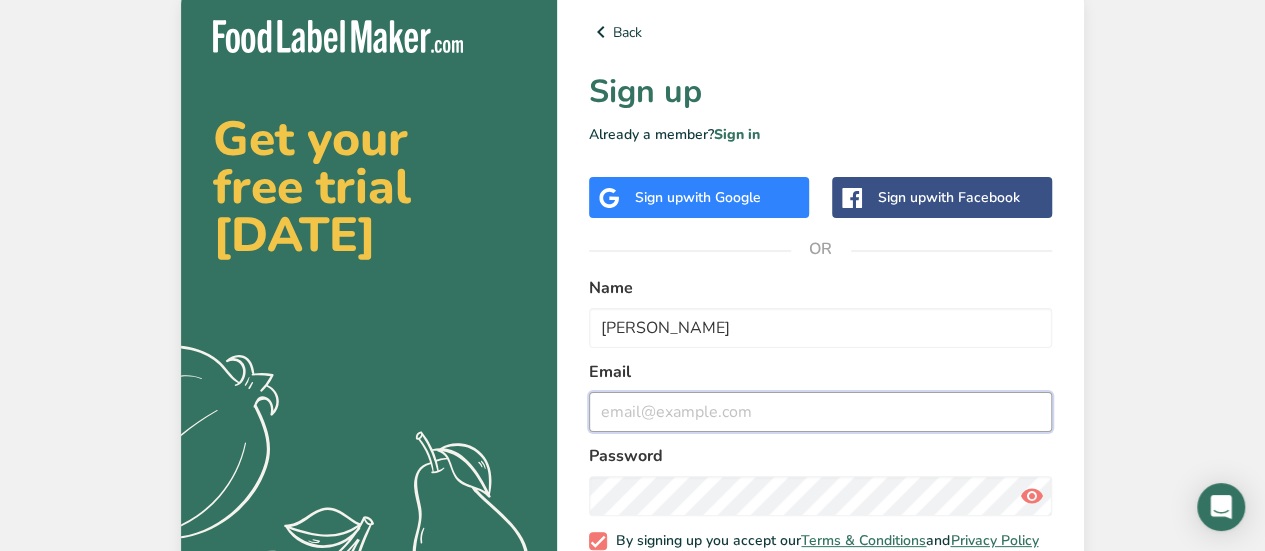 drag, startPoint x: 742, startPoint y: 409, endPoint x: 703, endPoint y: 419, distance: 40.261642 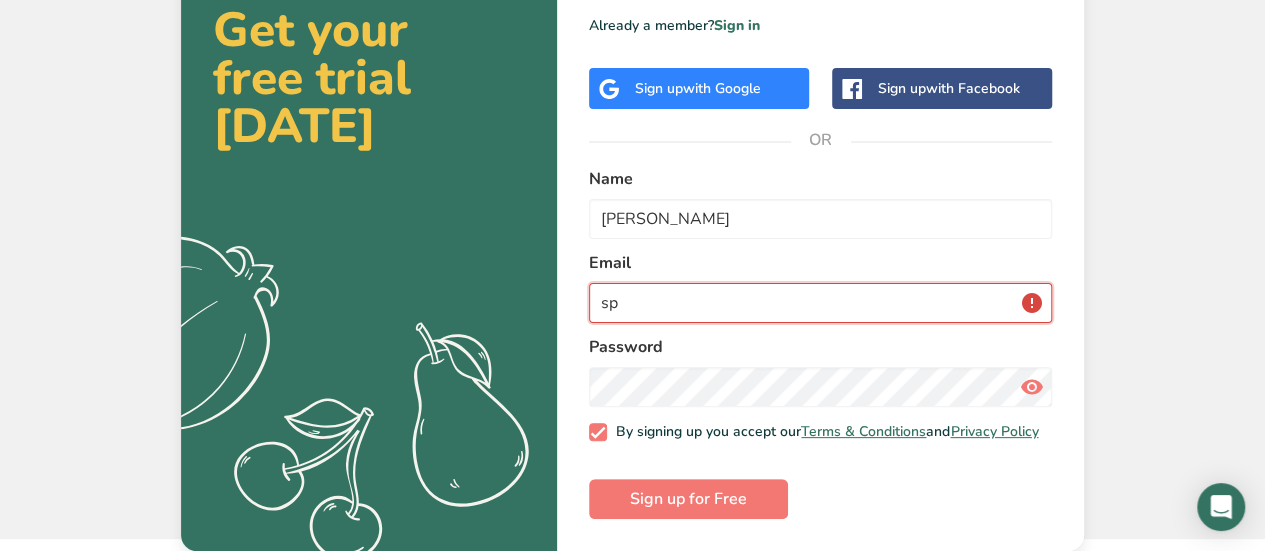 scroll, scrollTop: 120, scrollLeft: 0, axis: vertical 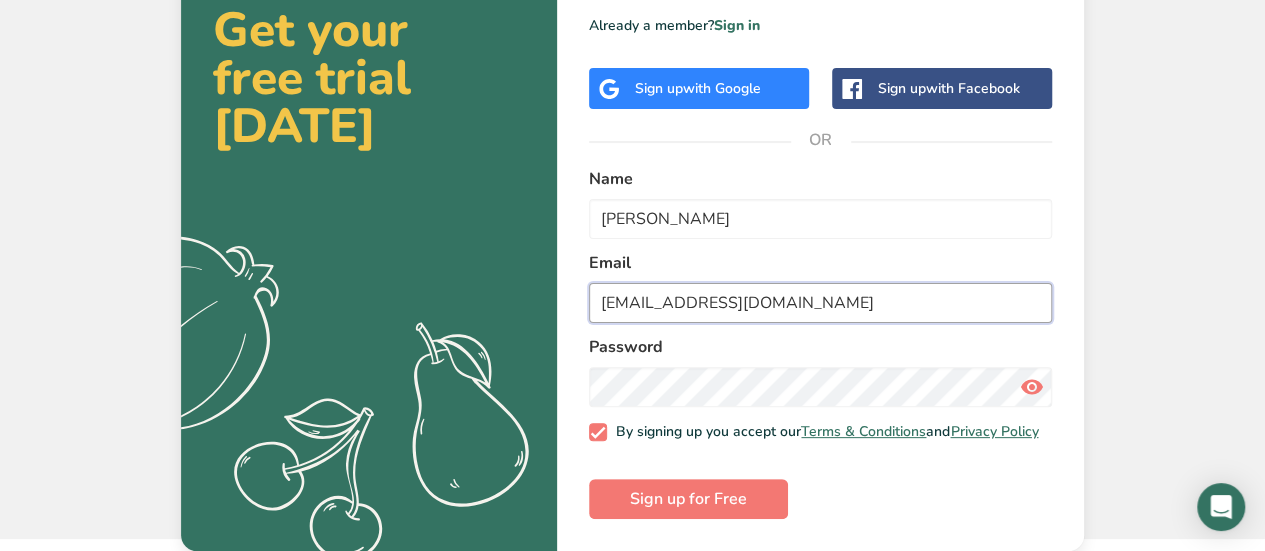 type on "[EMAIL_ADDRESS][DOMAIN_NAME]" 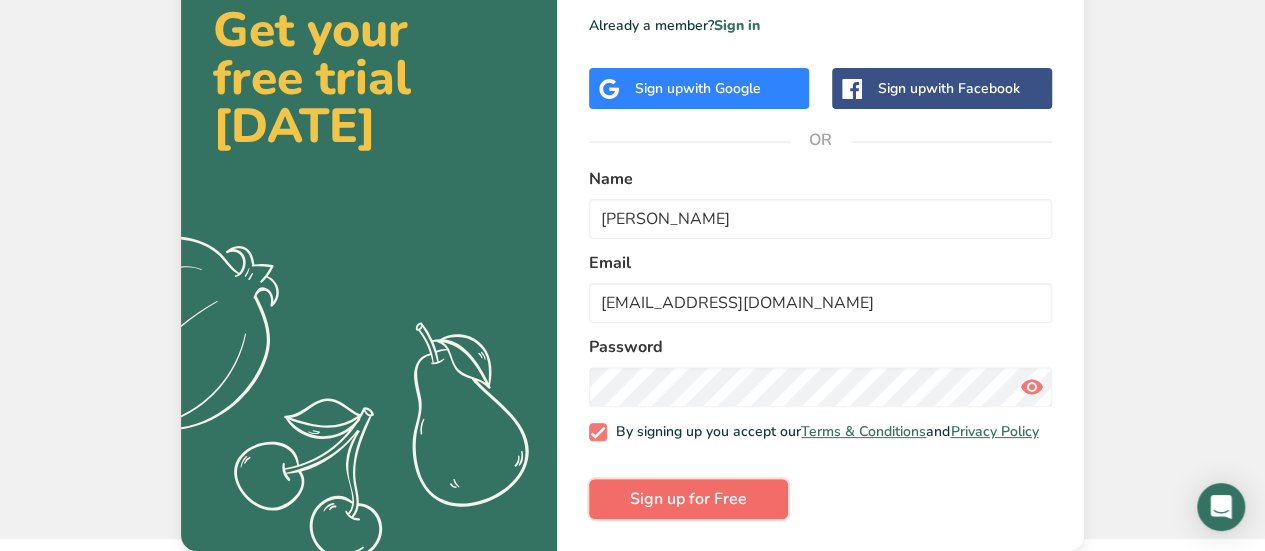 click on "Sign up for Free" at bounding box center (688, 499) 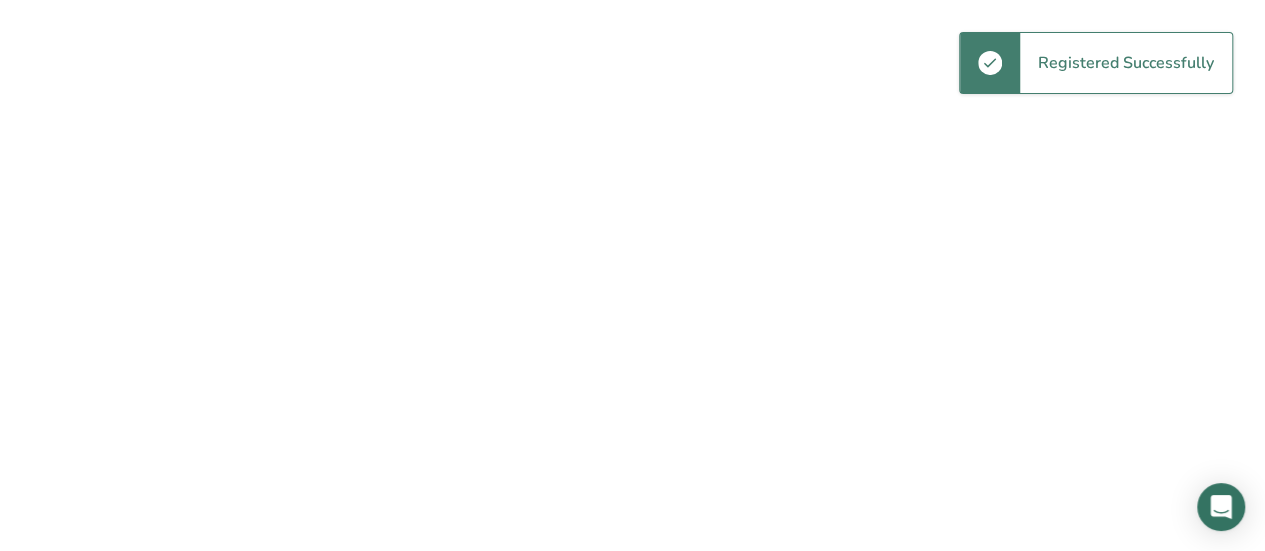 scroll, scrollTop: 0, scrollLeft: 0, axis: both 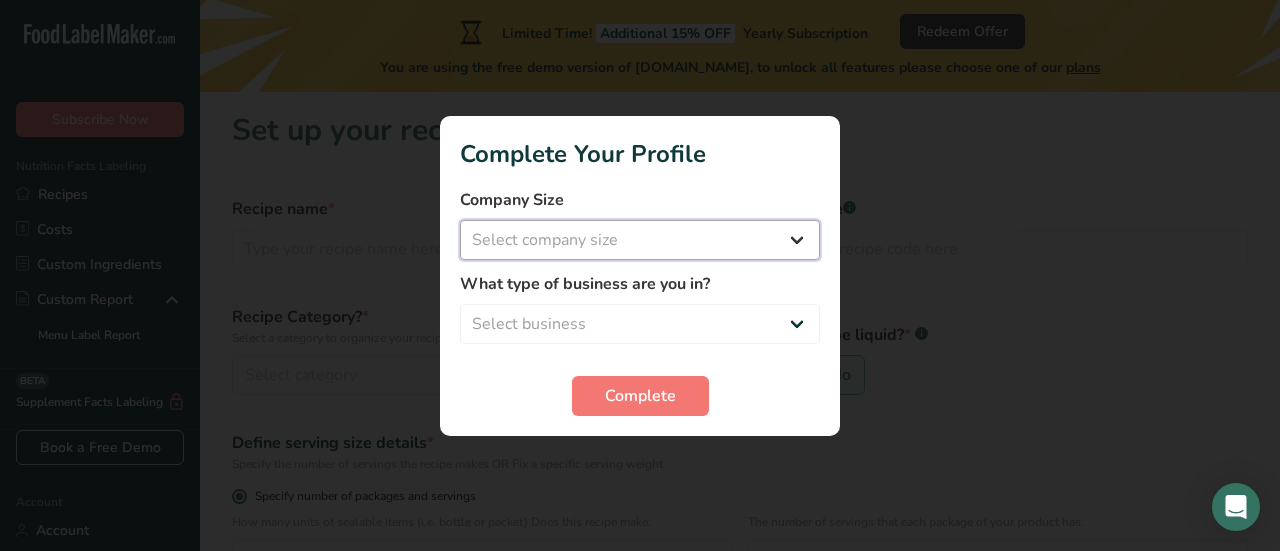 click on "Select company size
Fewer than 10 Employees
10 to 50 Employees
51 to 500 Employees
Over 500 Employees" at bounding box center [640, 240] 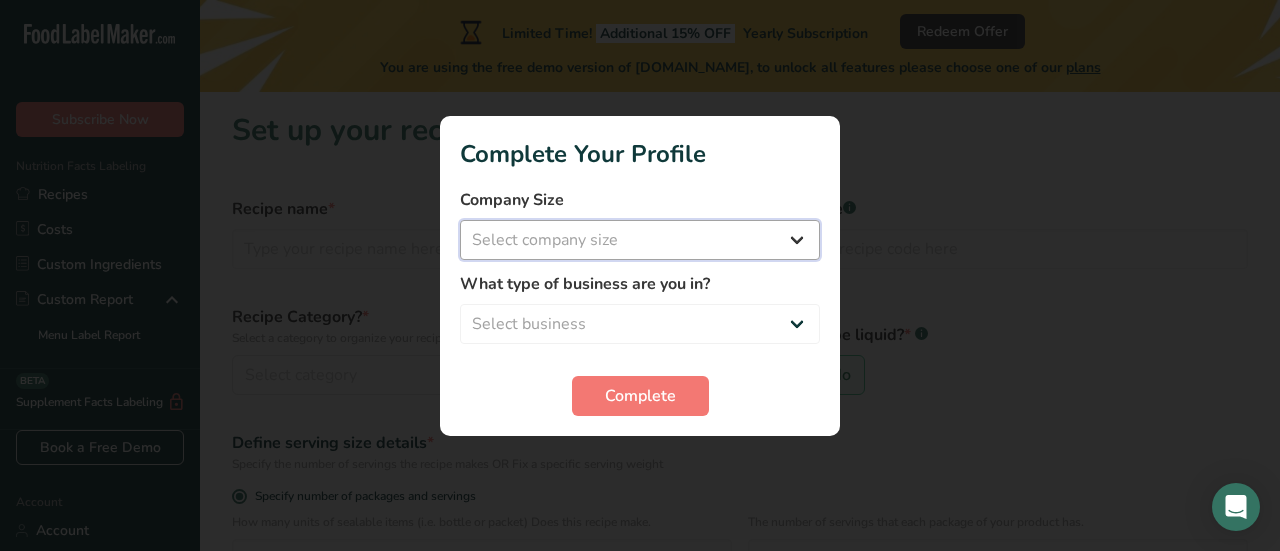 select on "1" 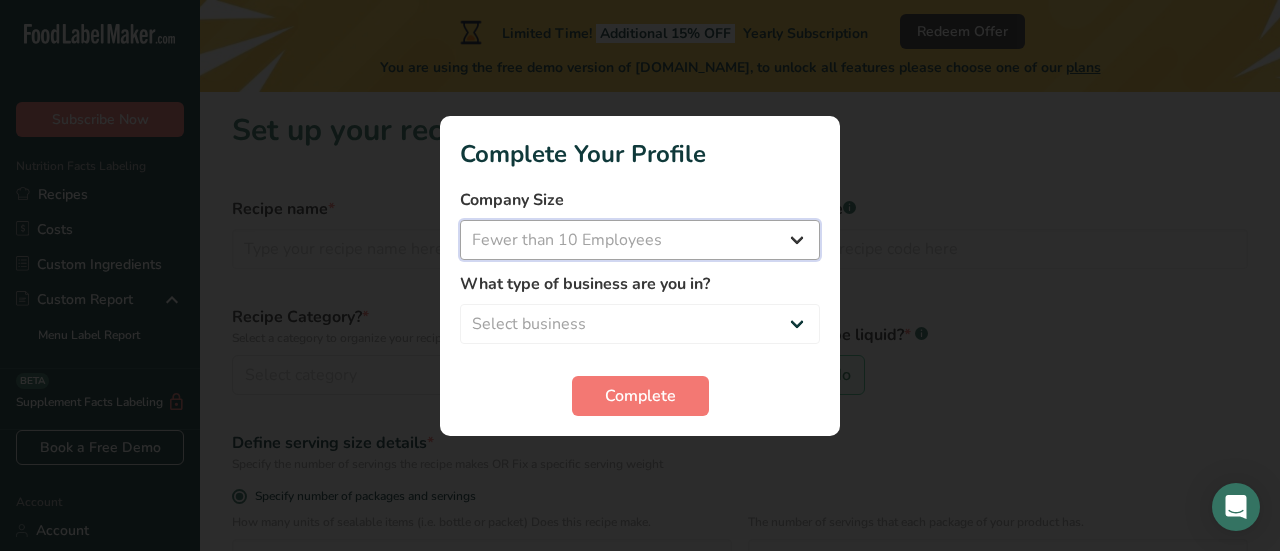 click on "Select company size
Fewer than 10 Employees
10 to 50 Employees
51 to 500 Employees
Over 500 Employees" at bounding box center [640, 240] 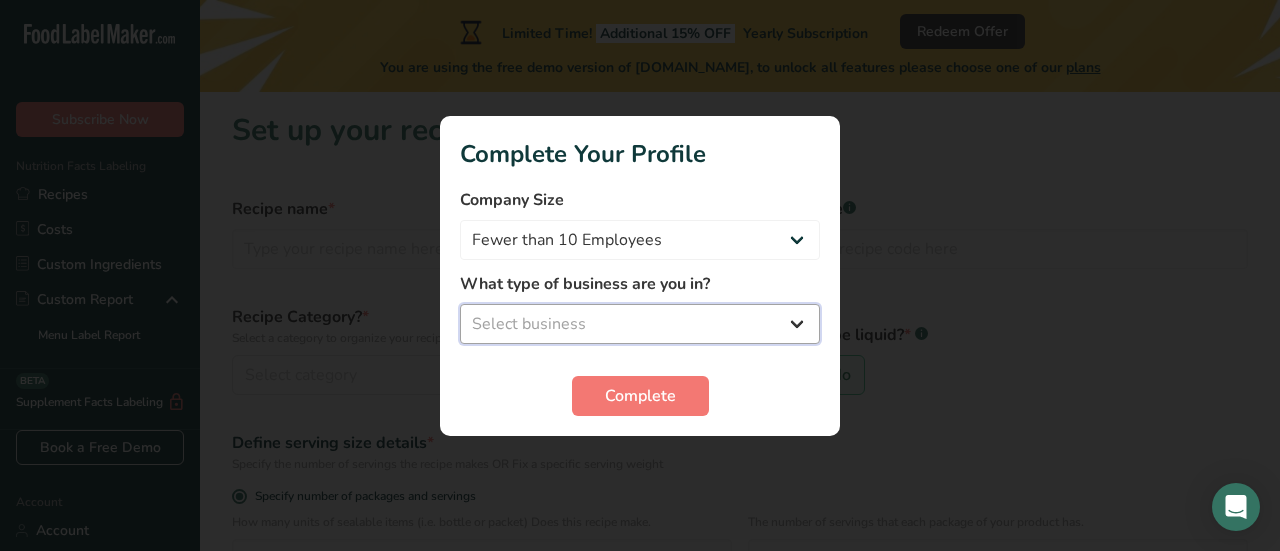 click on "Select business
Packaged Food Manufacturer
Restaurant & Cafe
Bakery
Meal Plans & Catering Company
Nutritionist
Food Blogger
Personal Trainer
Other" at bounding box center (640, 324) 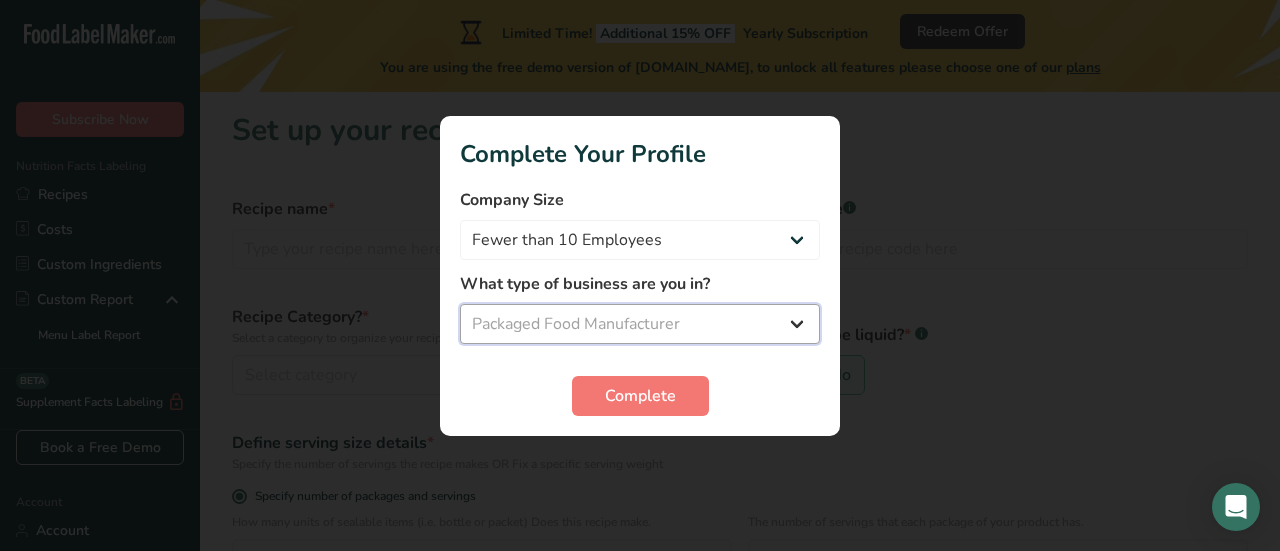 click on "Select business
Packaged Food Manufacturer
Restaurant & Cafe
Bakery
Meal Plans & Catering Company
Nutritionist
Food Blogger
Personal Trainer
Other" at bounding box center (640, 324) 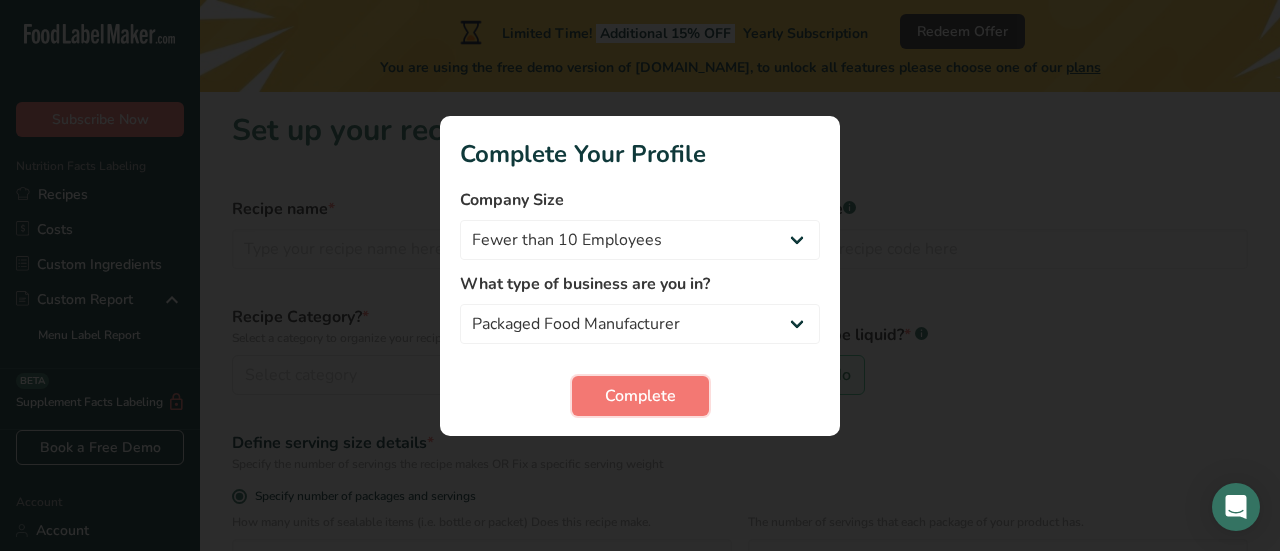 click on "Complete" at bounding box center (640, 396) 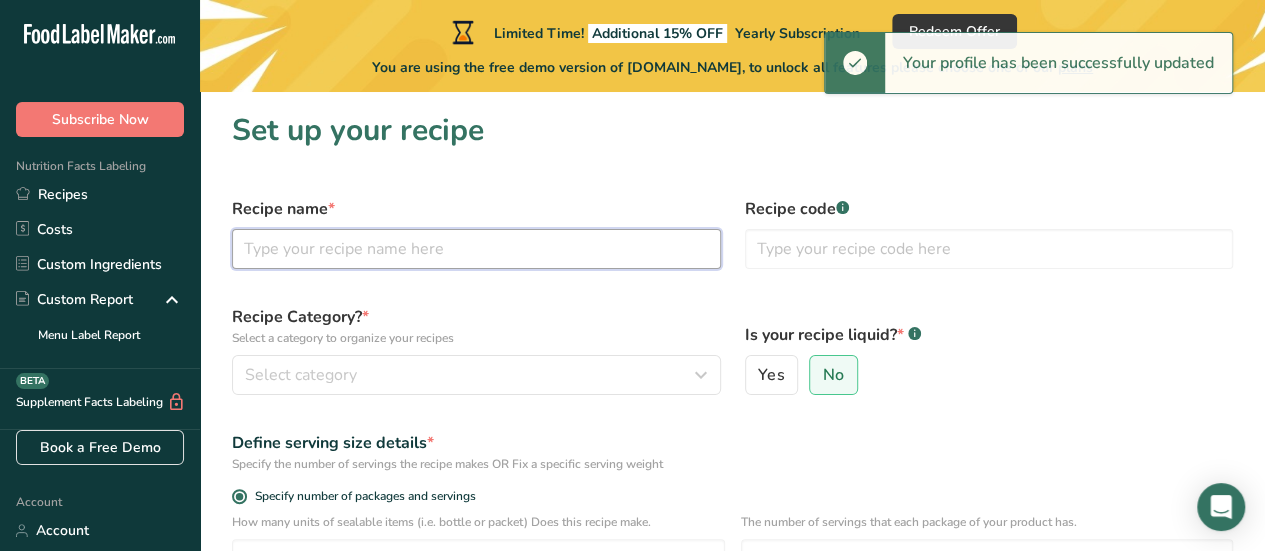 click at bounding box center [476, 249] 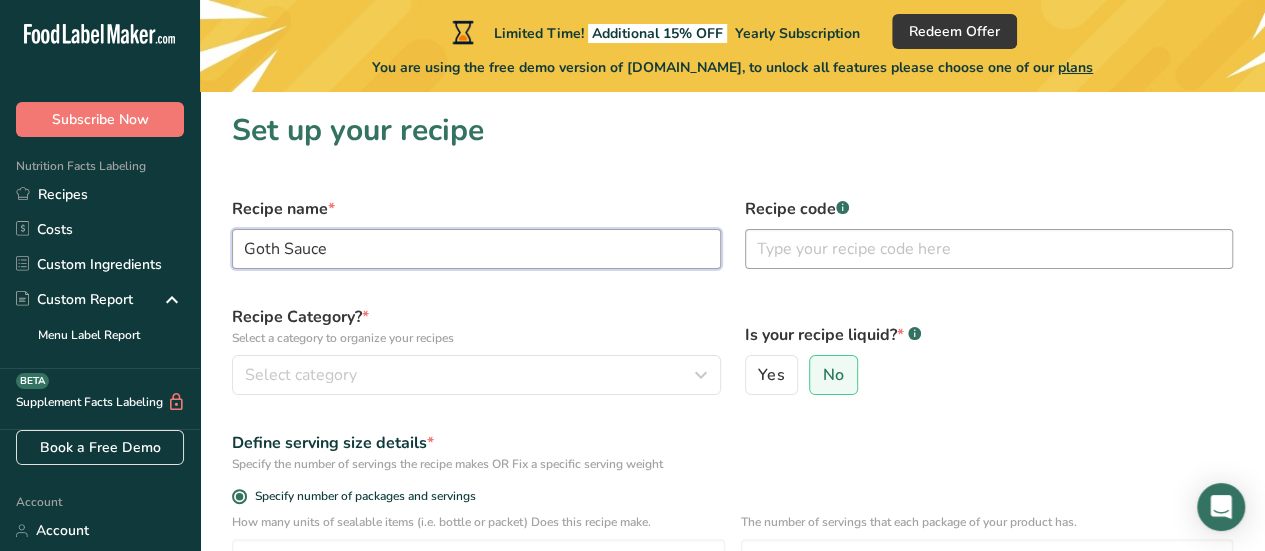 type on "Goth Sauce" 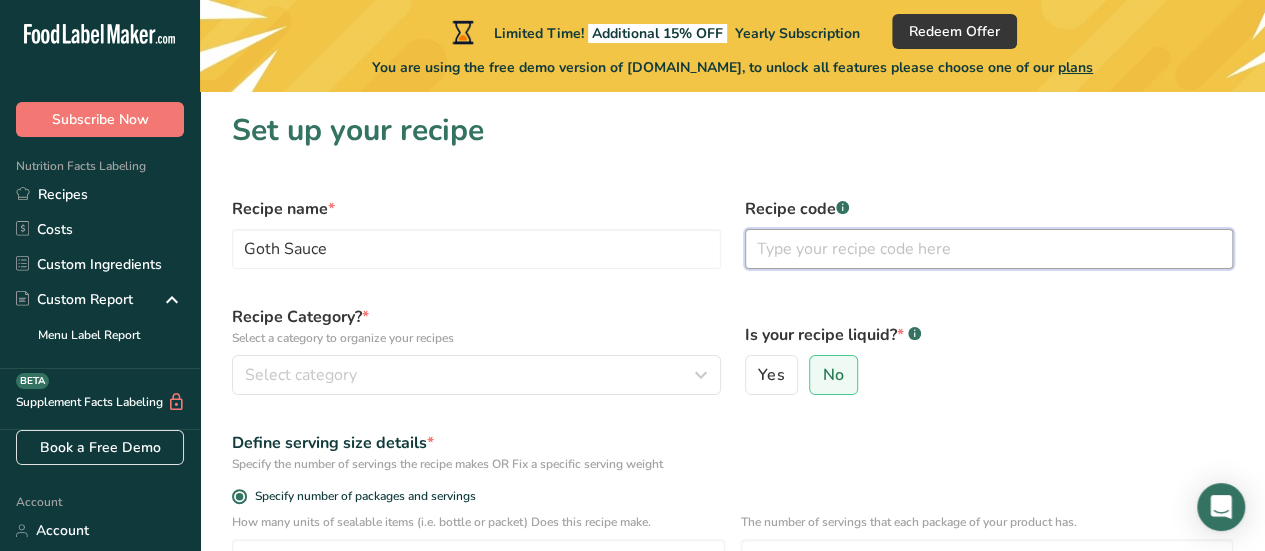 click at bounding box center (989, 249) 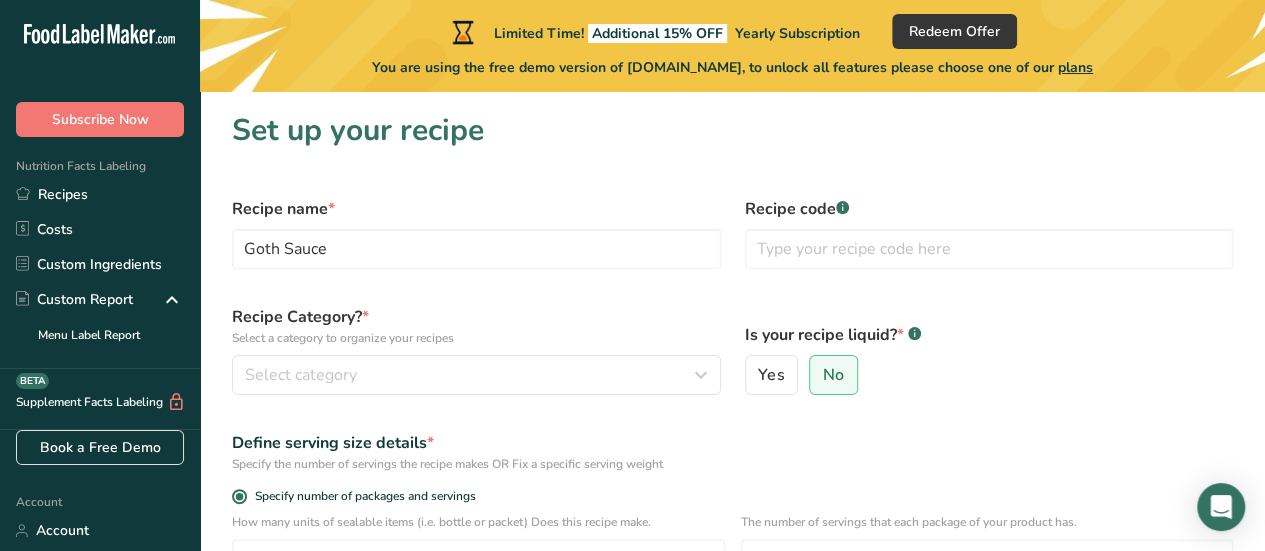 drag, startPoint x: 848, startPoint y: 255, endPoint x: 728, endPoint y: 286, distance: 123.9395 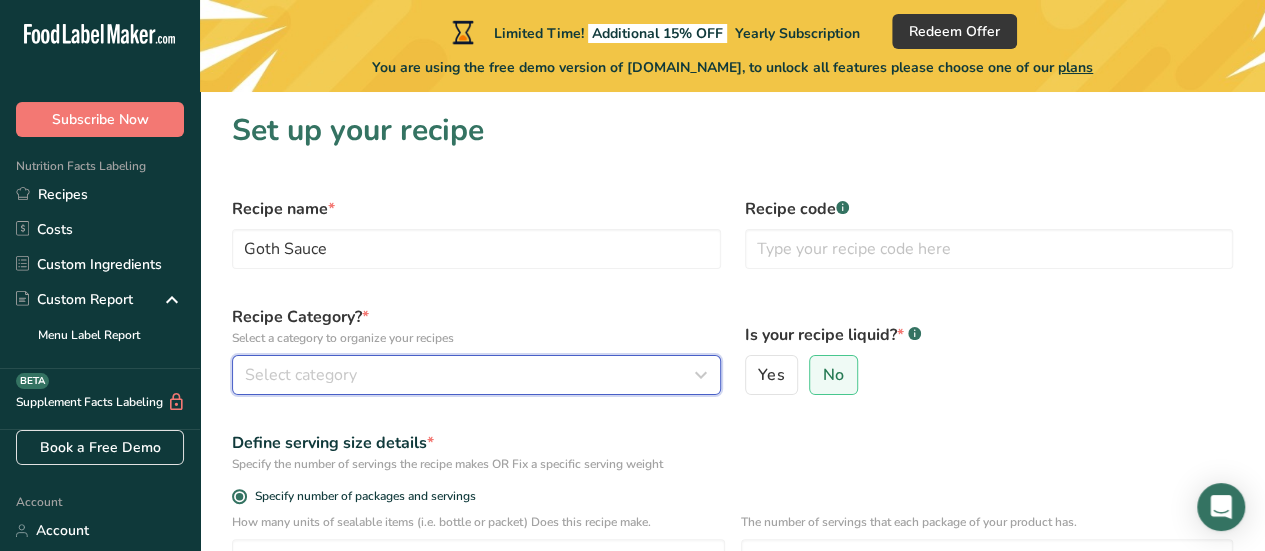 click at bounding box center [701, 375] 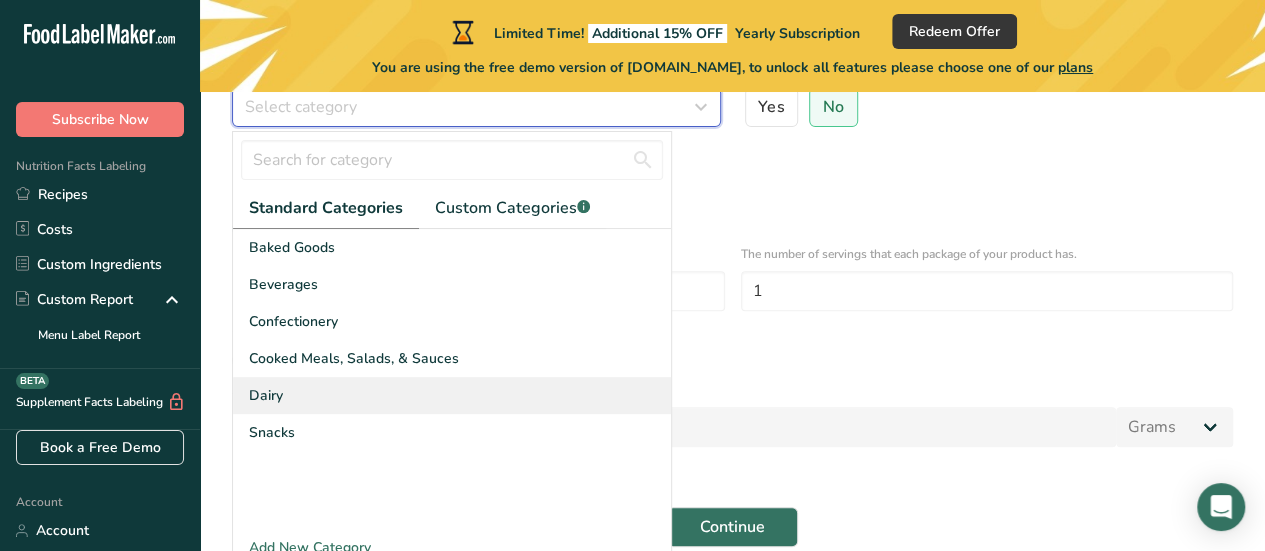 scroll, scrollTop: 300, scrollLeft: 0, axis: vertical 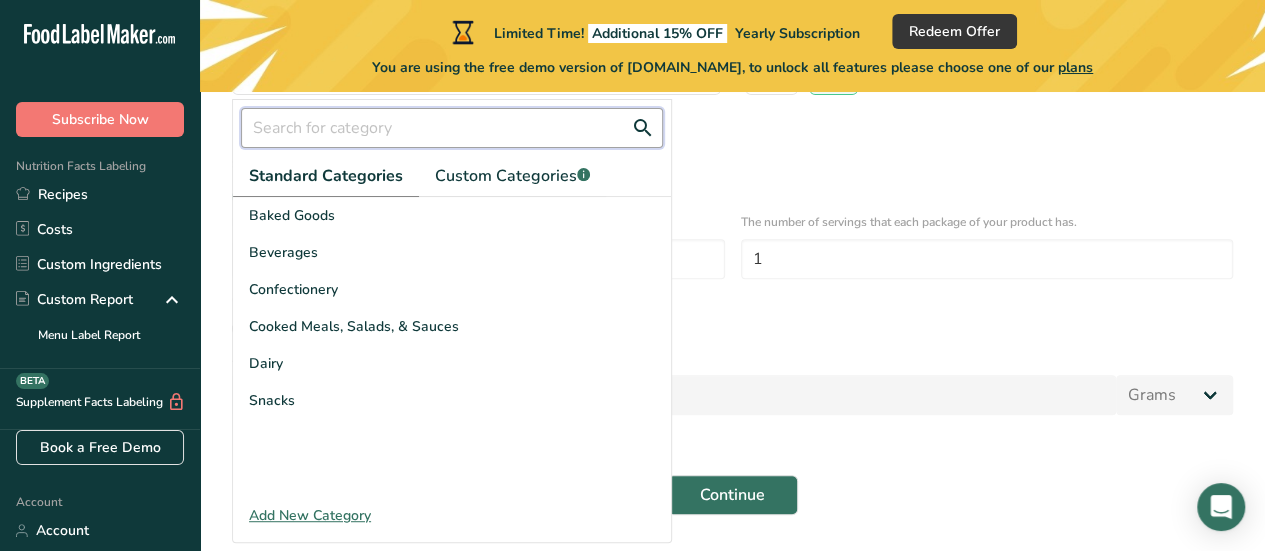 click at bounding box center [452, 128] 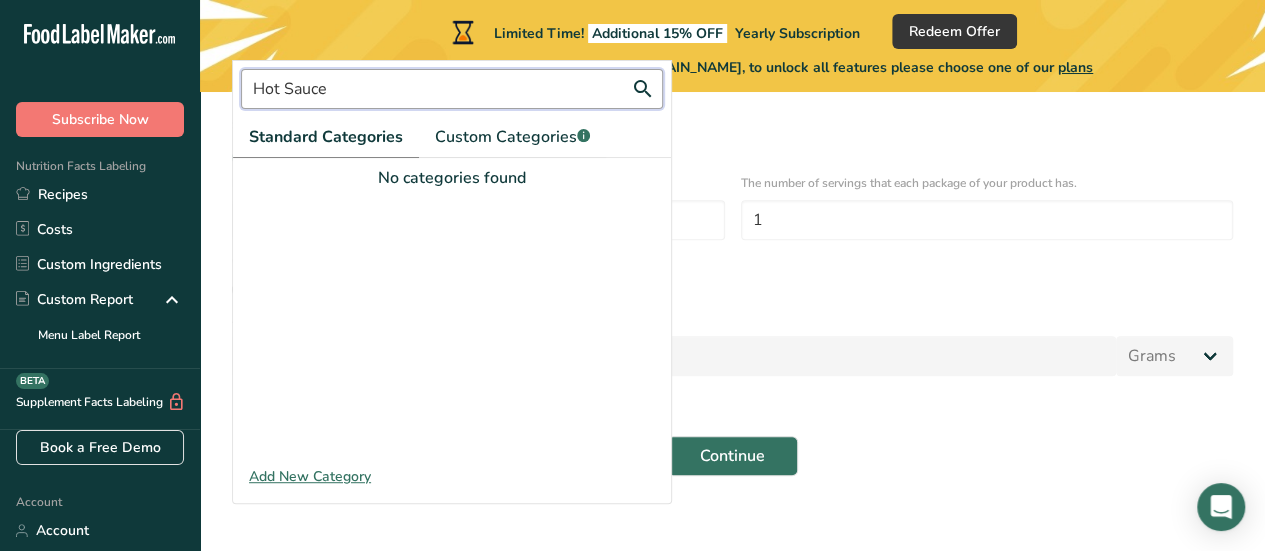 scroll, scrollTop: 360, scrollLeft: 0, axis: vertical 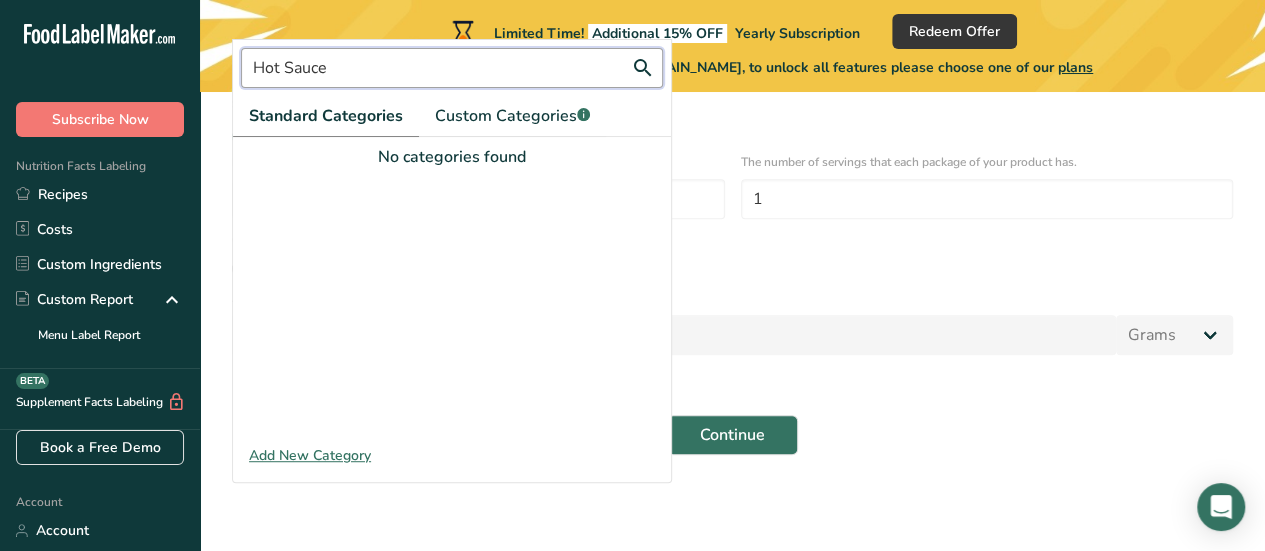 type on "Hot Sauce" 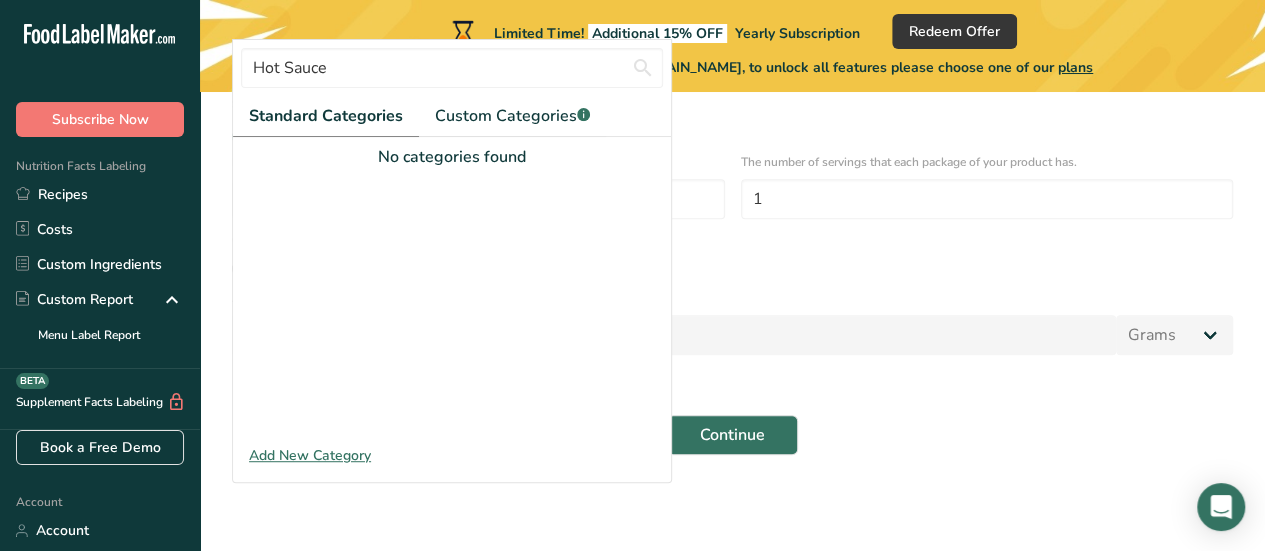 click on "Add New Category" at bounding box center (452, 455) 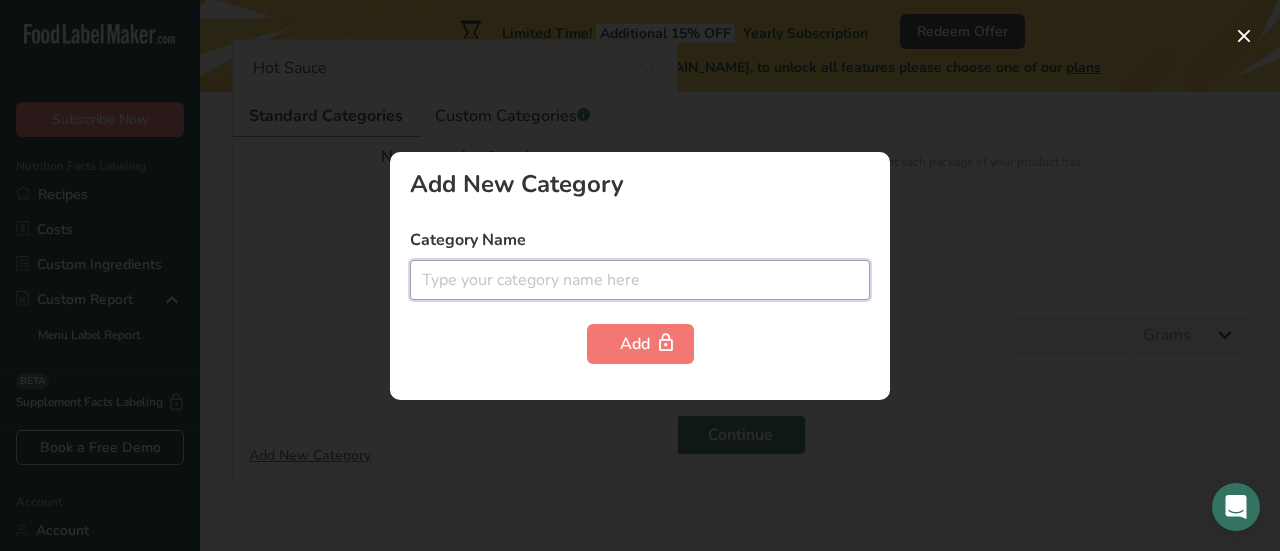 click at bounding box center (640, 280) 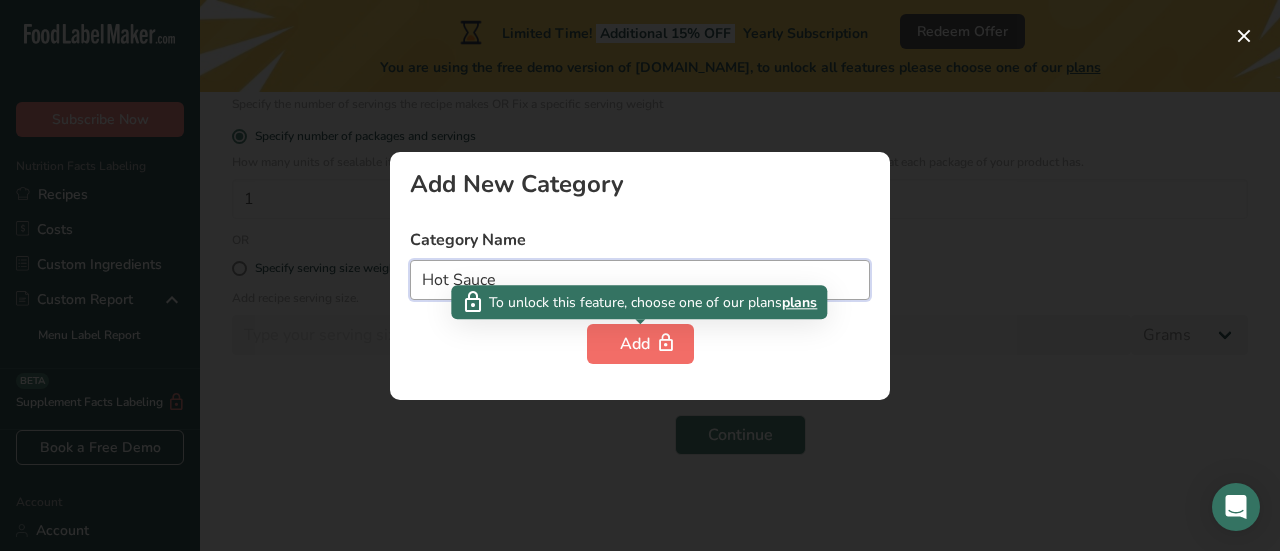 type on "Hot Sauce" 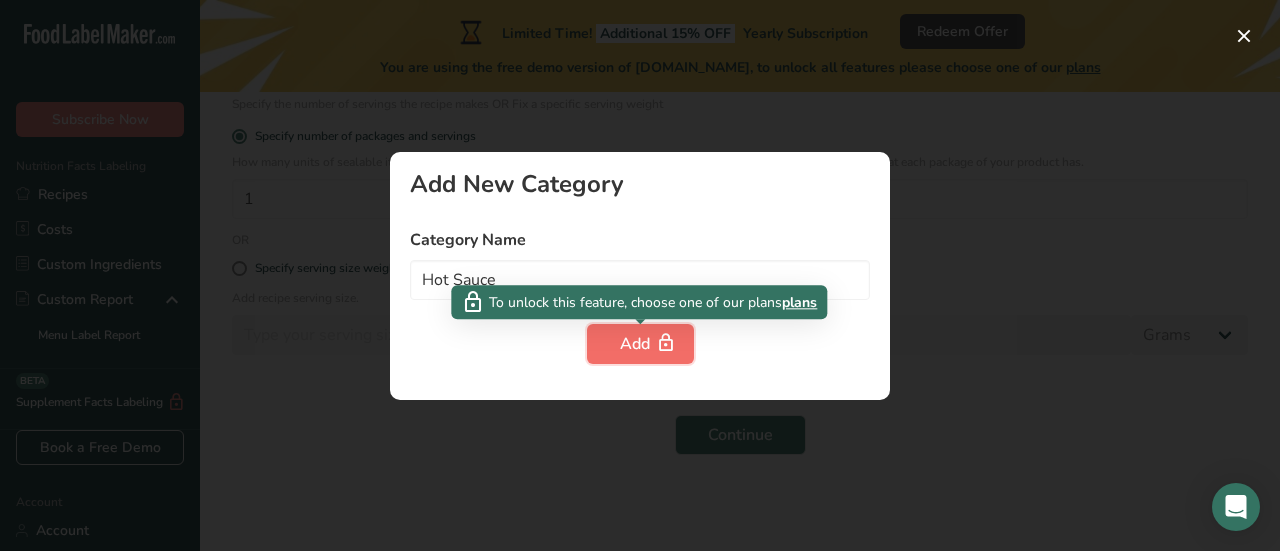 click on "Add" at bounding box center [640, 344] 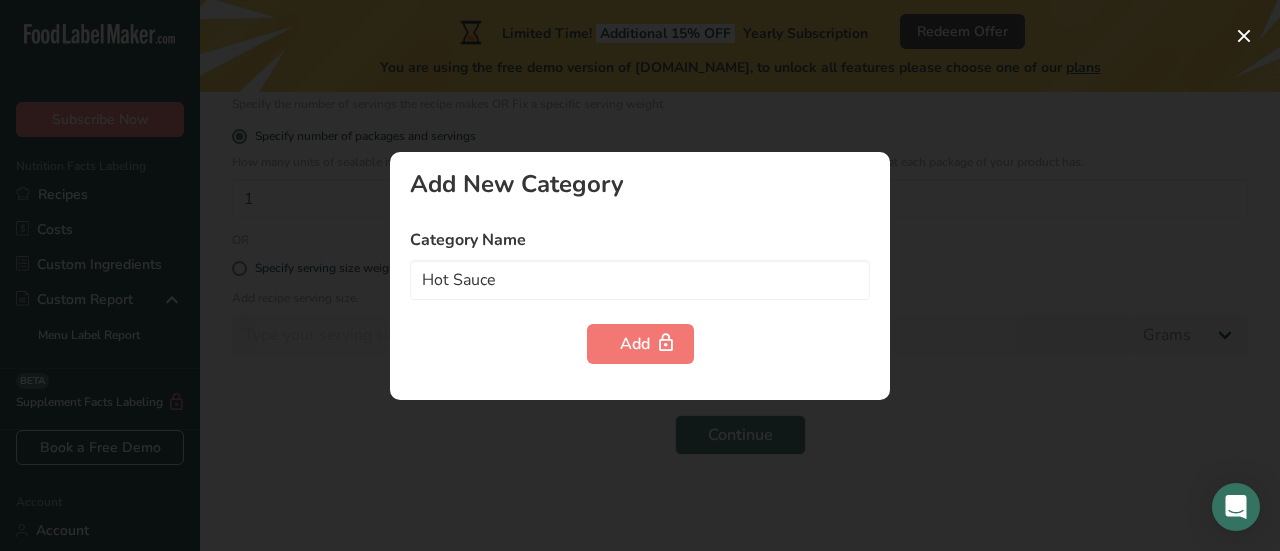 click at bounding box center (640, 275) 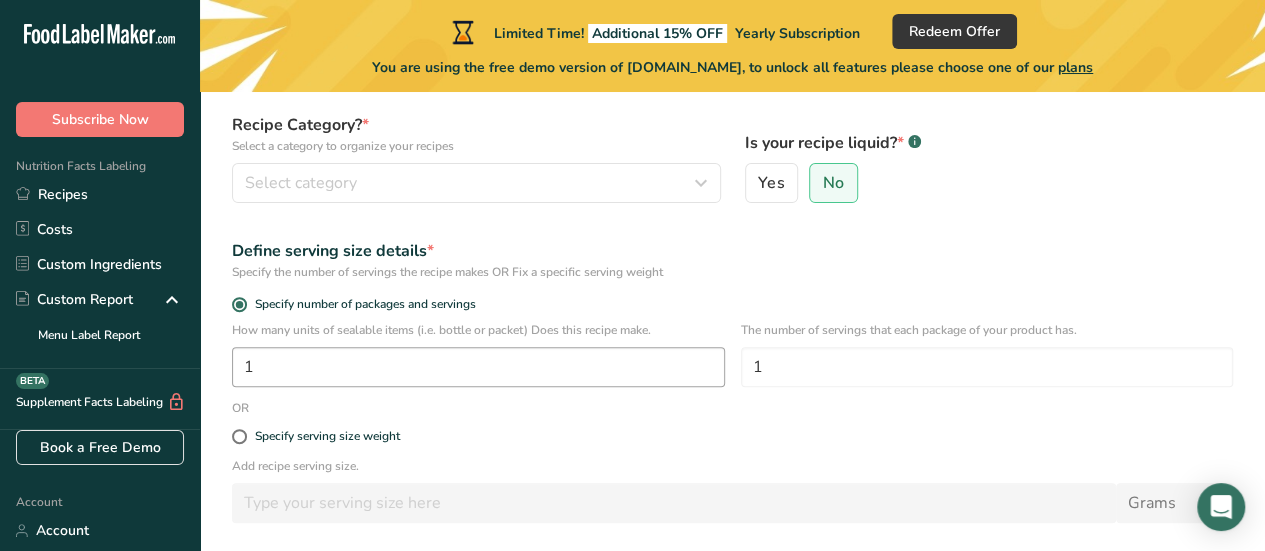scroll, scrollTop: 160, scrollLeft: 0, axis: vertical 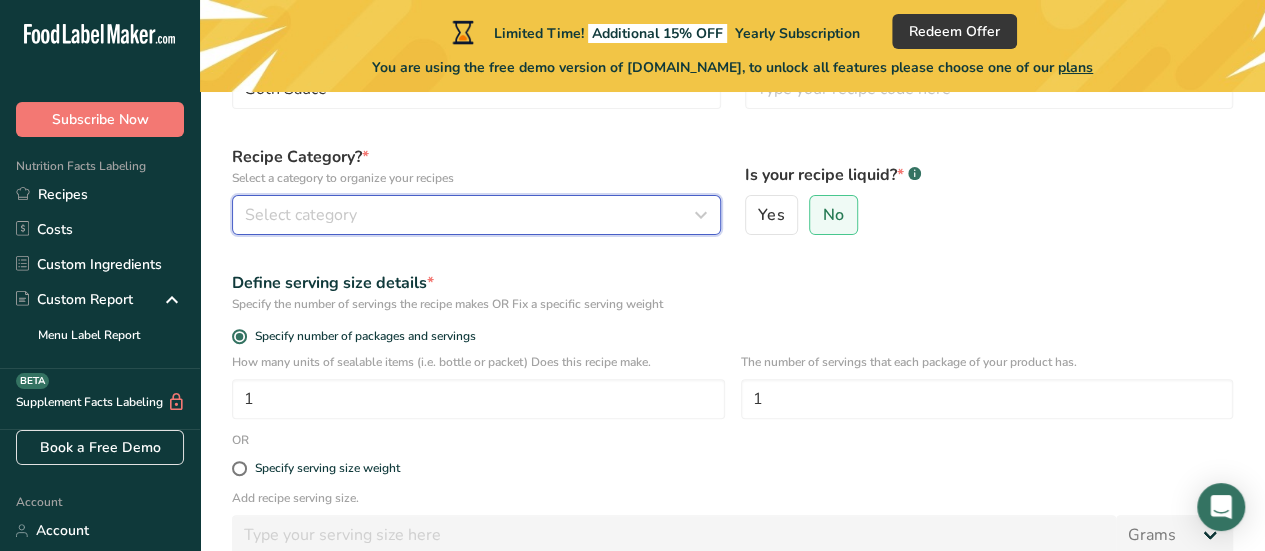 click at bounding box center [701, 215] 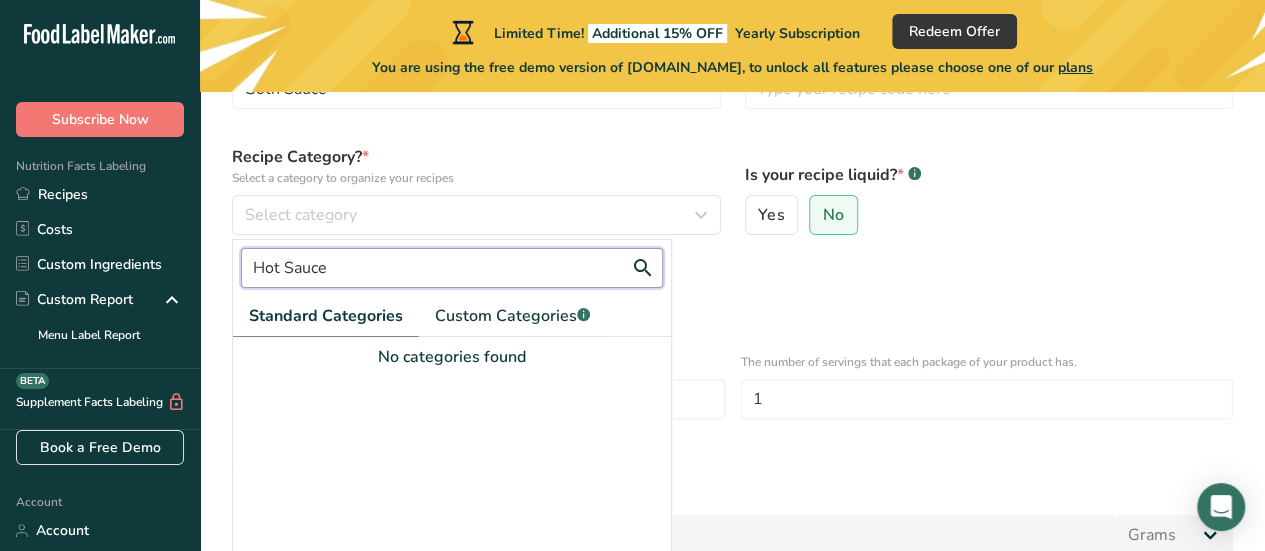 click on "Hot Sauce" at bounding box center [452, 268] 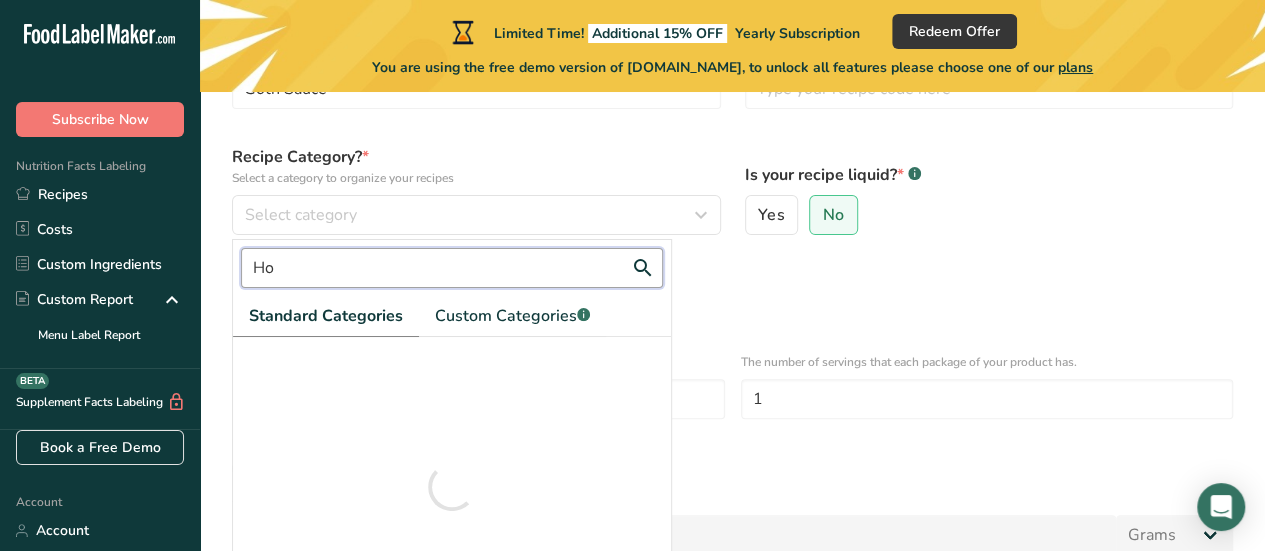 type on "H" 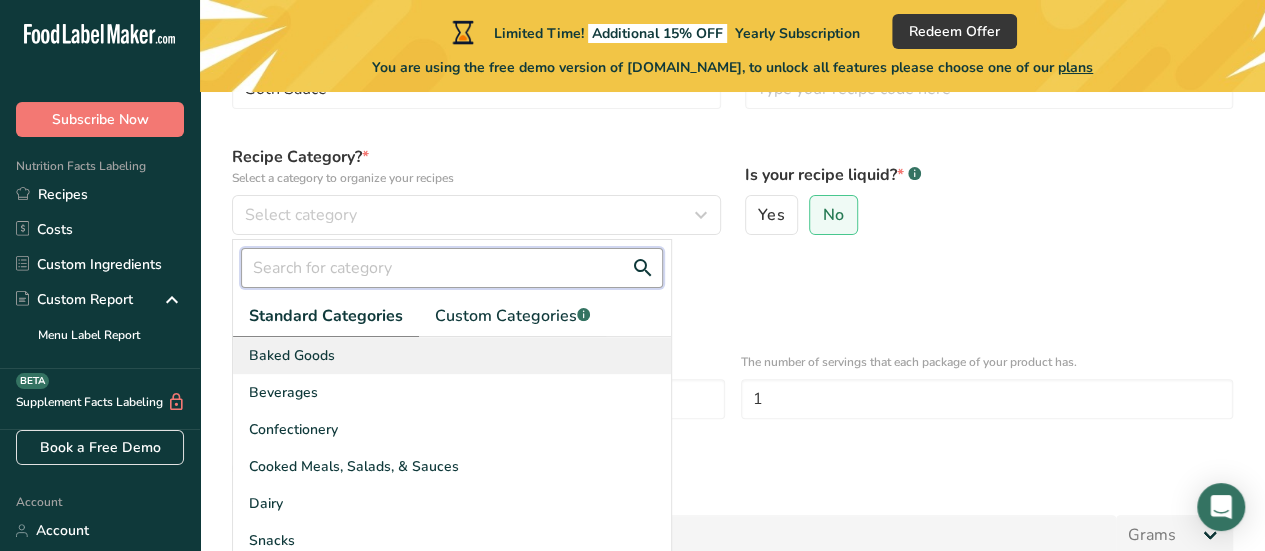 scroll, scrollTop: 260, scrollLeft: 0, axis: vertical 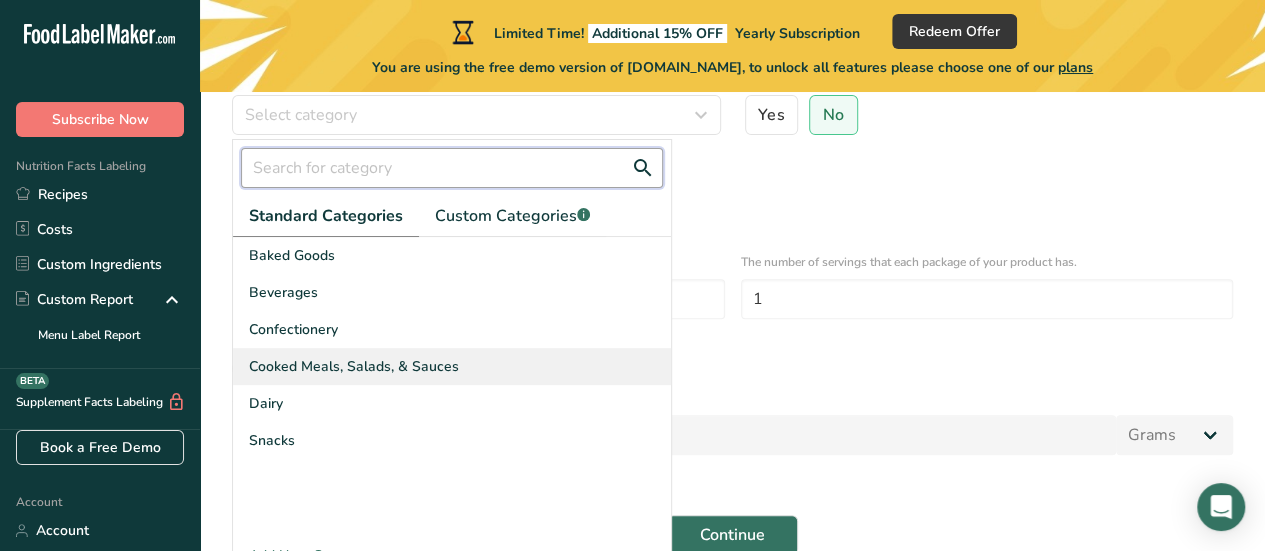 type 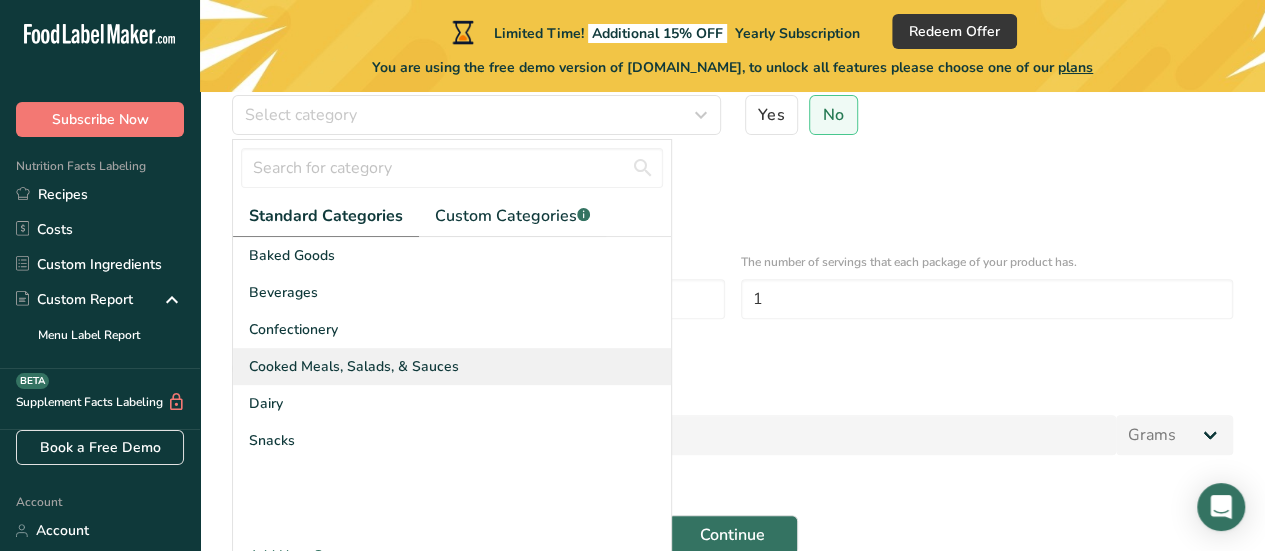 click on "Cooked Meals, Salads, & Sauces" at bounding box center (354, 366) 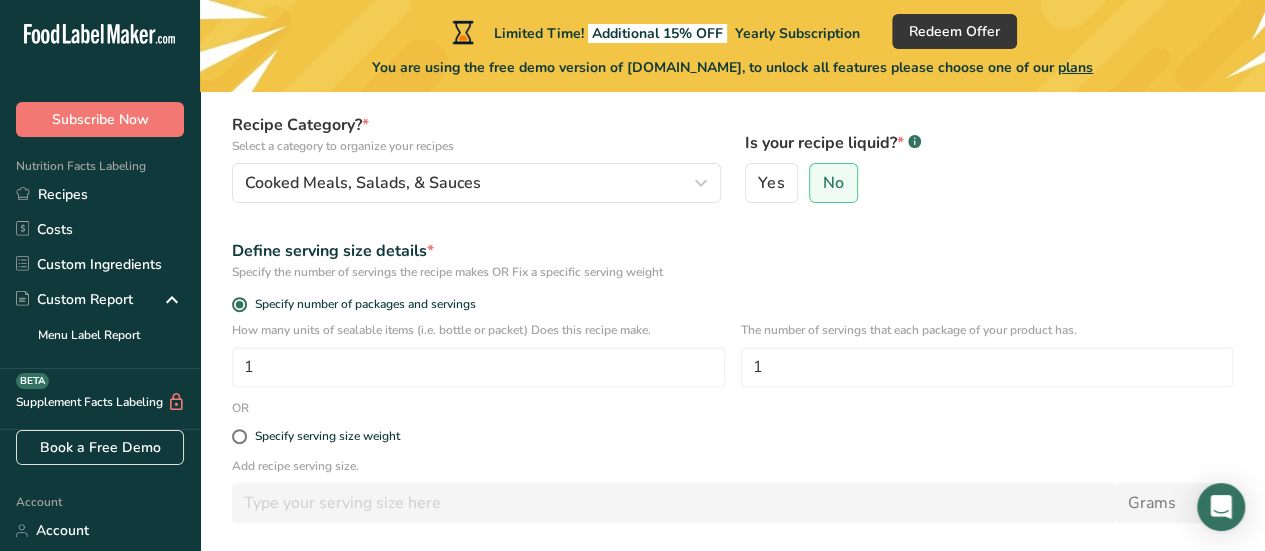 scroll, scrollTop: 160, scrollLeft: 0, axis: vertical 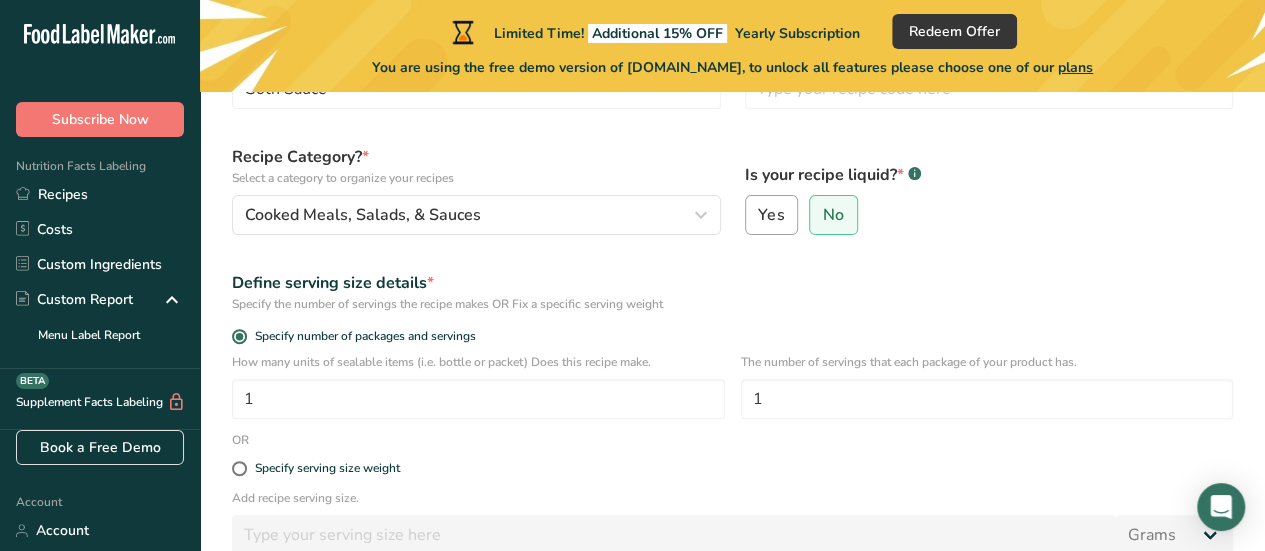 click on "Yes" at bounding box center [771, 215] 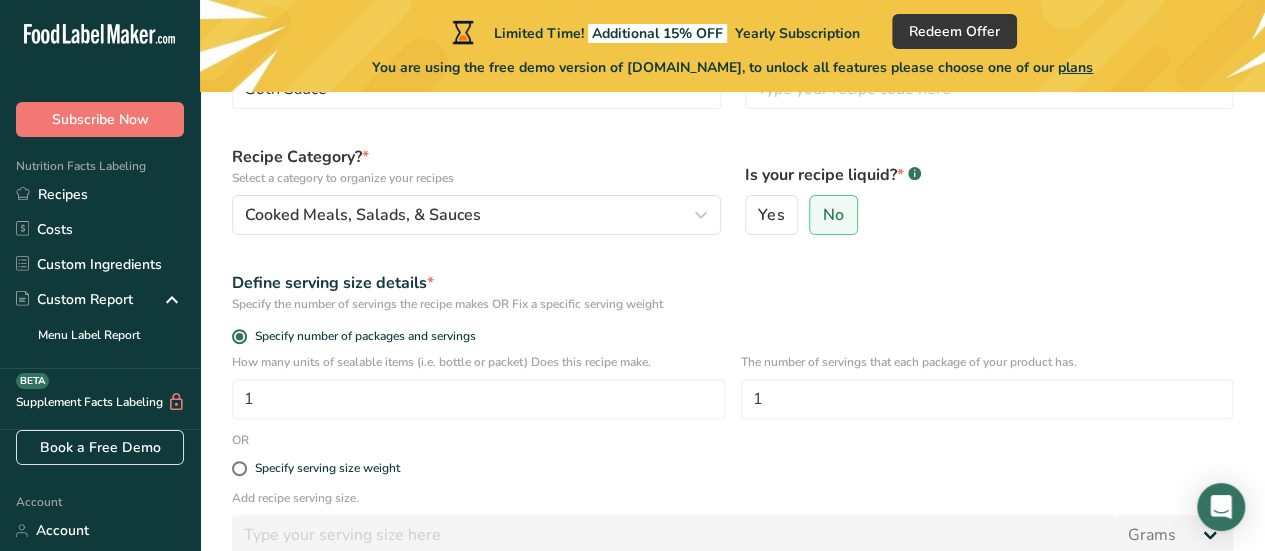 radio on "false" 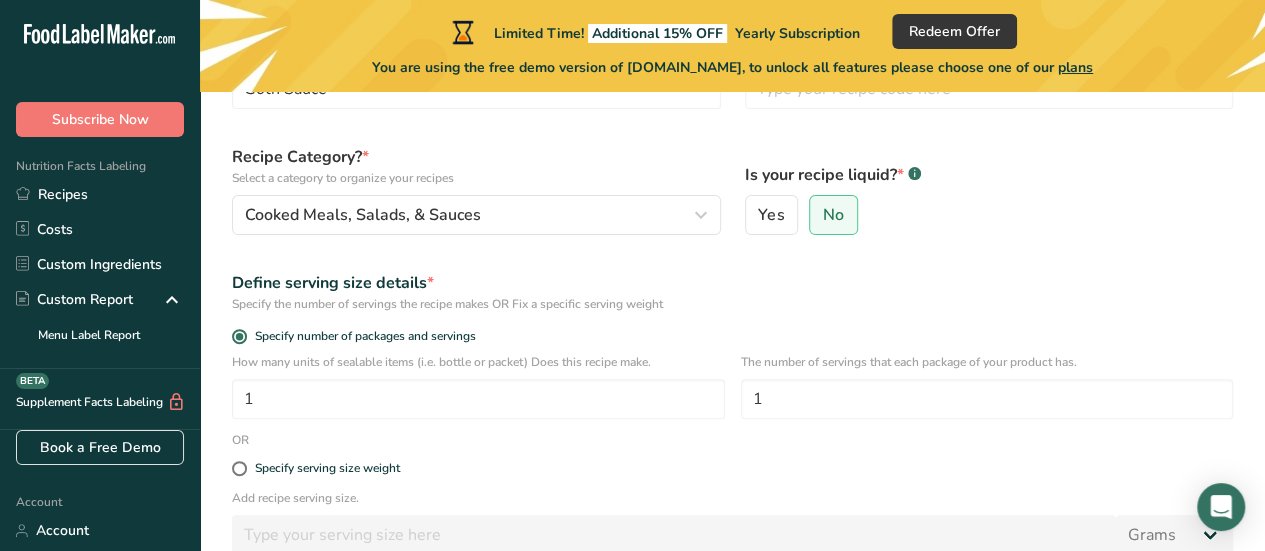 select on "22" 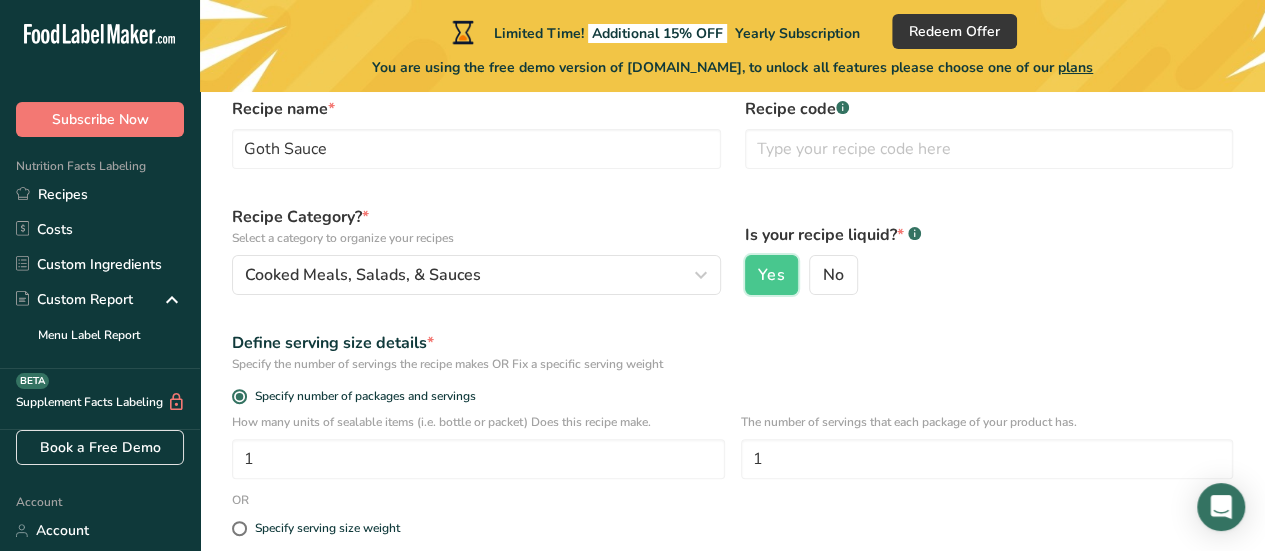 scroll, scrollTop: 200, scrollLeft: 0, axis: vertical 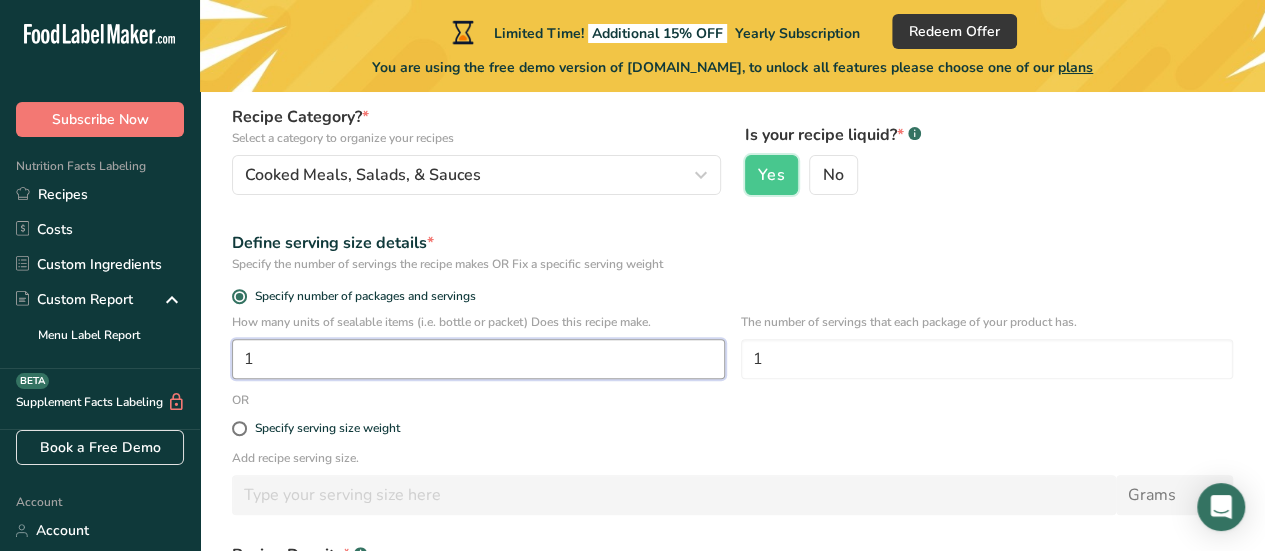 click on "1" at bounding box center (478, 359) 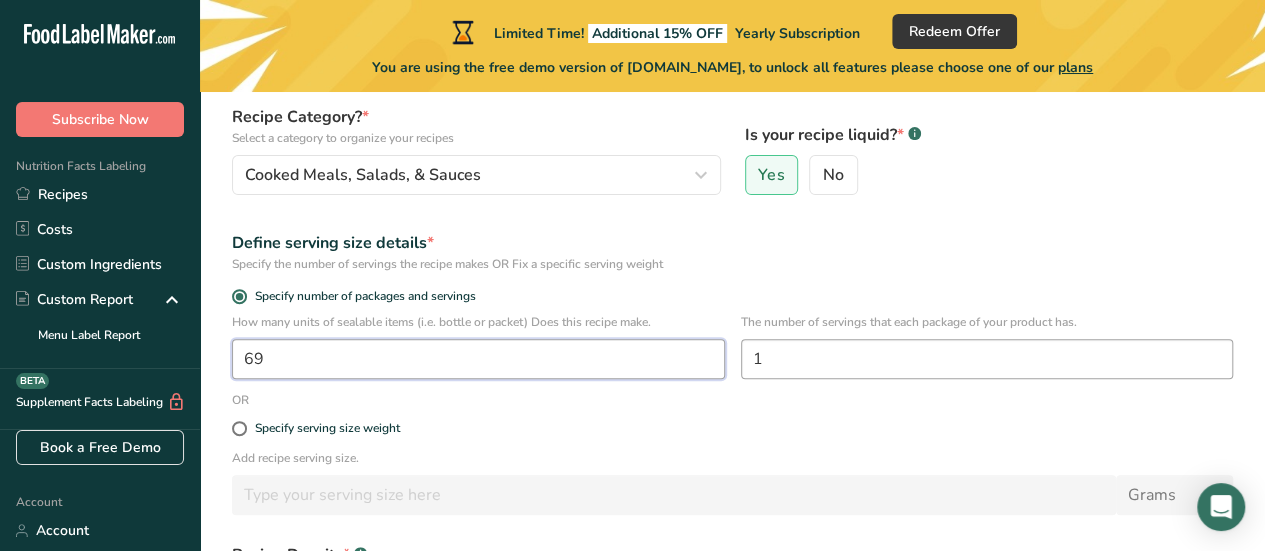 type on "69" 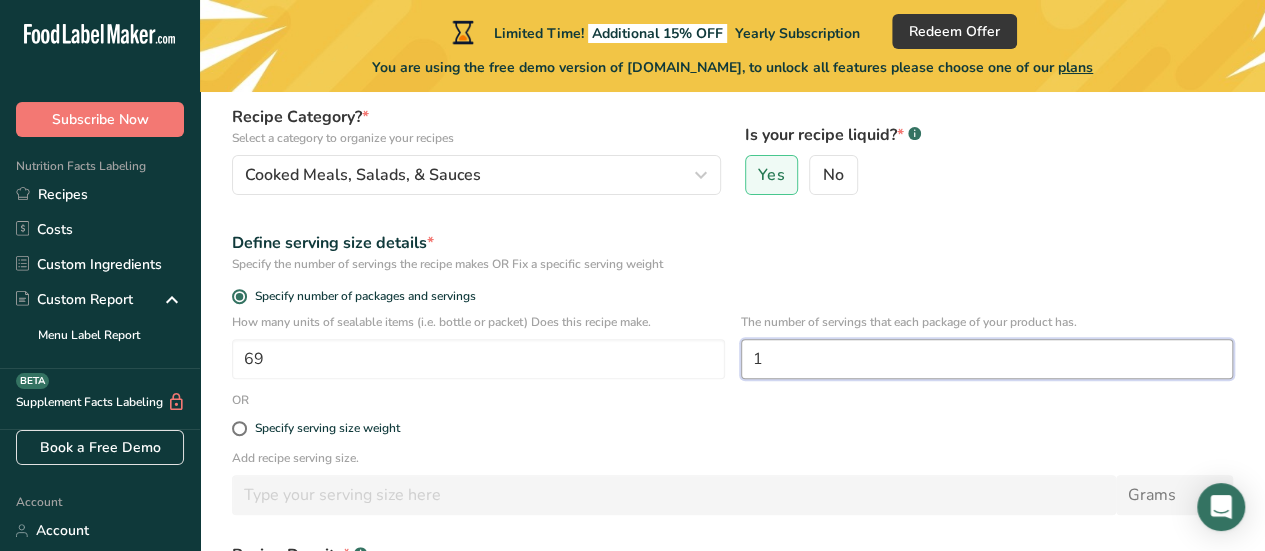 drag, startPoint x: 763, startPoint y: 359, endPoint x: 728, endPoint y: 363, distance: 35.22783 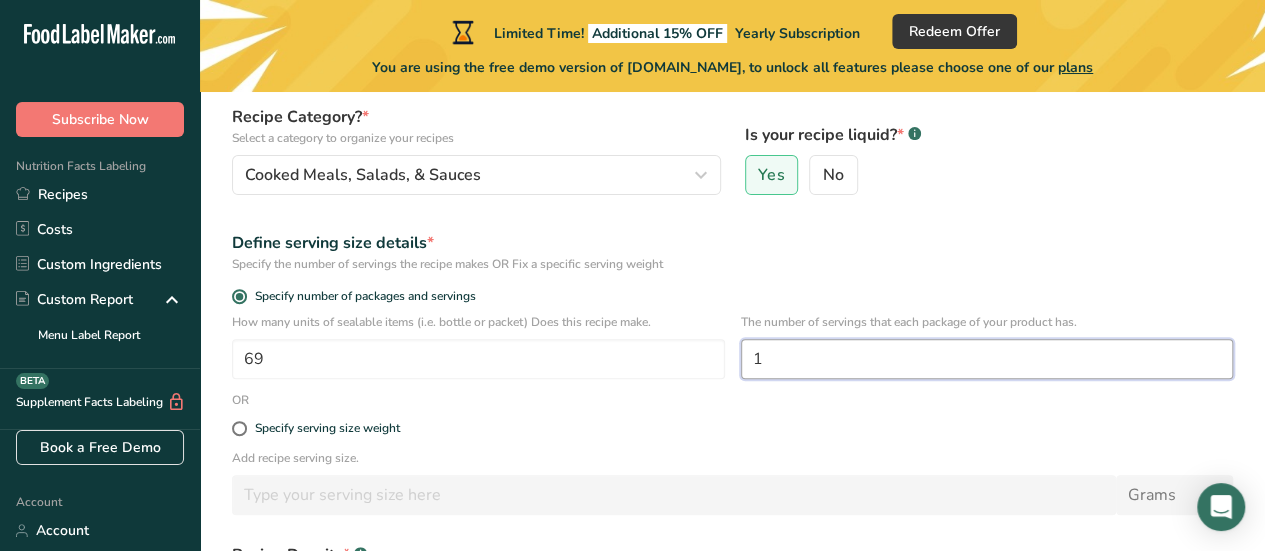 click on "How many units of sealable items (i.e. bottle or packet) Does this recipe make.
69
The number of servings that each package of your product has.
1" at bounding box center (732, 352) 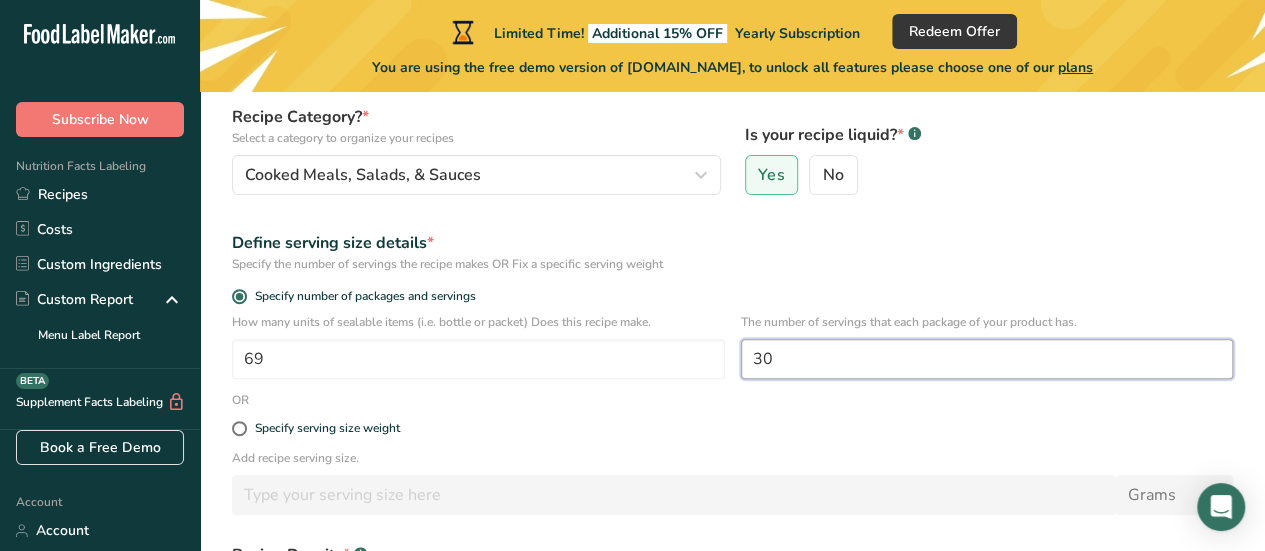 scroll, scrollTop: 492, scrollLeft: 0, axis: vertical 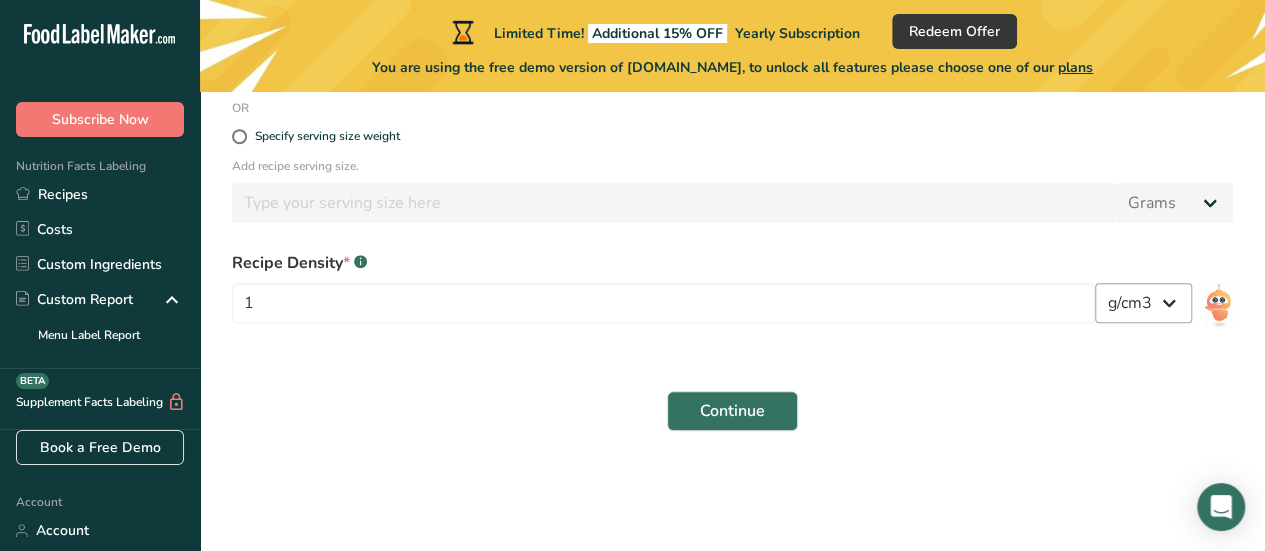 type on "30" 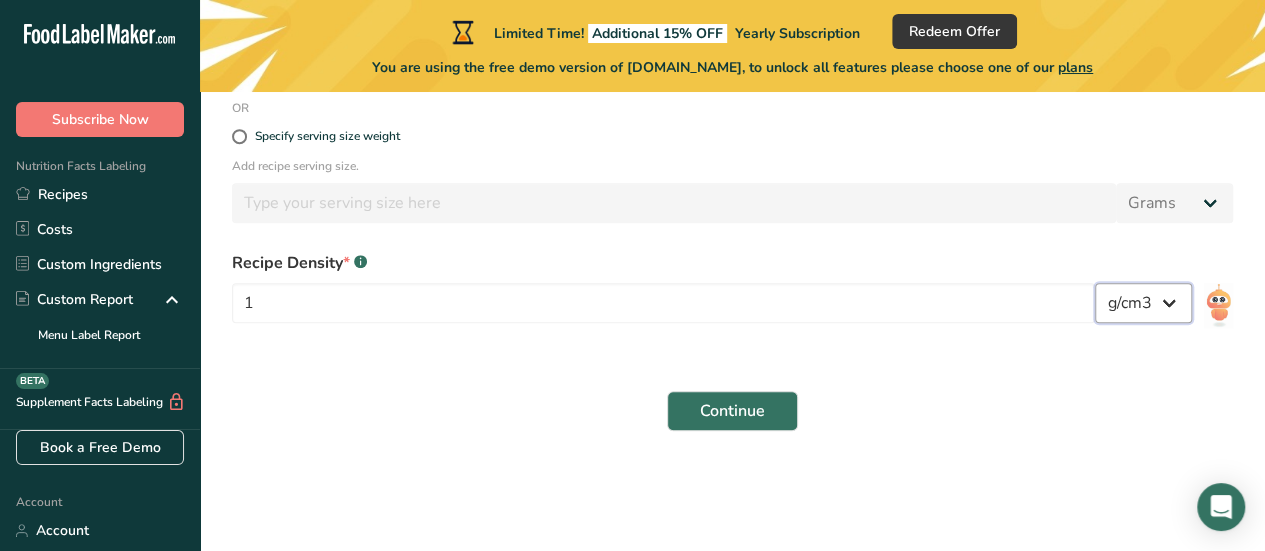 click on "lb/ft3
g/cm3" at bounding box center (1143, 303) 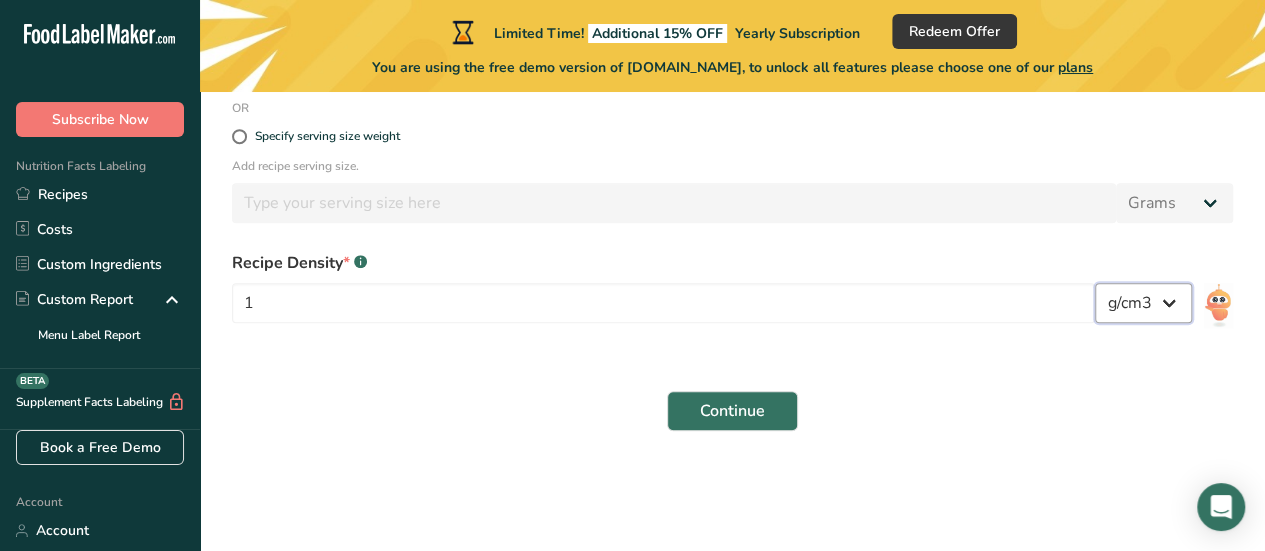 select on "23" 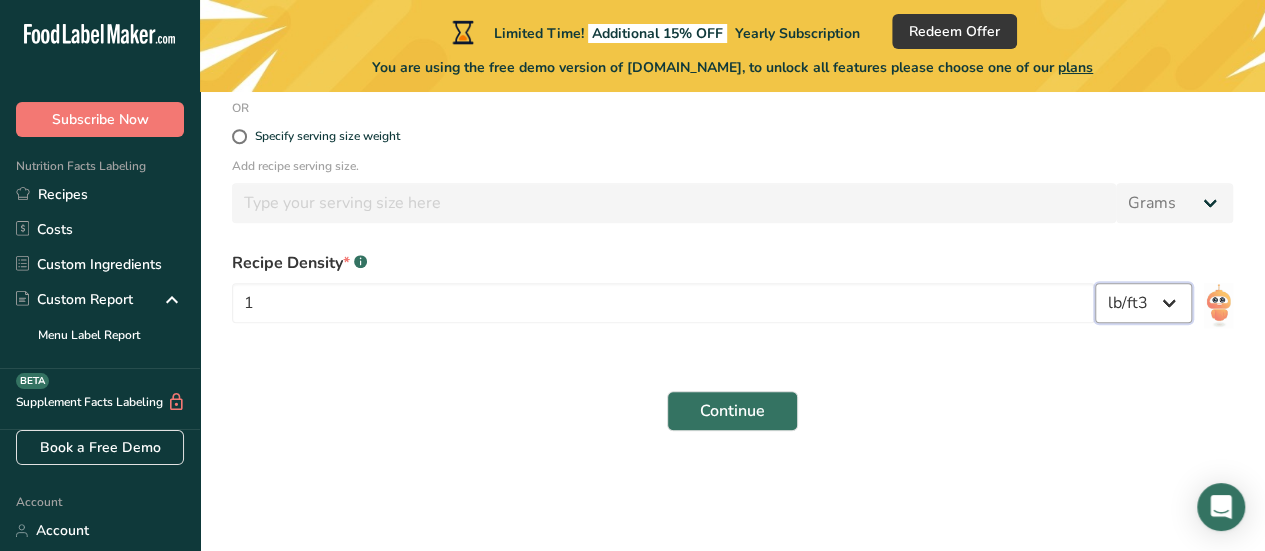 click on "lb/ft3
g/cm3" at bounding box center [1143, 303] 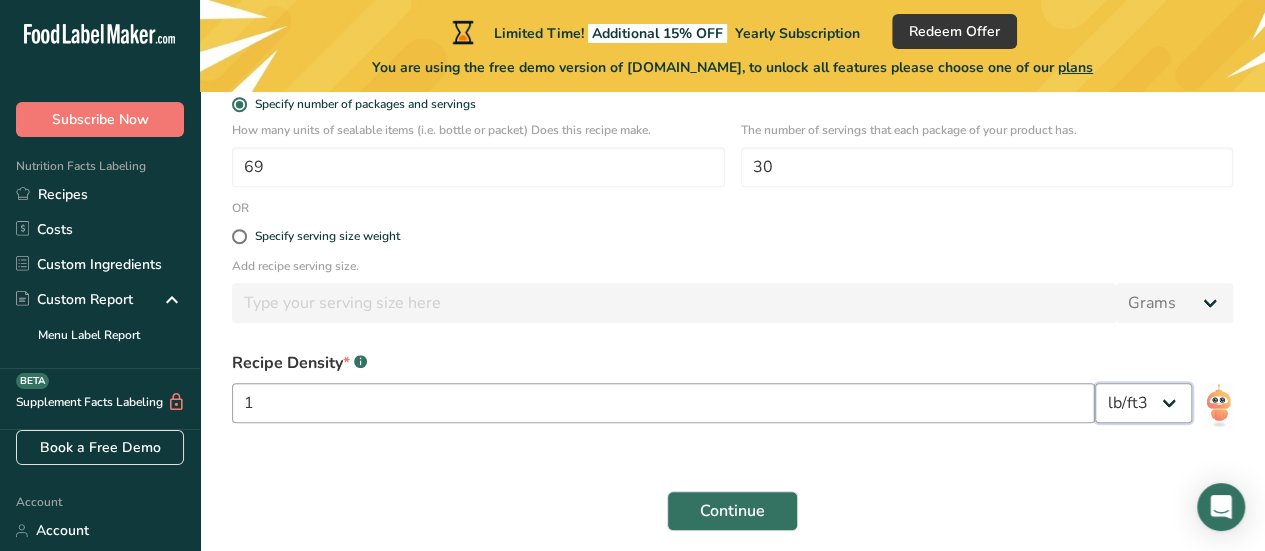 scroll, scrollTop: 492, scrollLeft: 0, axis: vertical 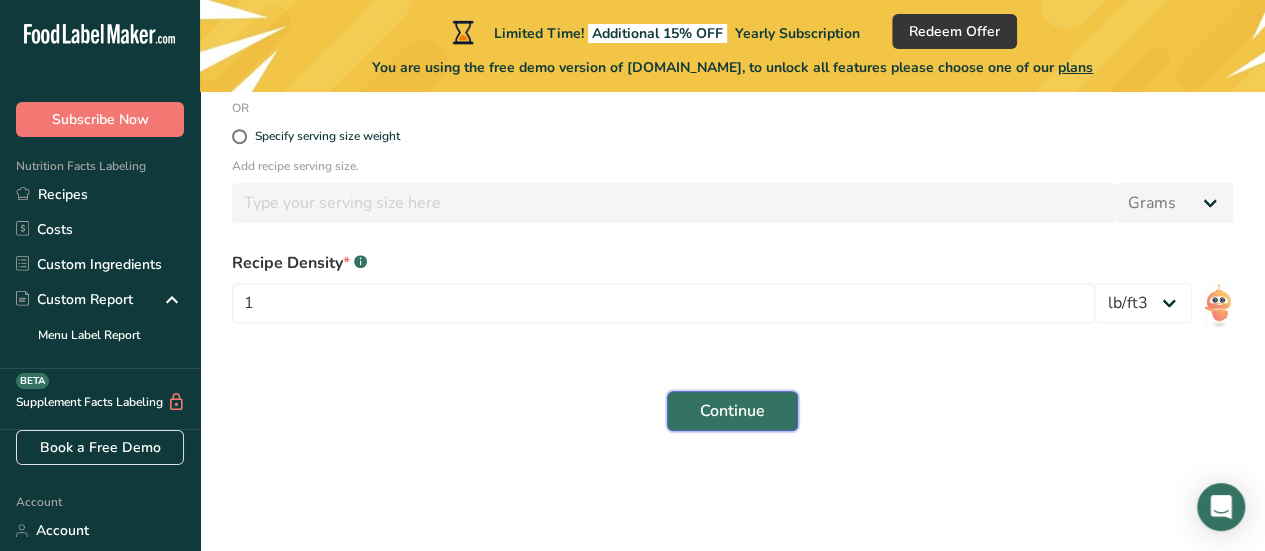 click on "Continue" at bounding box center [732, 411] 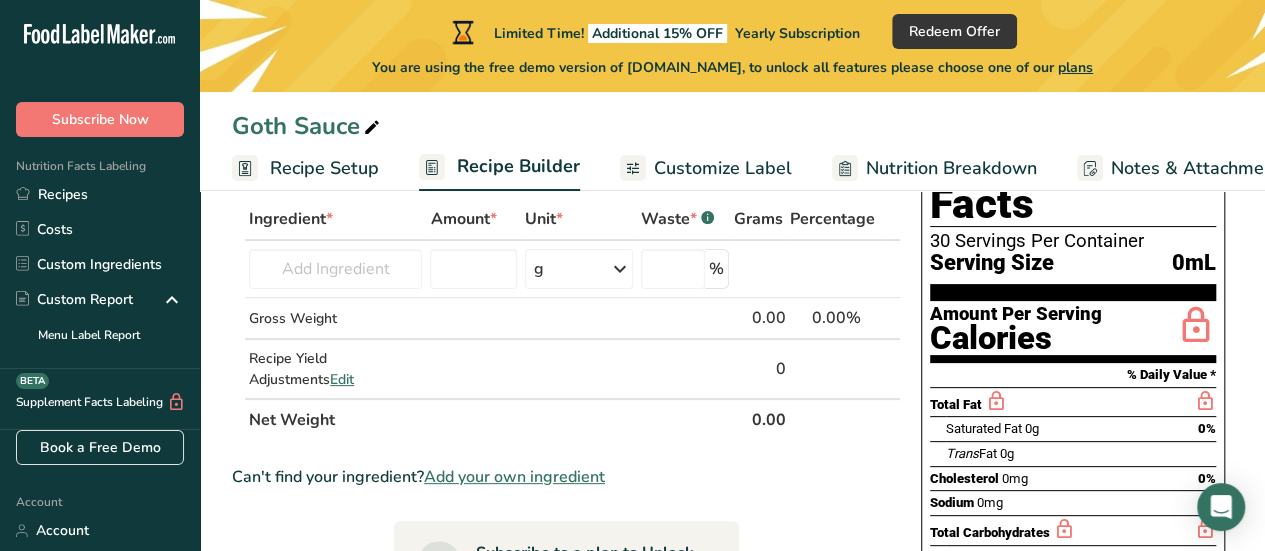 scroll, scrollTop: 0, scrollLeft: 0, axis: both 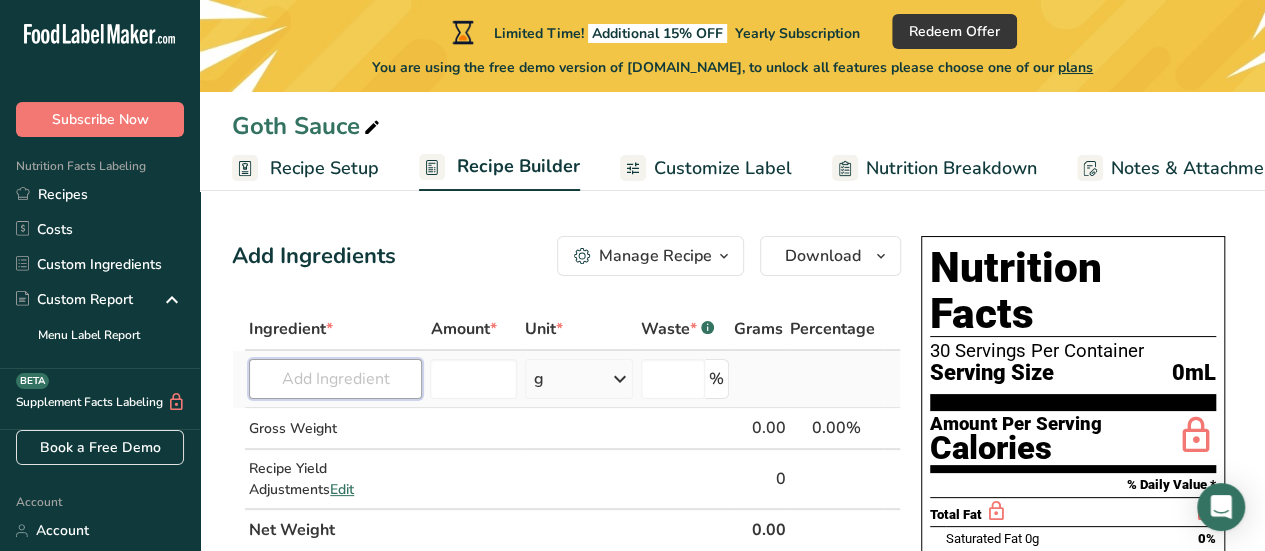click at bounding box center [335, 379] 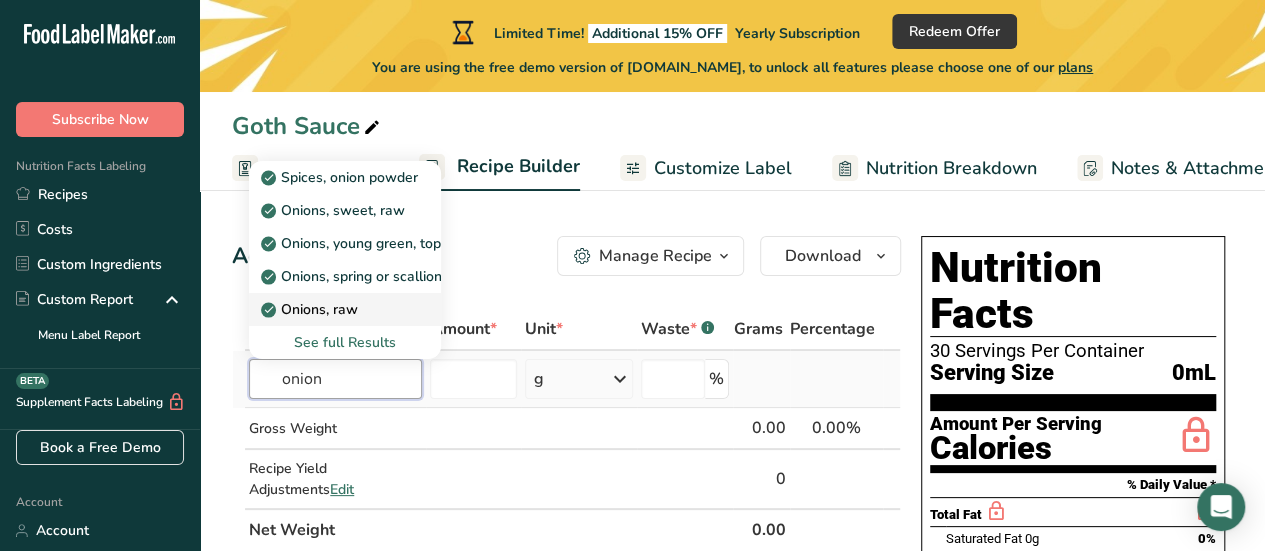 type on "onion" 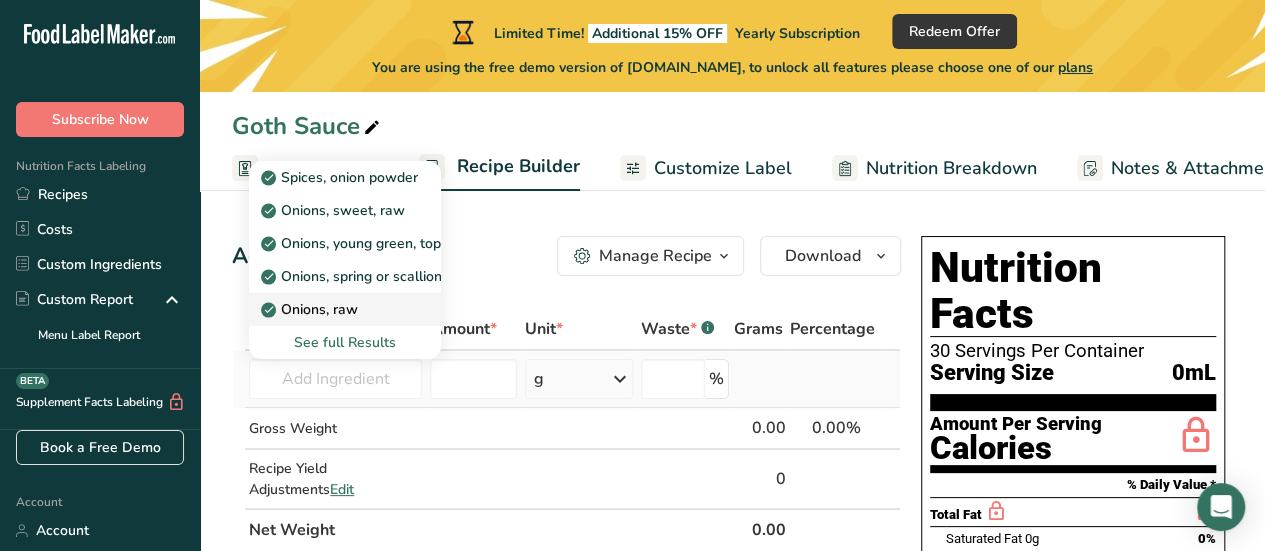 click on "Onions, raw" at bounding box center (311, 309) 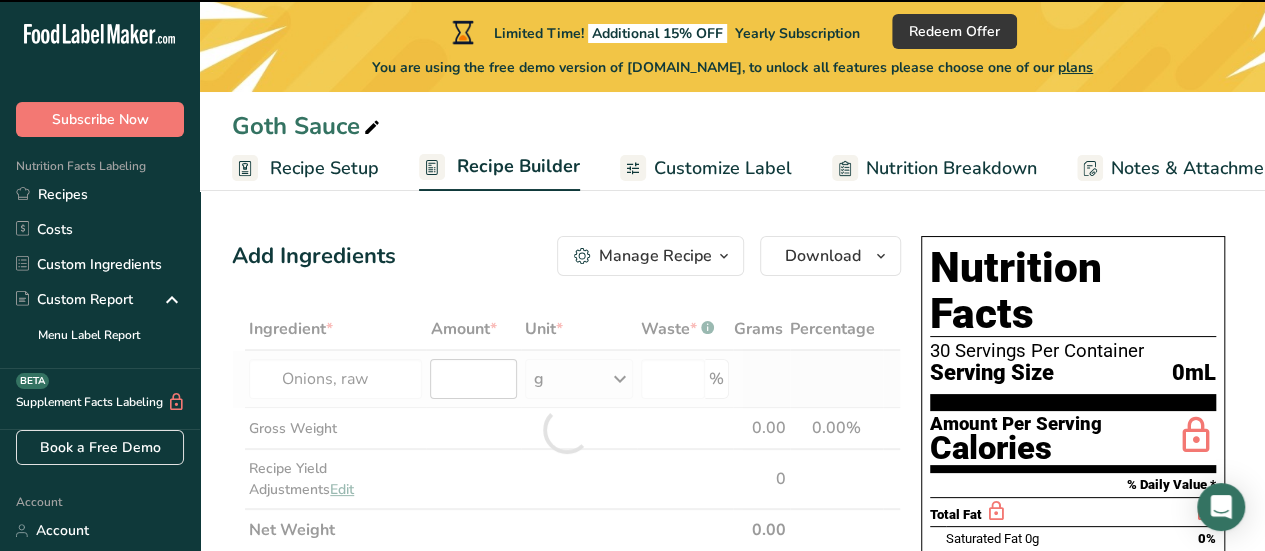 type on "0" 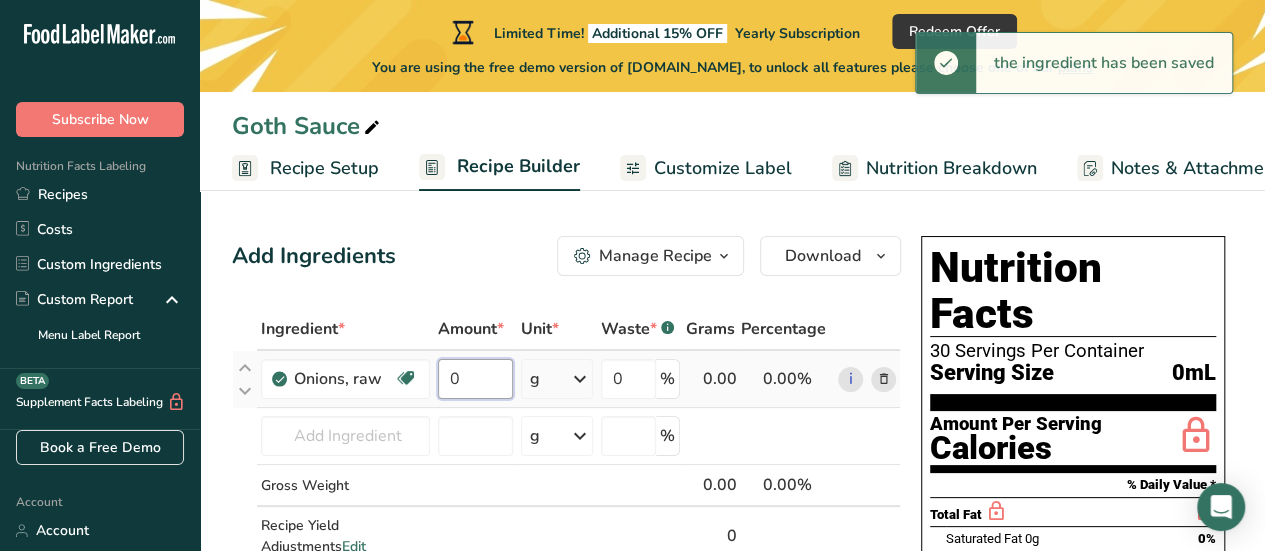 click on "0" at bounding box center (475, 379) 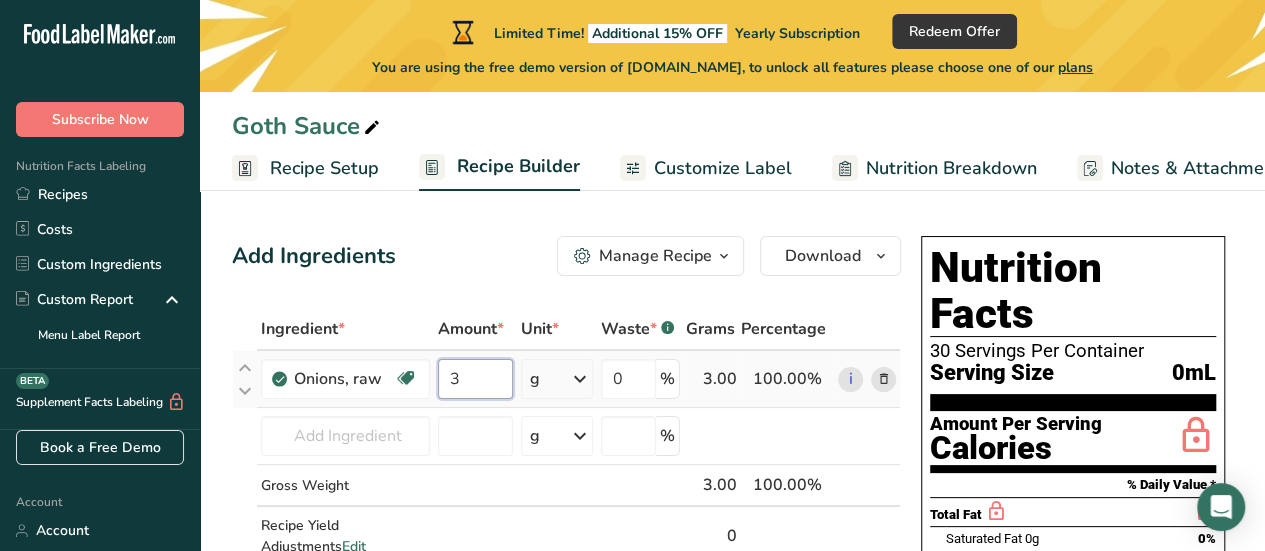 type on "3" 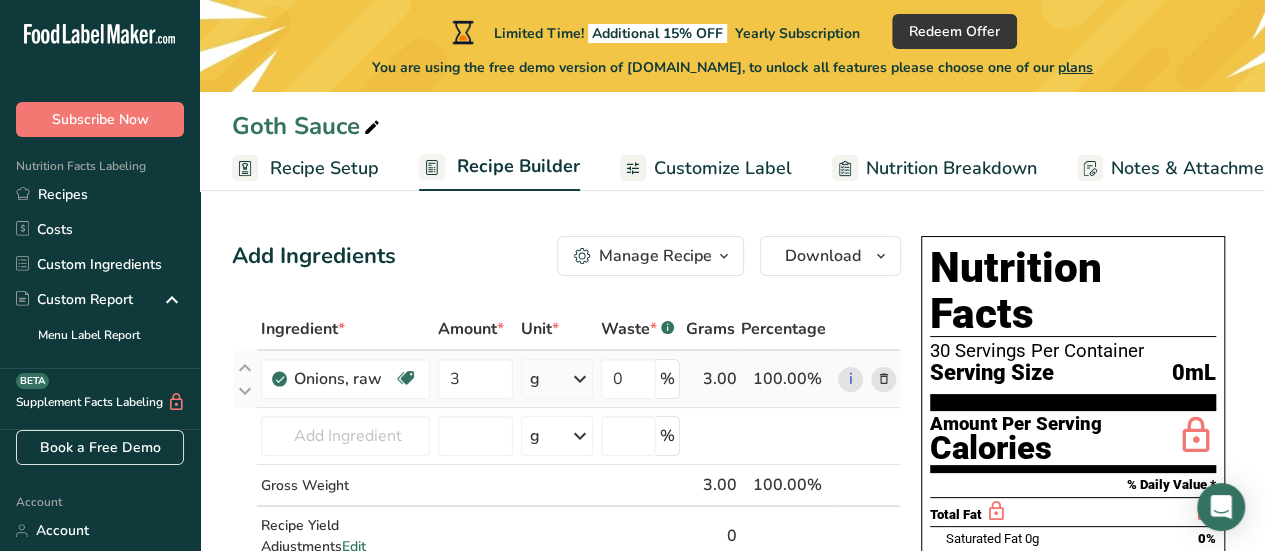click on "Ingredient *
Amount *
Unit *
Waste *   .a-a{fill:#347362;}.b-a{fill:#fff;}          Grams
Percentage
Onions, raw
Source of Antioxidants
Prebiotic Effect
Dairy free
Gluten free
Vegan
Vegetarian
Soy free
3
g
Portions
1 cup, sliced
1 tbsp chopped
1 large
See more
Weight Units
g
kg
mg
See more
Volume Units
l
Volume units require a density conversion. If you know your ingredient's density enter it below. Otherwise, click on "RIA" our AI Regulatory bot - she will be able to help you
lb/ft3
g/cm3" at bounding box center [566, 458] 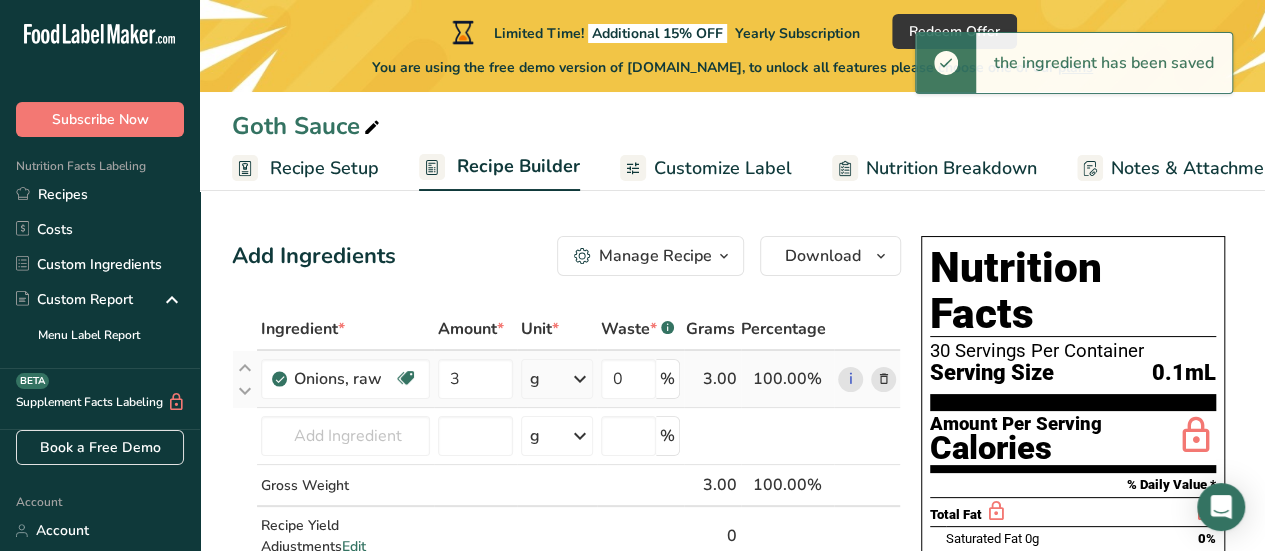 click at bounding box center (580, 379) 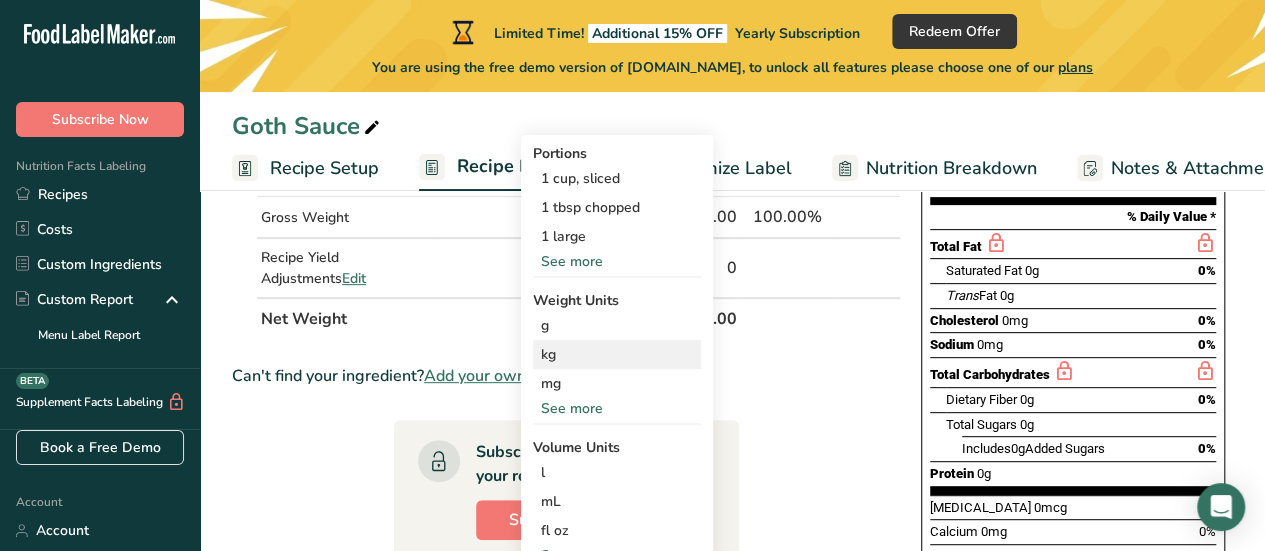 scroll, scrollTop: 300, scrollLeft: 0, axis: vertical 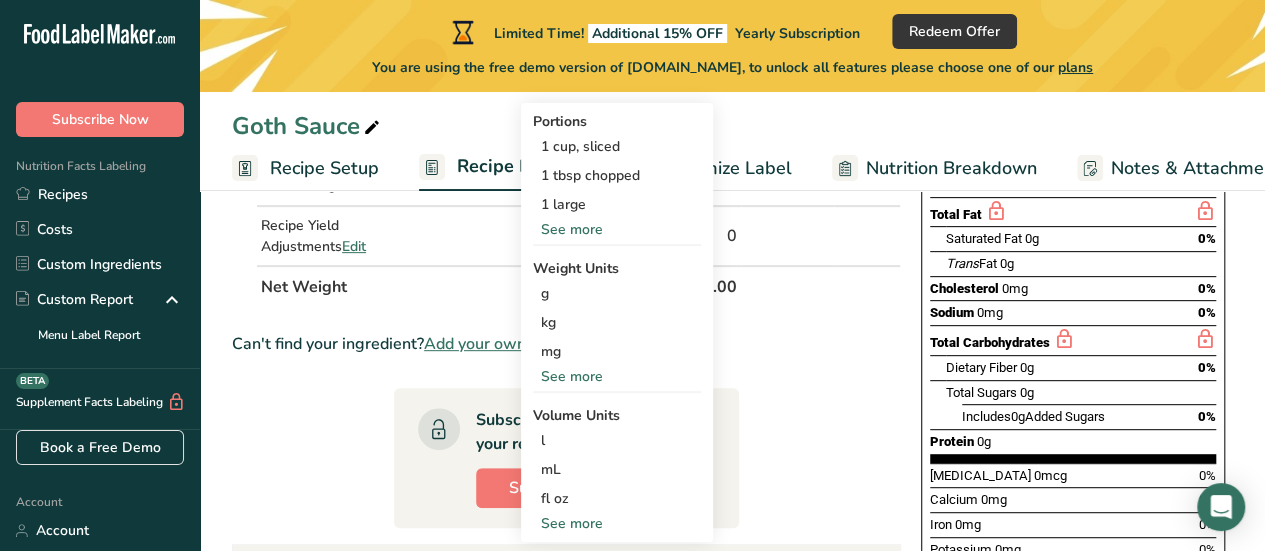 click on "See more" at bounding box center [617, 376] 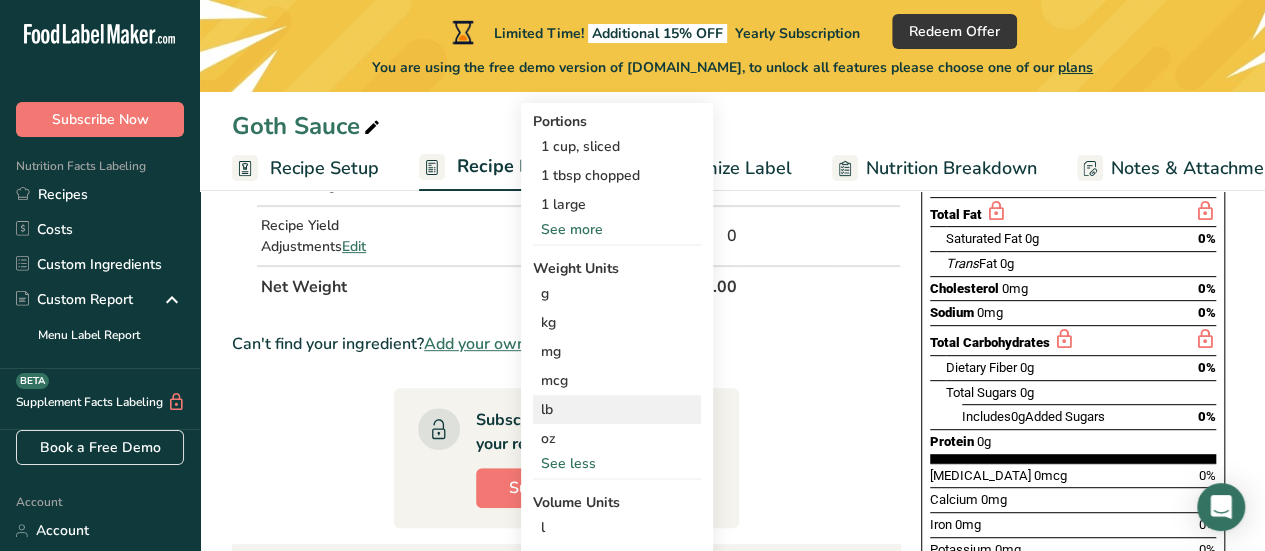 click on "lb" at bounding box center [617, 409] 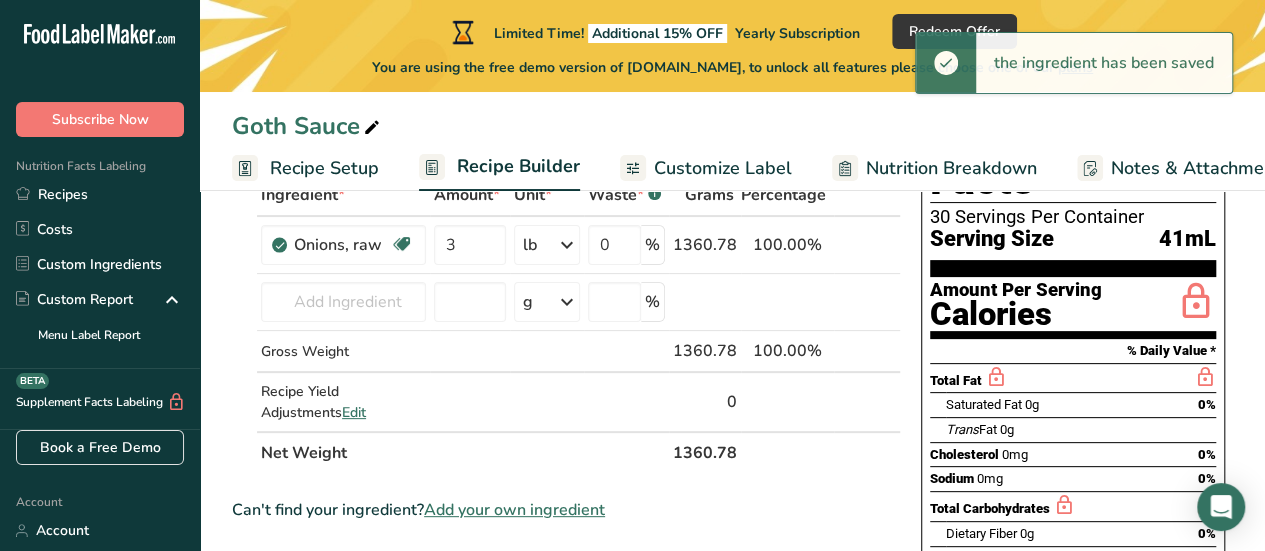 scroll, scrollTop: 100, scrollLeft: 0, axis: vertical 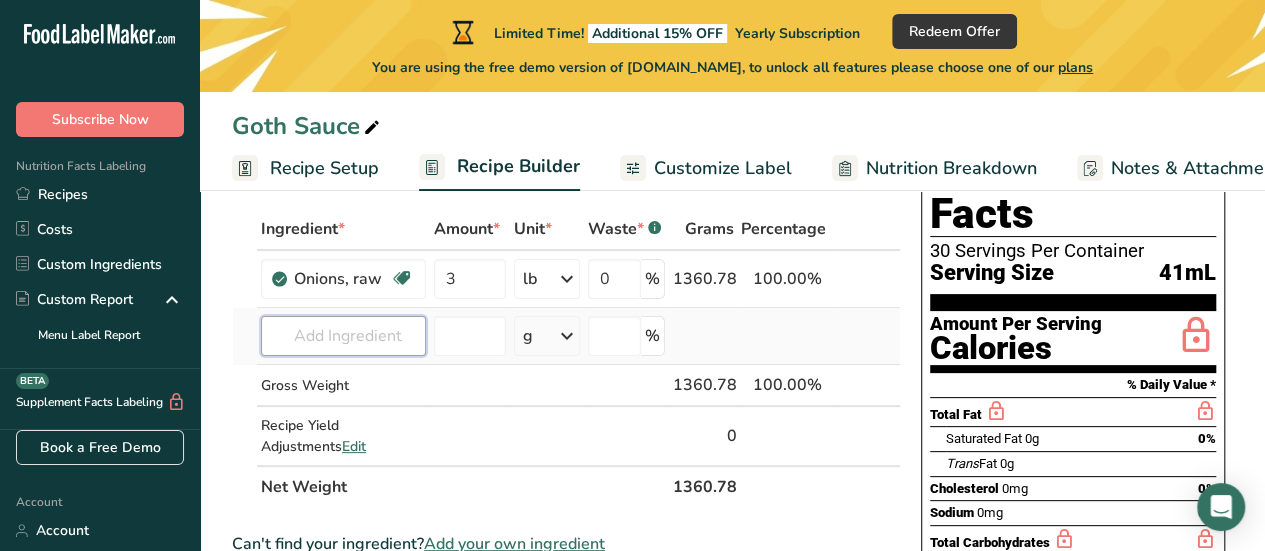 click at bounding box center [343, 336] 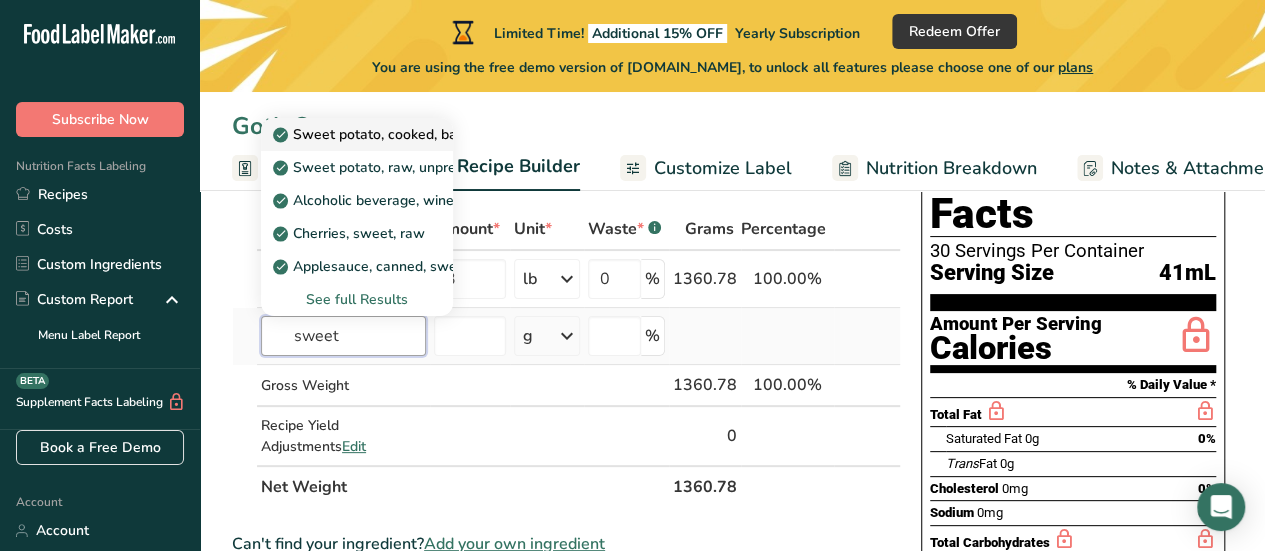 type on "sweet" 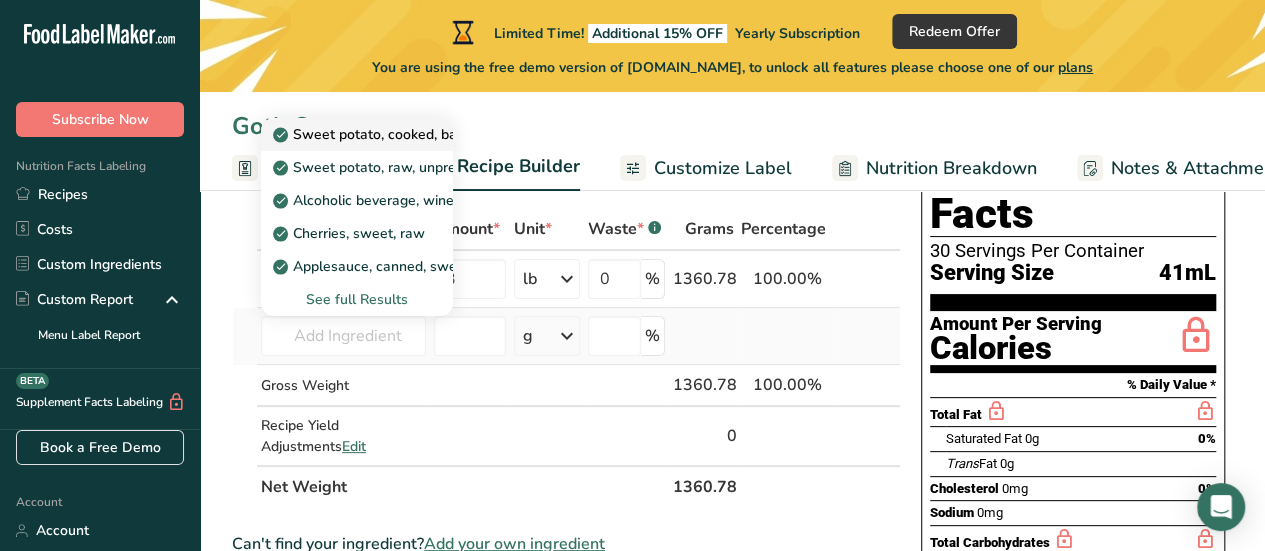 click on "Sweet potato, cooked, baked in skin, flesh, without salt" at bounding box center [462, 134] 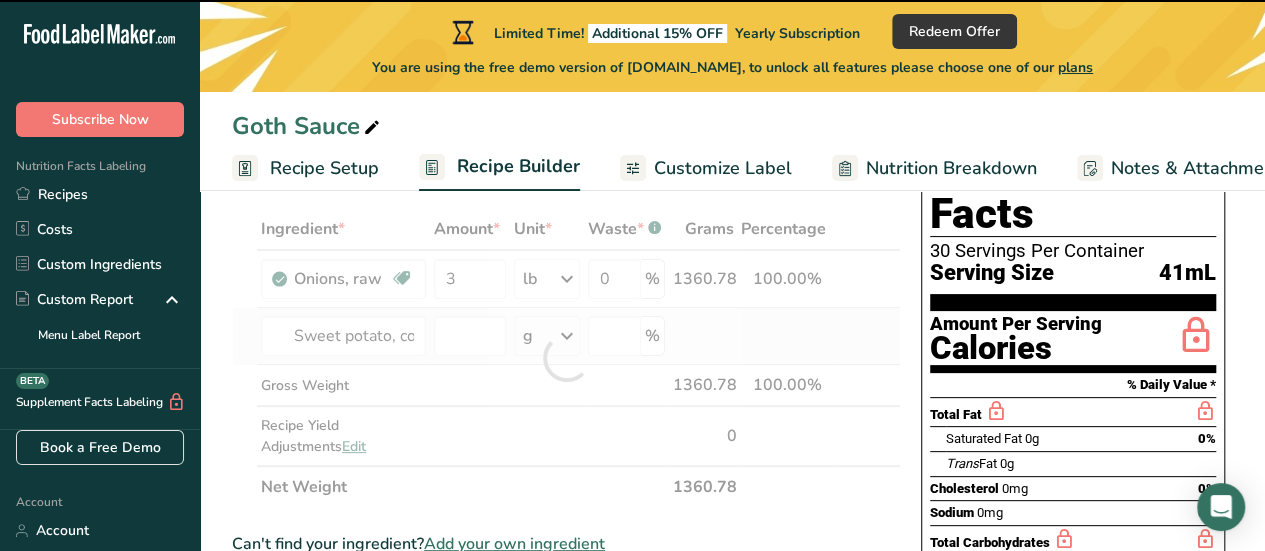 type on "0" 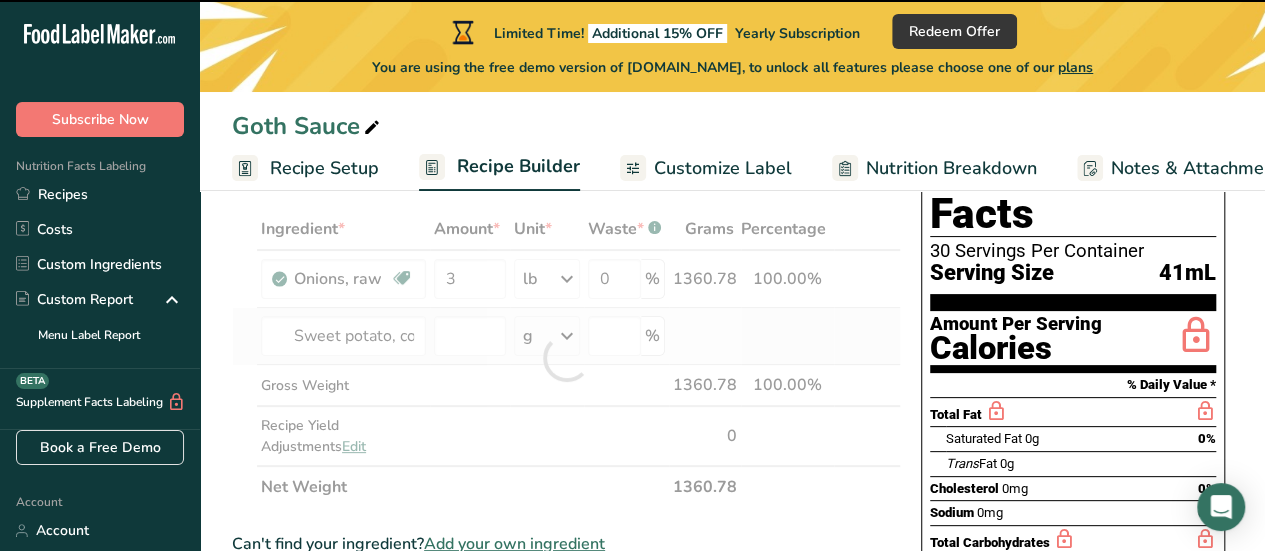 type on "0" 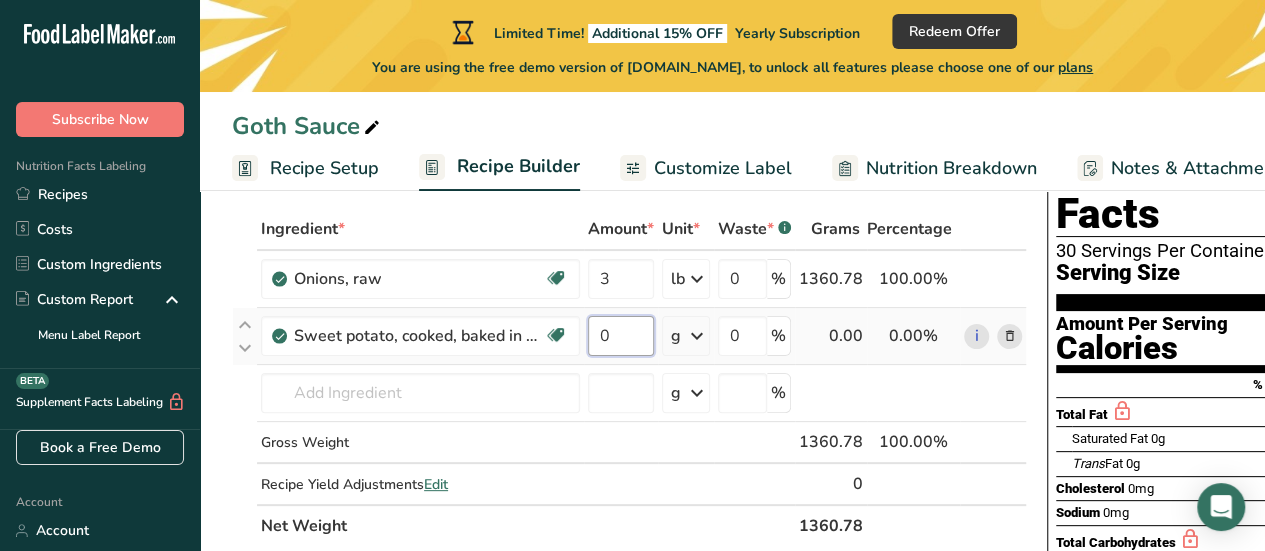 drag, startPoint x: 617, startPoint y: 335, endPoint x: 600, endPoint y: 335, distance: 17 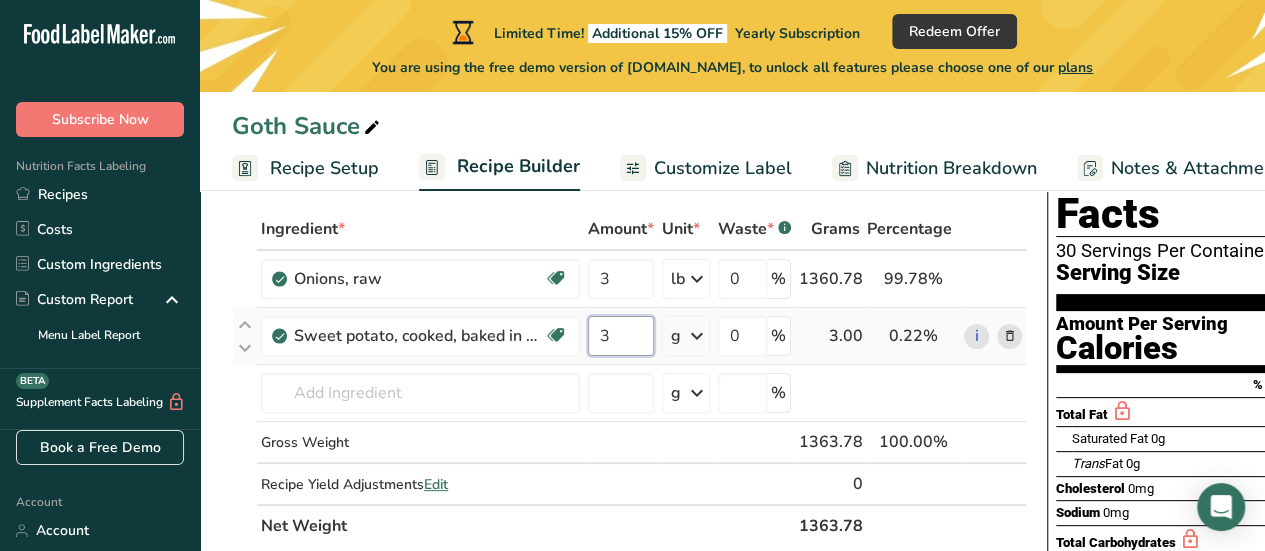 type on "3" 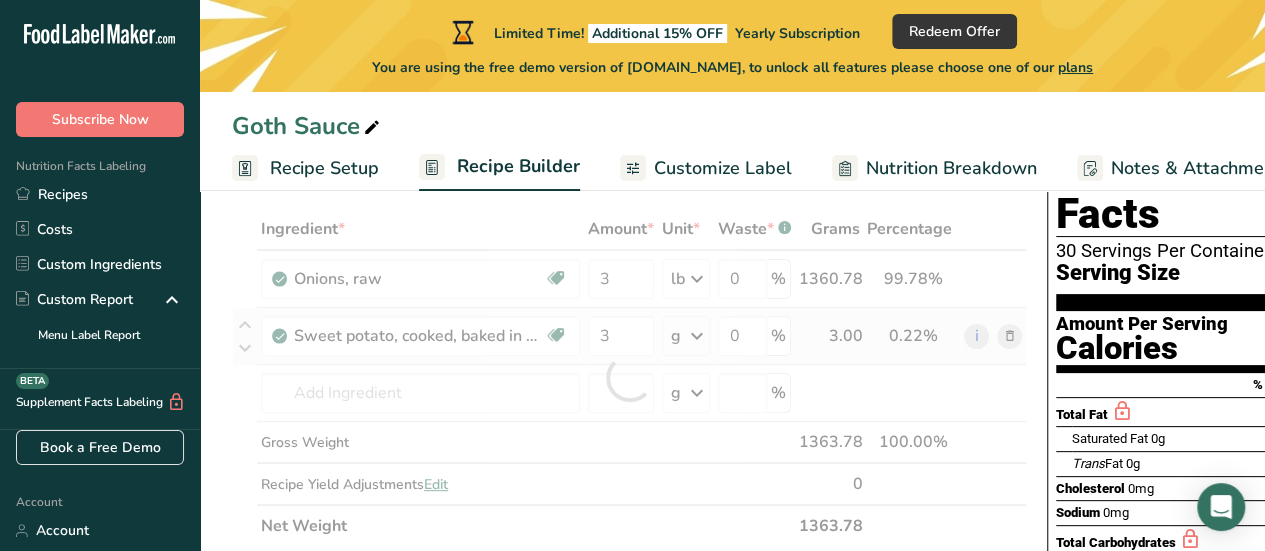 click on "Ingredient *
Amount *
Unit *
Waste *   .a-a{fill:#347362;}.b-a{fill:#fff;}          Grams
Percentage
Onions, raw
Source of Antioxidants
Prebiotic Effect
Dairy free
Gluten free
Vegan
Vegetarian
Soy free
3
lb
Portions
1 cup, sliced
1 tbsp chopped
1 large
See more
Weight Units
g
kg
mg
mcg
lb
oz
See less
Volume Units
l
Volume units require a density conversion. If you know your ingredient's density enter it below. Otherwise, click on "RIA" our AI Regulatory bot - she will be able to help you
lb/ft3" at bounding box center (629, 377) 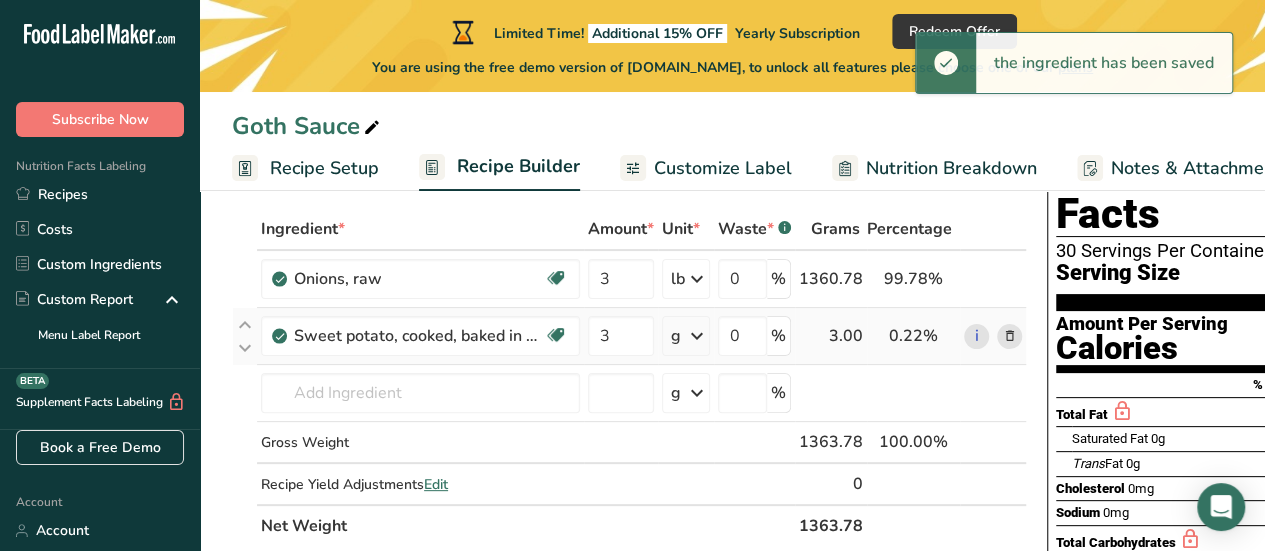 click at bounding box center [697, 336] 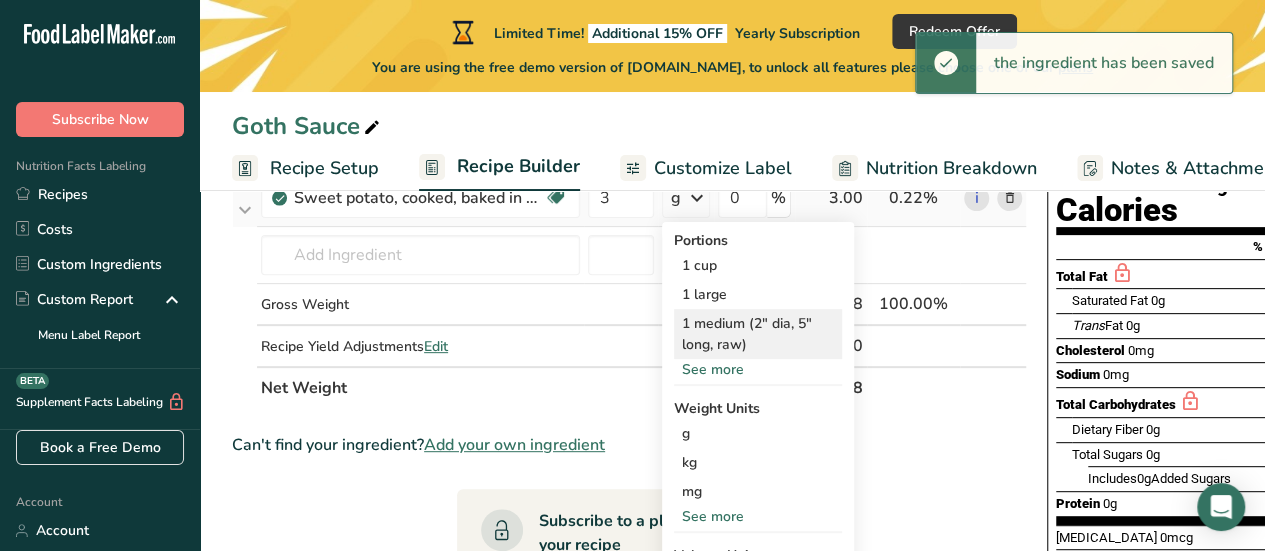 scroll, scrollTop: 300, scrollLeft: 0, axis: vertical 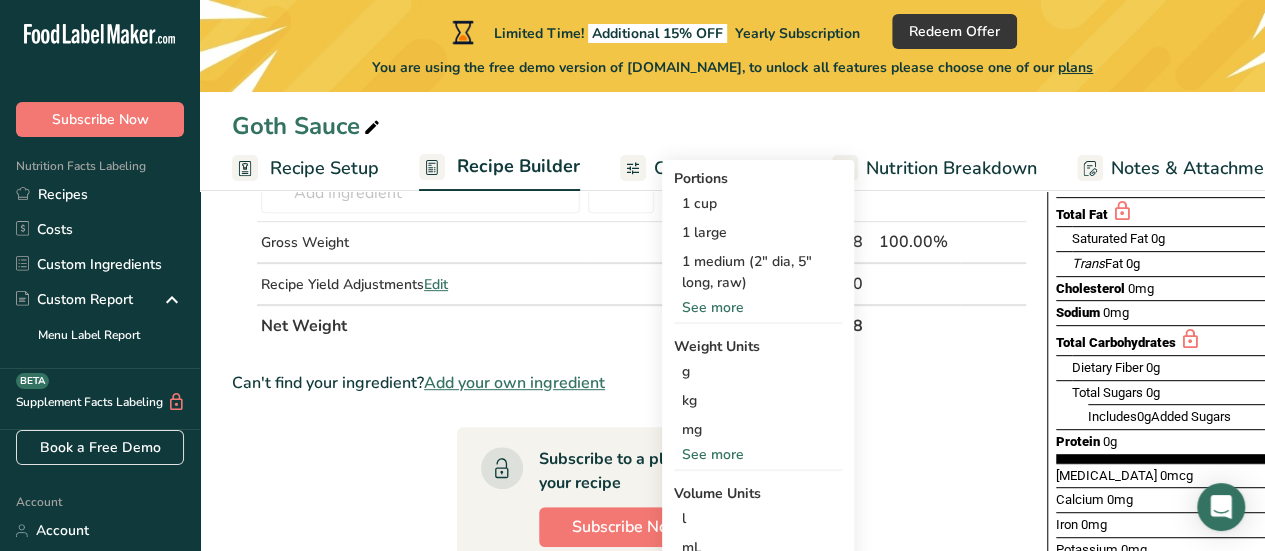 click on "See more" at bounding box center (758, 454) 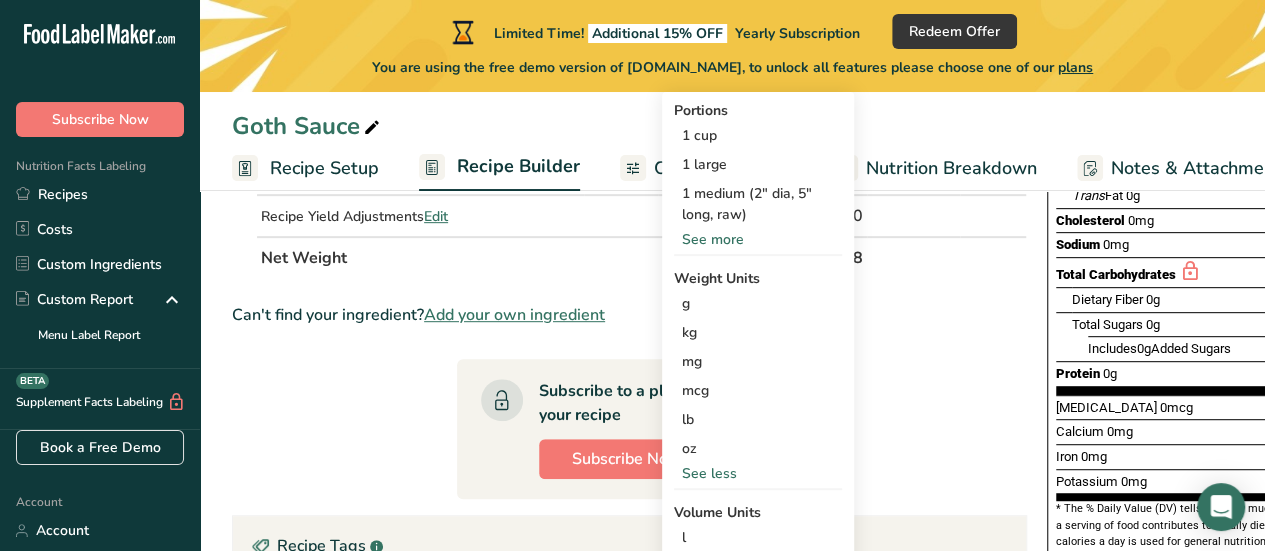 scroll, scrollTop: 400, scrollLeft: 0, axis: vertical 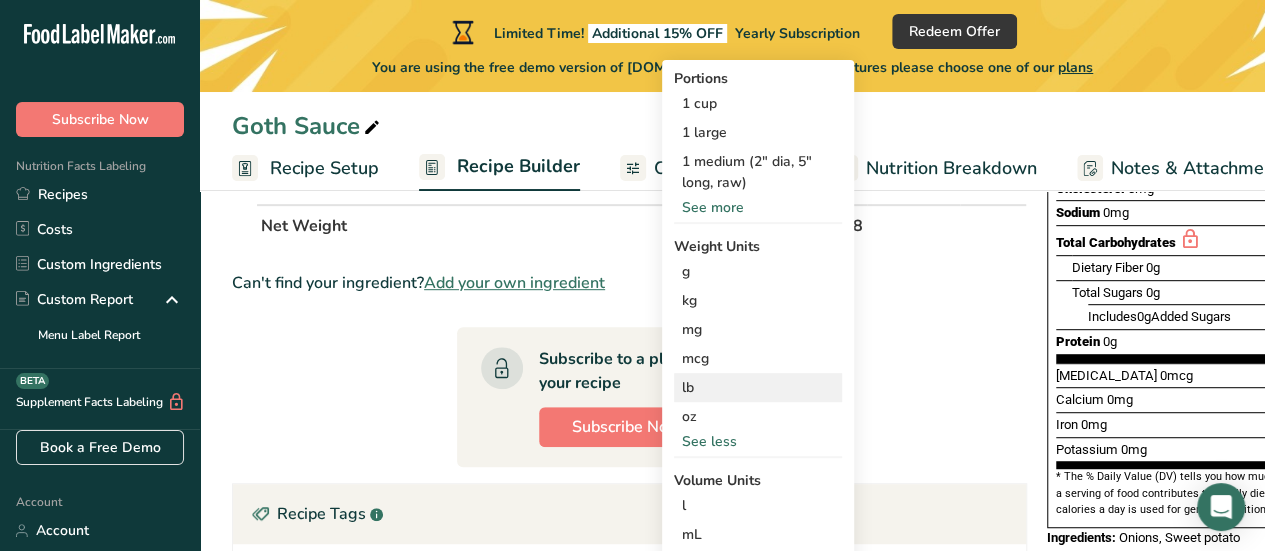 click on "lb" at bounding box center (758, 387) 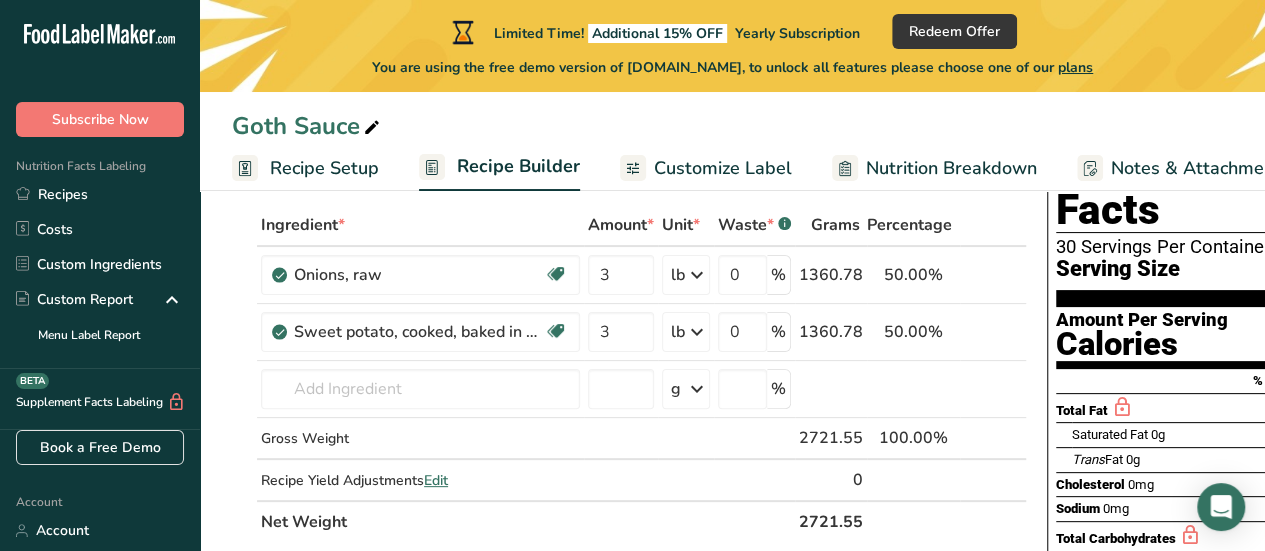 scroll, scrollTop: 100, scrollLeft: 0, axis: vertical 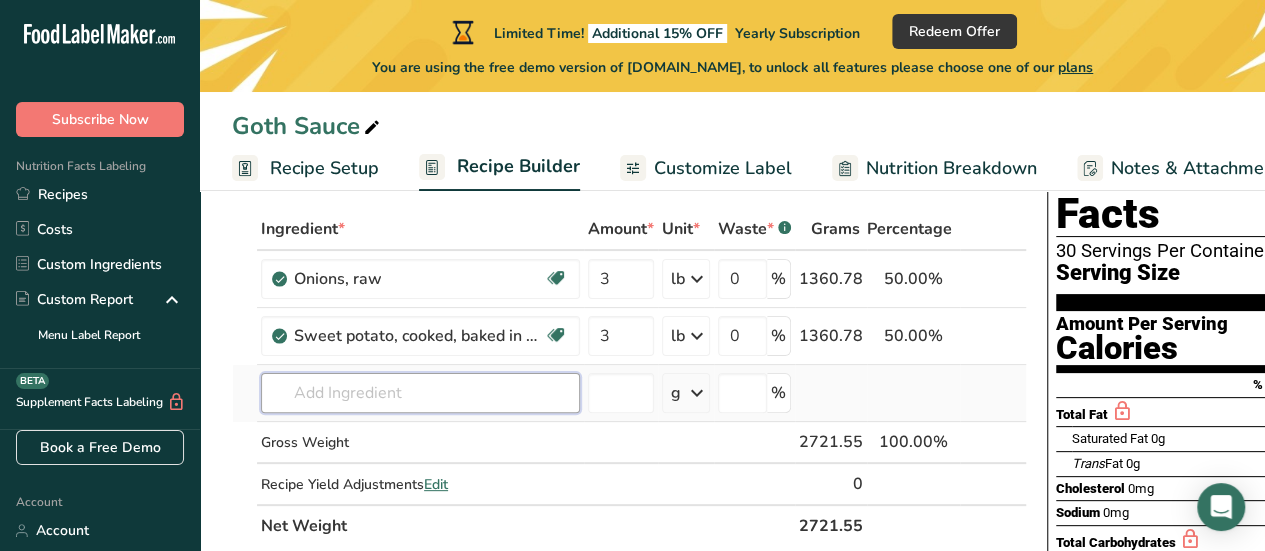 click at bounding box center (420, 393) 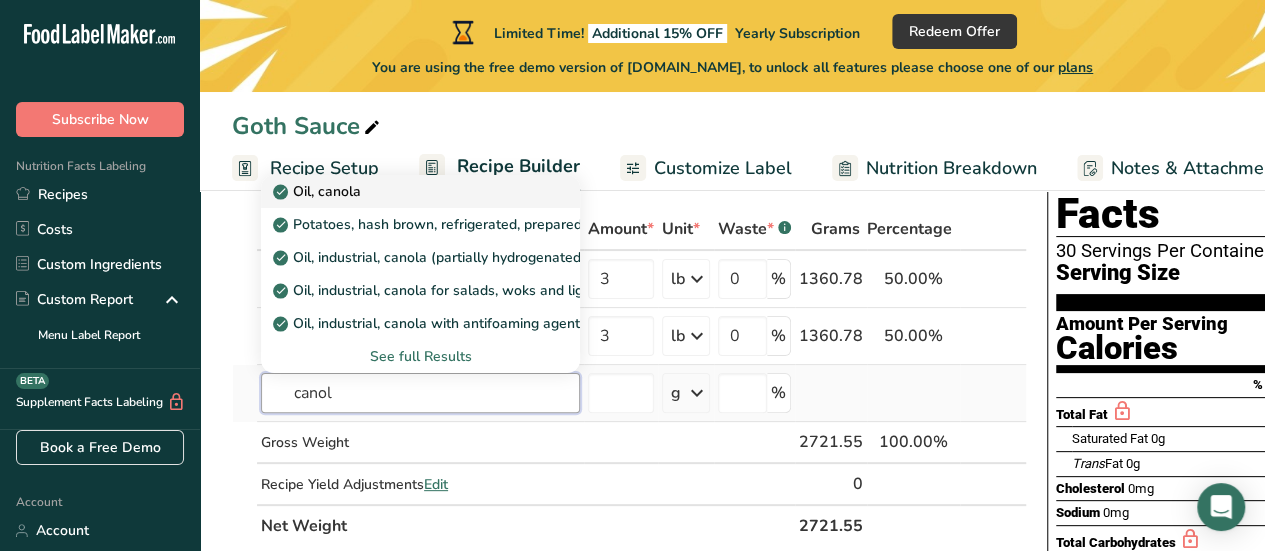 type on "canol" 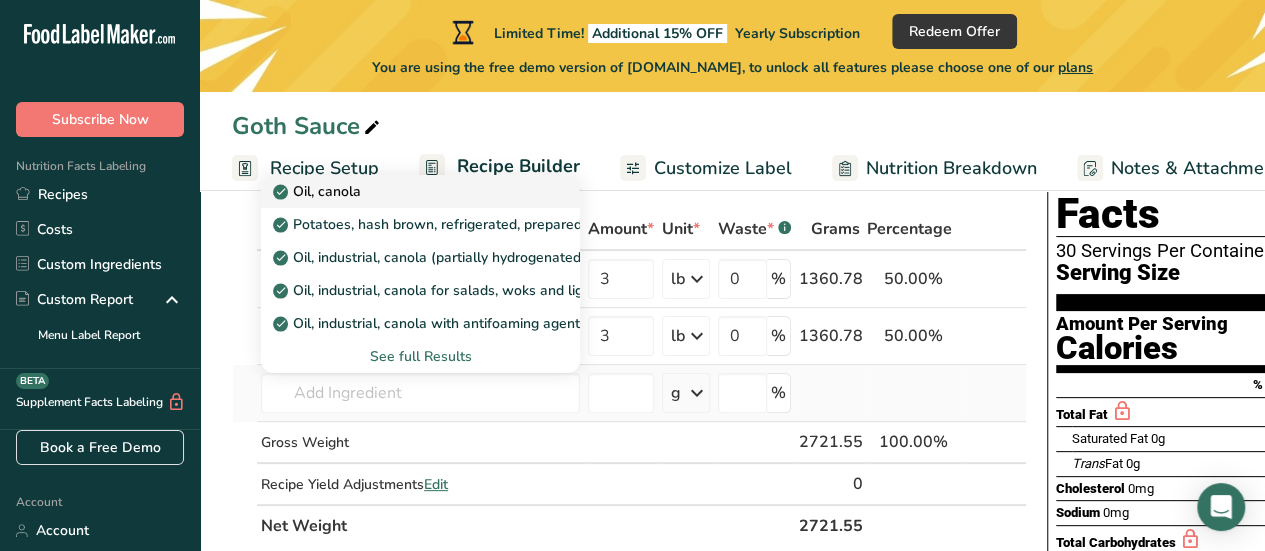 click on "Oil, canola" at bounding box center [319, 191] 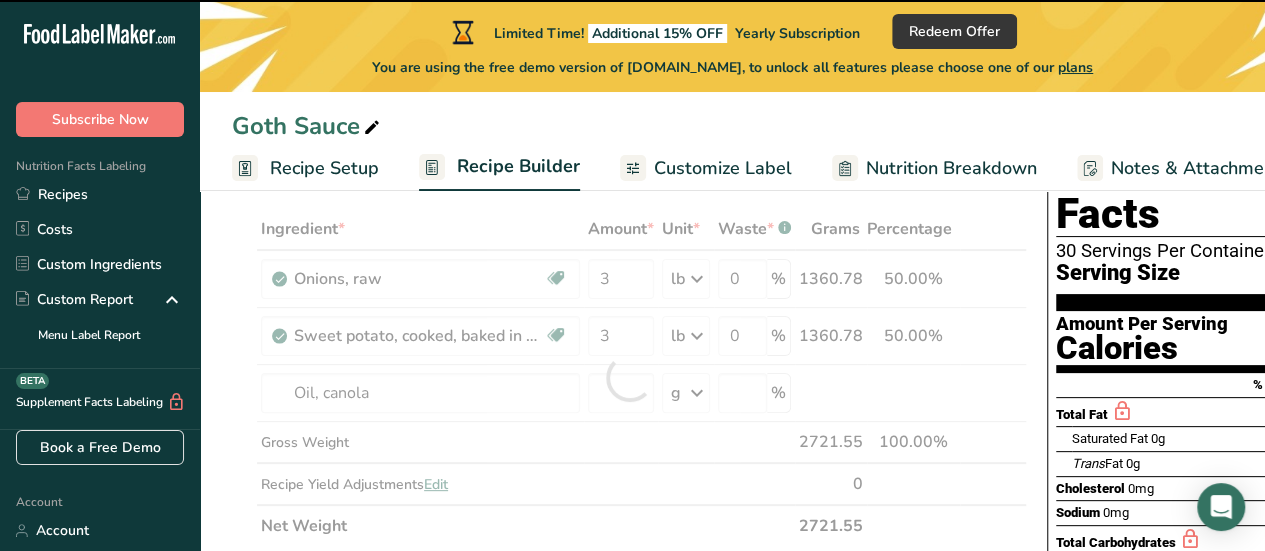 type on "0" 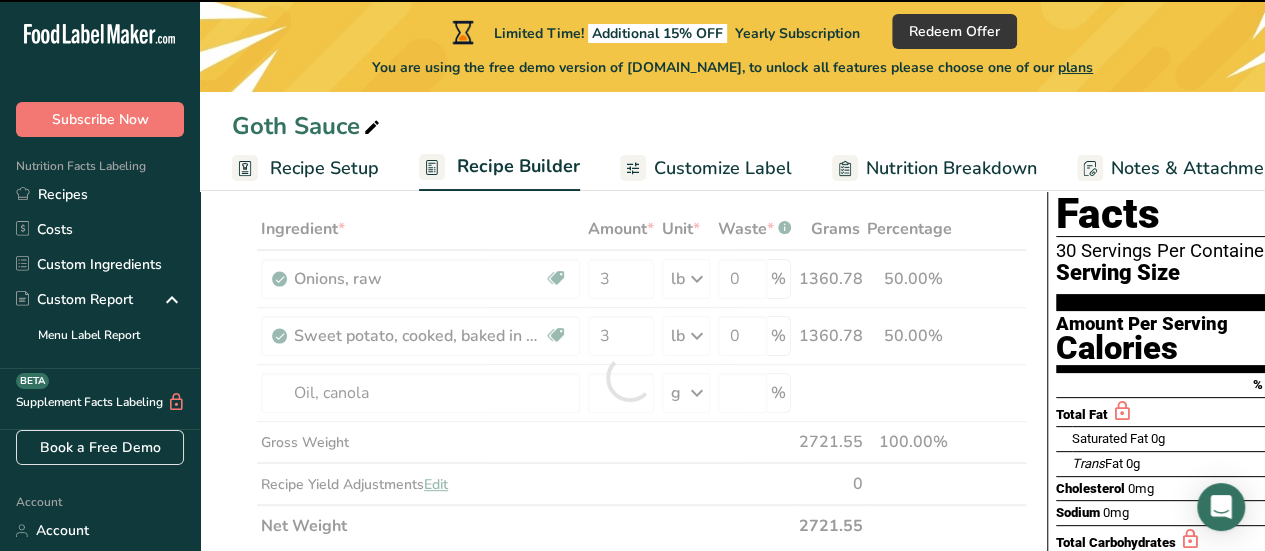 type on "0" 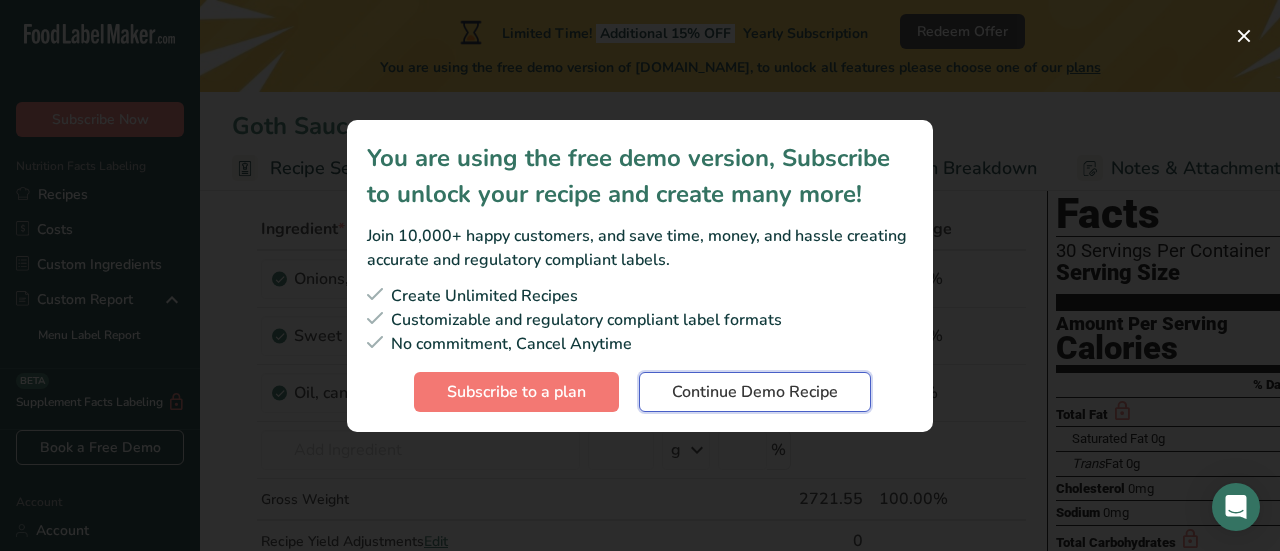 click on "Continue Demo Recipe" at bounding box center (755, 392) 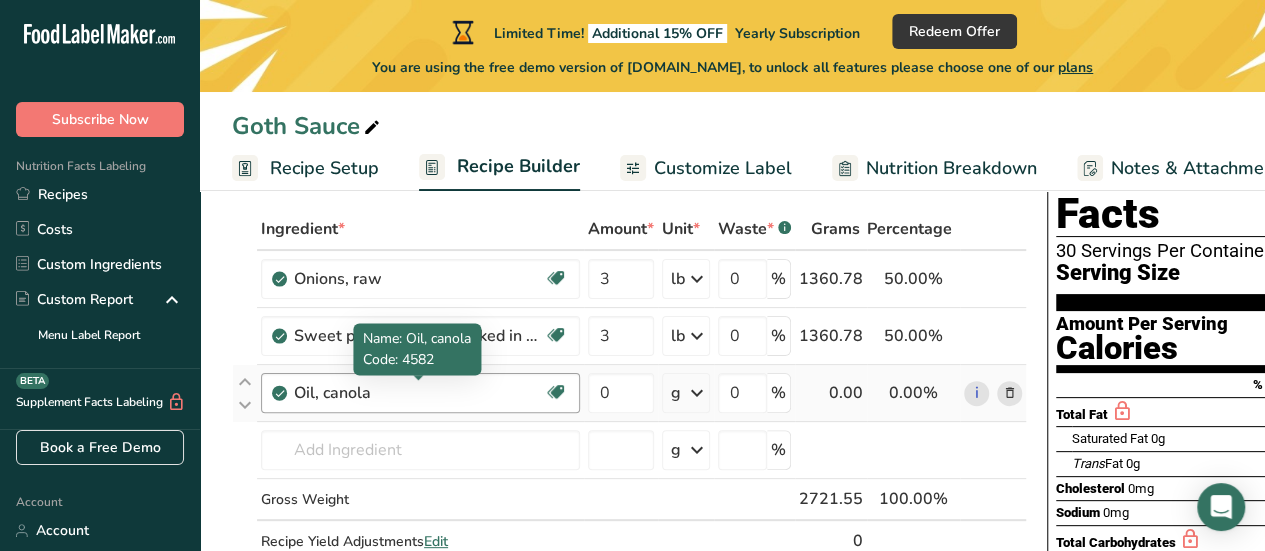 scroll, scrollTop: 200, scrollLeft: 0, axis: vertical 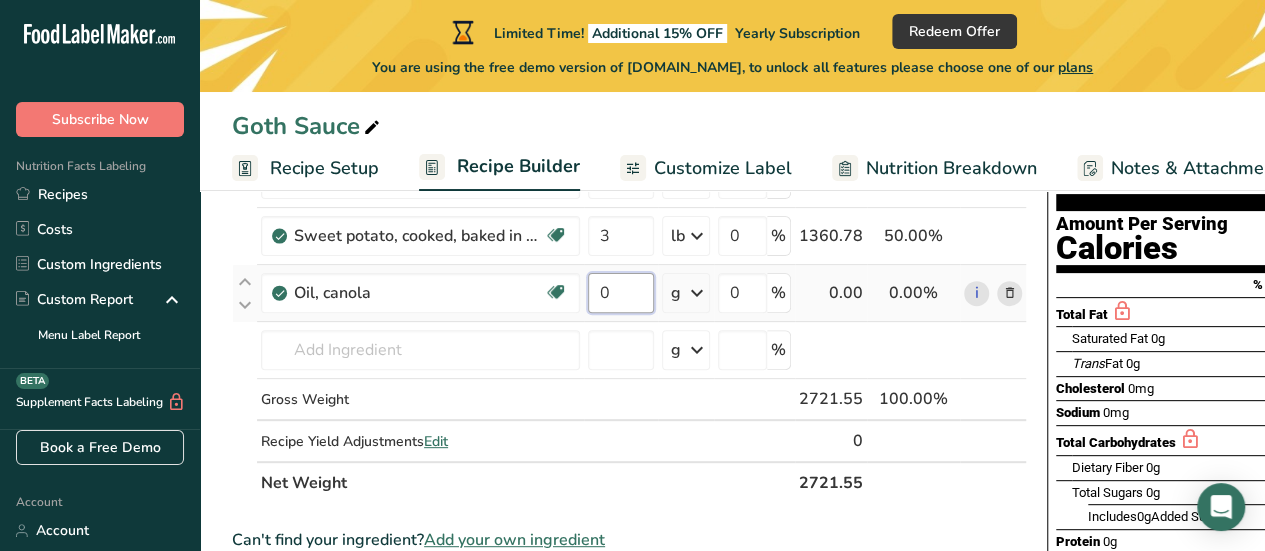 drag, startPoint x: 616, startPoint y: 297, endPoint x: 594, endPoint y: 298, distance: 22.022715 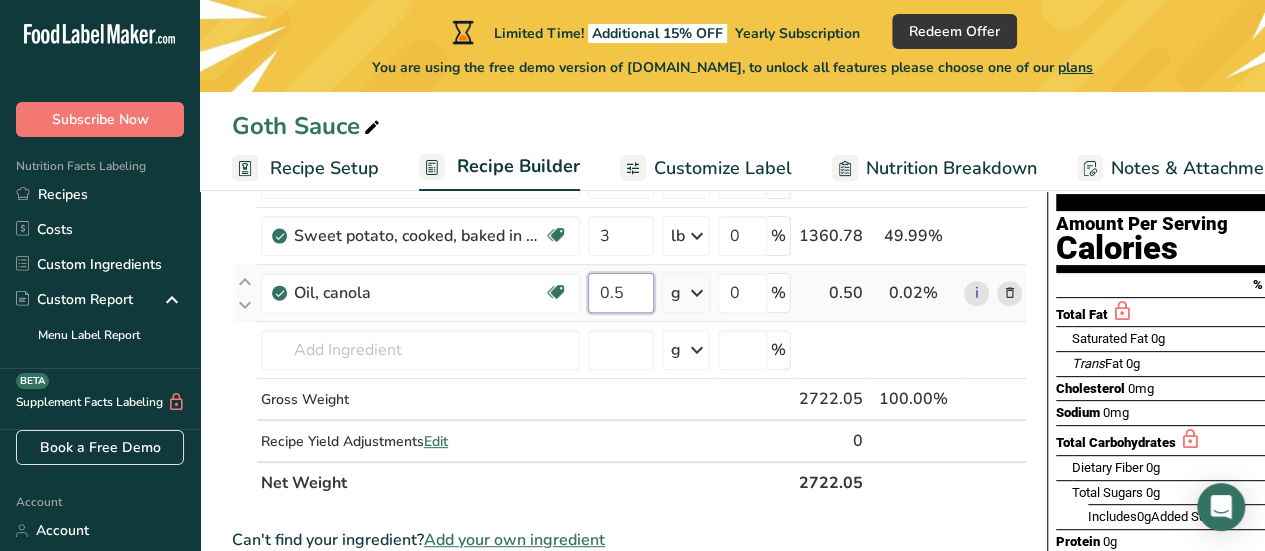 type on "0.5" 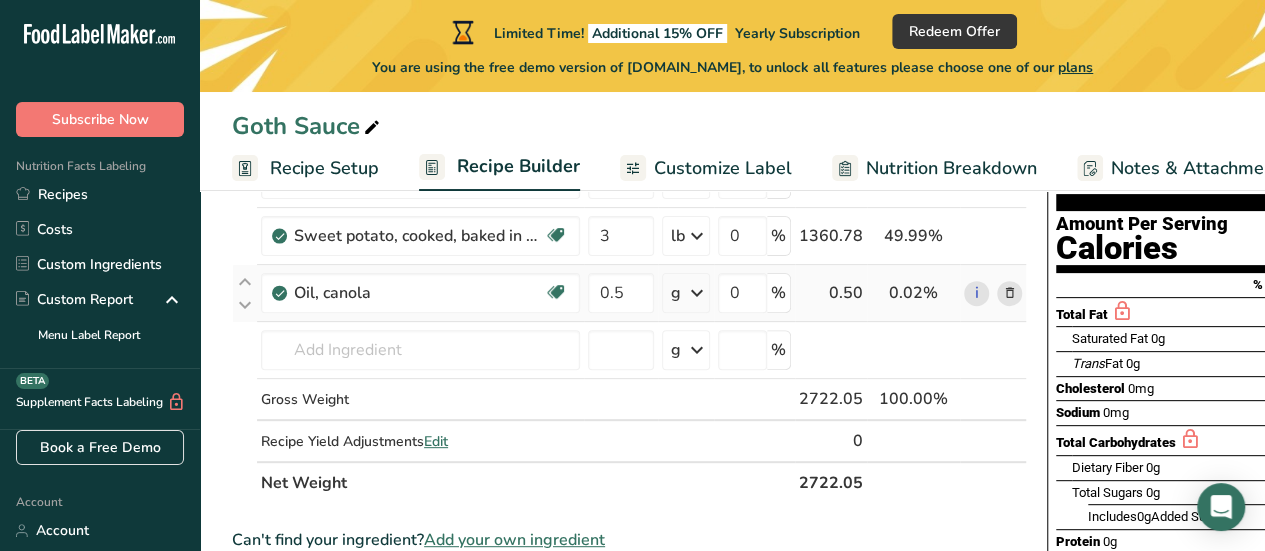 click on "Ingredient *
Amount *
Unit *
Waste *   .a-a{fill:#347362;}.b-a{fill:#fff;}          Grams
Percentage
Onions, raw
Source of Antioxidants
Prebiotic Effect
Dairy free
Gluten free
Vegan
Vegetarian
Soy free
3
lb
Portions
1 cup, sliced
1 tbsp chopped
1 large
See more
Weight Units
g
kg
mg
mcg
lb
oz
See less
Volume Units
l
Volume units require a density conversion. If you know your ingredient's density enter it below. Otherwise, click on "RIA" our AI Regulatory bot - she will be able to help you
lb/ft3" at bounding box center (629, 306) 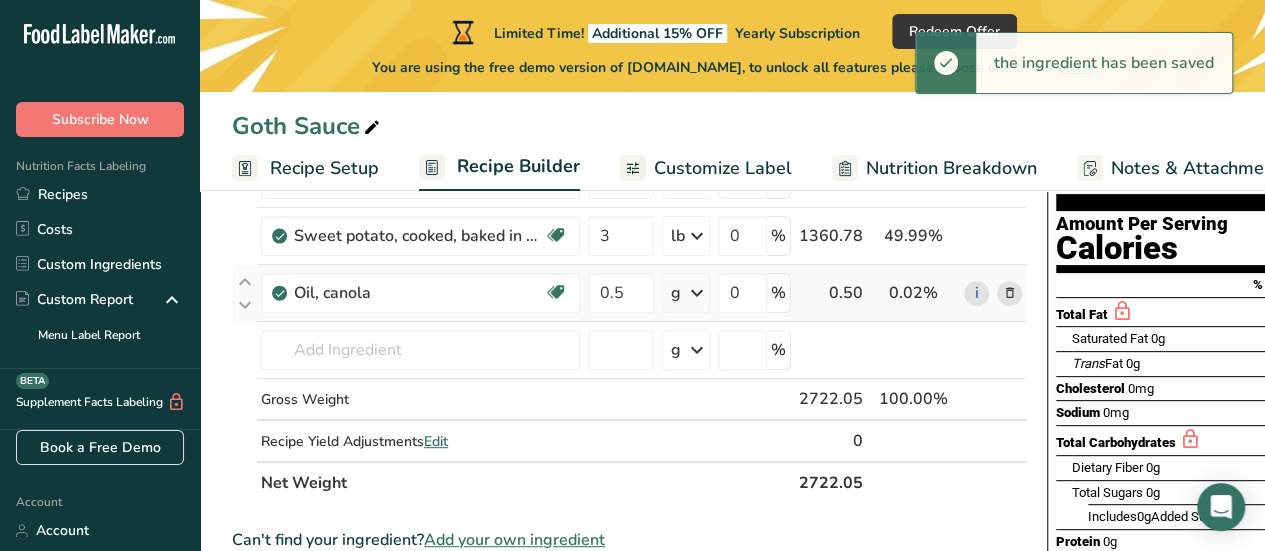 click at bounding box center [697, 293] 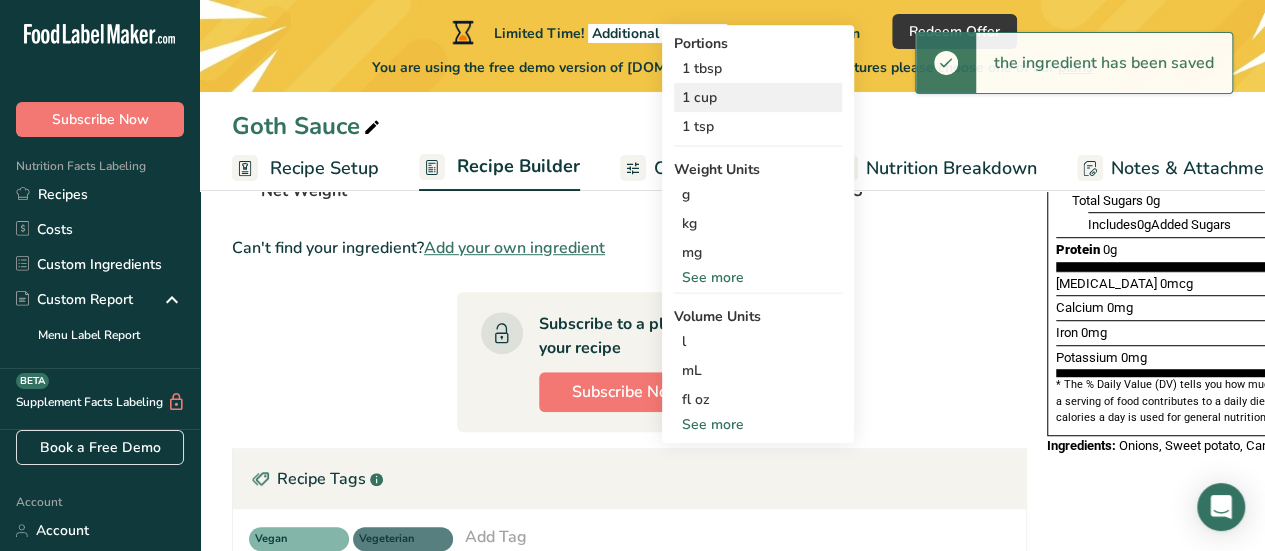scroll, scrollTop: 500, scrollLeft: 0, axis: vertical 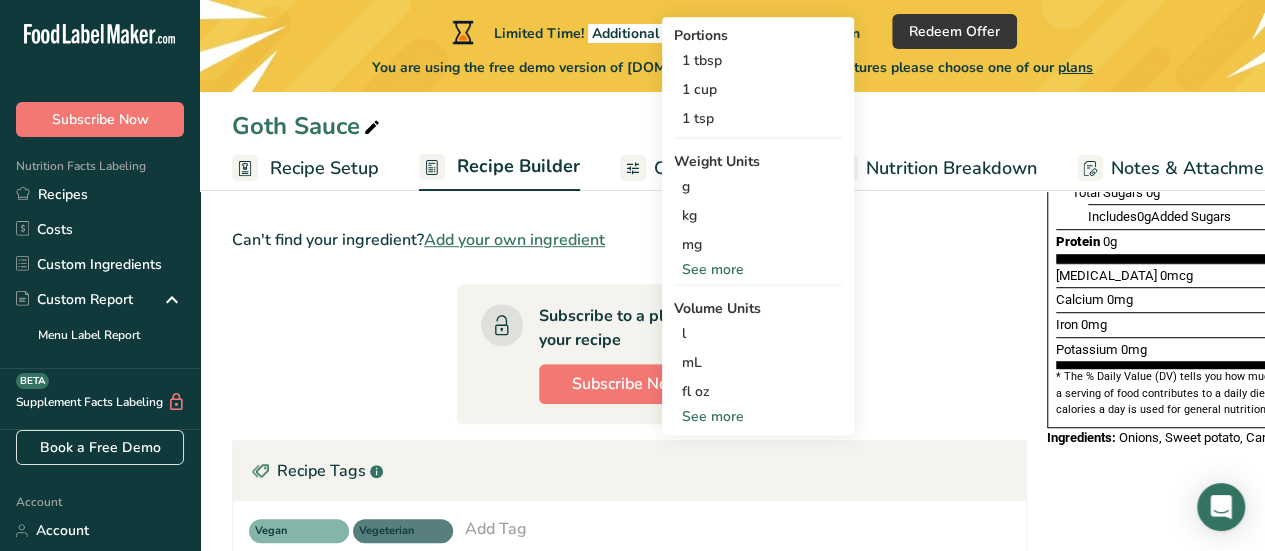 click on "See more" at bounding box center (758, 416) 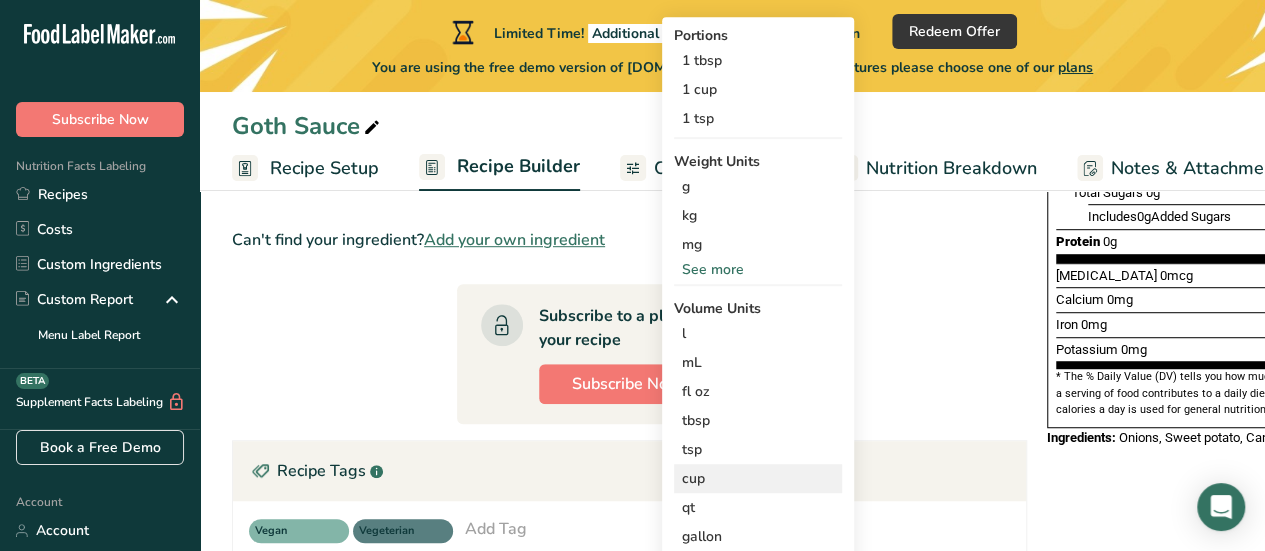 click on "cup" at bounding box center (758, 478) 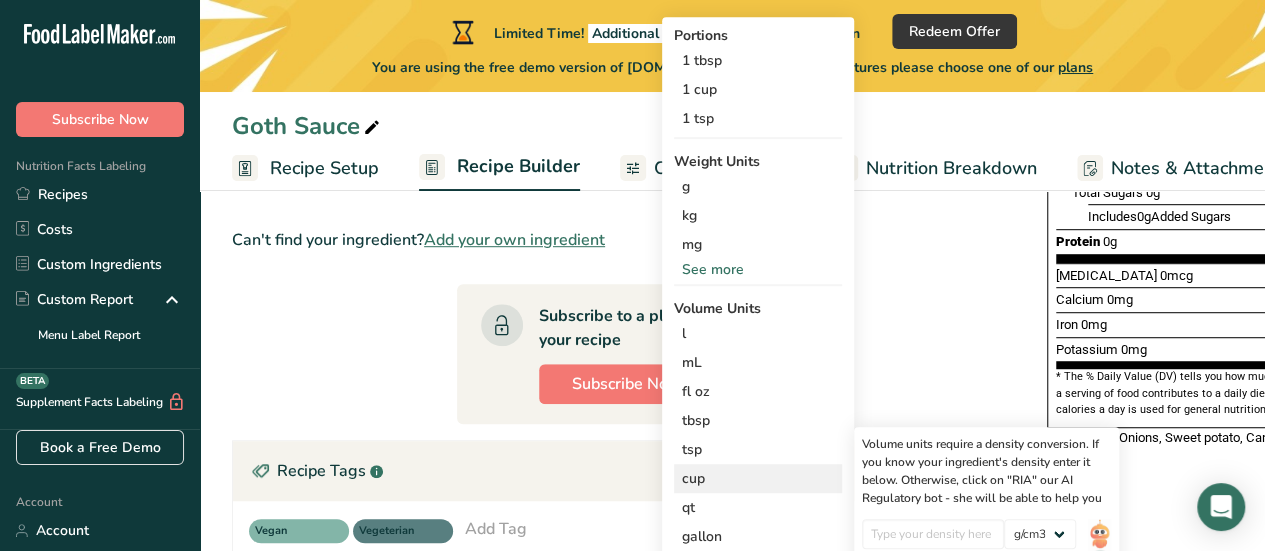 click on "cup" at bounding box center [758, 478] 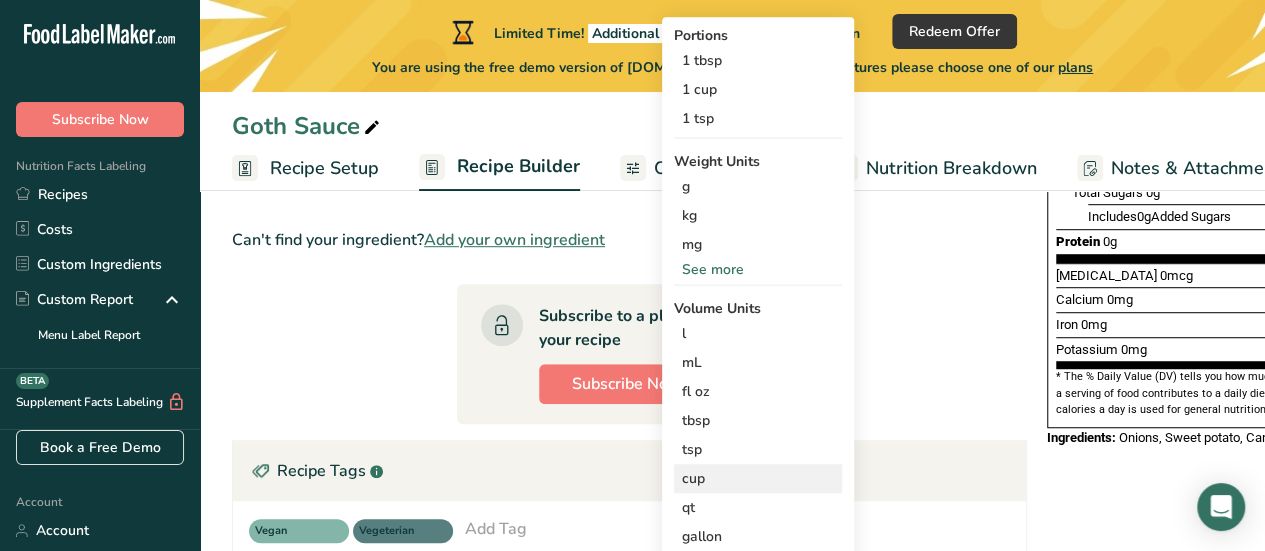 click on "cup" at bounding box center (758, 478) 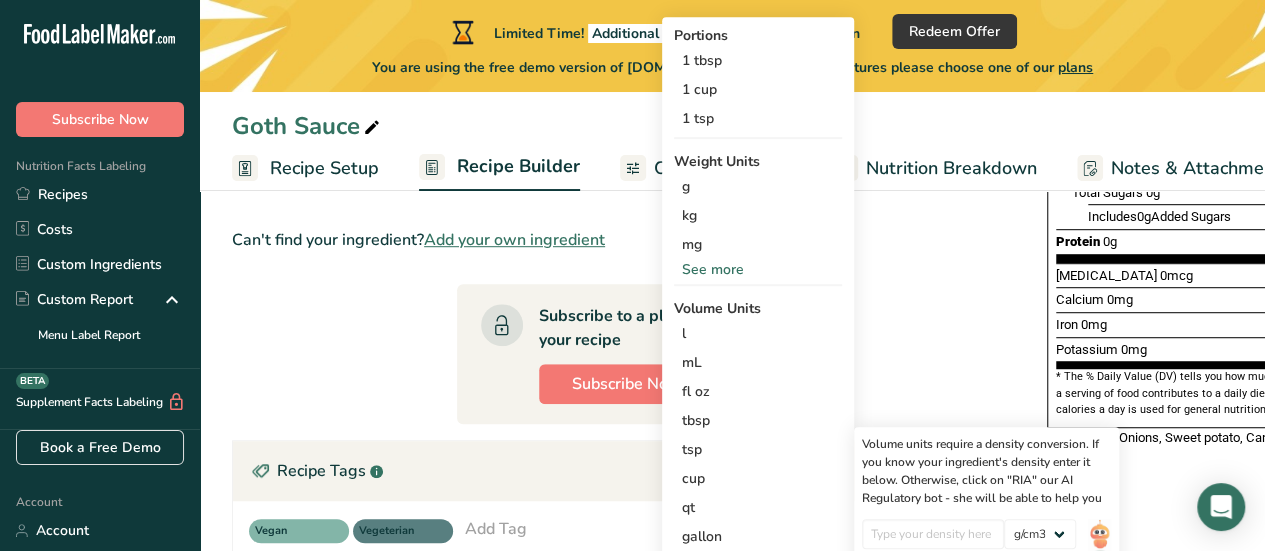 click on "Ingredient *
Amount *
Unit *
Waste *   .a-a{fill:#347362;}.b-a{fill:#fff;}          Grams
Percentage
Onions, raw
Source of Antioxidants
Prebiotic Effect
Dairy free
Gluten free
Vegan
Vegetarian
Soy free
3
lb
Portions
1 cup, sliced
1 tbsp chopped
1 large
See more
Weight Units
g
kg
mg
mcg
lb
oz
See less
Volume Units
l
Volume units require a density conversion. If you know your ingredient's density enter it below. Otherwise, click on "RIA" our AI Regulatory bot - she will be able to help you
mL" at bounding box center (629, 357) 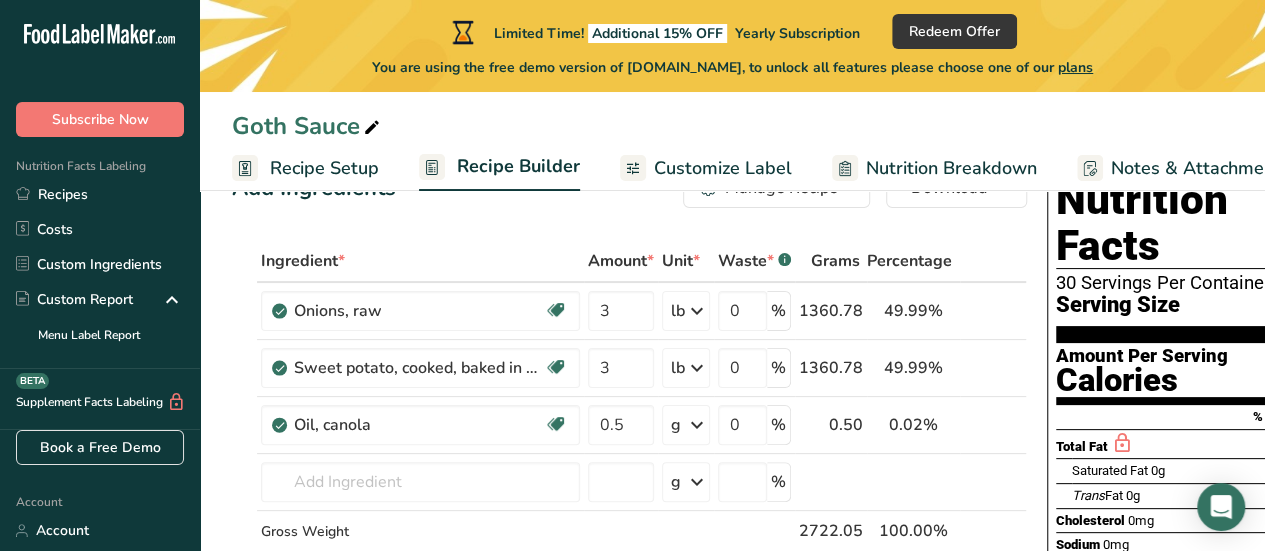 scroll, scrollTop: 100, scrollLeft: 0, axis: vertical 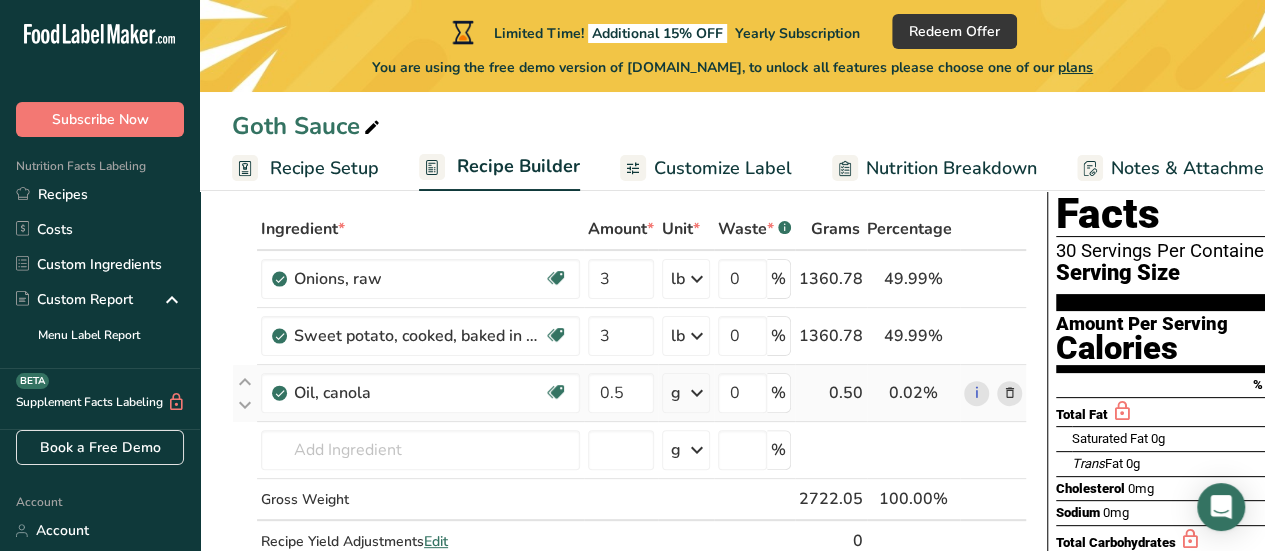 click at bounding box center [697, 393] 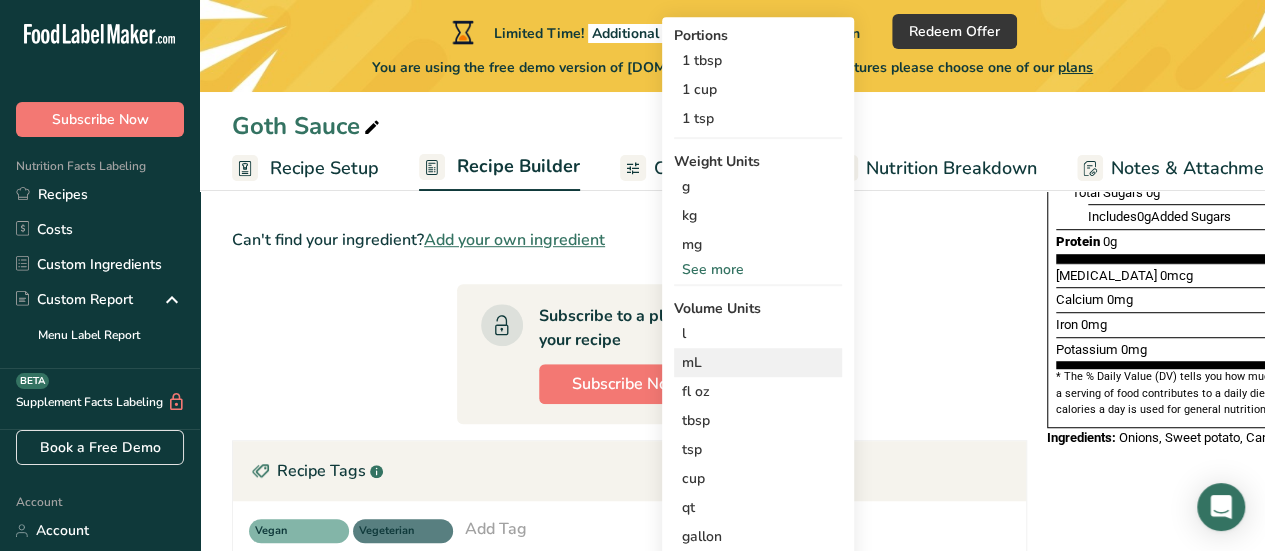 scroll, scrollTop: 600, scrollLeft: 0, axis: vertical 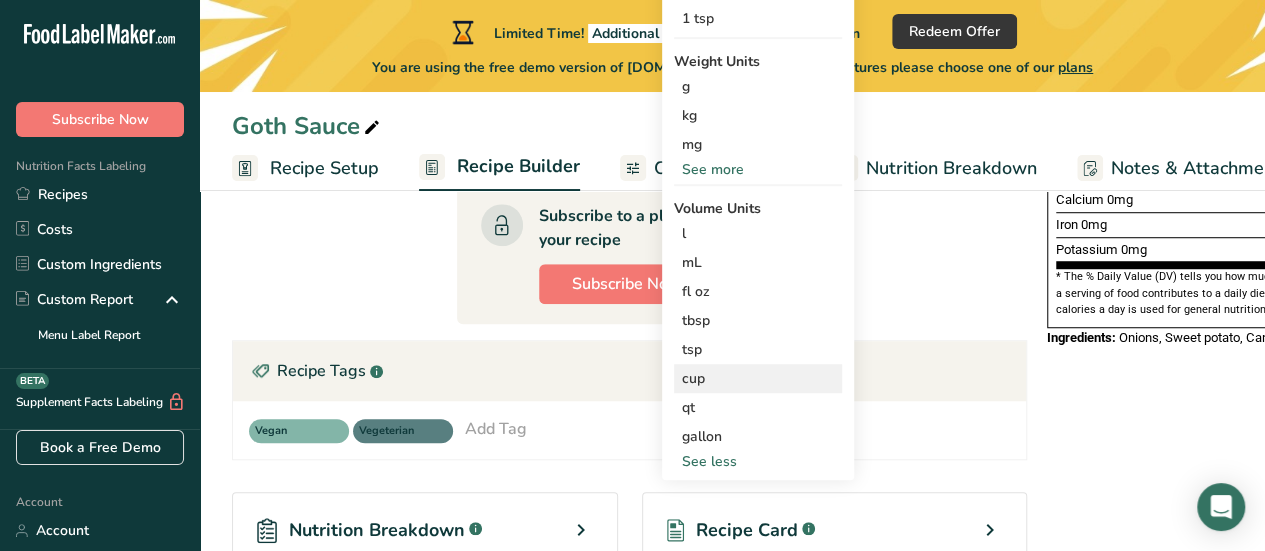 click on "cup" at bounding box center [758, 378] 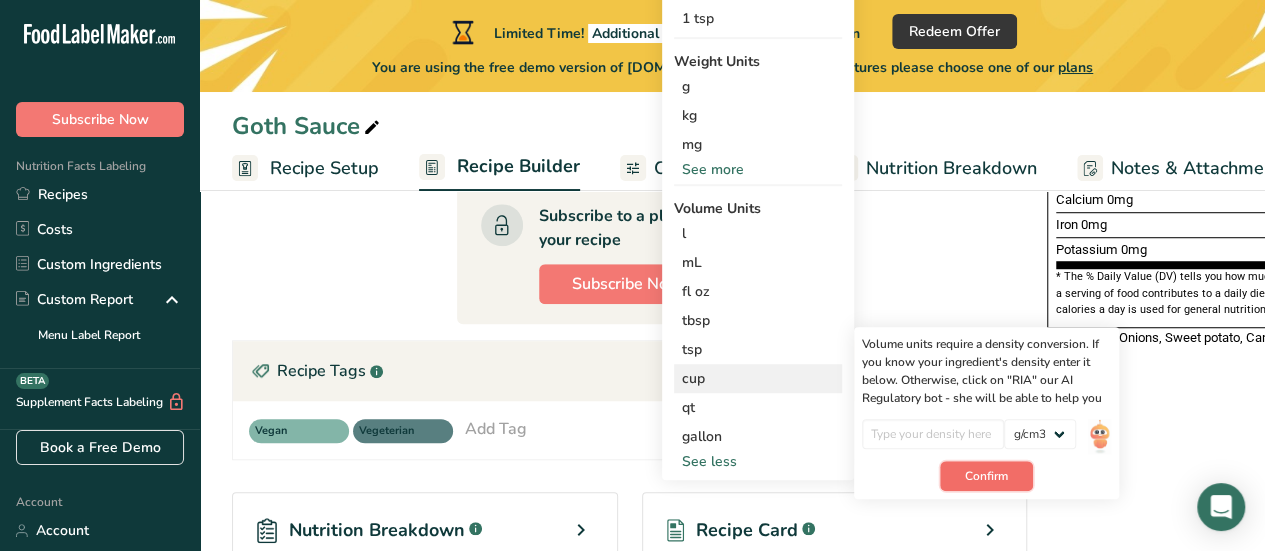 click on "Confirm" at bounding box center [986, 476] 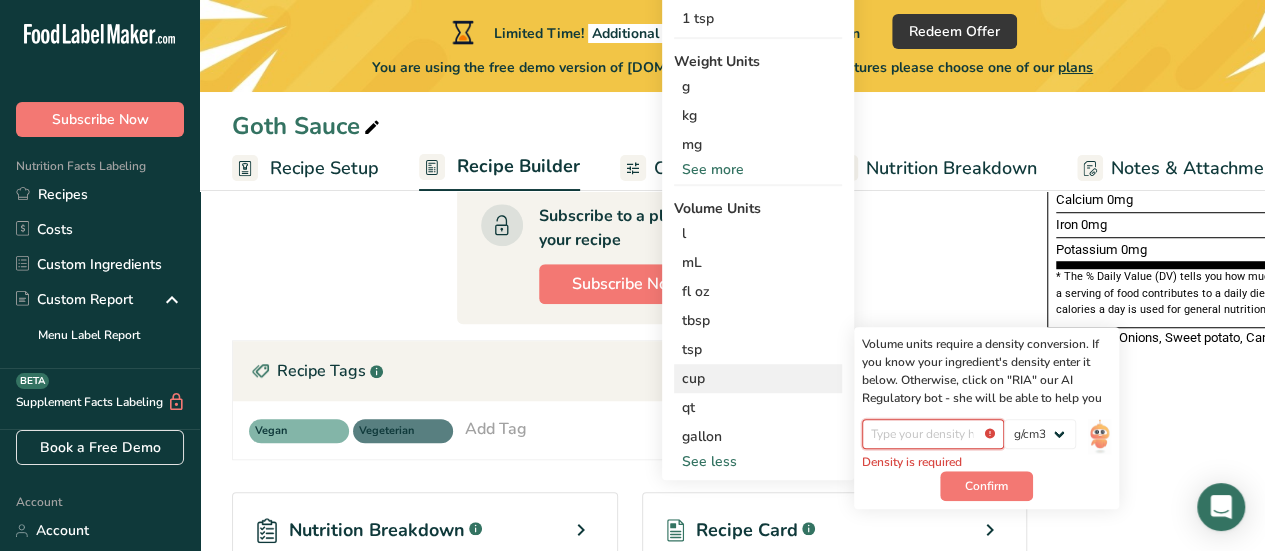 click at bounding box center [933, 434] 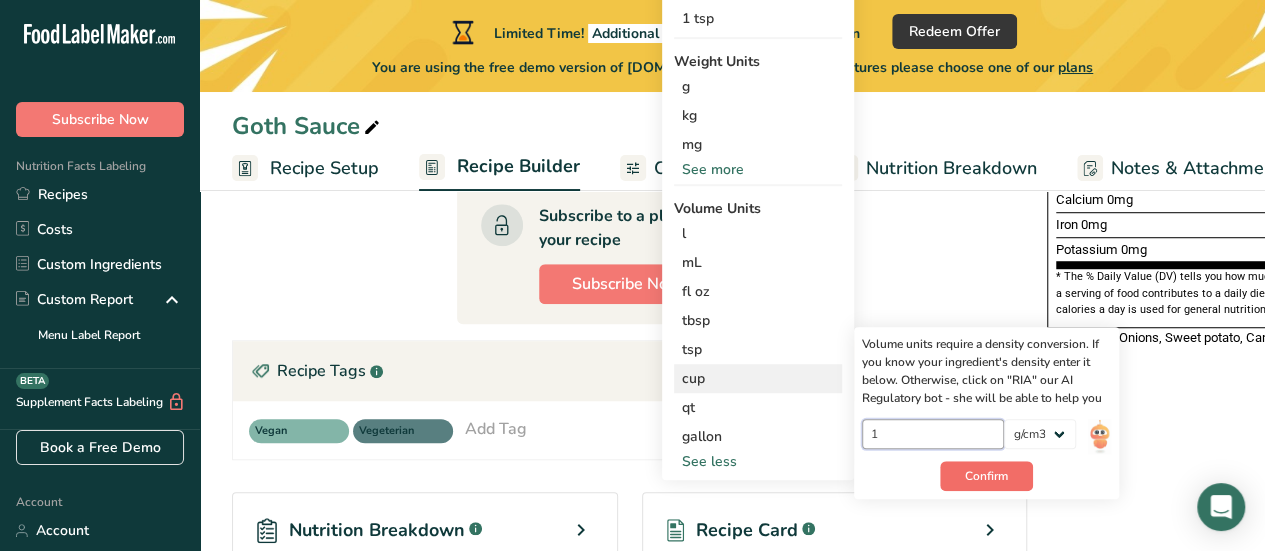 type on "1" 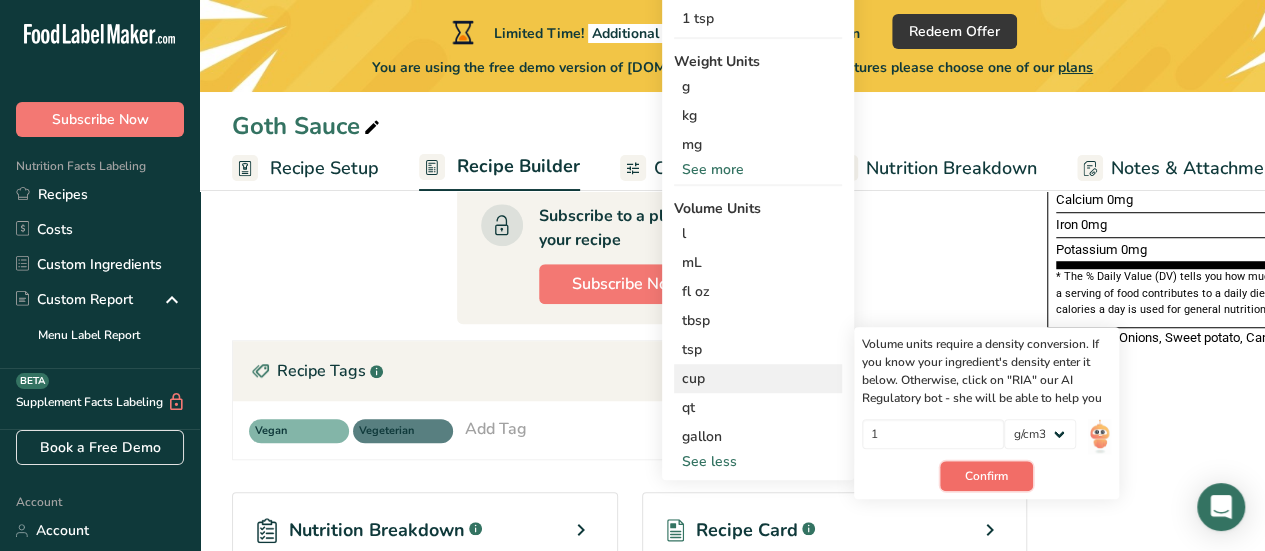 click on "Confirm" at bounding box center [986, 476] 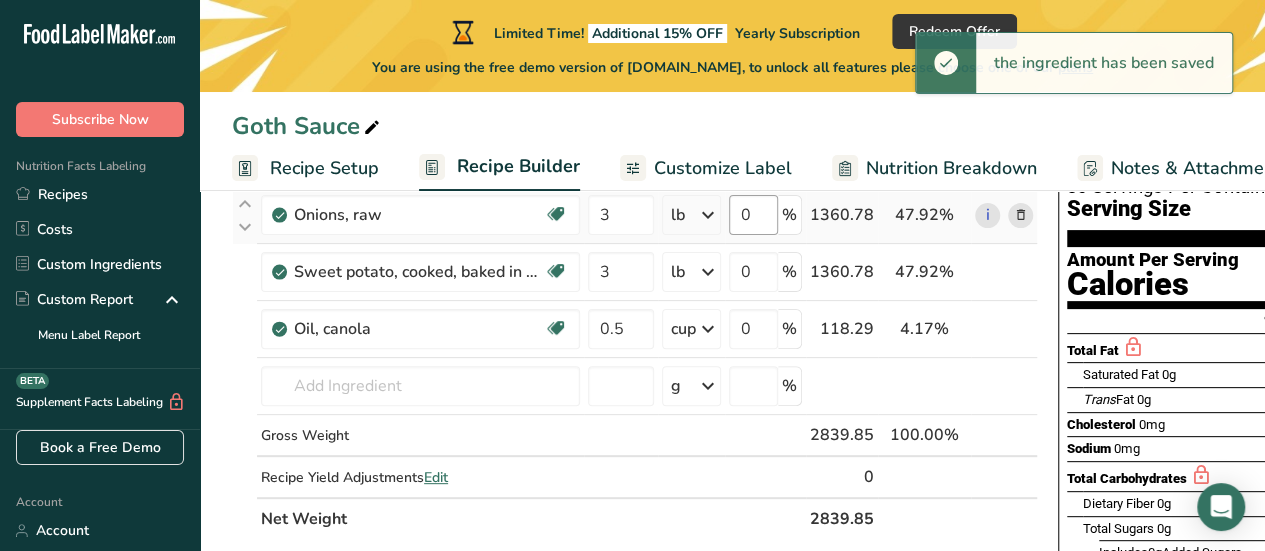 scroll, scrollTop: 200, scrollLeft: 0, axis: vertical 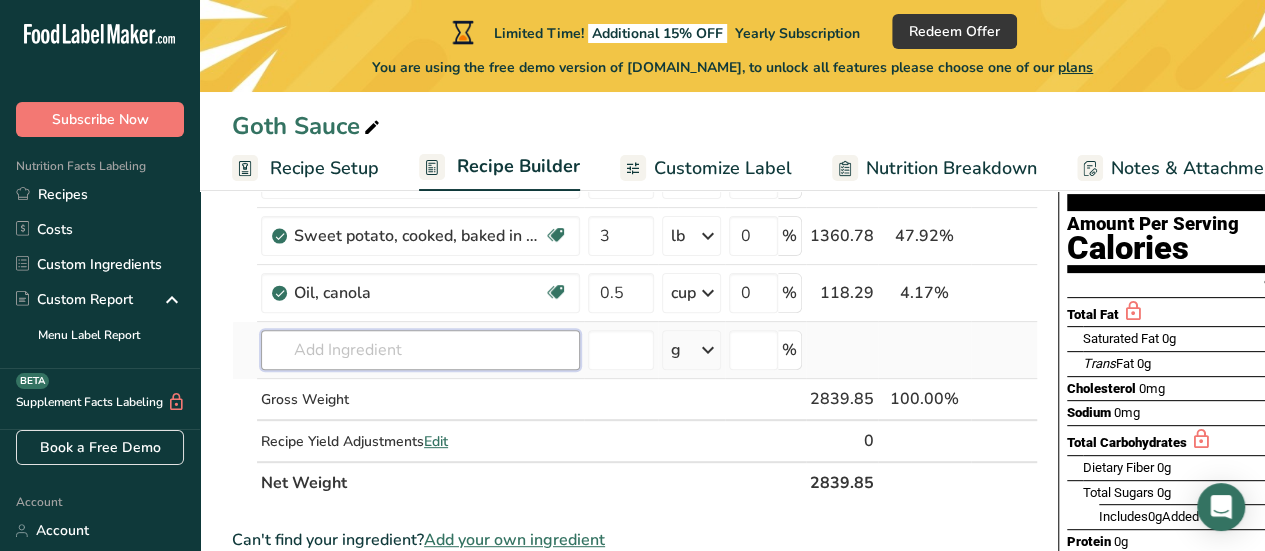 click at bounding box center [420, 350] 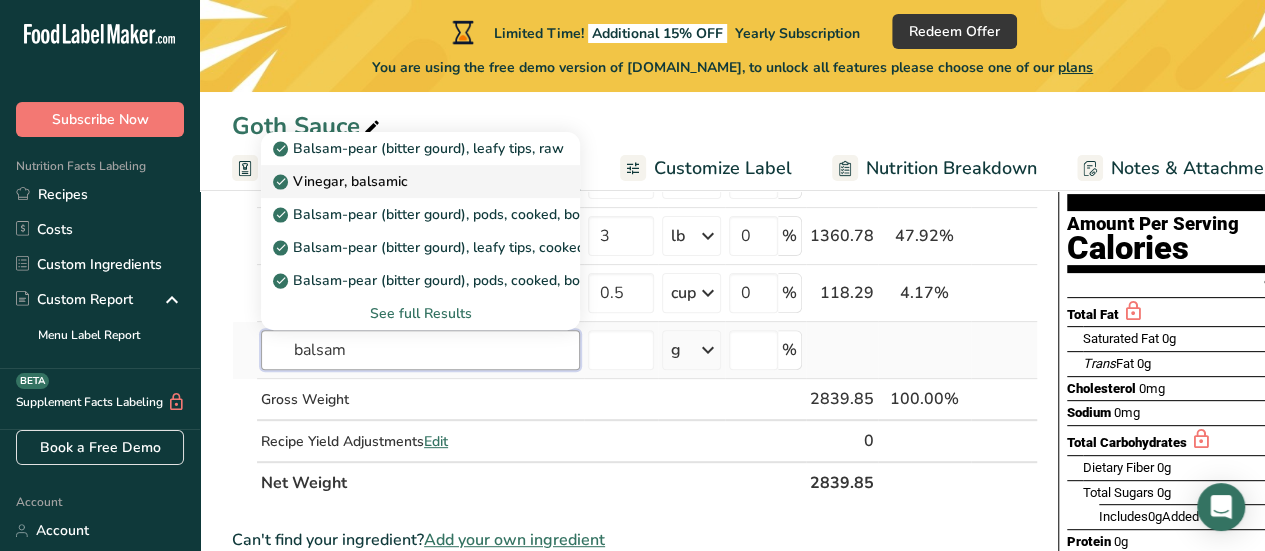 type on "balsam" 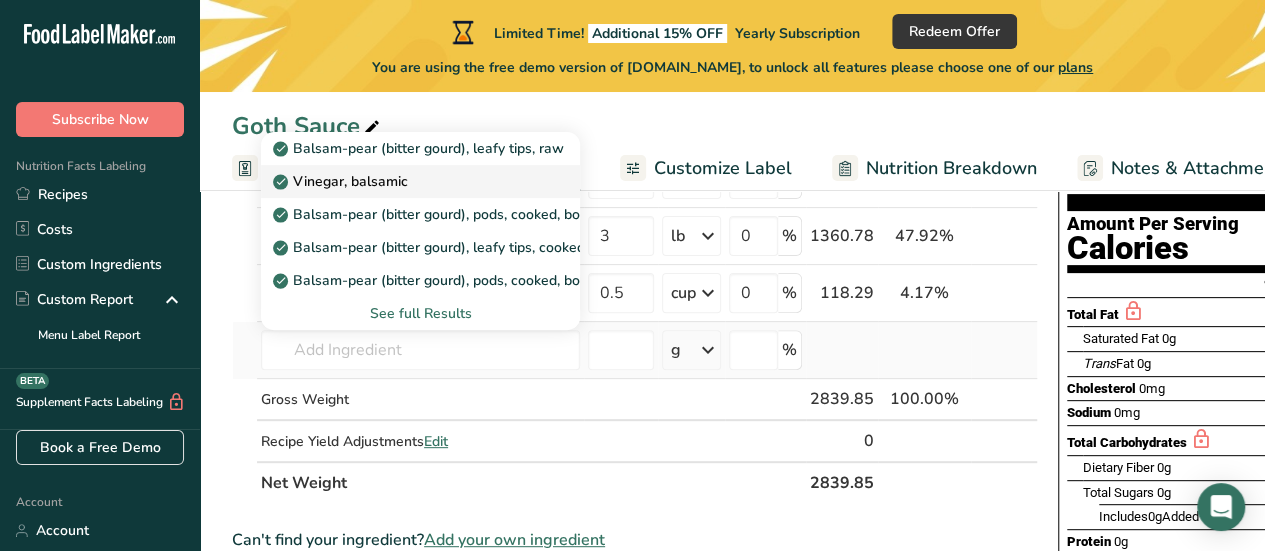 click on "Vinegar, balsamic" at bounding box center (404, 181) 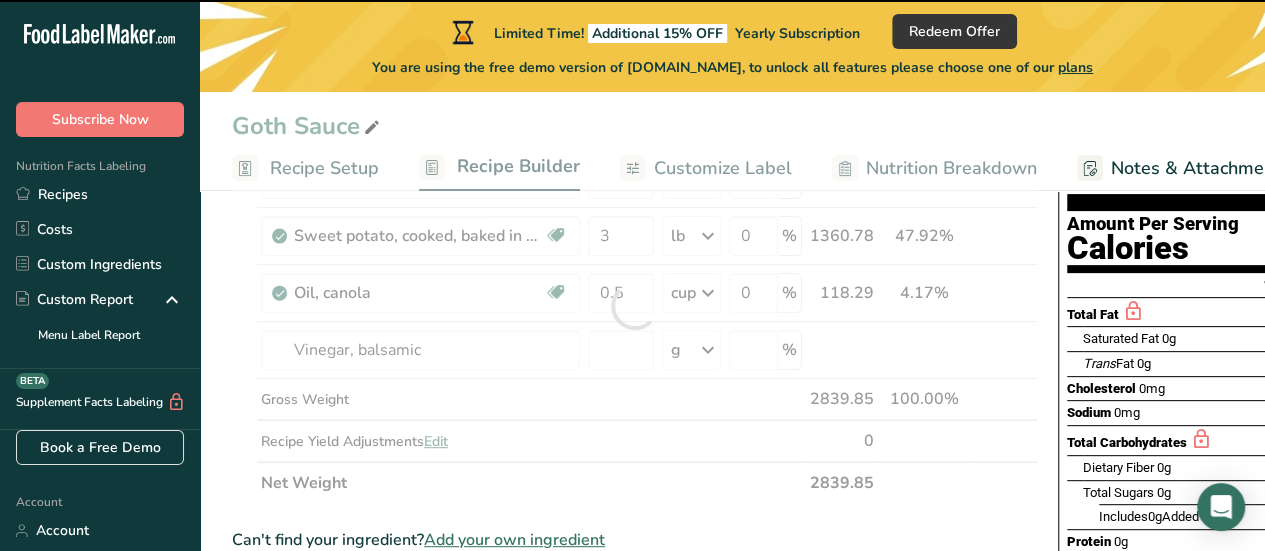 type on "0" 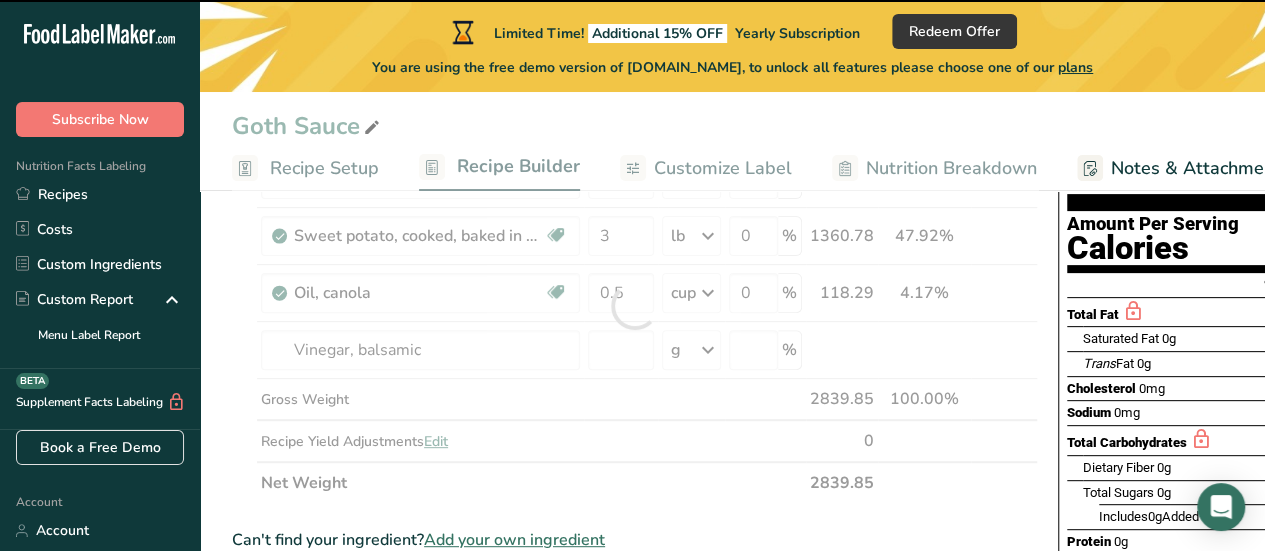 type on "0" 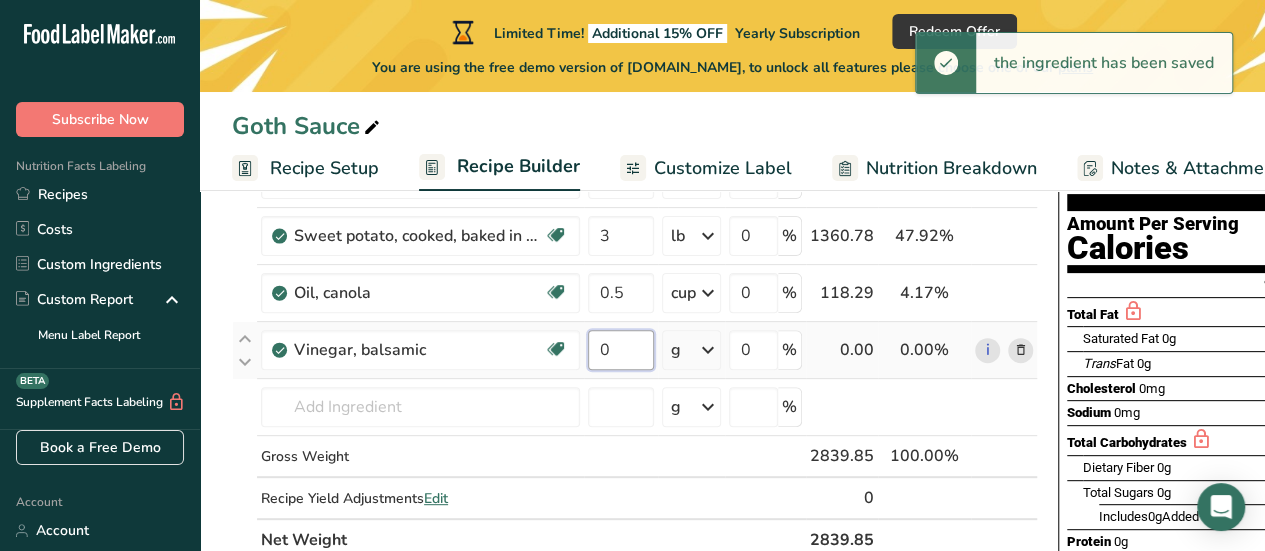 click on "0" at bounding box center [621, 350] 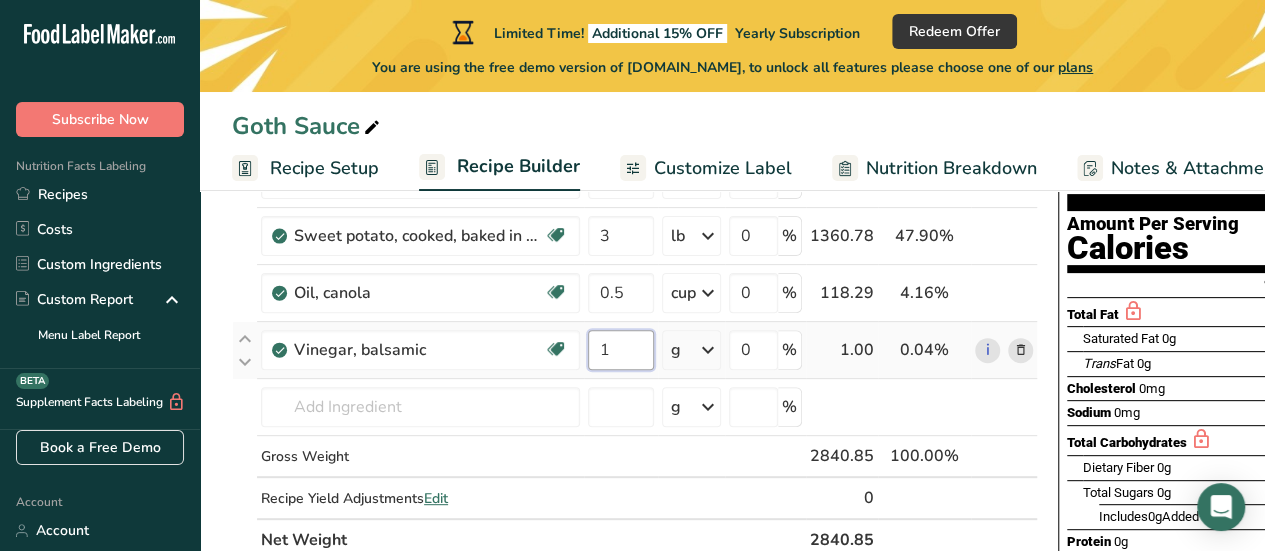 type on "1" 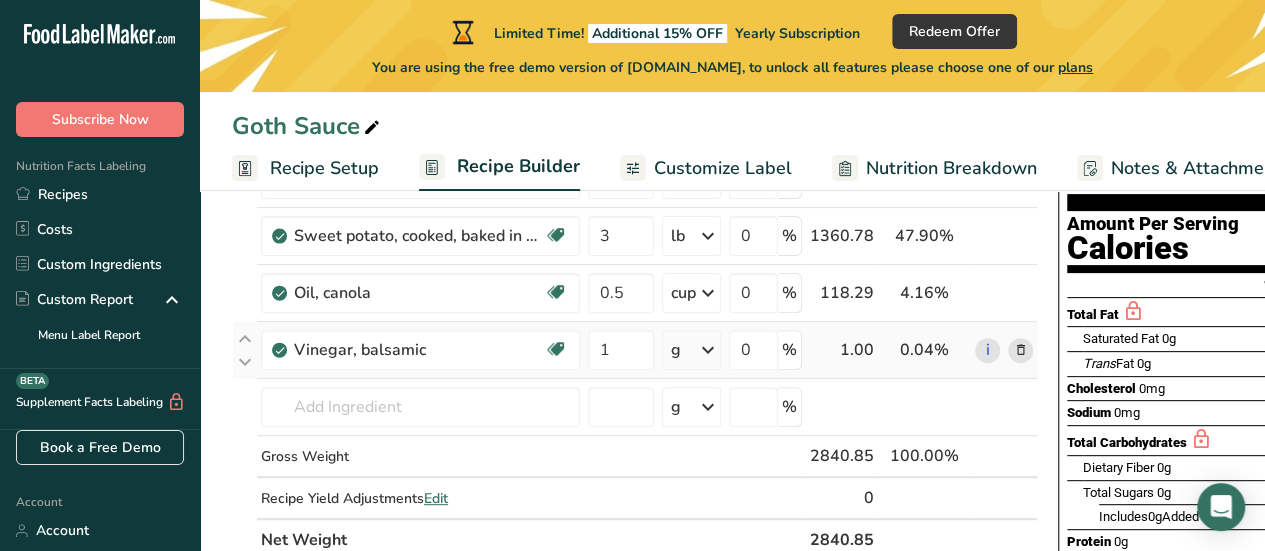 click on "Ingredient *
Amount *
Unit *
Waste *   .a-a{fill:#347362;}.b-a{fill:#fff;}          Grams
Percentage
Onions, raw
Source of Antioxidants
Prebiotic Effect
Dairy free
Gluten free
Vegan
Vegetarian
Soy free
3
lb
Portions
1 cup, sliced
1 tbsp chopped
1 large
See more
Weight Units
g
kg
mg
mcg
lb
oz
See less
Volume Units
l
Volume units require a density conversion. If you know your ingredient's density enter it below. Otherwise, click on "RIA" our AI Regulatory bot - she will be able to help you
lb/ft3" at bounding box center [635, 334] 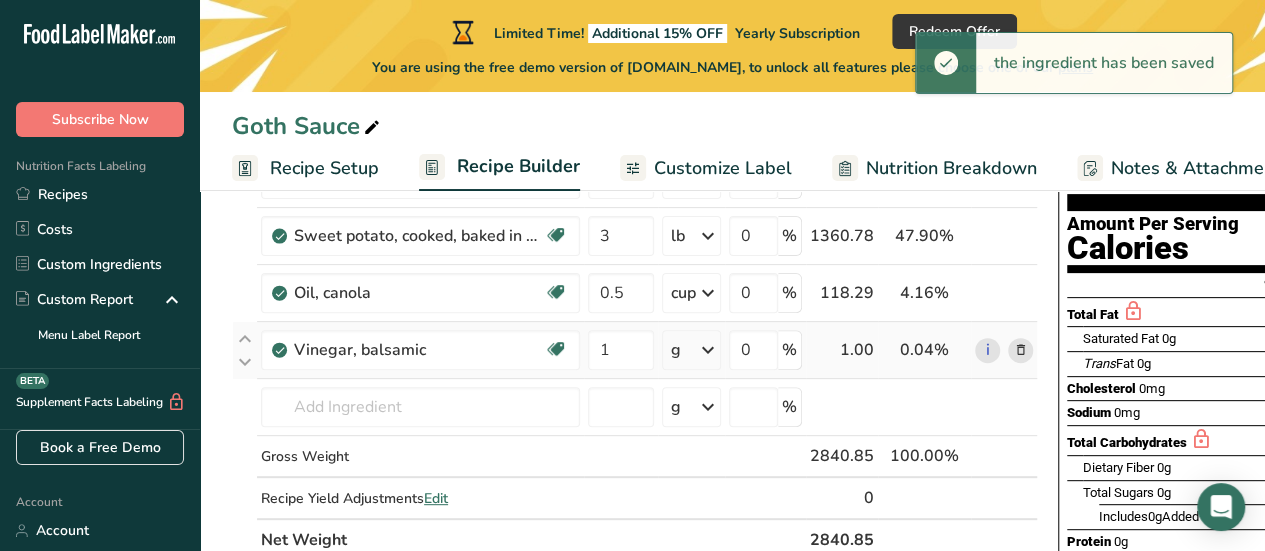 click at bounding box center [708, 350] 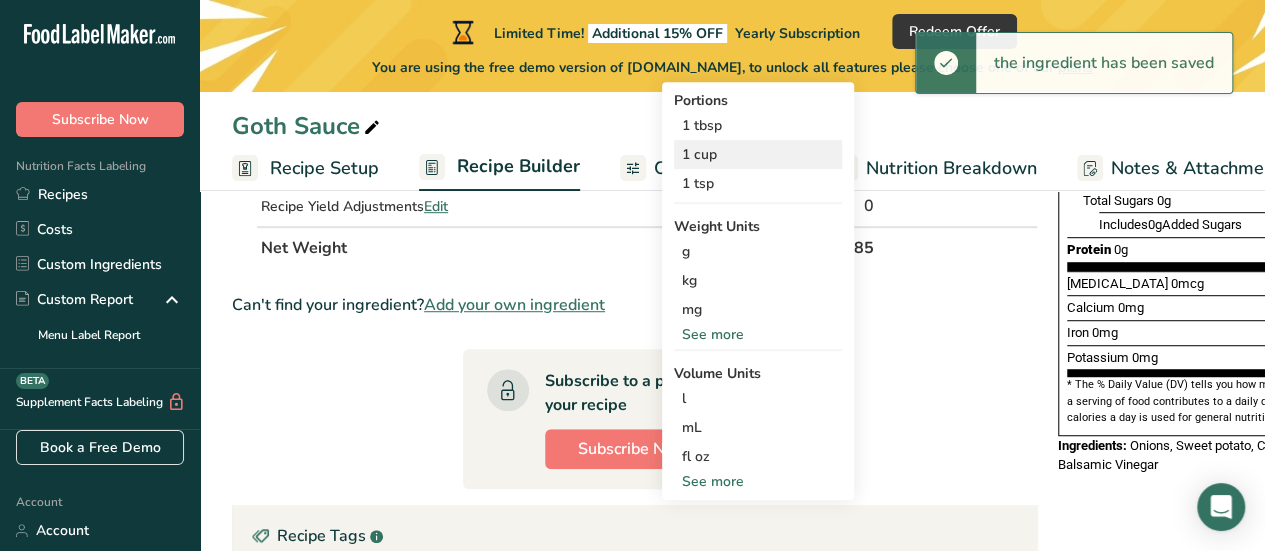 scroll, scrollTop: 500, scrollLeft: 0, axis: vertical 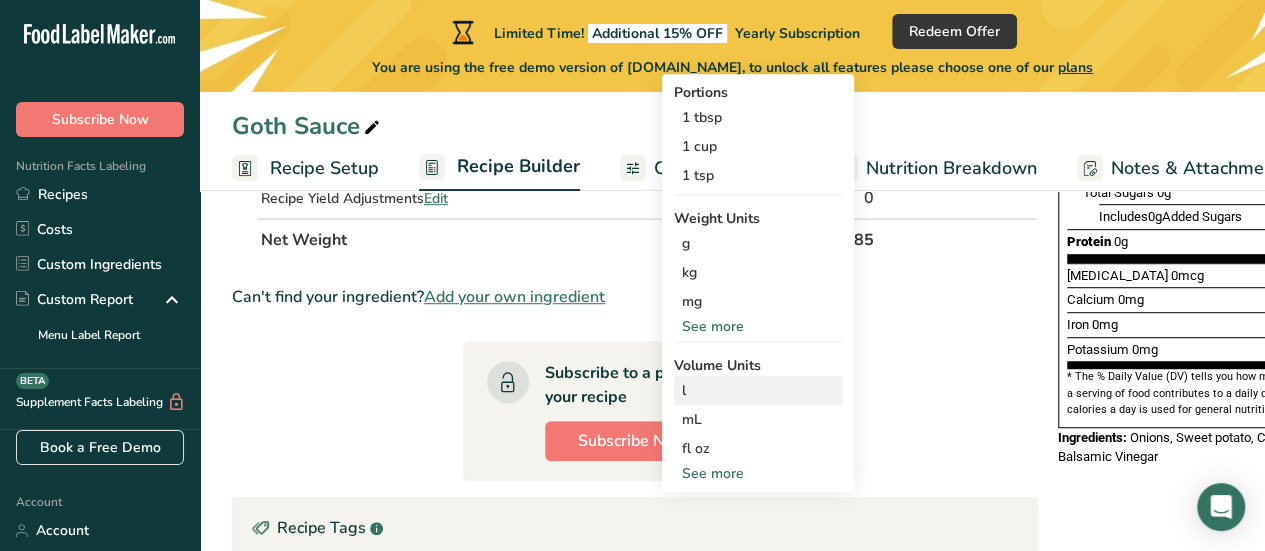 click on "l" at bounding box center [758, 390] 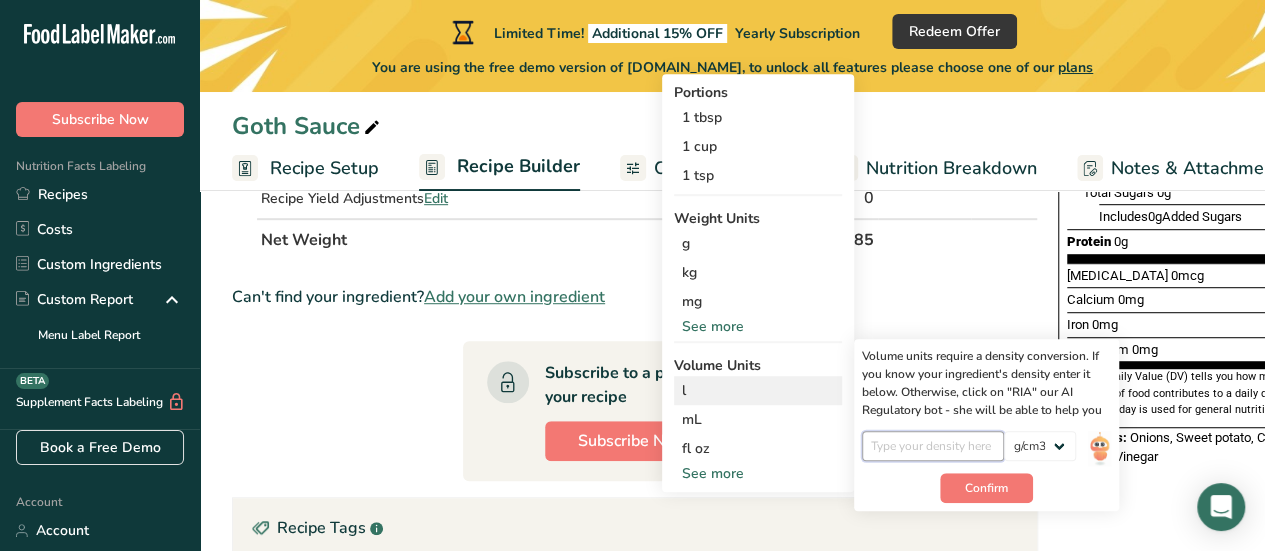 click at bounding box center [933, 446] 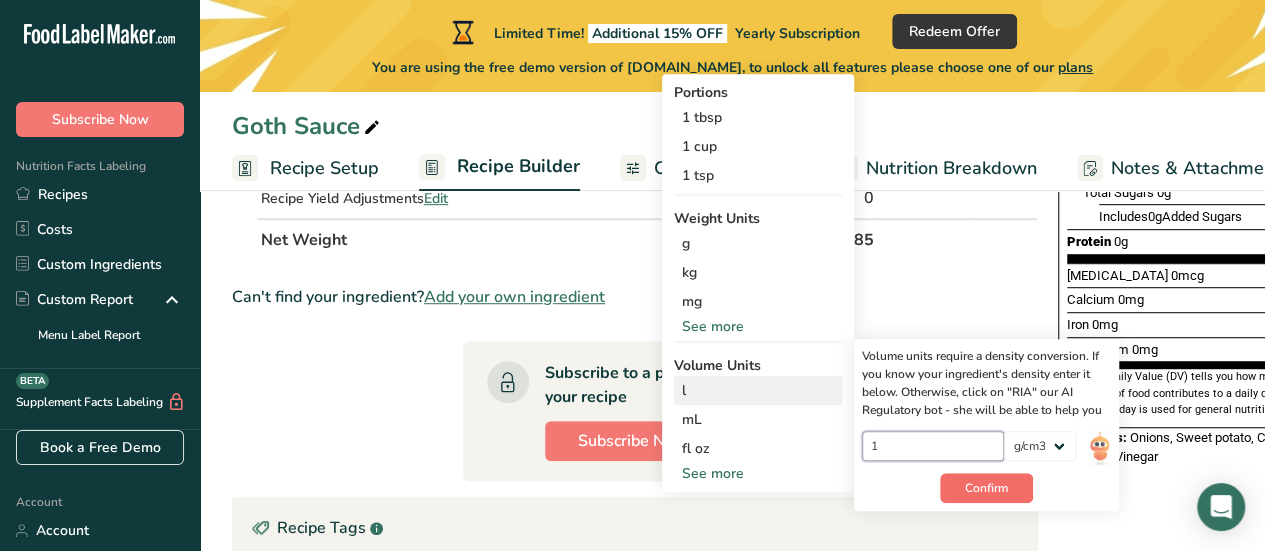 type on "1" 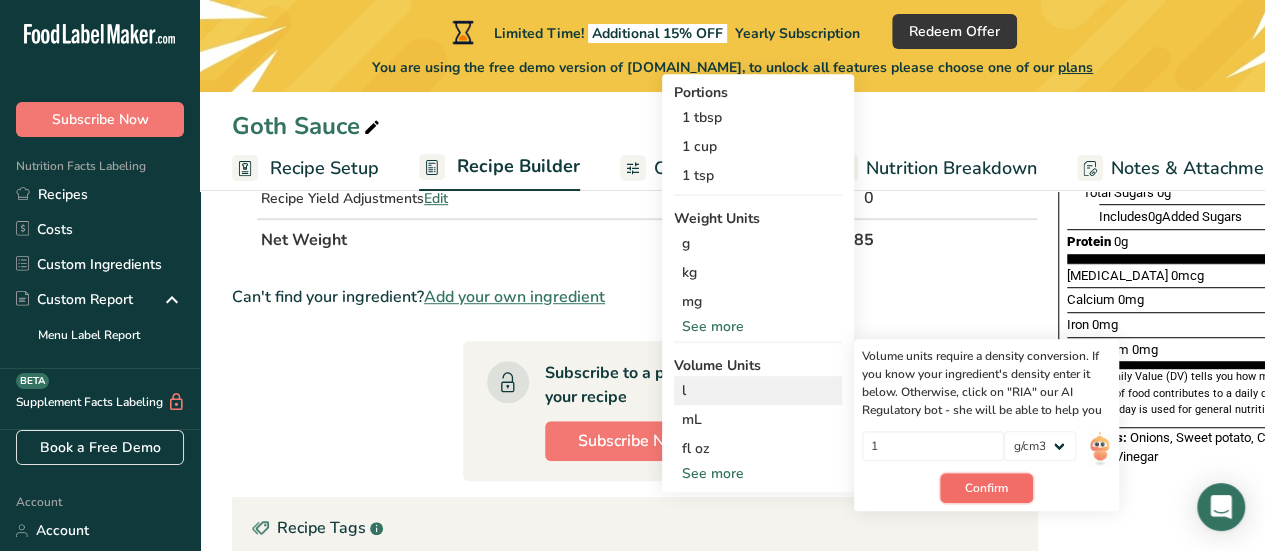 click on "Confirm" at bounding box center (986, 488) 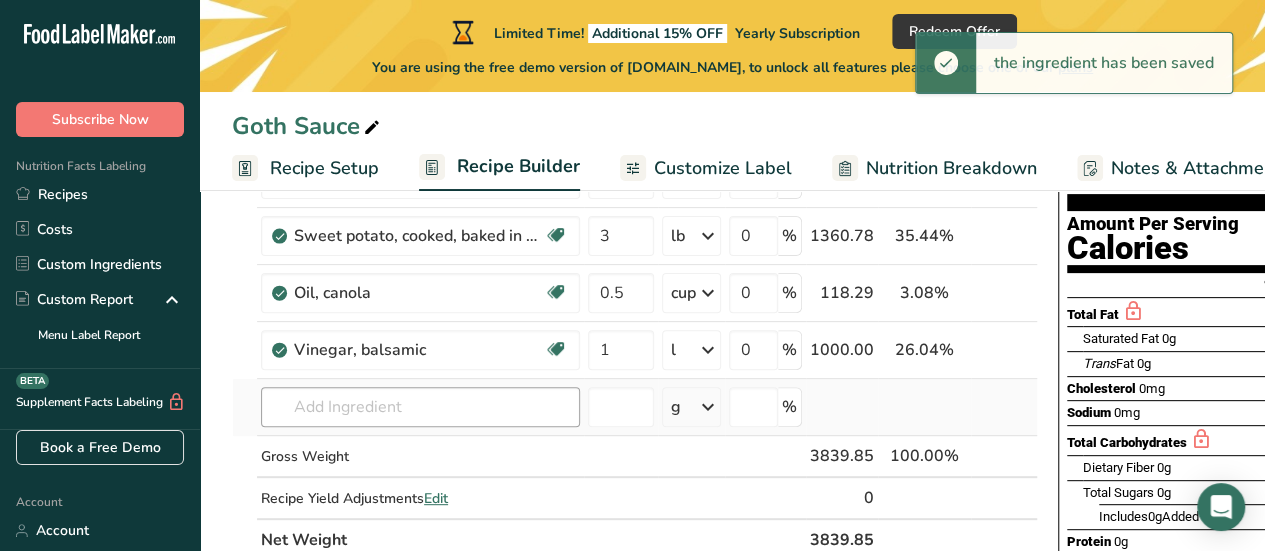 scroll, scrollTop: 300, scrollLeft: 0, axis: vertical 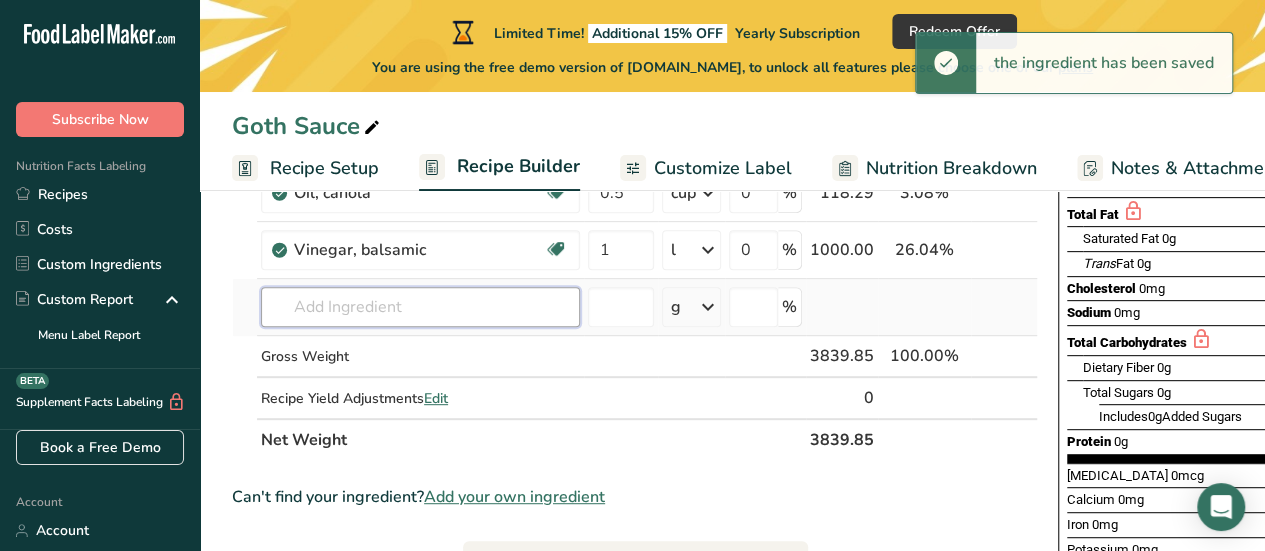 click at bounding box center [420, 307] 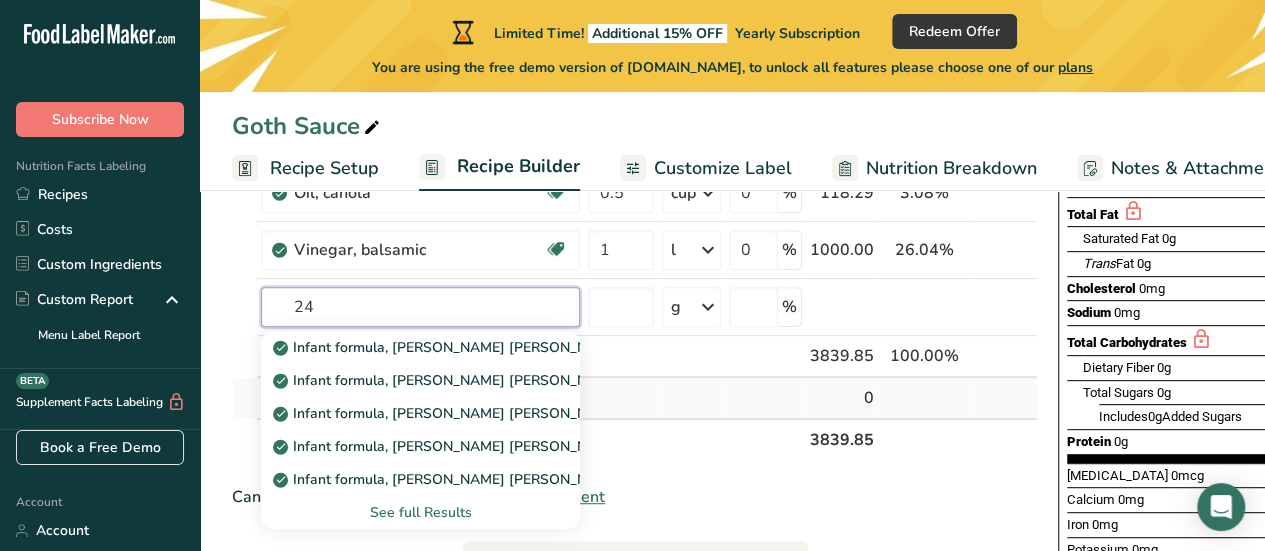 type on "2" 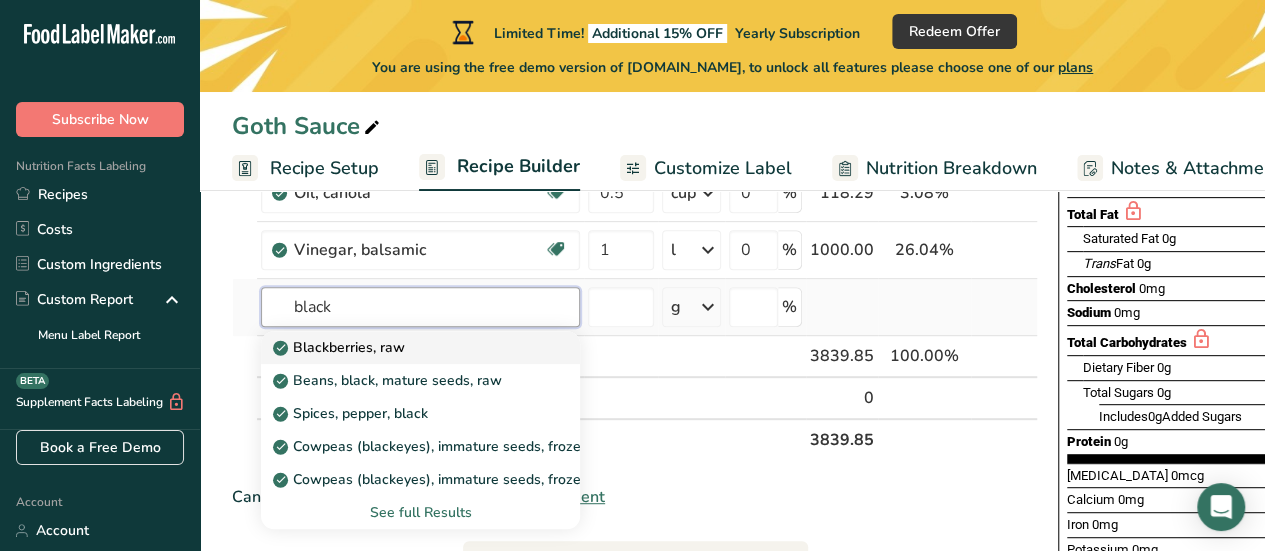 type on "black" 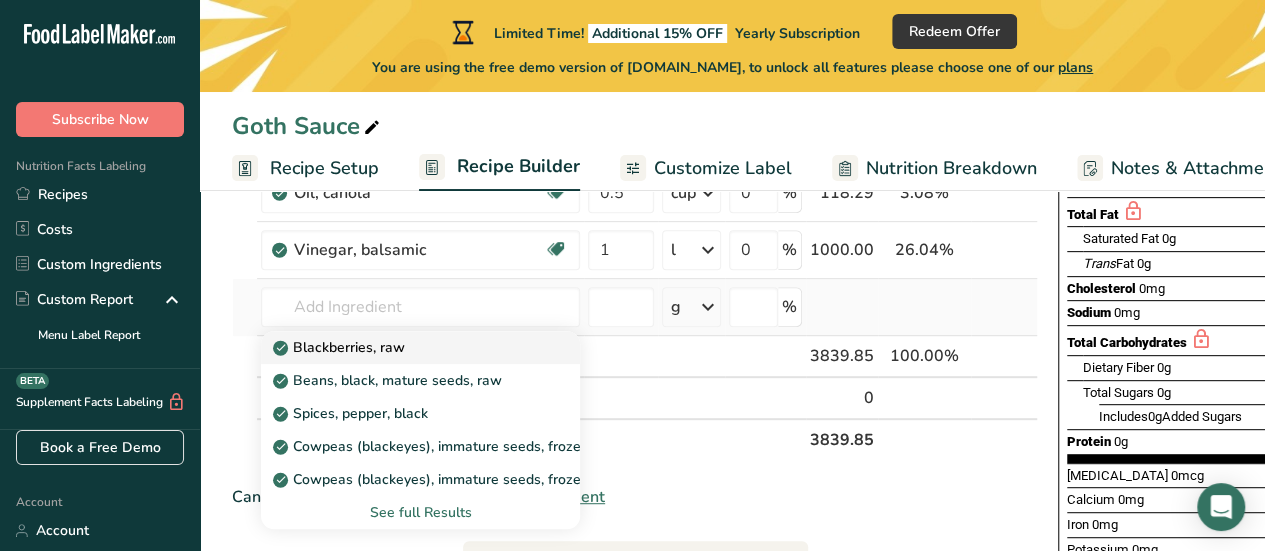 click on "Blackberries, raw" at bounding box center (404, 347) 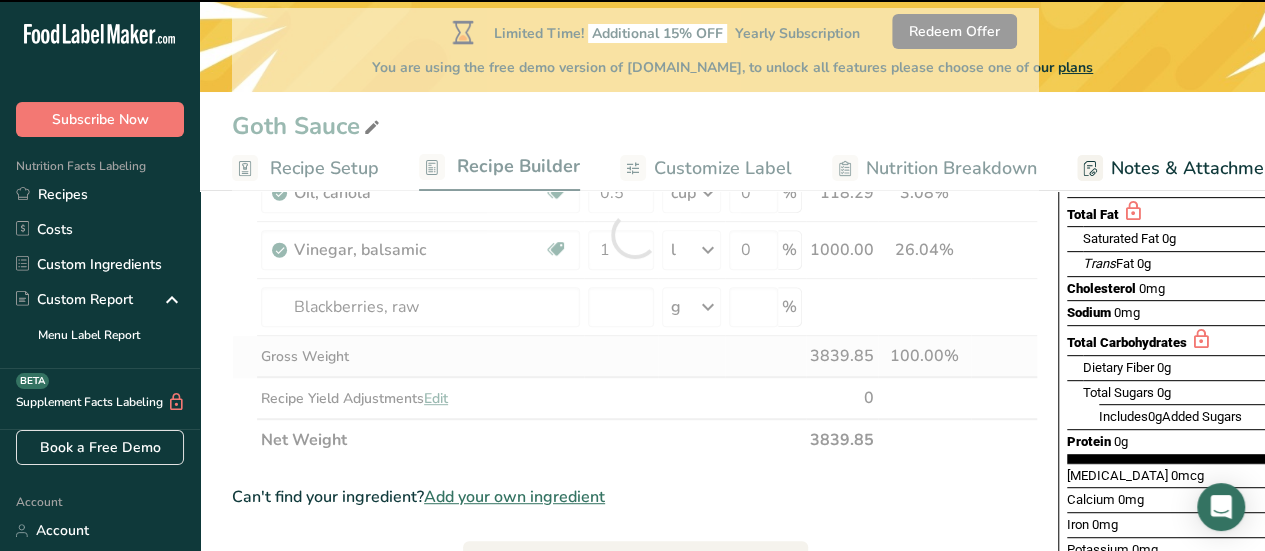 type on "0" 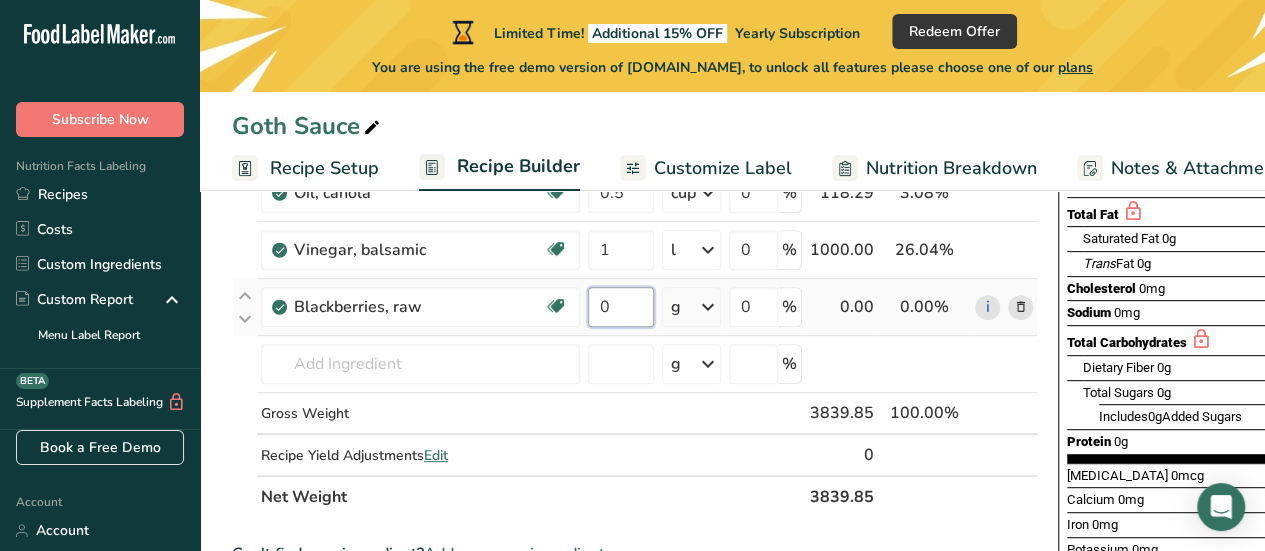 click on "0" at bounding box center (621, 307) 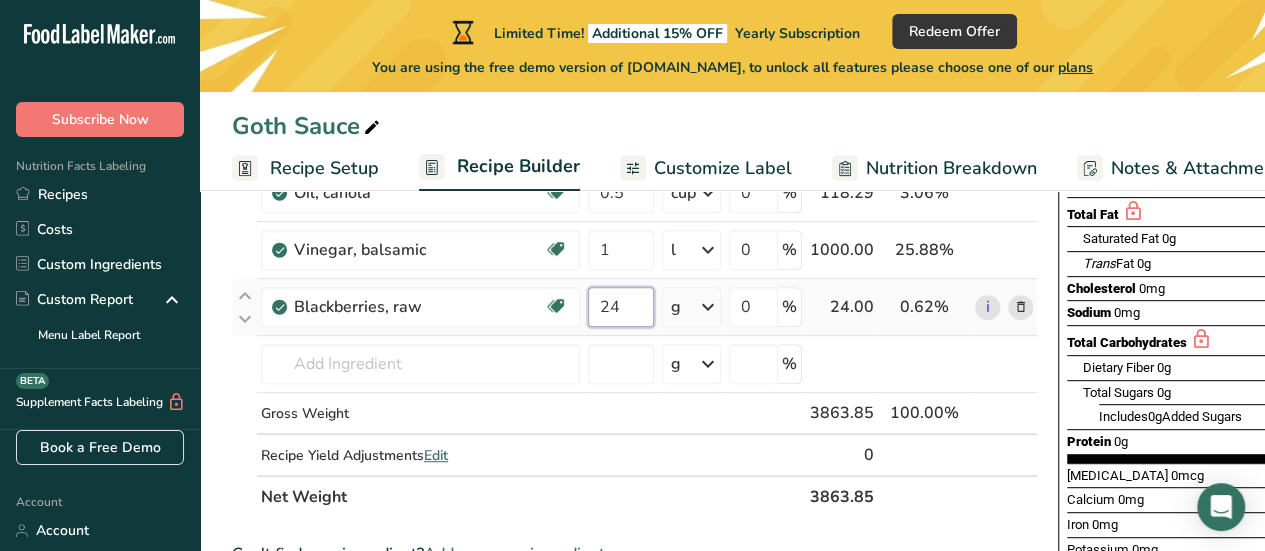 type on "24" 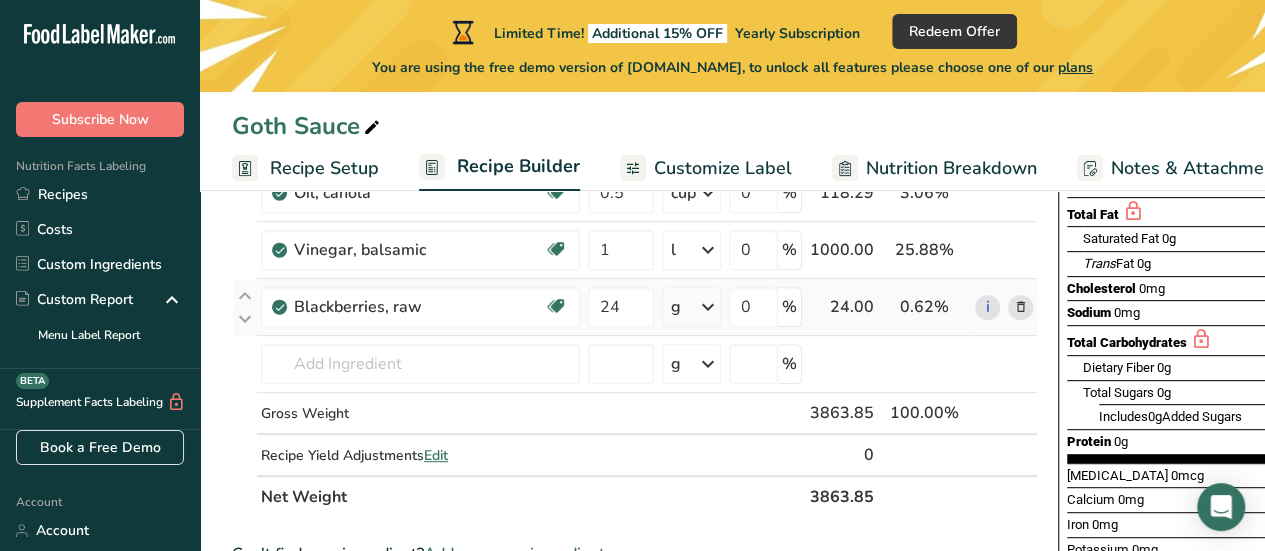 click on "Ingredient *
Amount *
Unit *
Waste *   .a-a{fill:#347362;}.b-a{fill:#fff;}          Grams
Percentage
Onions, raw
Source of Antioxidants
Prebiotic Effect
Dairy free
Gluten free
Vegan
Vegetarian
Soy free
3
lb
Portions
1 cup, sliced
1 tbsp chopped
1 large
See more
Weight Units
g
kg
mg
mcg
lb
oz
See less
Volume Units
l
Volume units require a density conversion. If you know your ingredient's density enter it below. Otherwise, click on "RIA" our AI Regulatory bot - she will be able to help you
lb/ft3" at bounding box center (635, 263) 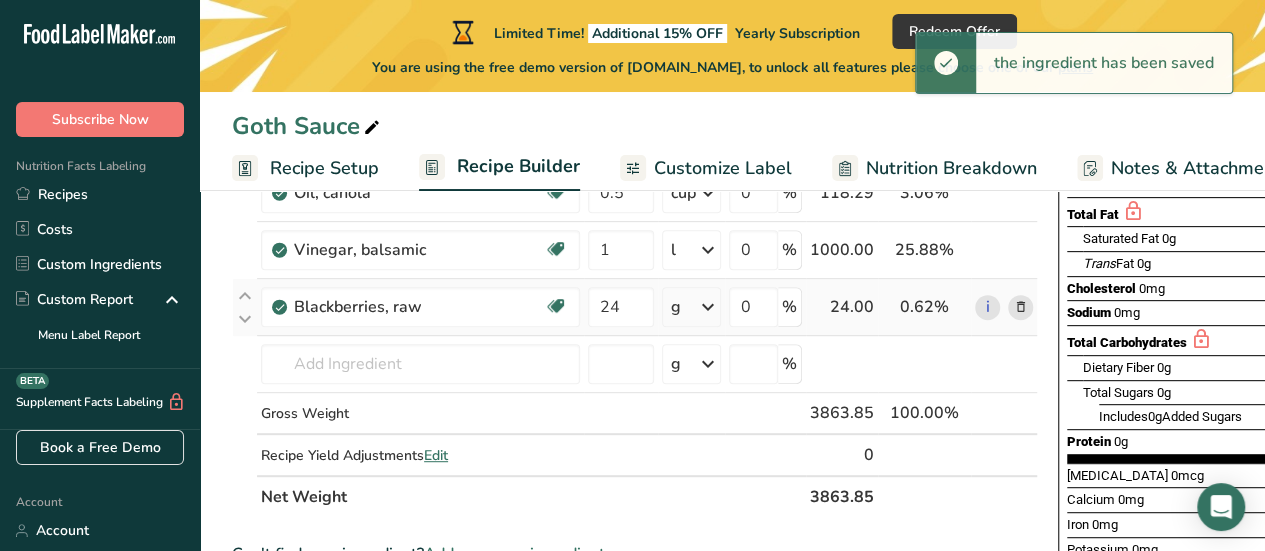 click at bounding box center [708, 307] 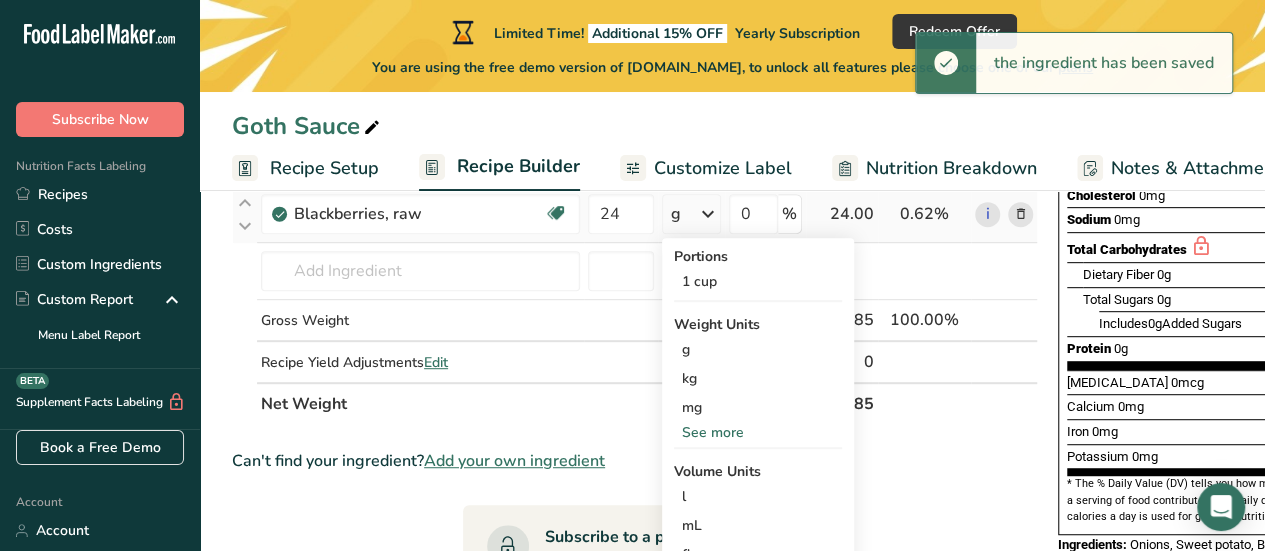 scroll, scrollTop: 400, scrollLeft: 0, axis: vertical 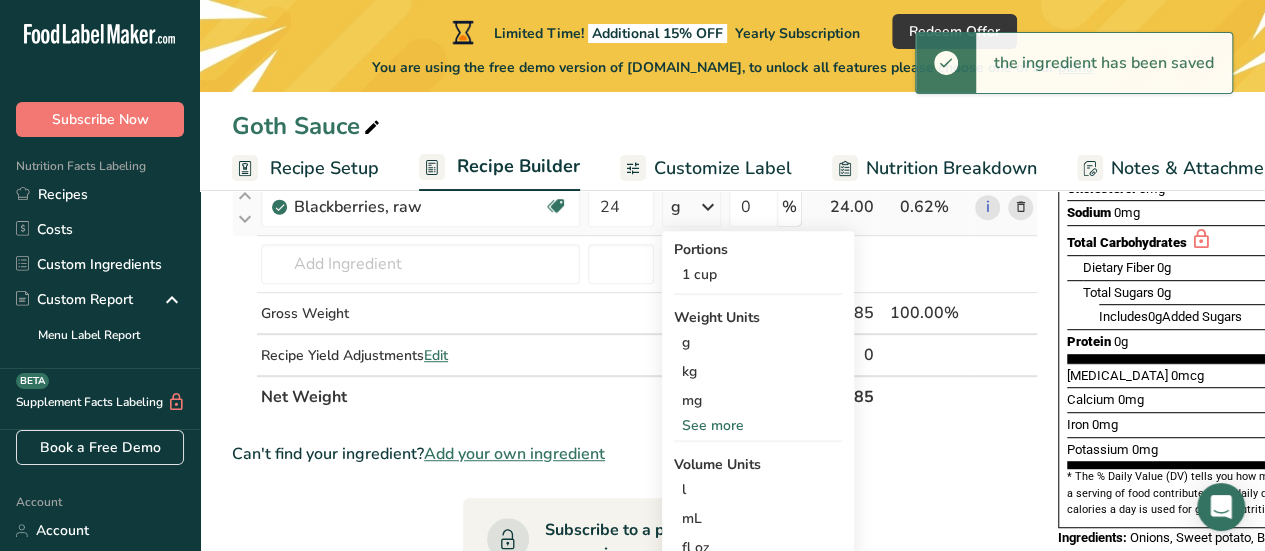 click on "See more" at bounding box center [758, 425] 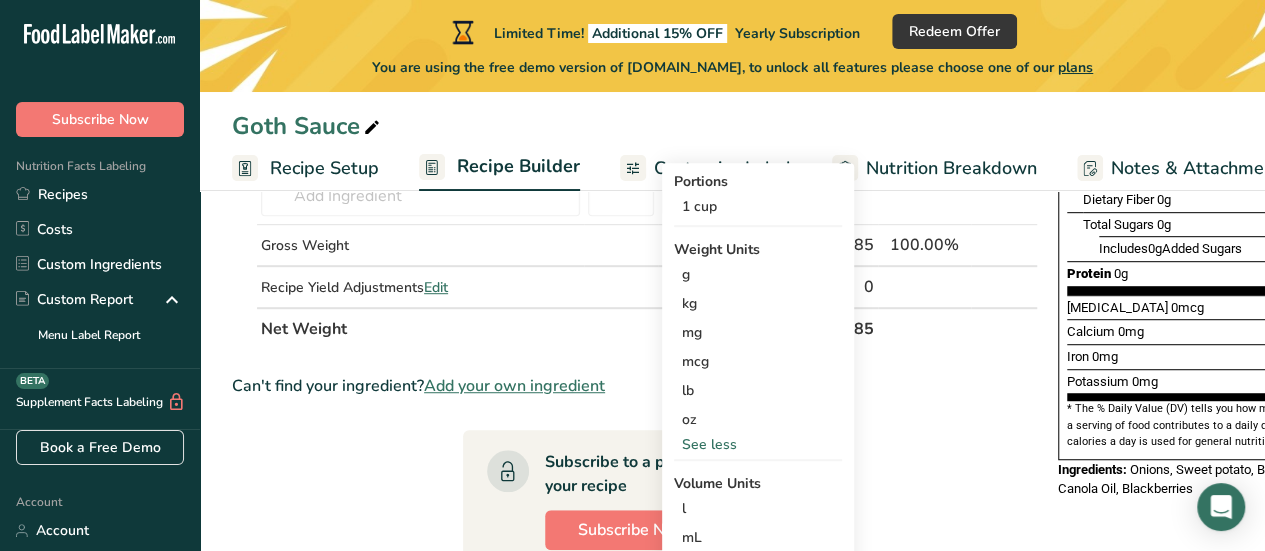 scroll, scrollTop: 500, scrollLeft: 0, axis: vertical 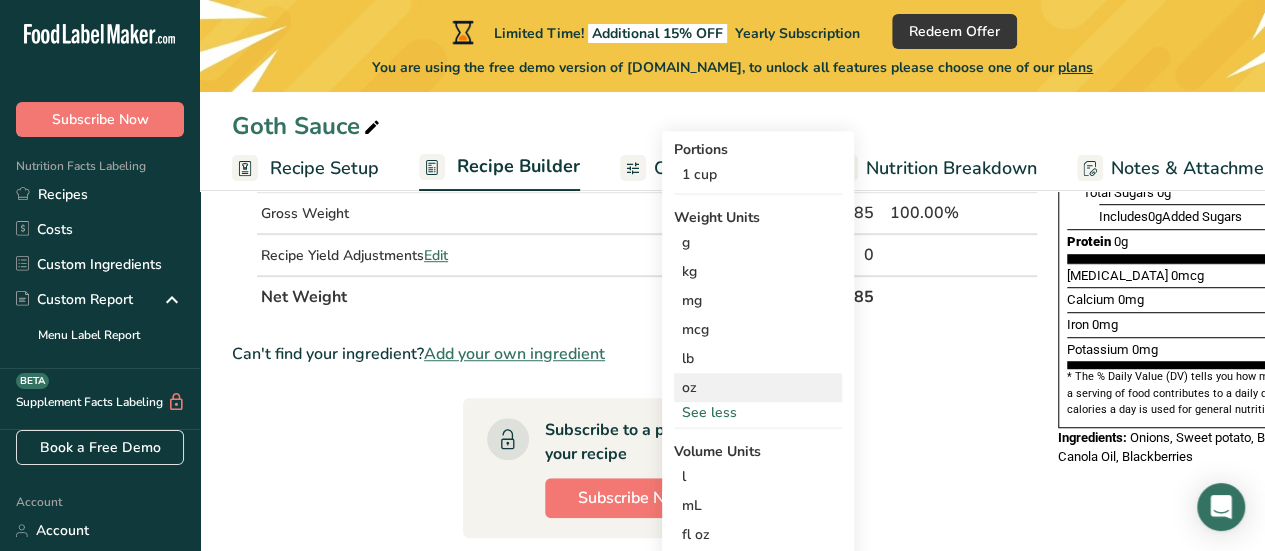 click on "oz" at bounding box center [758, 387] 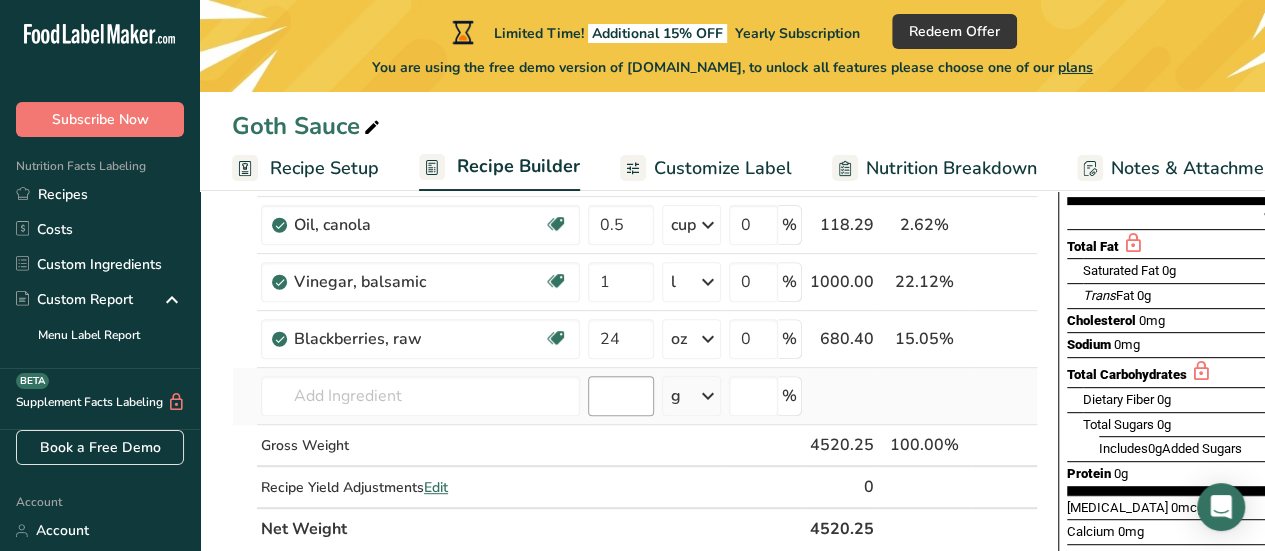 scroll, scrollTop: 300, scrollLeft: 0, axis: vertical 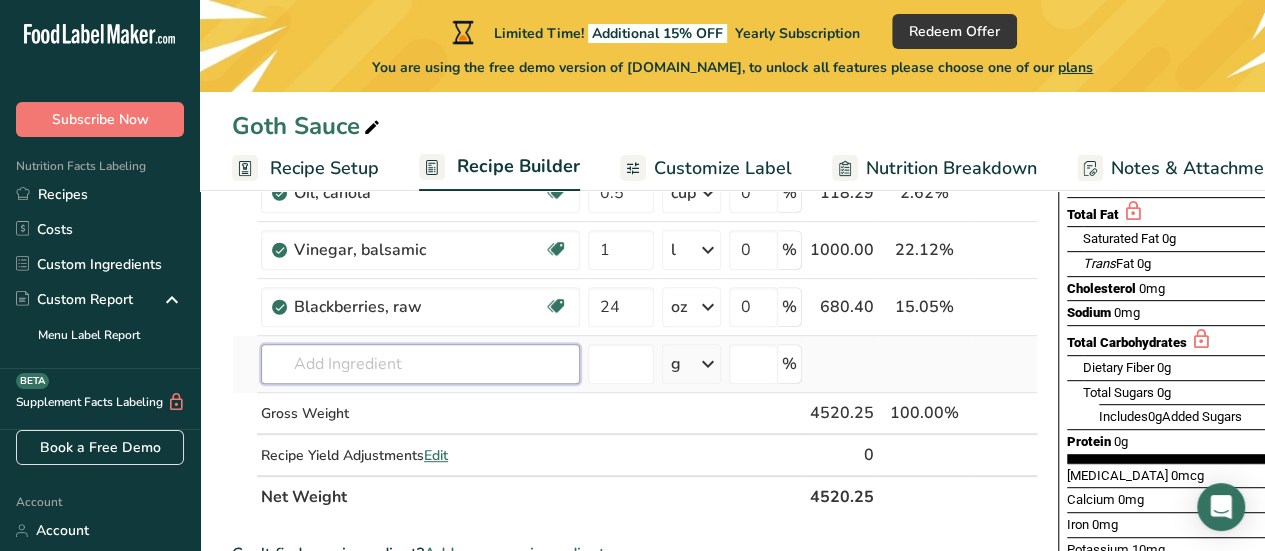 click at bounding box center (420, 364) 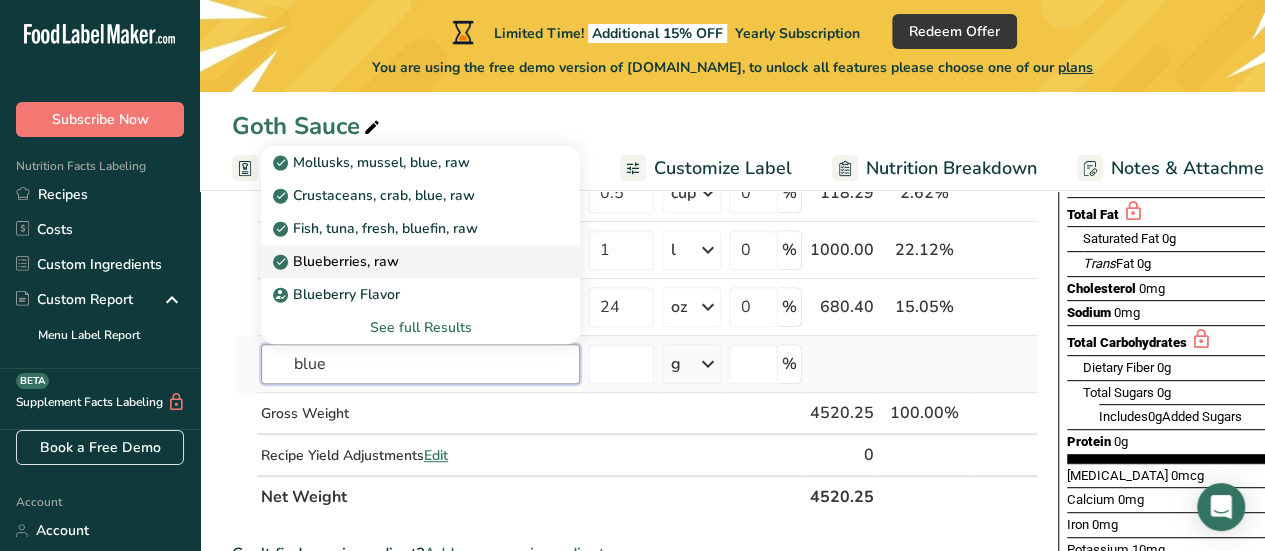 type on "blue" 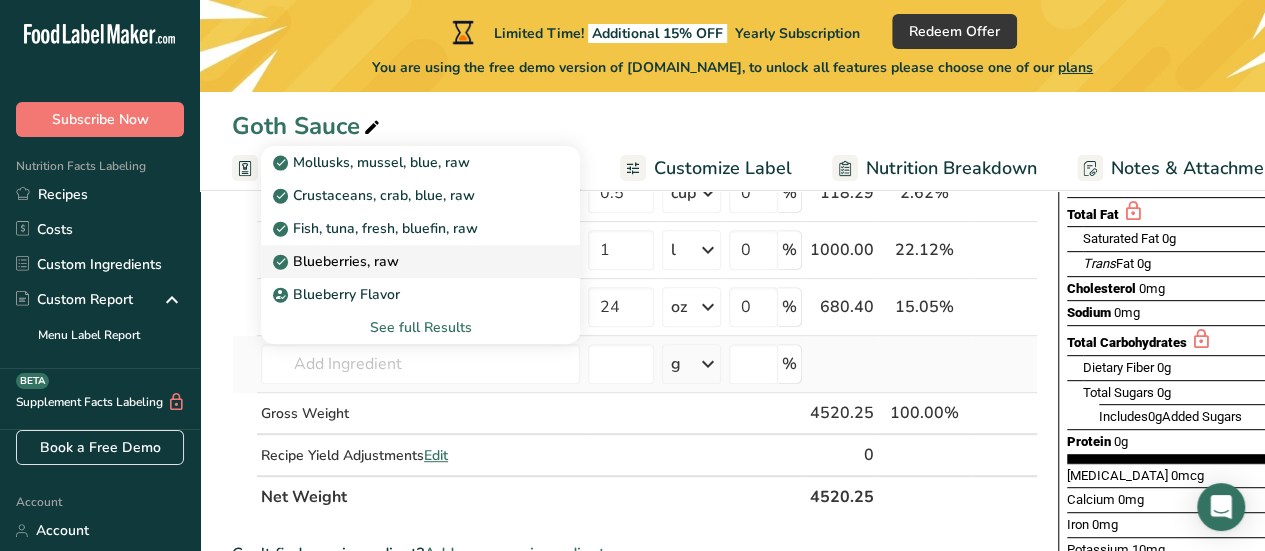 click on "Blueberries, raw" at bounding box center (404, 261) 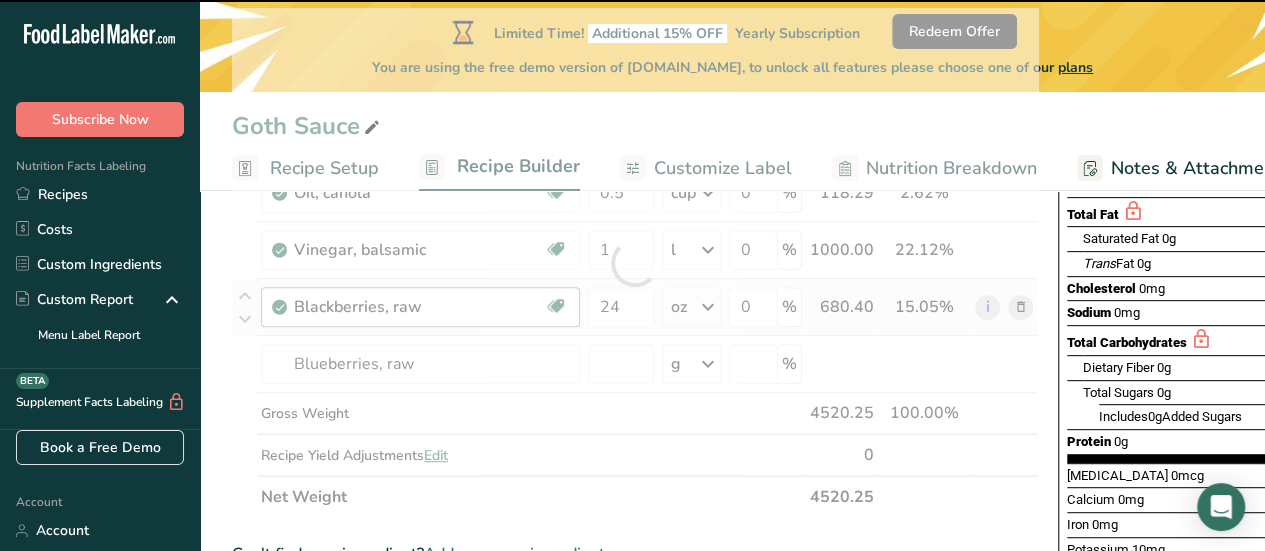 type on "0" 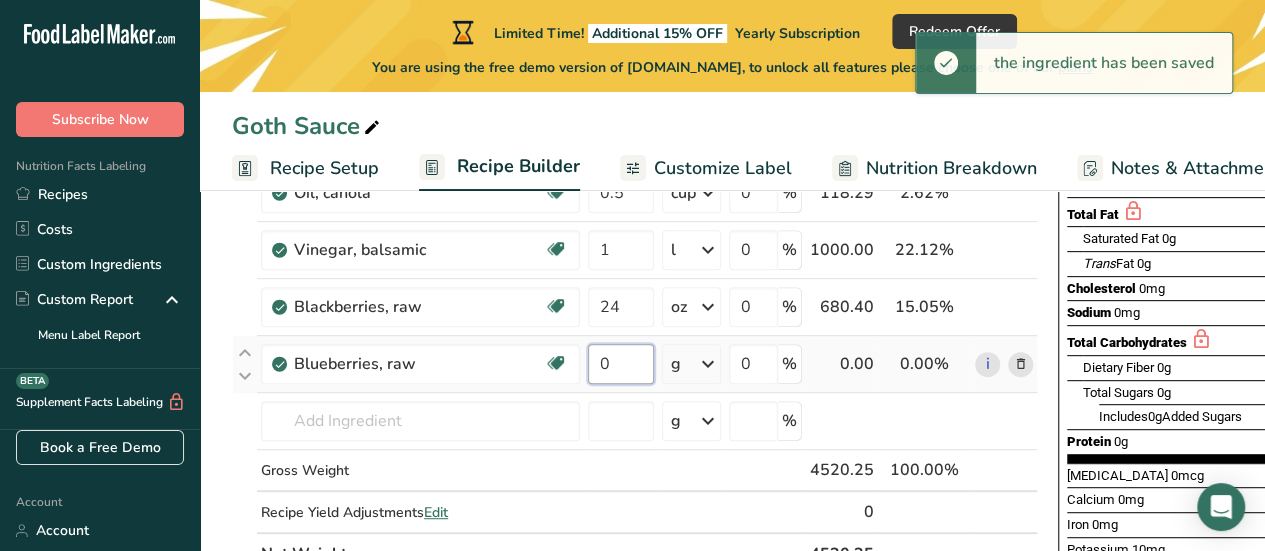 click on "0" at bounding box center (621, 364) 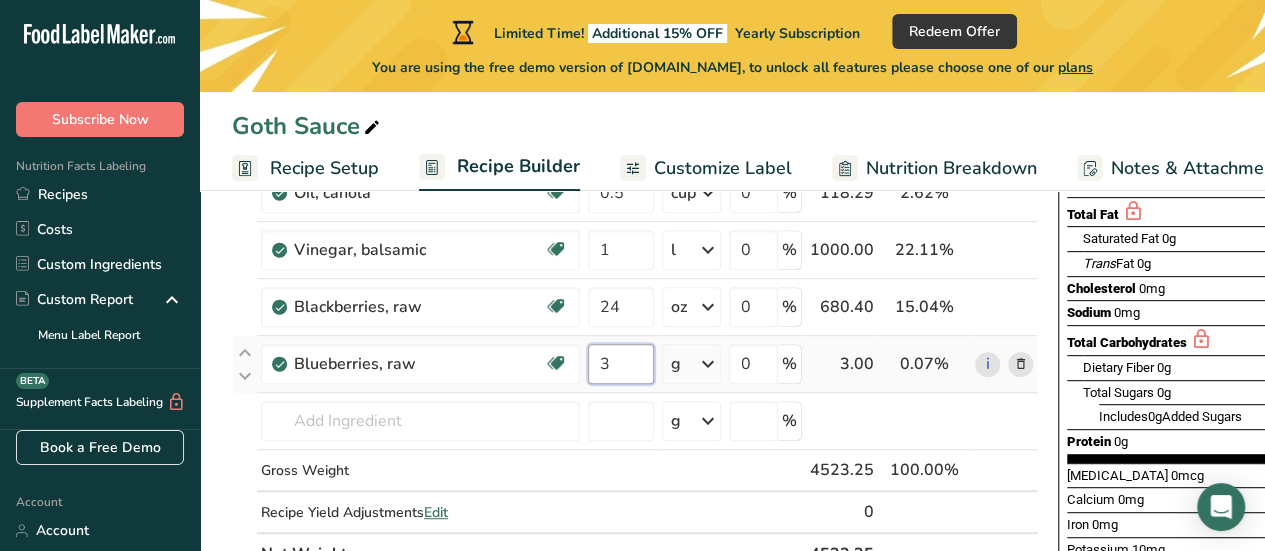 type on "3" 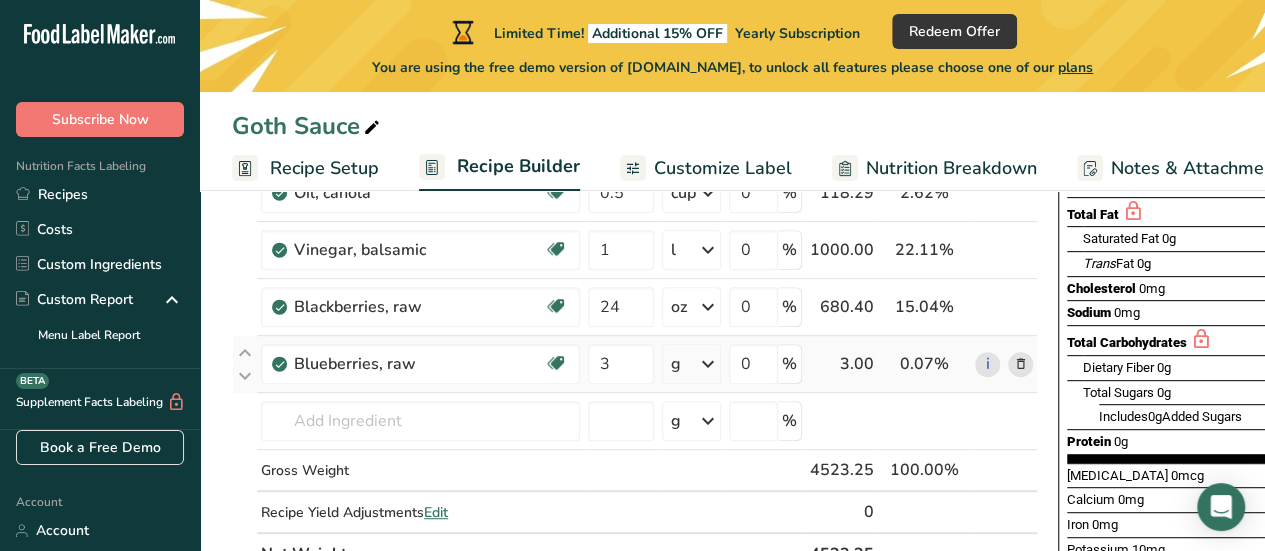 click on "Ingredient *
Amount *
Unit *
Waste *   .a-a{fill:#347362;}.b-a{fill:#fff;}          Grams
Percentage
Onions, raw
Source of Antioxidants
Prebiotic Effect
Dairy free
Gluten free
Vegan
Vegetarian
Soy free
3
lb
Portions
1 cup, sliced
1 tbsp chopped
1 large
See more
Weight Units
g
kg
mg
mcg
lb
oz
See less
Volume Units
l
Volume units require a density conversion. If you know your ingredient's density enter it below. Otherwise, click on "RIA" our AI Regulatory bot - she will be able to help you
lb/ft3" at bounding box center [635, 291] 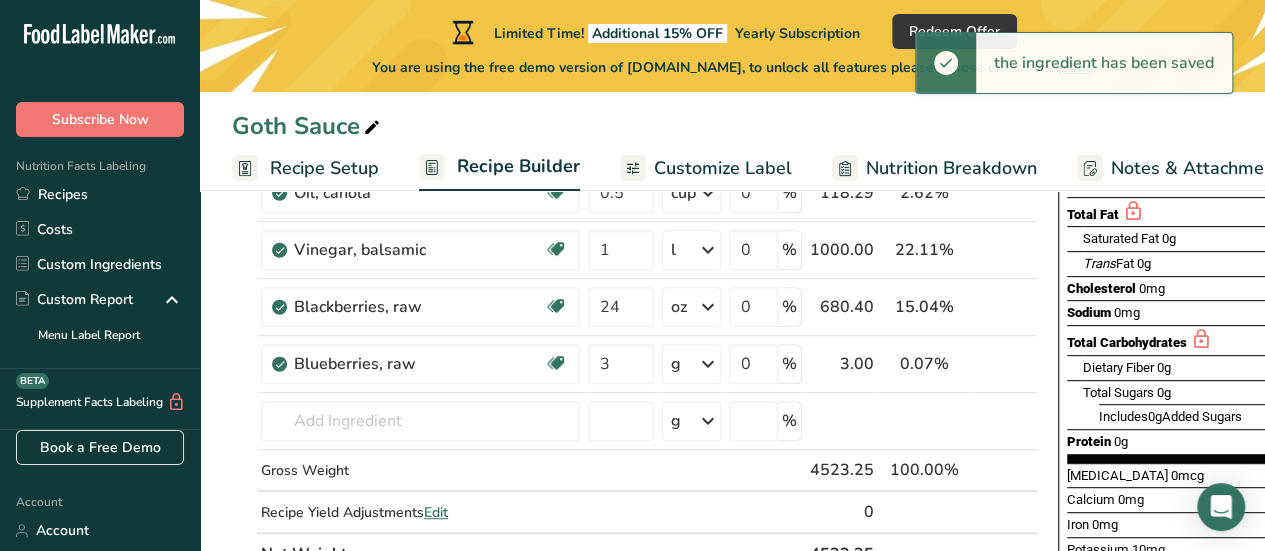click at bounding box center [708, 364] 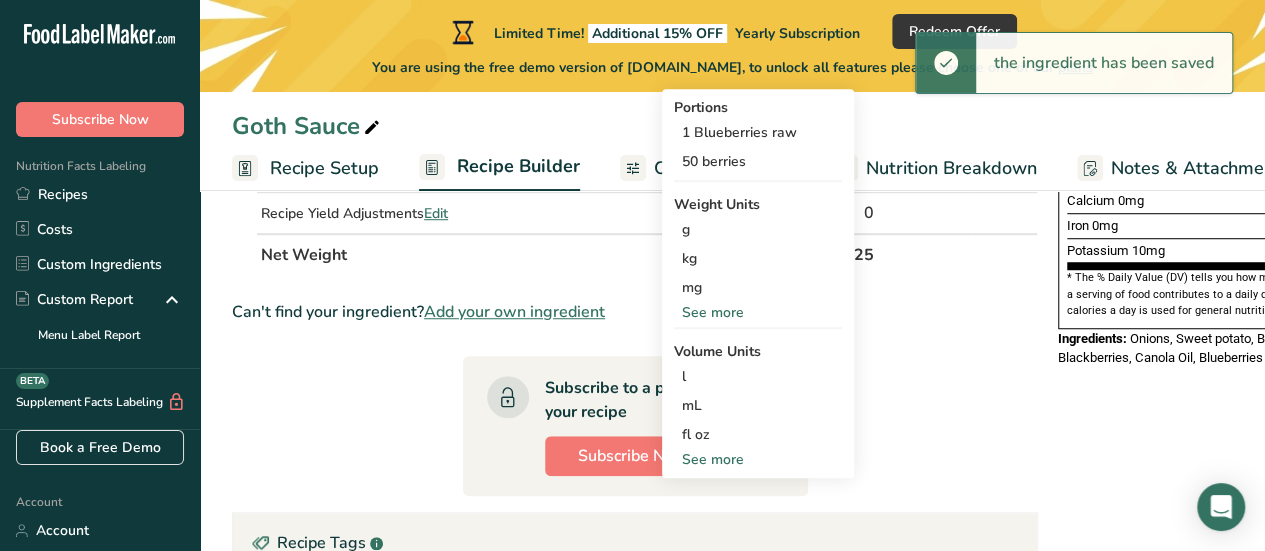 scroll, scrollTop: 600, scrollLeft: 0, axis: vertical 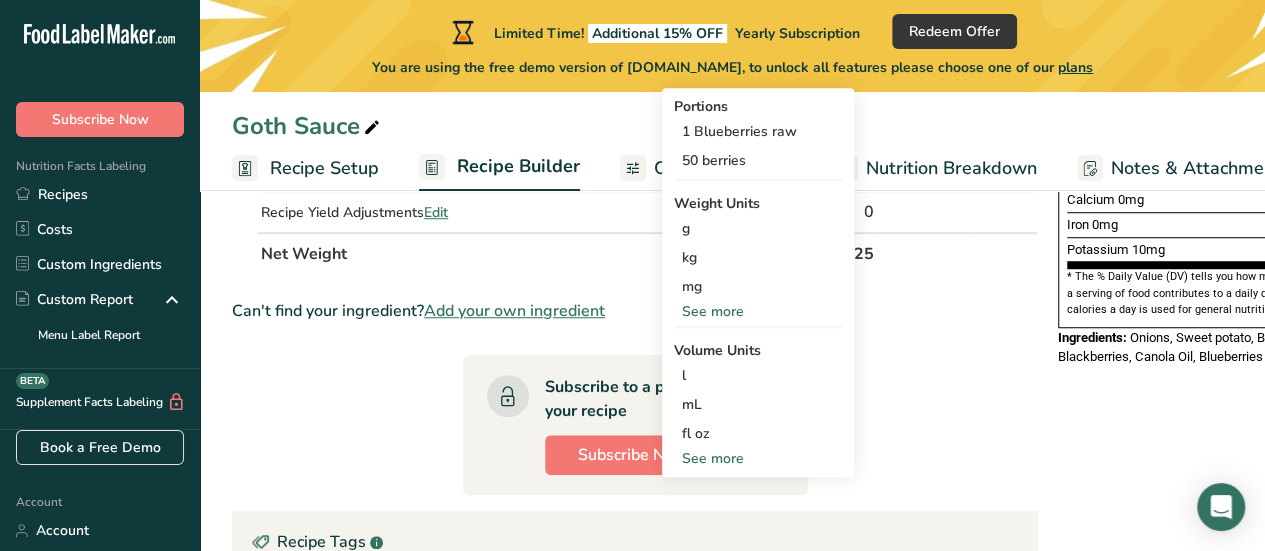 click on "See more" at bounding box center [758, 311] 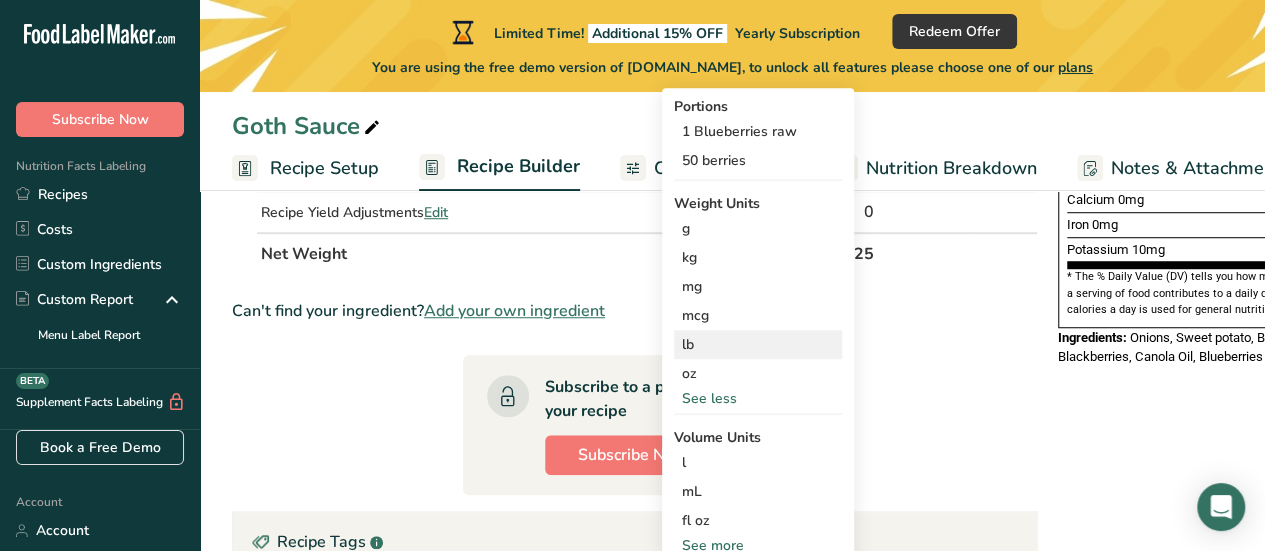 click on "lb" at bounding box center (758, 344) 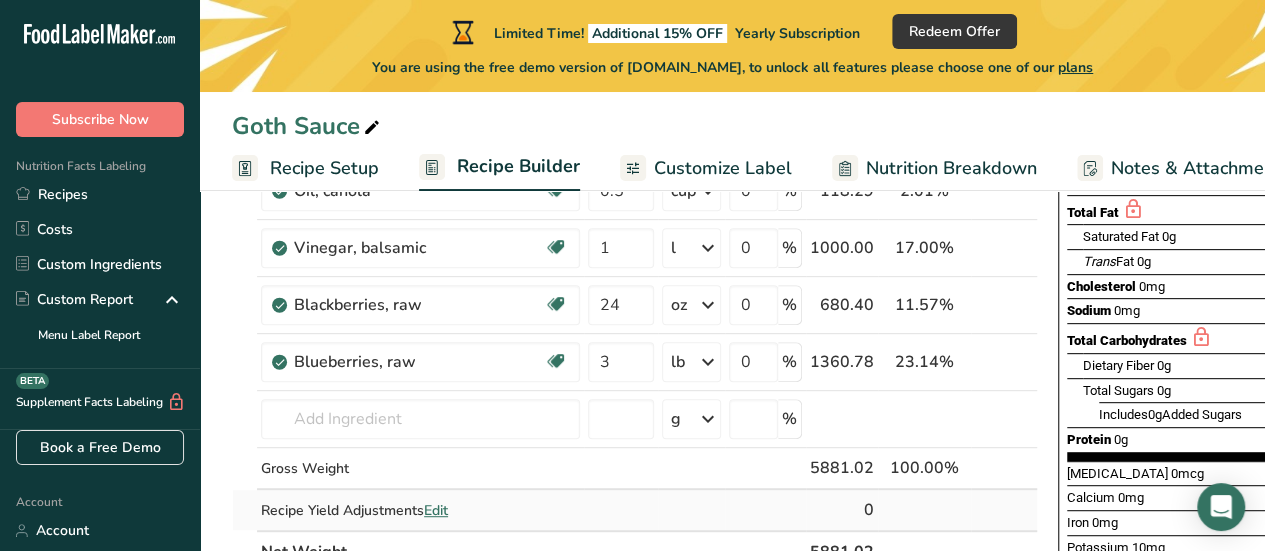 scroll, scrollTop: 300, scrollLeft: 0, axis: vertical 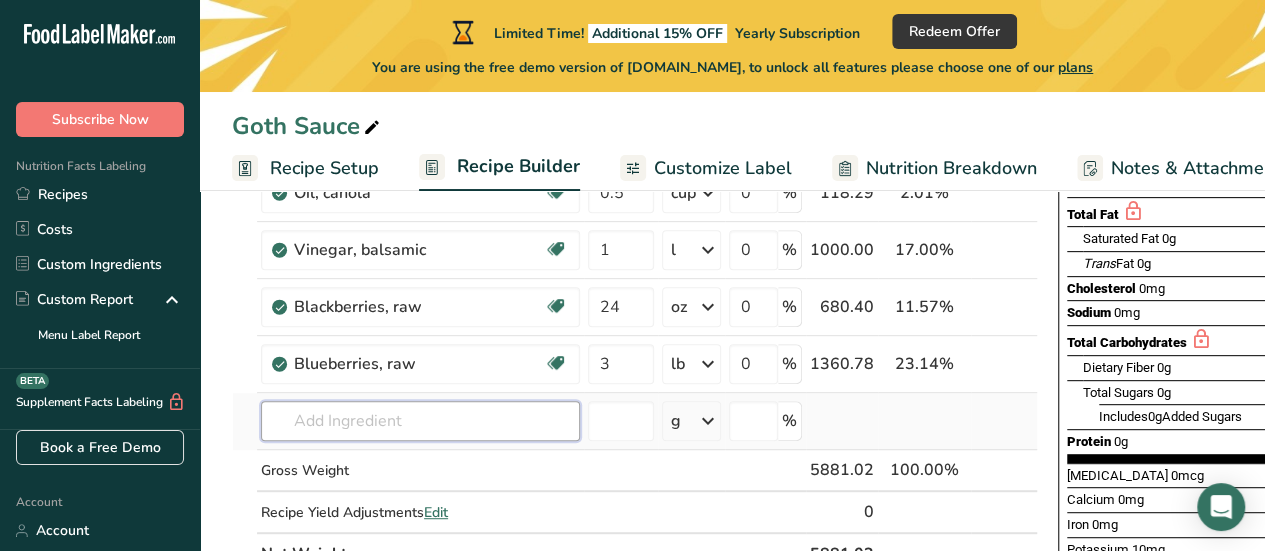 click at bounding box center [420, 421] 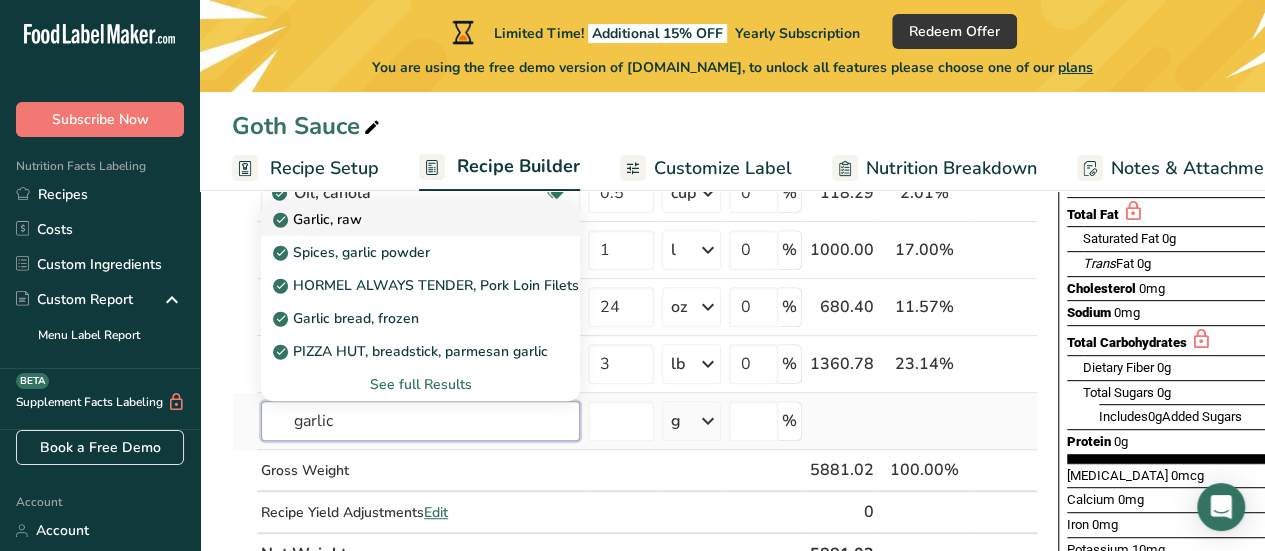 type on "garlic" 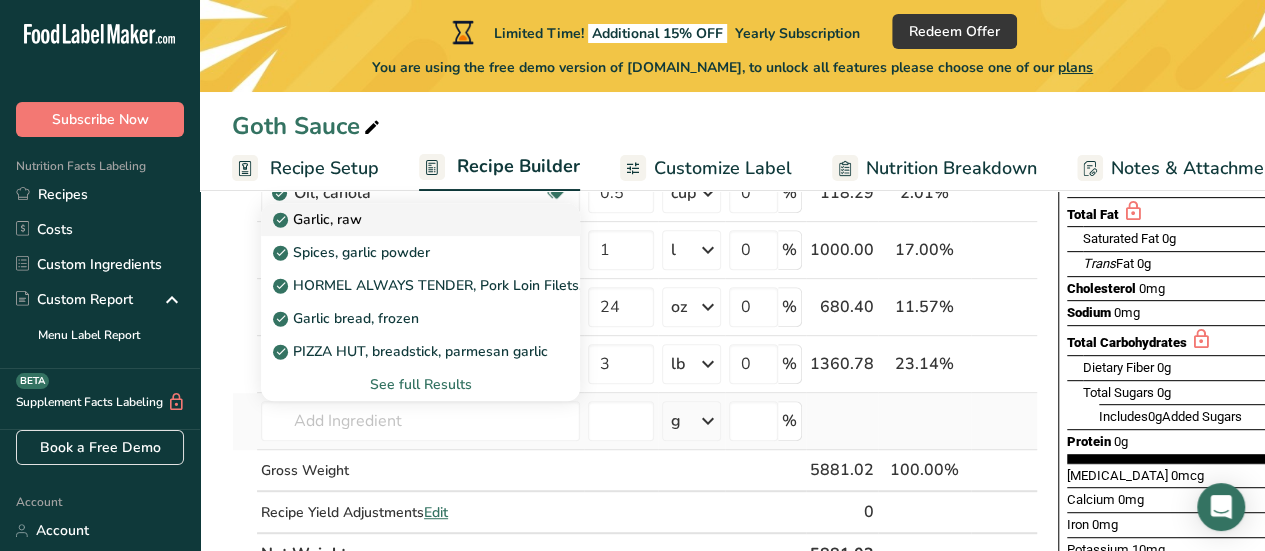 click on "Garlic, raw" at bounding box center [404, 219] 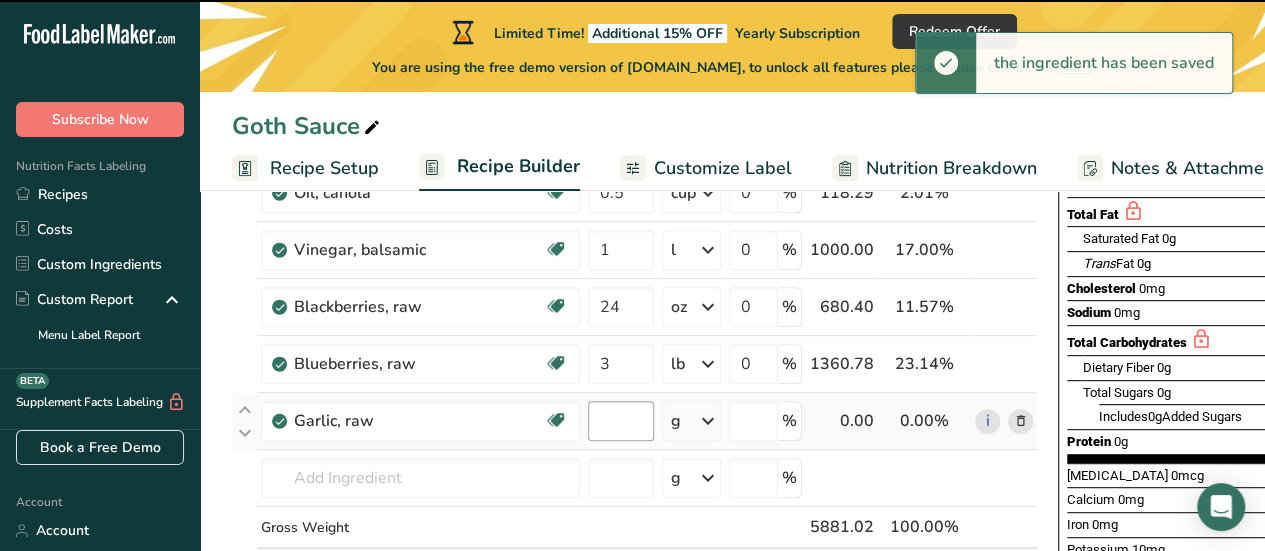 type on "0" 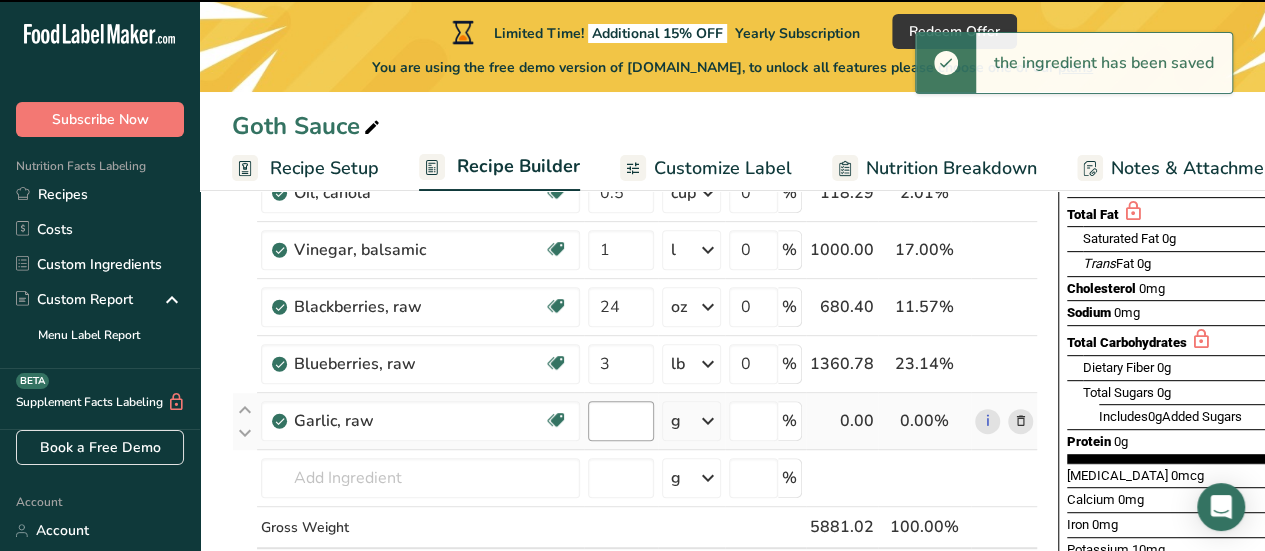 type on "0" 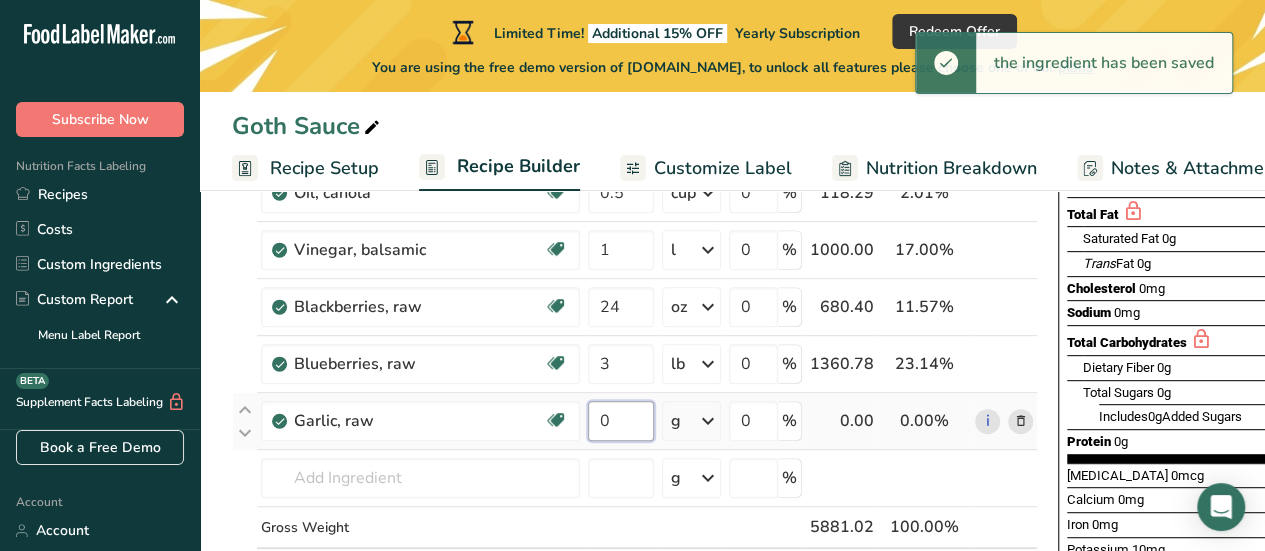 click on "0" at bounding box center [621, 421] 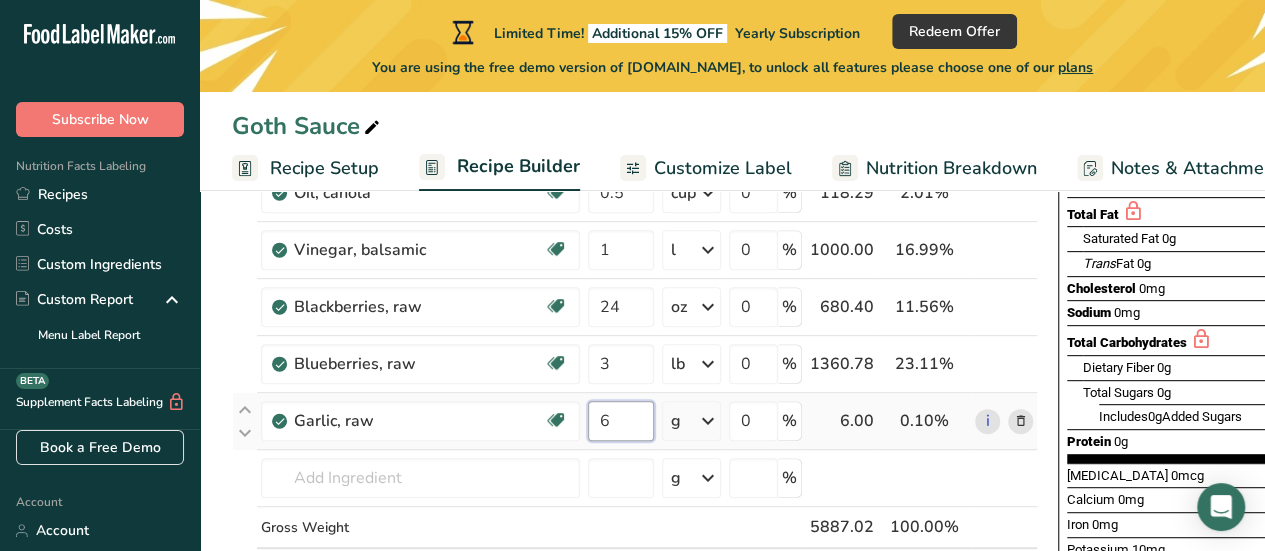type on "6" 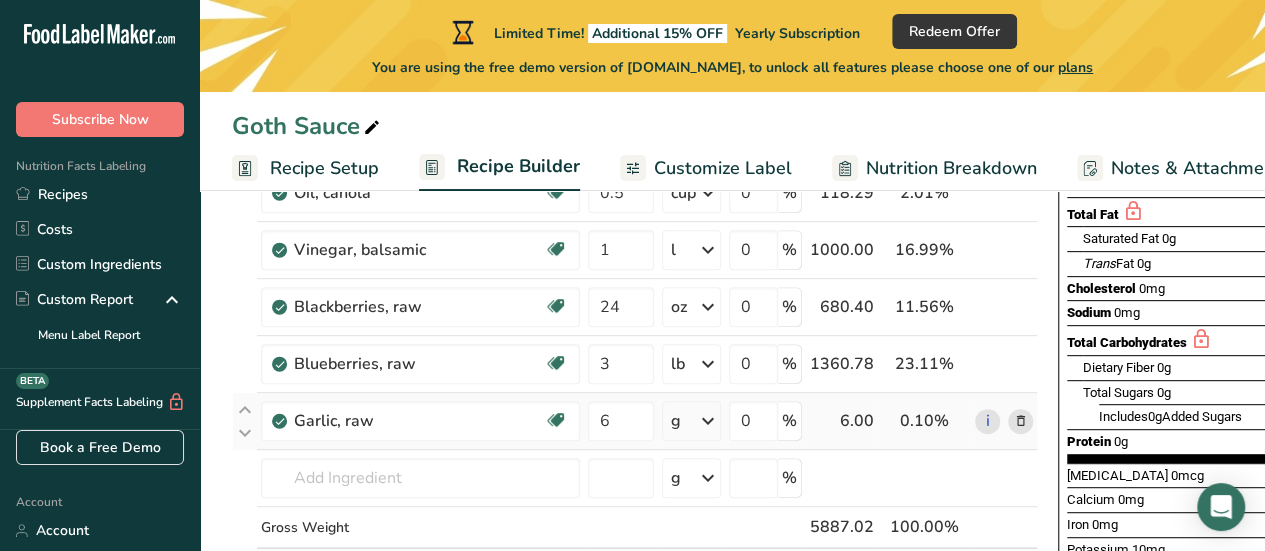 click on "Ingredient *
Amount *
Unit *
Waste *   .a-a{fill:#347362;}.b-a{fill:#fff;}          Grams
Percentage
Onions, raw
Source of Antioxidants
Prebiotic Effect
Dairy free
Gluten free
Vegan
Vegetarian
Soy free
3
lb
Portions
1 cup, sliced
1 tbsp chopped
1 large
See more
Weight Units
g
kg
mg
mcg
lb
oz
See less
Volume Units
l
Volume units require a density conversion. If you know your ingredient's density enter it below. Otherwise, click on "RIA" our AI Regulatory bot - she will be able to help you
lb/ft3" at bounding box center [635, 320] 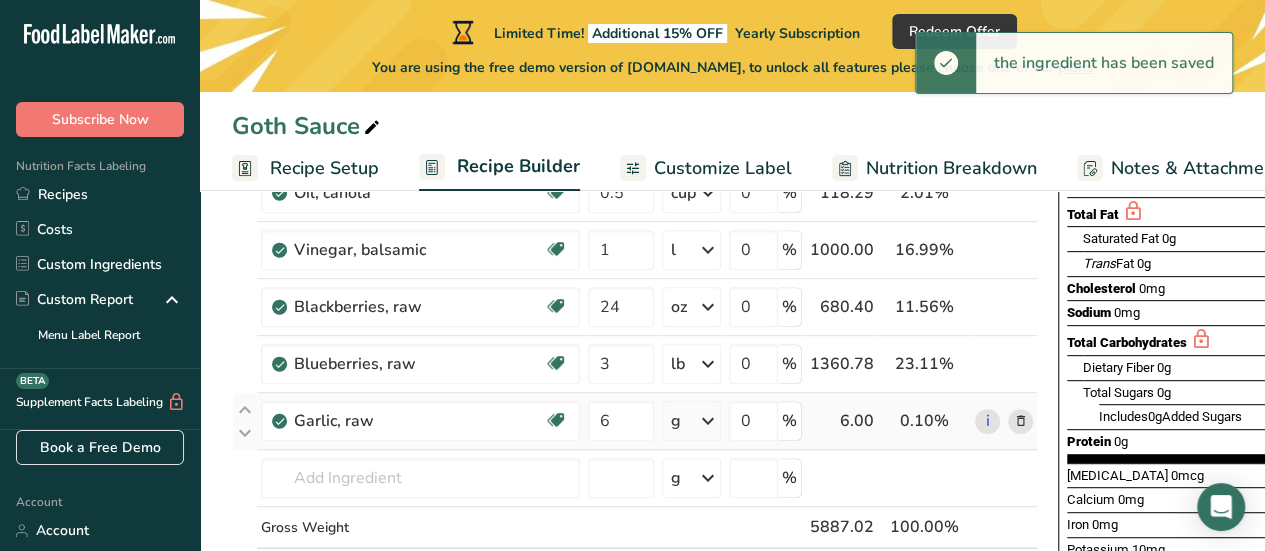 click at bounding box center [708, 421] 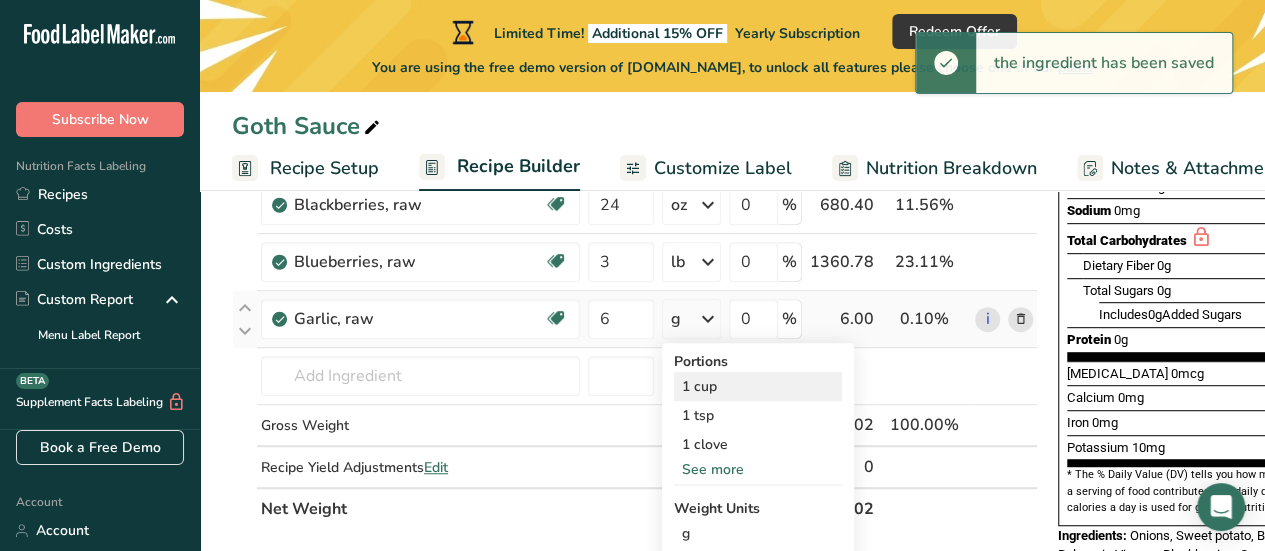 scroll, scrollTop: 500, scrollLeft: 0, axis: vertical 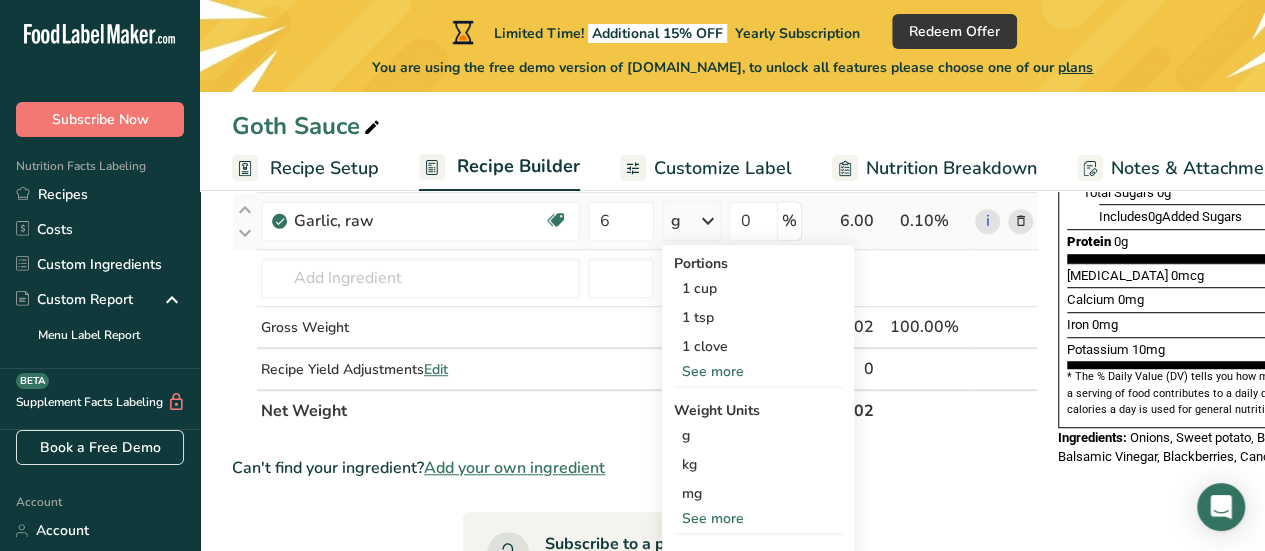 click on "See more" at bounding box center [758, 518] 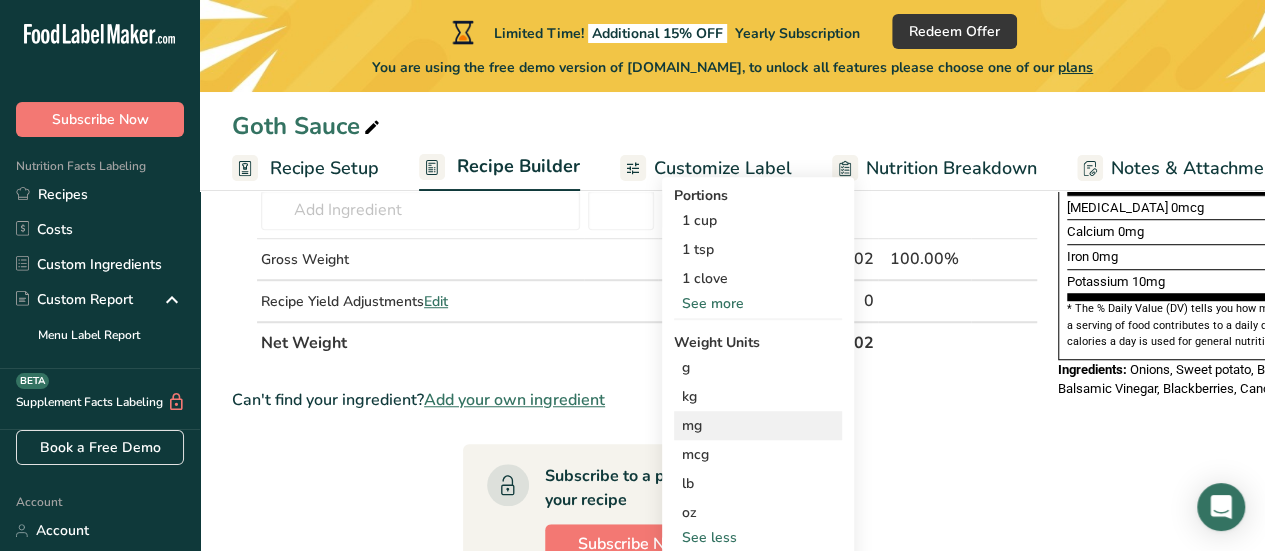 scroll, scrollTop: 600, scrollLeft: 0, axis: vertical 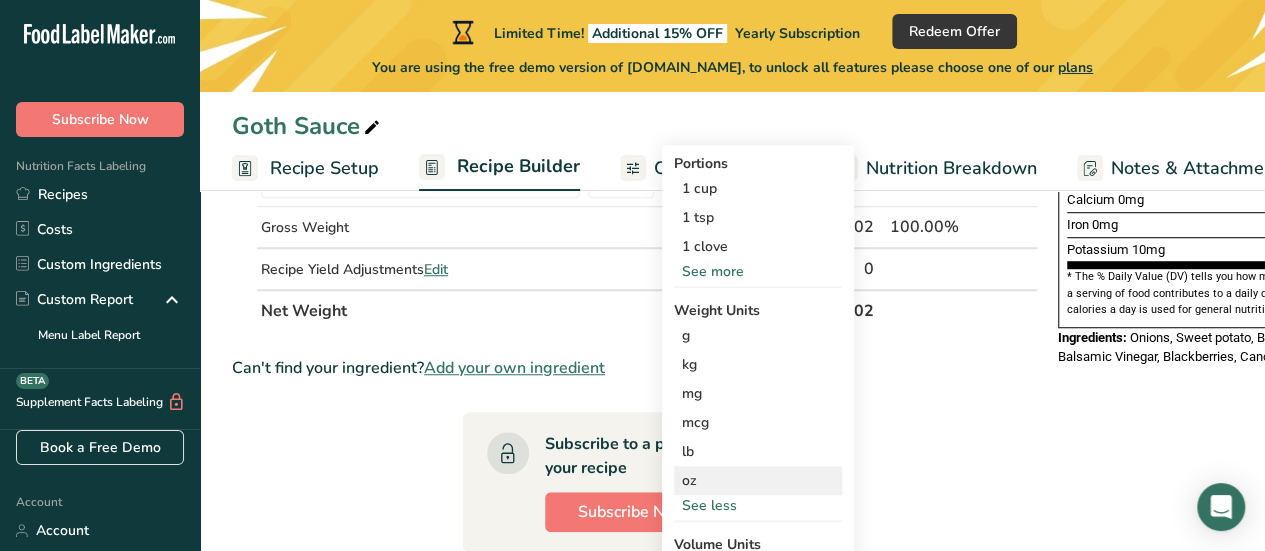 click on "oz" at bounding box center (758, 480) 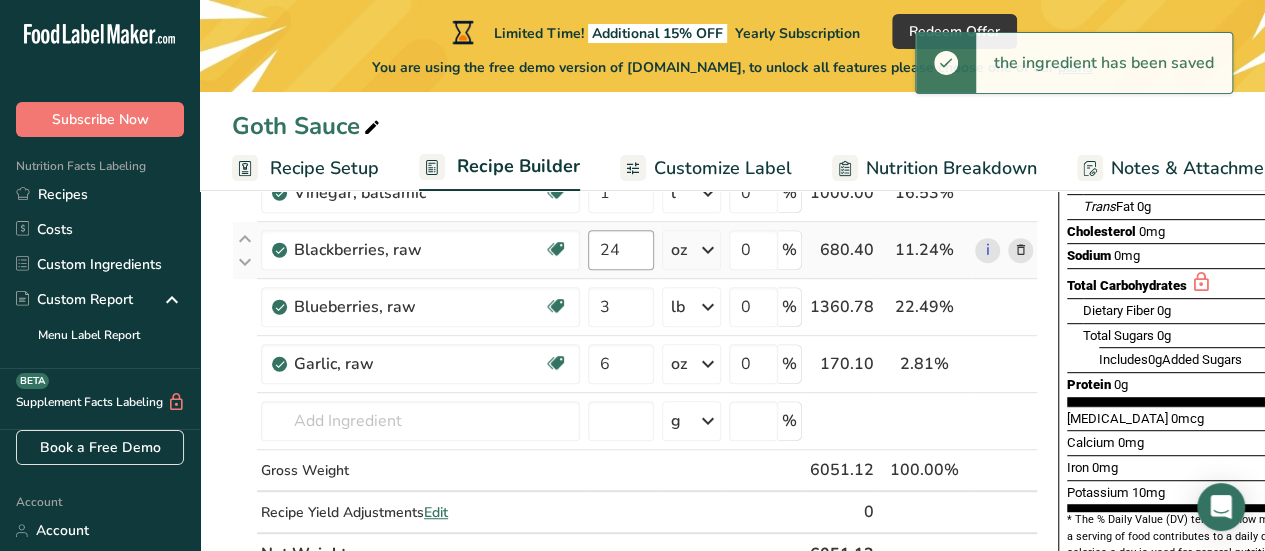 scroll, scrollTop: 400, scrollLeft: 0, axis: vertical 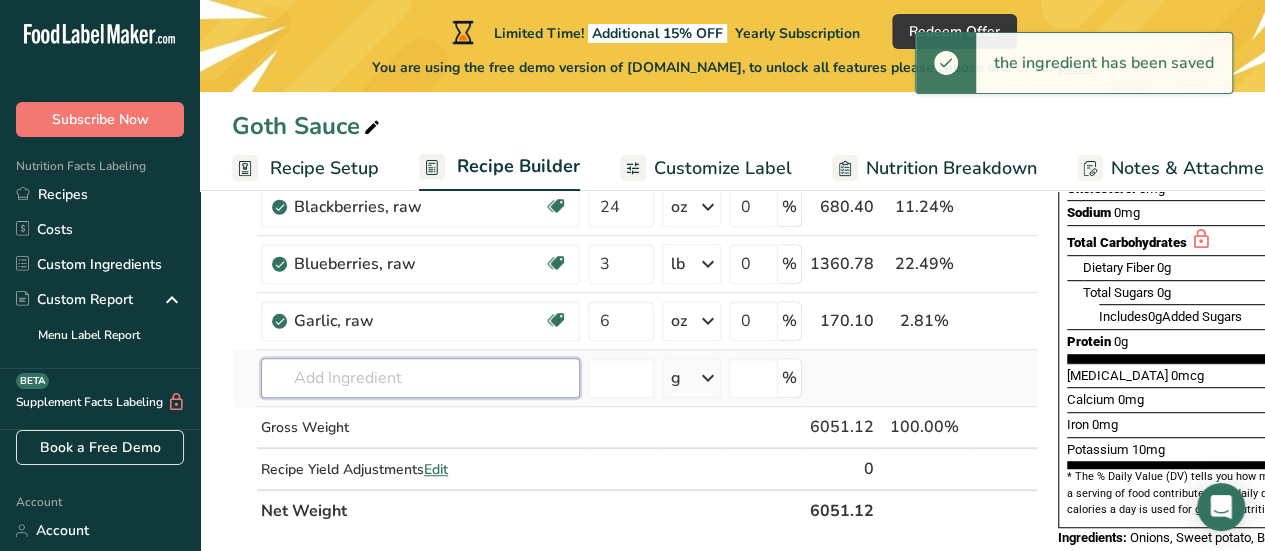 click at bounding box center (420, 378) 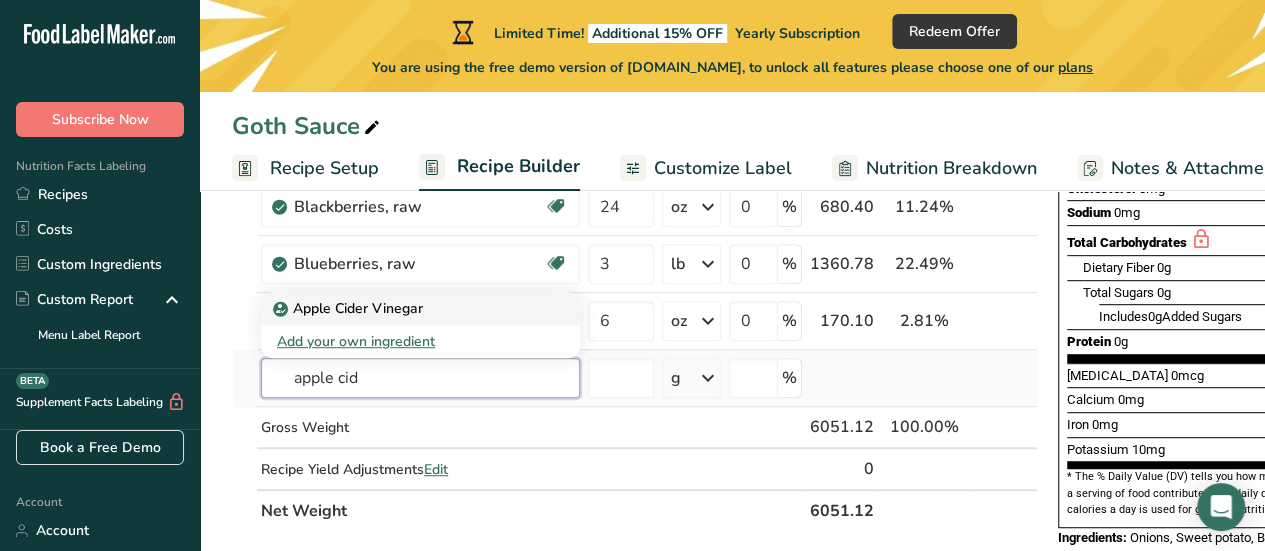 type on "apple cid" 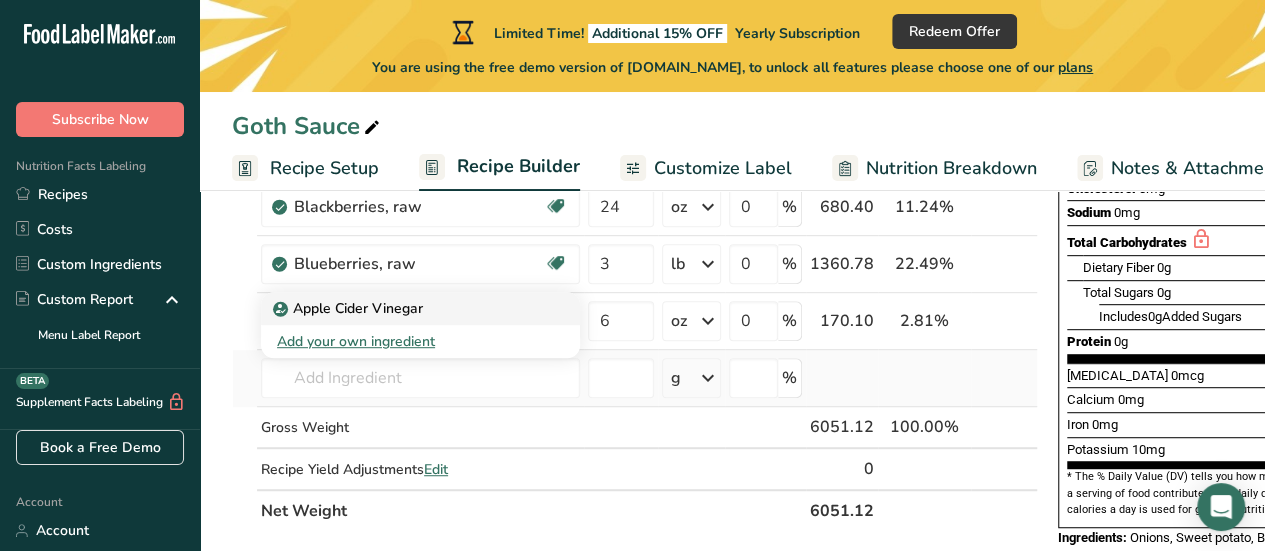 click on "Apple Cider Vinegar" at bounding box center [350, 308] 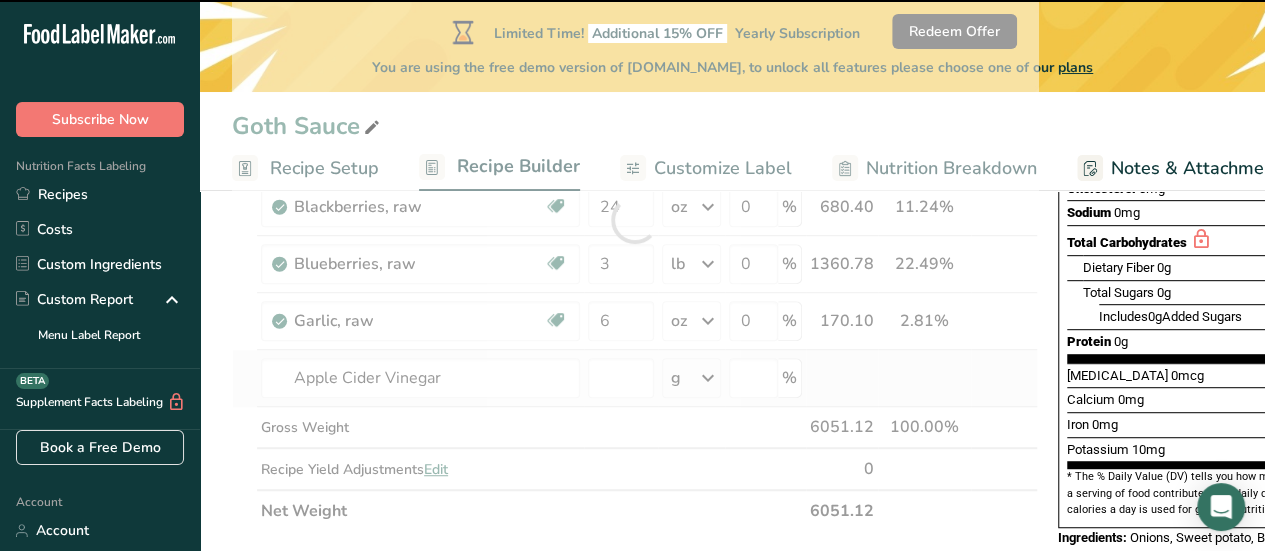type on "0" 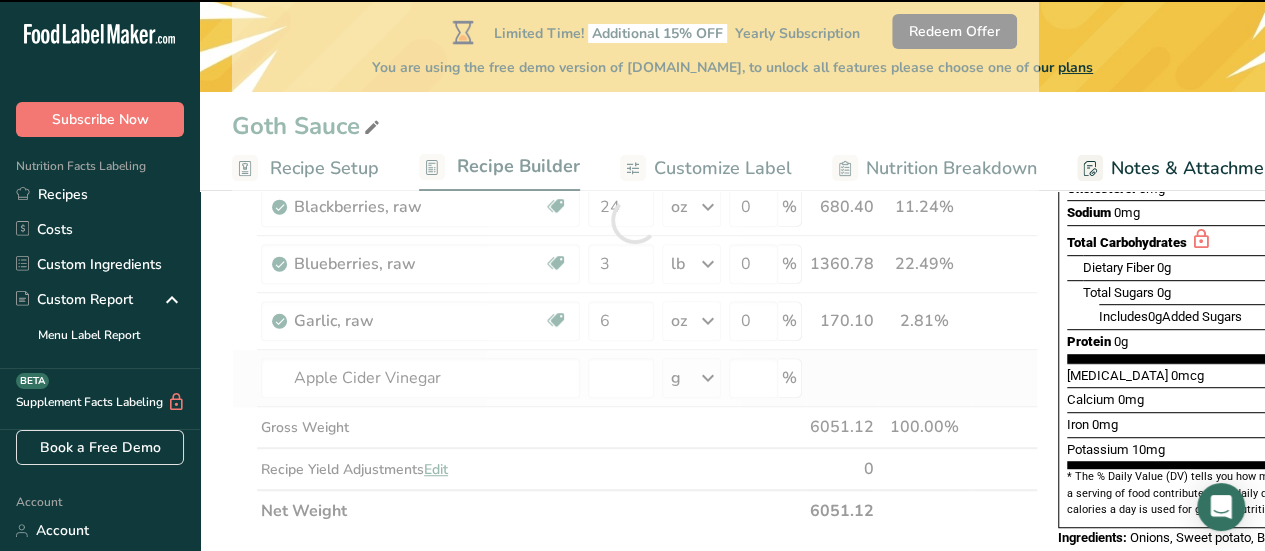 type on "0" 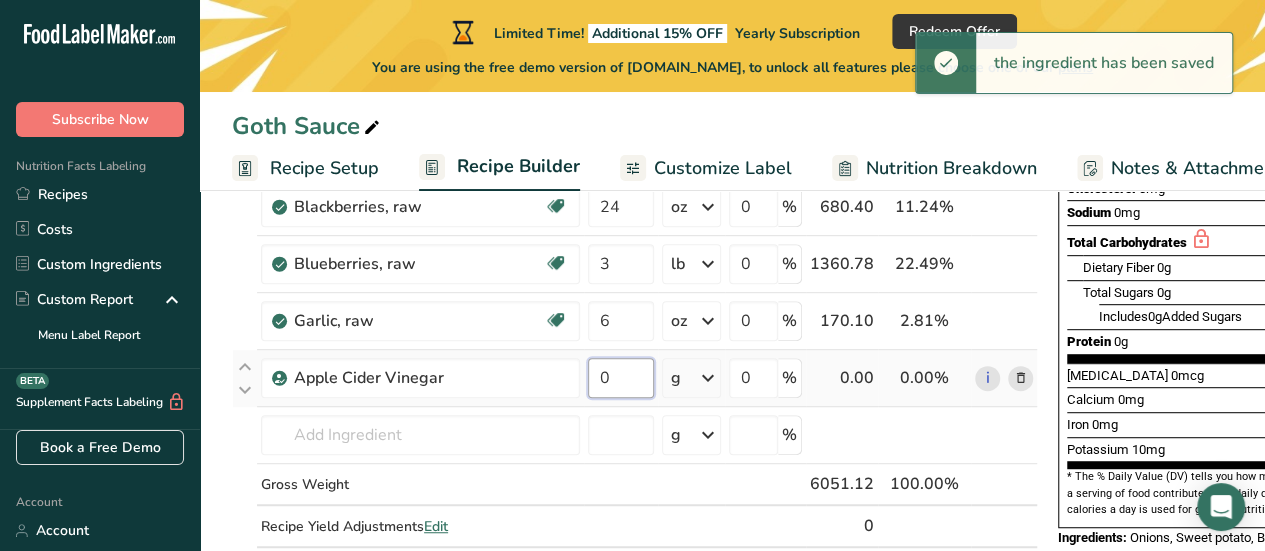 drag, startPoint x: 618, startPoint y: 376, endPoint x: 585, endPoint y: 375, distance: 33.01515 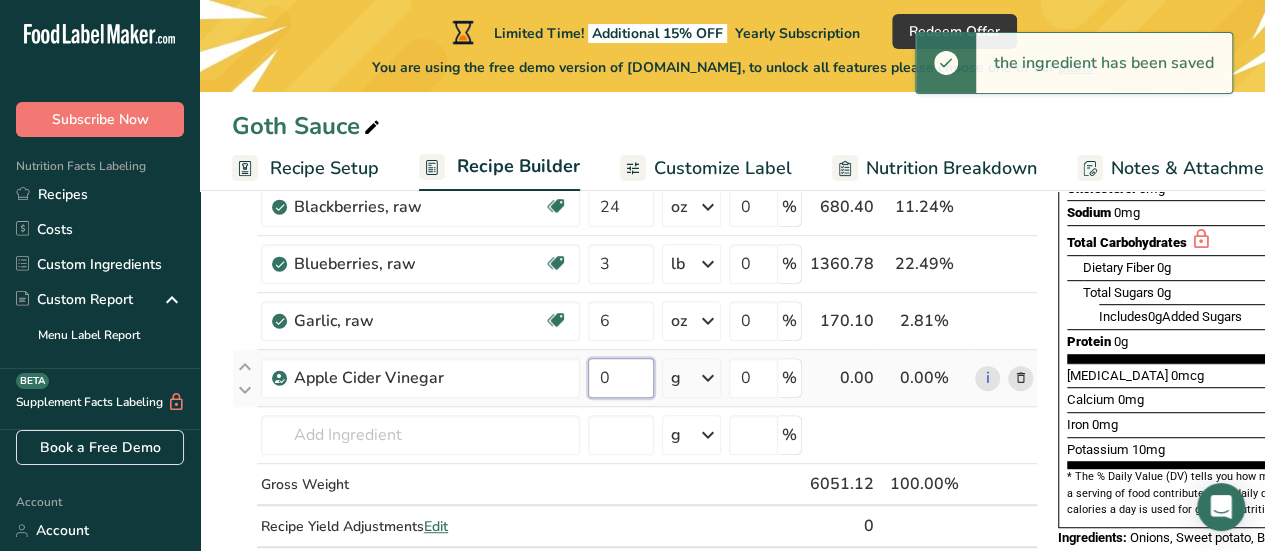 click on "0" at bounding box center (621, 378) 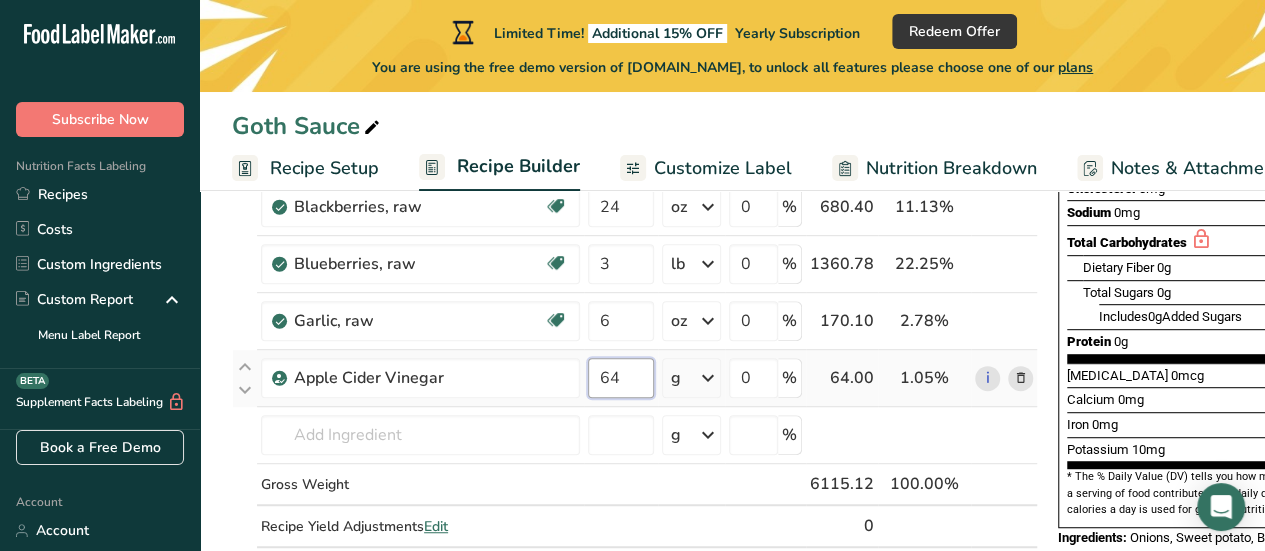 type on "64" 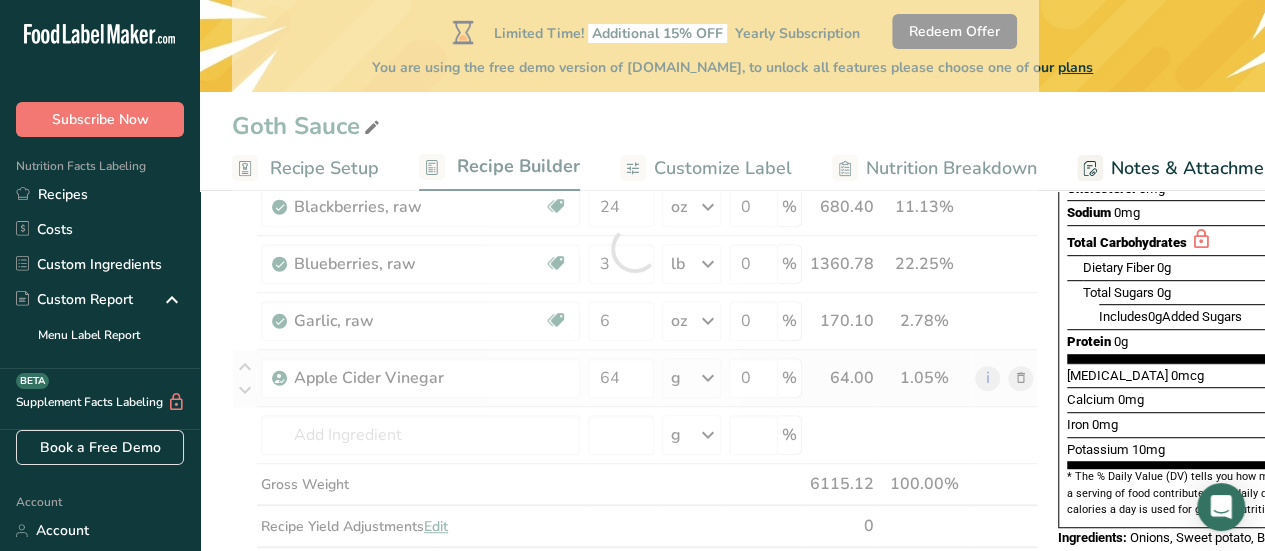 click on "Ingredient *
Amount *
Unit *
Waste *   .a-a{fill:#347362;}.b-a{fill:#fff;}          Grams
Percentage
Onions, raw
Source of Antioxidants
Prebiotic Effect
Dairy free
Gluten free
Vegan
Vegetarian
Soy free
3
lb
Portions
1 cup, sliced
1 tbsp chopped
1 large
See more
Weight Units
g
kg
mg
mcg
lb
oz
See less
Volume Units
l
Volume units require a density conversion. If you know your ingredient's density enter it below. Otherwise, click on "RIA" our AI Regulatory bot - she will be able to help you
lb/ft3" at bounding box center (635, 248) 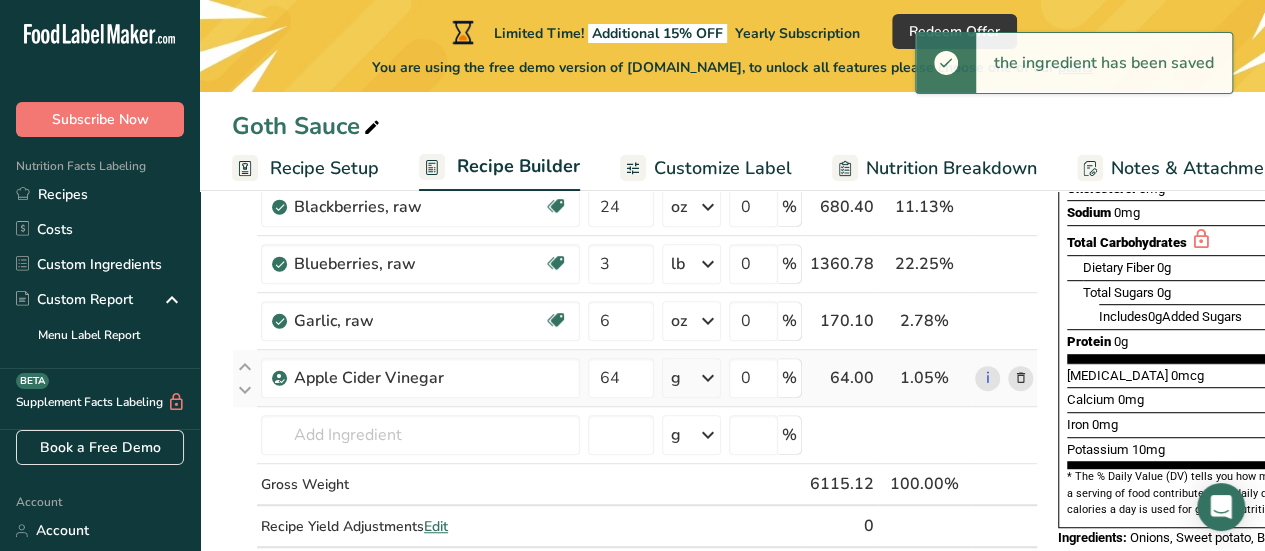click at bounding box center [708, 378] 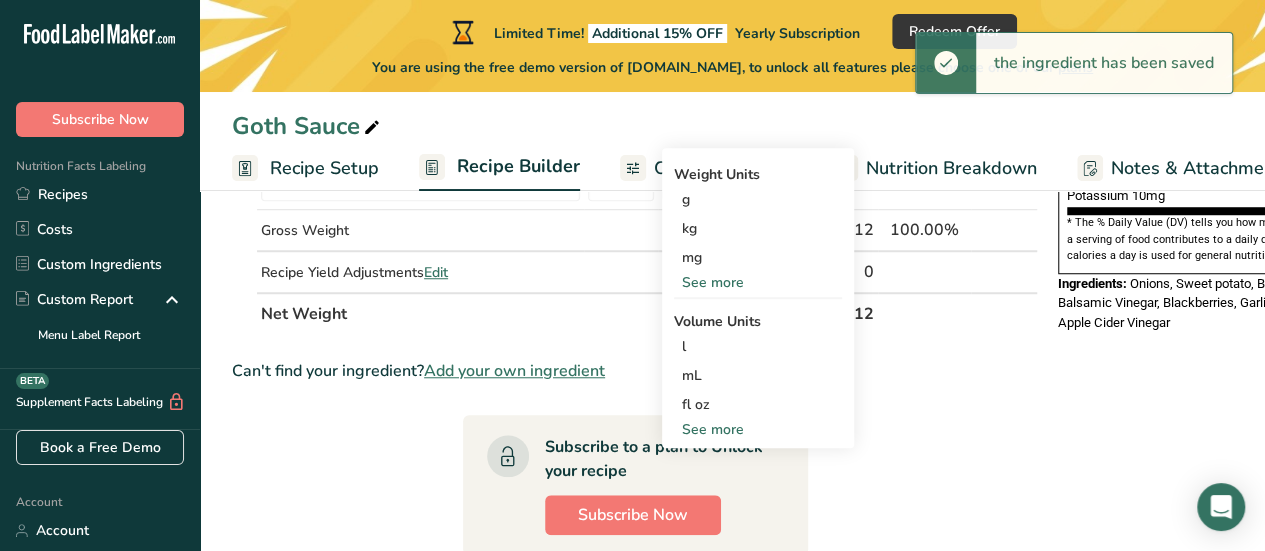 scroll, scrollTop: 700, scrollLeft: 0, axis: vertical 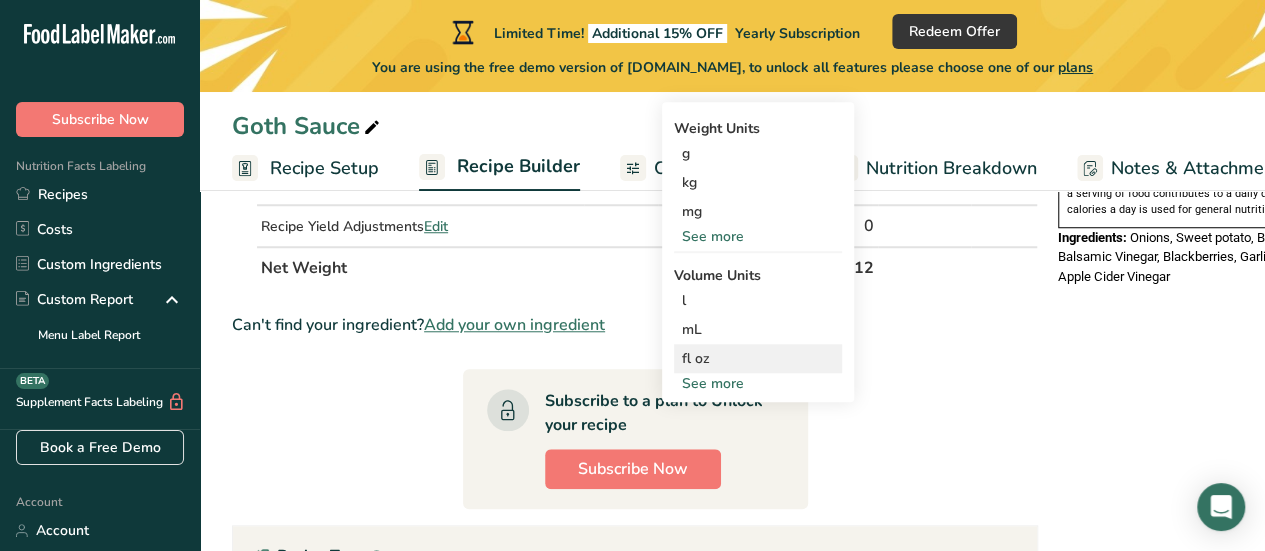 click on "fl oz" at bounding box center [758, 358] 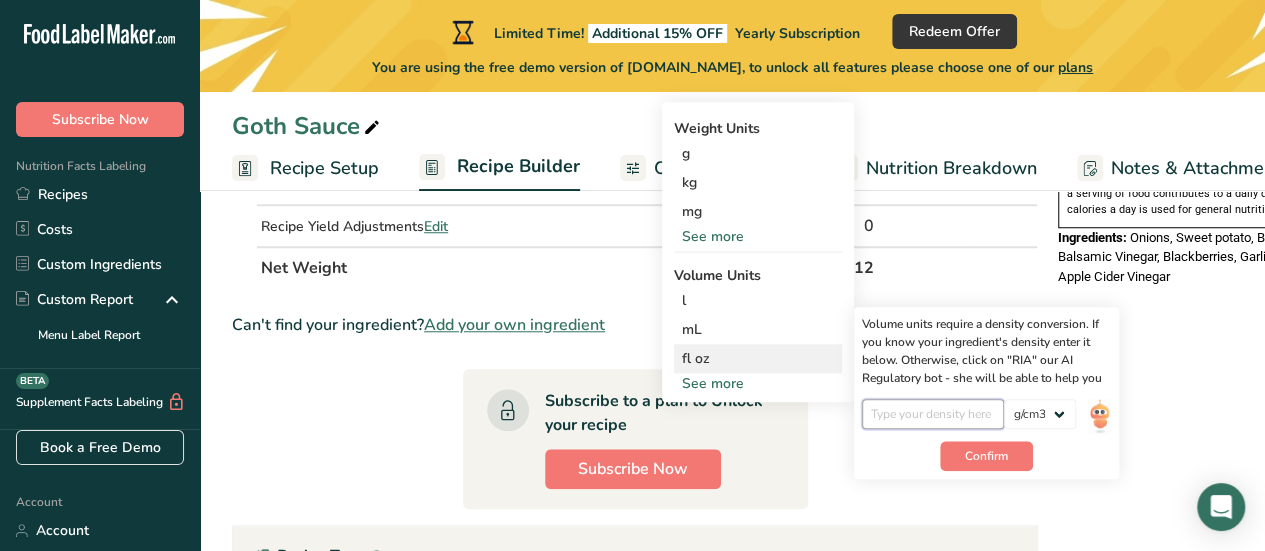 click at bounding box center (933, 414) 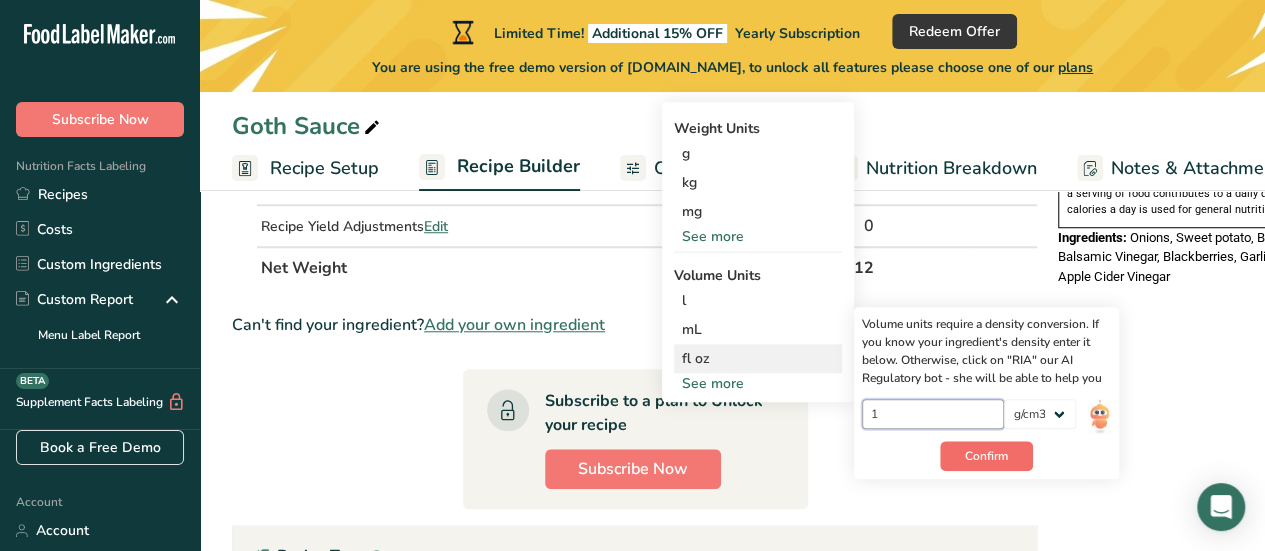 type on "1" 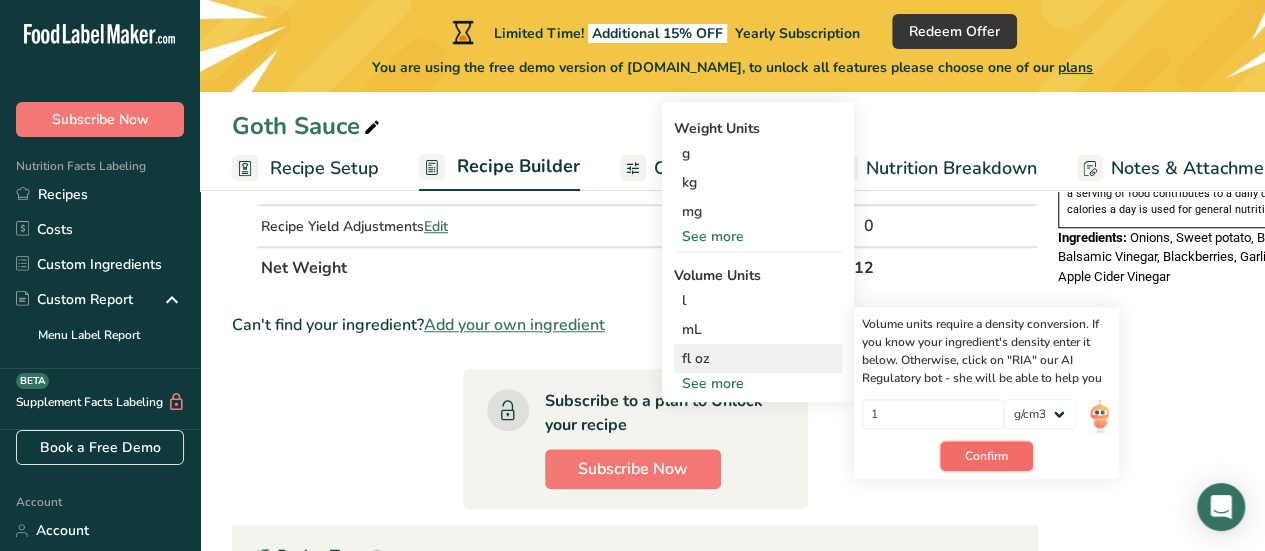 click on "Confirm" at bounding box center (986, 456) 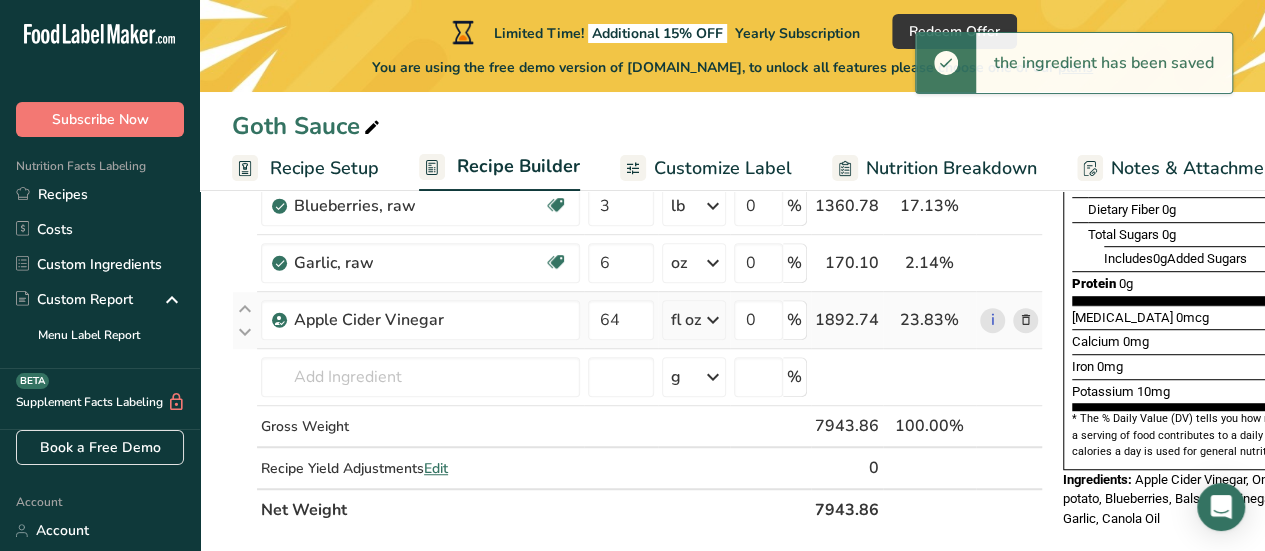 scroll, scrollTop: 500, scrollLeft: 0, axis: vertical 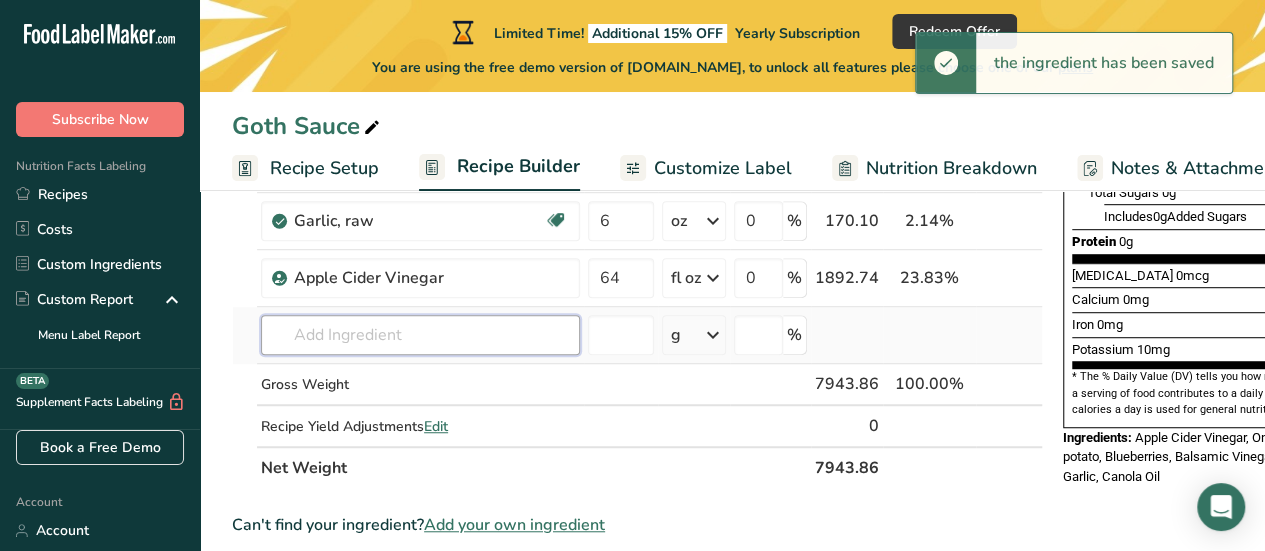 click at bounding box center [420, 335] 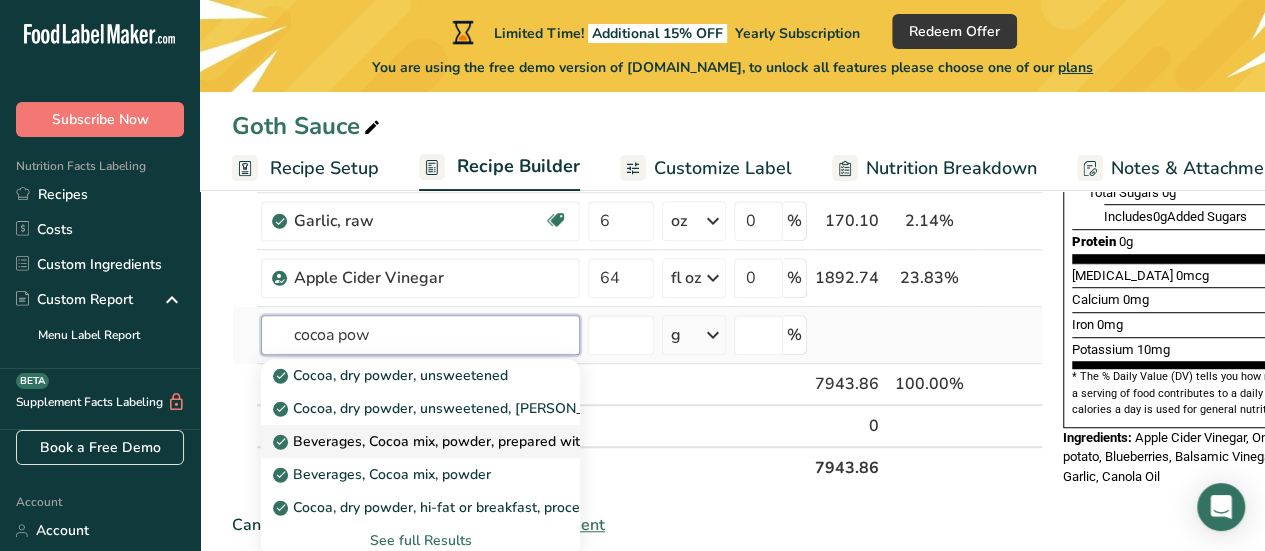 type on "cocoa pow" 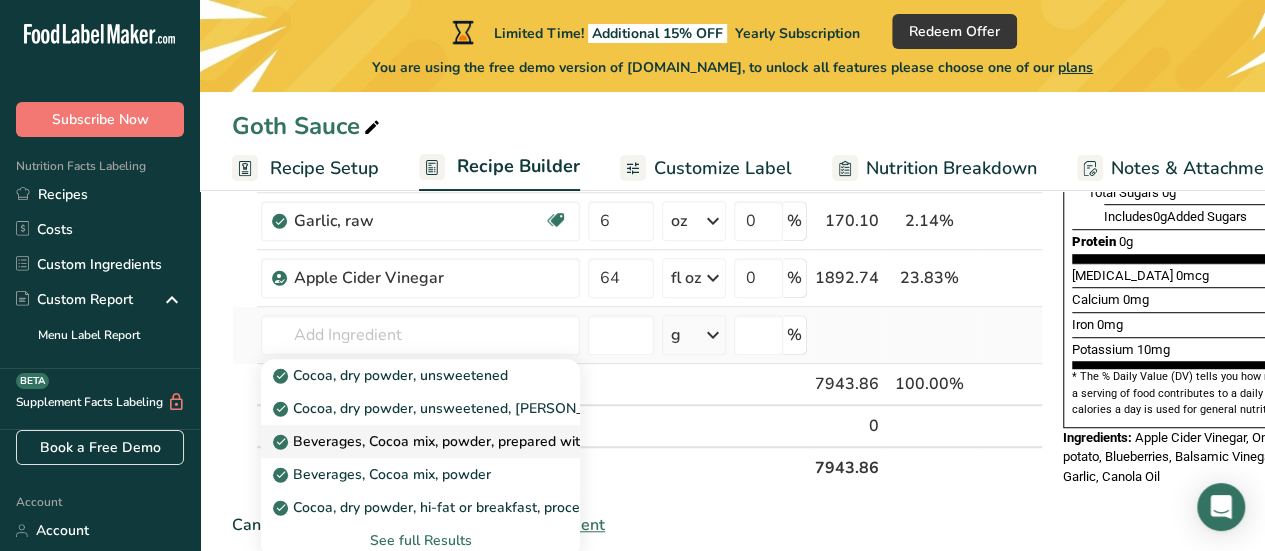 click on "Beverages, Cocoa mix, powder, prepared with water" at bounding box center [453, 441] 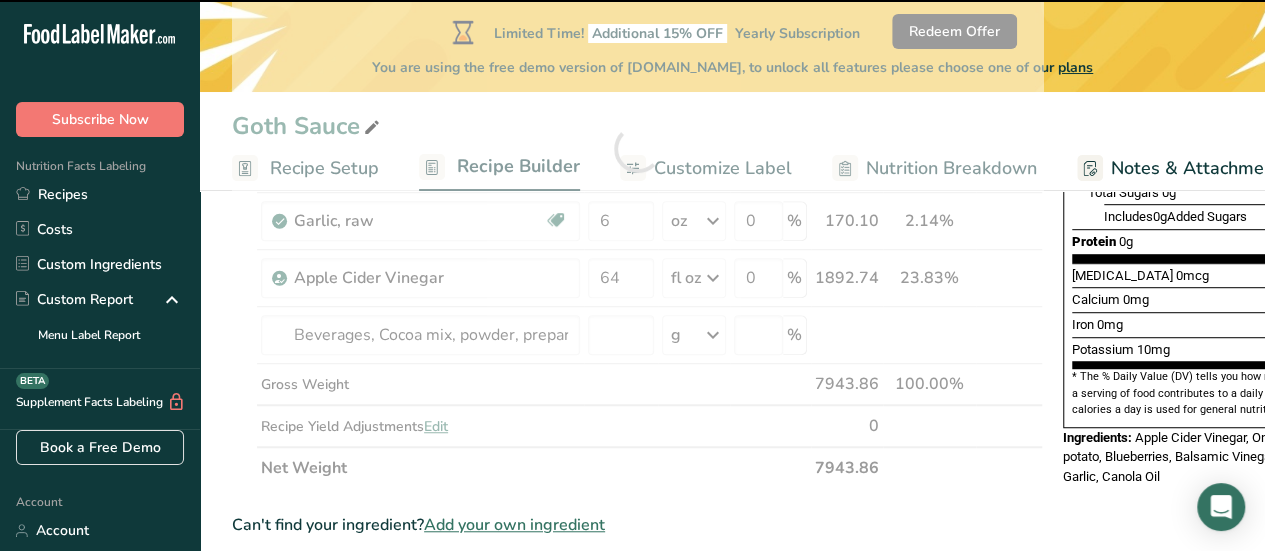type on "0" 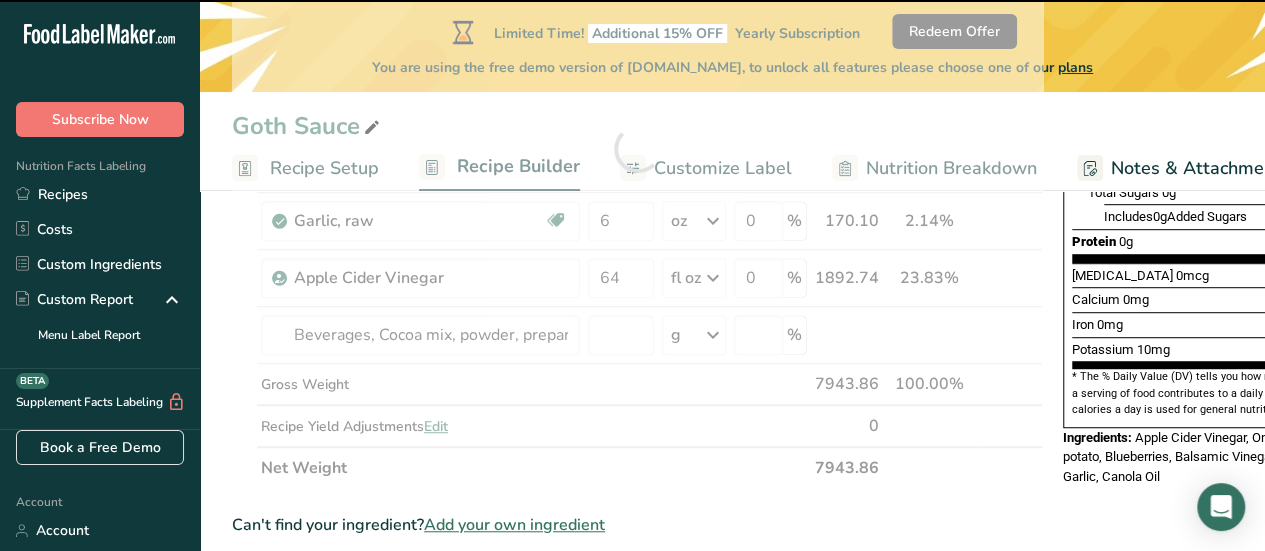 type on "0" 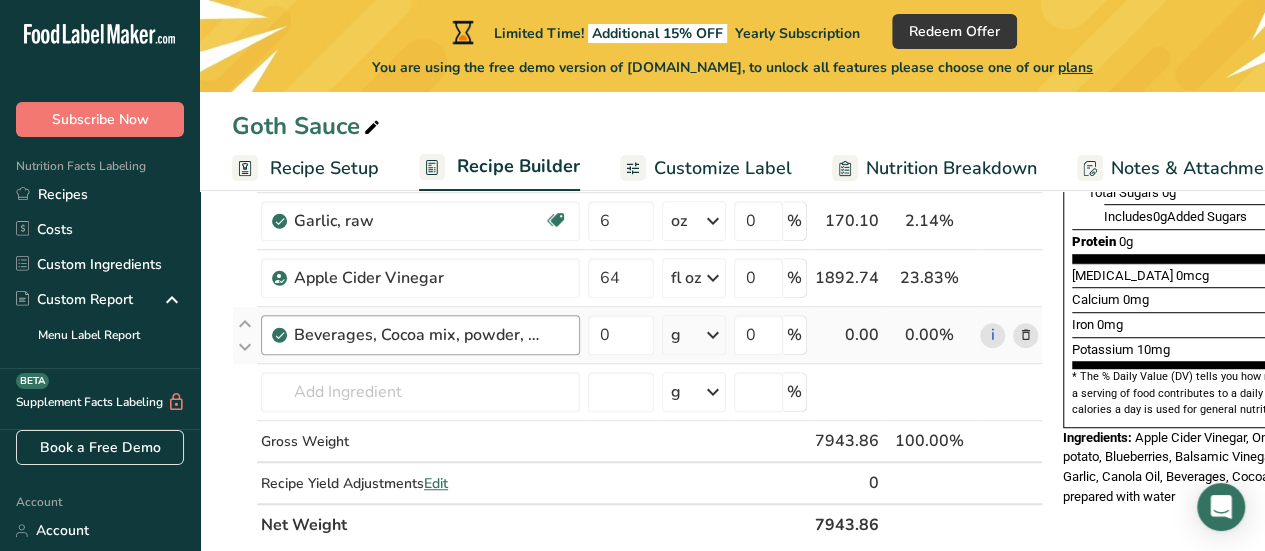 click on "Beverages, Cocoa mix, powder, prepared with water" at bounding box center [431, 335] 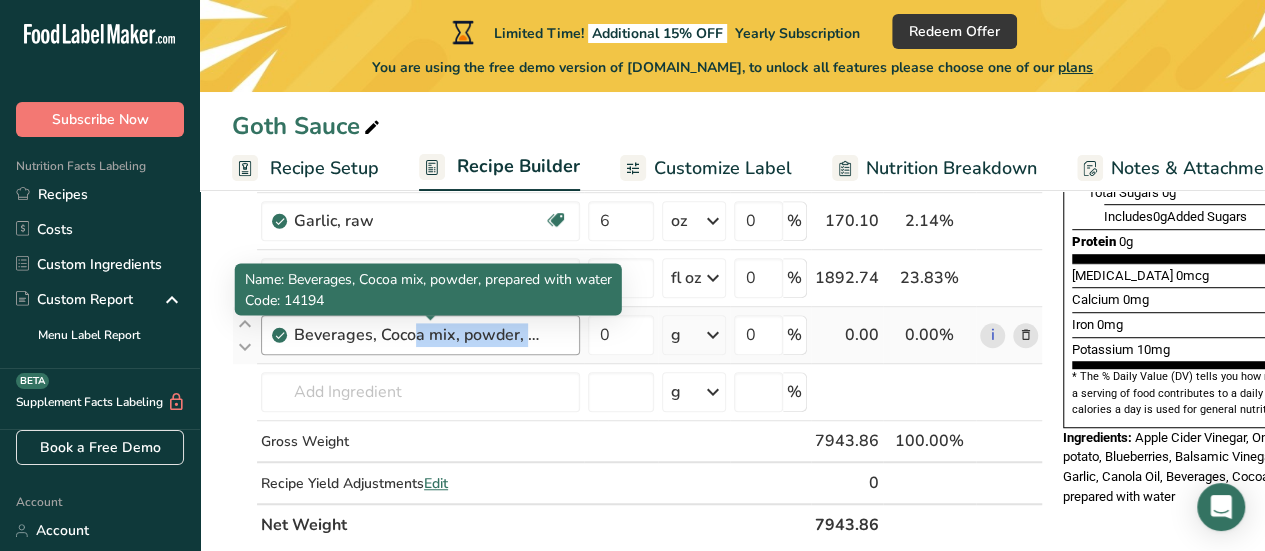 drag, startPoint x: 534, startPoint y: 330, endPoint x: 290, endPoint y: 343, distance: 244.34607 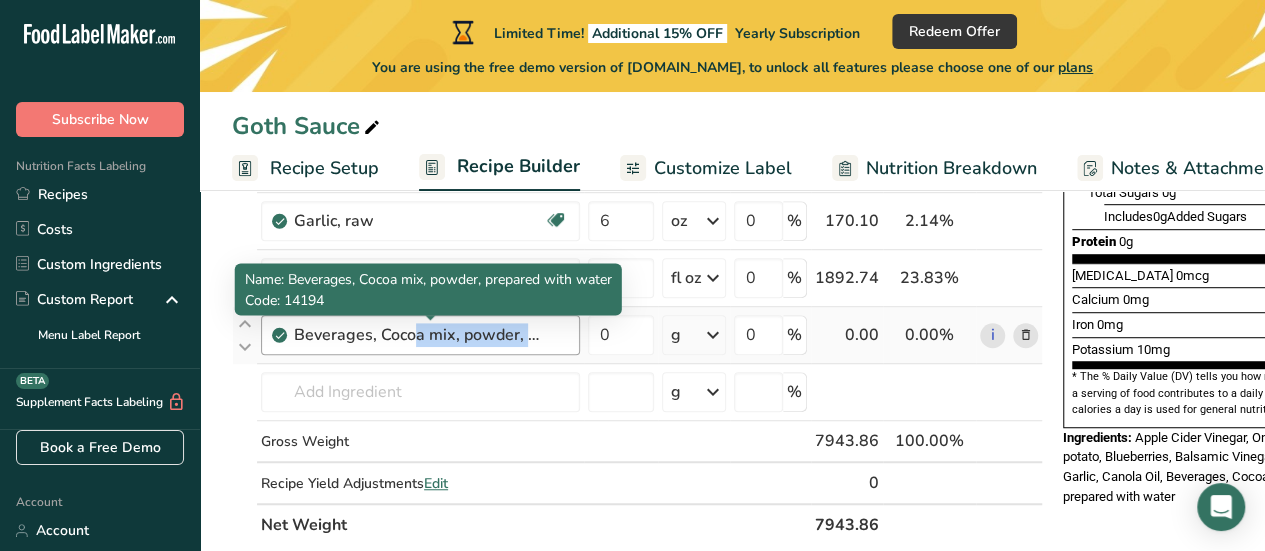 click on "Beverages, Cocoa mix, powder, prepared with water" at bounding box center [420, 335] 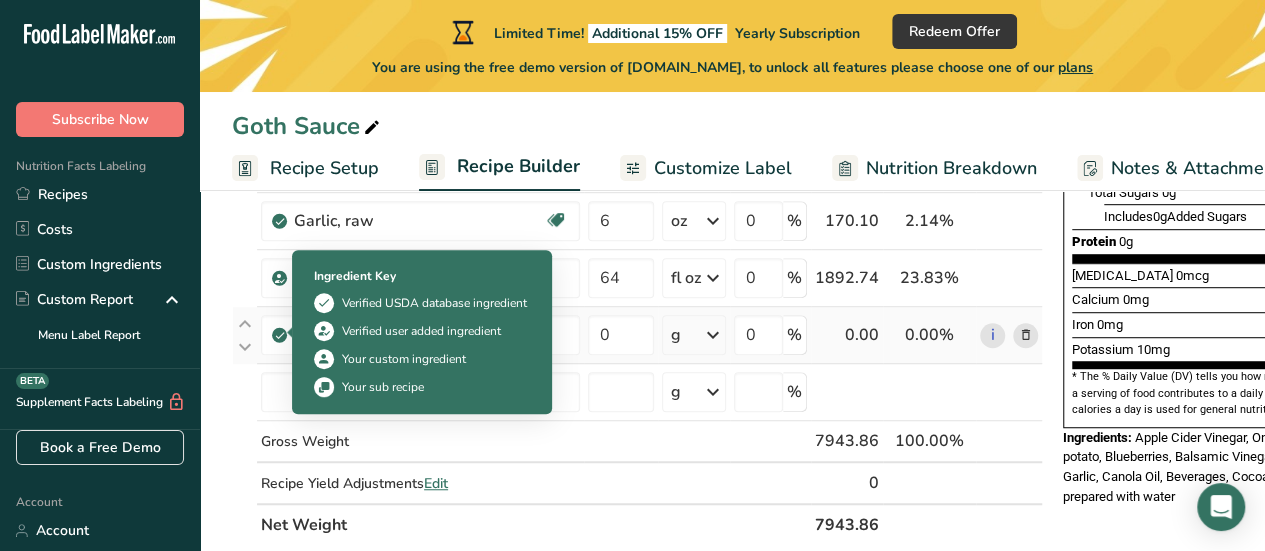 click at bounding box center [280, 335] 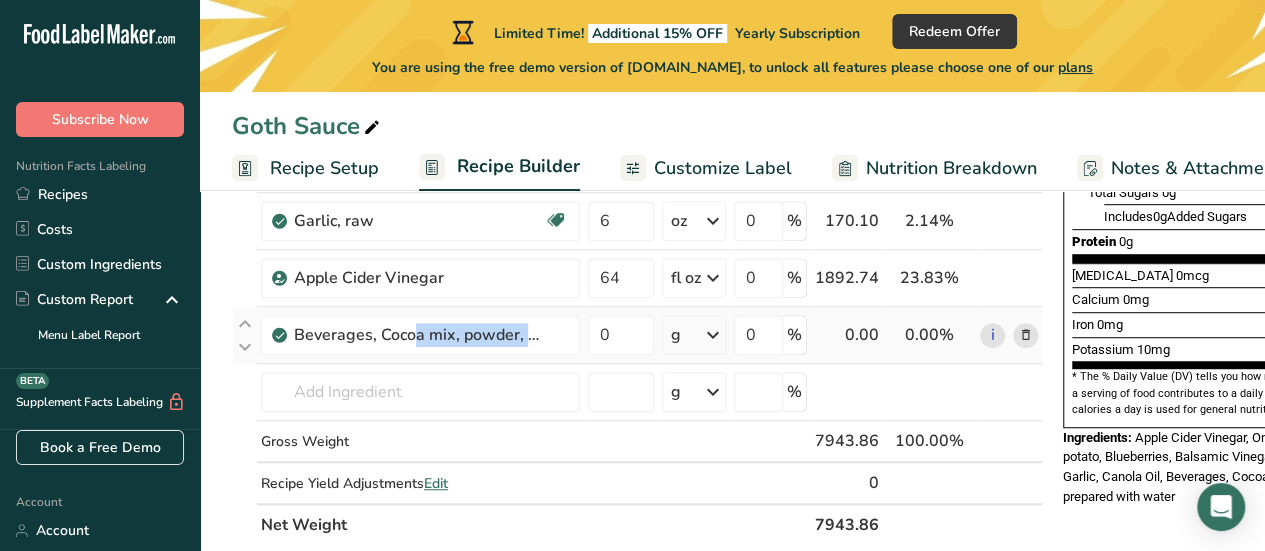 click at bounding box center (280, 335) 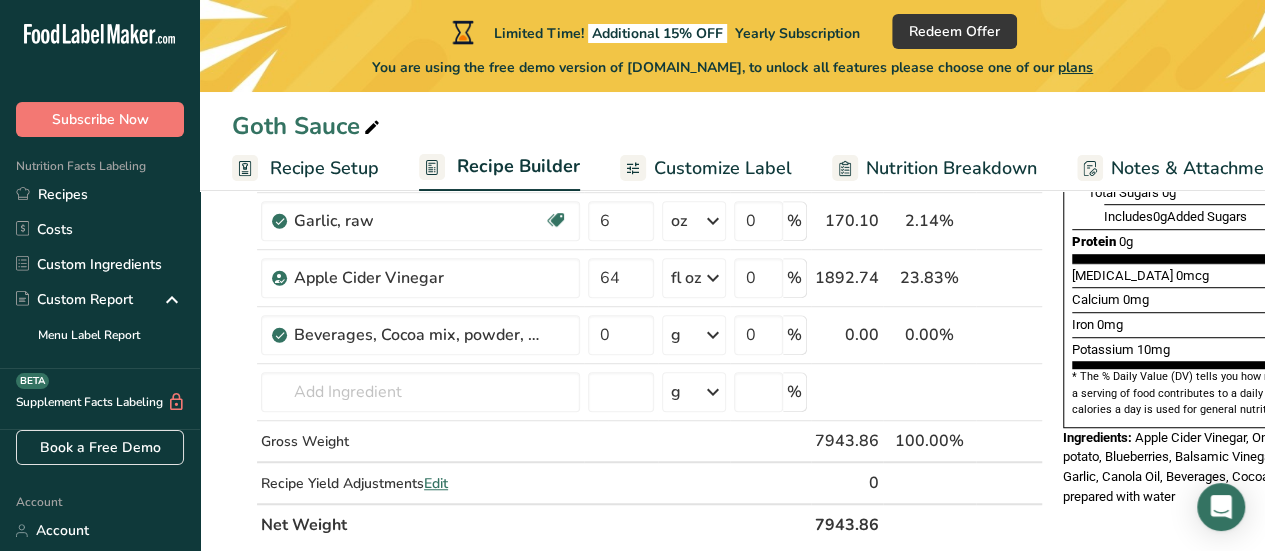 click on "Add Ingredients
Manage Recipe         Delete Recipe             Duplicate Recipe               Scale Recipe               Save as Sub-Recipe   .a-a{fill:#347362;}.b-a{fill:#fff;}                                 Nutrition Breakdown                 Recipe Card
NEW
Amino Acids Pattern Report             Activity History
Download
Choose your preferred label style
Standard FDA label
Standard FDA label
The most common format for nutrition facts labels in compliance with the FDA's typeface, style and requirements
Tabular FDA label
A label format compliant with the FDA regulations presented in a tabular (horizontal) display.
Linear FDA label
A simple linear display for small sized packages.
Simplified FDA label" at bounding box center [732, 482] 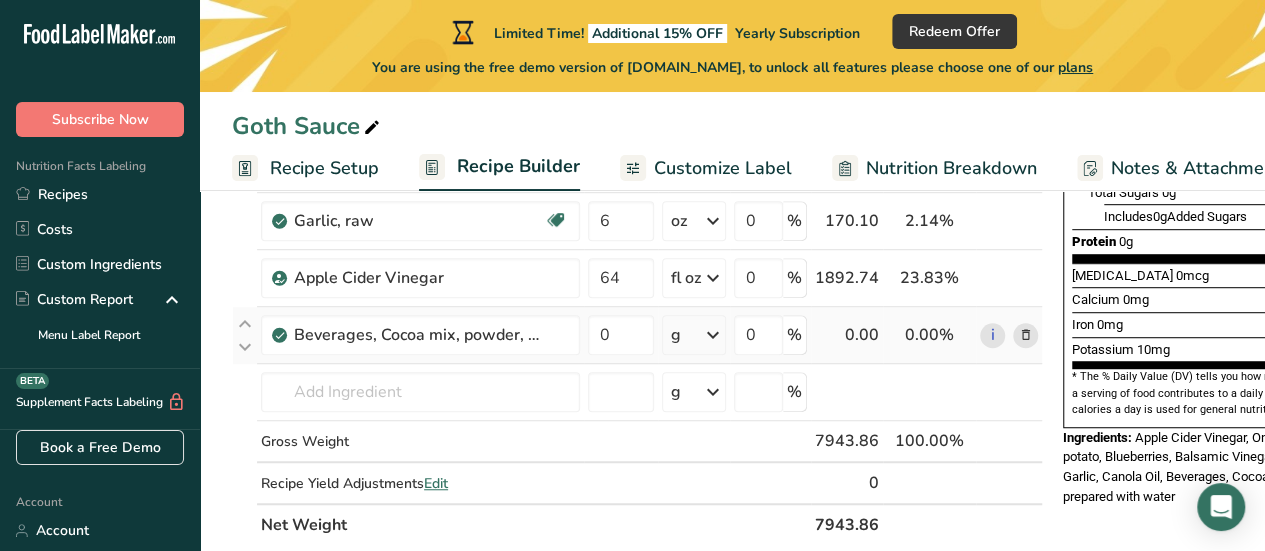 click at bounding box center (1026, 335) 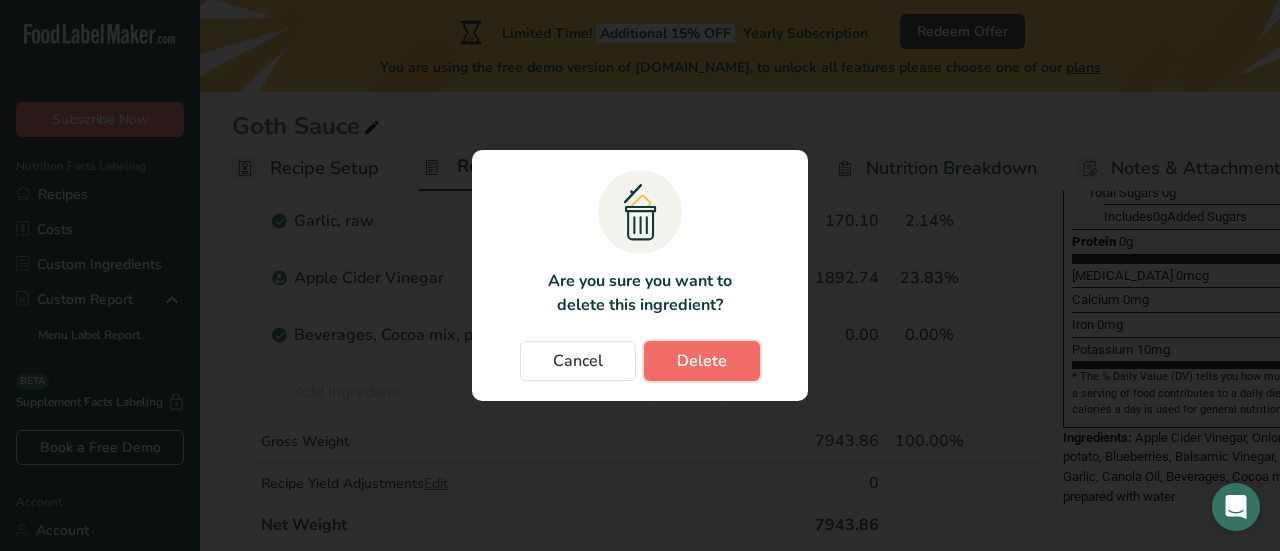 click on "Delete" at bounding box center (702, 361) 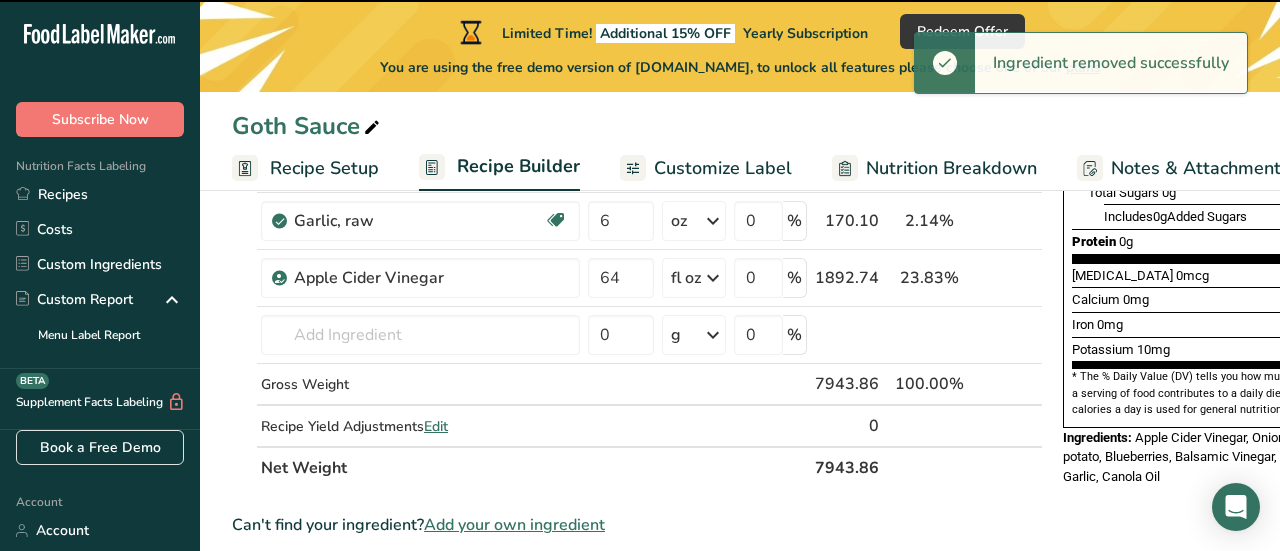 type 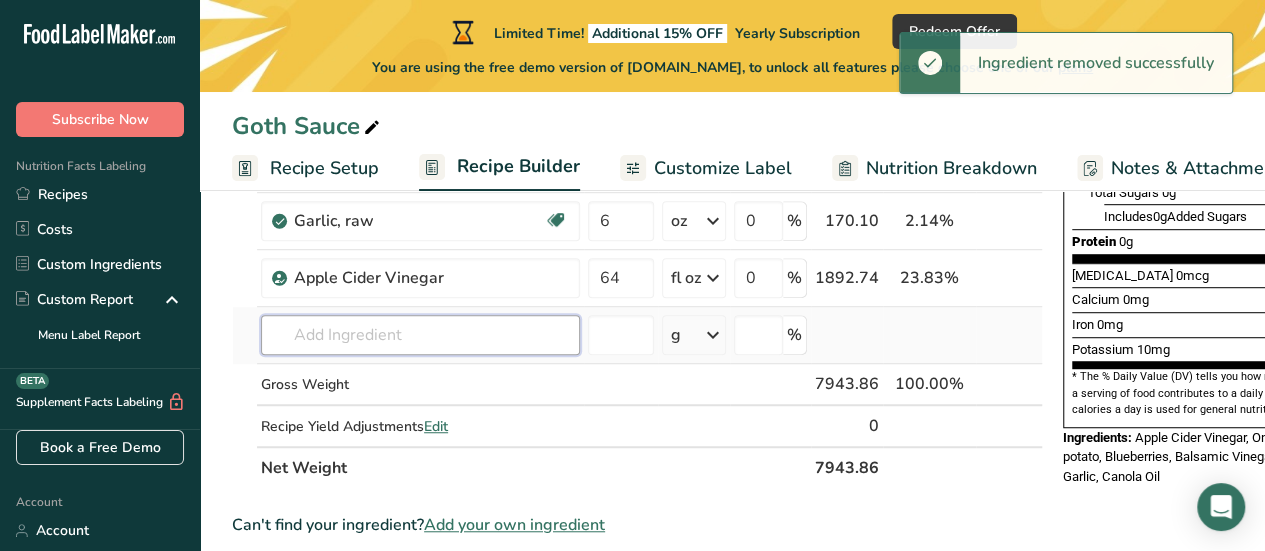 click at bounding box center [420, 335] 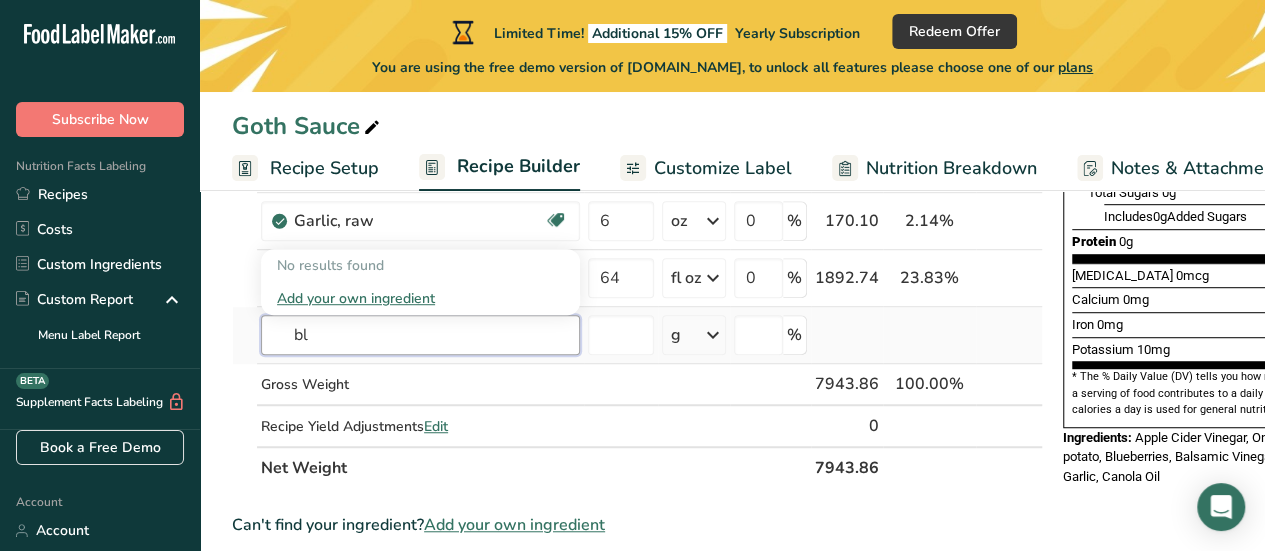 type on "b" 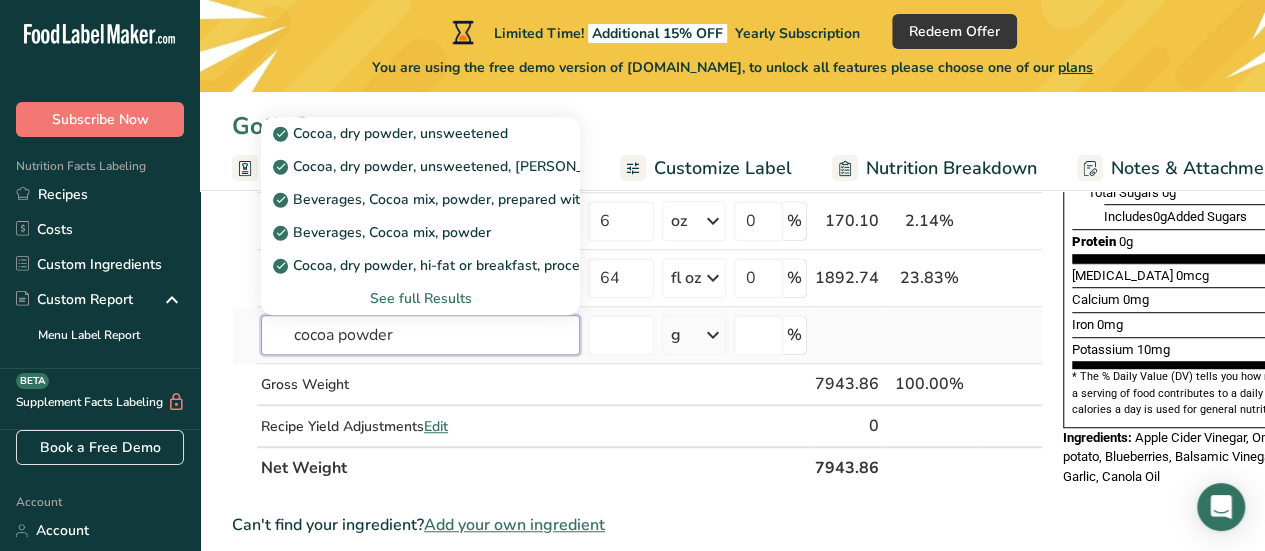 type on "cocoa powder" 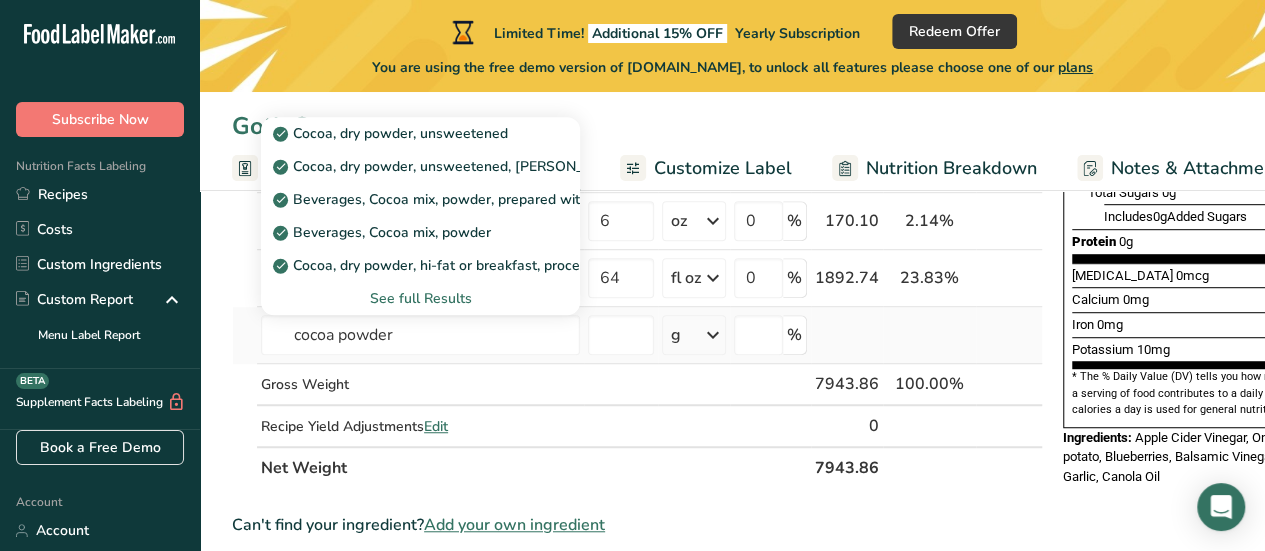 type 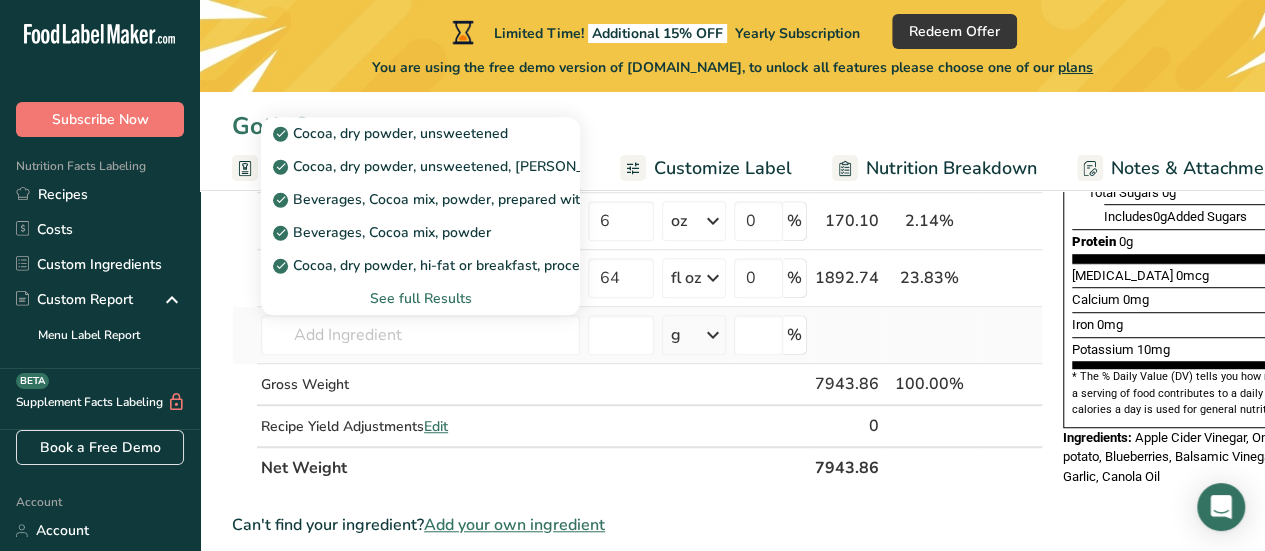 click on "See full Results" at bounding box center (420, 298) 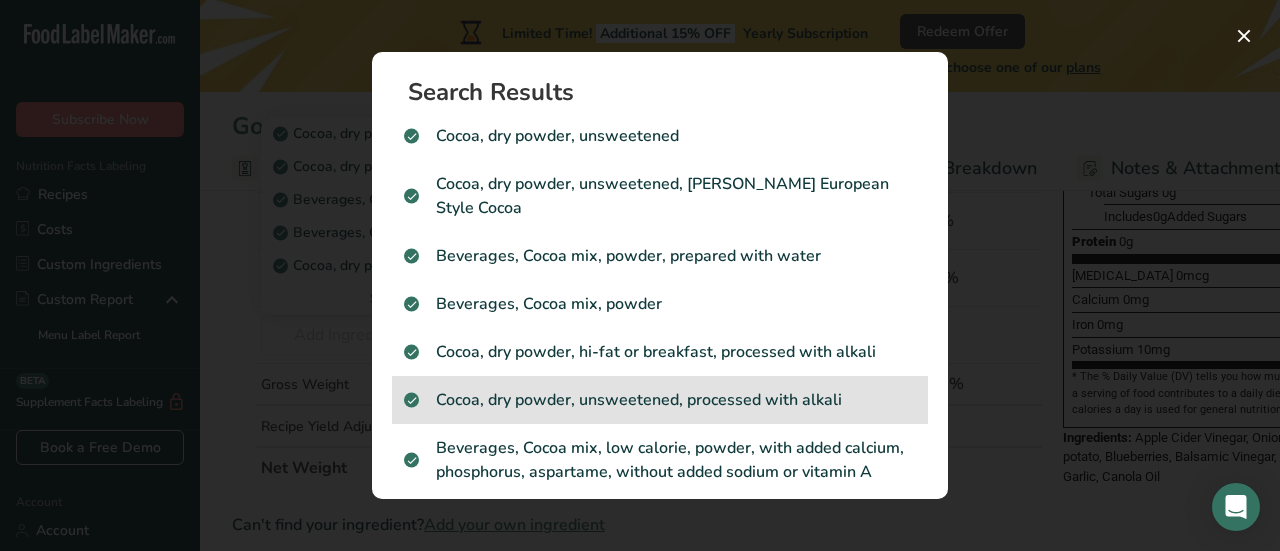 click on "Cocoa, dry powder, unsweetened, processed with alkali" at bounding box center (660, 400) 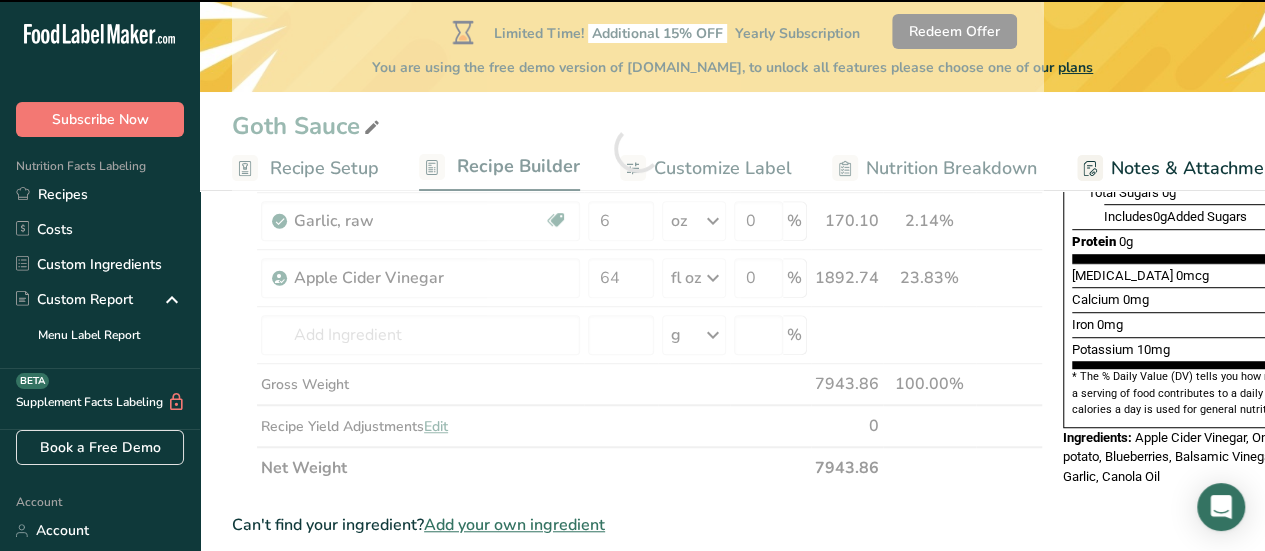 type on "0" 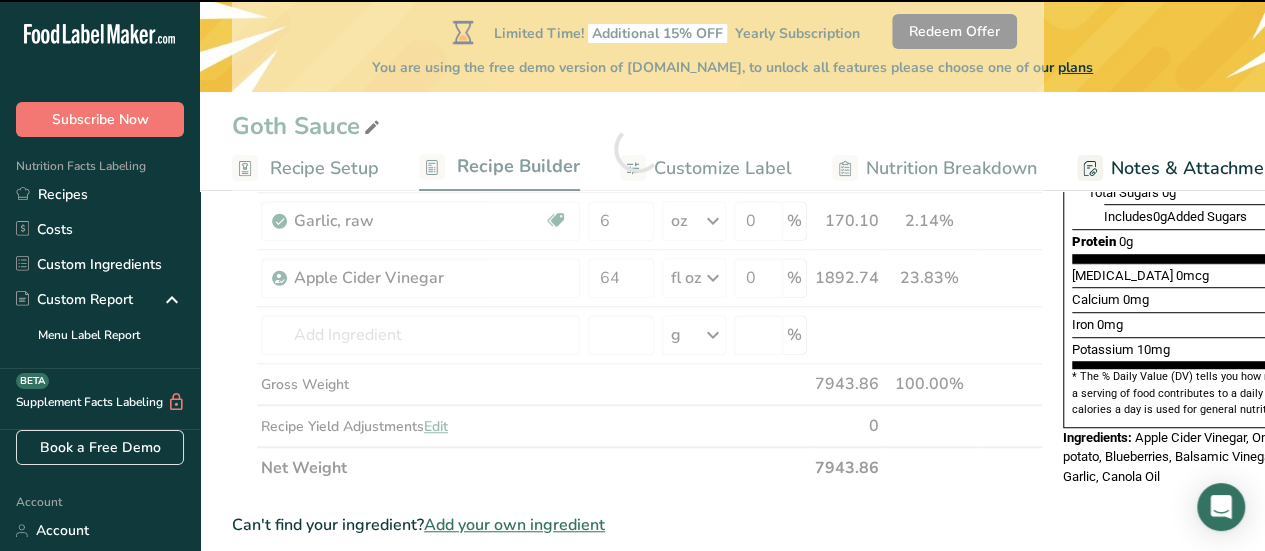 type on "0" 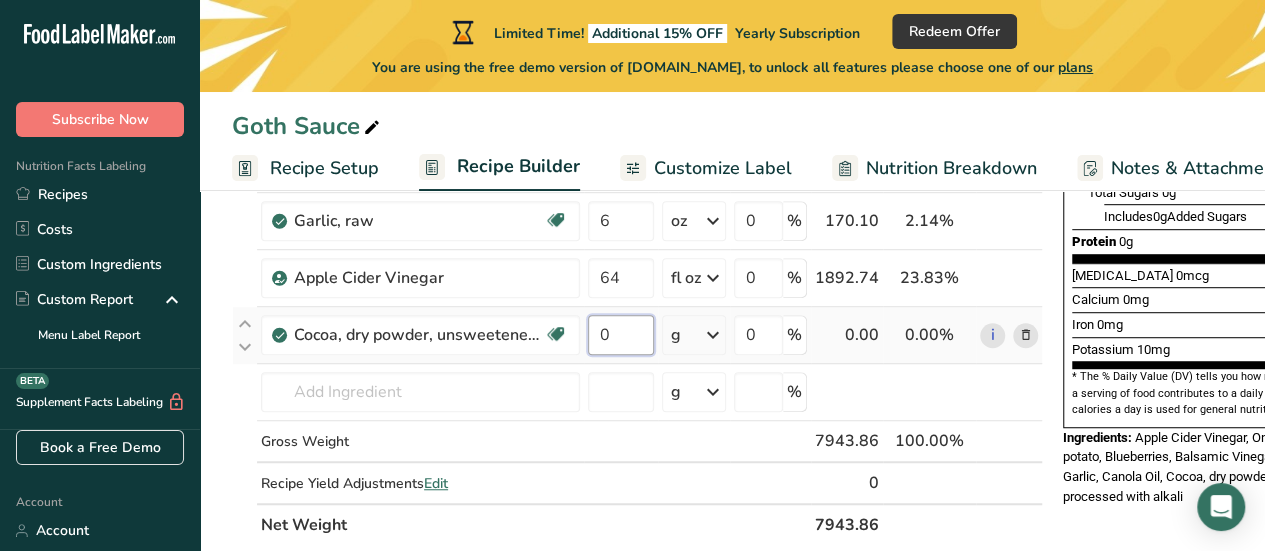 click on "0" at bounding box center [621, 335] 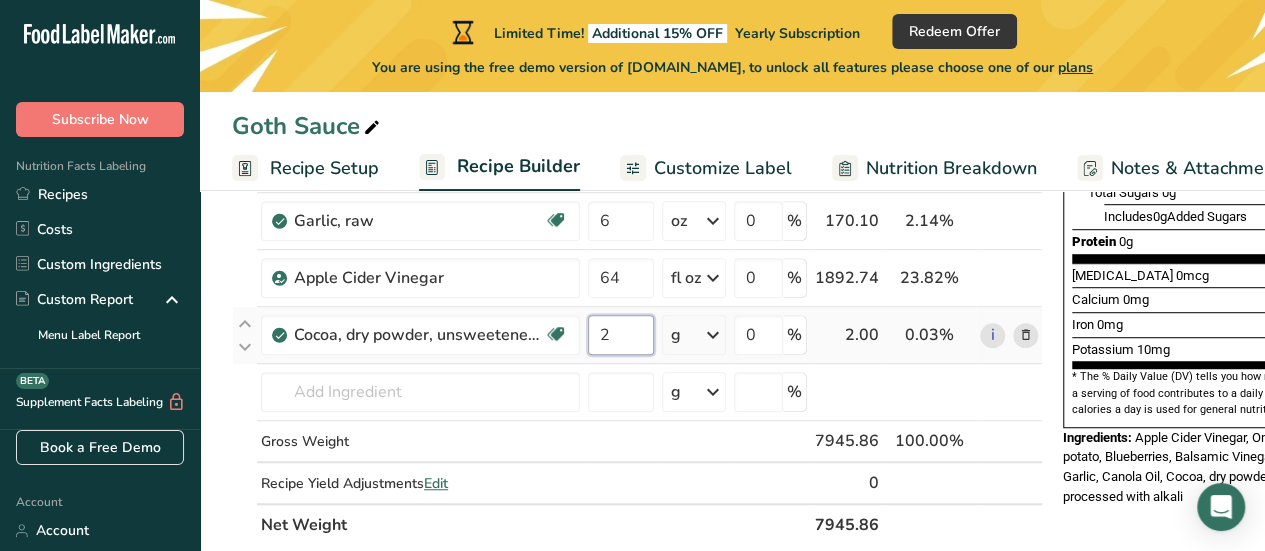 type on "2" 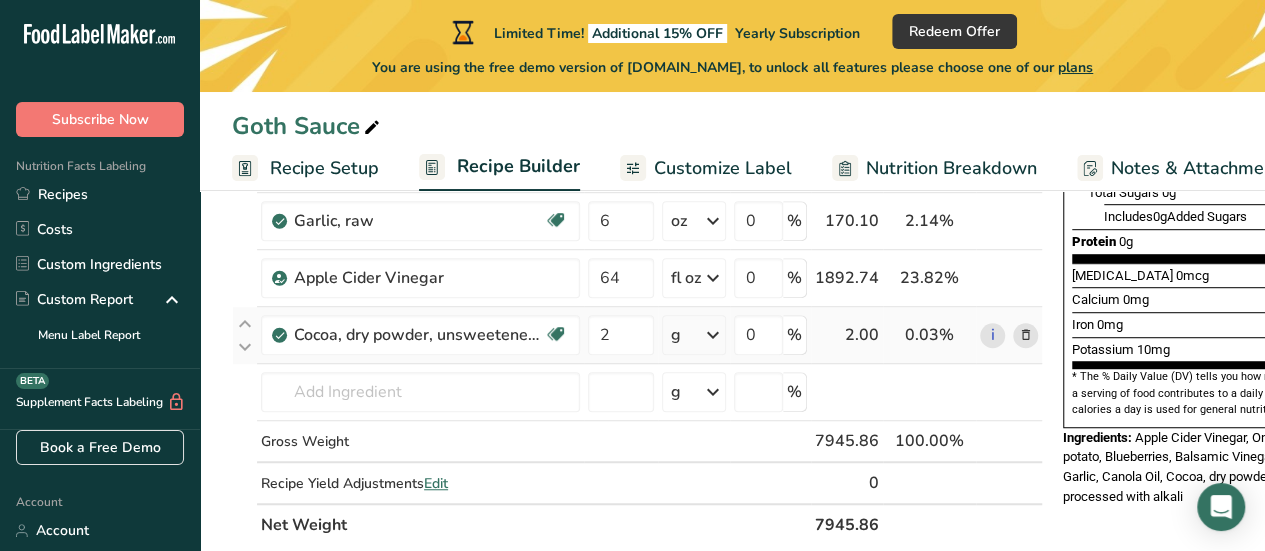 click on "Ingredient *
Amount *
Unit *
Waste *   .a-a{fill:#347362;}.b-a{fill:#fff;}          Grams
Percentage
Onions, raw
Source of Antioxidants
Prebiotic Effect
Dairy free
Gluten free
Vegan
Vegetarian
Soy free
3
lb
Portions
1 cup, sliced
1 tbsp chopped
1 large
See more
Weight Units
g
kg
mg
mcg
lb
oz
See less
Volume Units
l
Volume units require a density conversion. If you know your ingredient's density enter it below. Otherwise, click on "RIA" our AI Regulatory bot - she will be able to help you
lb/ft3" at bounding box center [637, 177] 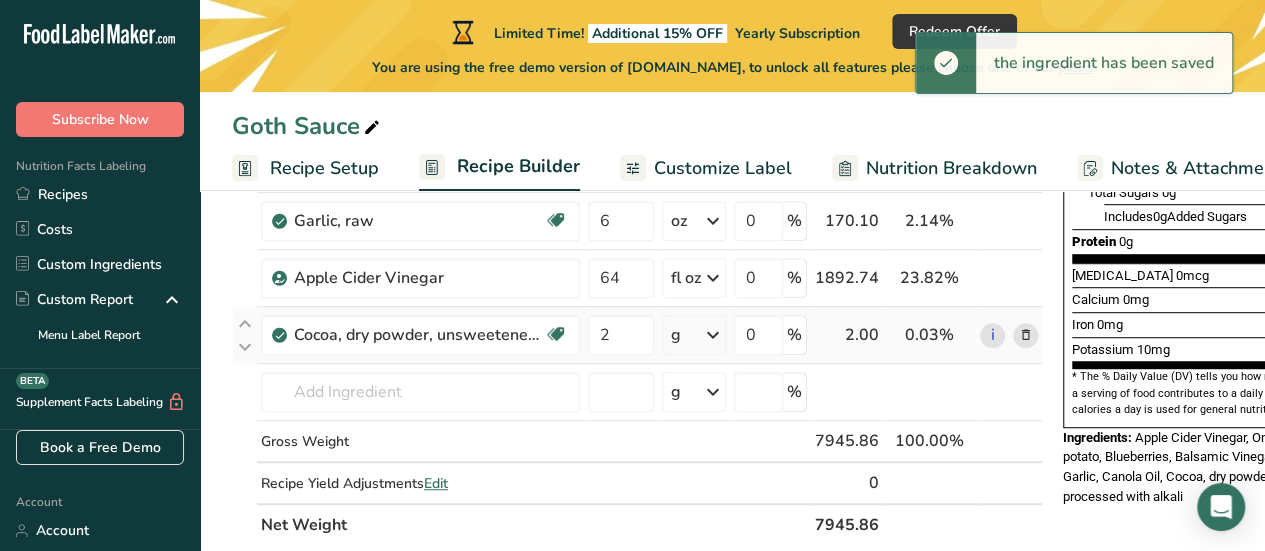 click at bounding box center (713, 335) 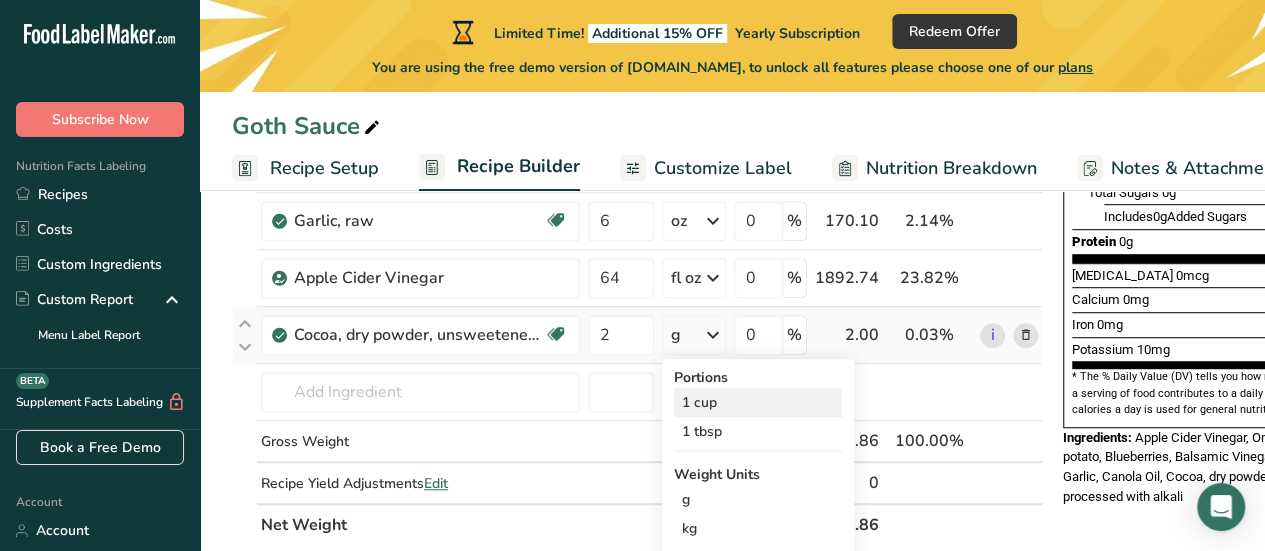 click on "1 cup" at bounding box center [758, 402] 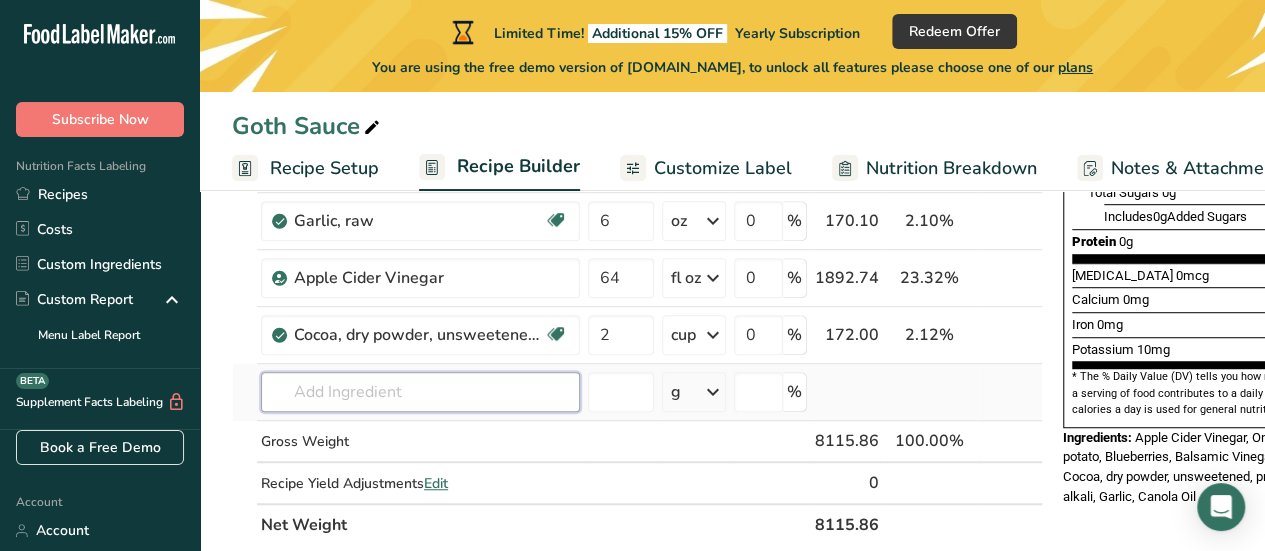 click at bounding box center (420, 392) 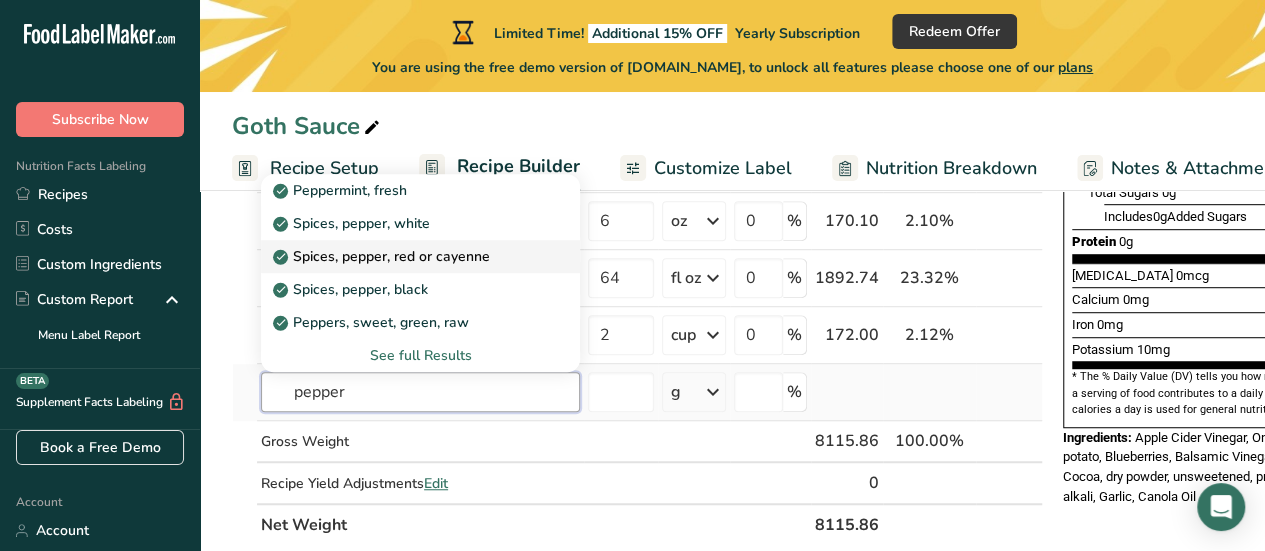 type on "pepper" 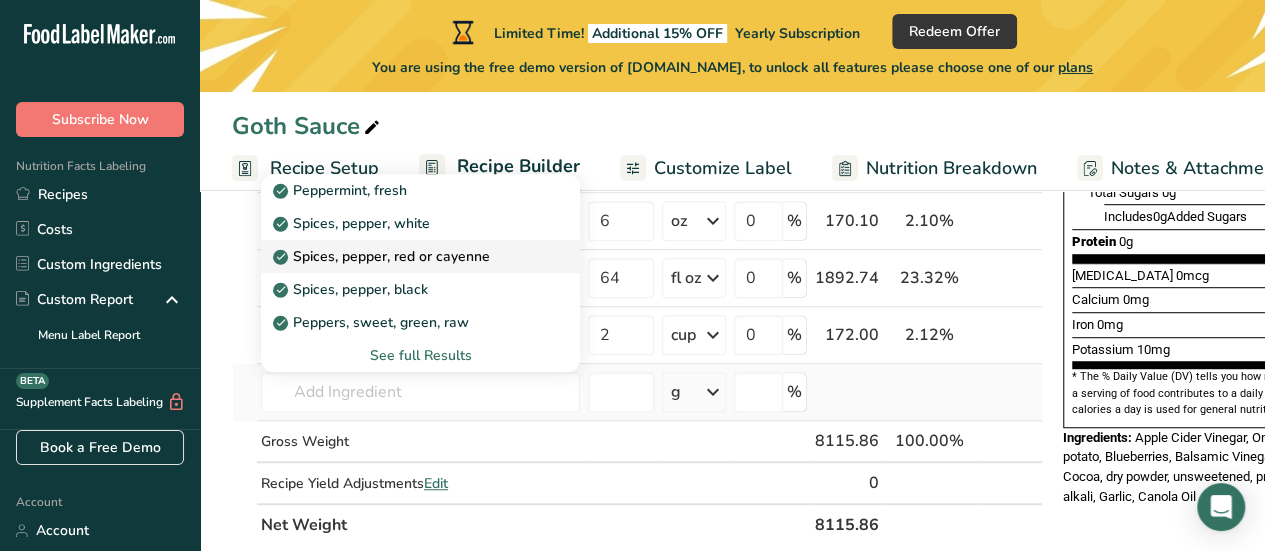 click on "Spices, pepper, red or cayenne" at bounding box center (383, 256) 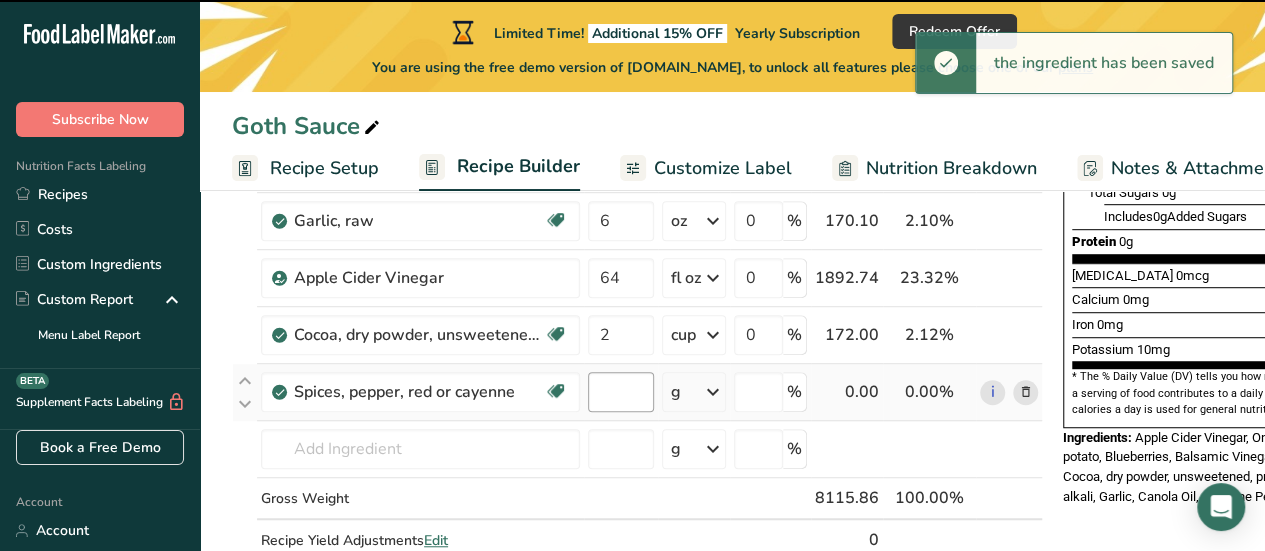 type on "0" 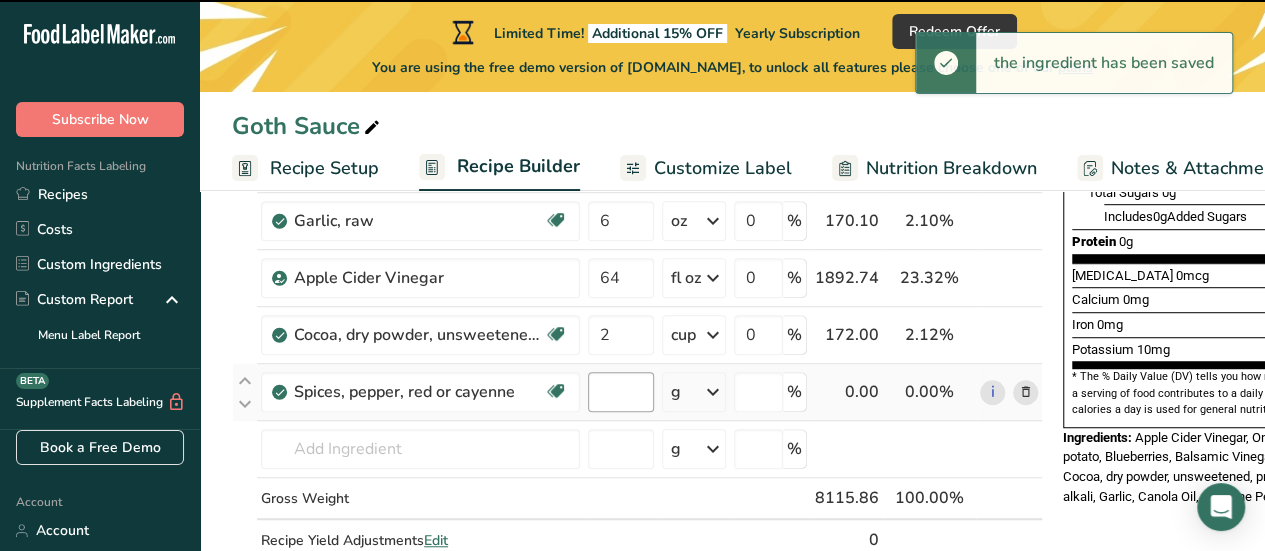 type on "0" 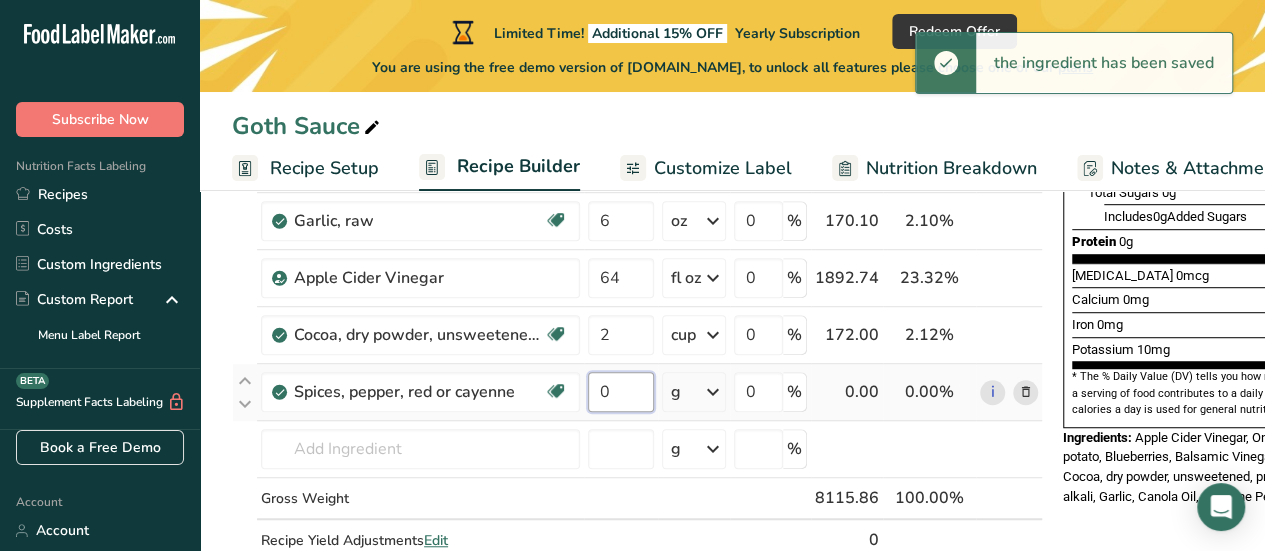 click on "0" at bounding box center [621, 392] 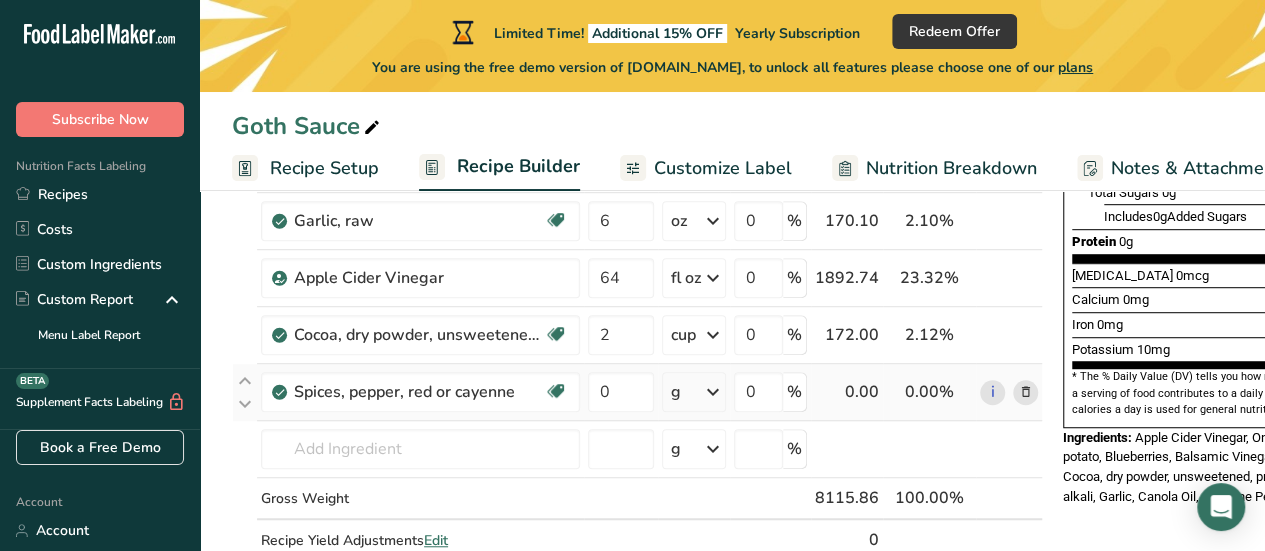 click on "Ingredient *
Amount *
Unit *
Waste *   .a-a{fill:#347362;}.b-a{fill:#fff;}          Grams
Percentage
Onions, raw
Source of Antioxidants
Prebiotic Effect
Dairy free
Gluten free
Vegan
Vegetarian
Soy free
3
lb
Portions
1 cup, sliced
1 tbsp chopped
1 large
See more
Weight Units
g
kg
mg
mcg
lb
oz
See less
Volume Units
l
Volume units require a density conversion. If you know your ingredient's density enter it below. Otherwise, click on "RIA" our AI Regulatory bot - she will be able to help you
lb/ft3" at bounding box center (637, 205) 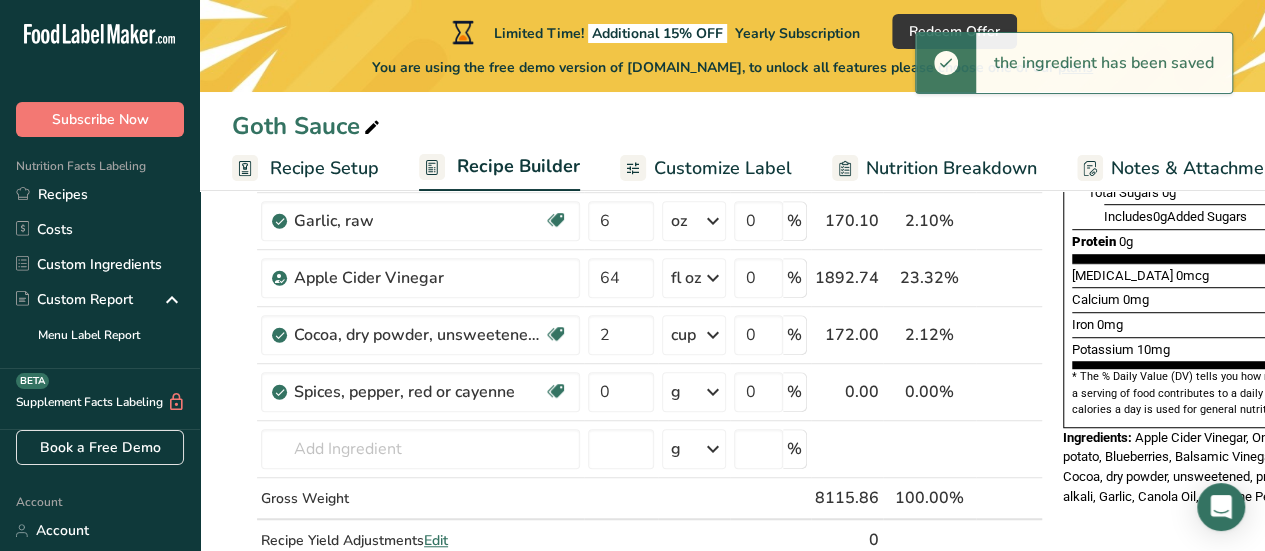 click at bounding box center (713, 392) 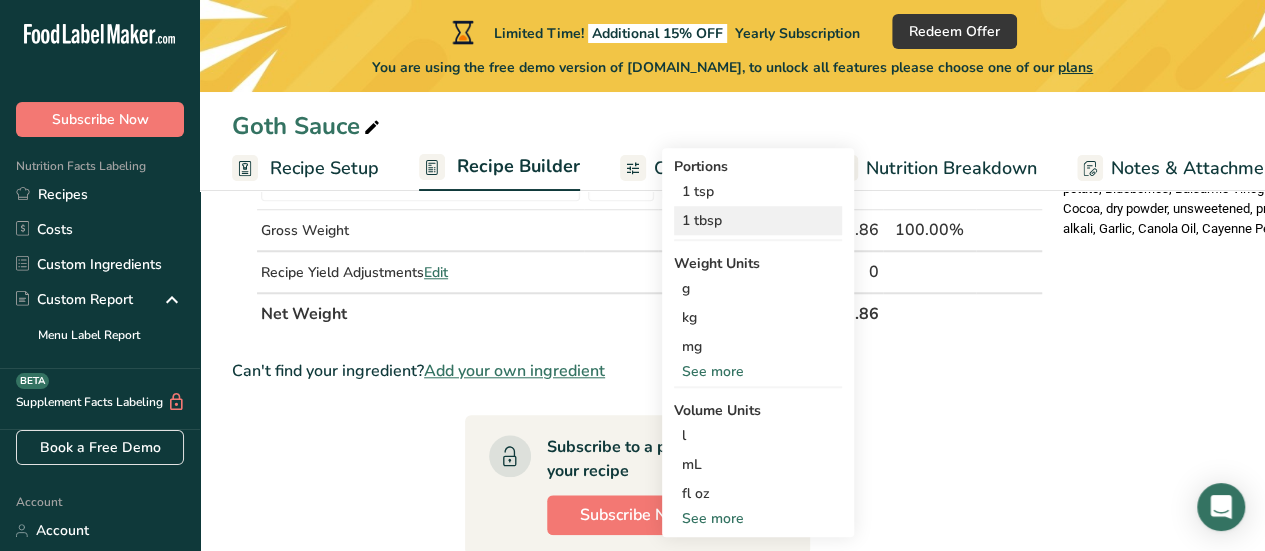 scroll, scrollTop: 800, scrollLeft: 0, axis: vertical 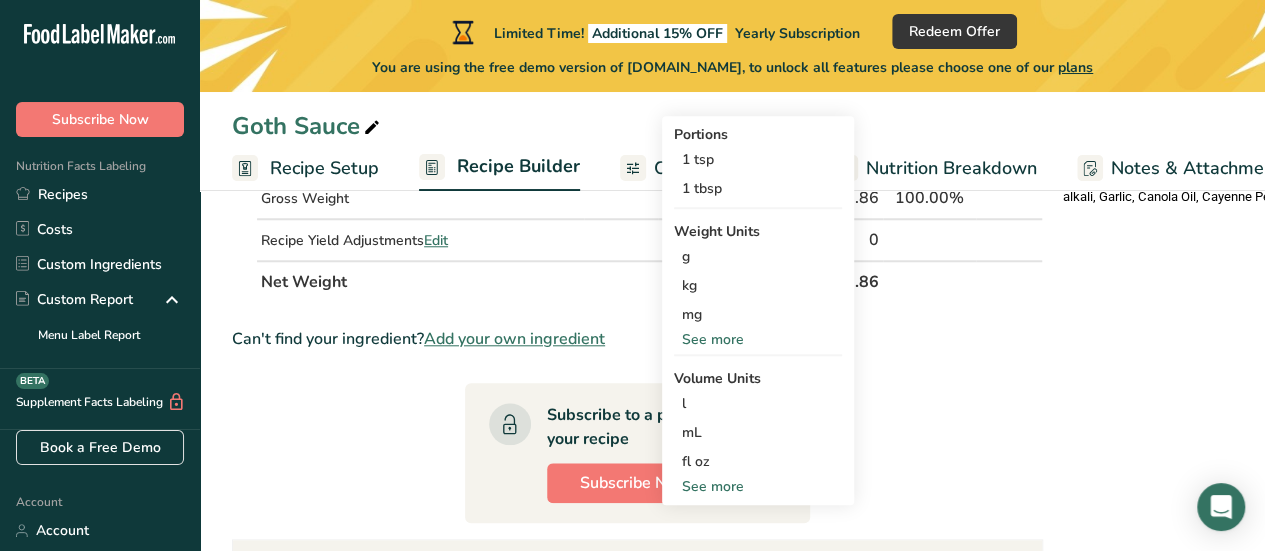 click on "See more" at bounding box center [758, 486] 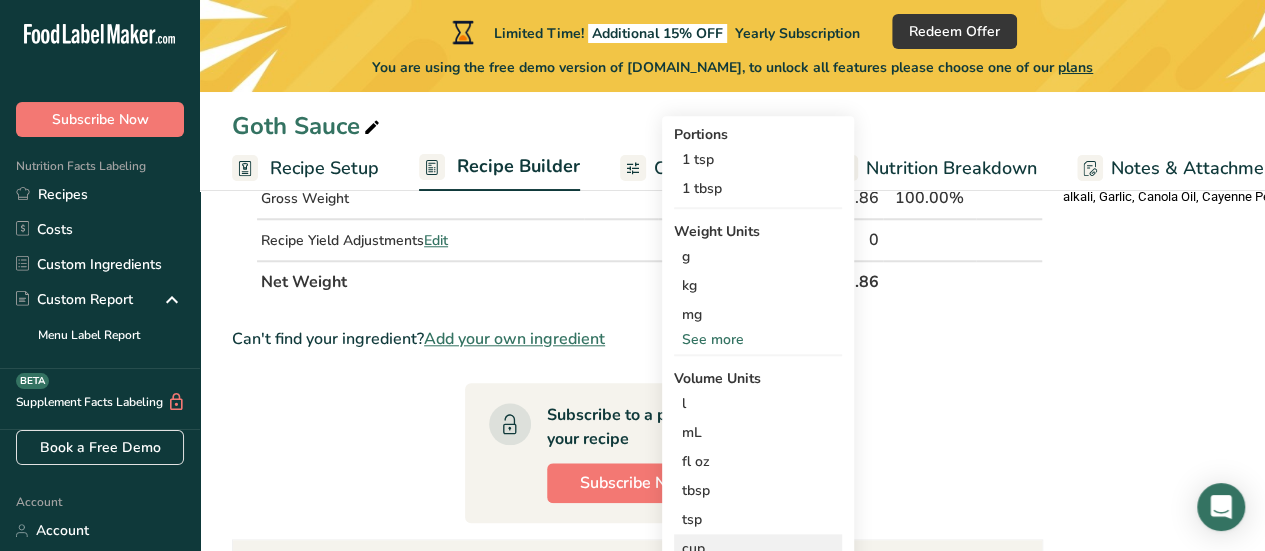 click on "cup" at bounding box center (758, 548) 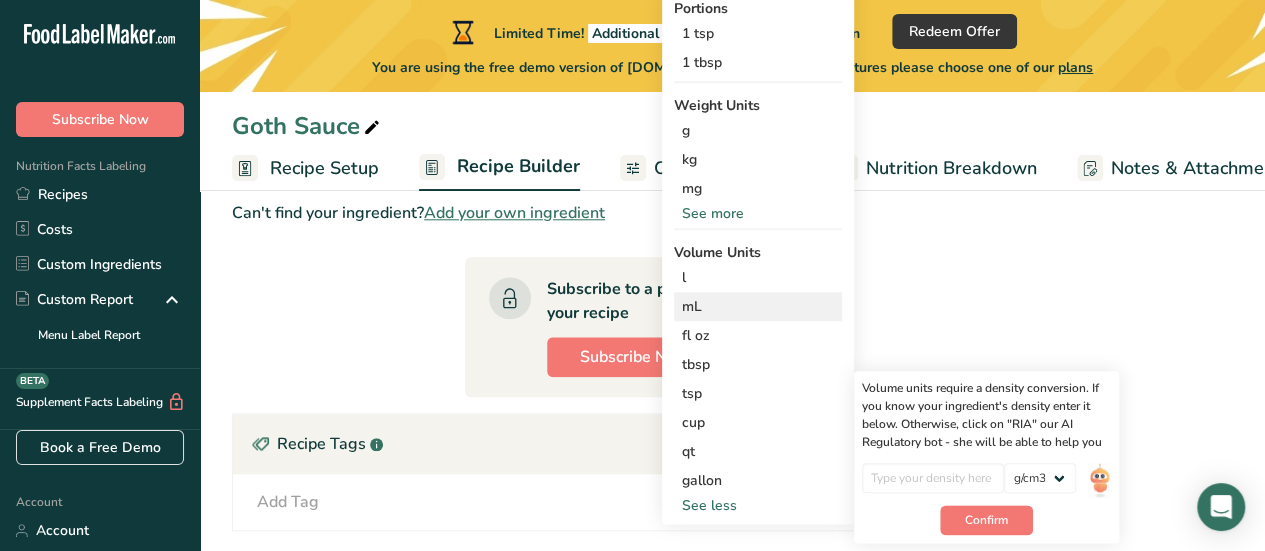 scroll, scrollTop: 1000, scrollLeft: 0, axis: vertical 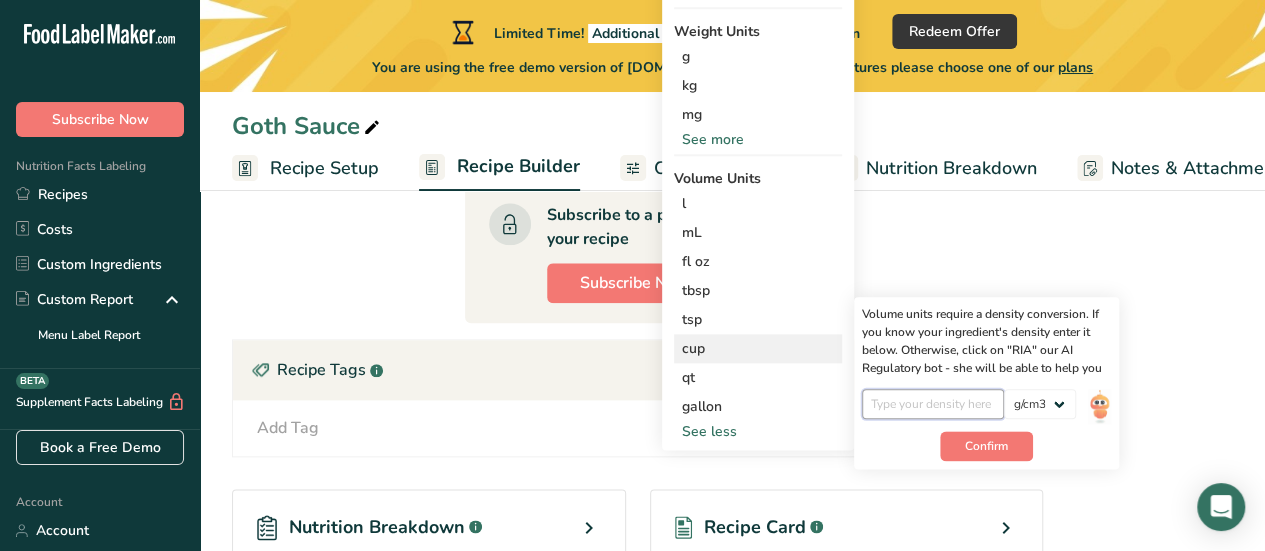click at bounding box center [933, 404] 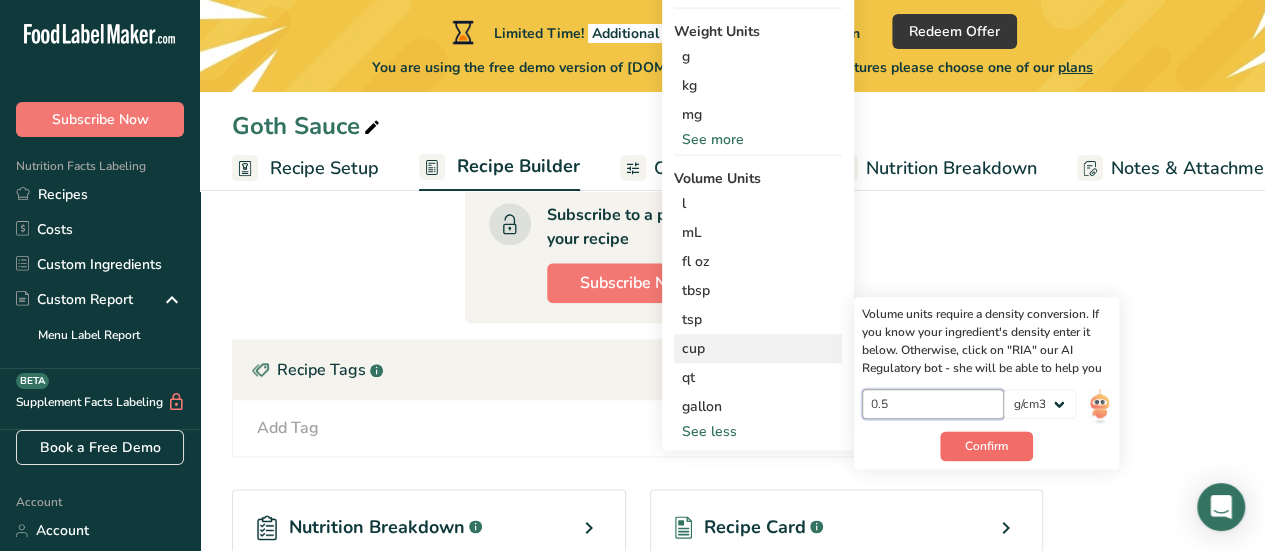 type on "0.5" 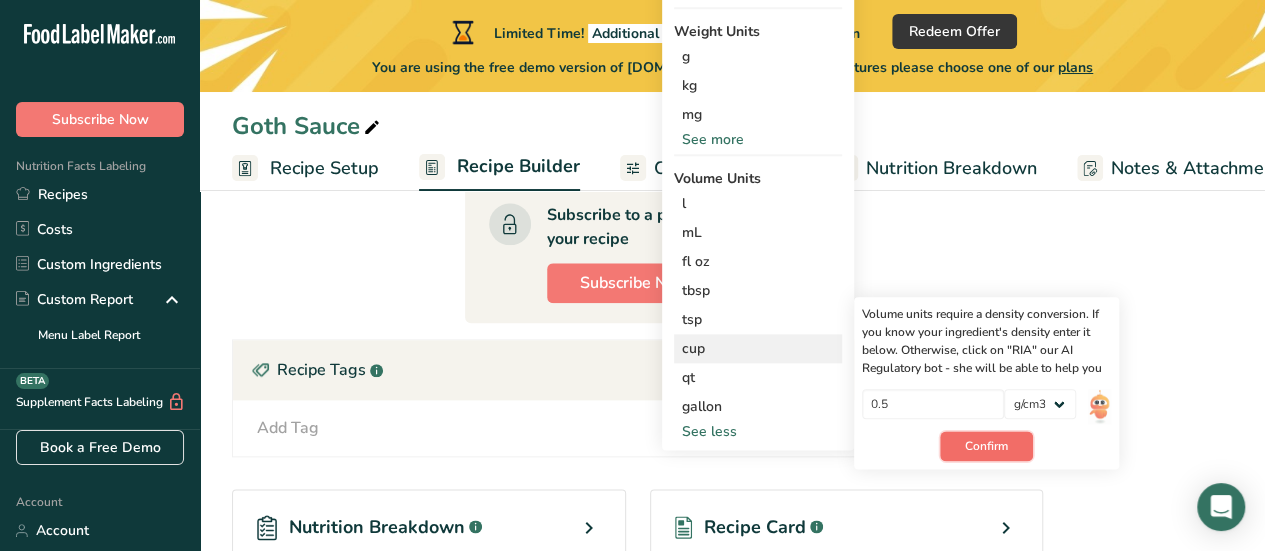 click on "Confirm" at bounding box center (986, 446) 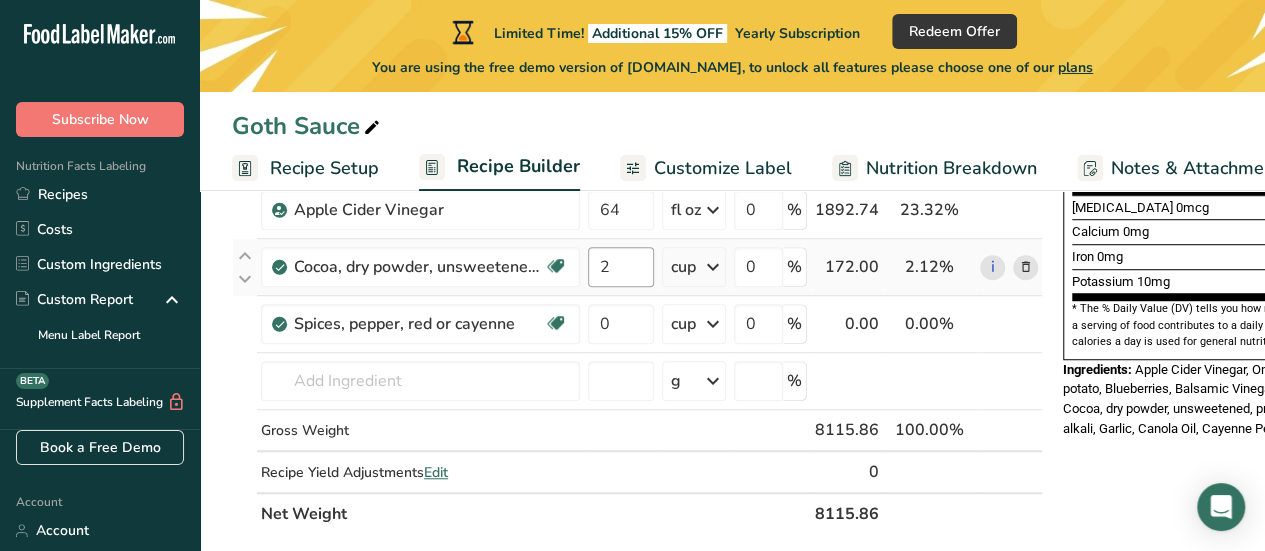 scroll, scrollTop: 600, scrollLeft: 0, axis: vertical 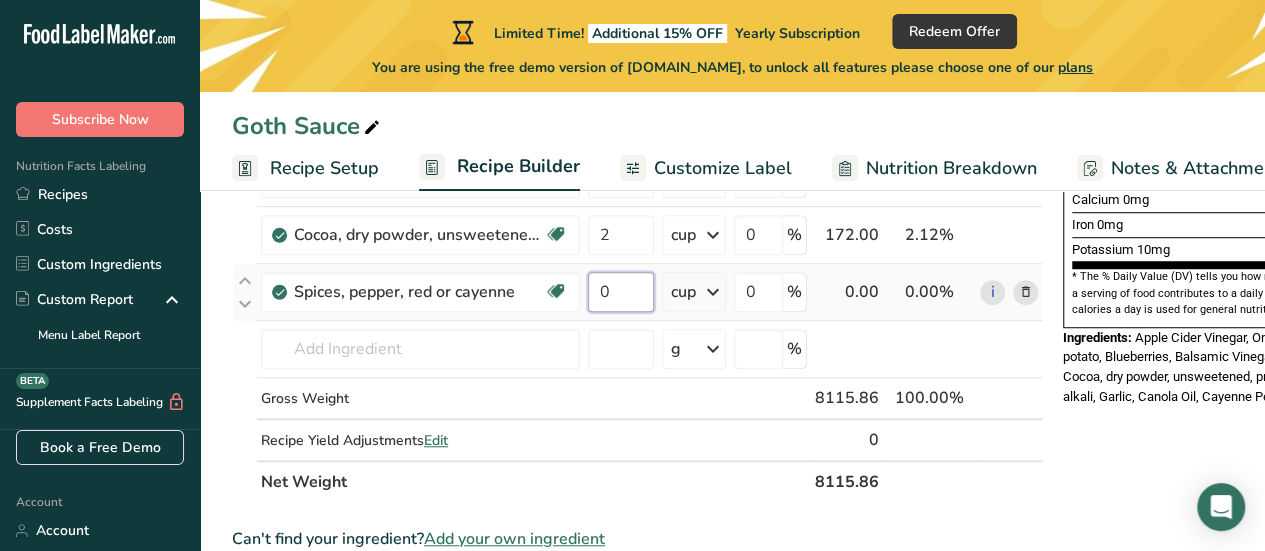click on "0" at bounding box center [621, 292] 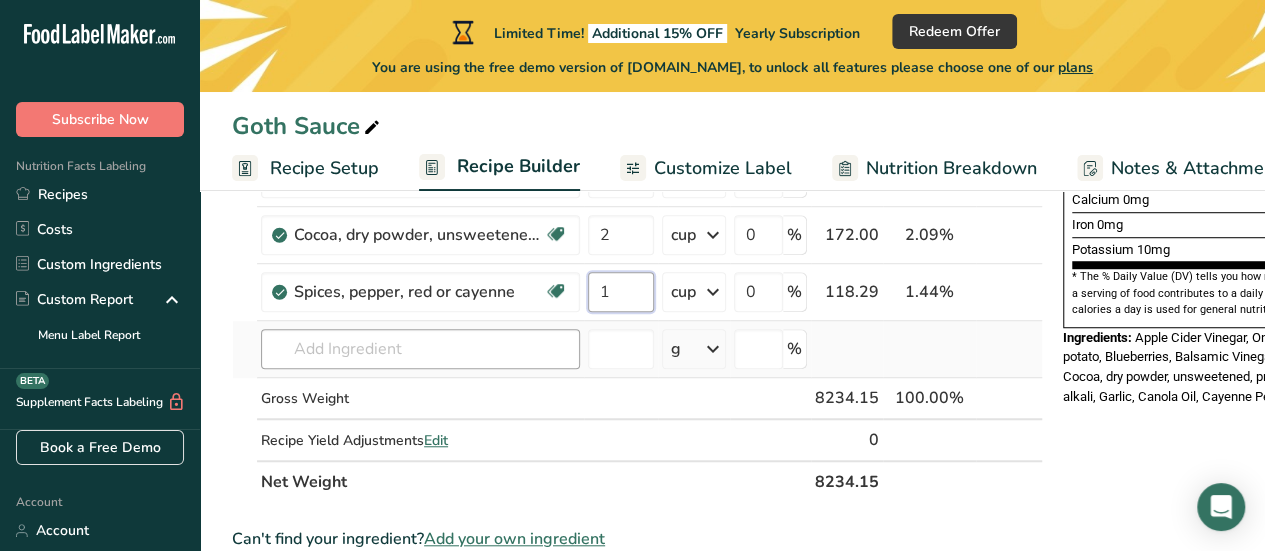 type on "1" 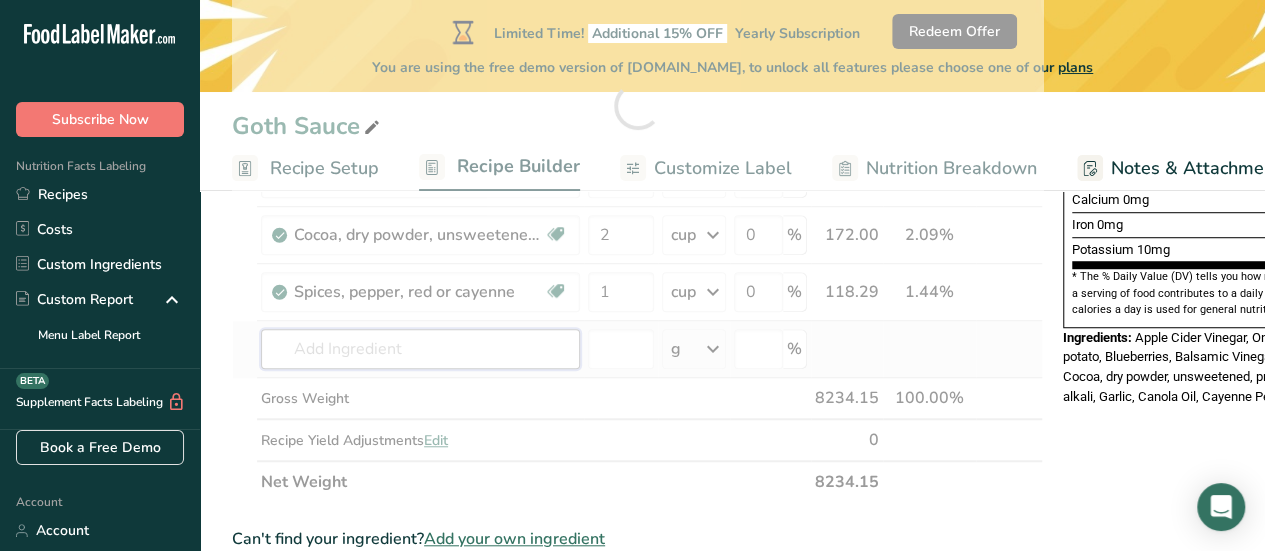 click on "Ingredient *
Amount *
Unit *
Waste *   .a-a{fill:#347362;}.b-a{fill:#fff;}          Grams
Percentage
Onions, raw
Source of Antioxidants
Prebiotic Effect
Dairy free
Gluten free
Vegan
Vegetarian
Soy free
3
lb
Portions
1 cup, sliced
1 tbsp chopped
1 large
See more
Weight Units
g
kg
mg
mcg
lb
oz
See less
Volume Units
l
Volume units require a density conversion. If you know your ingredient's density enter it below. Otherwise, click on "RIA" our AI Regulatory bot - she will be able to help you
lb/ft3" at bounding box center [637, 105] 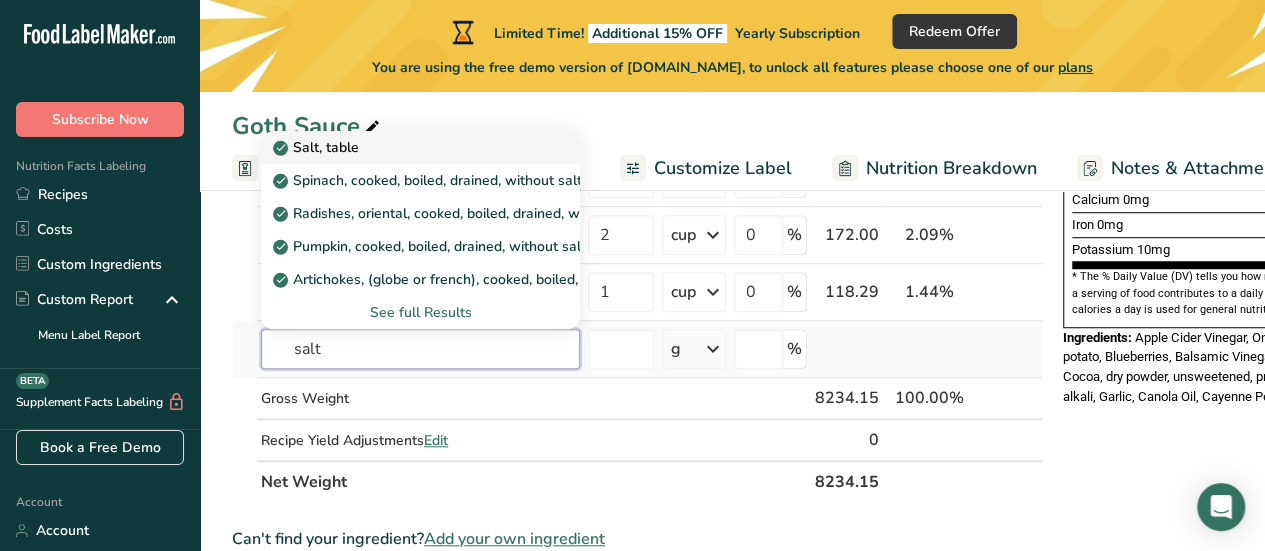 type on "salt" 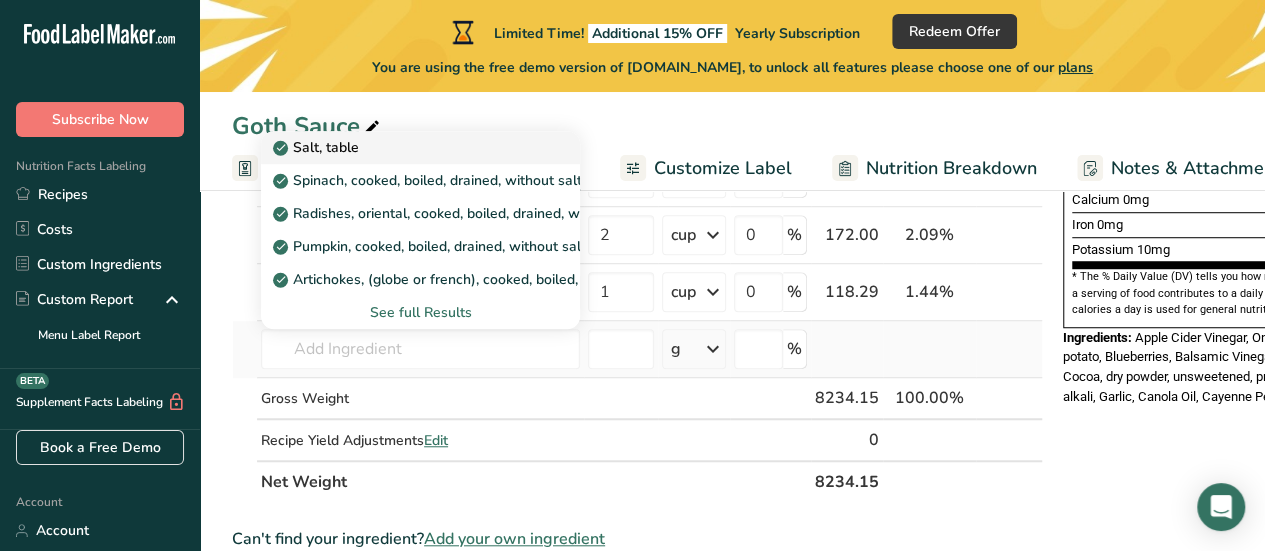 click on "Salt, table" at bounding box center [404, 147] 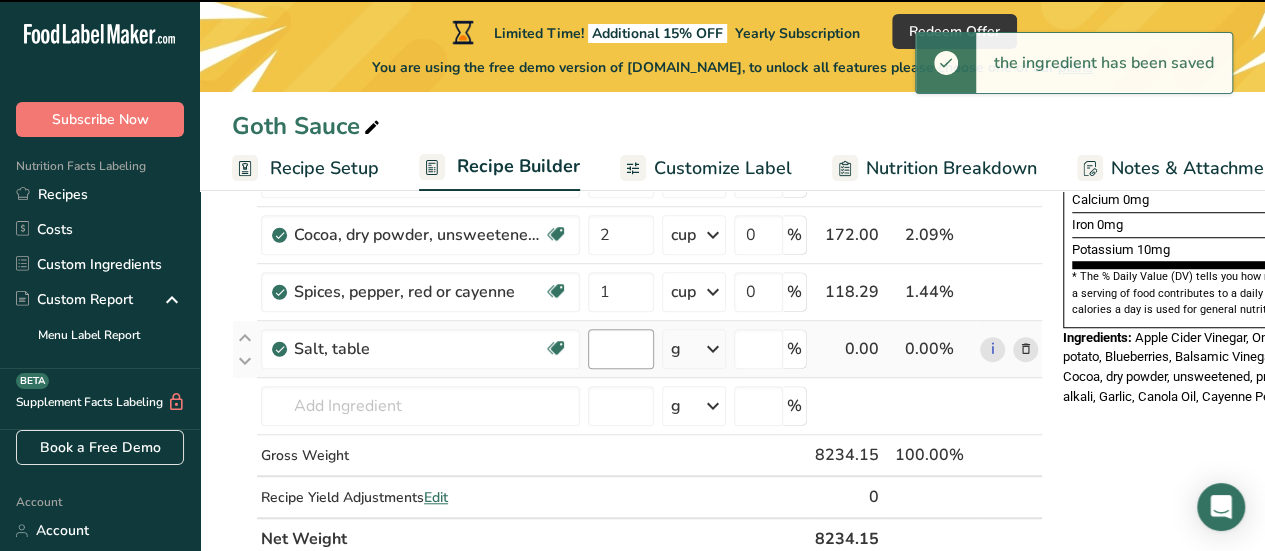 type on "0" 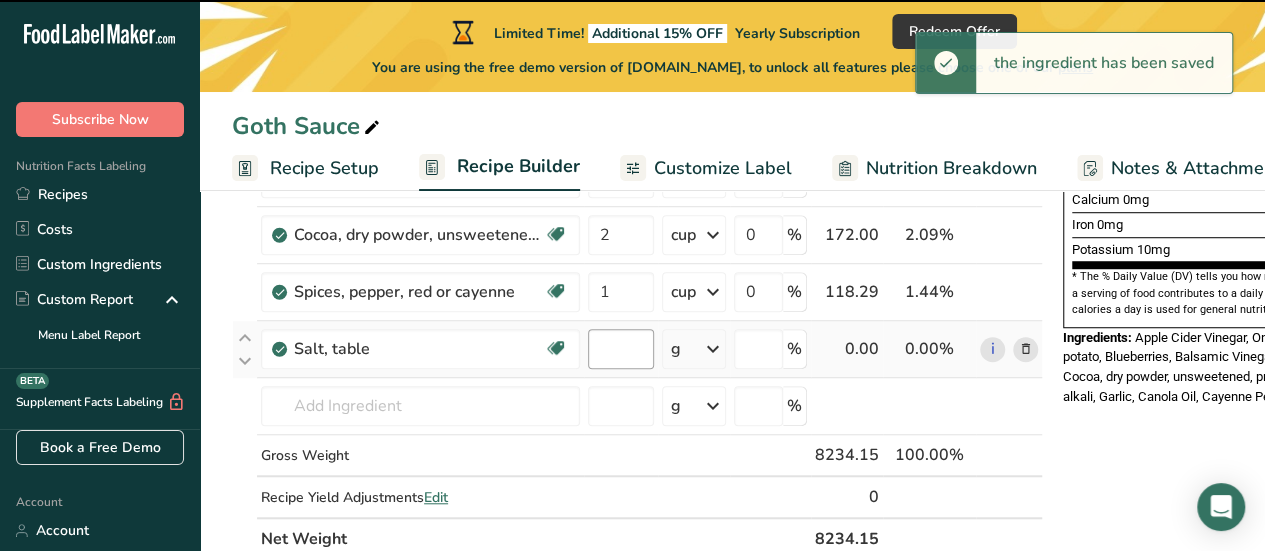 type on "0" 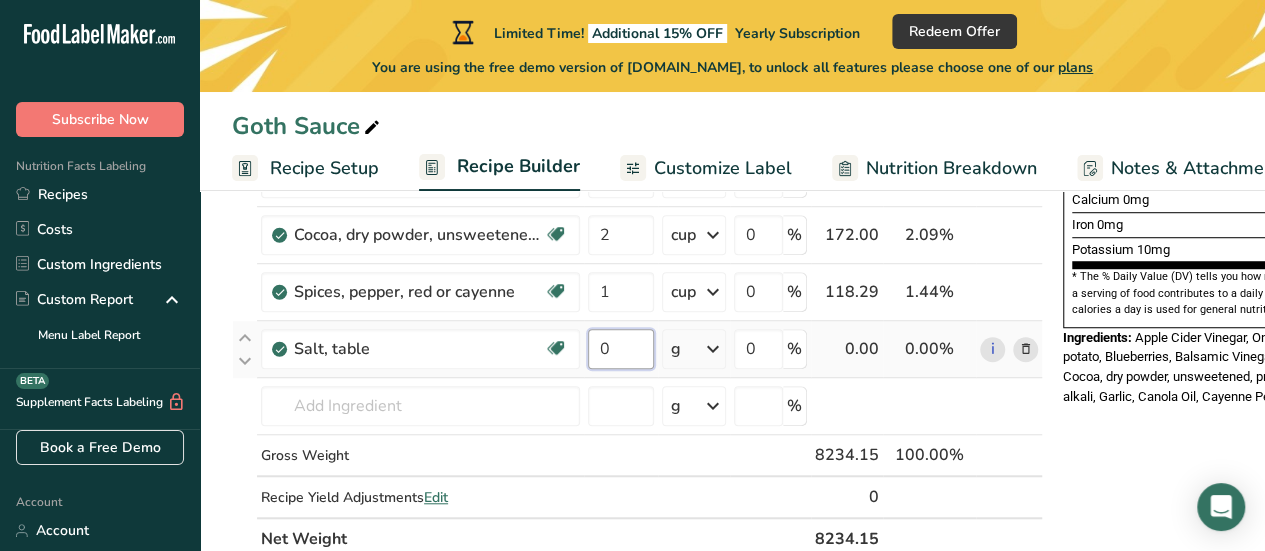 click on "0" at bounding box center (621, 349) 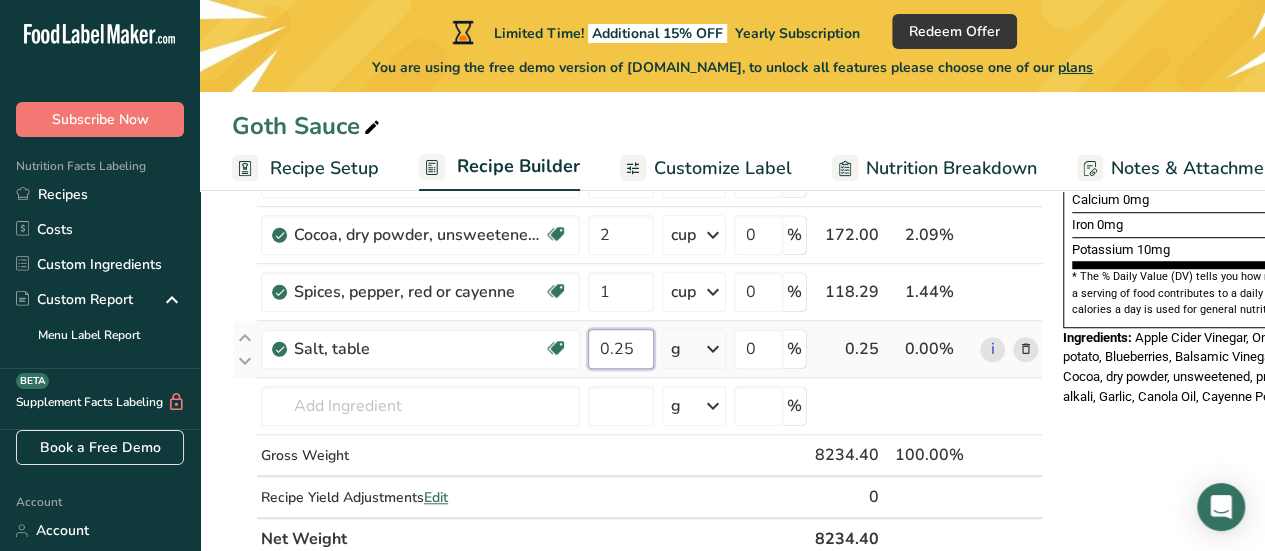 type on "0.25" 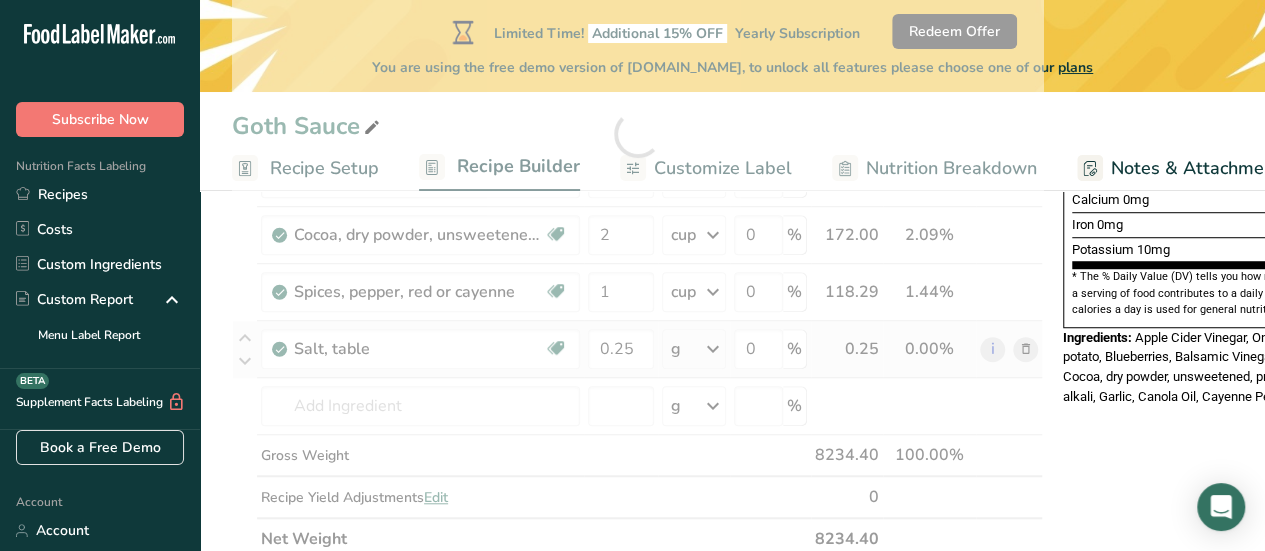 click on "Ingredient *
Amount *
Unit *
Waste *   .a-a{fill:#347362;}.b-a{fill:#fff;}          Grams
Percentage
Onions, raw
Source of Antioxidants
Prebiotic Effect
Dairy free
Gluten free
Vegan
Vegetarian
Soy free
3
lb
Portions
1 cup, sliced
1 tbsp chopped
1 large
See more
Weight Units
g
kg
mg
mcg
lb
oz
See less
Volume Units
l
Volume units require a density conversion. If you know your ingredient's density enter it below. Otherwise, click on "RIA" our AI Regulatory bot - she will be able to help you
lb/ft3" at bounding box center [637, 134] 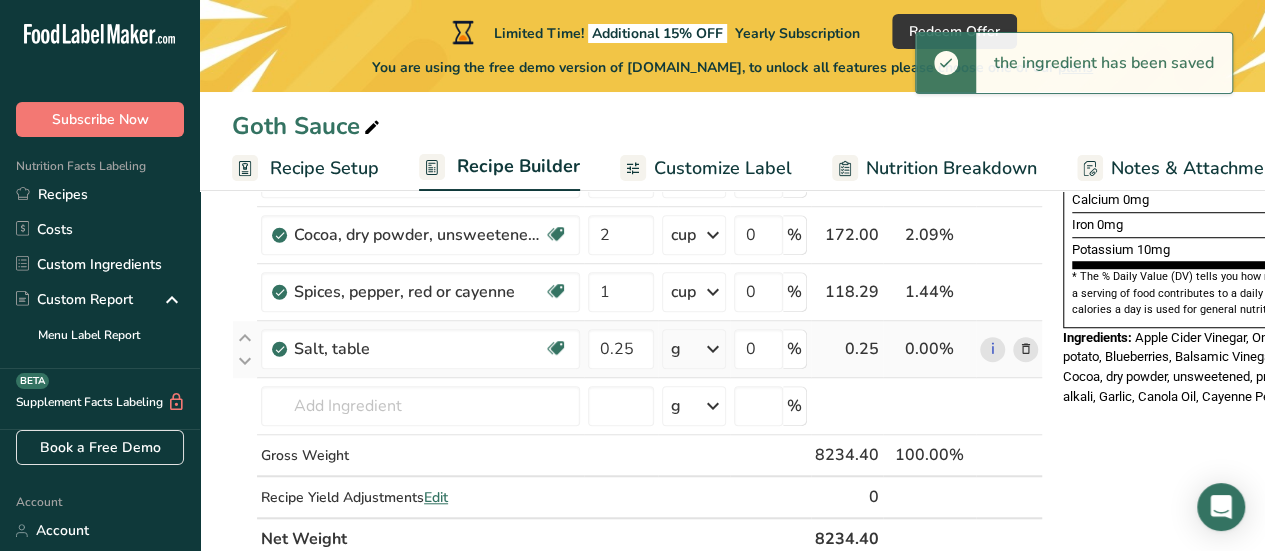 click at bounding box center [713, 349] 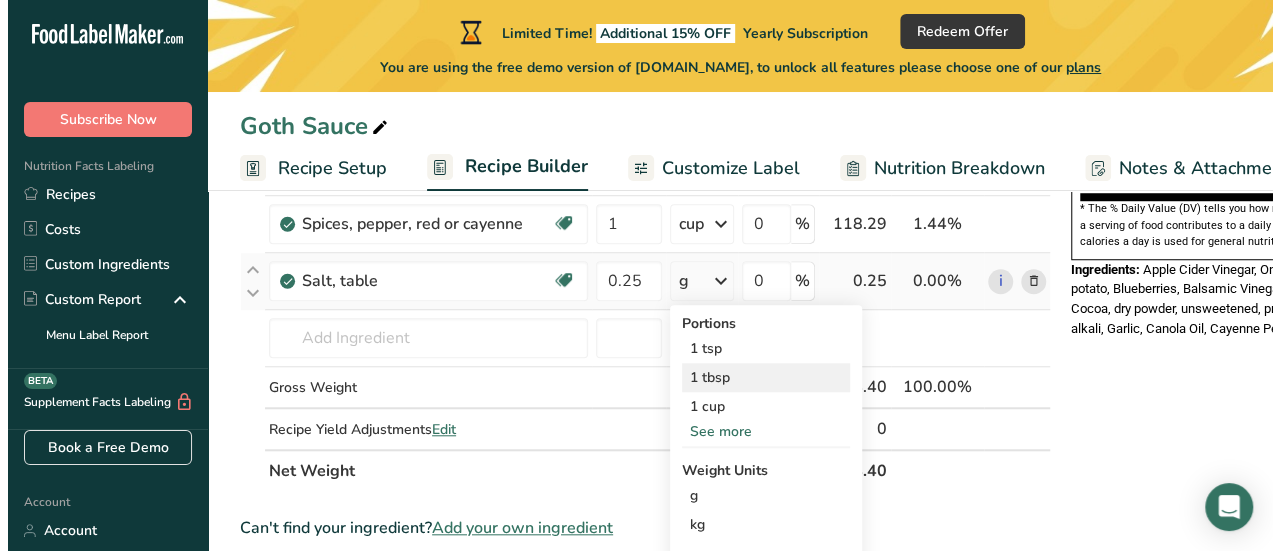 scroll, scrollTop: 700, scrollLeft: 0, axis: vertical 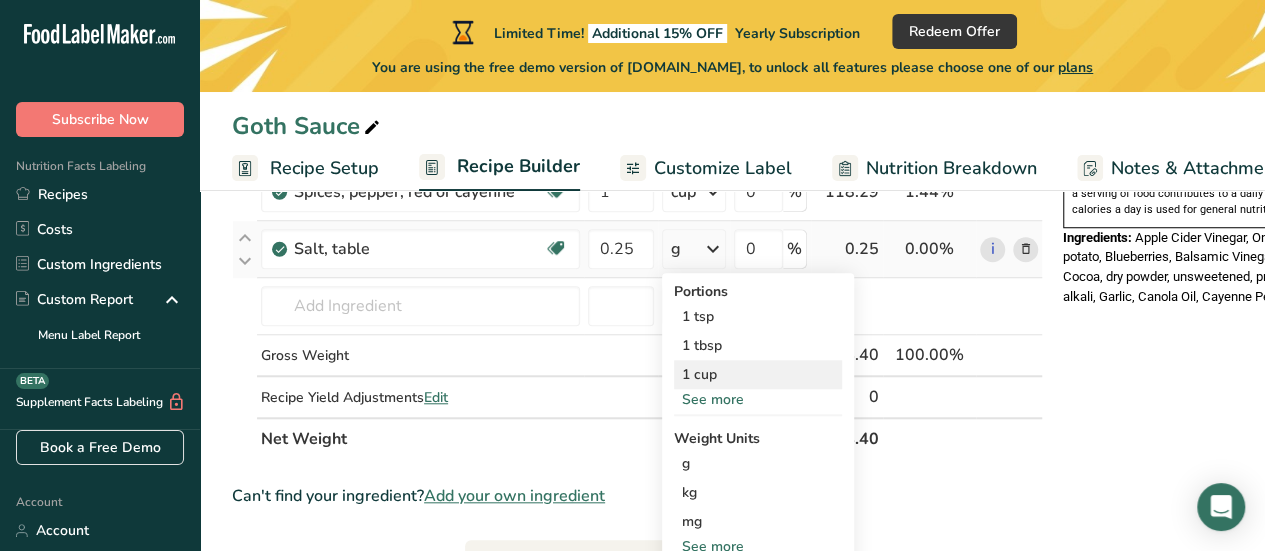 click on "1 cup" at bounding box center [758, 374] 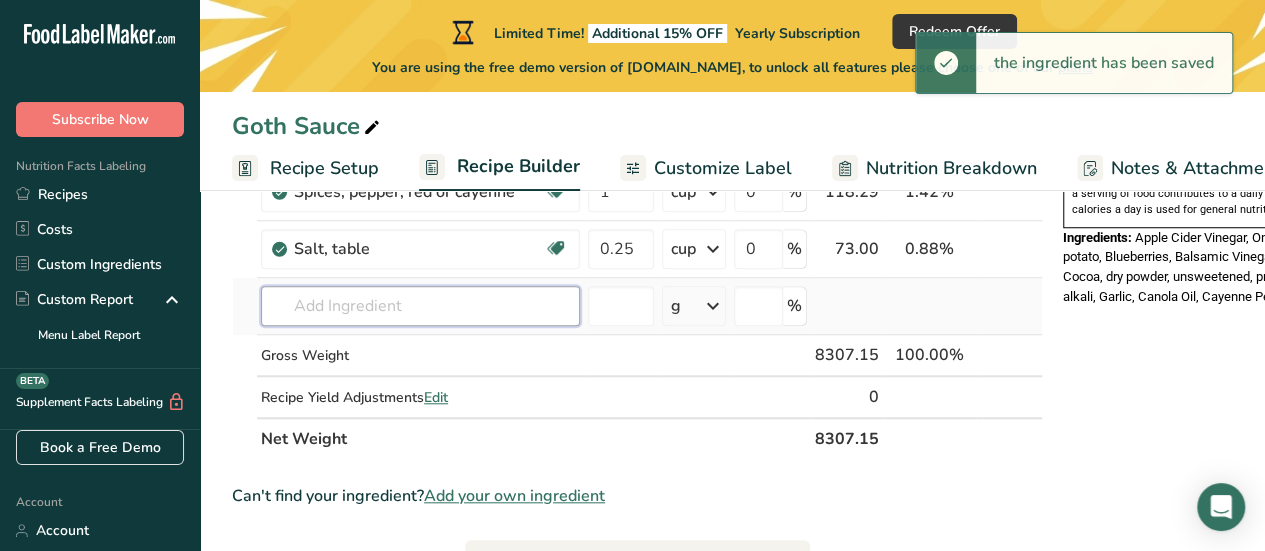 click at bounding box center (420, 306) 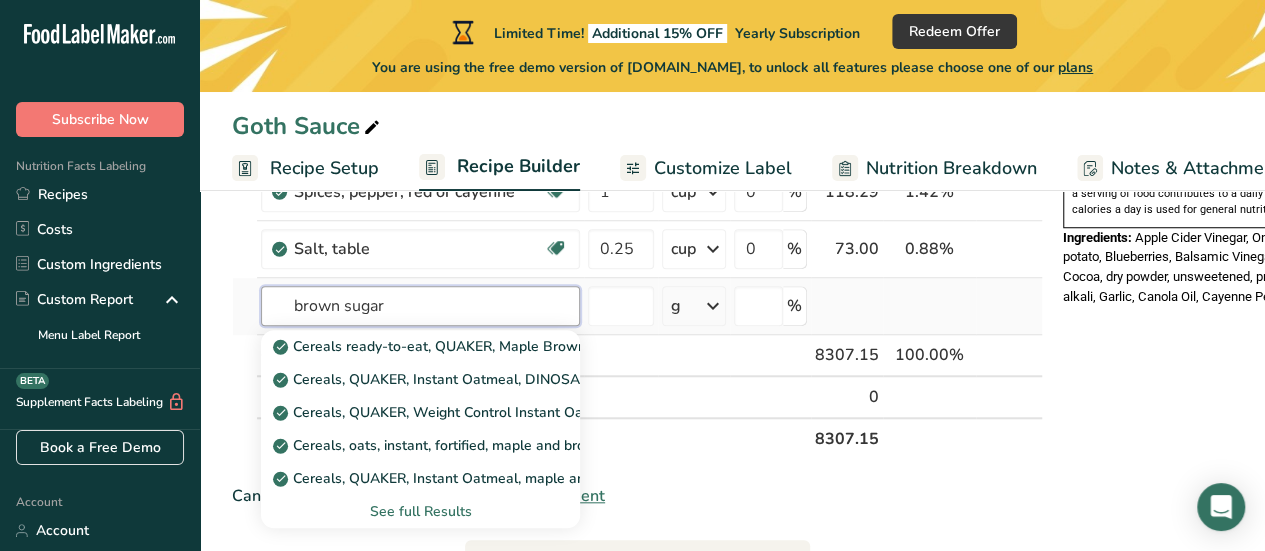 type on "brown sugar" 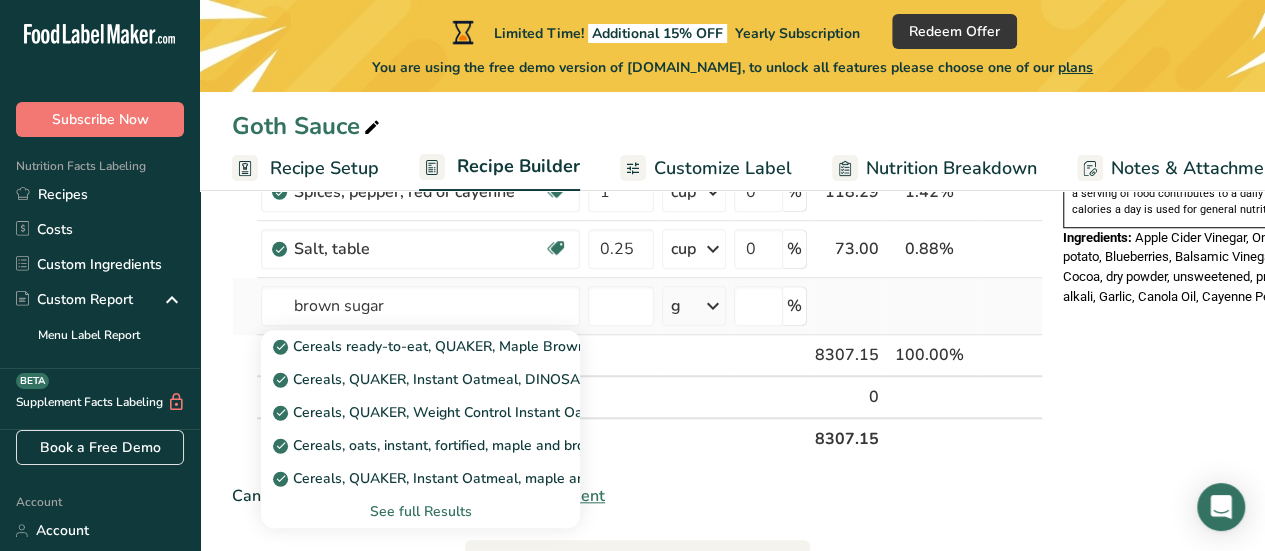type 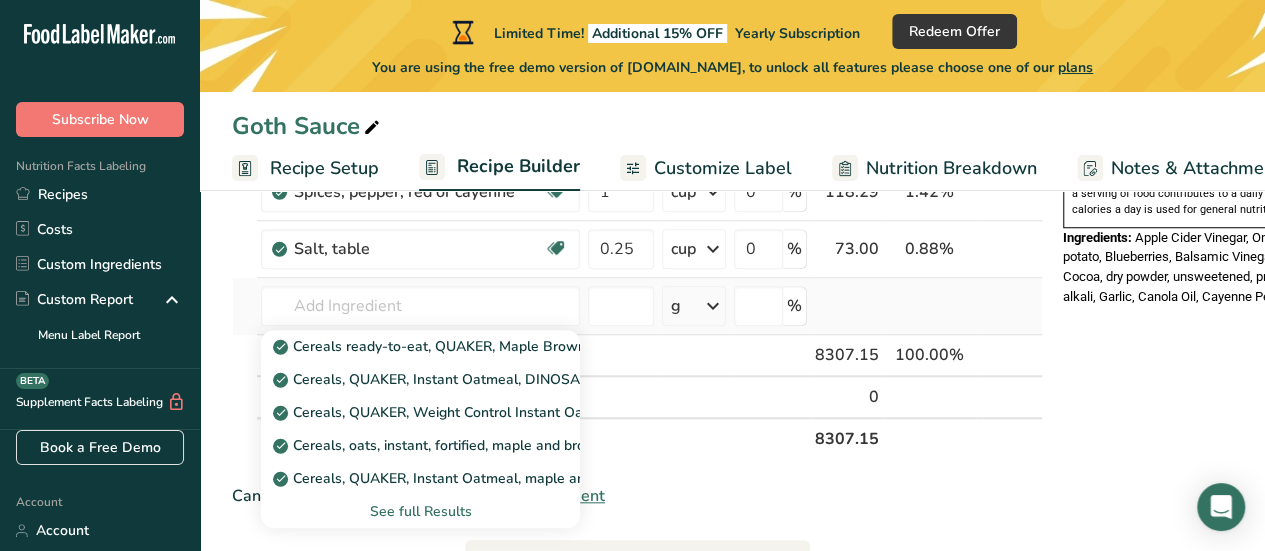 click on "See full Results" at bounding box center (420, 511) 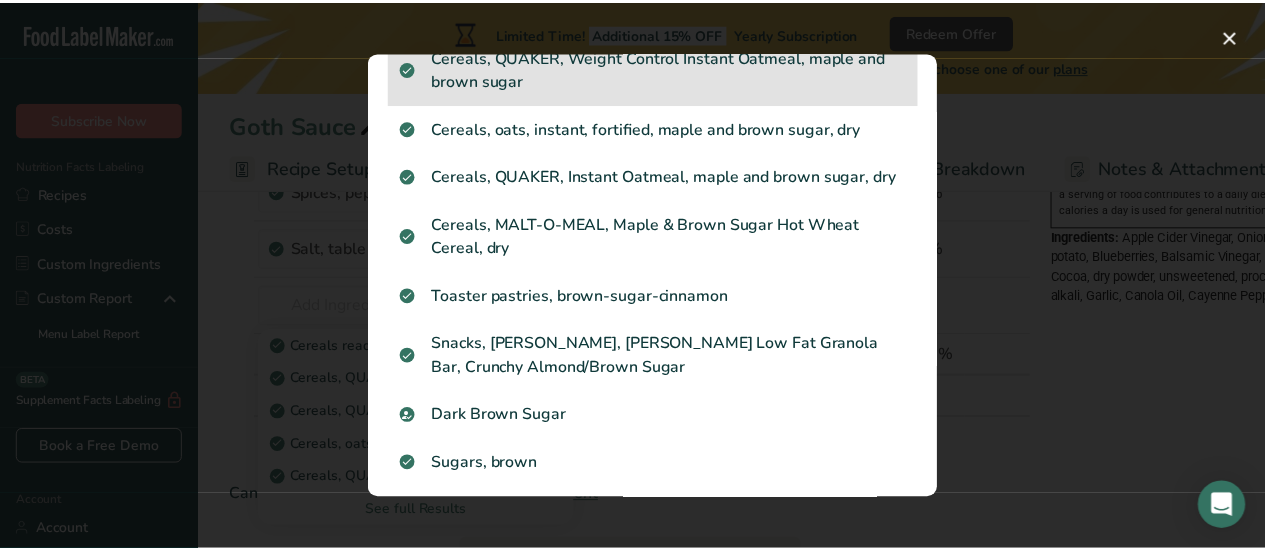 scroll, scrollTop: 300, scrollLeft: 0, axis: vertical 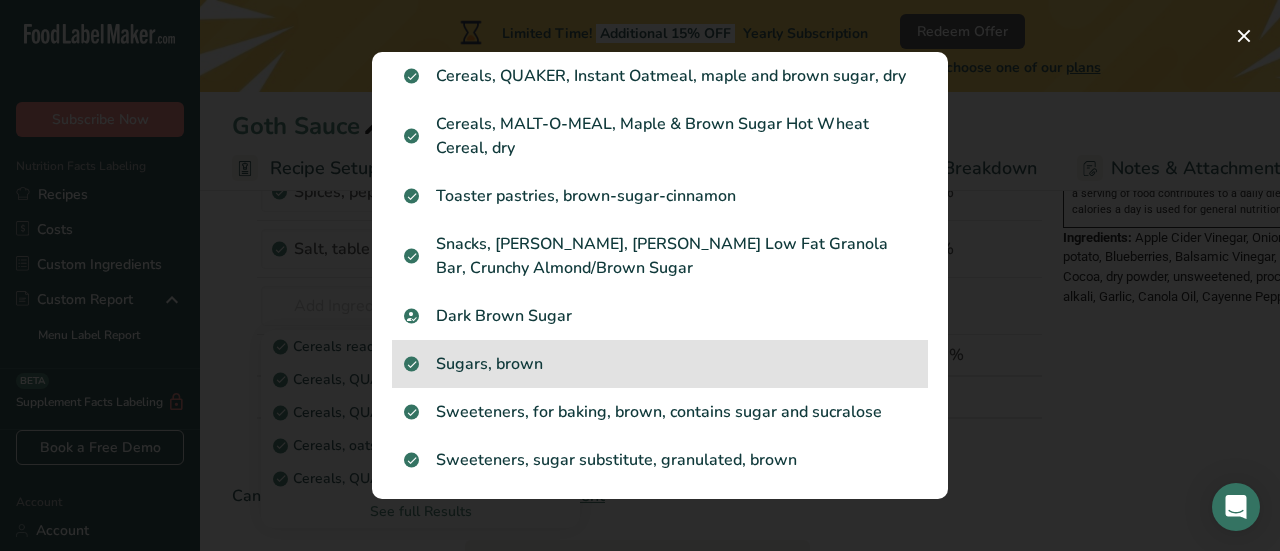 click on "Sugars, brown" at bounding box center [660, 364] 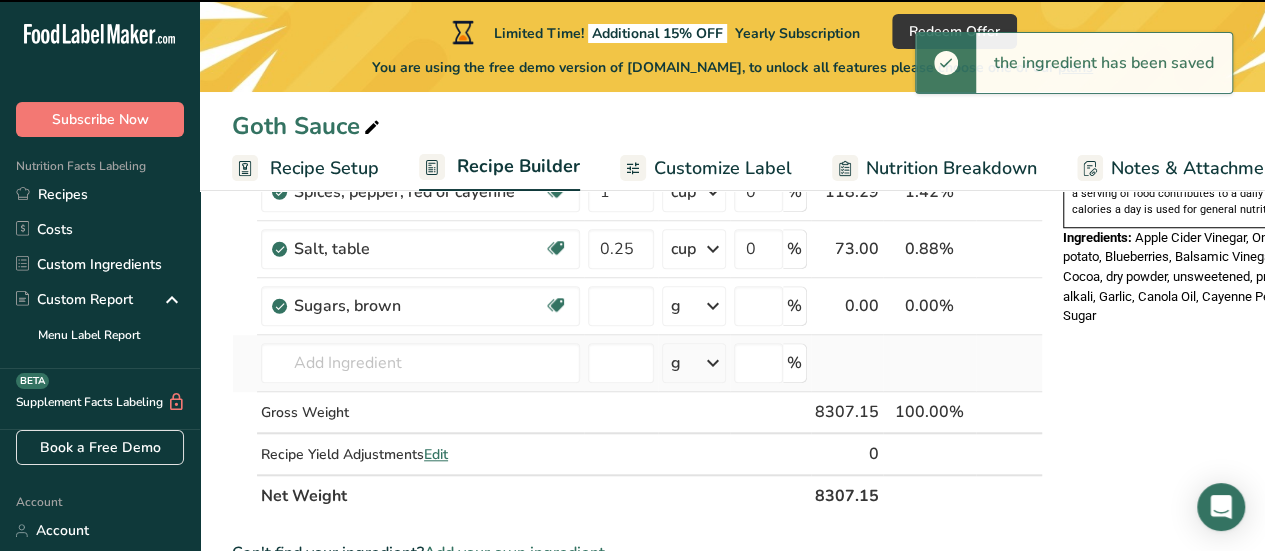 type on "0" 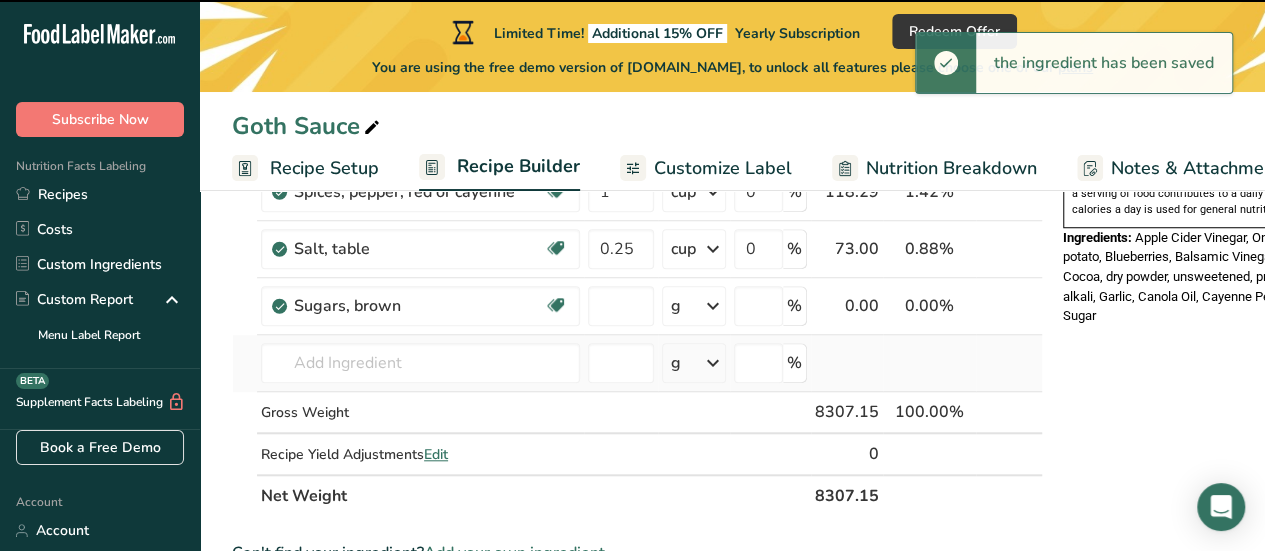 type on "0" 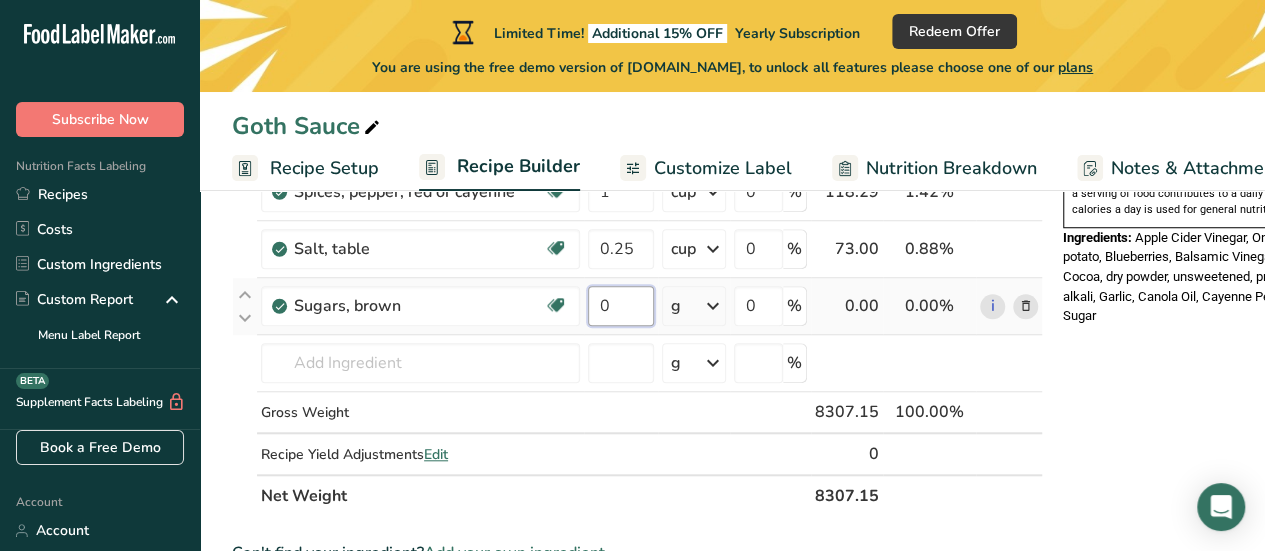 click on "0" at bounding box center [621, 306] 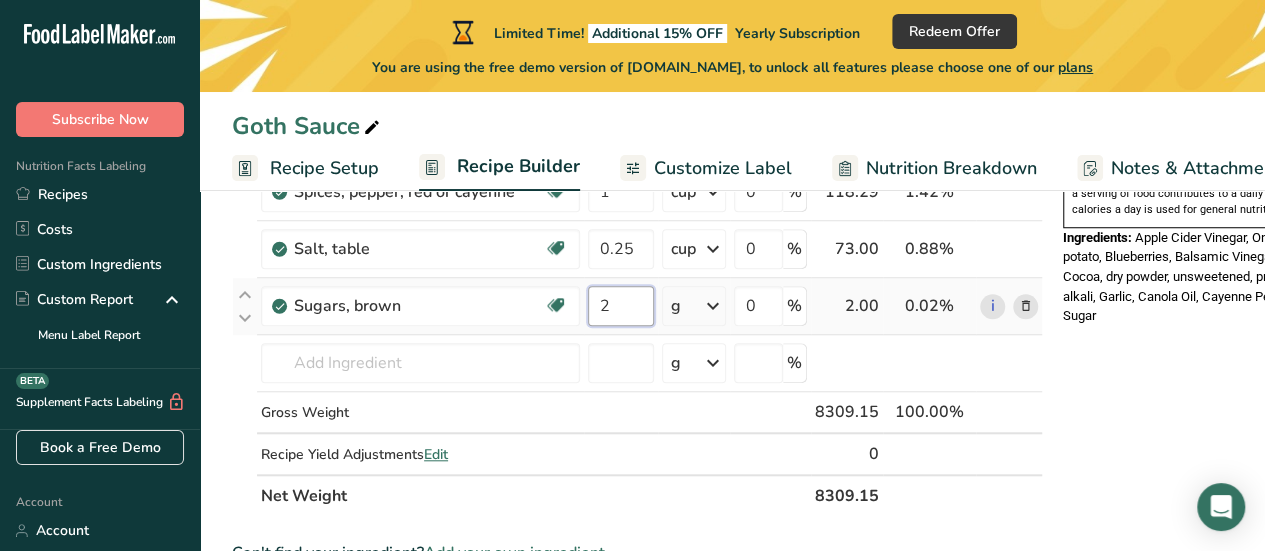 type on "2" 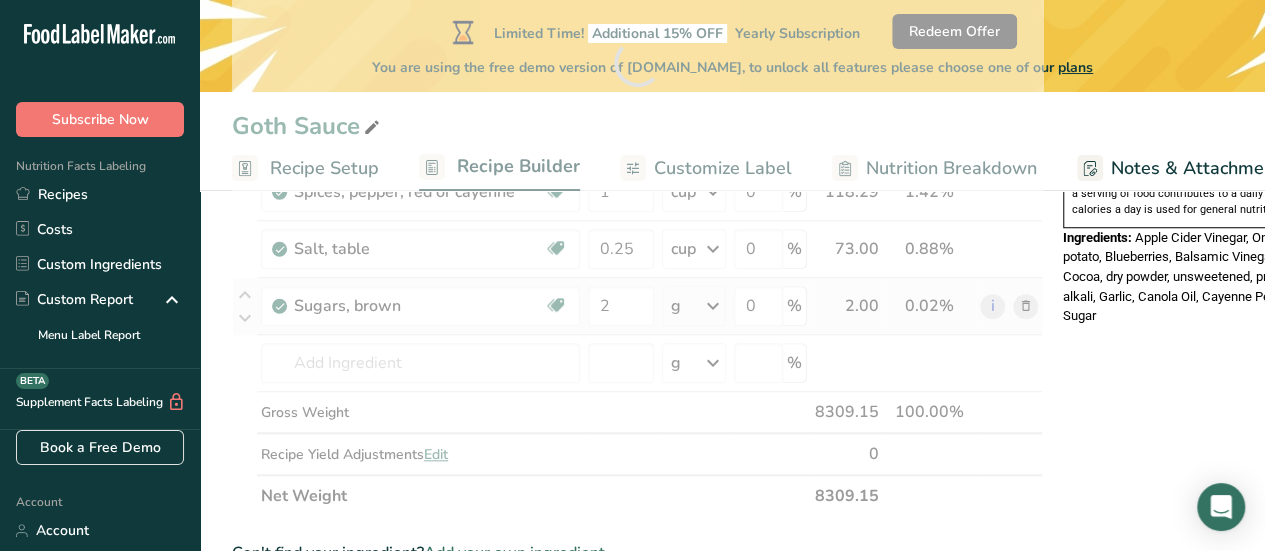 click on "Ingredient *
Amount *
Unit *
Waste *   .a-a{fill:#347362;}.b-a{fill:#fff;}          Grams
Percentage
Onions, raw
Source of Antioxidants
Prebiotic Effect
Dairy free
Gluten free
Vegan
Vegetarian
Soy free
3
lb
Portions
1 cup, sliced
1 tbsp chopped
1 large
See more
Weight Units
g
kg
mg
mcg
lb
oz
See less
Volume Units
l
Volume units require a density conversion. If you know your ingredient's density enter it below. Otherwise, click on "RIA" our AI Regulatory bot - she will be able to help you
lb/ft3" at bounding box center [637, 62] 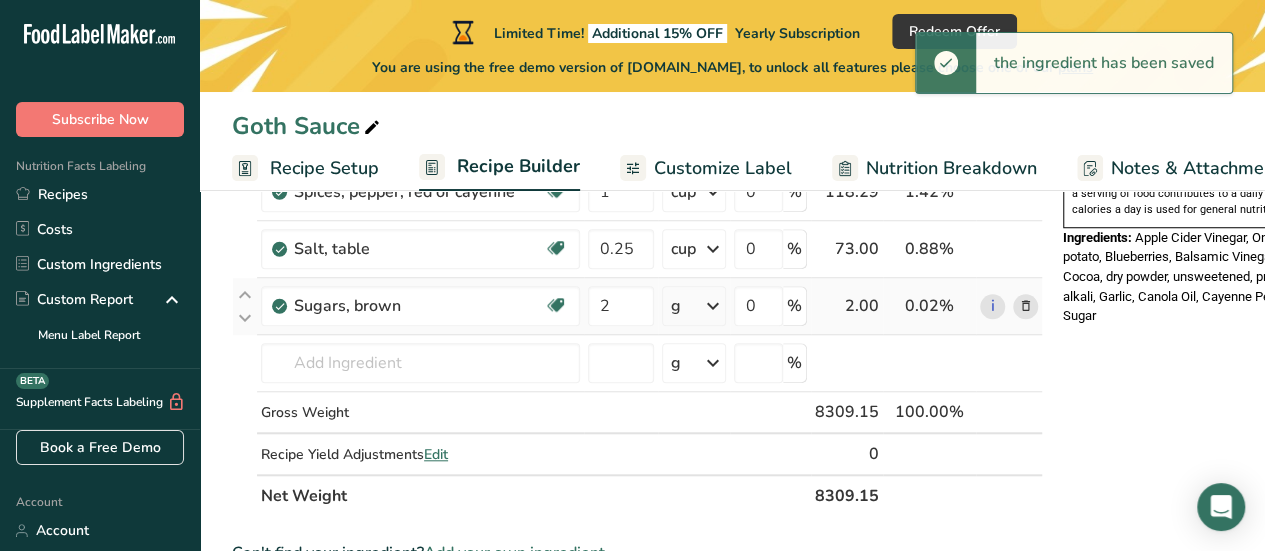 click at bounding box center [713, 306] 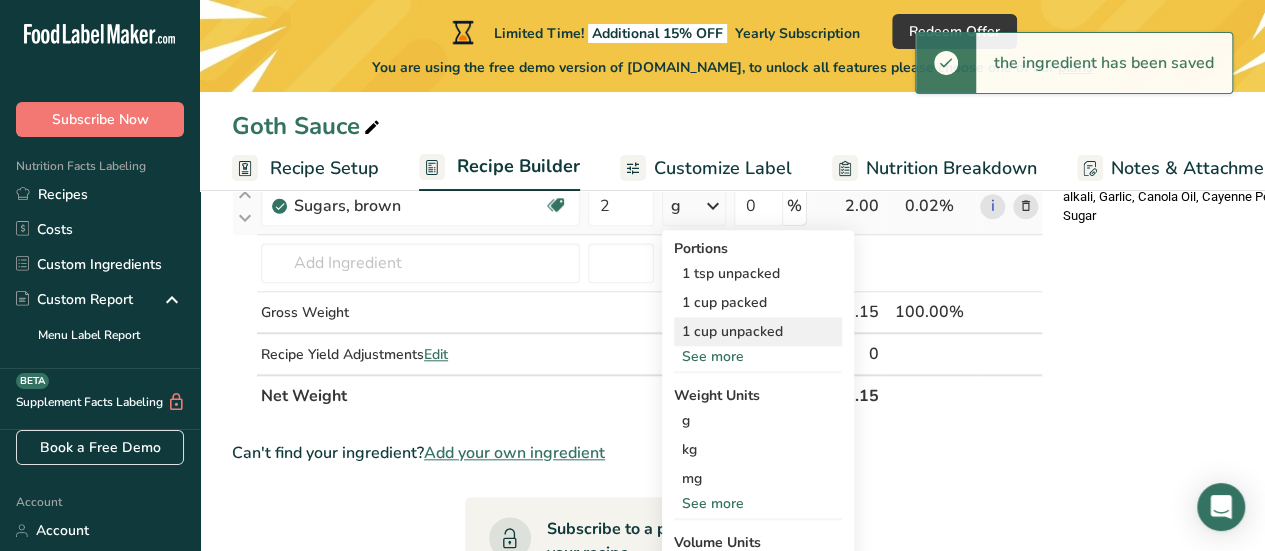 scroll, scrollTop: 900, scrollLeft: 0, axis: vertical 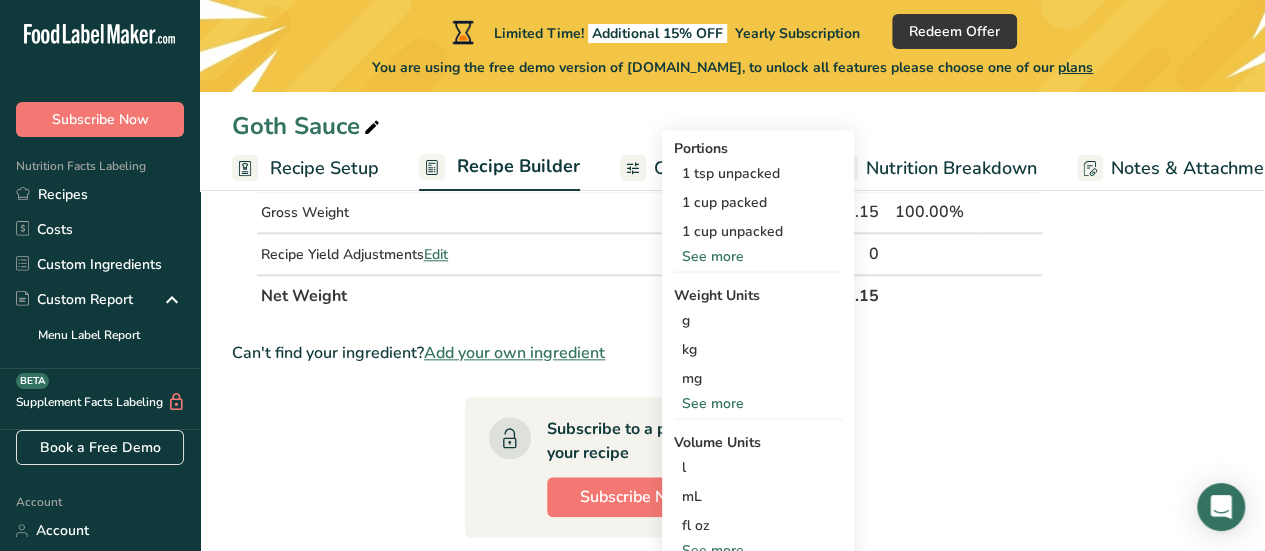 click on "See more" at bounding box center (758, 403) 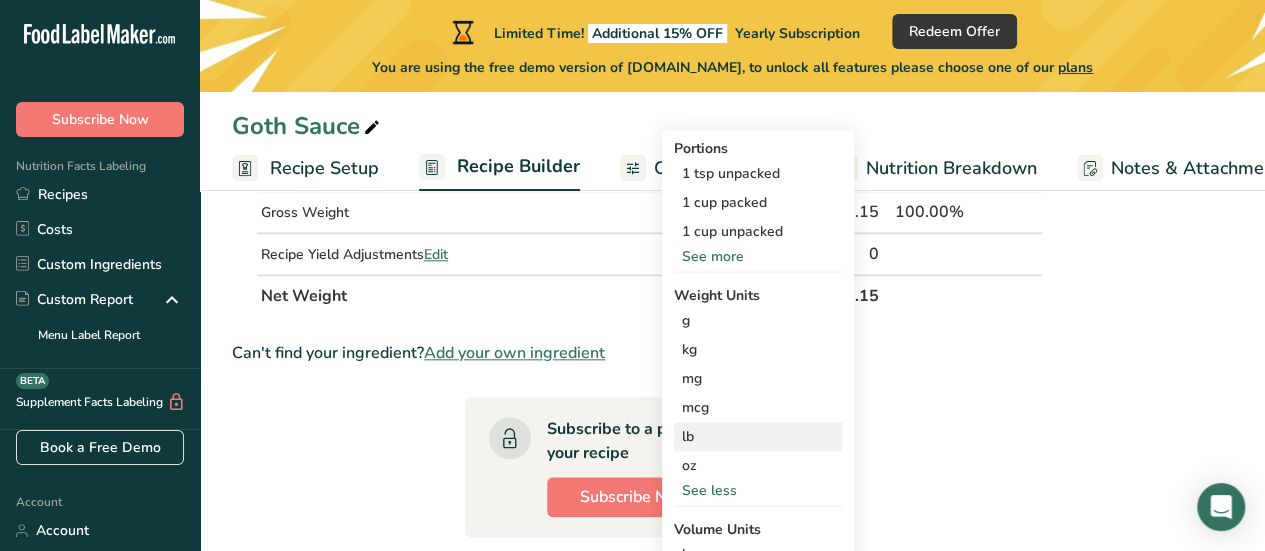 click on "lb" at bounding box center (758, 436) 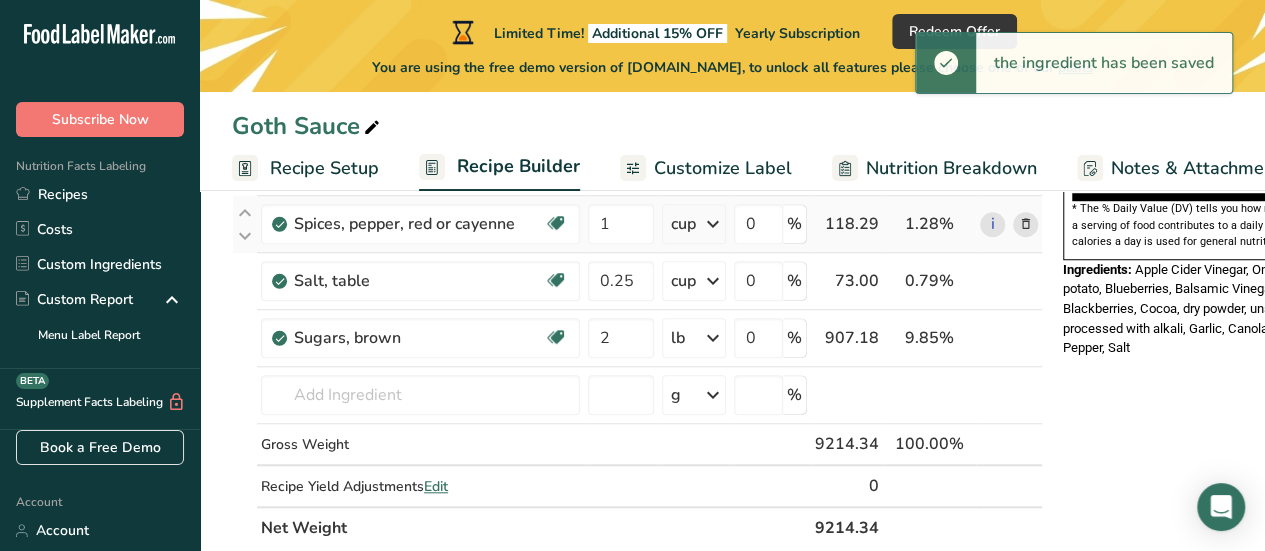 scroll, scrollTop: 700, scrollLeft: 0, axis: vertical 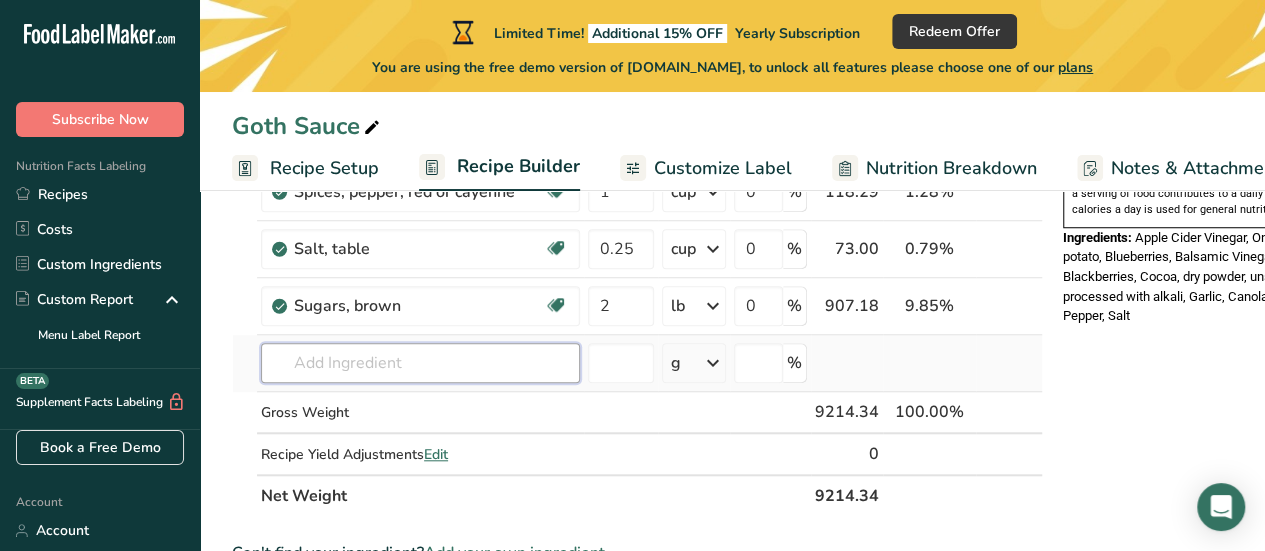 click at bounding box center (420, 363) 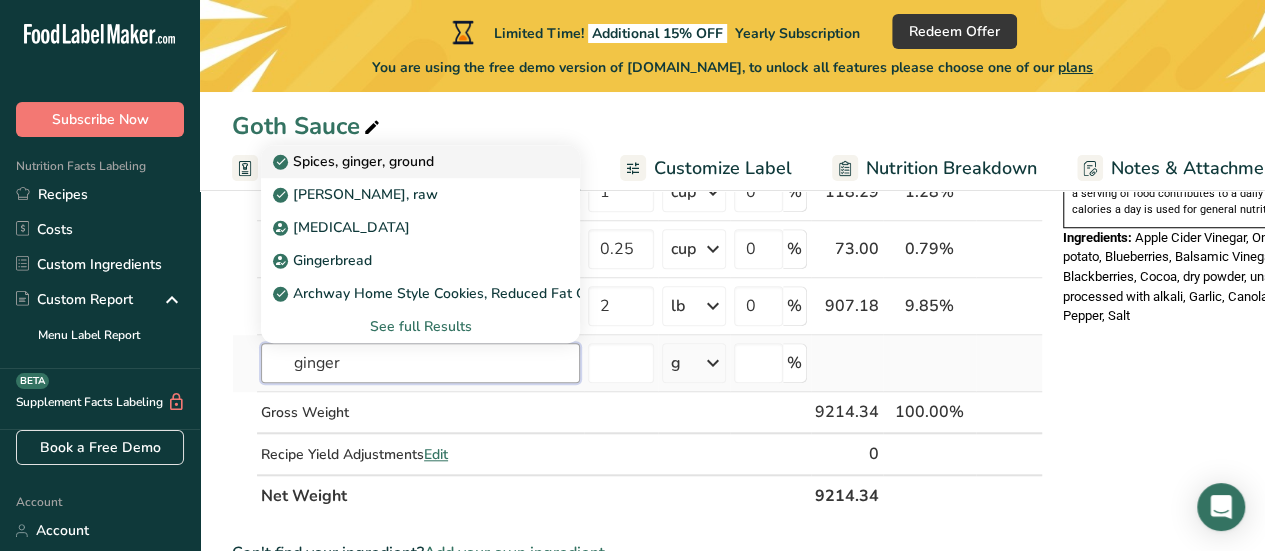 type on "ginger" 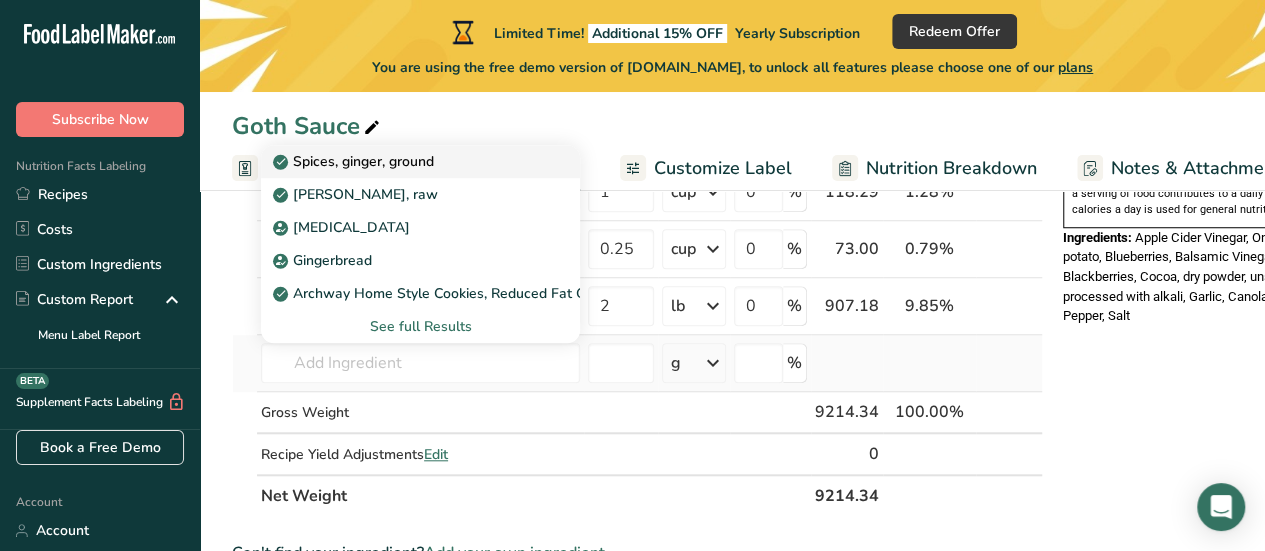click on "Spices, ginger, ground" at bounding box center (404, 161) 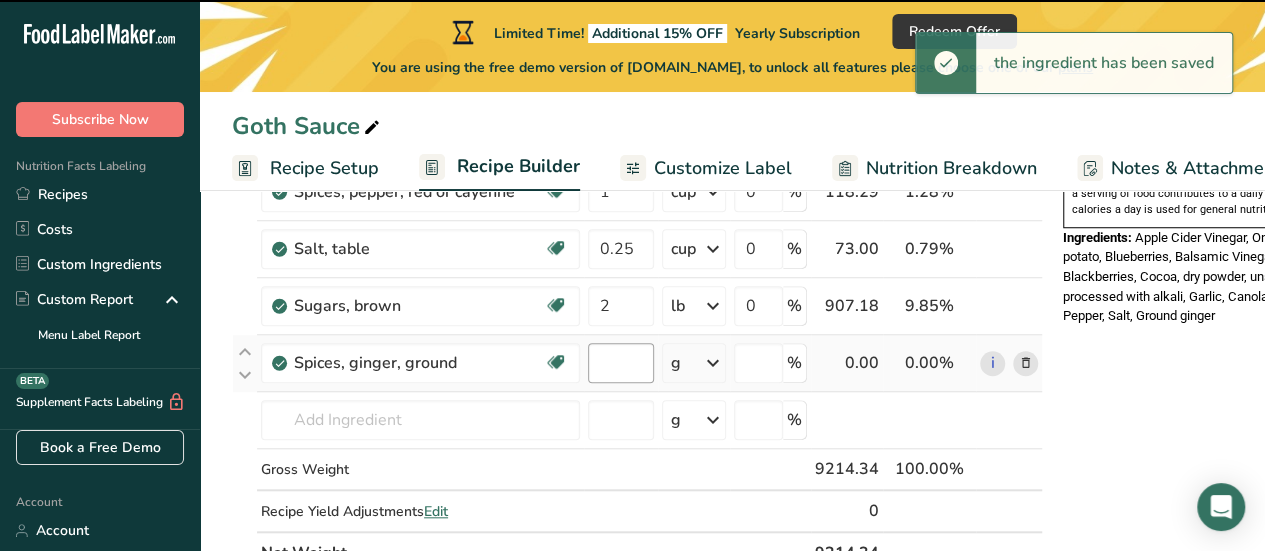 type on "0" 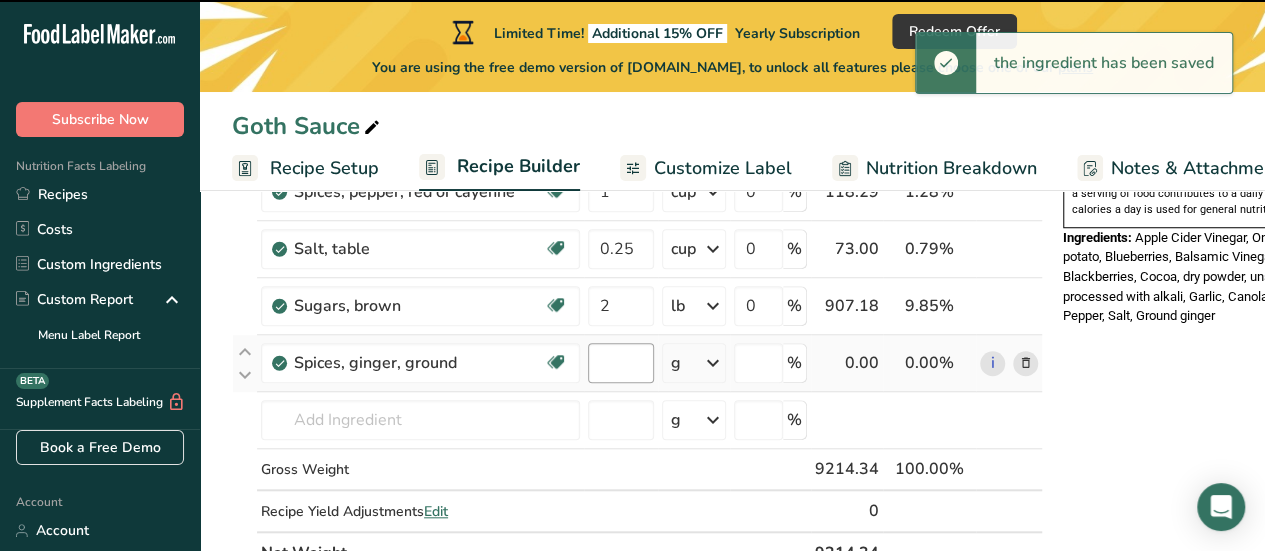 type on "0" 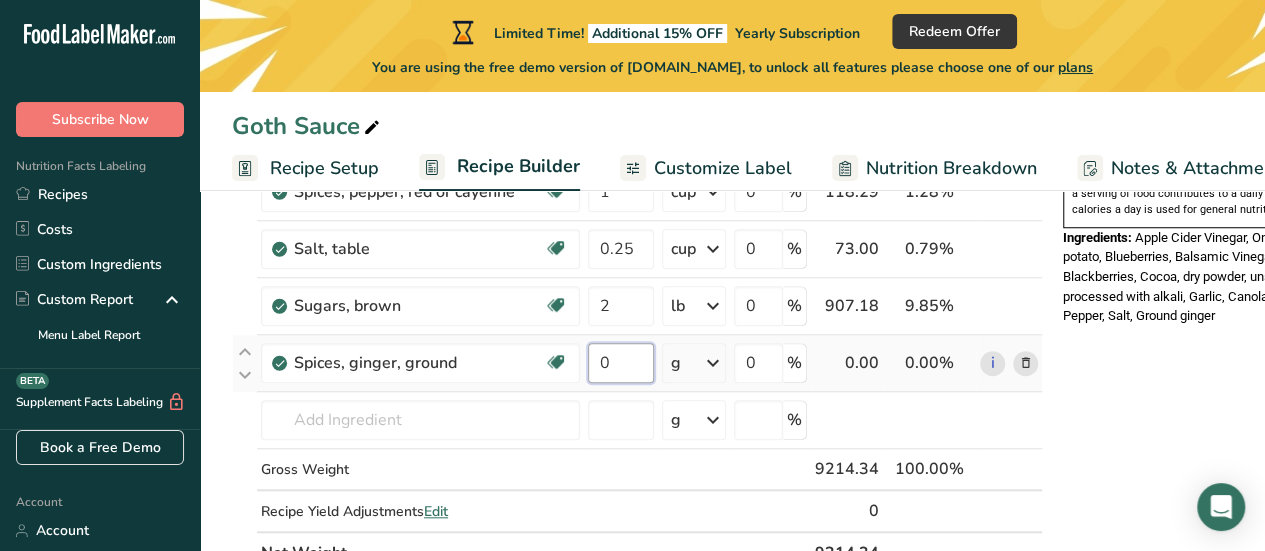 click on "0" at bounding box center [621, 363] 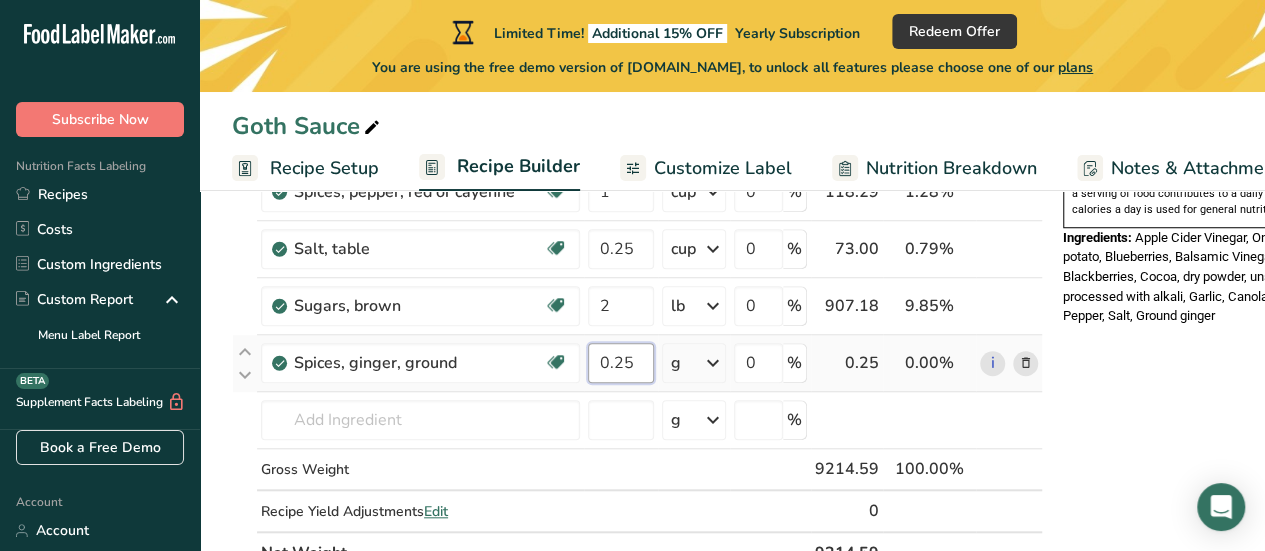 type on "0.25" 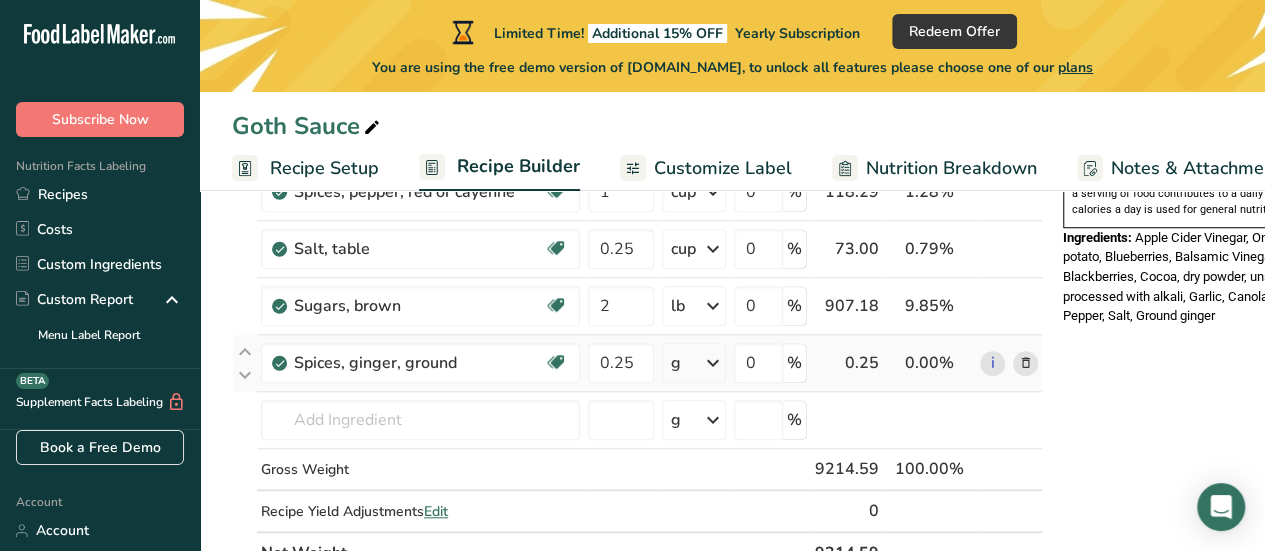 click on "Ingredient *
Amount *
Unit *
Waste *   .a-a{fill:#347362;}.b-a{fill:#fff;}          Grams
Percentage
Onions, raw
Source of Antioxidants
Prebiotic Effect
Dairy free
Gluten free
Vegan
Vegetarian
Soy free
3
lb
Portions
1 cup, sliced
1 tbsp chopped
1 large
See more
Weight Units
g
kg
mg
mcg
lb
oz
See less
Volume Units
l
Volume units require a density conversion. If you know your ingredient's density enter it below. Otherwise, click on "RIA" our AI Regulatory bot - she will be able to help you
lb/ft3" at bounding box center (637, 91) 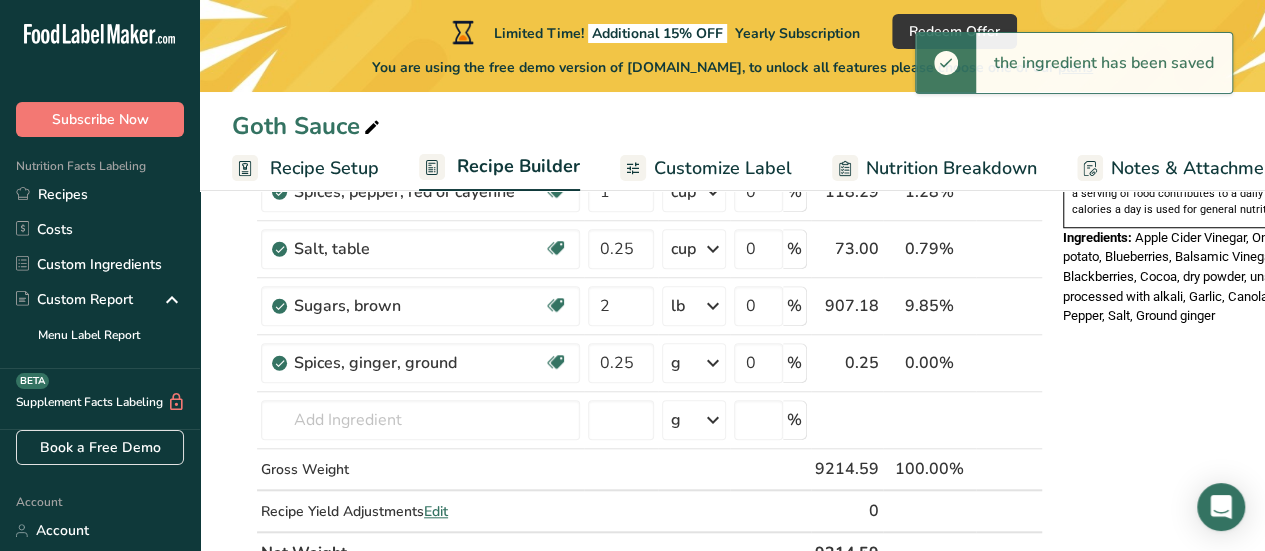 click at bounding box center (713, 363) 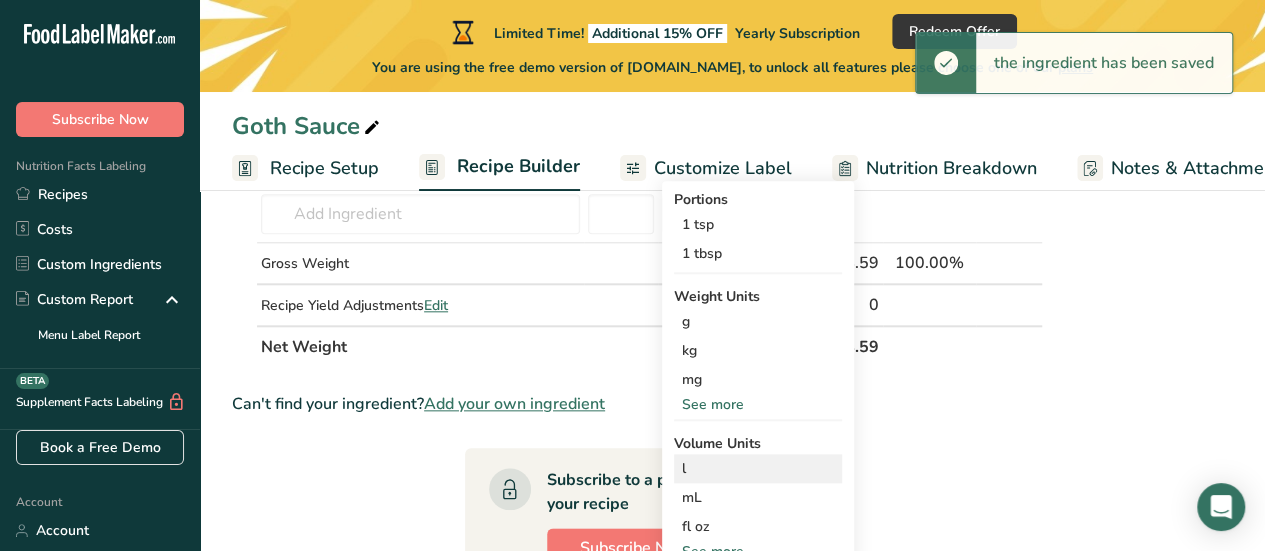 scroll, scrollTop: 1000, scrollLeft: 0, axis: vertical 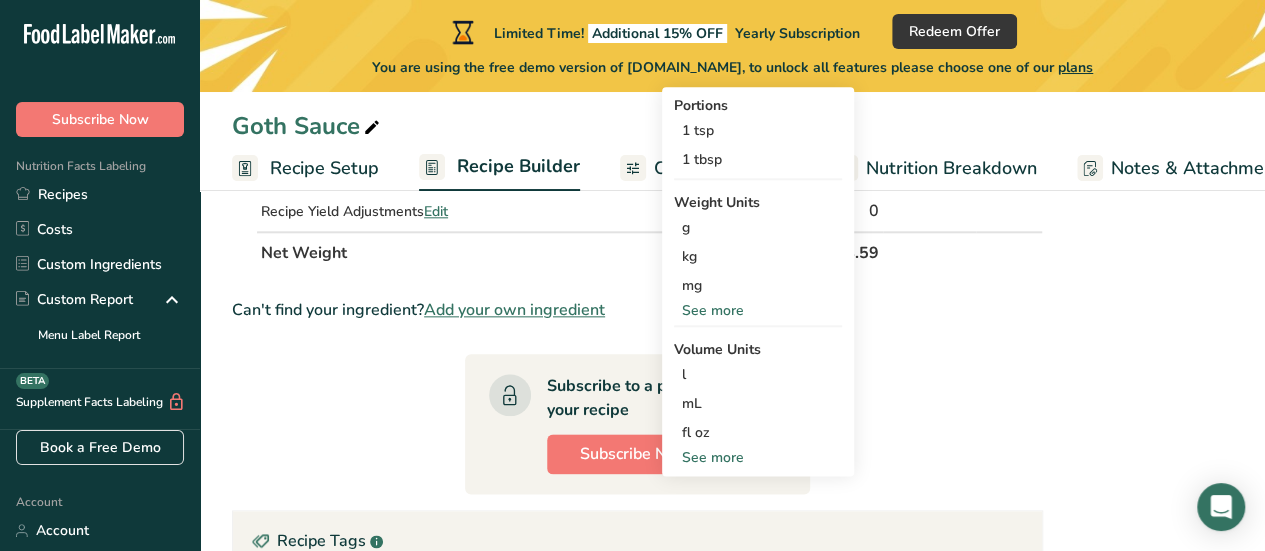 click on "See more" at bounding box center [758, 457] 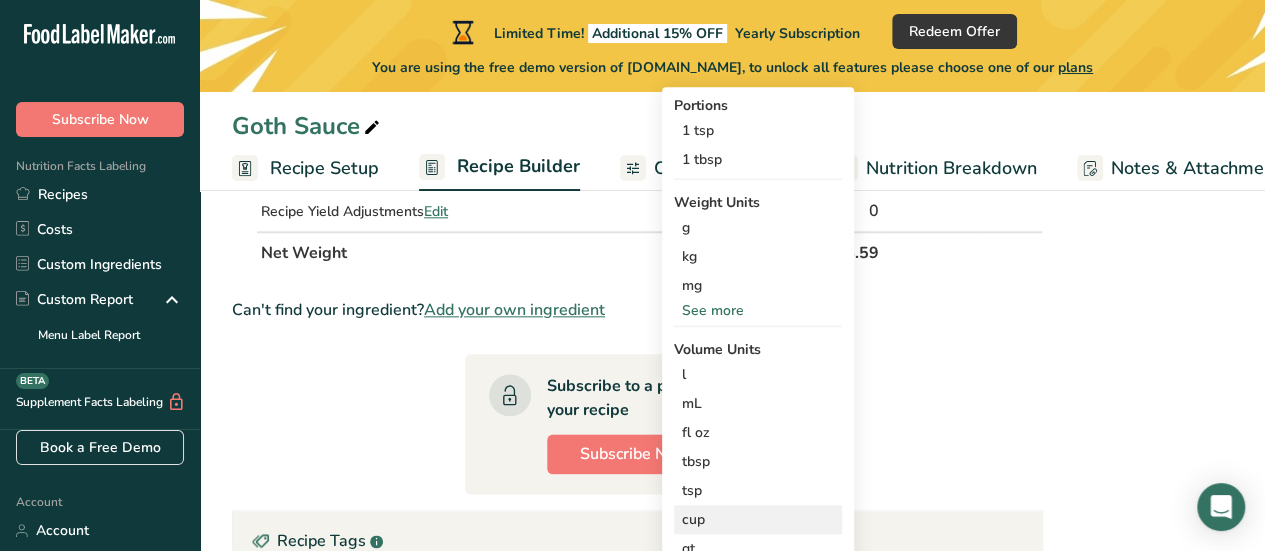 click on "cup" at bounding box center [758, 519] 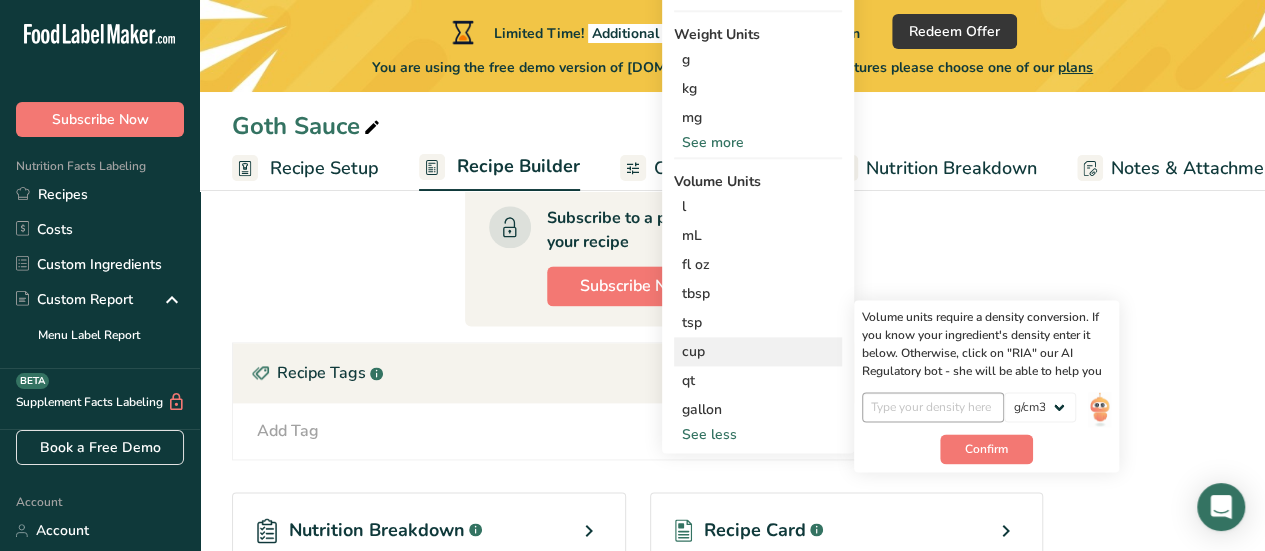 scroll, scrollTop: 1200, scrollLeft: 0, axis: vertical 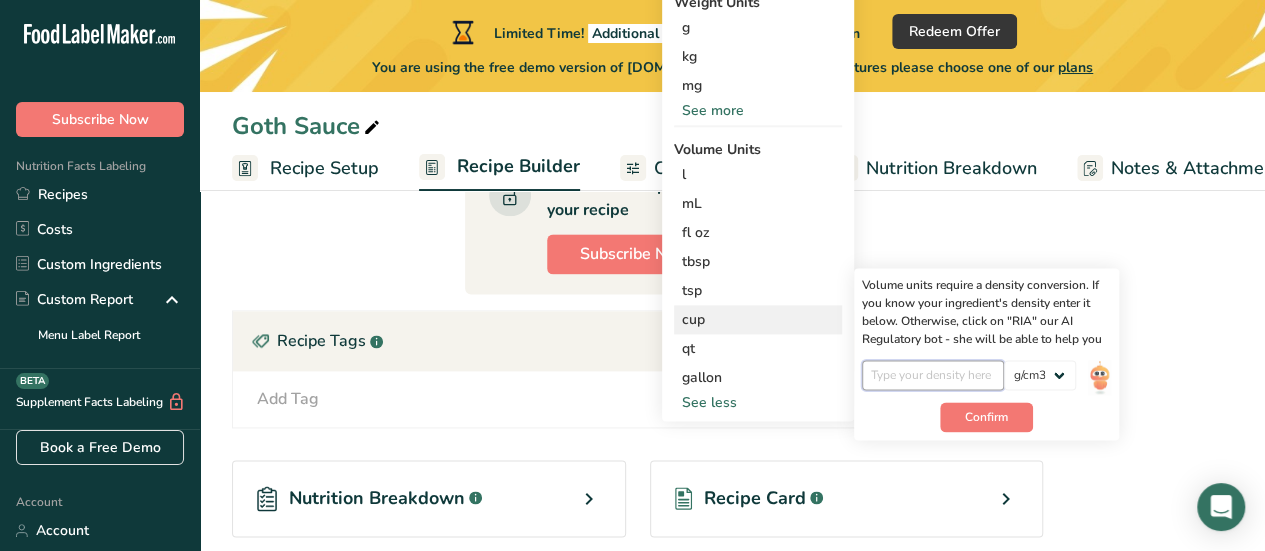 click at bounding box center [933, 375] 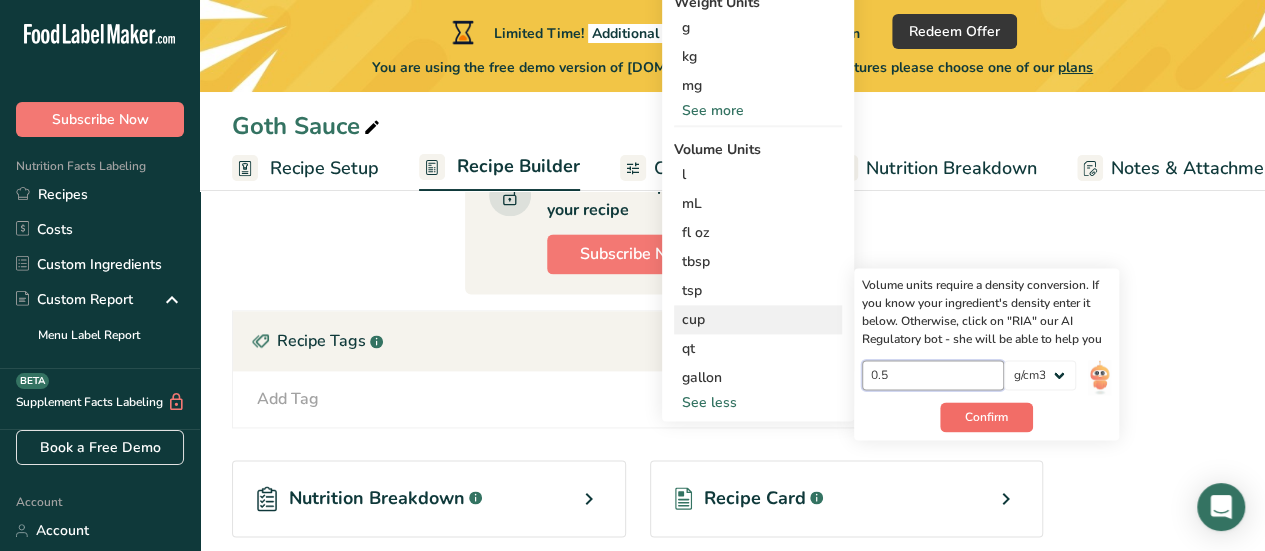 type on "0.5" 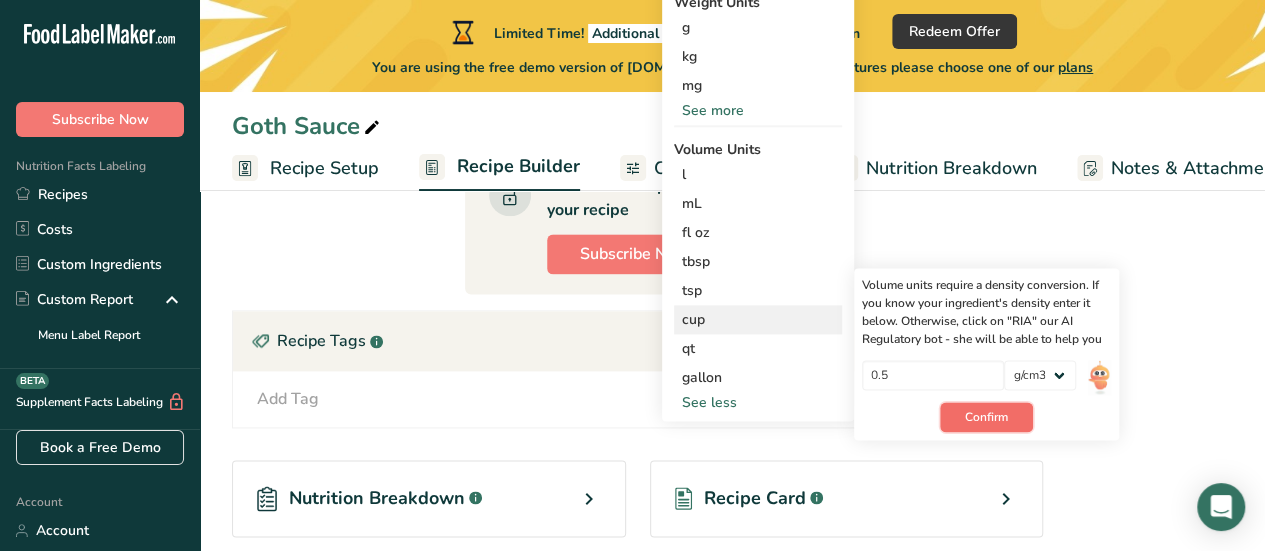 click on "Confirm" at bounding box center [986, 417] 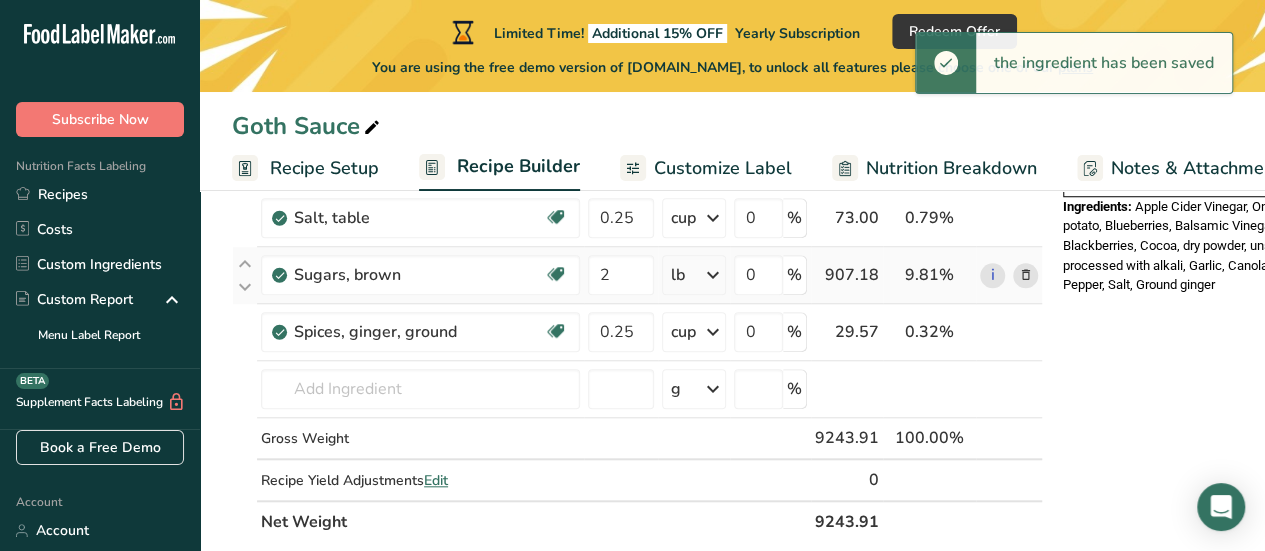 scroll, scrollTop: 700, scrollLeft: 0, axis: vertical 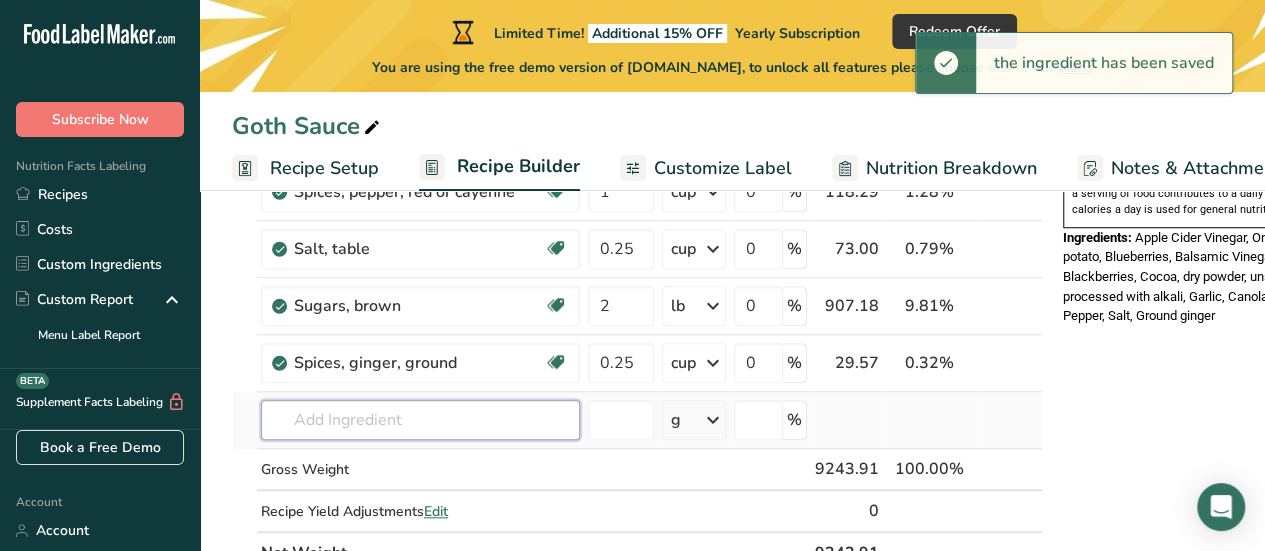 click at bounding box center [420, 420] 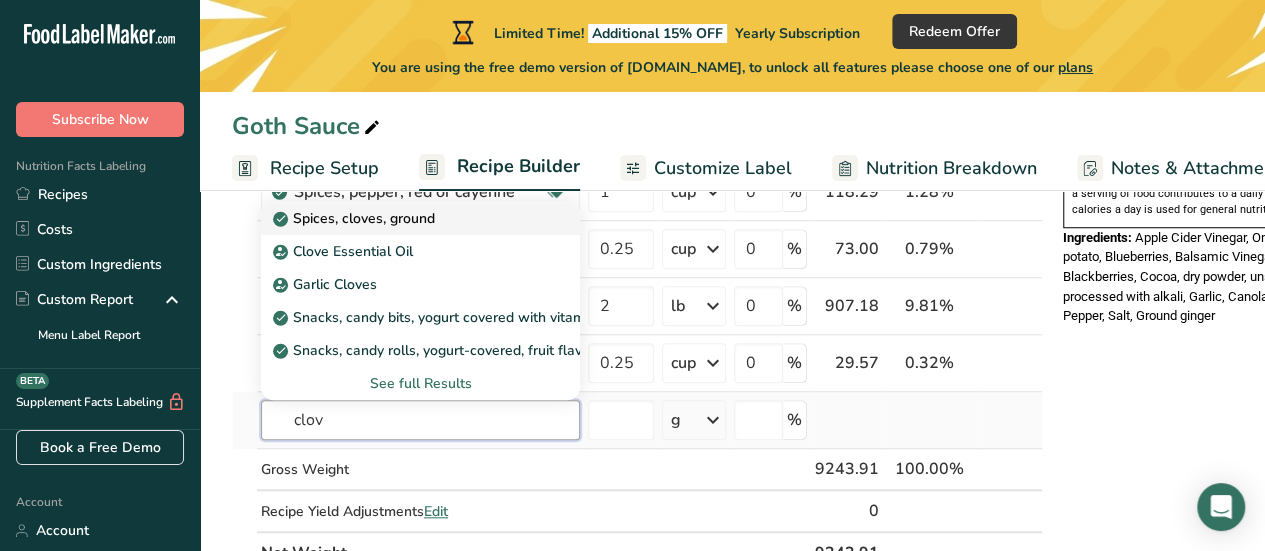 type on "clov" 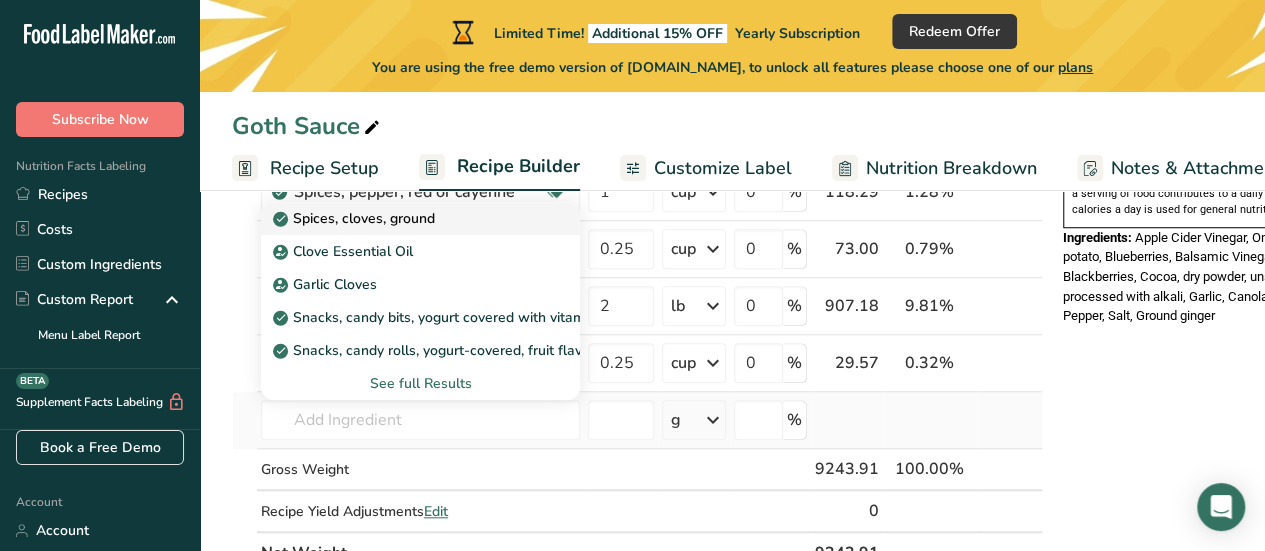 click on "Spices, cloves, ground" at bounding box center [356, 218] 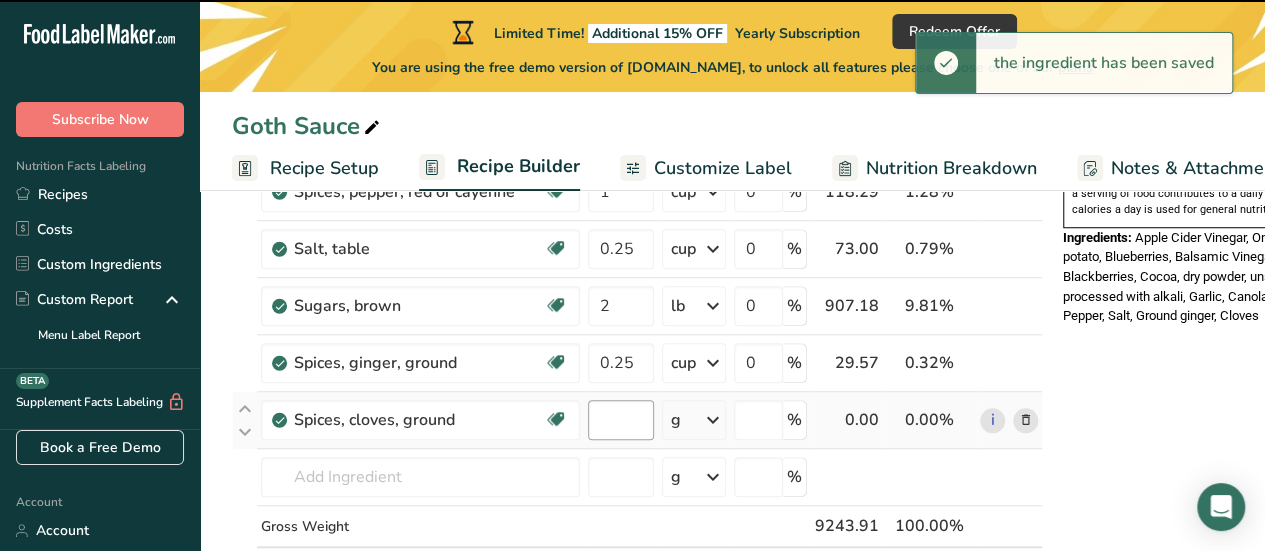 type on "0" 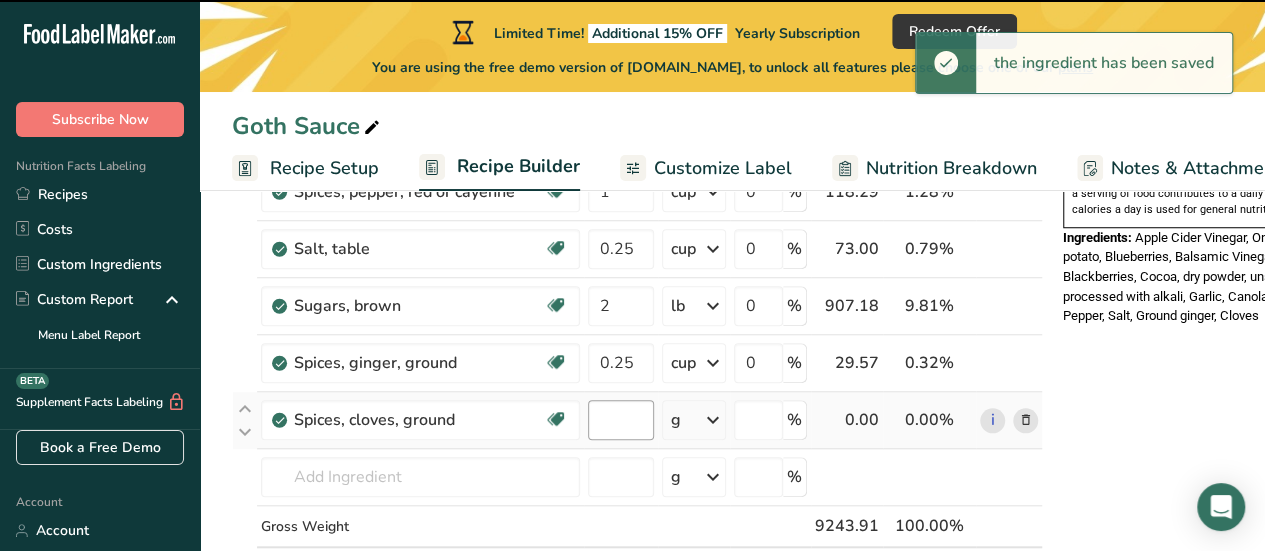 type on "0" 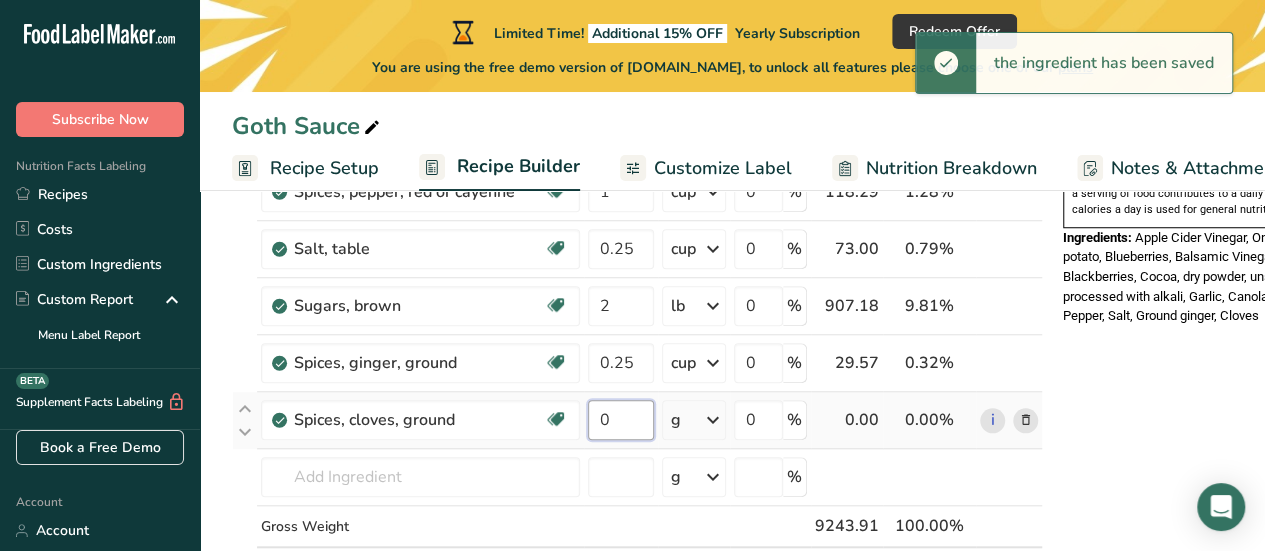 click on "0" at bounding box center [621, 420] 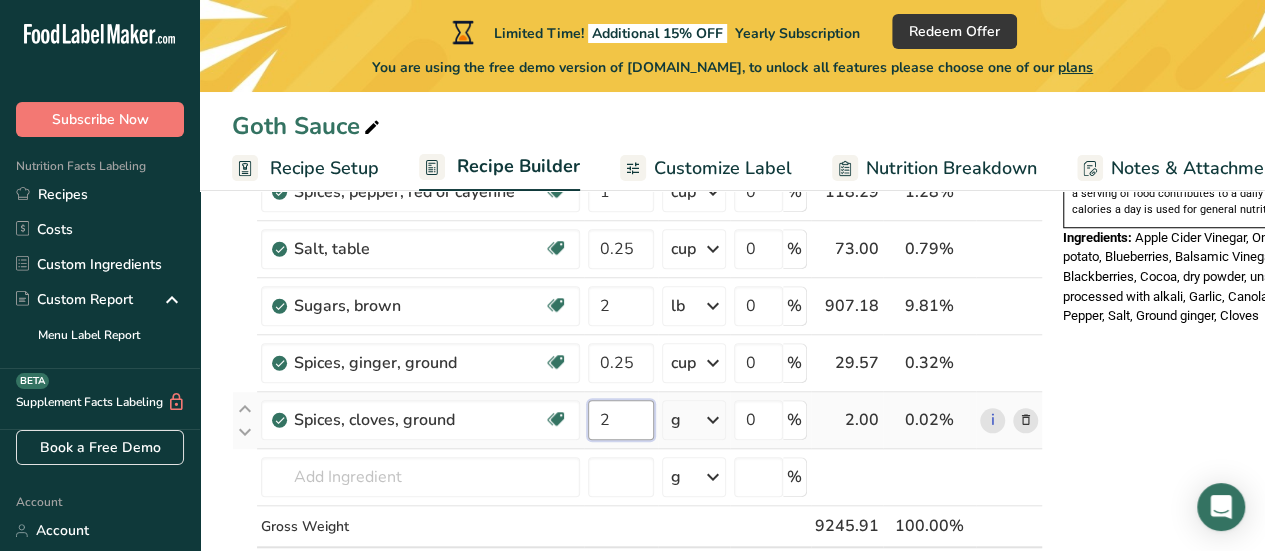 type on "2" 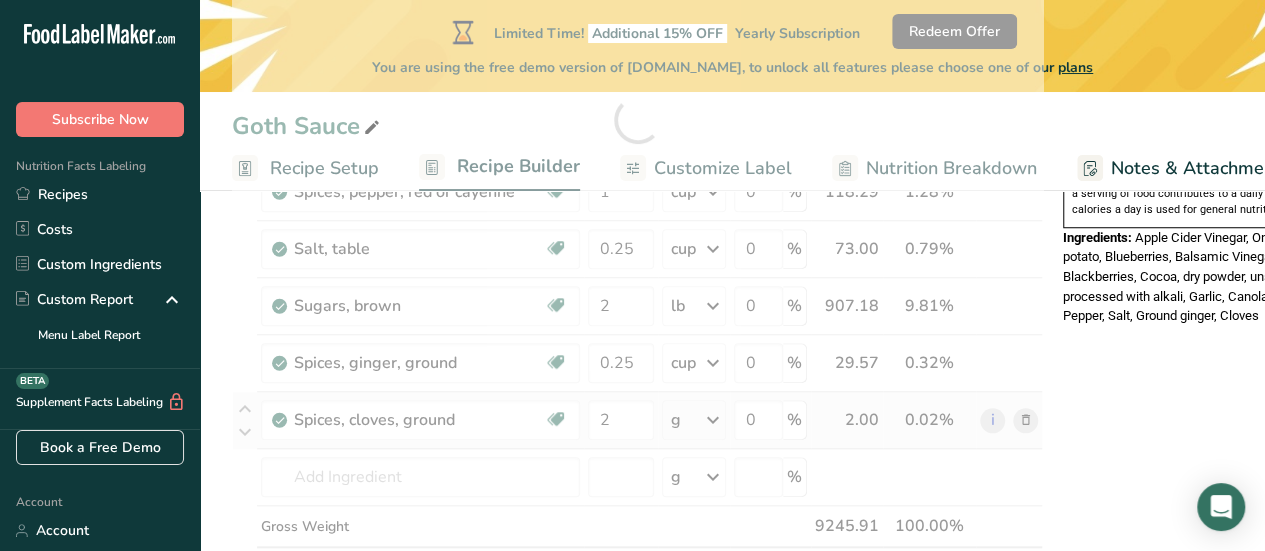 click on "Ingredient *
Amount *
Unit *
Waste *   .a-a{fill:#347362;}.b-a{fill:#fff;}          Grams
Percentage
Onions, raw
Source of Antioxidants
Prebiotic Effect
Dairy free
Gluten free
Vegan
Vegetarian
Soy free
3
lb
Portions
1 cup, sliced
1 tbsp chopped
1 large
See more
Weight Units
g
kg
mg
mcg
lb
oz
See less
Volume Units
l
Volume units require a density conversion. If you know your ingredient's density enter it below. Otherwise, click on "RIA" our AI Regulatory bot - she will be able to help you
lb/ft3" at bounding box center (637, 119) 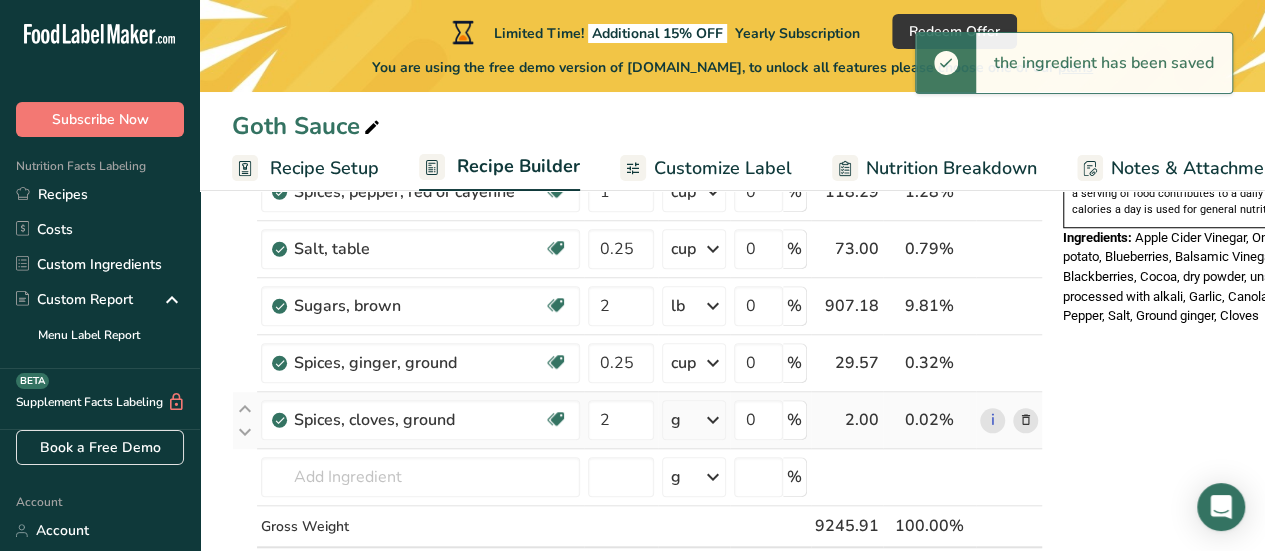 click at bounding box center [713, 420] 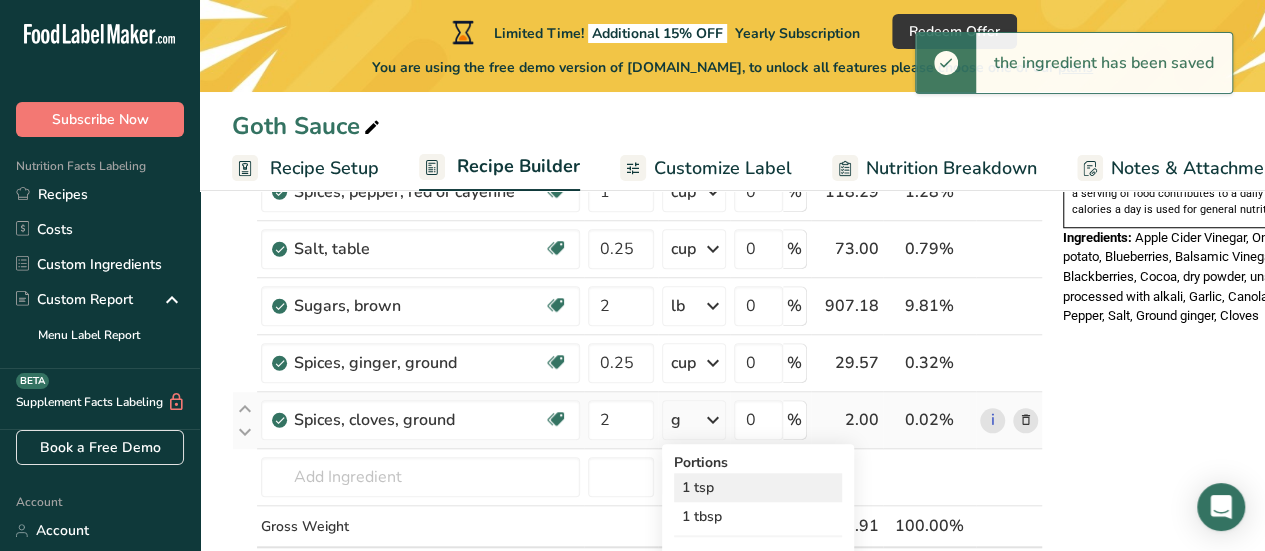 click on "1 tsp" at bounding box center [758, 487] 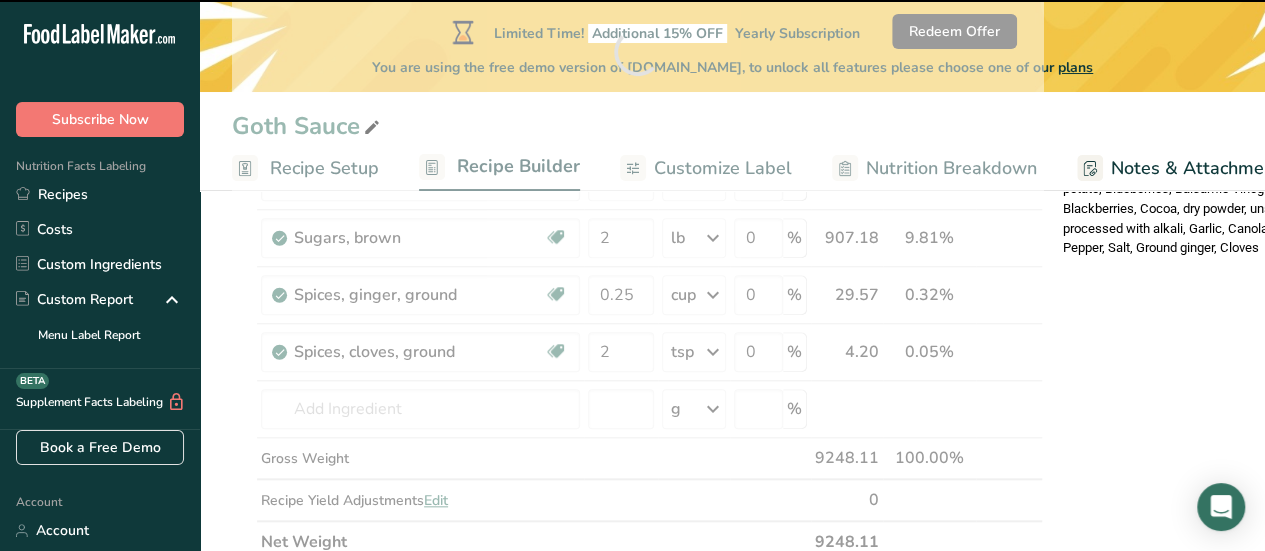 scroll, scrollTop: 800, scrollLeft: 0, axis: vertical 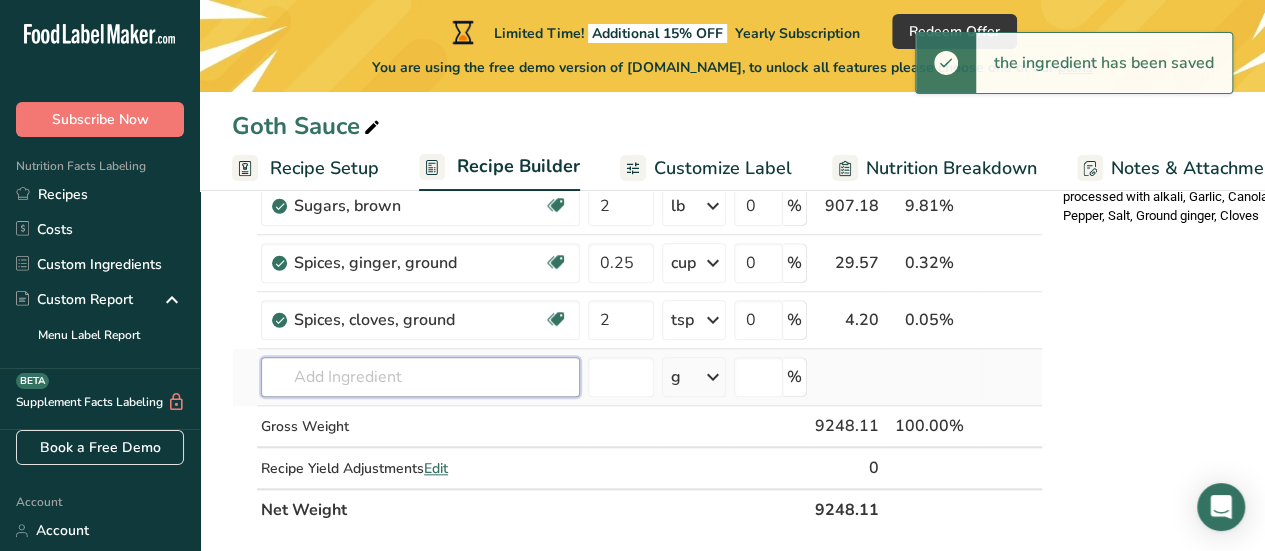 click at bounding box center [420, 377] 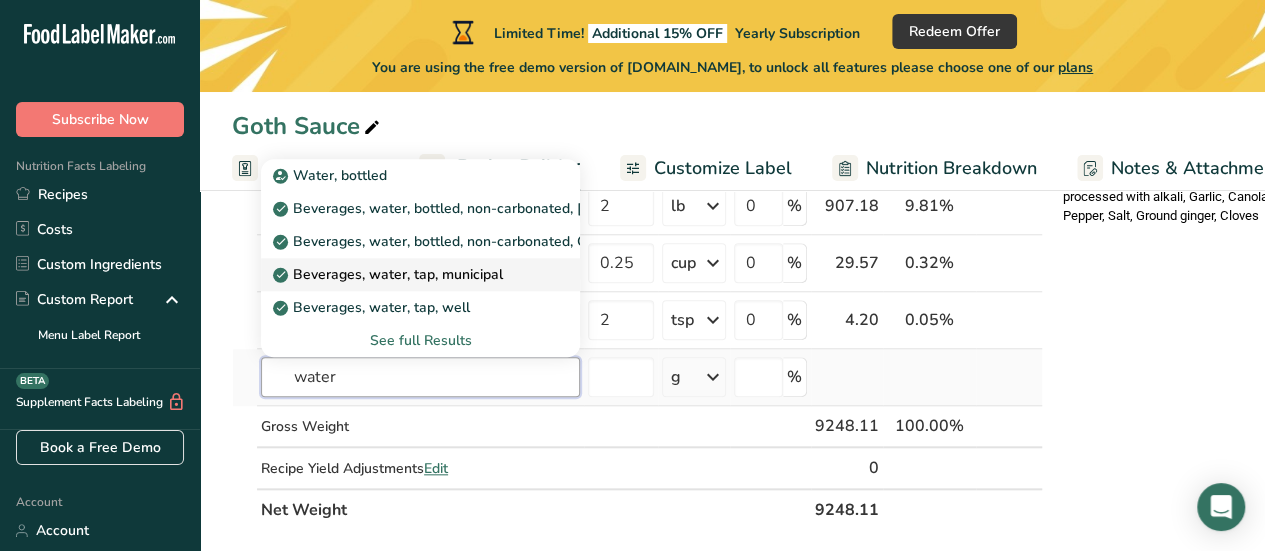 type on "water" 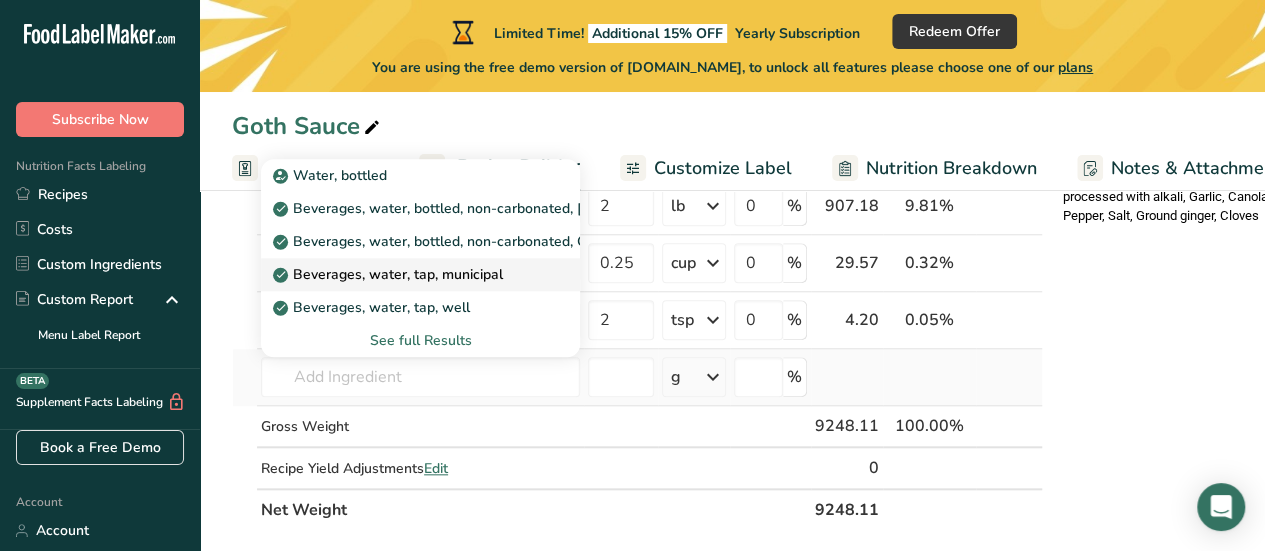 click on "Beverages, water, tap, municipal" at bounding box center (390, 274) 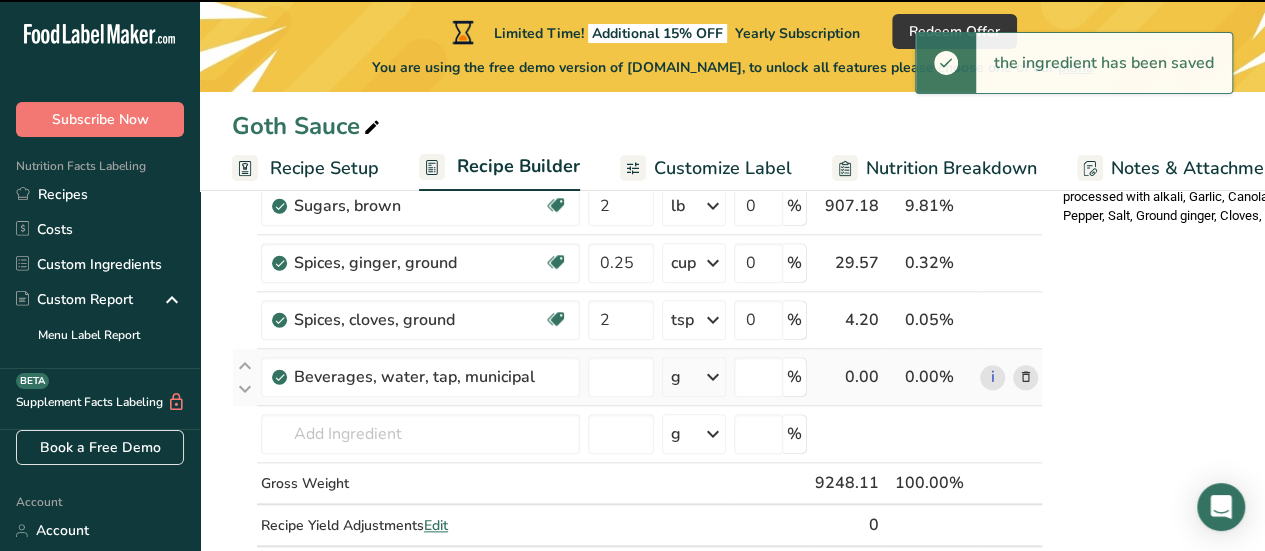 type on "0" 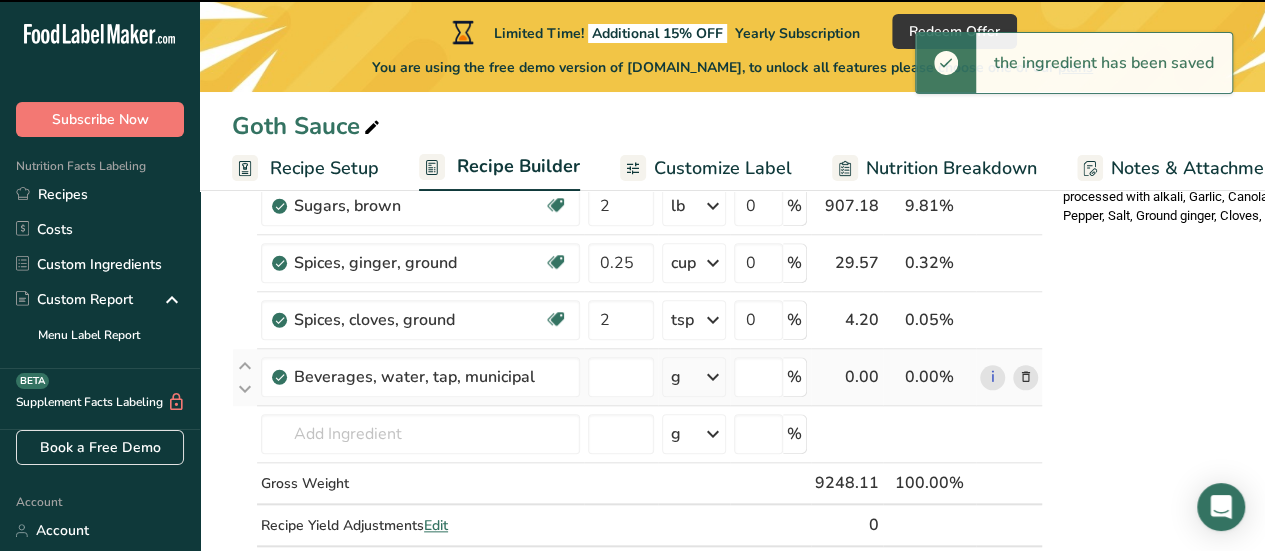 type on "0" 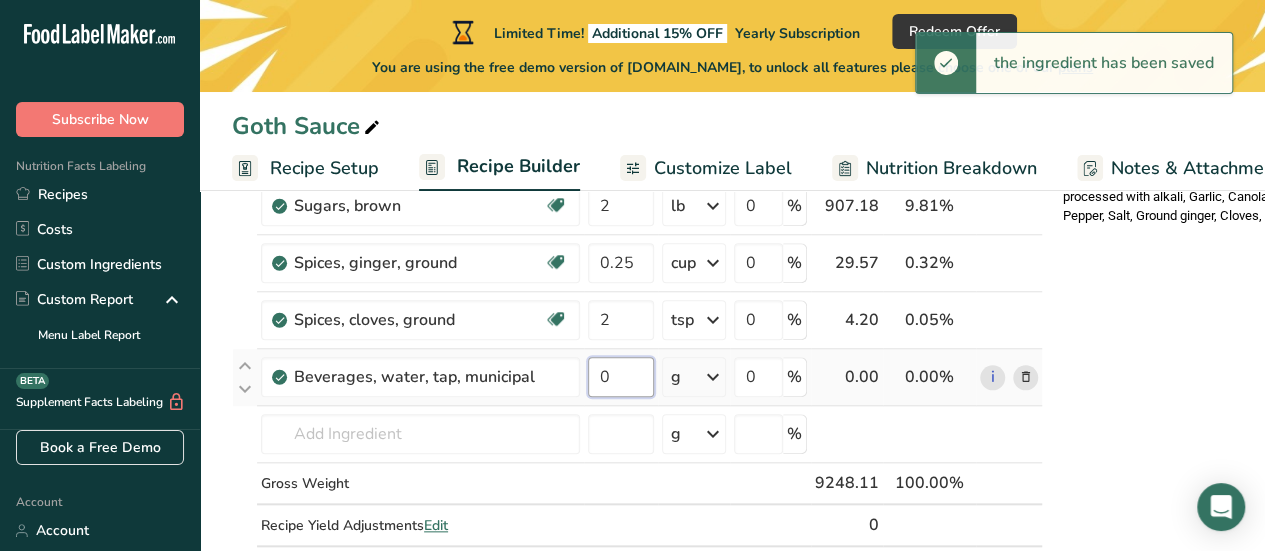 click on "0" at bounding box center (621, 377) 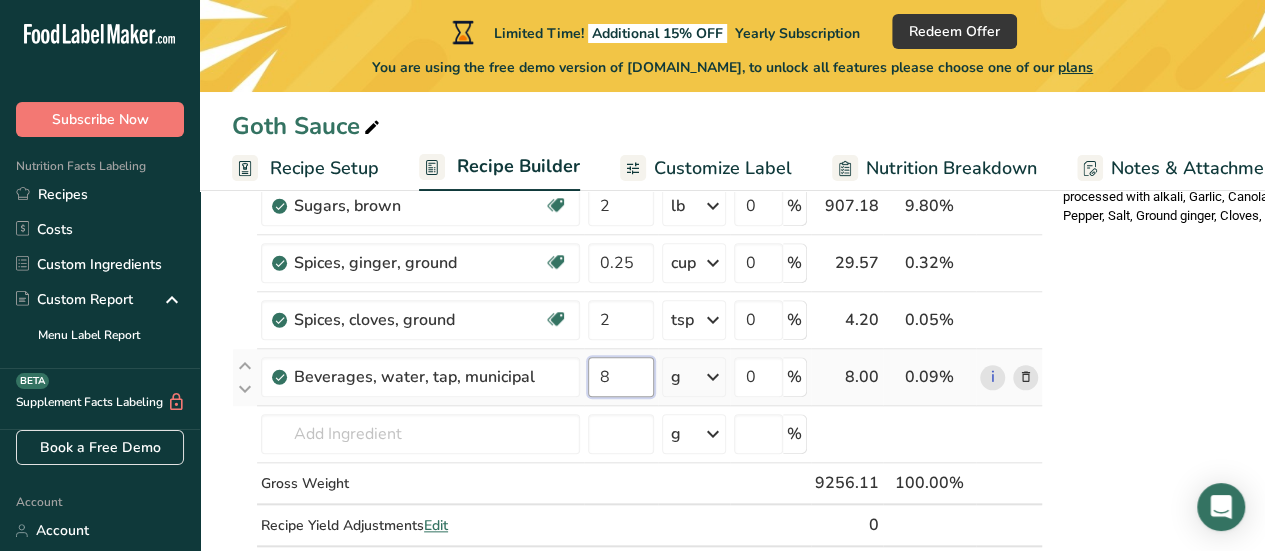 type on "8" 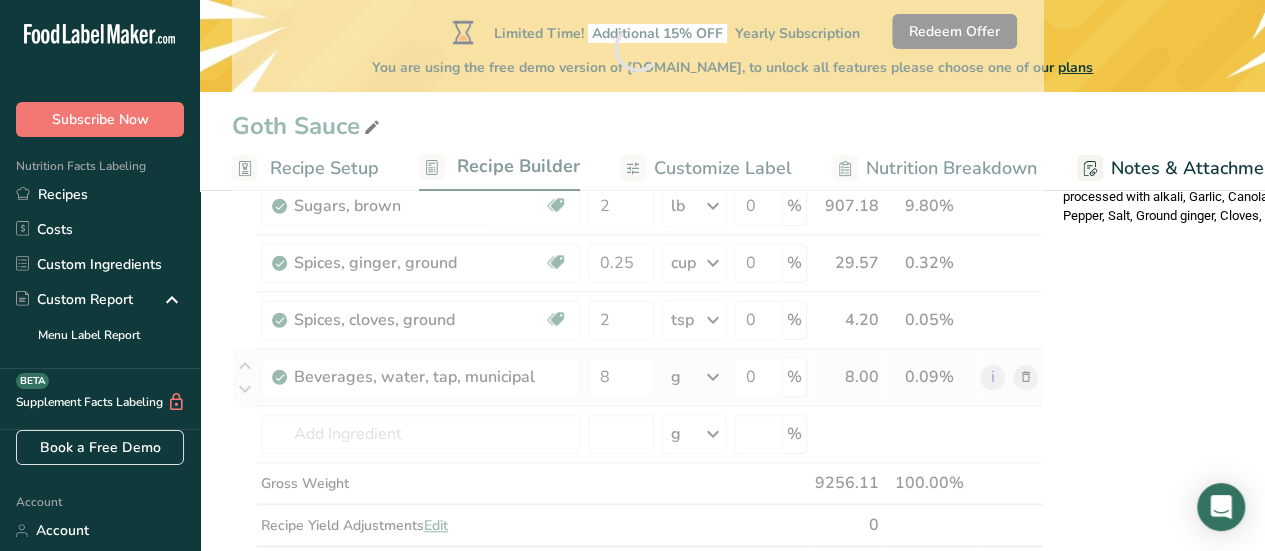 click on "Ingredient *
Amount *
Unit *
Waste *   .a-a{fill:#347362;}.b-a{fill:#fff;}          Grams
Percentage
Onions, raw
Source of Antioxidants
Prebiotic Effect
Dairy free
Gluten free
Vegan
Vegetarian
Soy free
3
lb
Portions
1 cup, sliced
1 tbsp chopped
1 large
See more
Weight Units
g
kg
mg
mcg
lb
oz
See less
Volume Units
l
Volume units require a density conversion. If you know your ingredient's density enter it below. Otherwise, click on "RIA" our AI Regulatory bot - she will be able to help you
lb/ft3" at bounding box center [637, 48] 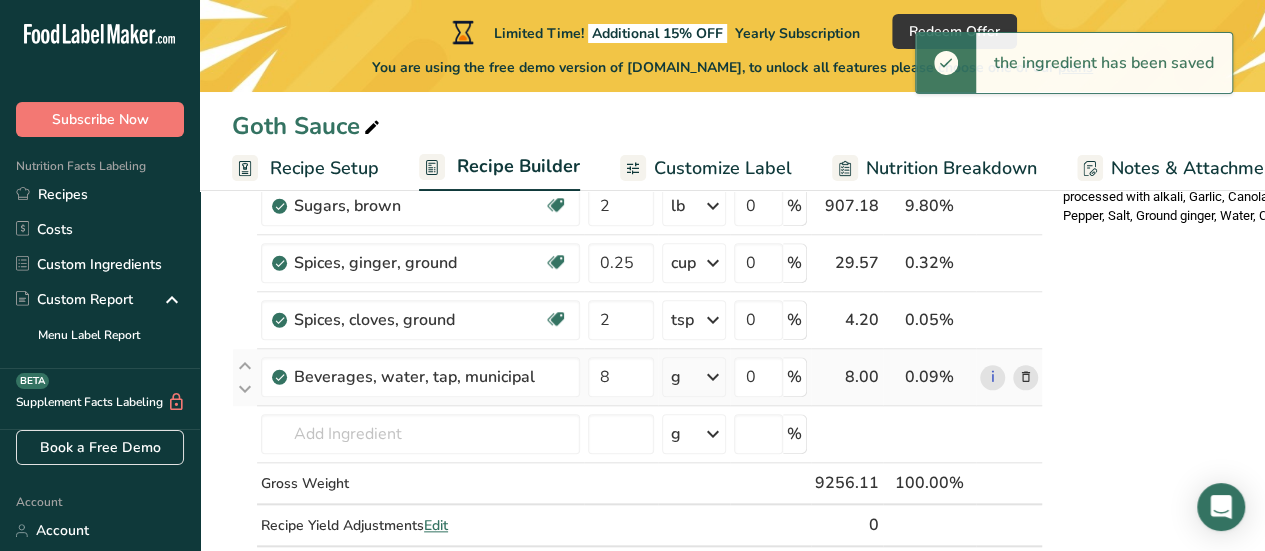 click at bounding box center [713, 377] 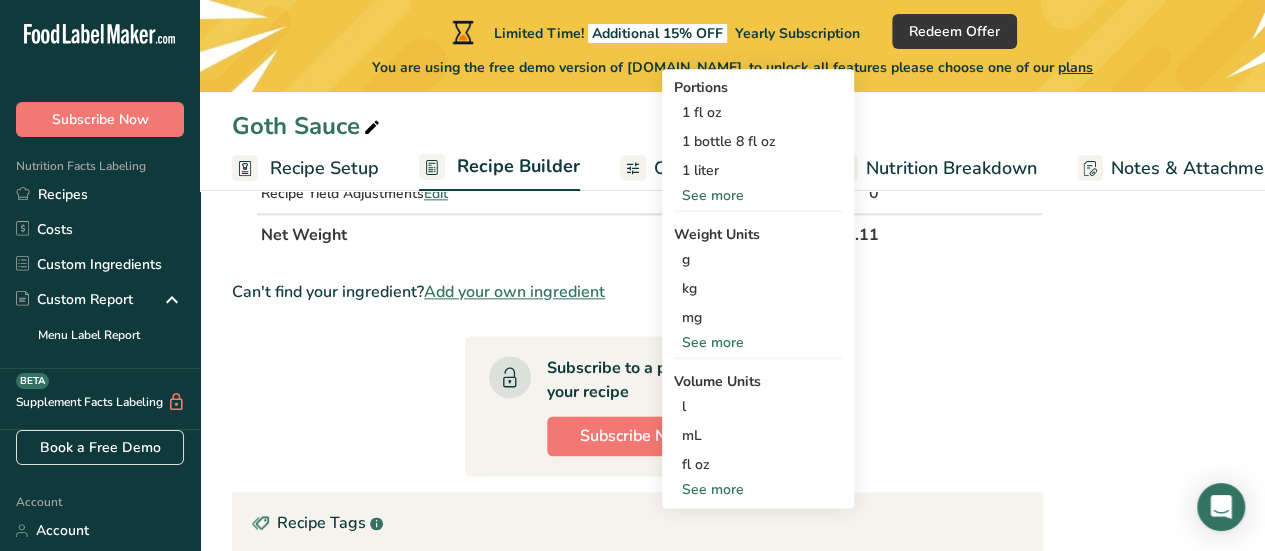 scroll, scrollTop: 1100, scrollLeft: 0, axis: vertical 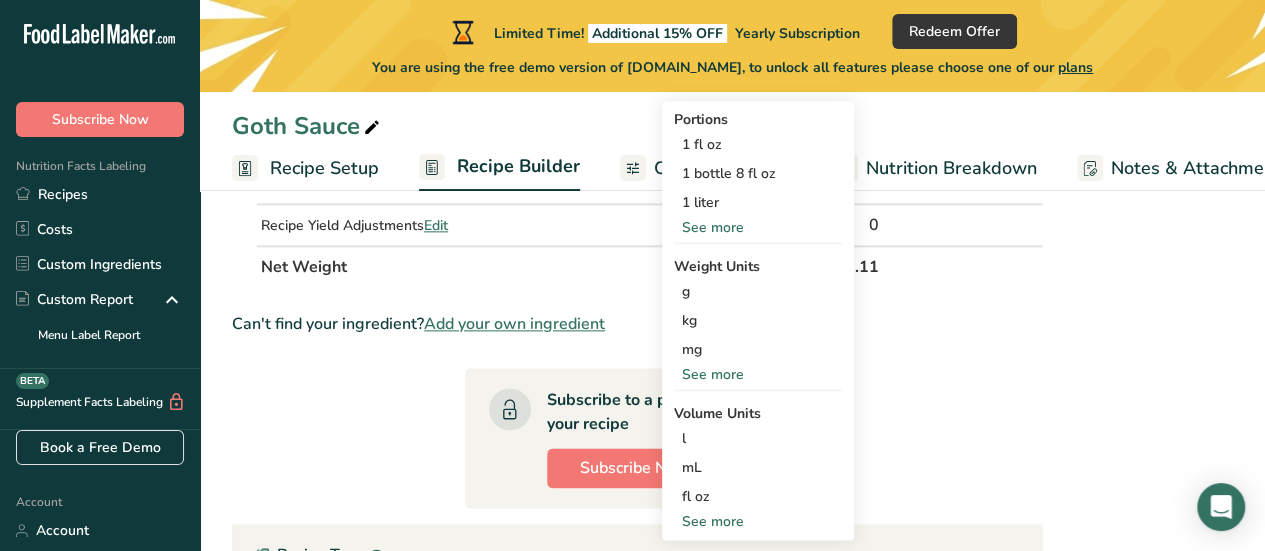 click on "See more" at bounding box center (758, 521) 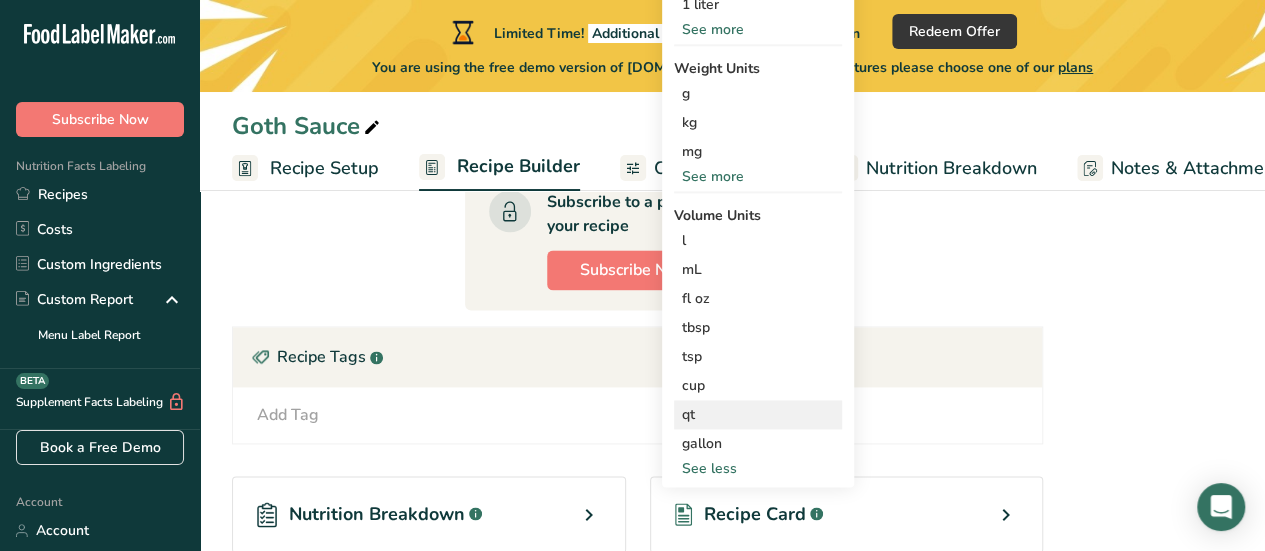 scroll, scrollTop: 1300, scrollLeft: 0, axis: vertical 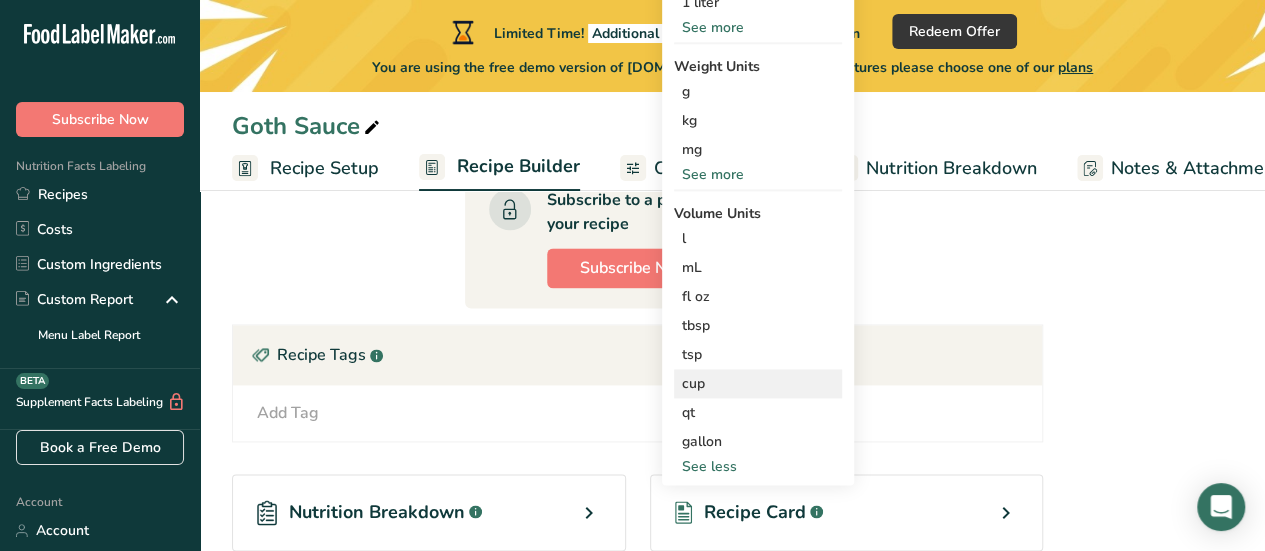click on "cup" at bounding box center [758, 383] 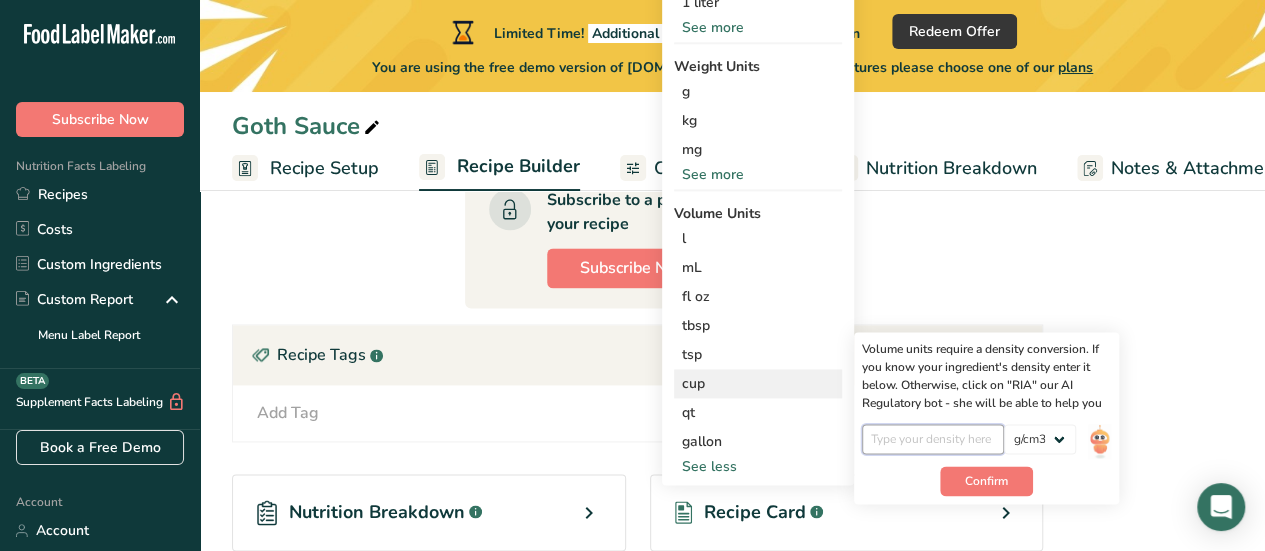 click at bounding box center [933, 439] 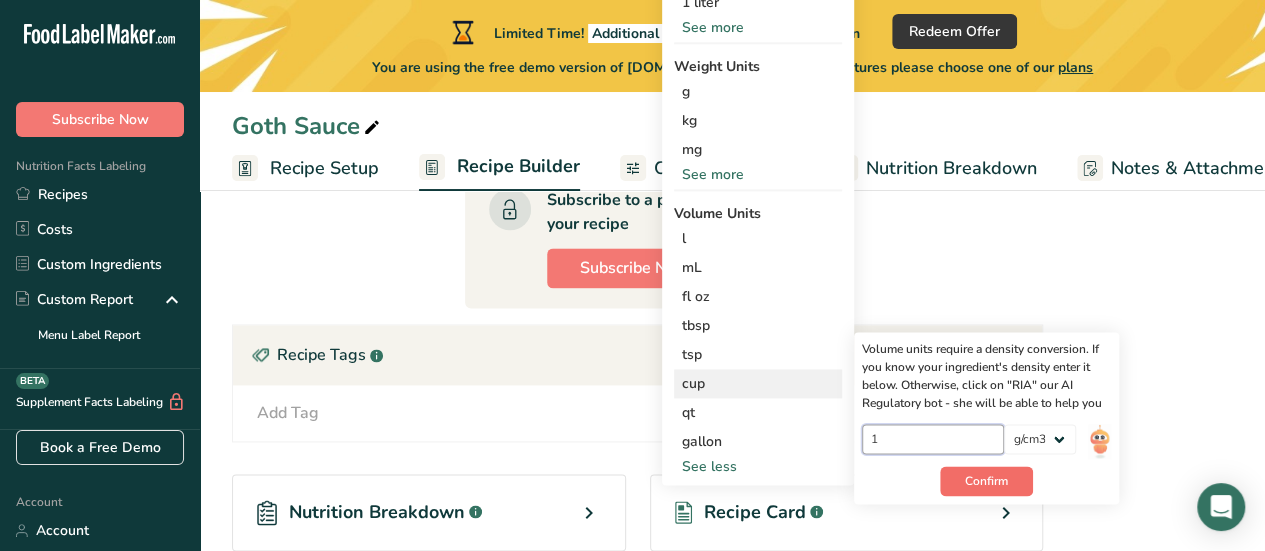 type on "1" 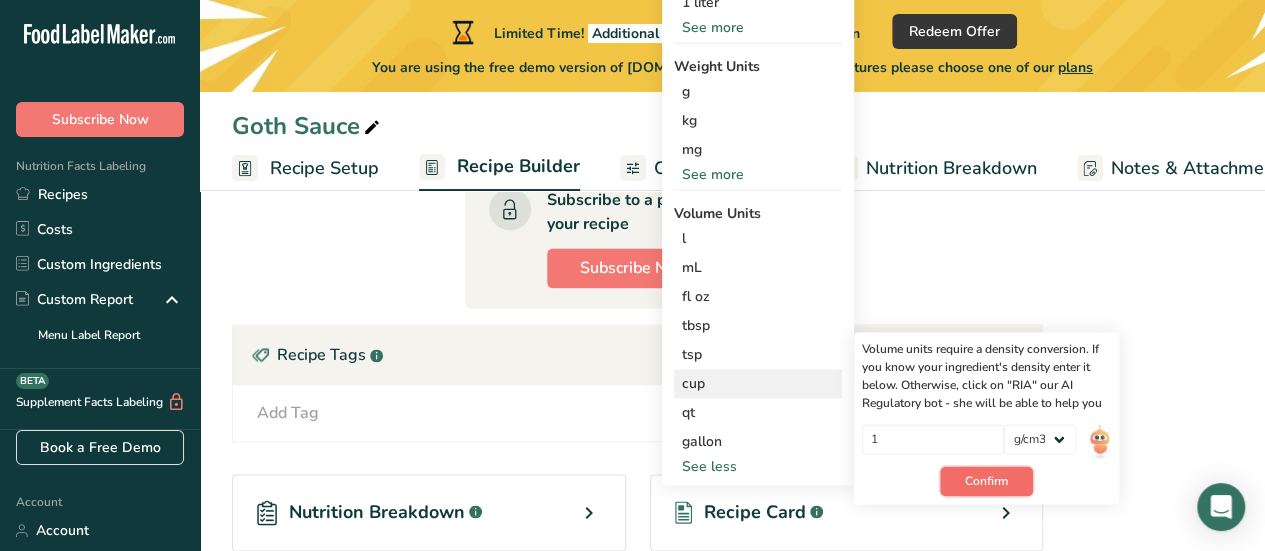 click on "Confirm" at bounding box center [986, 481] 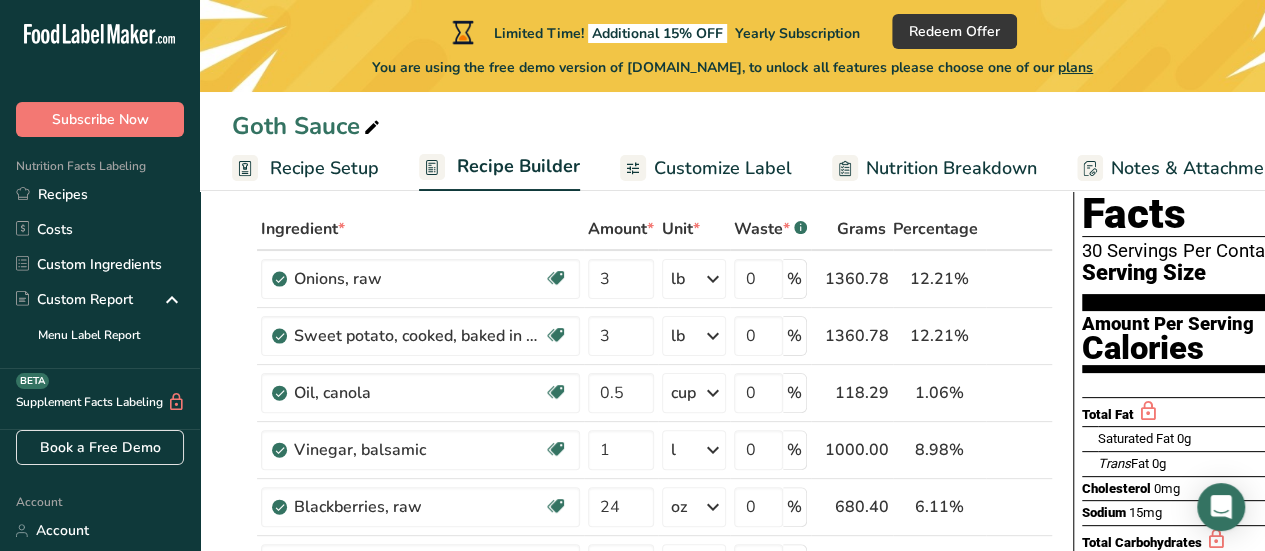 scroll, scrollTop: 0, scrollLeft: 0, axis: both 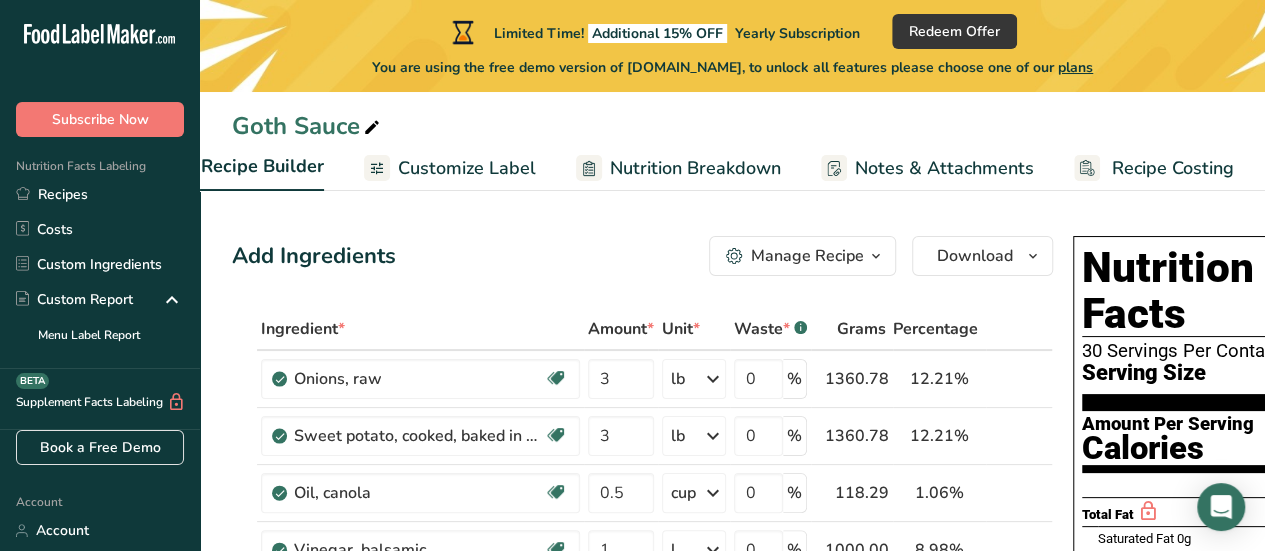 click at bounding box center [876, 256] 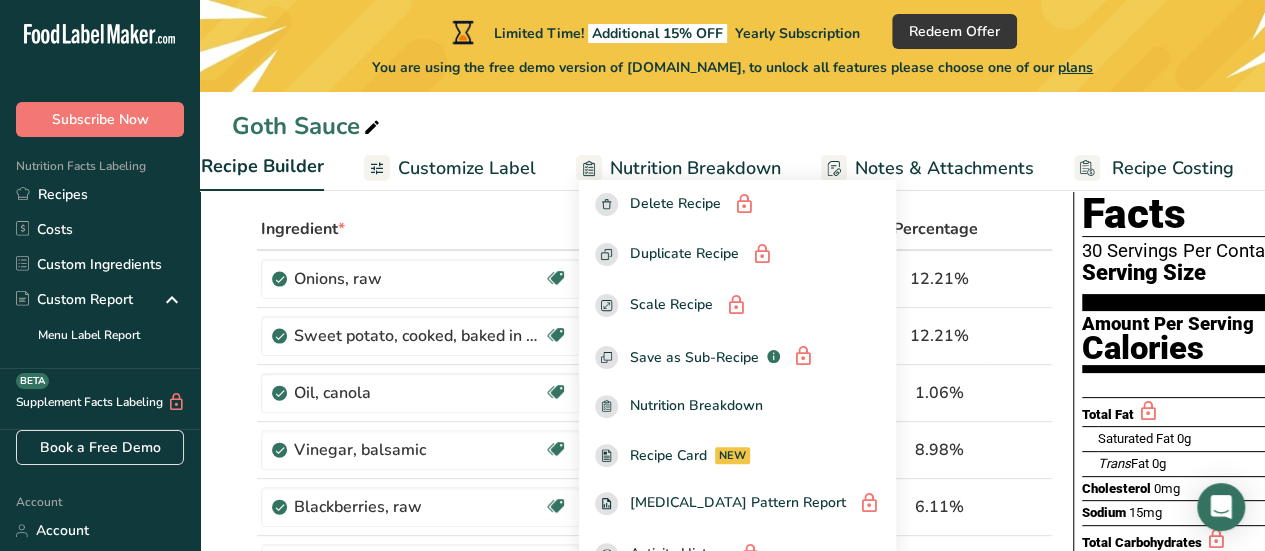 scroll, scrollTop: 0, scrollLeft: 0, axis: both 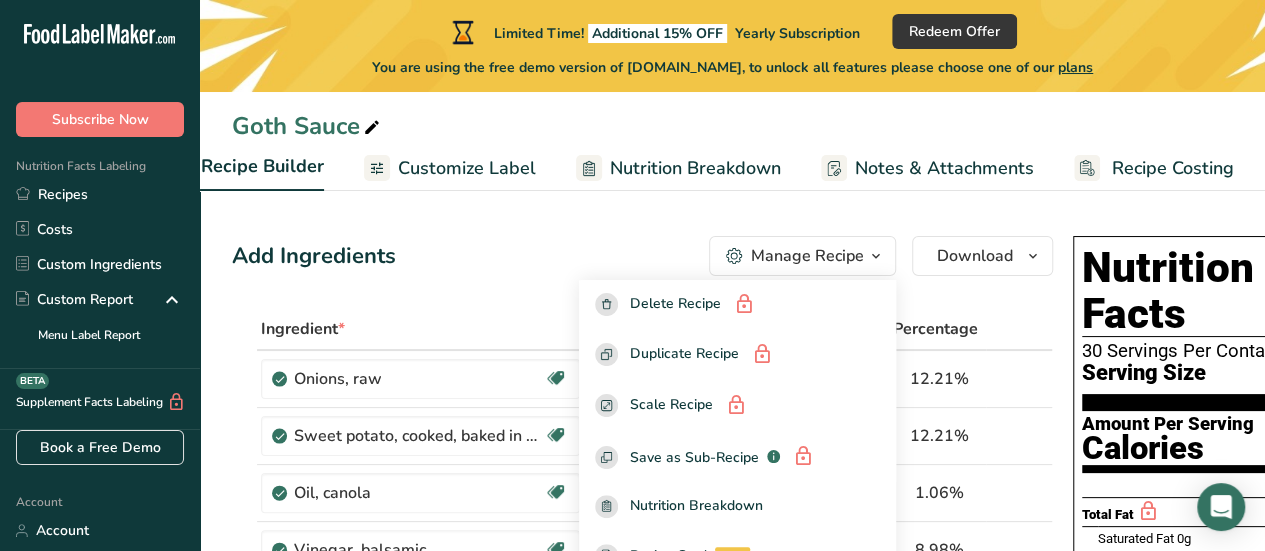 click on "Customize Label" at bounding box center (467, 168) 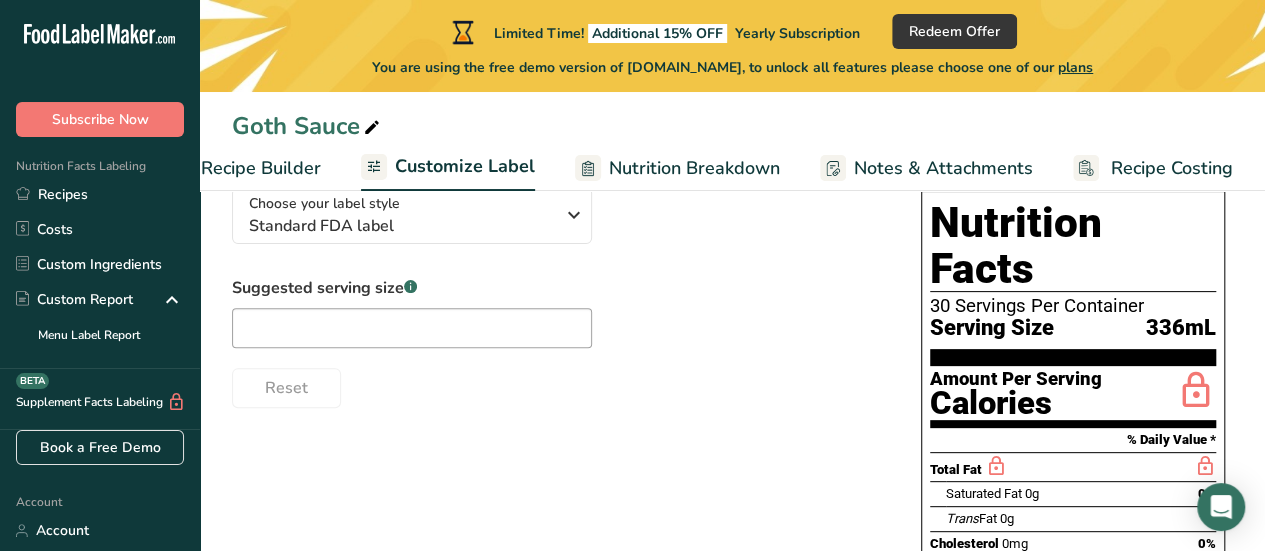scroll, scrollTop: 200, scrollLeft: 0, axis: vertical 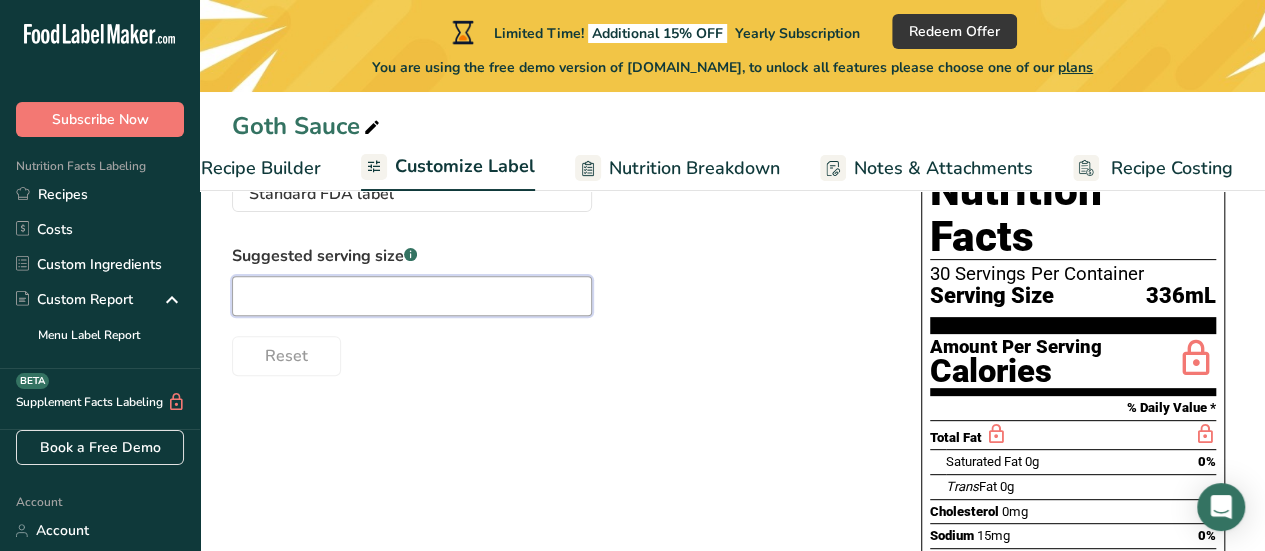 click at bounding box center (412, 296) 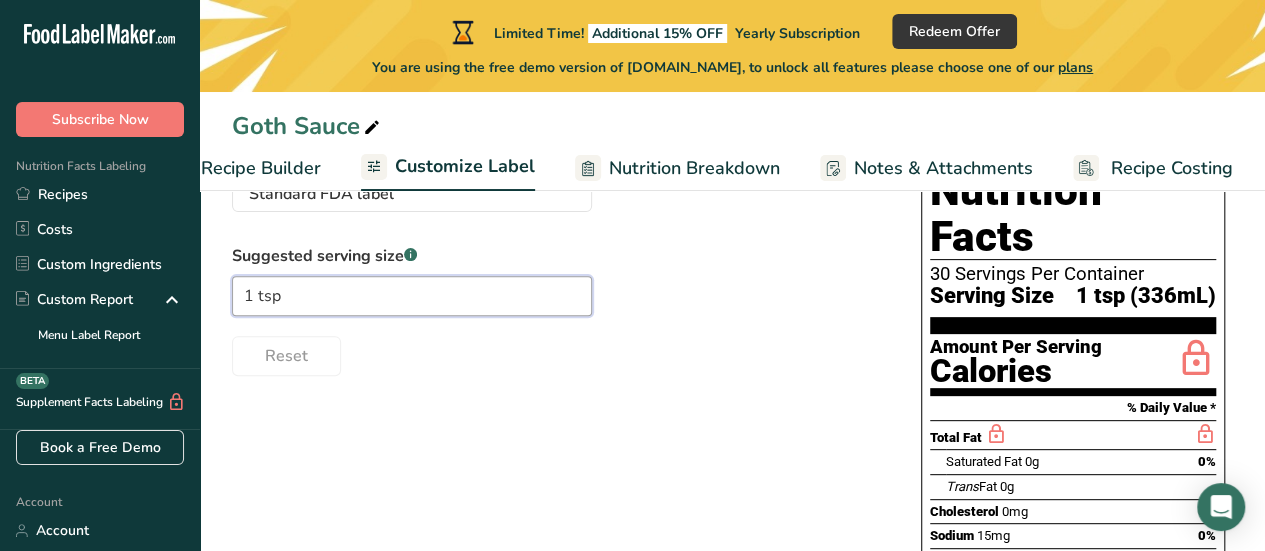 type on "1 tsp" 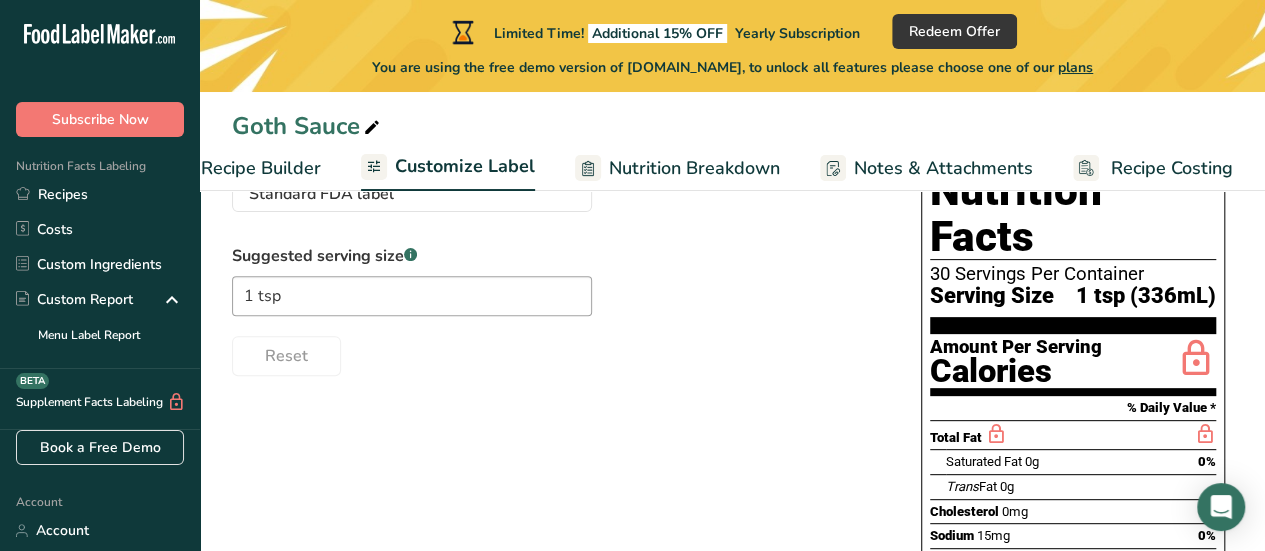 click on "Suggested serving size
.a-a{fill:#347362;}.b-a{fill:#fff;}           1 tsp
Reset" at bounding box center [556, 310] 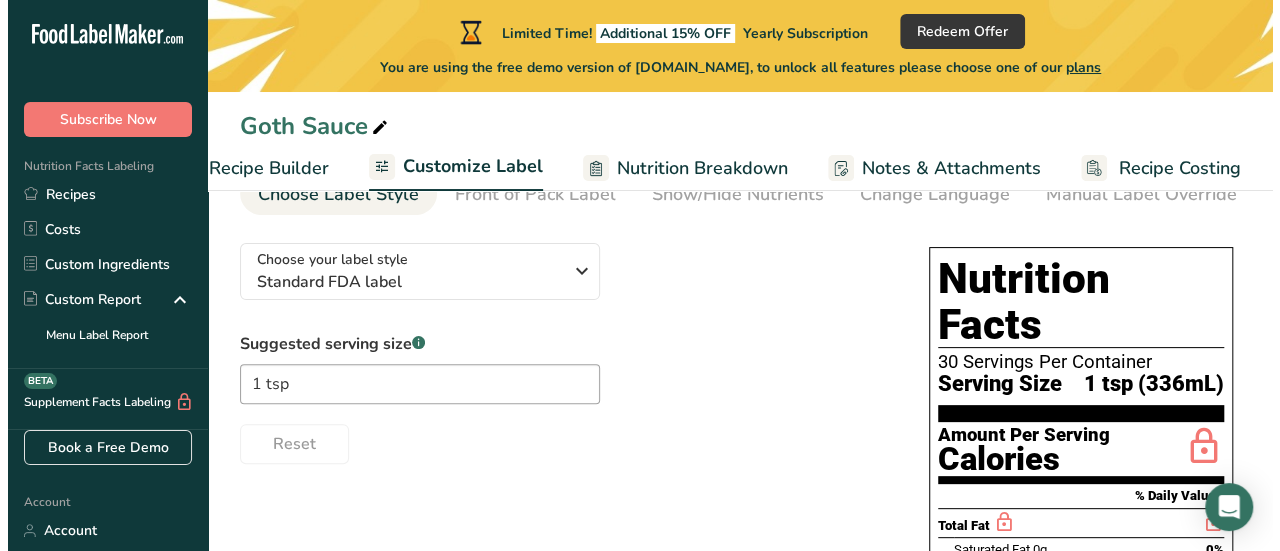 scroll, scrollTop: 212, scrollLeft: 0, axis: vertical 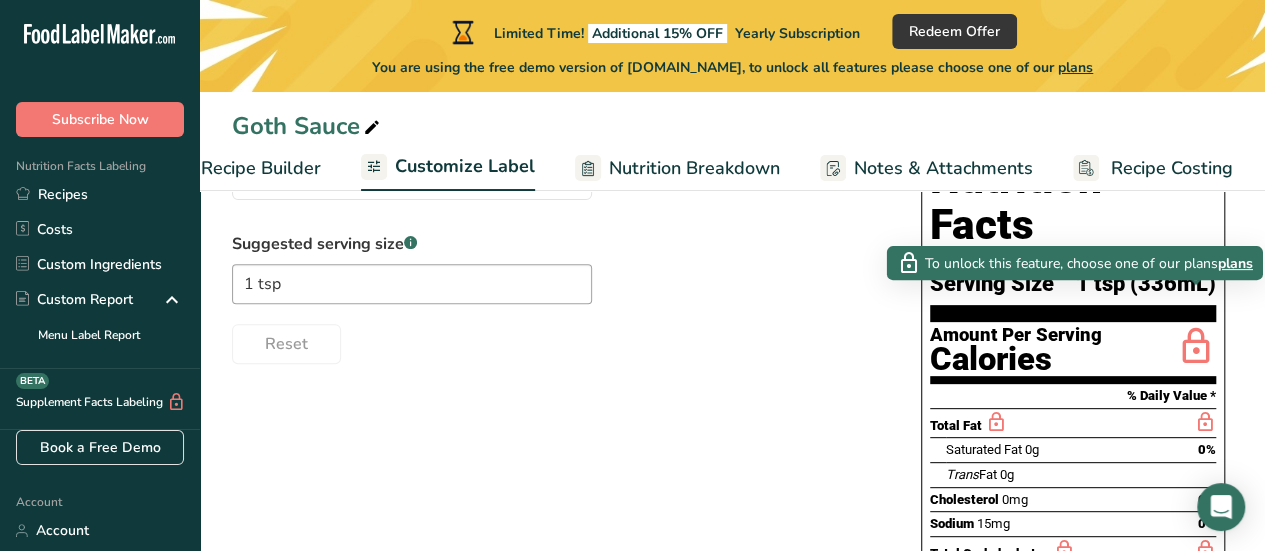 click on "plans" at bounding box center (1235, 263) 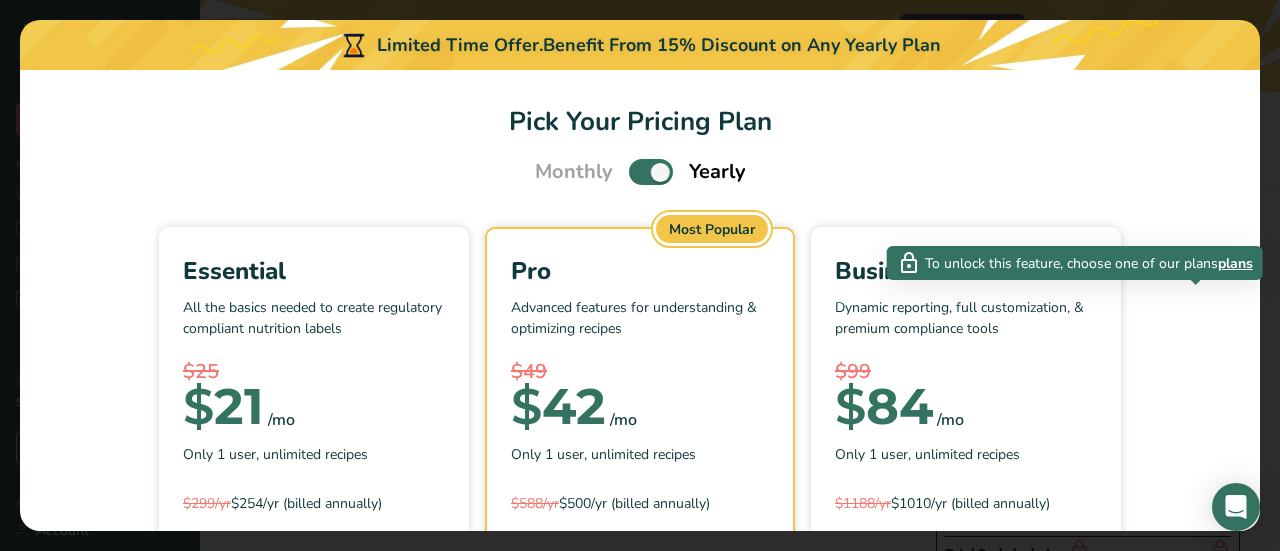 scroll, scrollTop: 0, scrollLeft: 241, axis: horizontal 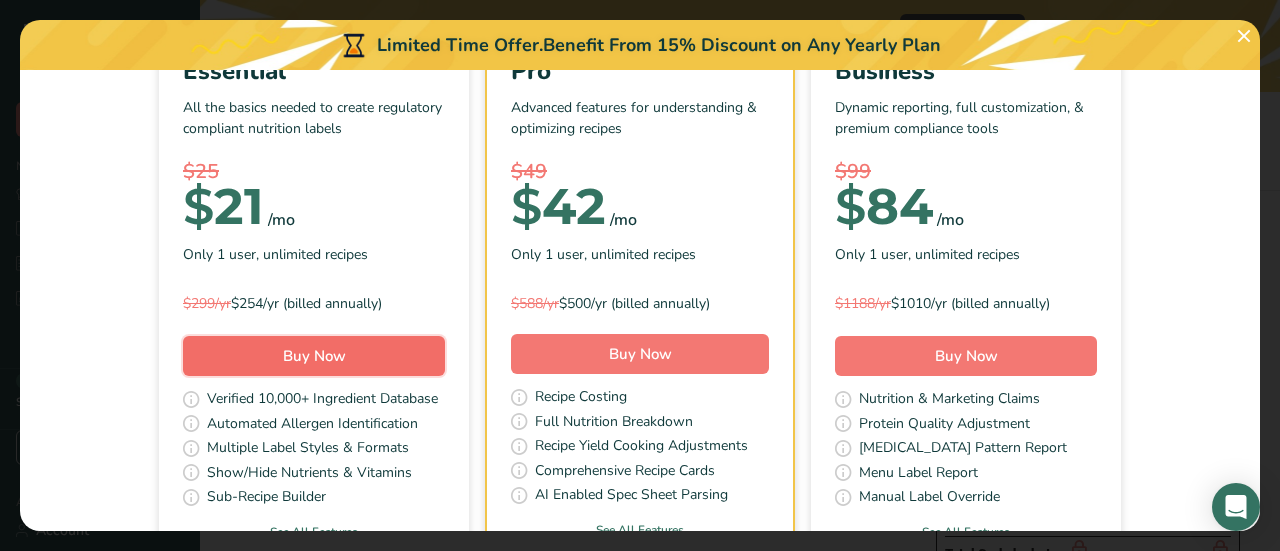 click on "Buy Now" at bounding box center (314, 356) 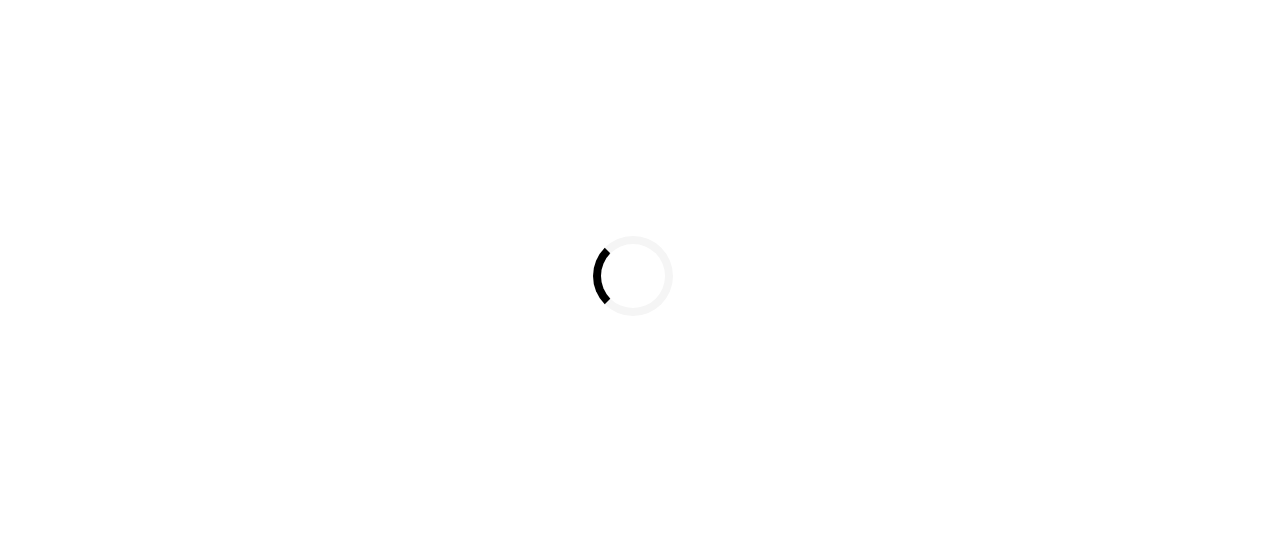 scroll, scrollTop: 0, scrollLeft: 0, axis: both 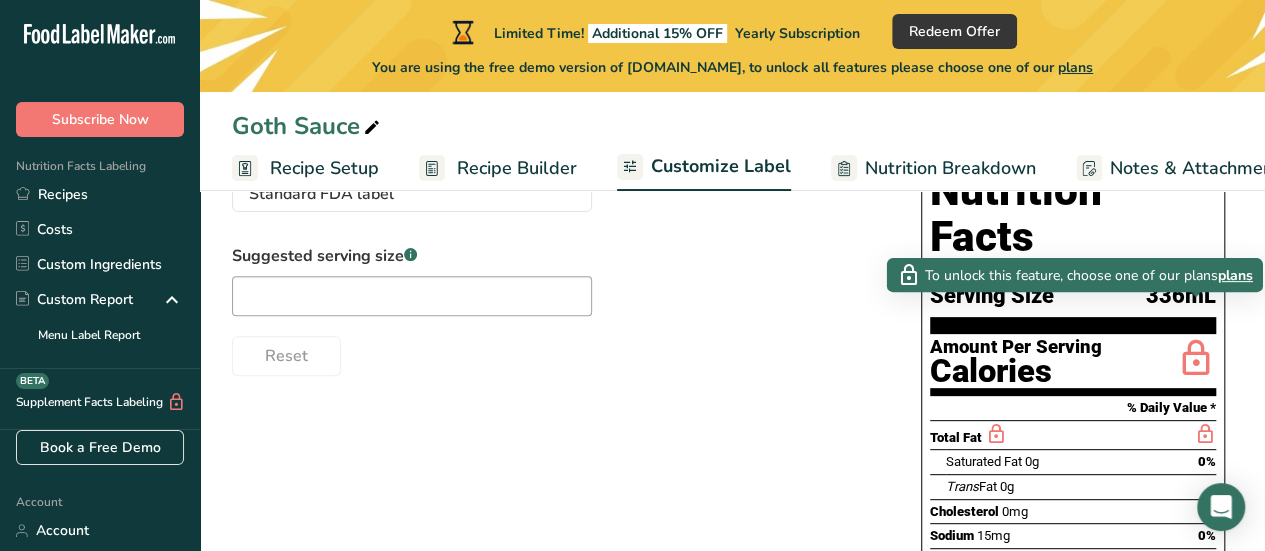 click on "plans" at bounding box center [1235, 275] 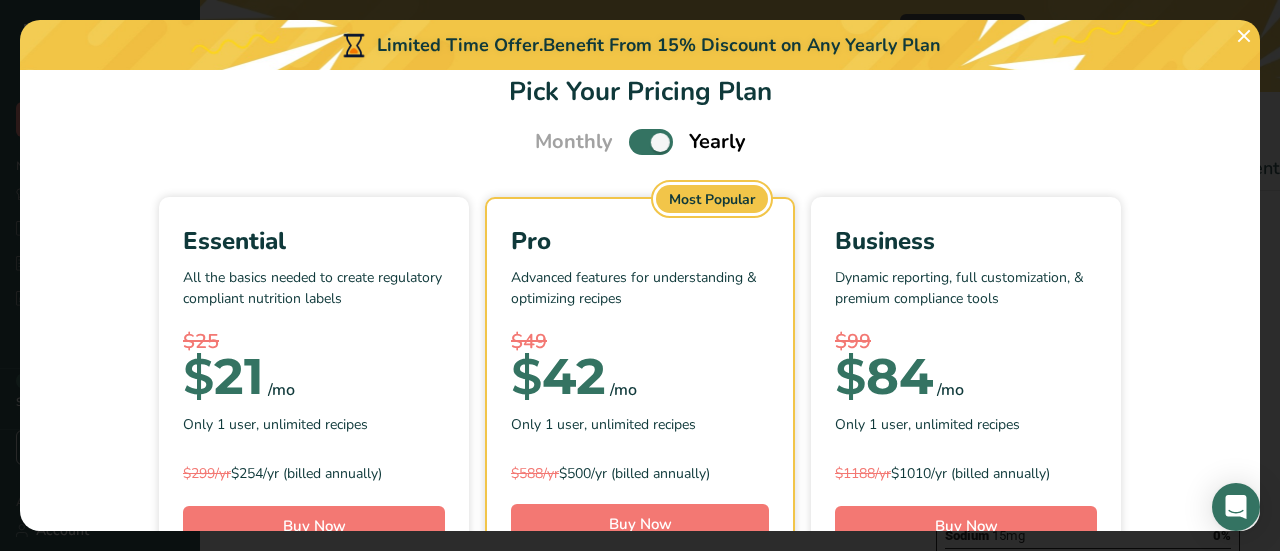 scroll, scrollTop: 0, scrollLeft: 0, axis: both 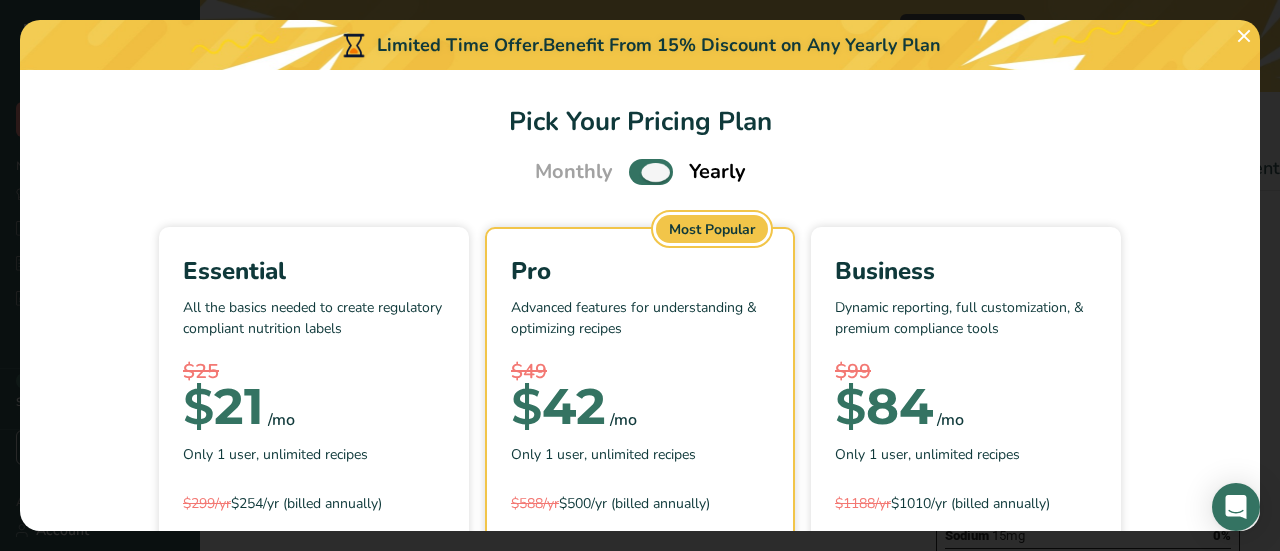 click at bounding box center [651, 171] 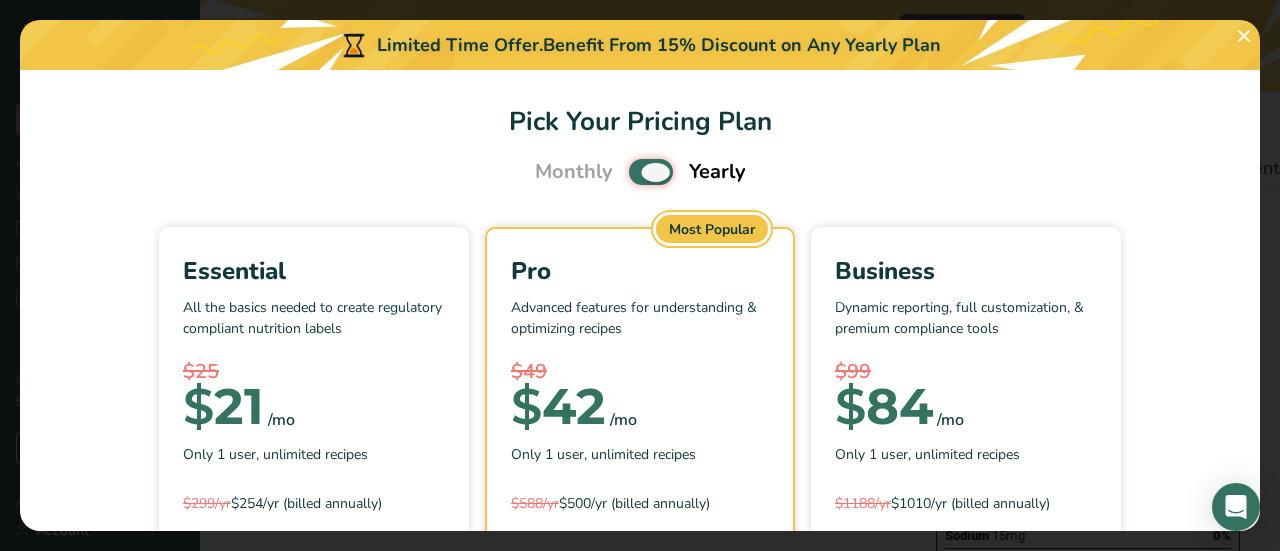 click at bounding box center (635, 172) 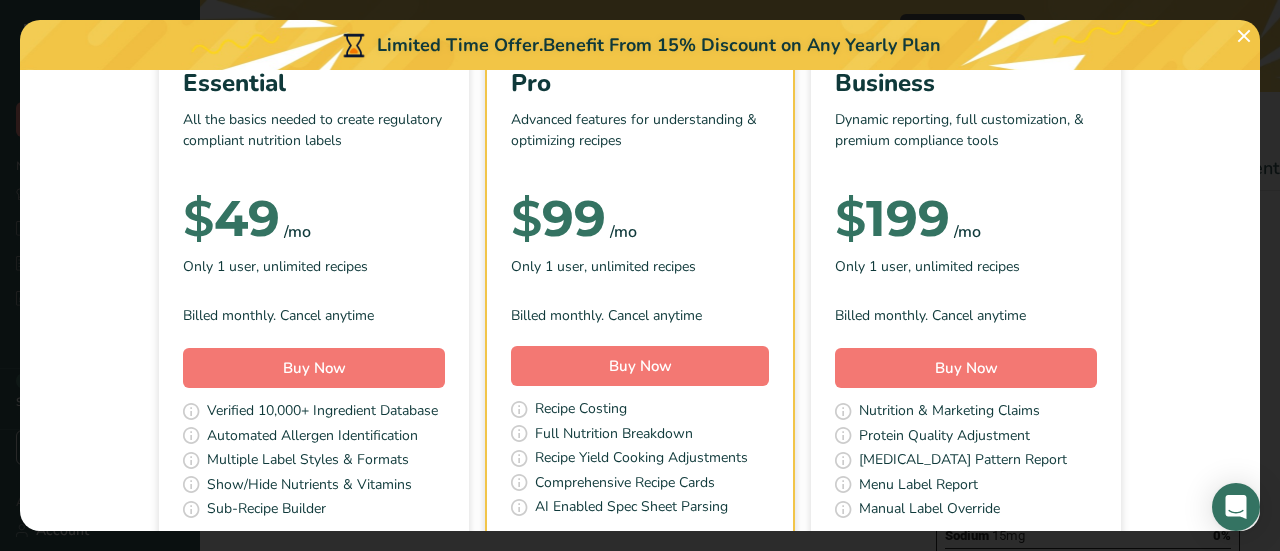 scroll, scrollTop: 100, scrollLeft: 0, axis: vertical 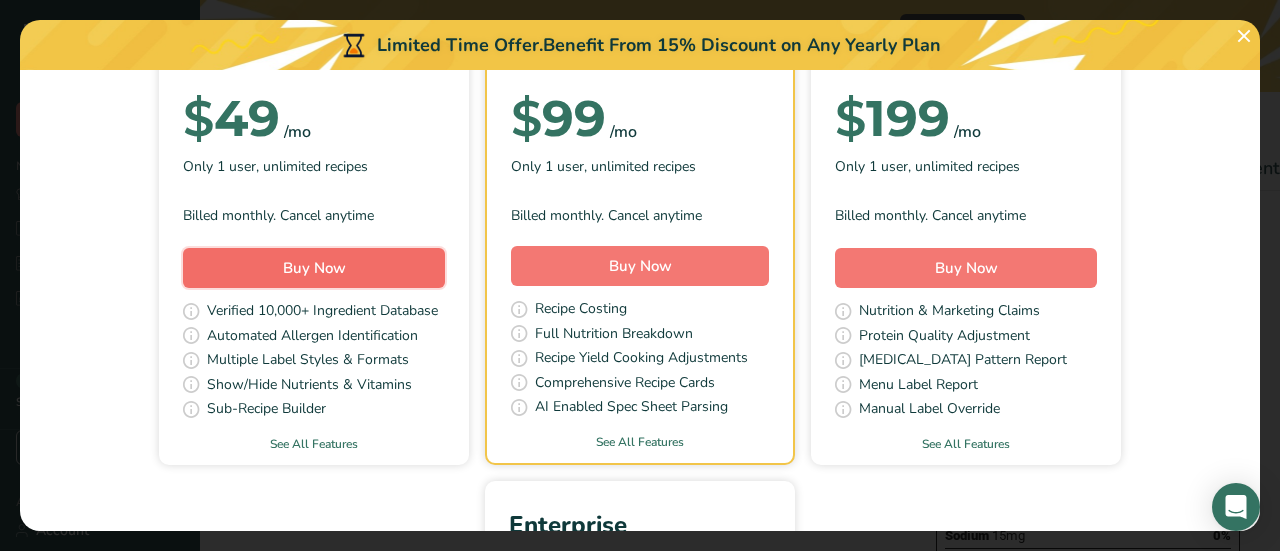 click on "Buy Now" at bounding box center [314, 268] 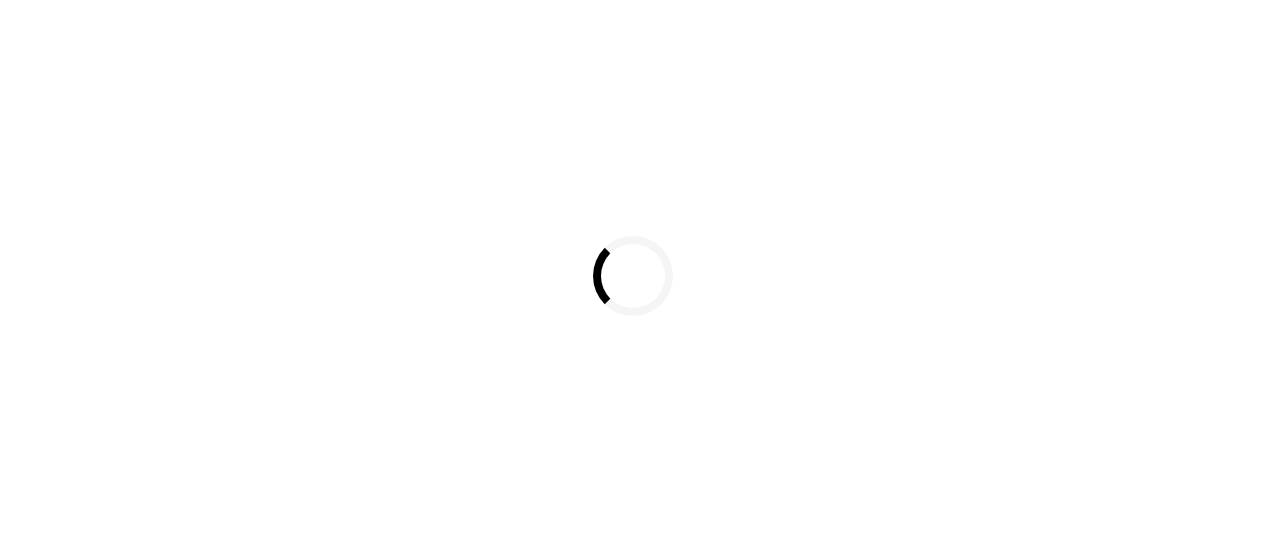 scroll, scrollTop: 0, scrollLeft: 0, axis: both 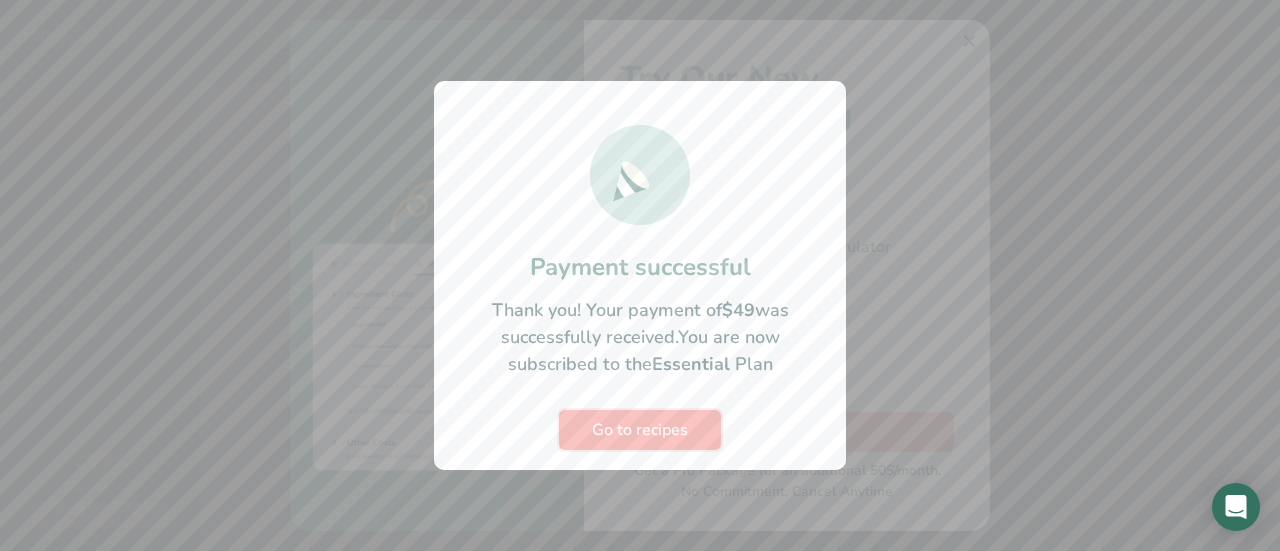 click on "Go to recipes" at bounding box center [640, 430] 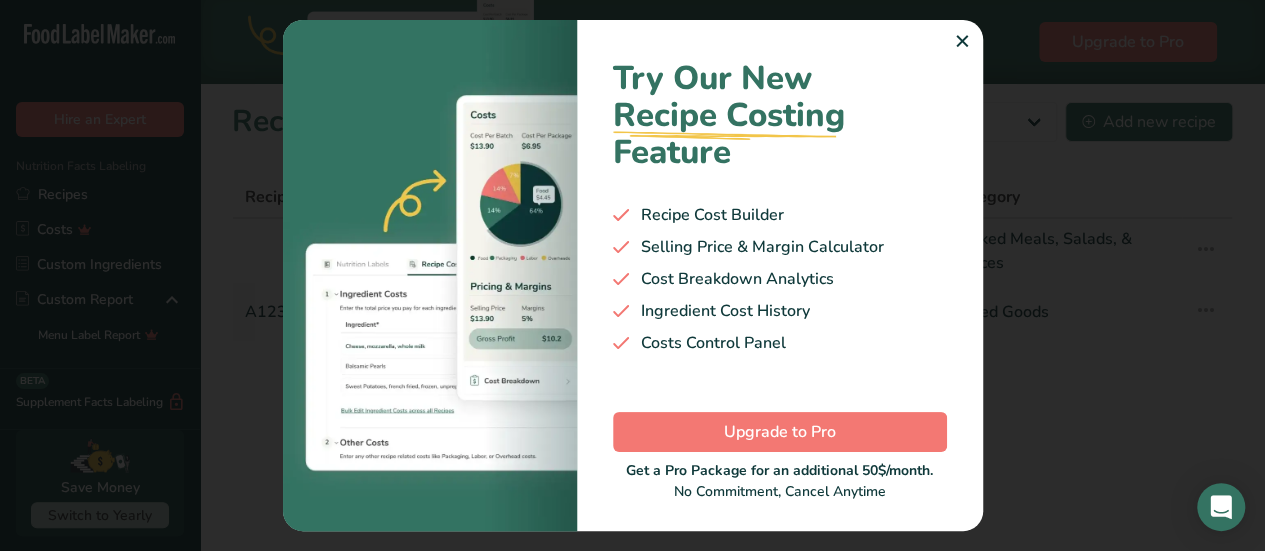 click on "✕" at bounding box center [962, 42] 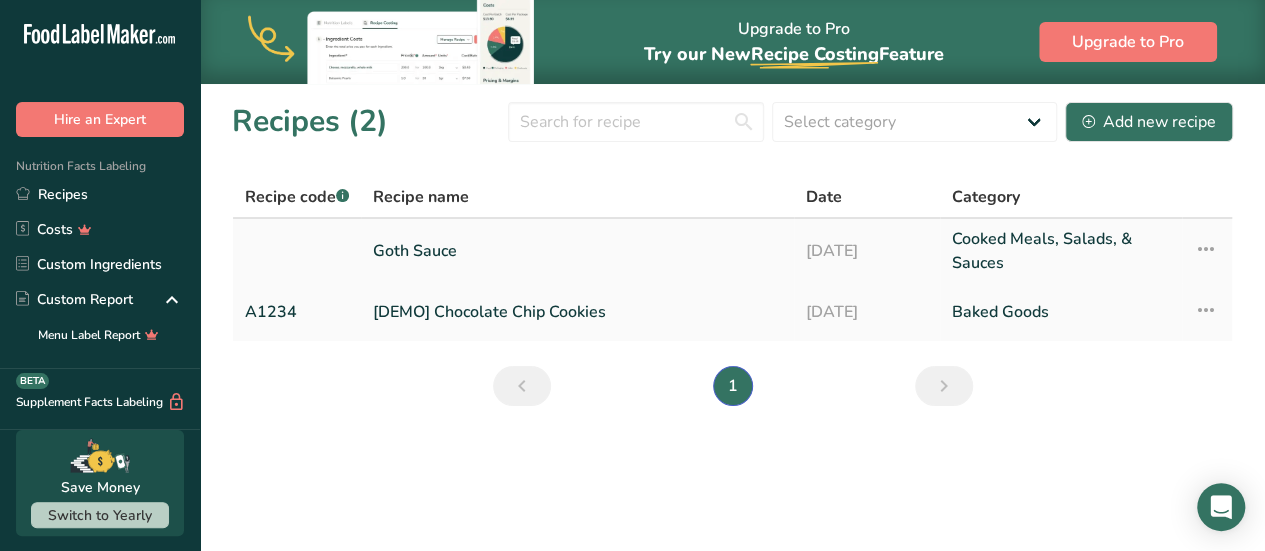 click at bounding box center [1206, 249] 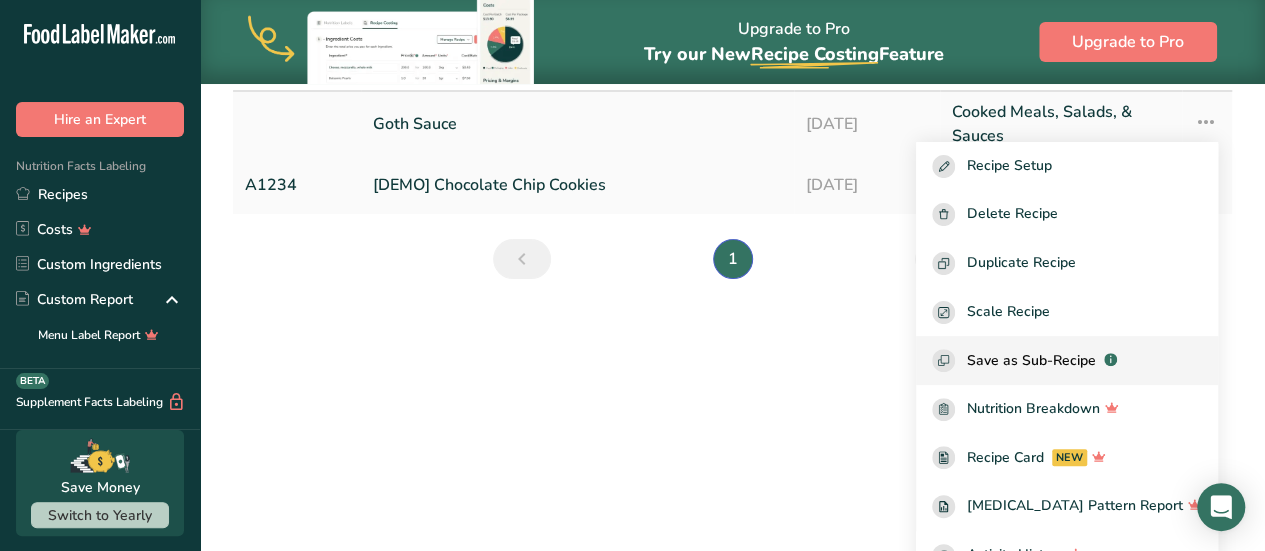 scroll, scrollTop: 154, scrollLeft: 0, axis: vertical 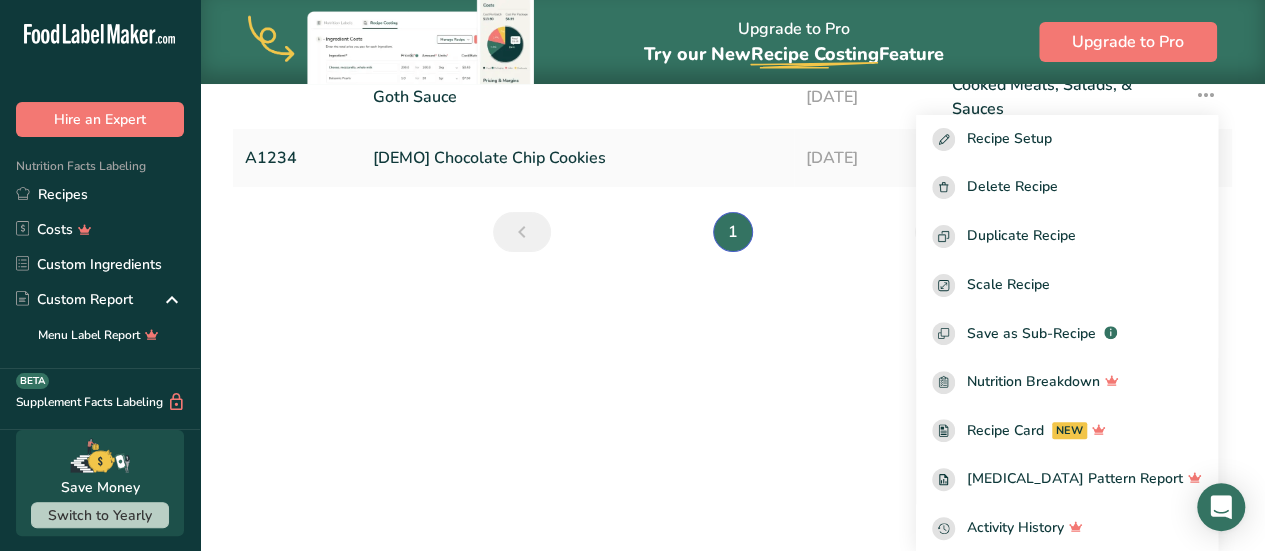 click on "Upgrade to Pro
Try our New
Recipe Costing
.a-29{fill:none;stroke-linecap:round;stroke-width:3px;}
Feature
Upgrade to Pro
Recipes (2)
Select category
All
Baked Goods
[GEOGRAPHIC_DATA]
Confectionery
Cooked Meals, Salads, & Sauces
[GEOGRAPHIC_DATA]
Snacks
Add new recipe
Recipe code
.a-a{fill:#347362;}.b-a{fill:#fff;}          Recipe name   Date   Category
Goth Sauce
[DATE]
Cooked Meals, Salads, & Sauces
Recipe Setup       Delete Recipe           Duplicate Recipe             Scale Recipe             Save as Sub-Recipe   .a-a{fill:#347362;}.b-a{fill:#fff;}" at bounding box center (632, 275) 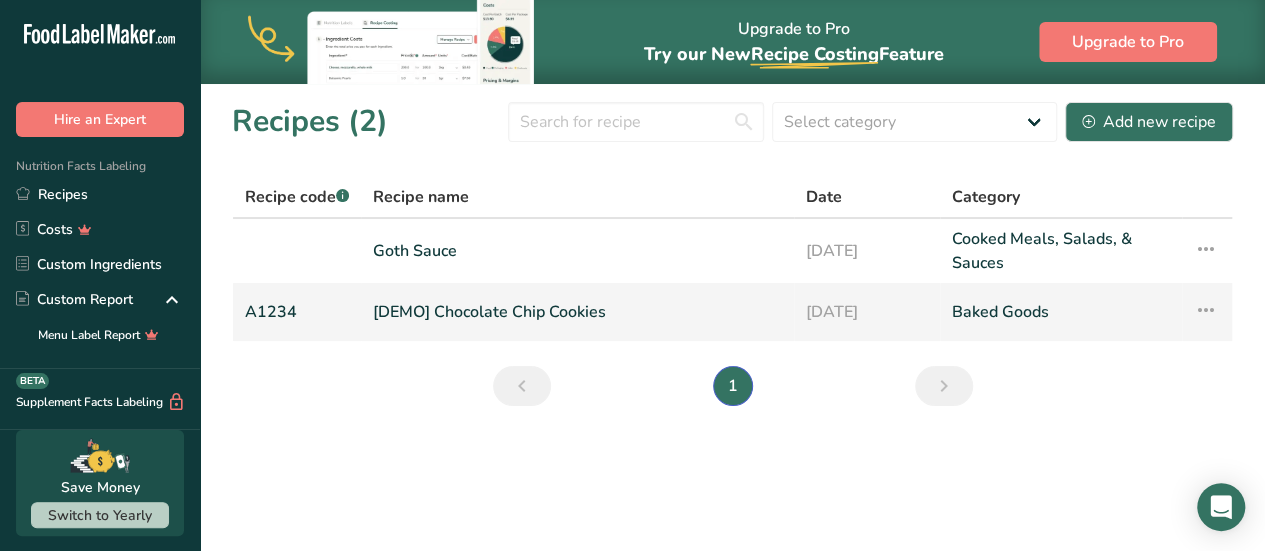 scroll, scrollTop: 0, scrollLeft: 0, axis: both 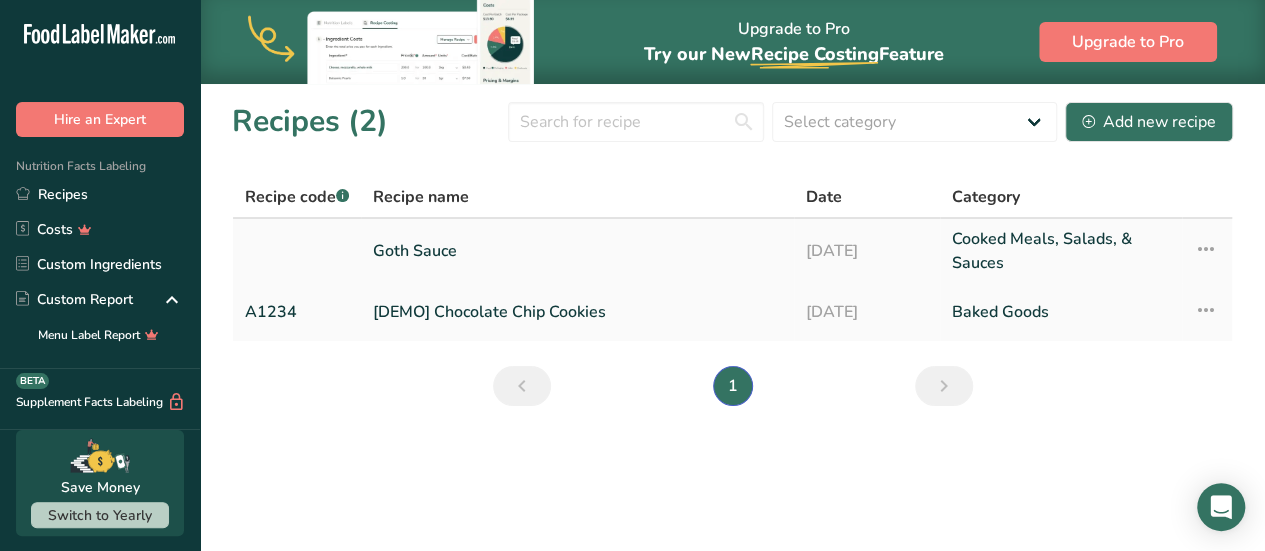 click on "Goth Sauce" at bounding box center [577, 251] 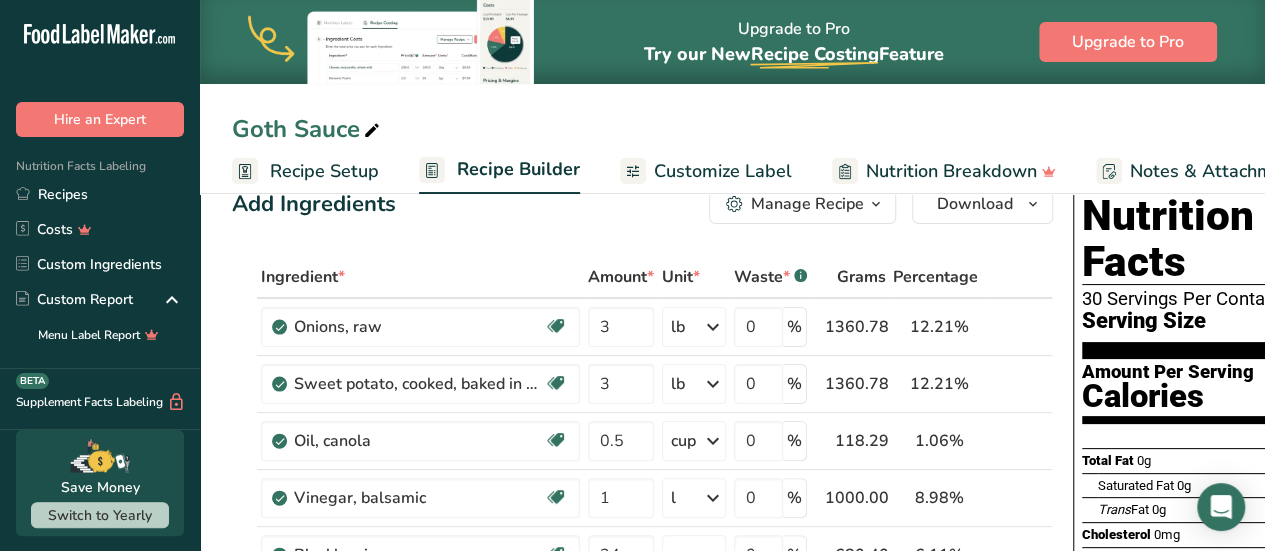scroll, scrollTop: 0, scrollLeft: 0, axis: both 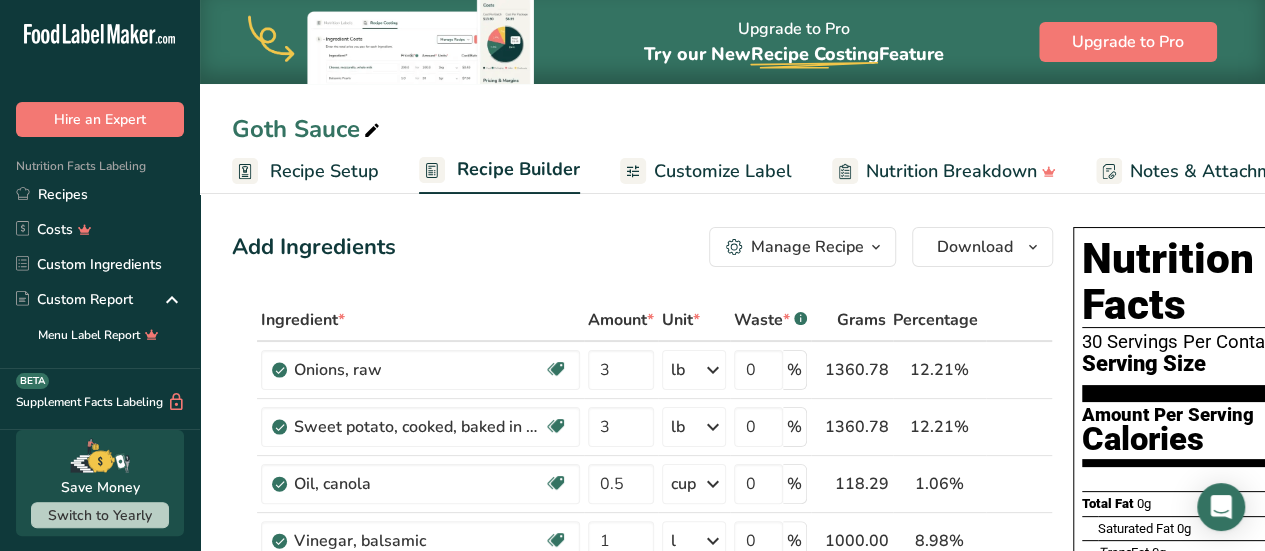 click on "Customize Label" at bounding box center [723, 171] 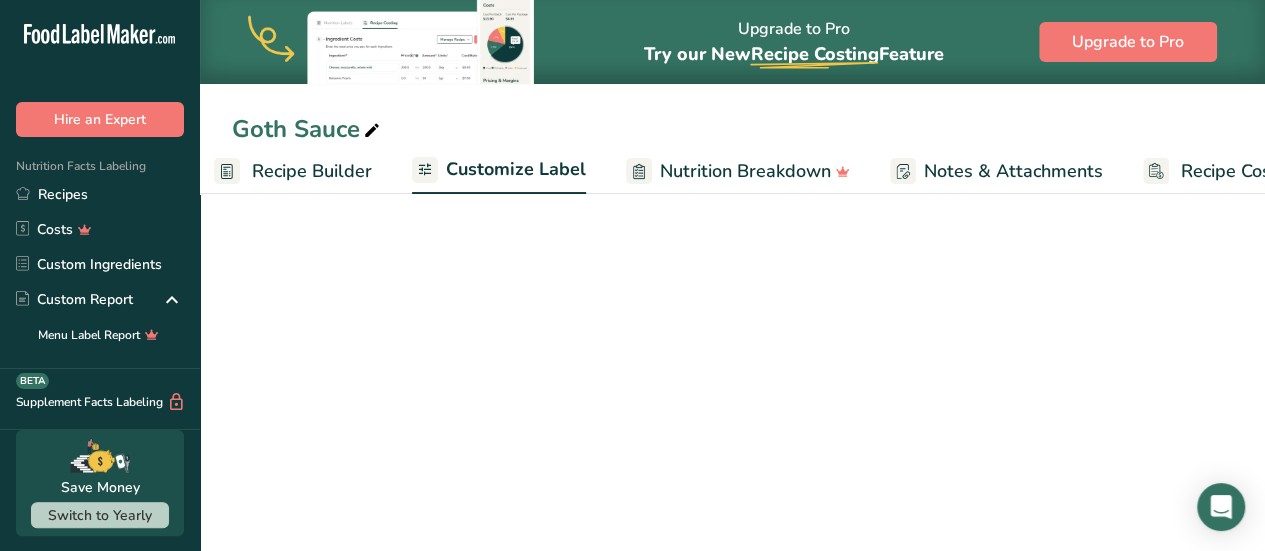 scroll, scrollTop: 0, scrollLeft: 294, axis: horizontal 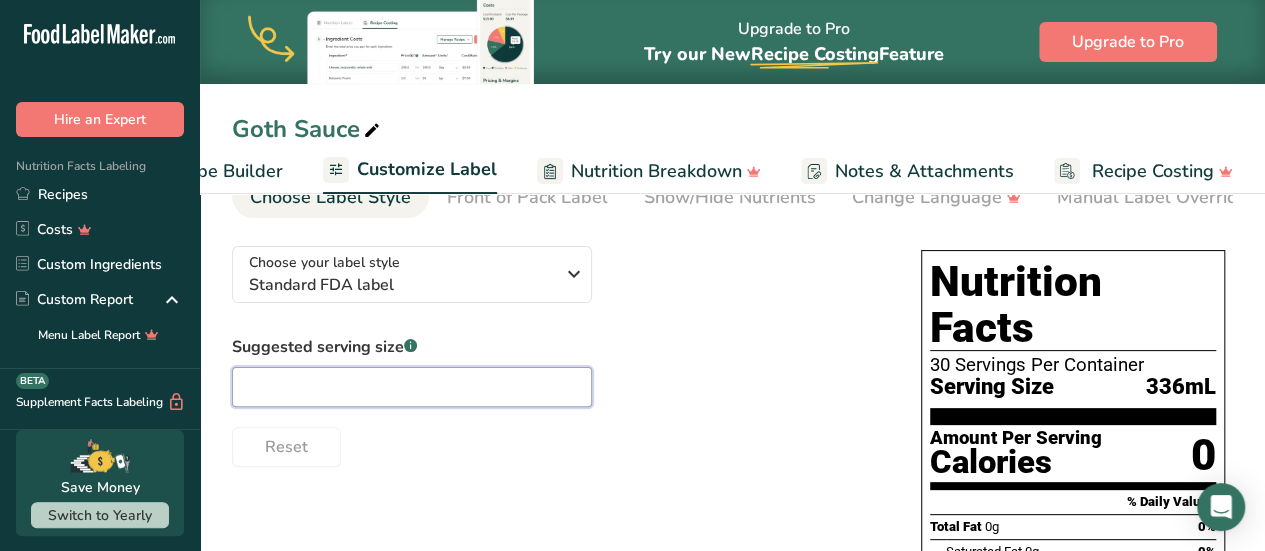 click at bounding box center (412, 387) 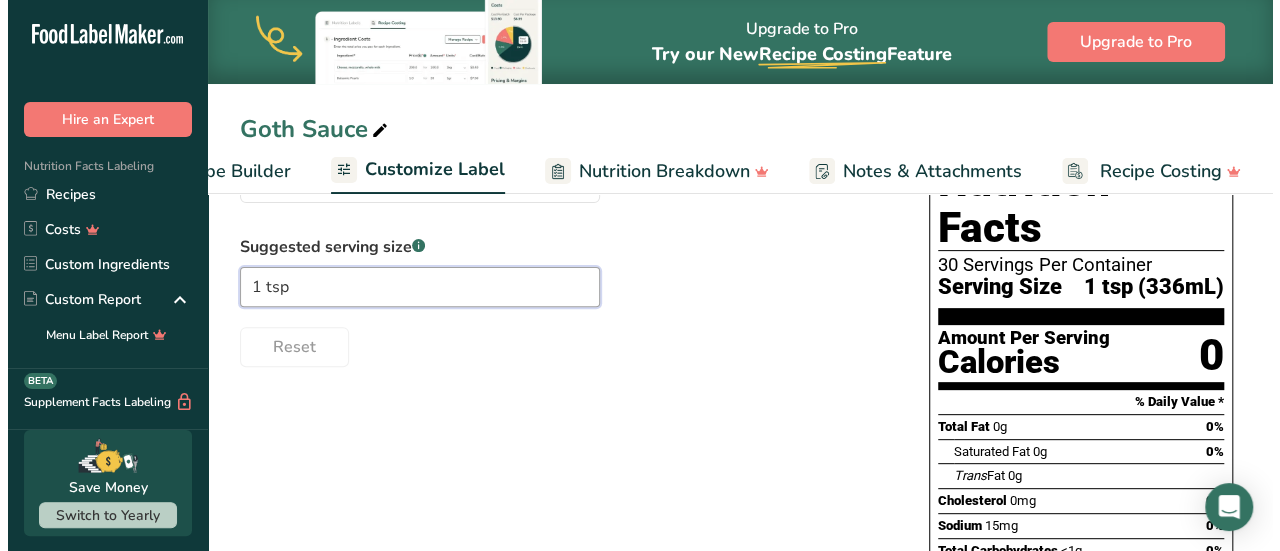 scroll, scrollTop: 100, scrollLeft: 0, axis: vertical 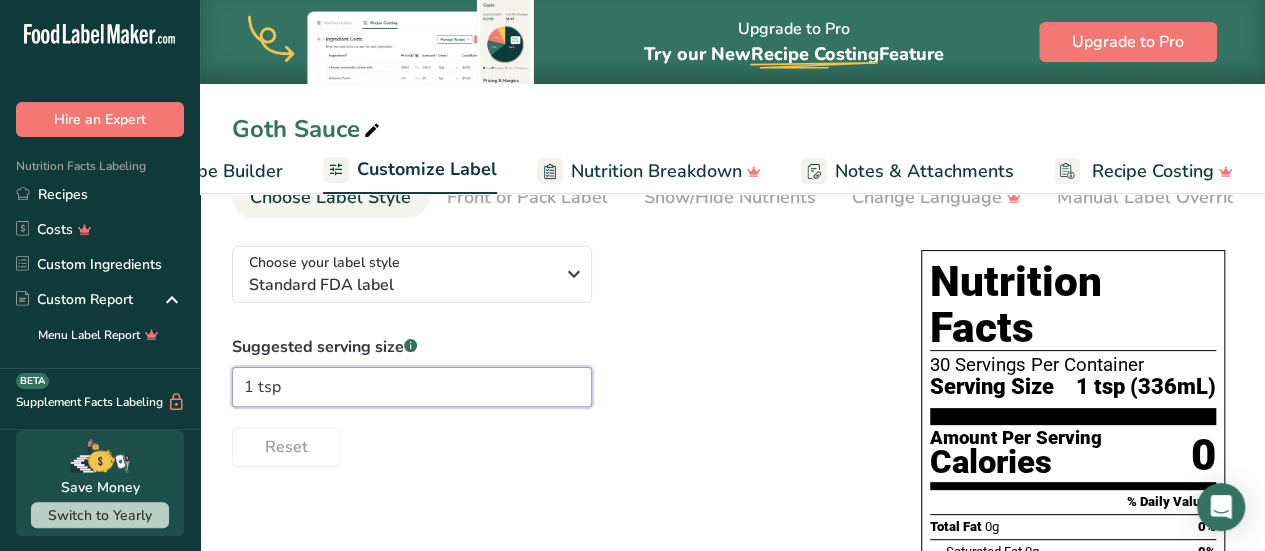 type on "1 tsp" 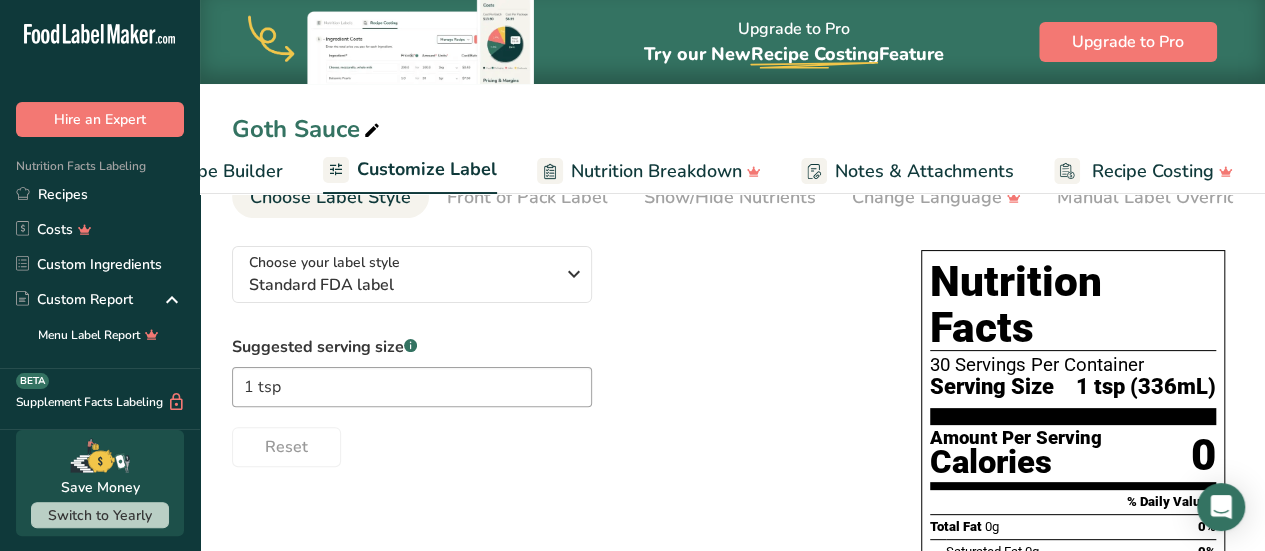 click on "1 tsp (336mL)" at bounding box center (1146, 387) 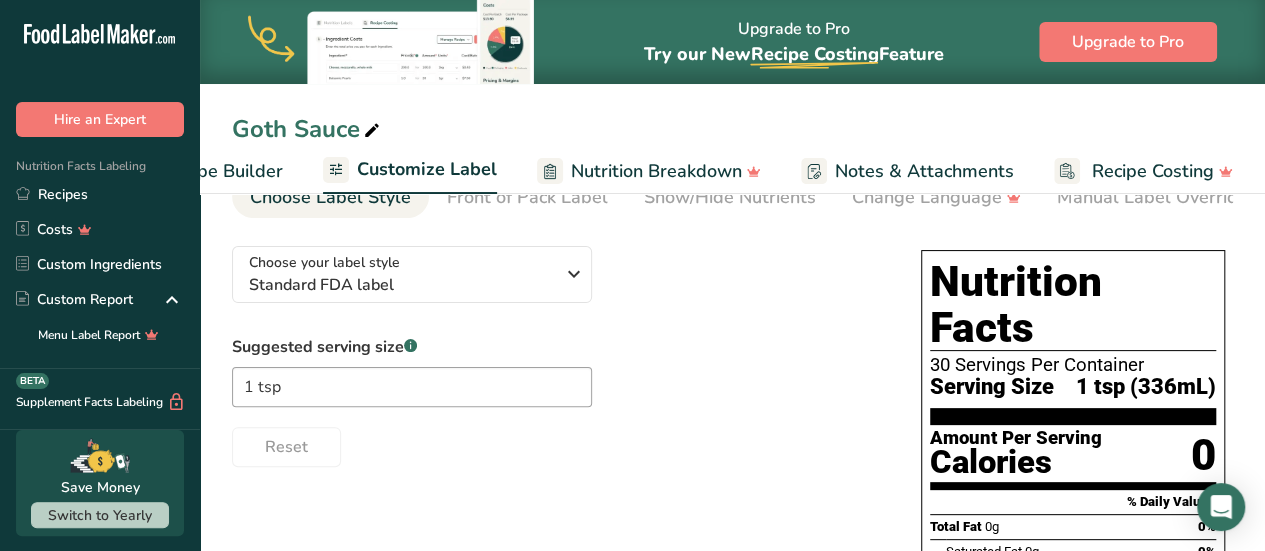 click on "Nutrition Breakdown" at bounding box center (656, 171) 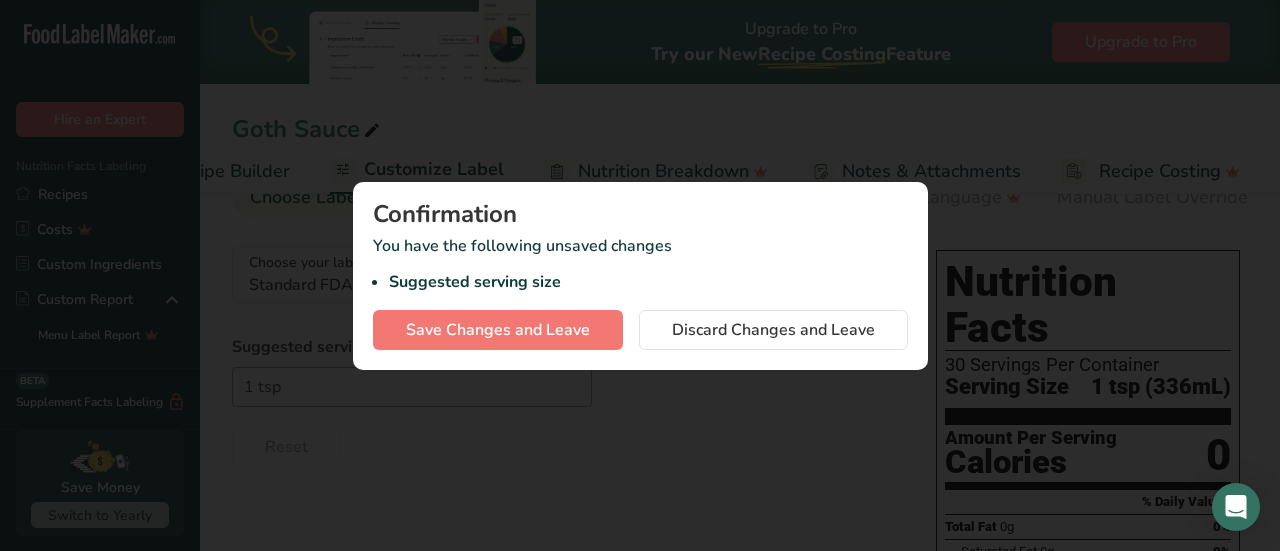scroll, scrollTop: 0, scrollLeft: 279, axis: horizontal 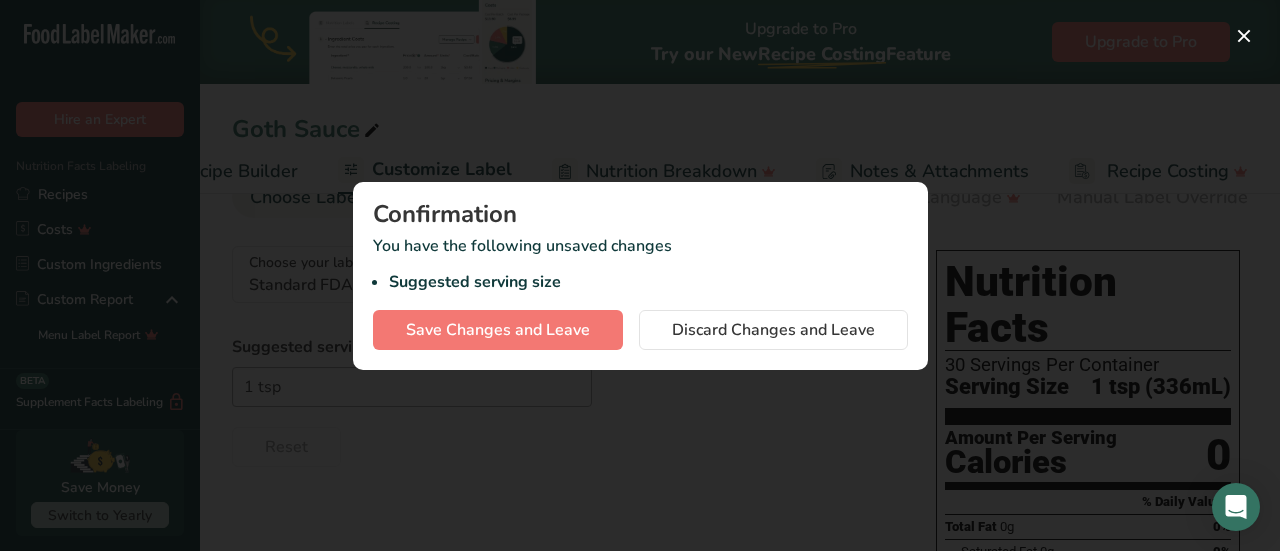 click at bounding box center (640, 275) 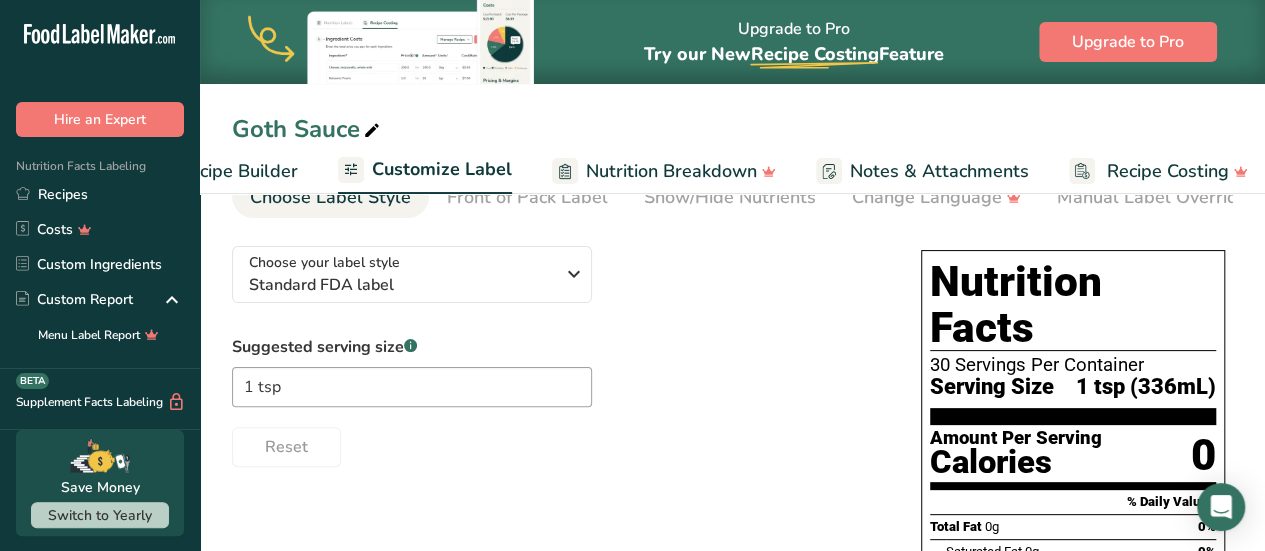 click on "Recipe Builder" at bounding box center (238, 171) 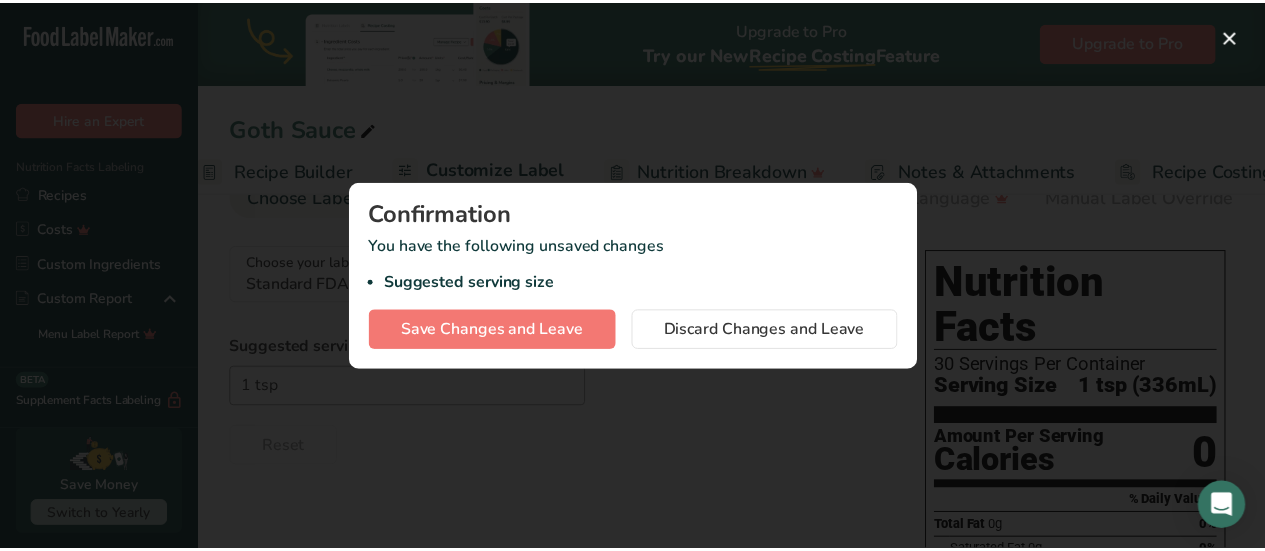 scroll, scrollTop: 0, scrollLeft: 193, axis: horizontal 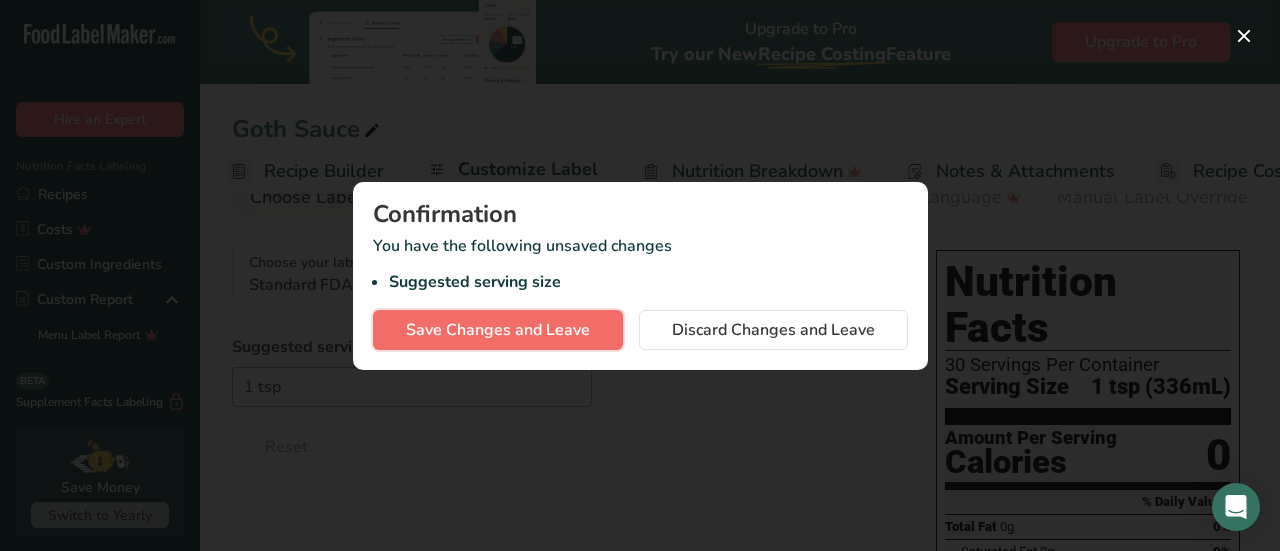 click on "Save Changes and Leave" at bounding box center (498, 330) 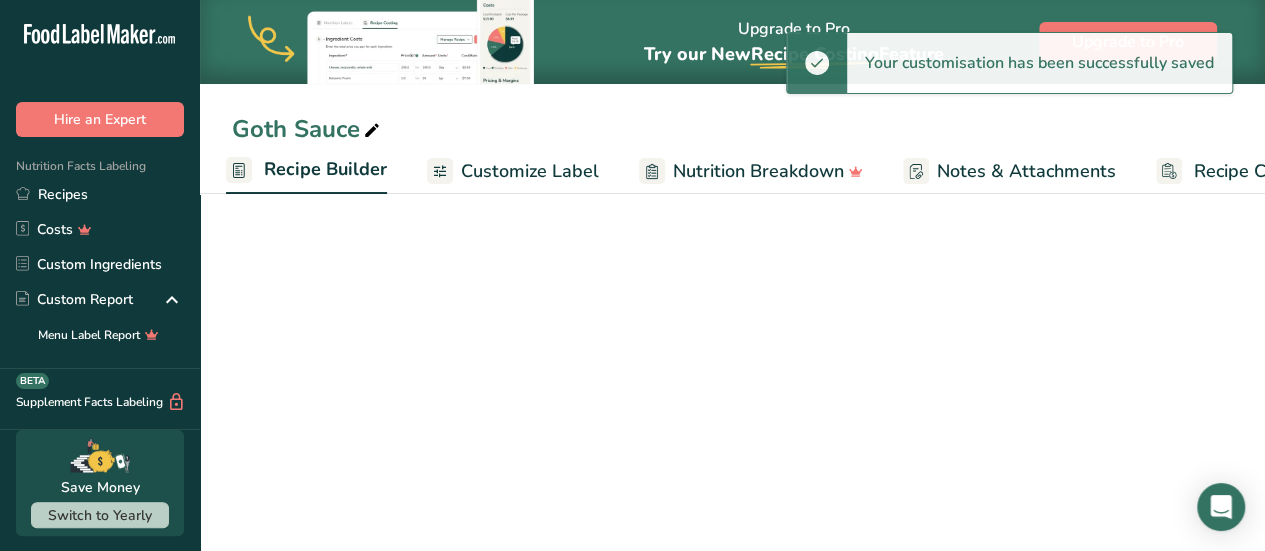 scroll, scrollTop: 0, scrollLeft: 0, axis: both 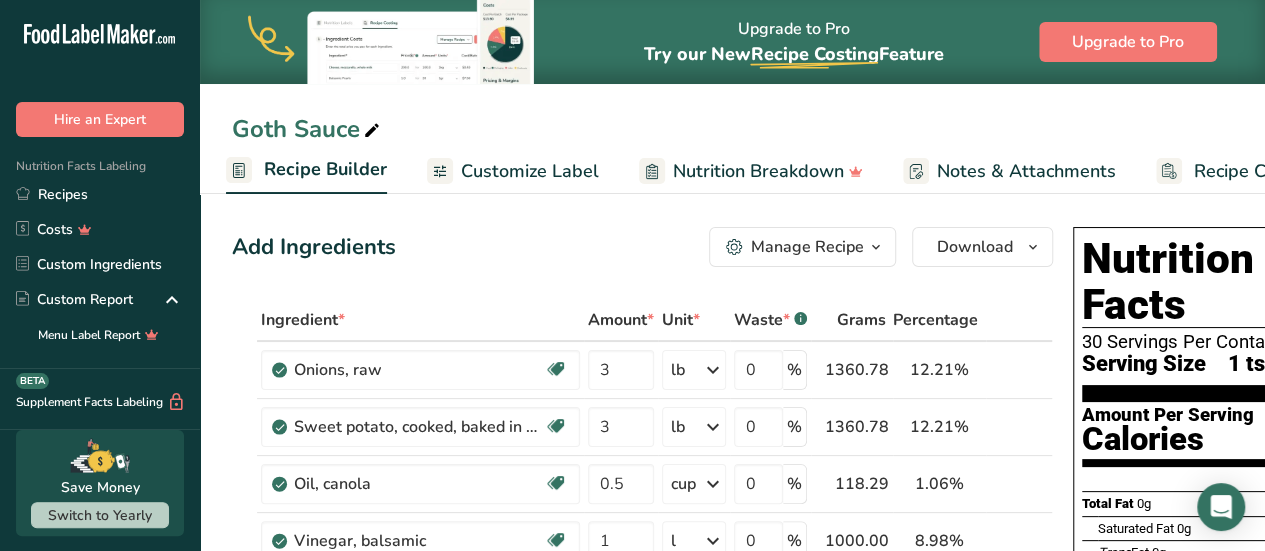 click at bounding box center (876, 247) 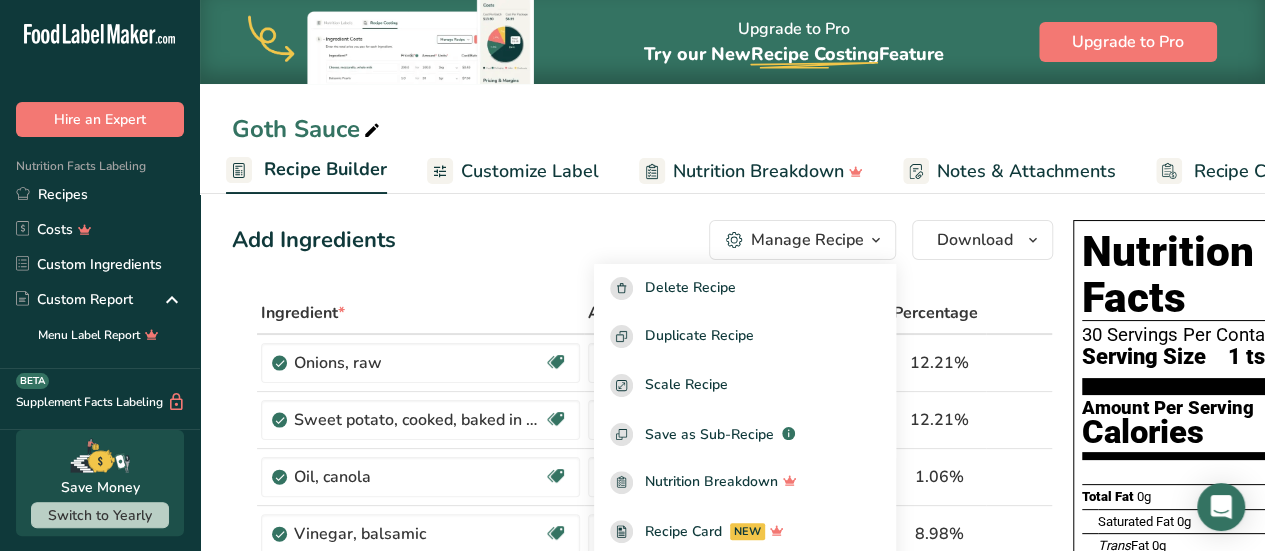 scroll, scrollTop: 0, scrollLeft: 0, axis: both 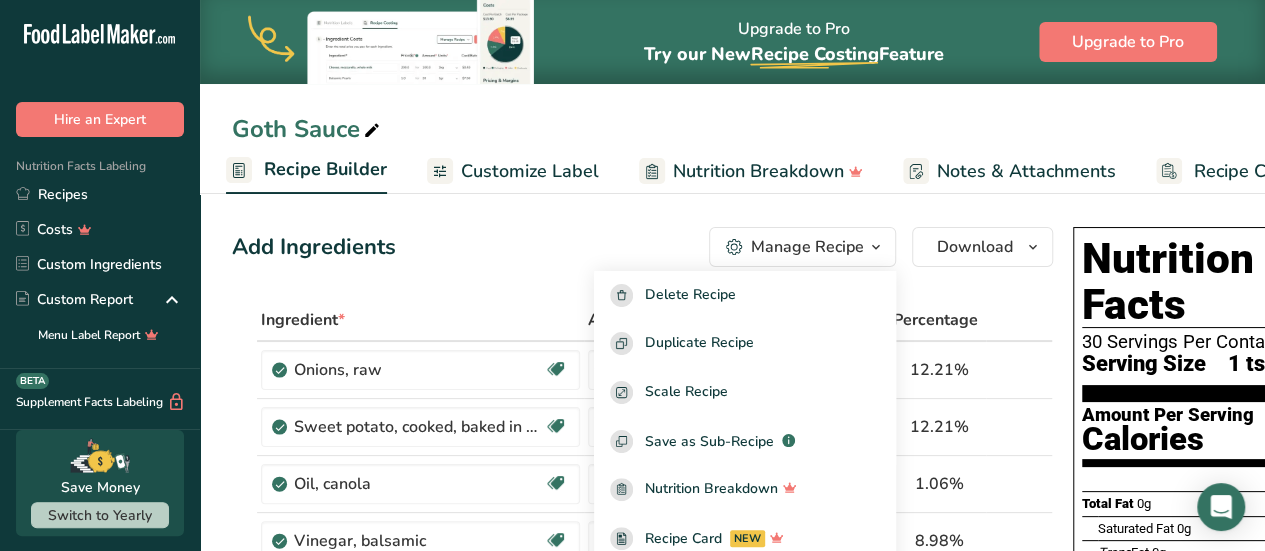 click on "Add Ingredients
Manage Recipe         Delete Recipe           Duplicate Recipe             Scale Recipe             Save as Sub-Recipe   .a-a{fill:#347362;}.b-a{fill:#fff;}                               Nutrition Breakdown                   Recipe Card
NEW
[MEDICAL_DATA] Pattern Report             Activity History
Download
Choose your preferred label style
Standard FDA label
Standard FDA label
The most common format for nutrition facts labels in compliance with the FDA's typeface, style and requirements
Tabular FDA label
A label format compliant with the FDA regulations presented in a tabular (horizontal) display.
Linear FDA label
A simple linear display for small sized packages.
Simplified FDA label" at bounding box center [642, 247] 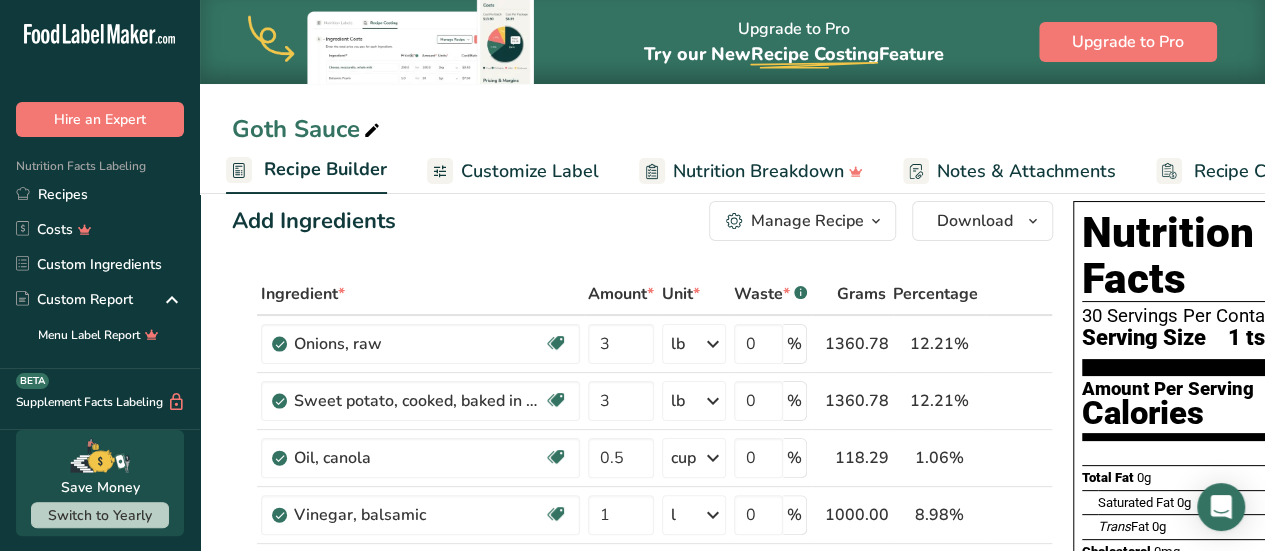 scroll, scrollTop: 0, scrollLeft: 0, axis: both 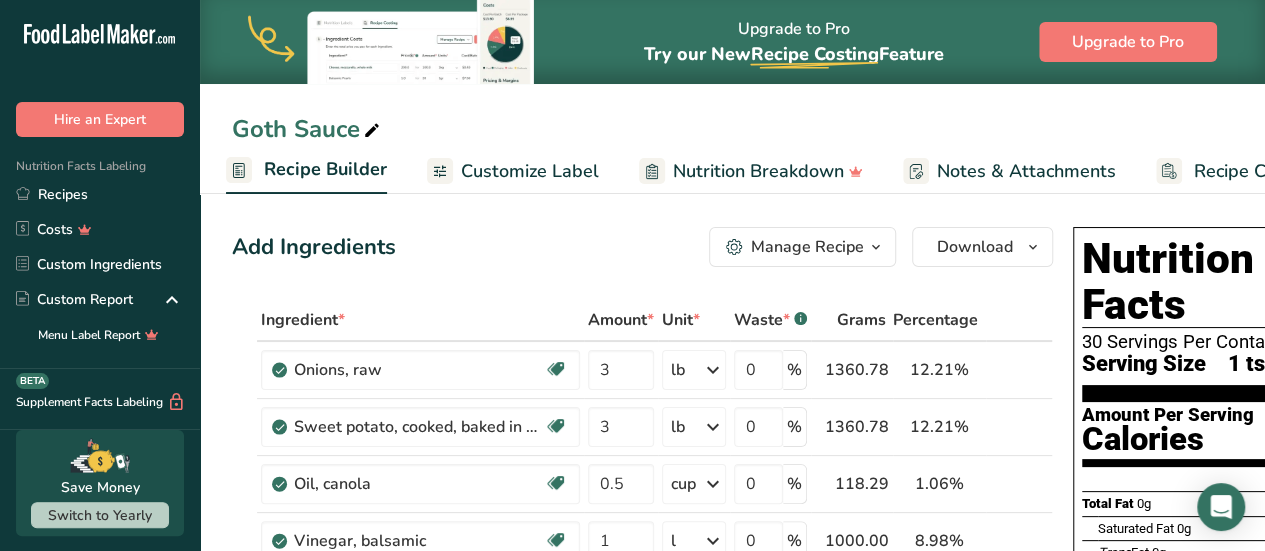 click on "Customize Label" at bounding box center (530, 171) 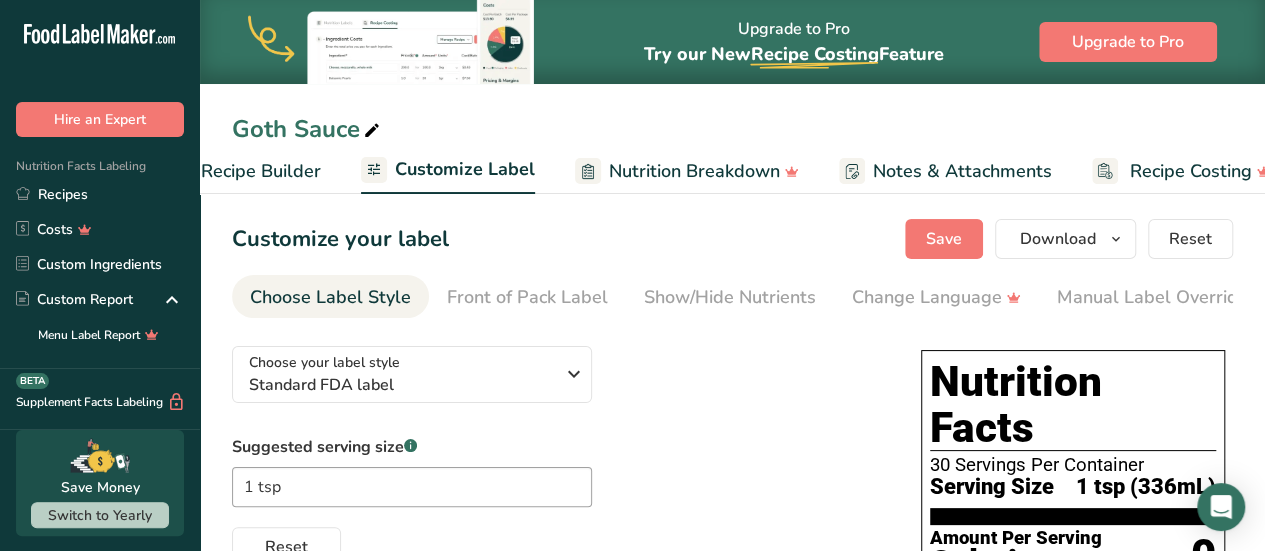 scroll, scrollTop: 0, scrollLeft: 294, axis: horizontal 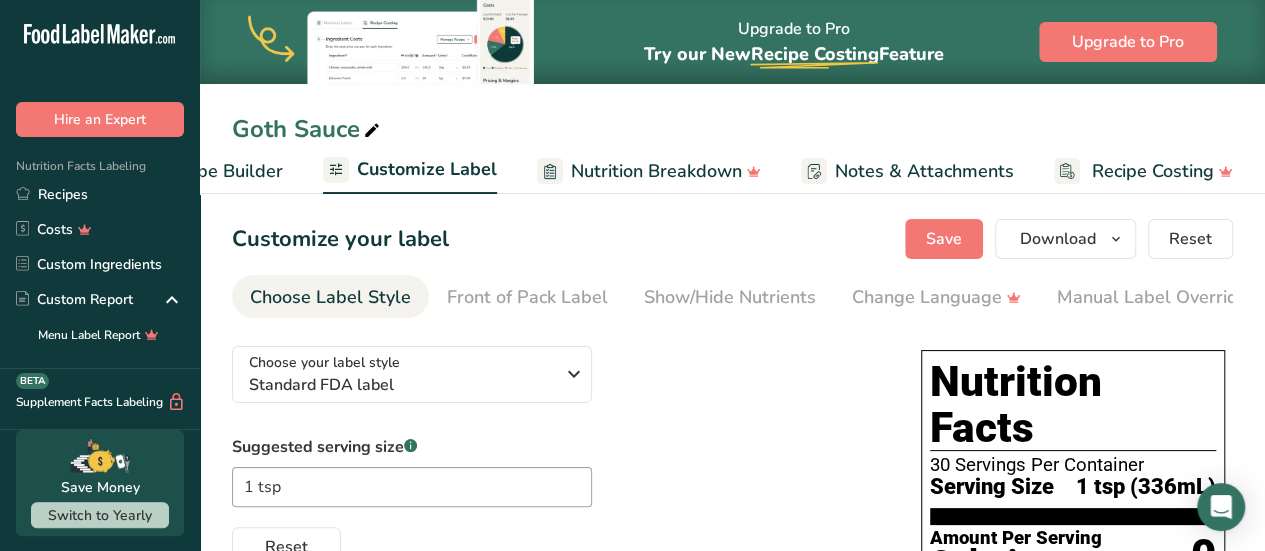 click on "Recipe Builder" at bounding box center (223, 171) 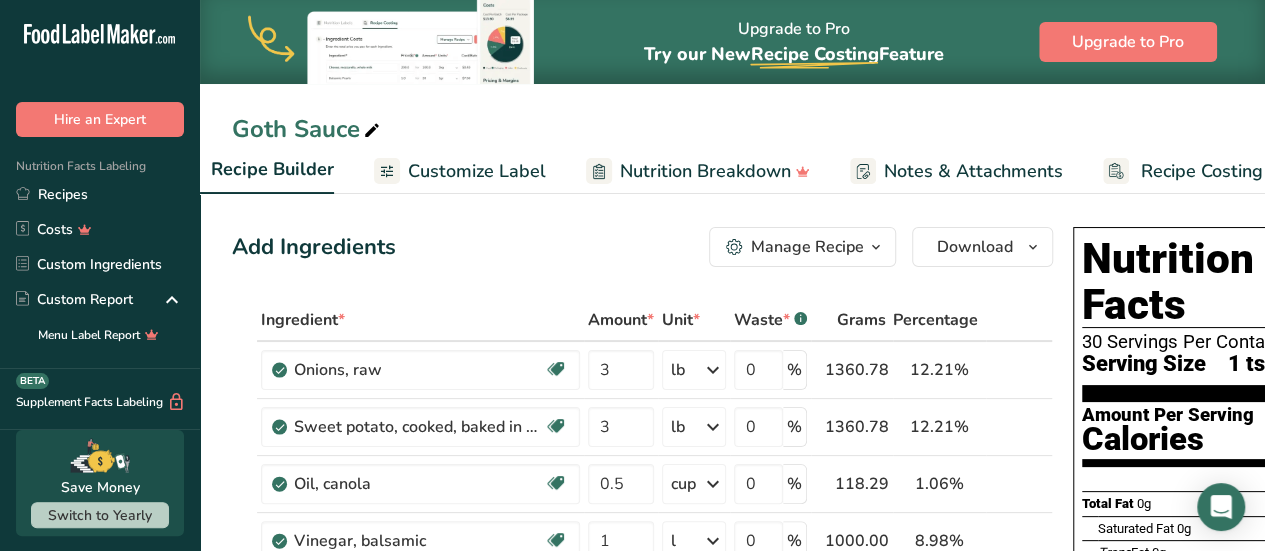 scroll, scrollTop: 0, scrollLeft: 193, axis: horizontal 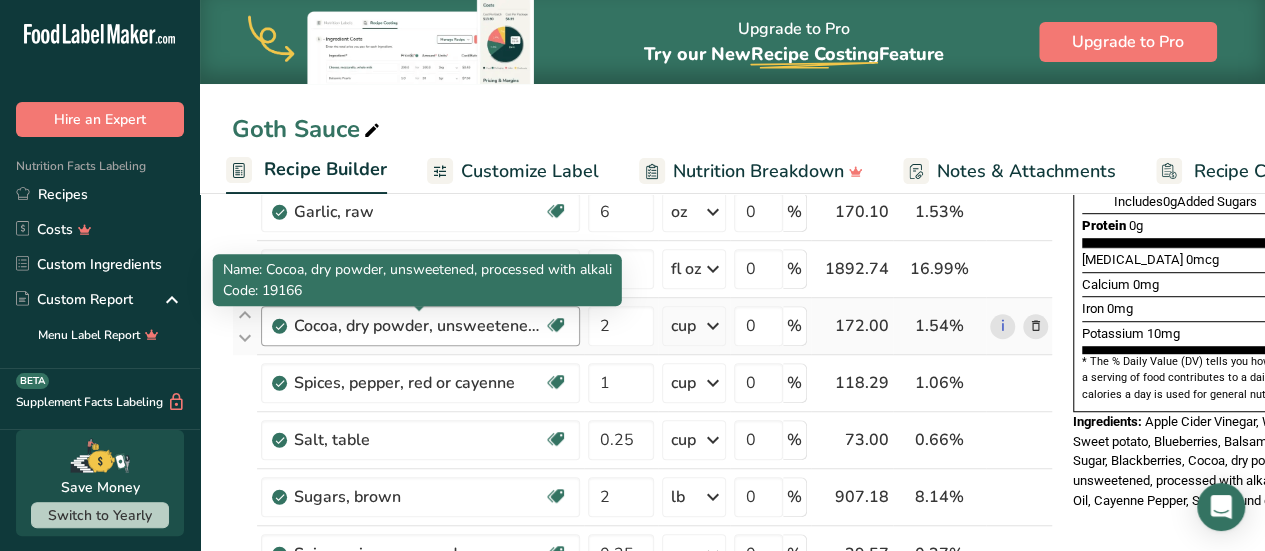 click on "Cocoa, dry powder, unsweetened, processed with alkali" at bounding box center [419, 326] 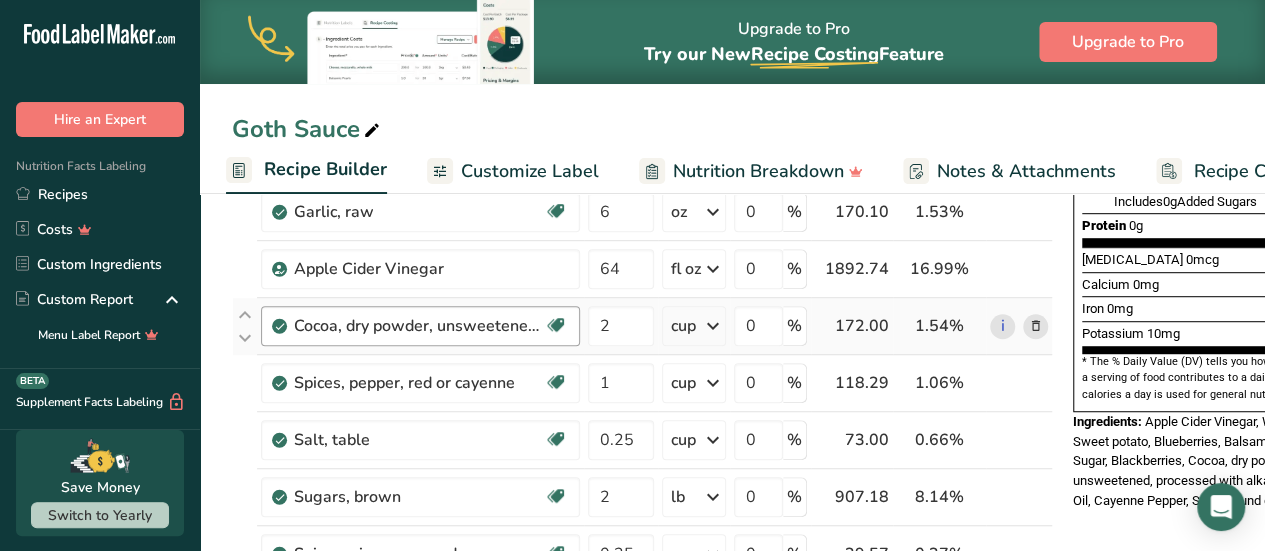 click on "Cocoa, dry powder, unsweetened, processed with alkali" at bounding box center [419, 326] 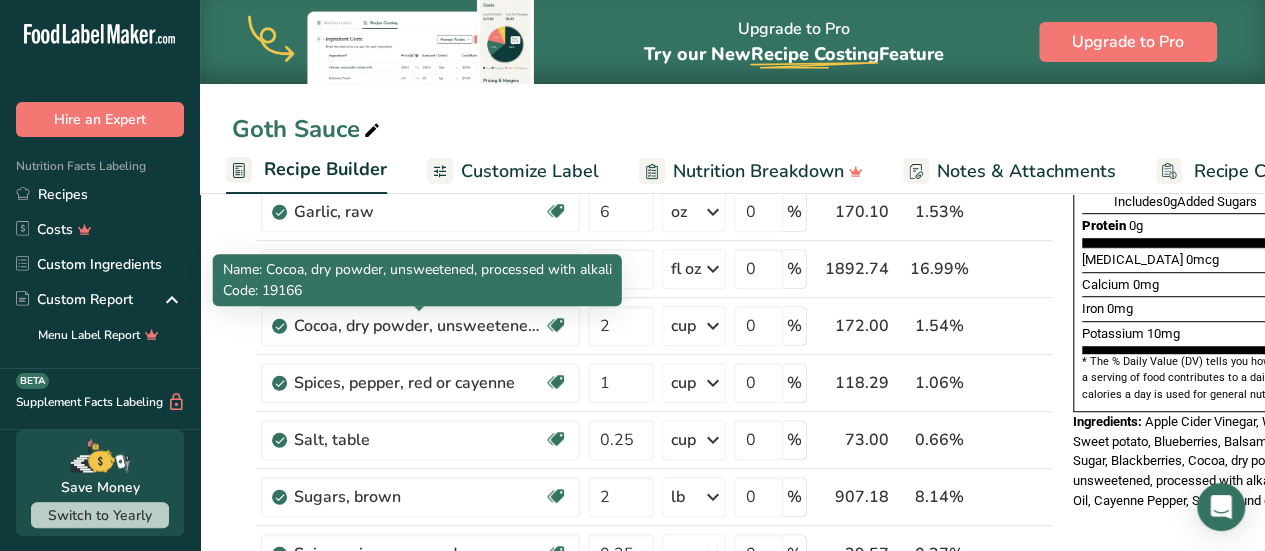 click on "Name: Cocoa, dry powder, unsweetened, processed with alkali" at bounding box center [417, 269] 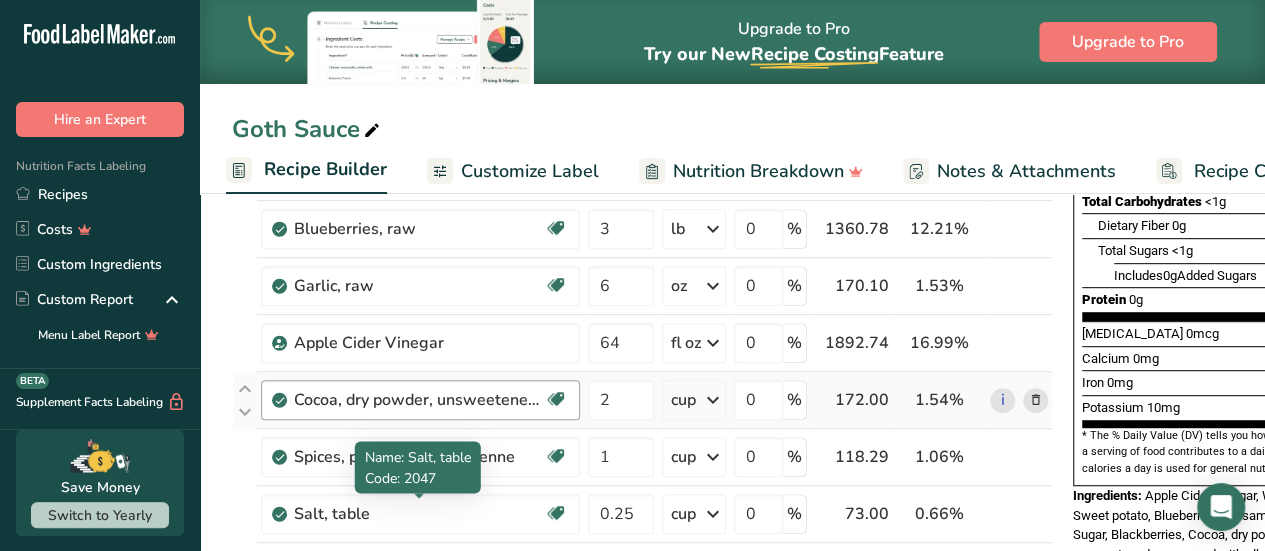 scroll, scrollTop: 400, scrollLeft: 0, axis: vertical 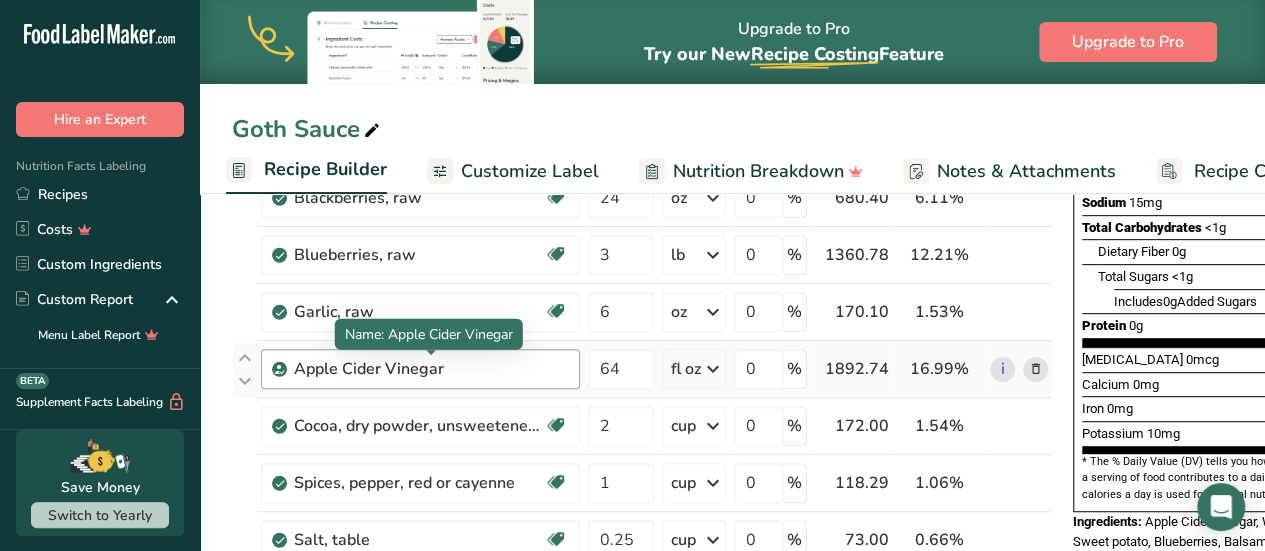 click on "Apple Cider Vinegar" at bounding box center (419, 369) 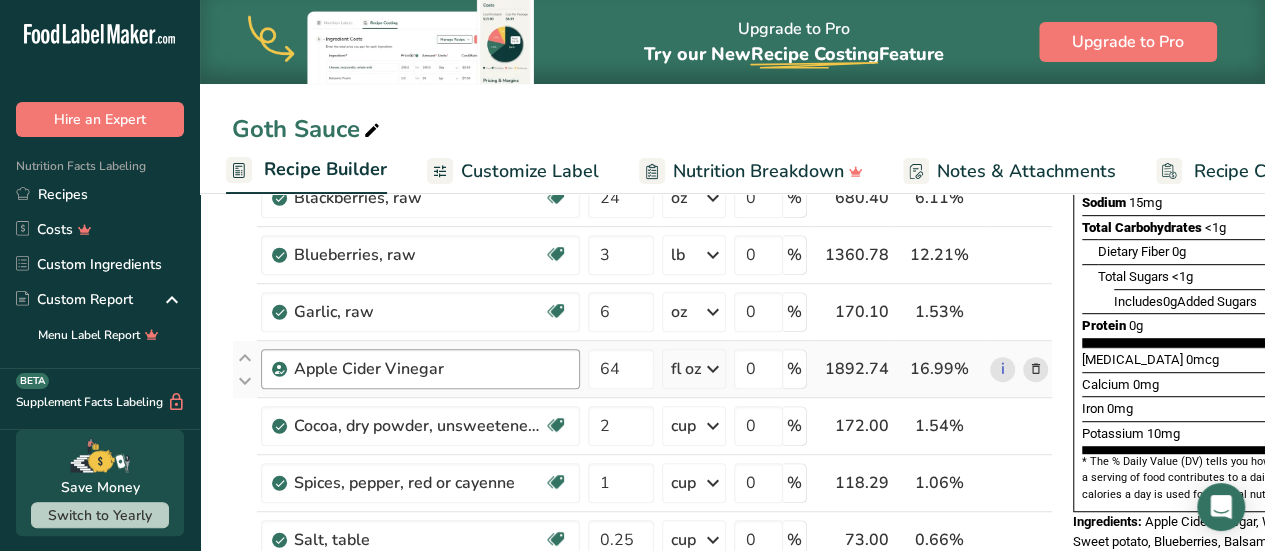 click on "Apple Cider Vinegar" at bounding box center (419, 369) 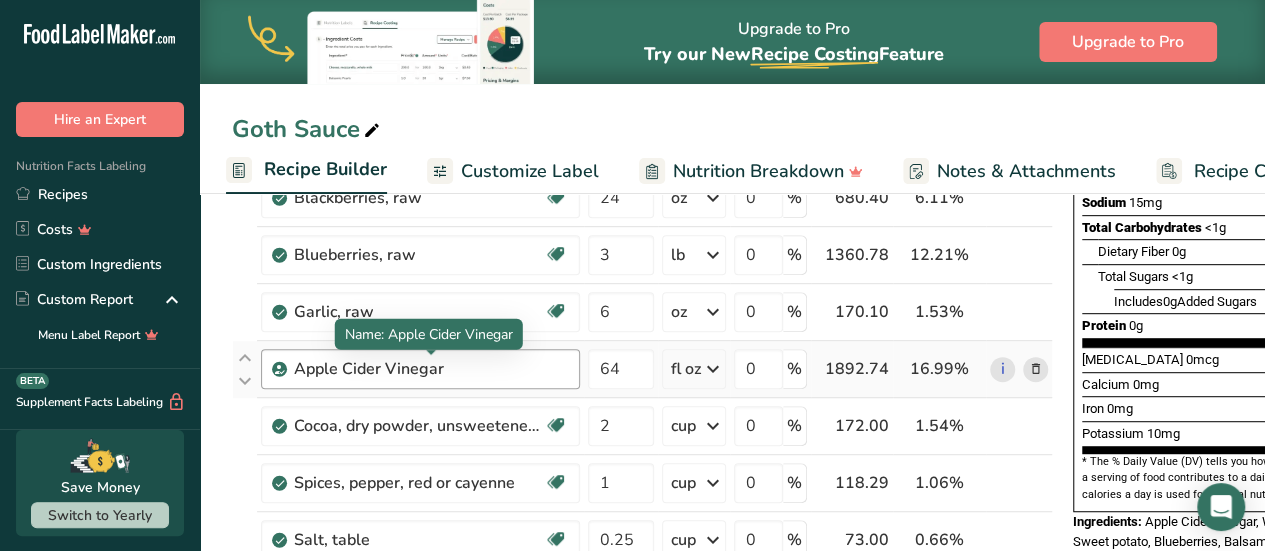 click on "Apple Cider Vinegar" at bounding box center (419, 369) 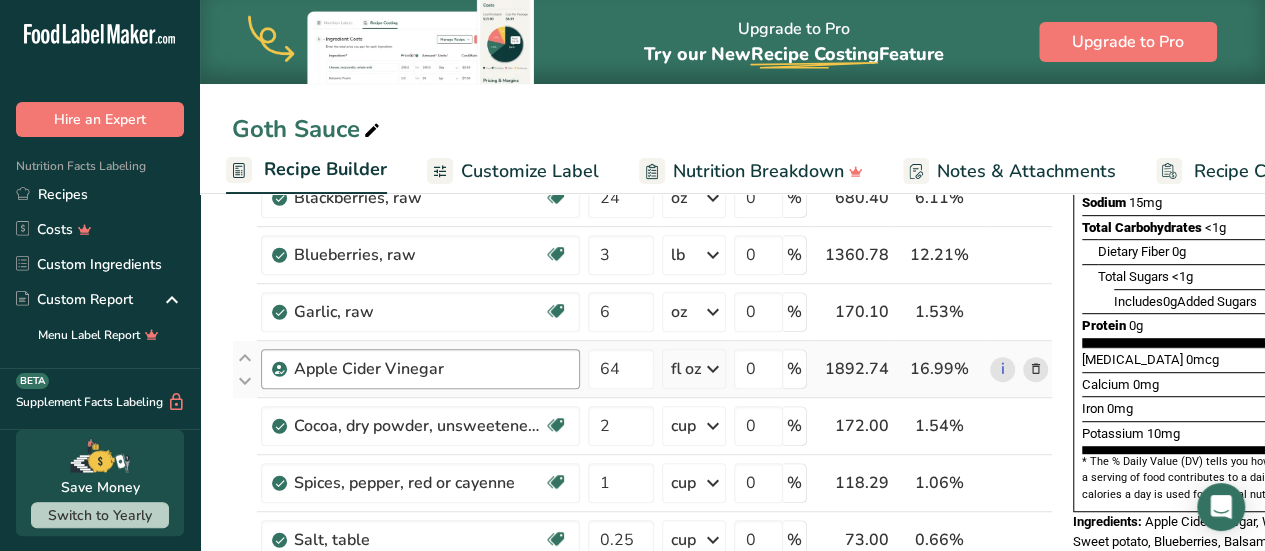 click on "Apple Cider Vinegar" at bounding box center [419, 369] 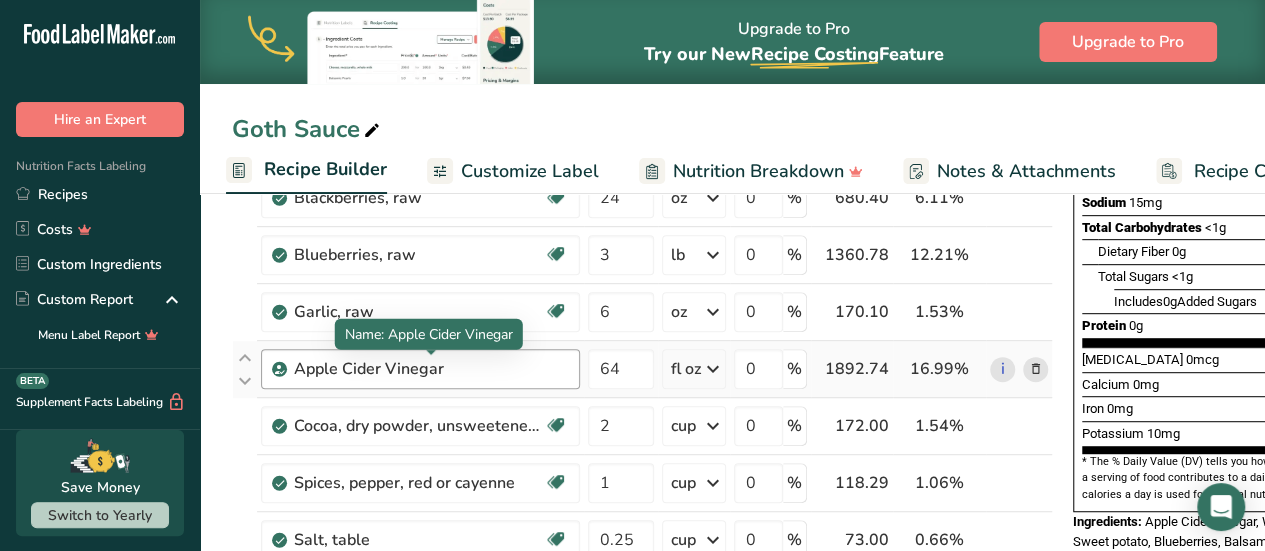 drag, startPoint x: 439, startPoint y: 365, endPoint x: 450, endPoint y: 369, distance: 11.7046995 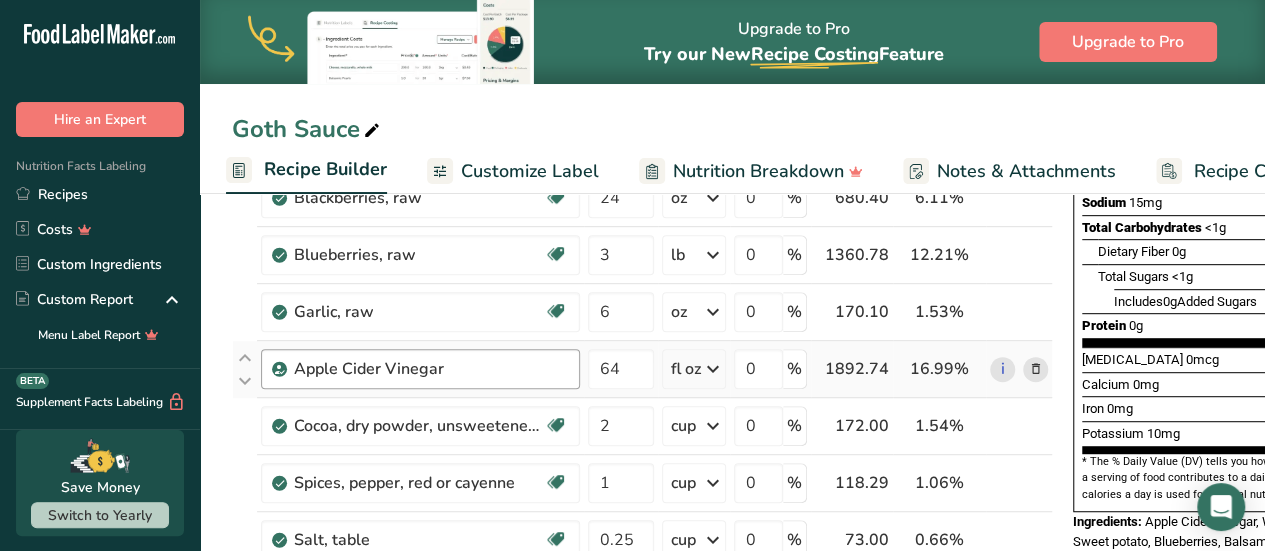 click on "Apple Cider Vinegar" at bounding box center (419, 369) 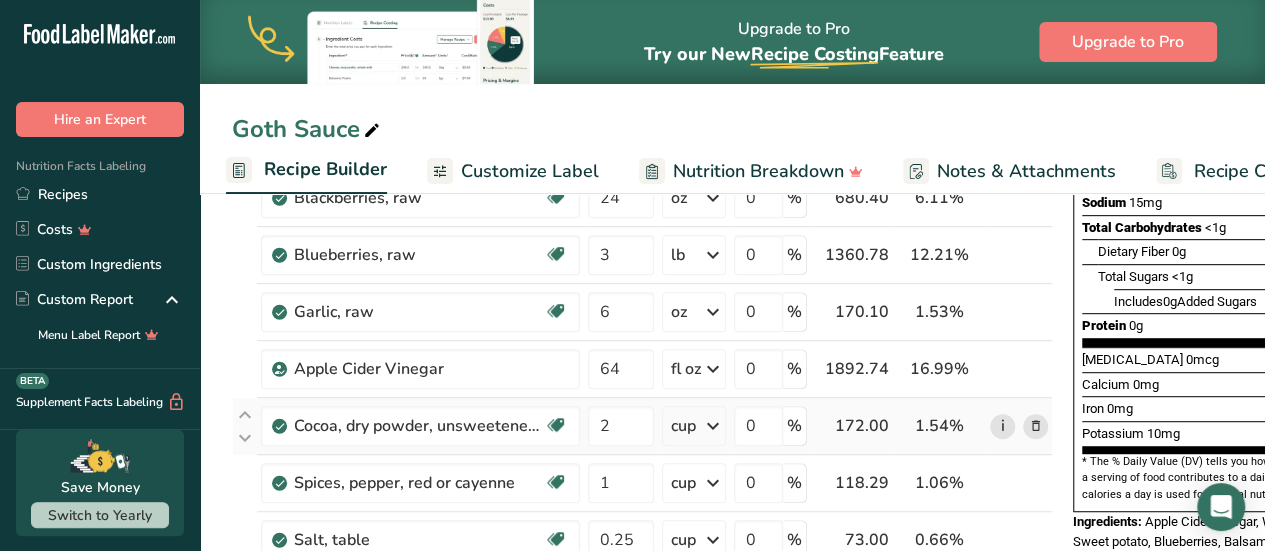 click on "i" at bounding box center (1002, 426) 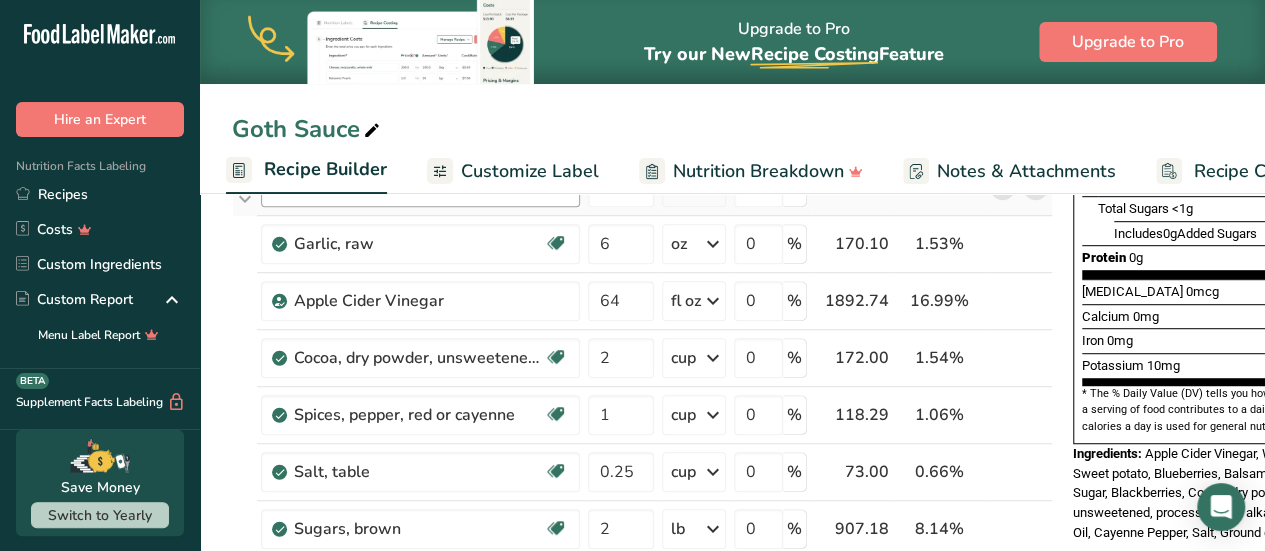 scroll, scrollTop: 500, scrollLeft: 0, axis: vertical 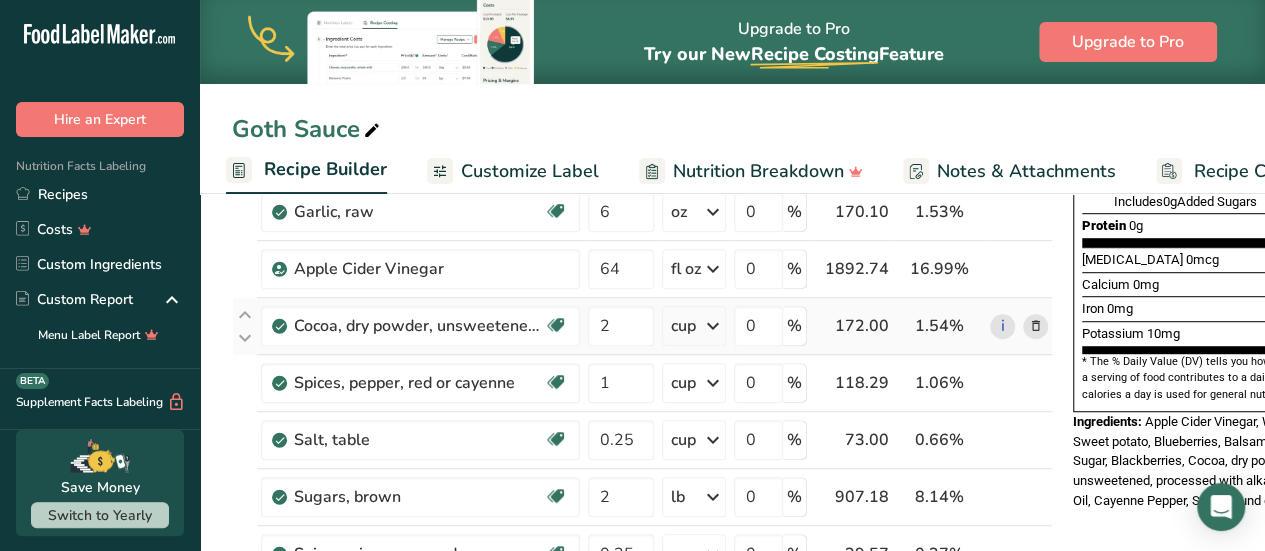 click at bounding box center [1036, 326] 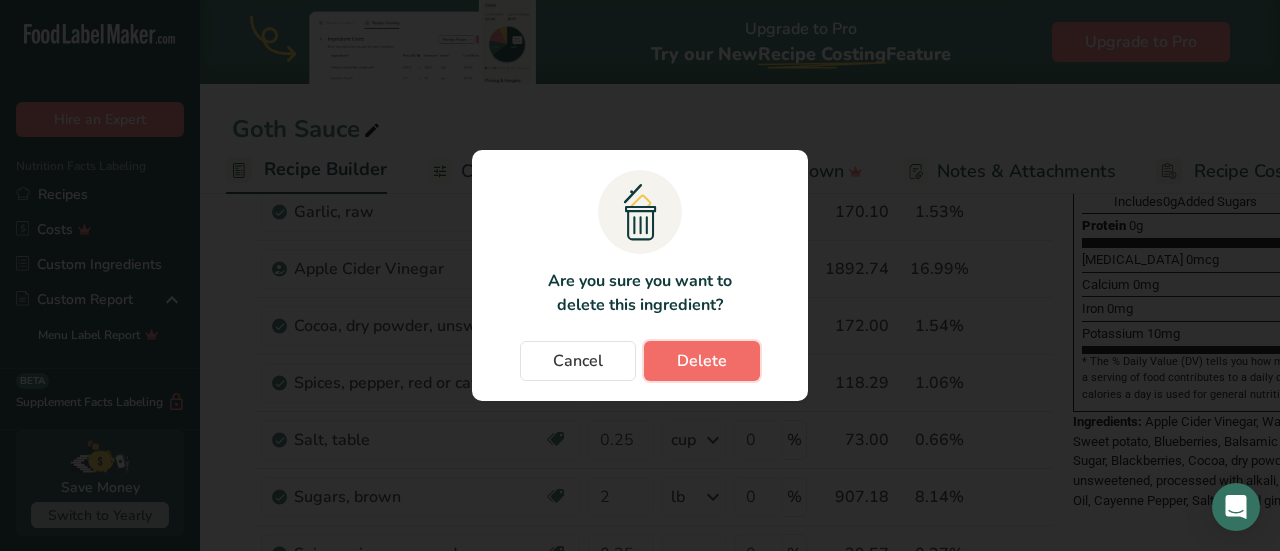 click on "Delete" at bounding box center (702, 361) 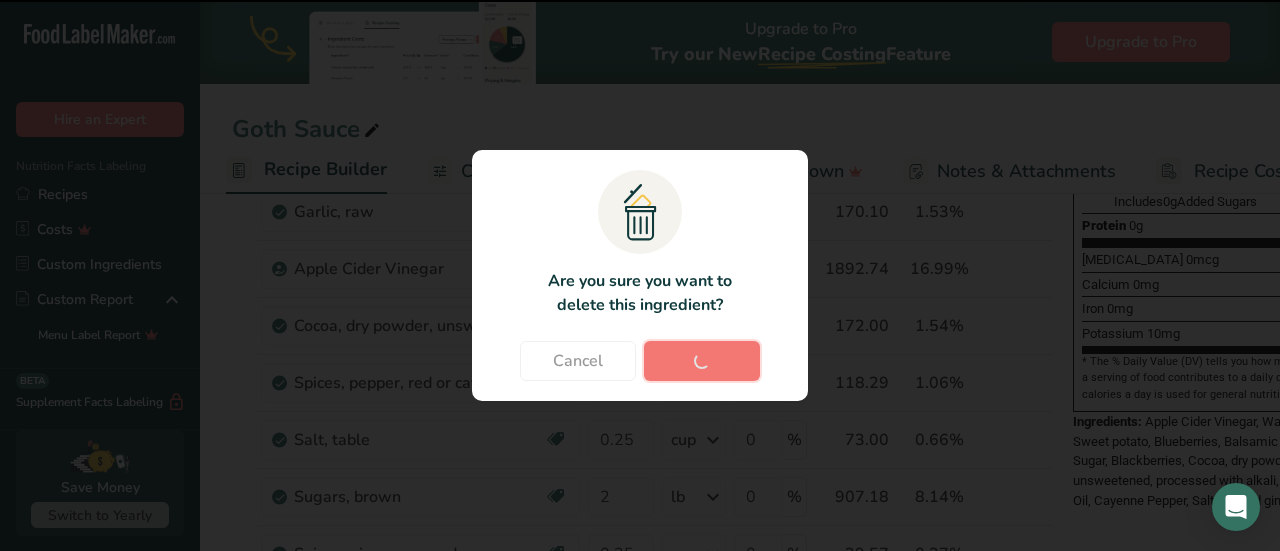 type on "1" 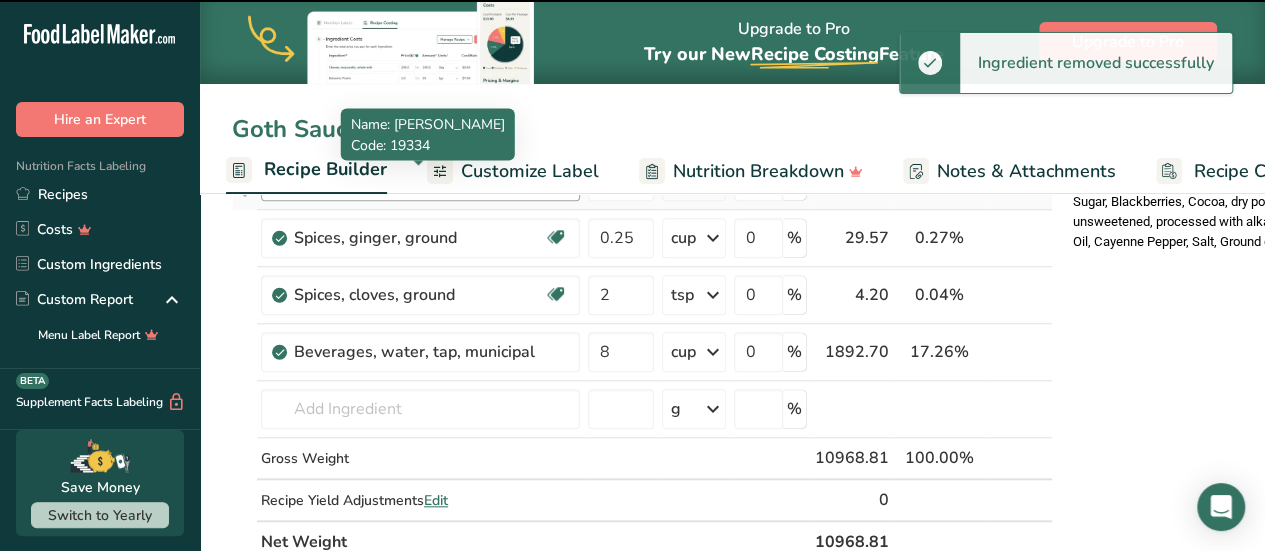 scroll, scrollTop: 800, scrollLeft: 0, axis: vertical 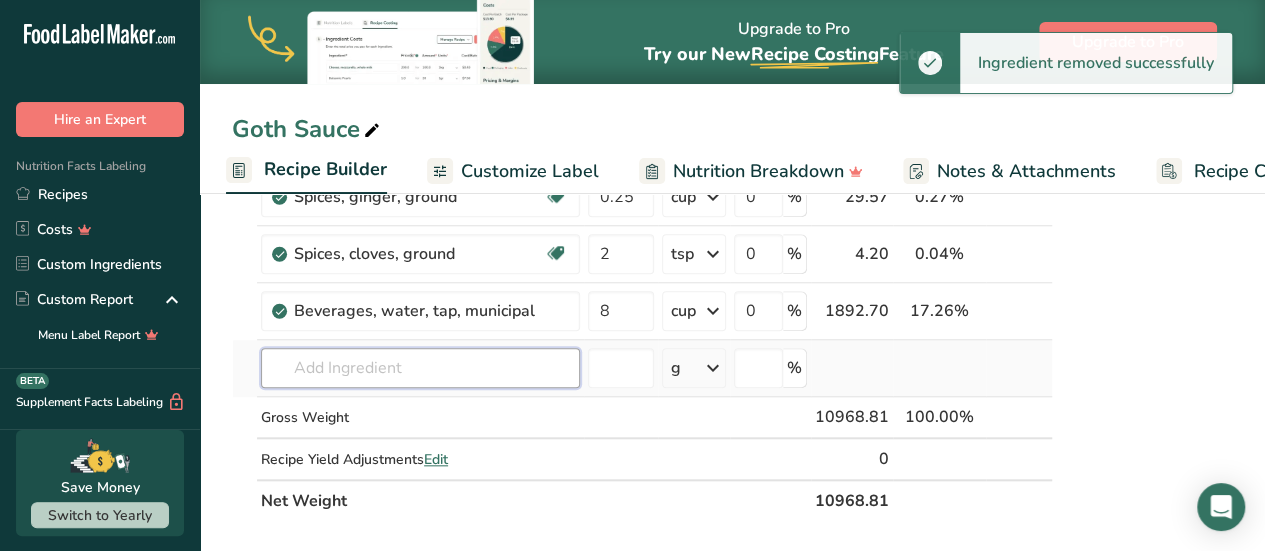 click at bounding box center (420, 368) 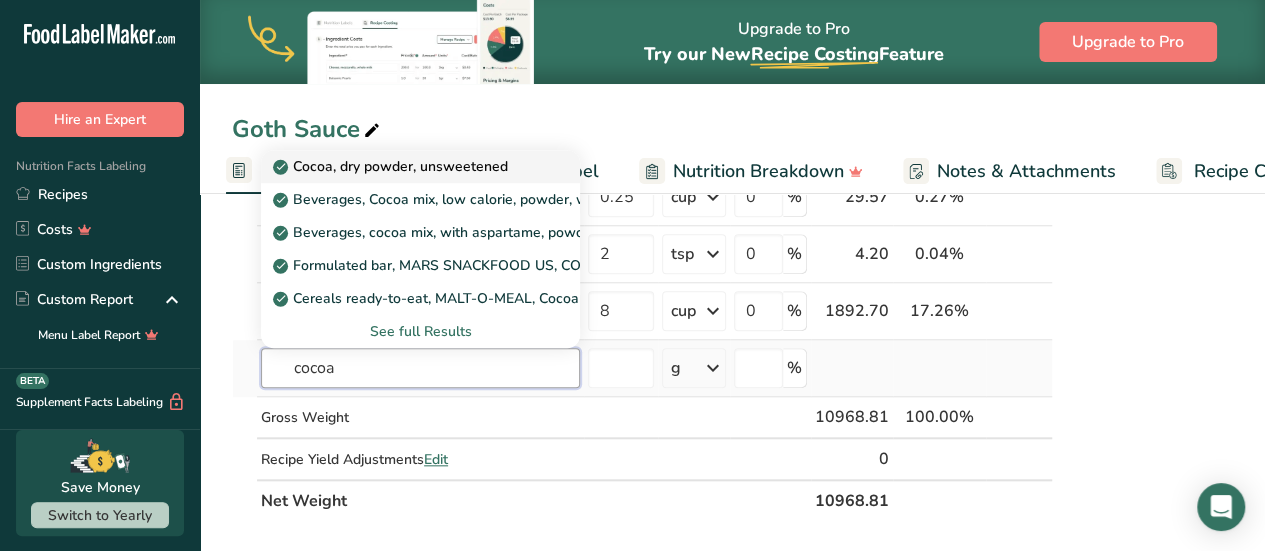 type on "cocoa" 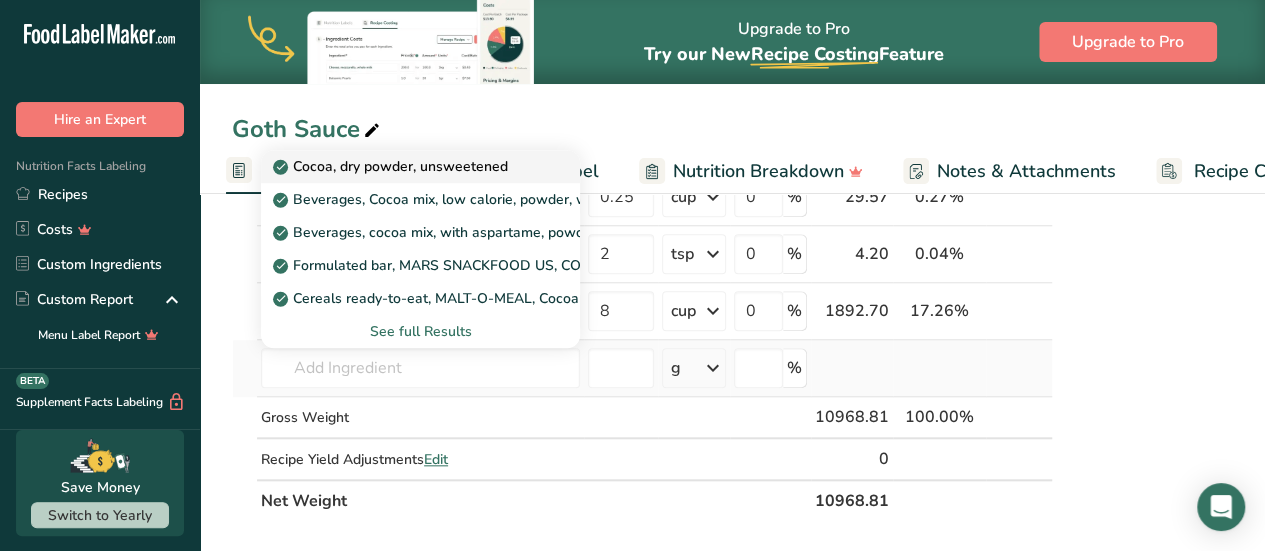 click on "Cocoa, dry powder, unsweetened" at bounding box center (392, 166) 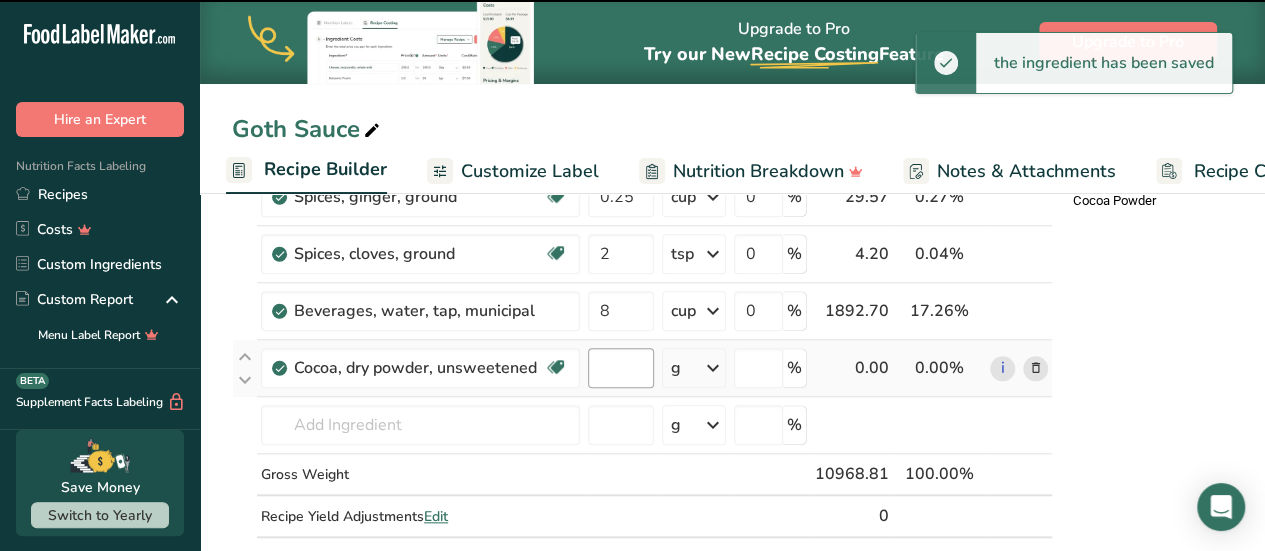 type on "0" 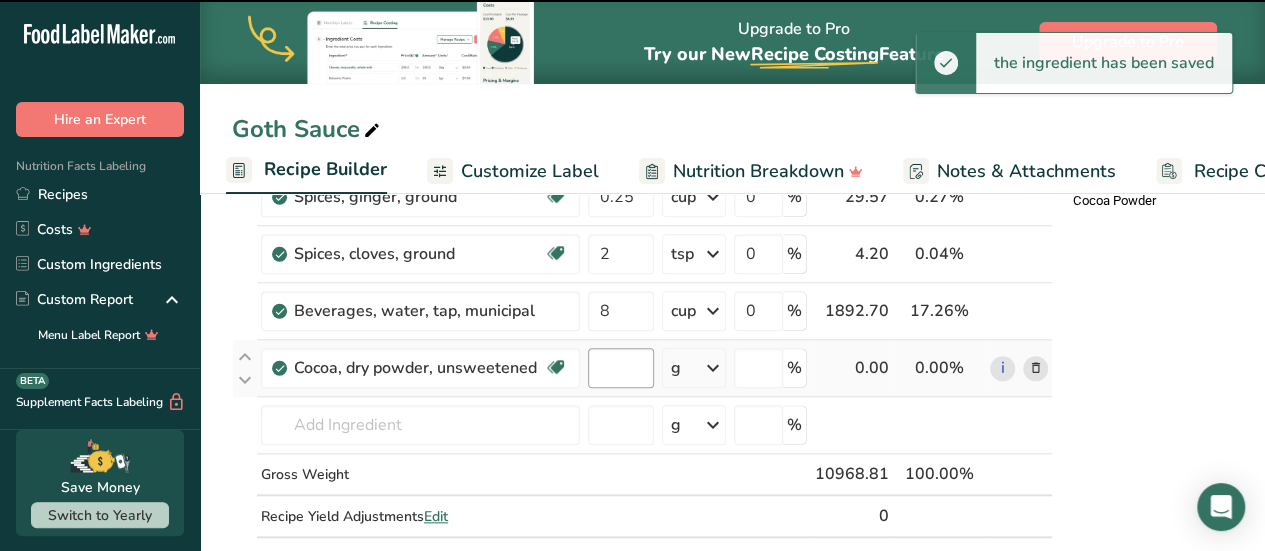 type on "0" 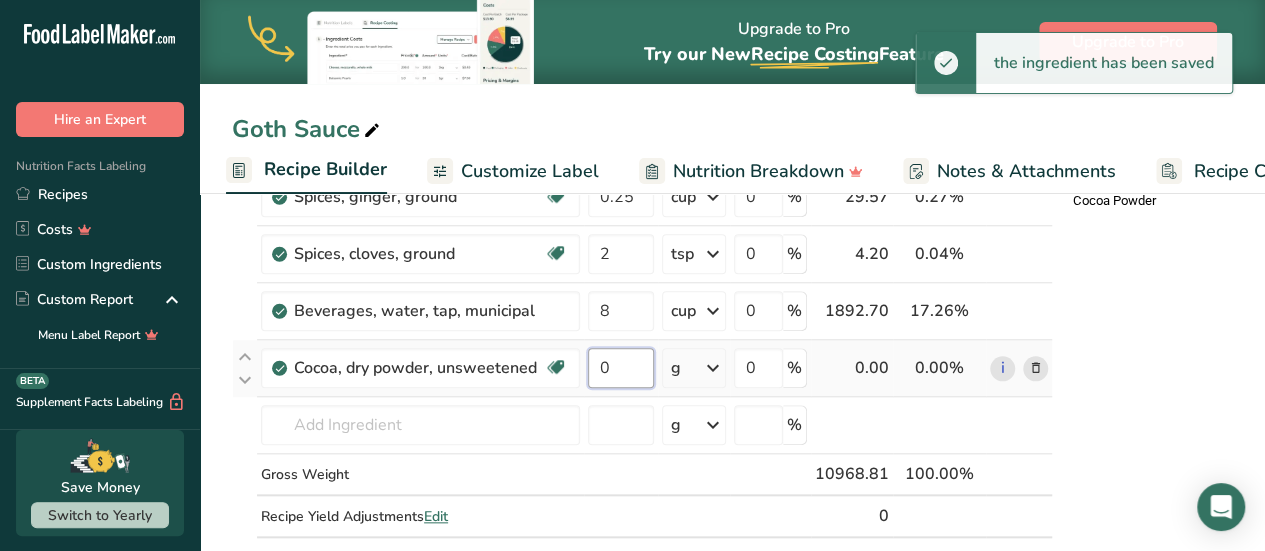 click on "0" at bounding box center (621, 368) 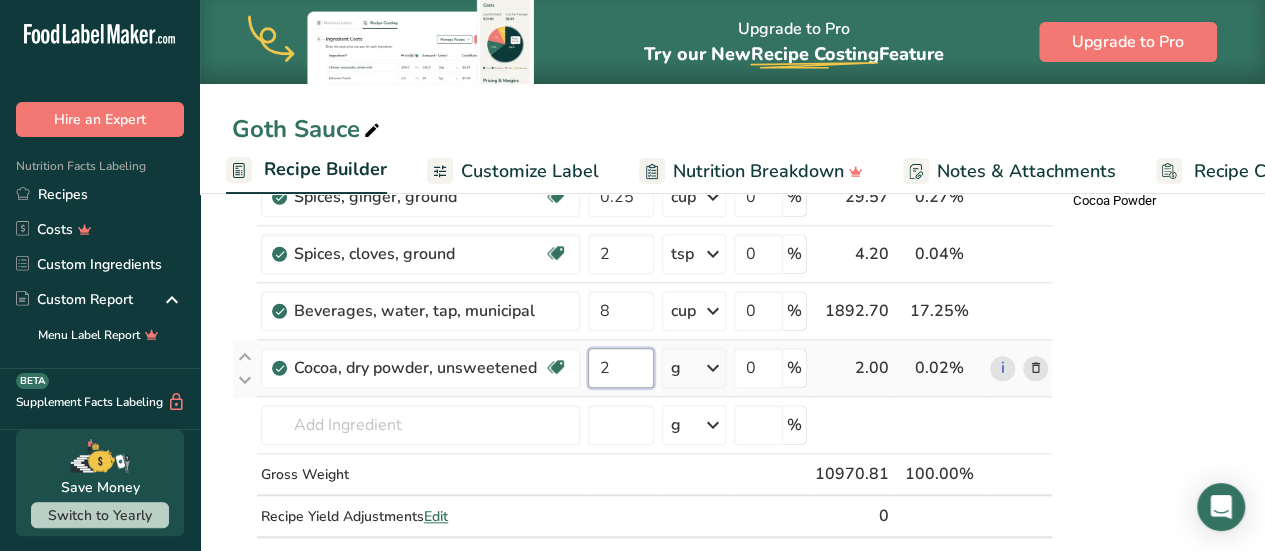 type on "2" 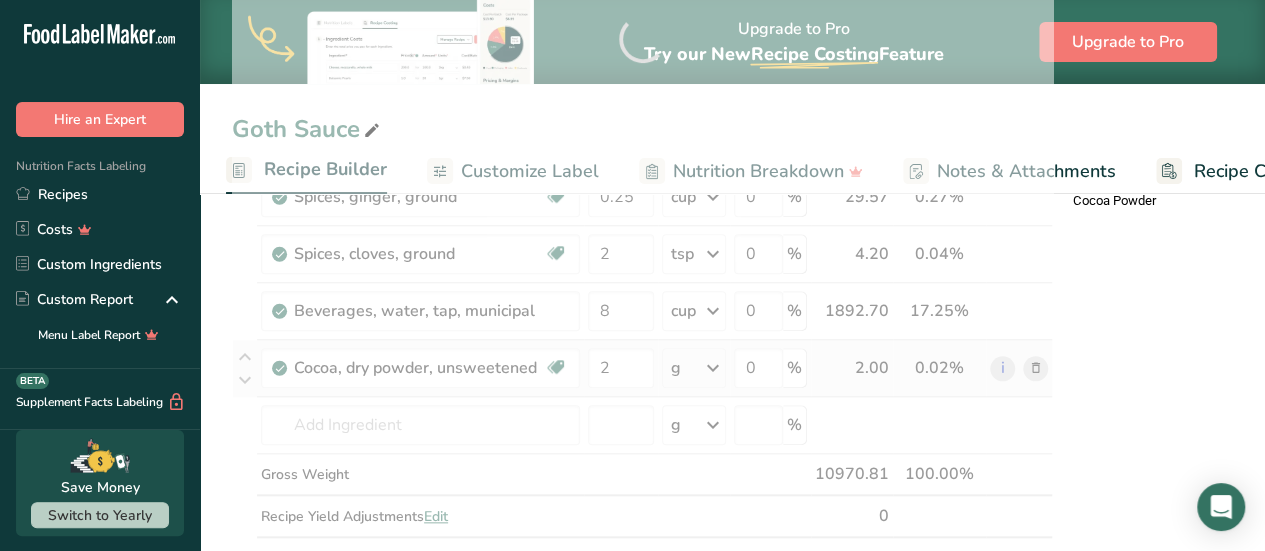 click on "Ingredient *
Amount *
Unit *
Waste *   .a-a{fill:#347362;}.b-a{fill:#fff;}          Grams
Percentage
Onions, raw
Source of Antioxidants
[MEDICAL_DATA] Effect
Dairy free
Gluten free
Vegan
Vegetarian
Soy free
3
lb
Portions
1 cup, sliced
1 tbsp chopped
1 large
See more
Weight Units
g
kg
mg
See more
Volume Units
l
Volume units require a density conversion. If you know your ingredient's density enter it below. Otherwise, click on "RIA" our AI Regulatory bot - she will be able to help you
lb/ft3
g/cm3" at bounding box center [642, 39] 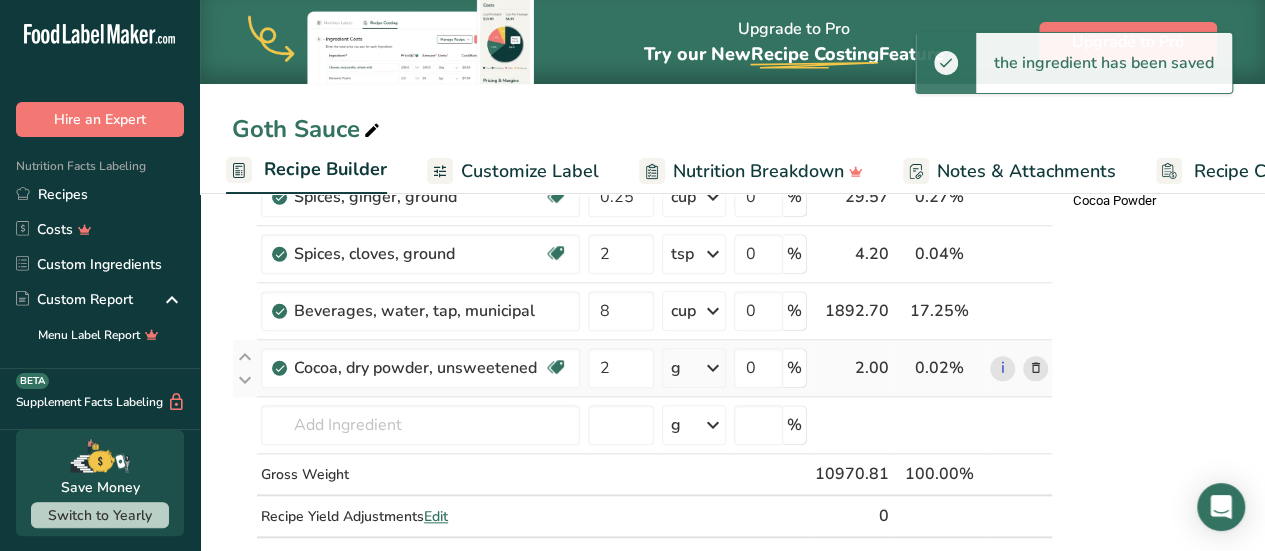 click at bounding box center (713, 368) 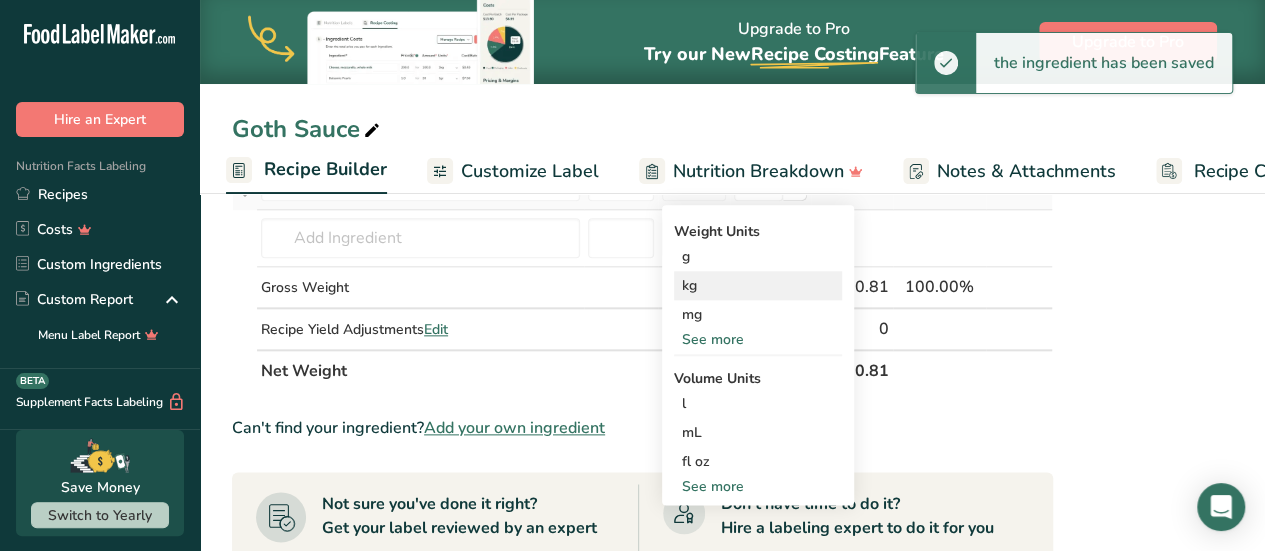 scroll, scrollTop: 1000, scrollLeft: 0, axis: vertical 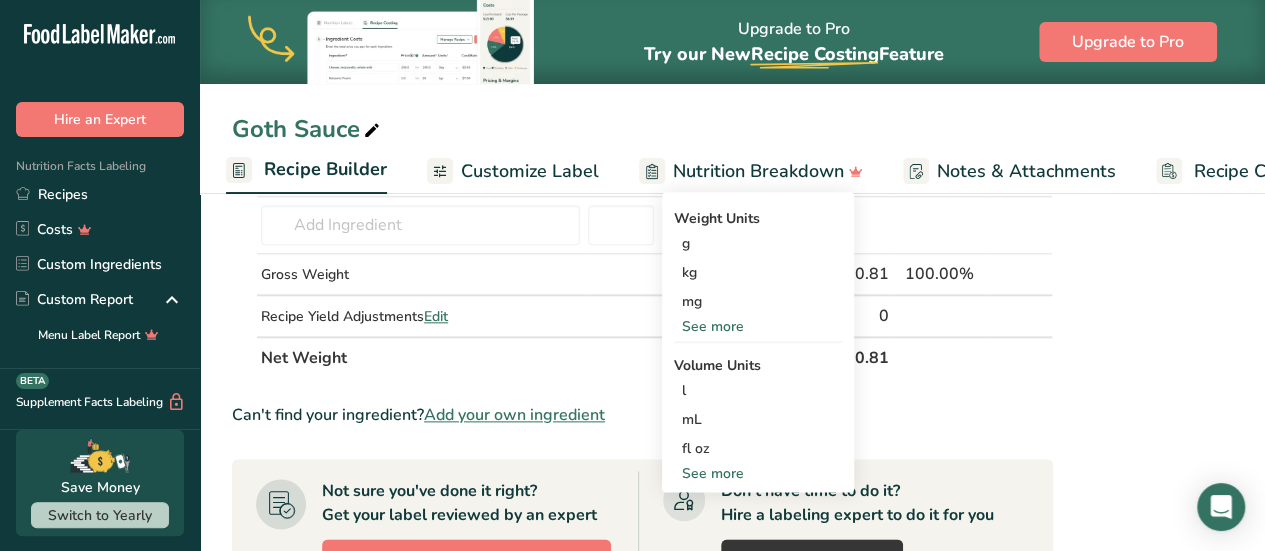 click on "See more" at bounding box center (758, 473) 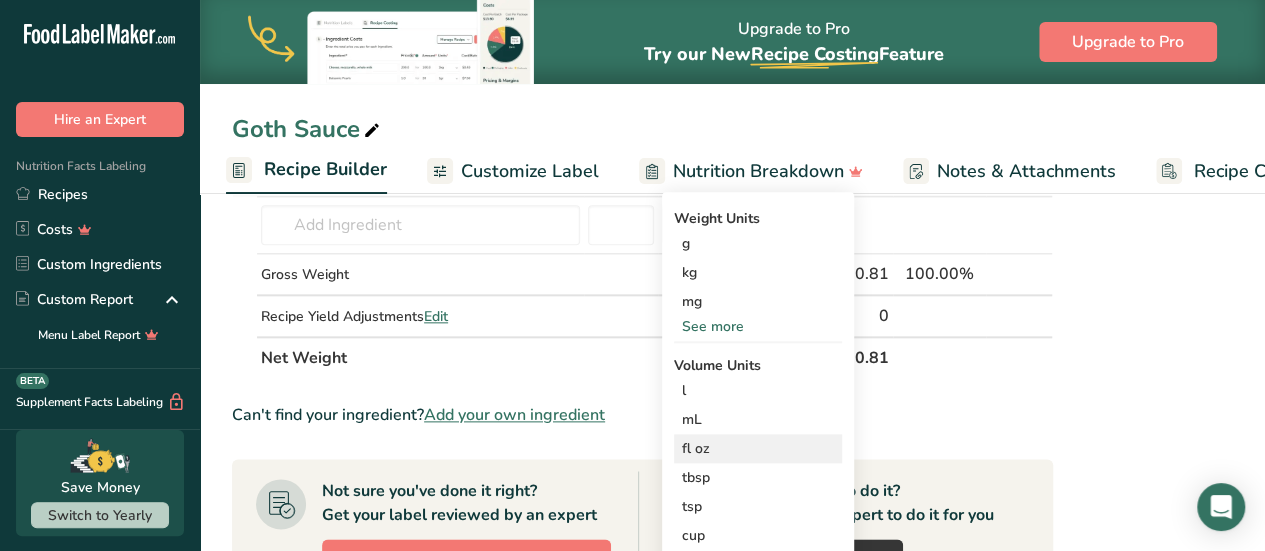 scroll, scrollTop: 1100, scrollLeft: 0, axis: vertical 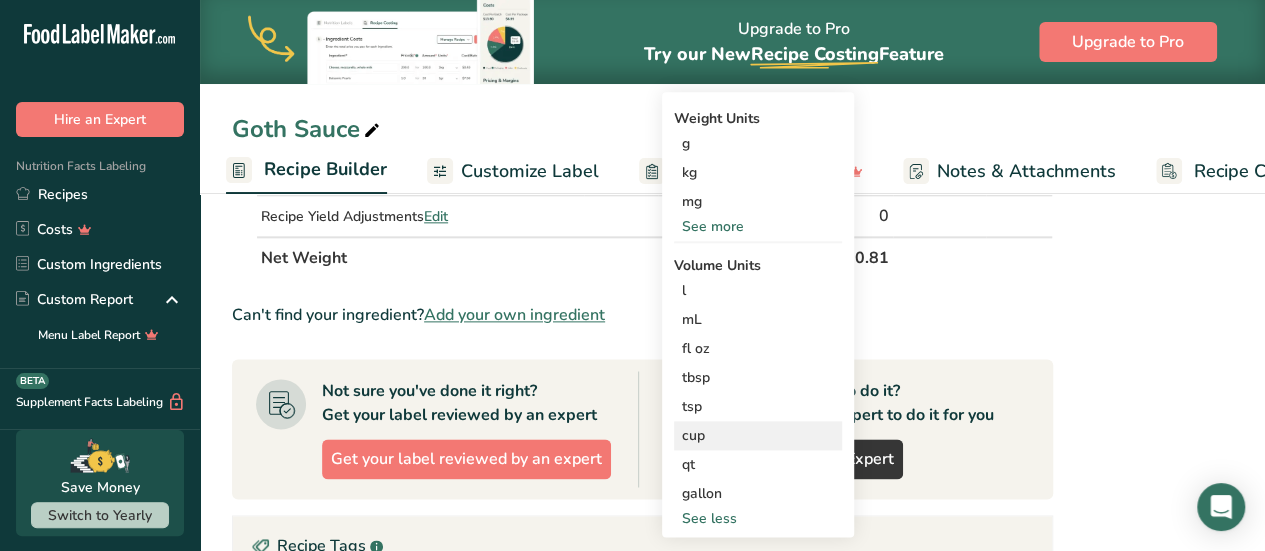 click on "cup" at bounding box center [758, 435] 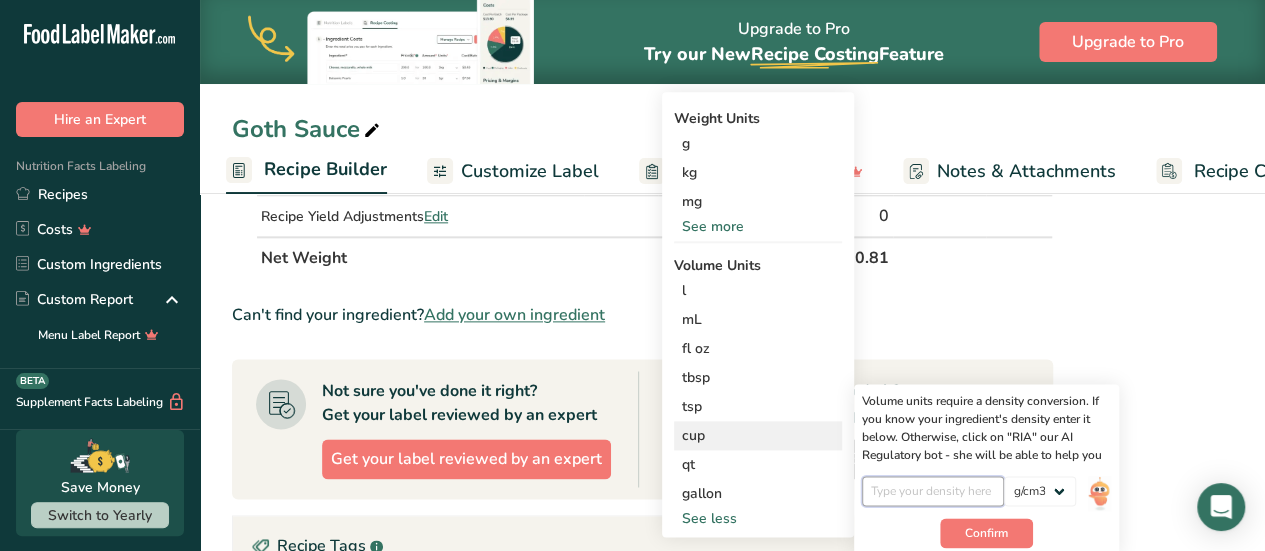 click at bounding box center (933, 491) 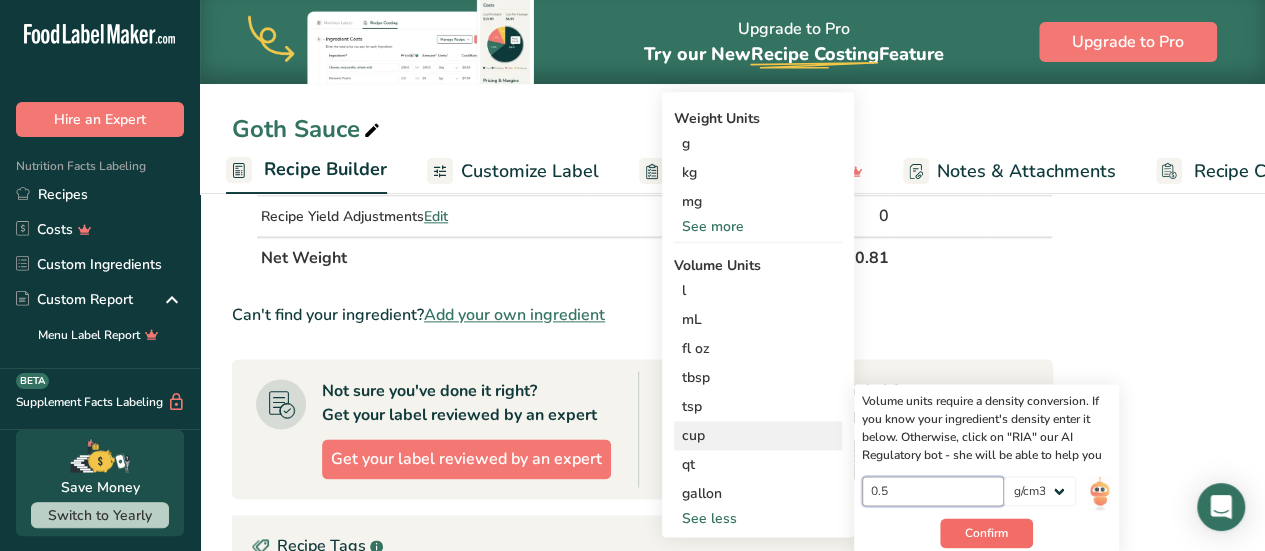 type on "0.5" 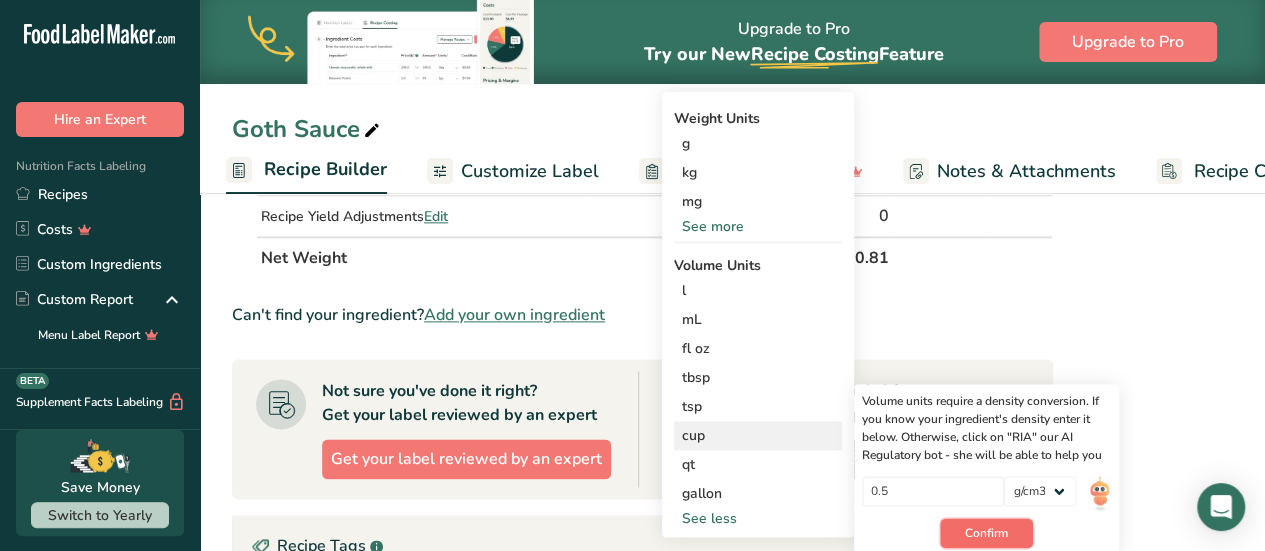 click on "Confirm" at bounding box center (986, 533) 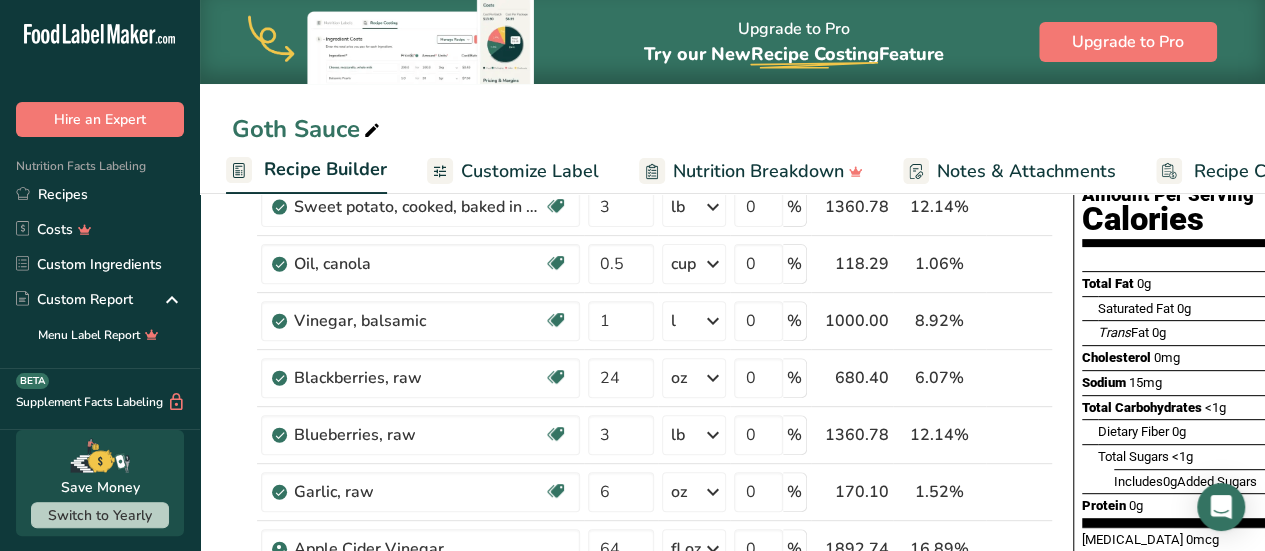 scroll, scrollTop: 0, scrollLeft: 0, axis: both 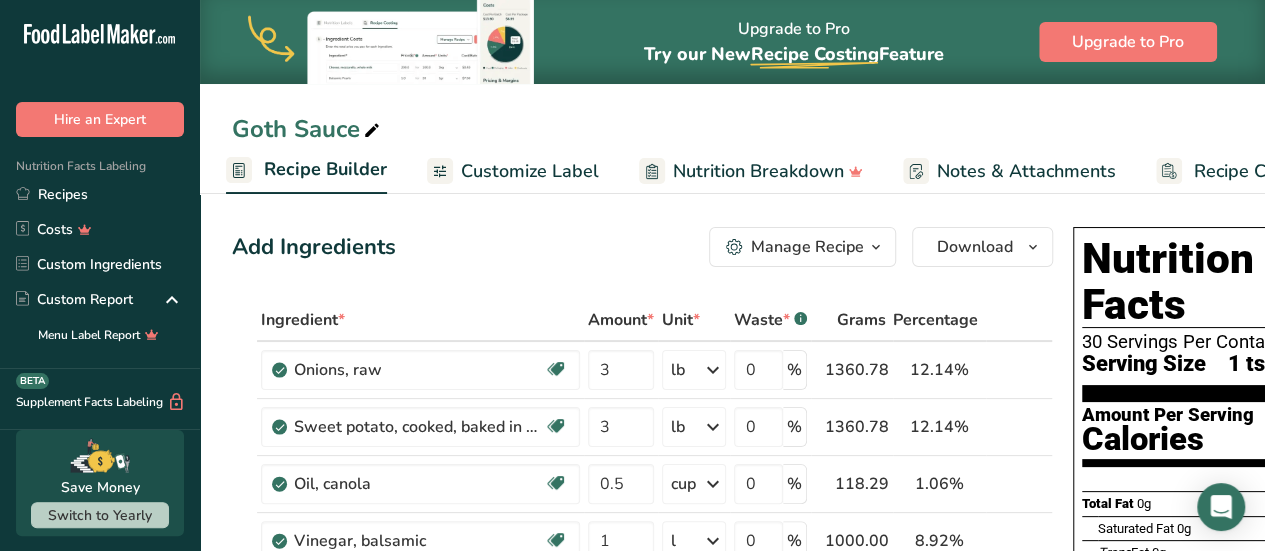 click on "Customize Label" at bounding box center [530, 171] 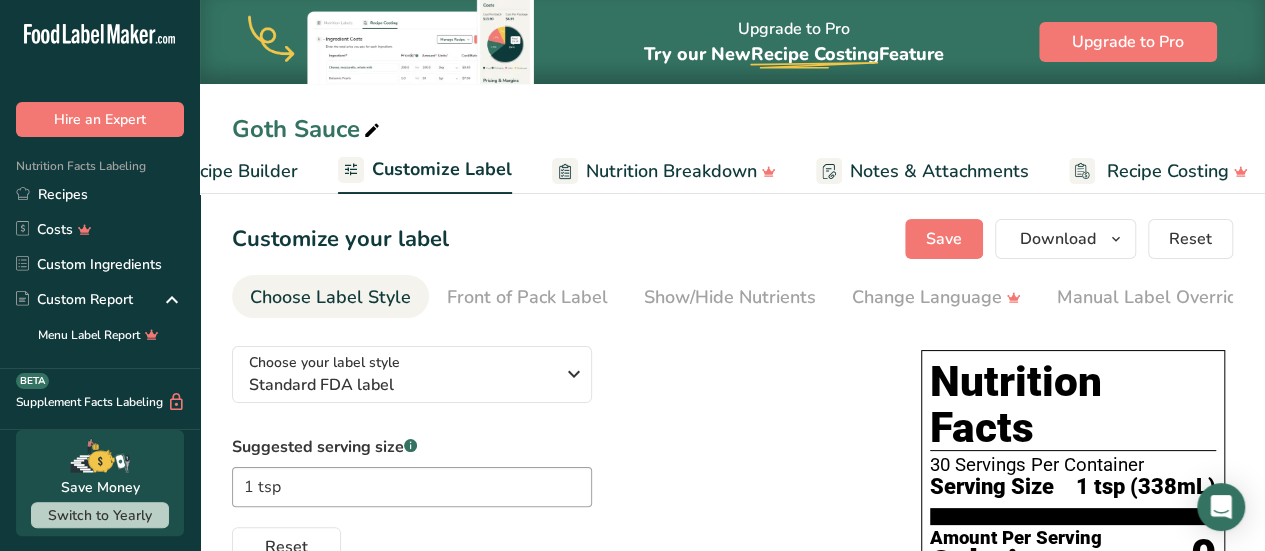 scroll, scrollTop: 0, scrollLeft: 294, axis: horizontal 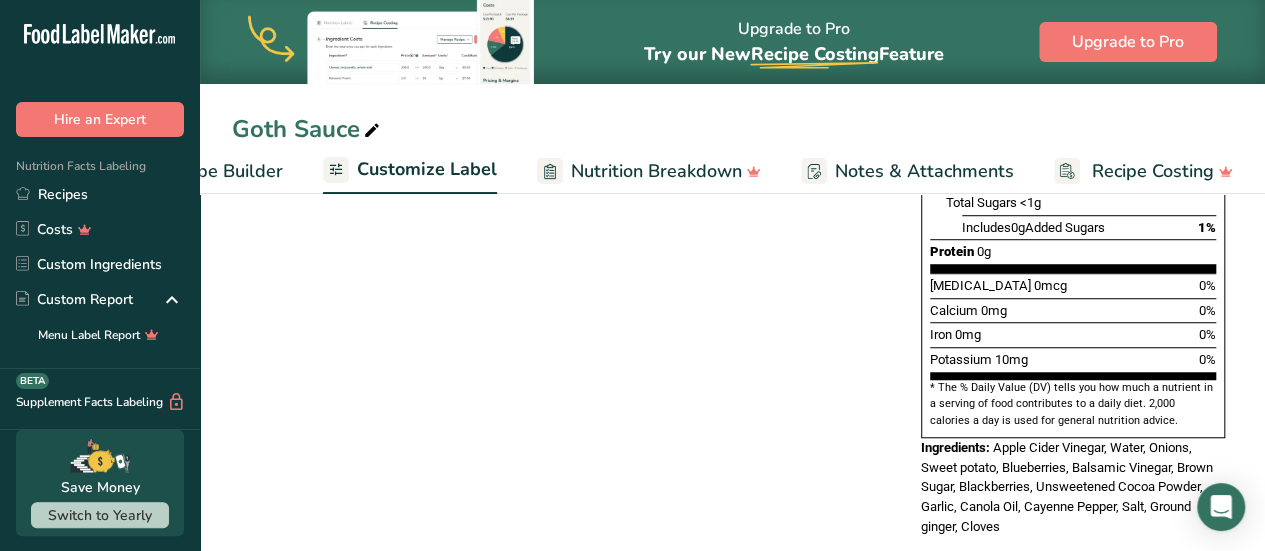 click on "Recipe Builder" at bounding box center [223, 171] 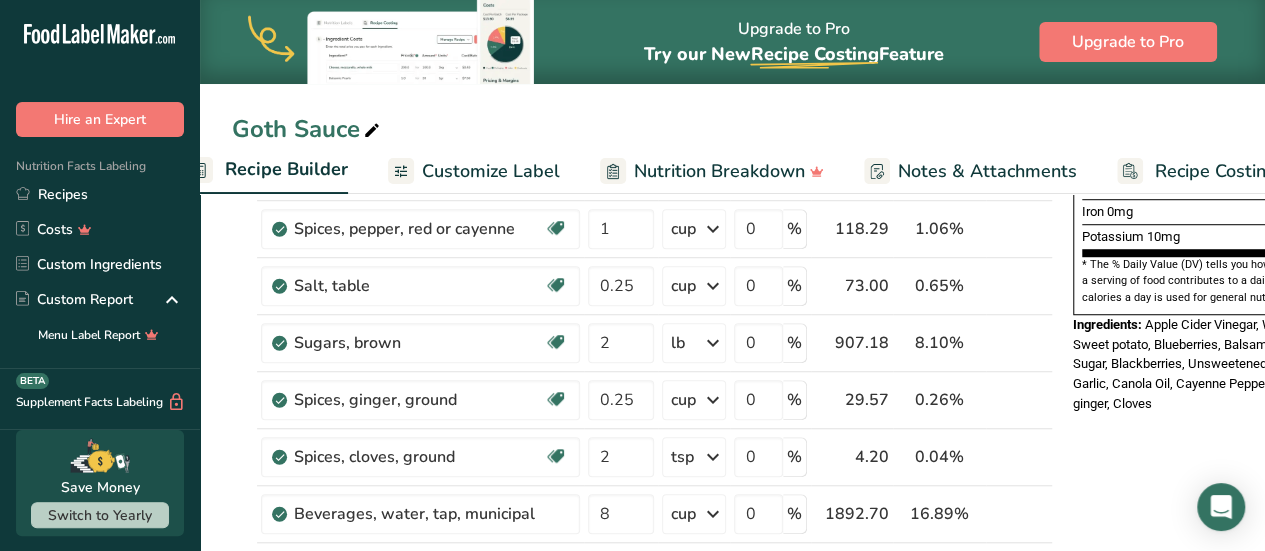 scroll, scrollTop: 0, scrollLeft: 193, axis: horizontal 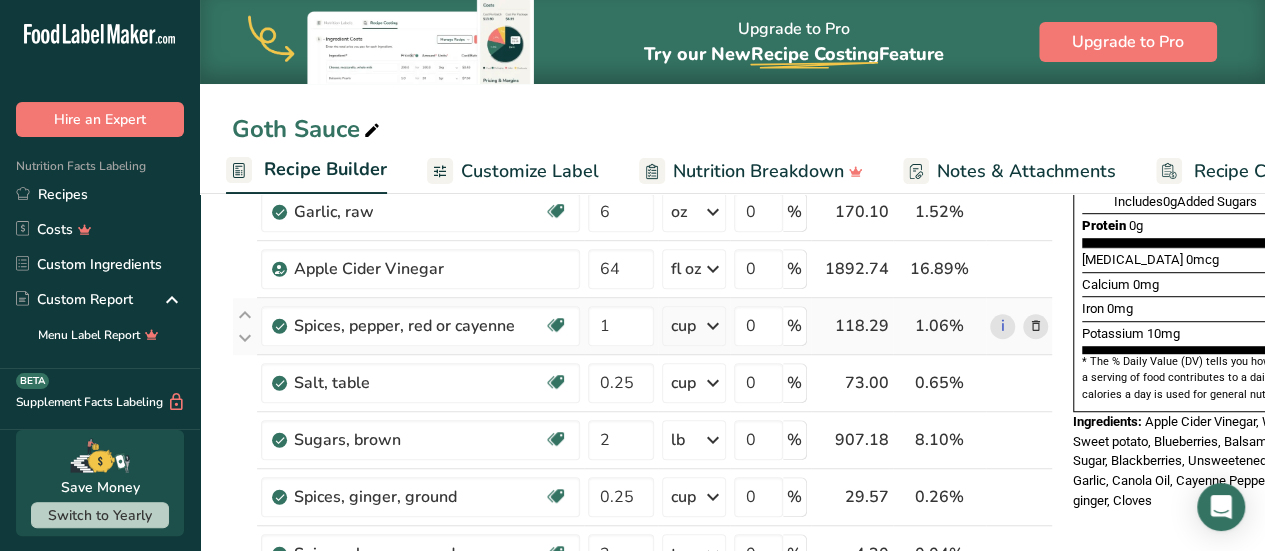 click at bounding box center (1036, 326) 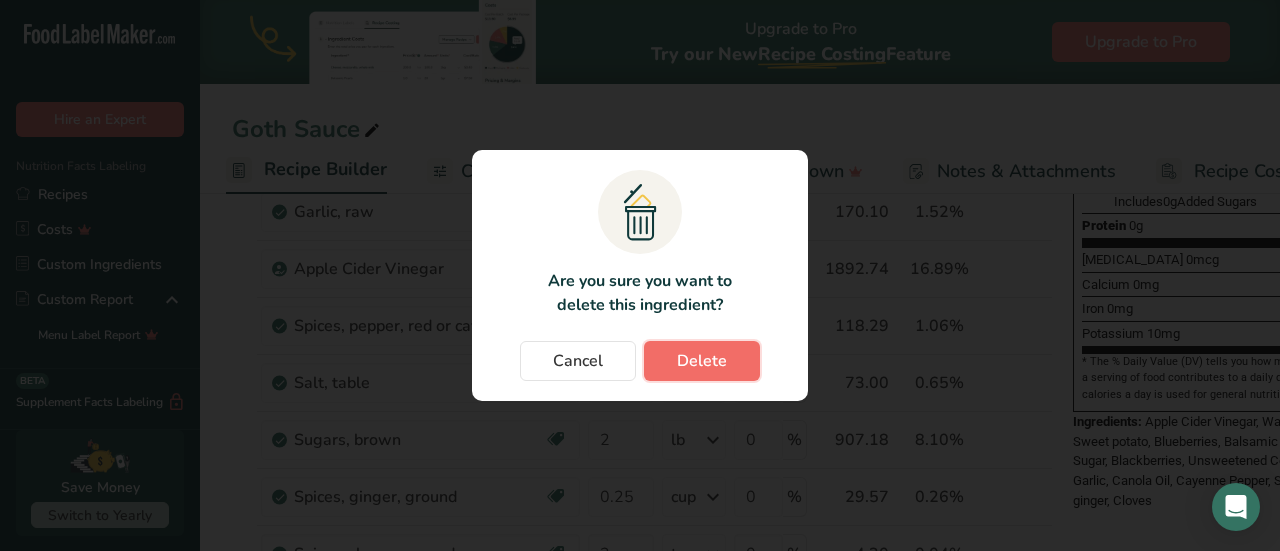 click on "Delete" at bounding box center [702, 361] 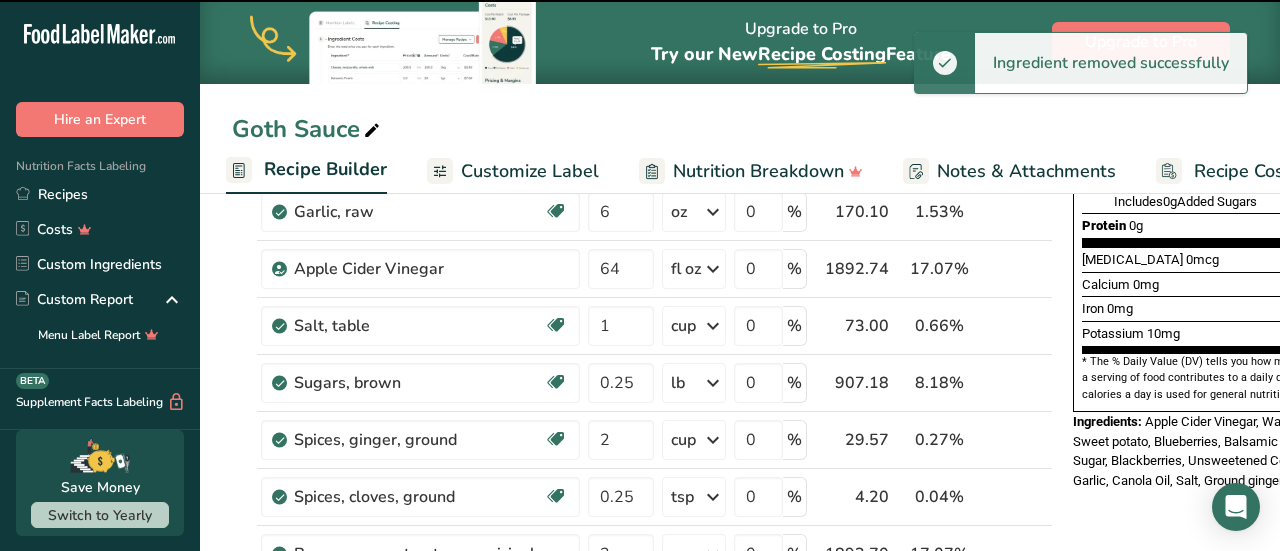 type on "0.25" 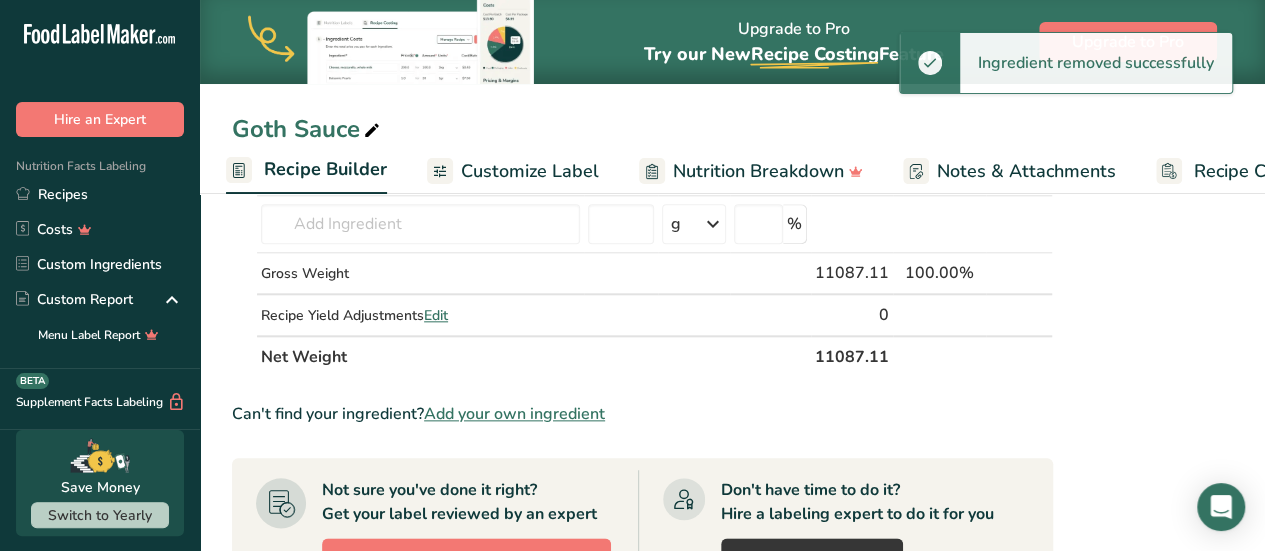 scroll, scrollTop: 900, scrollLeft: 0, axis: vertical 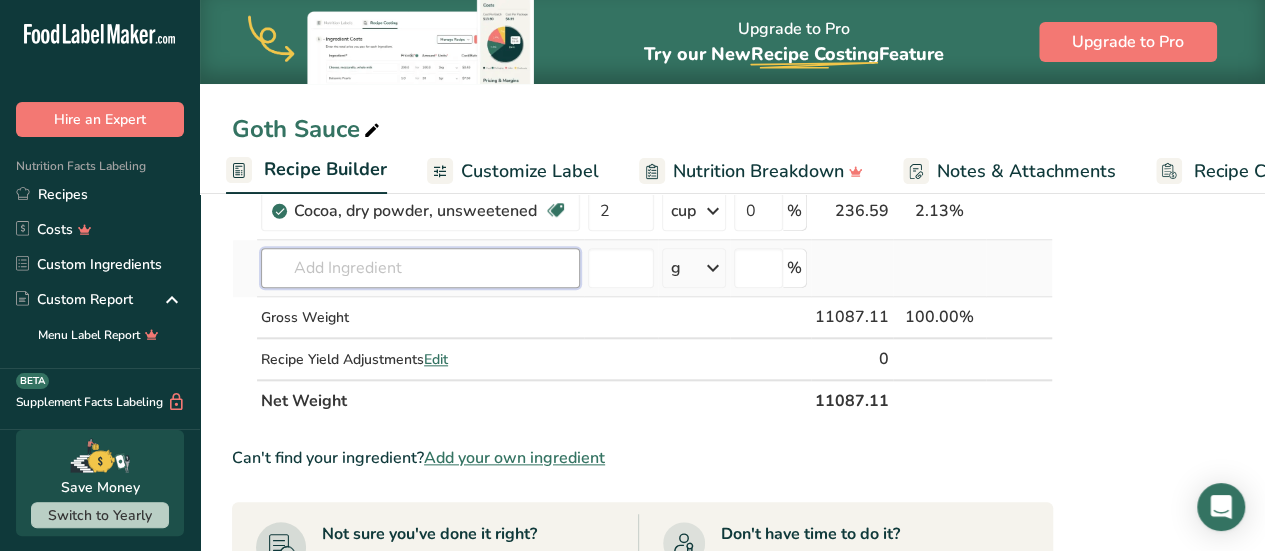 click at bounding box center [420, 268] 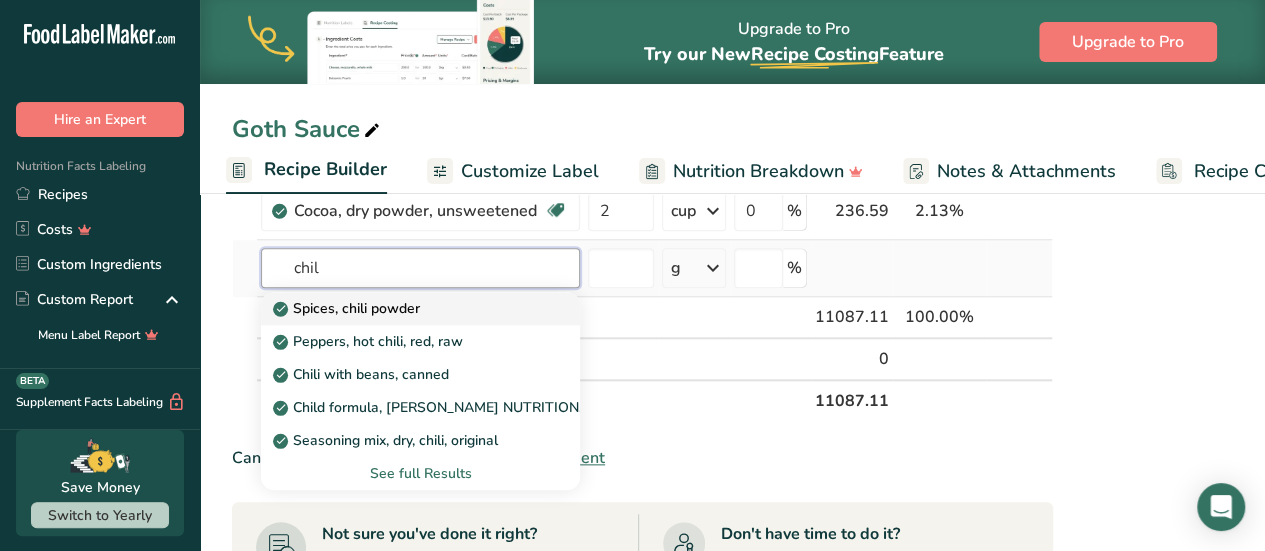 type on "chil" 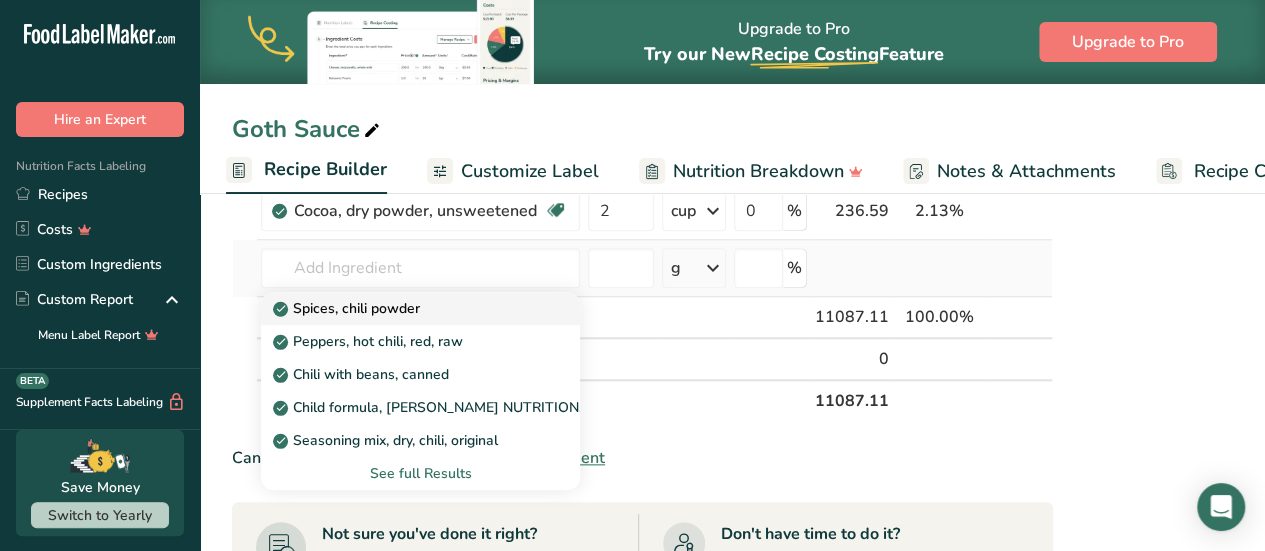 click on "Spices, chili powder" at bounding box center (404, 308) 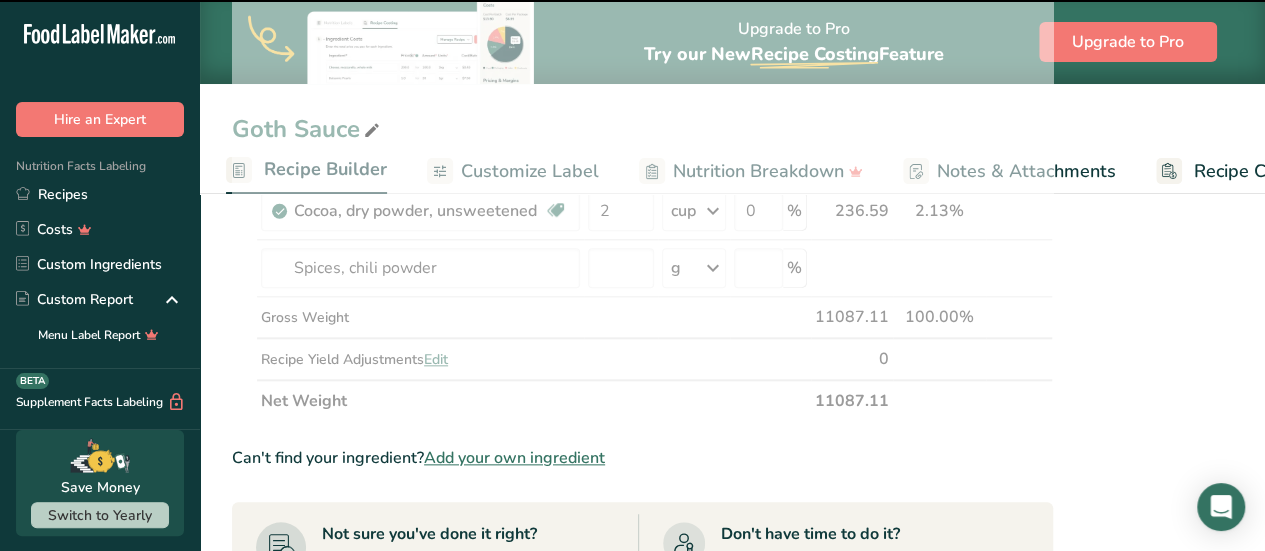 scroll, scrollTop: 800, scrollLeft: 0, axis: vertical 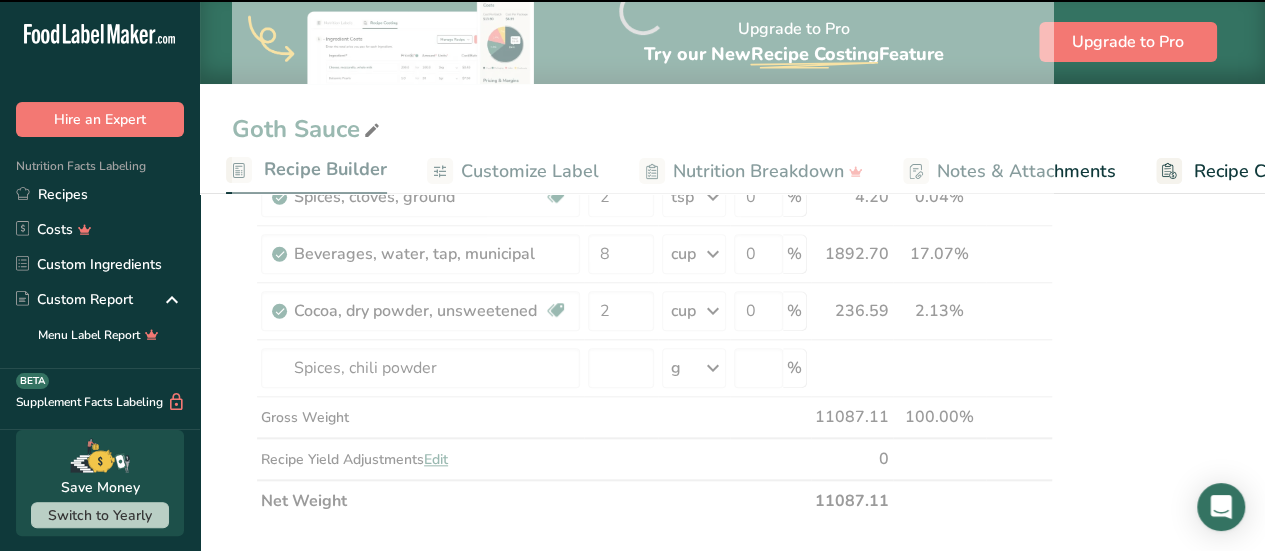 type on "0" 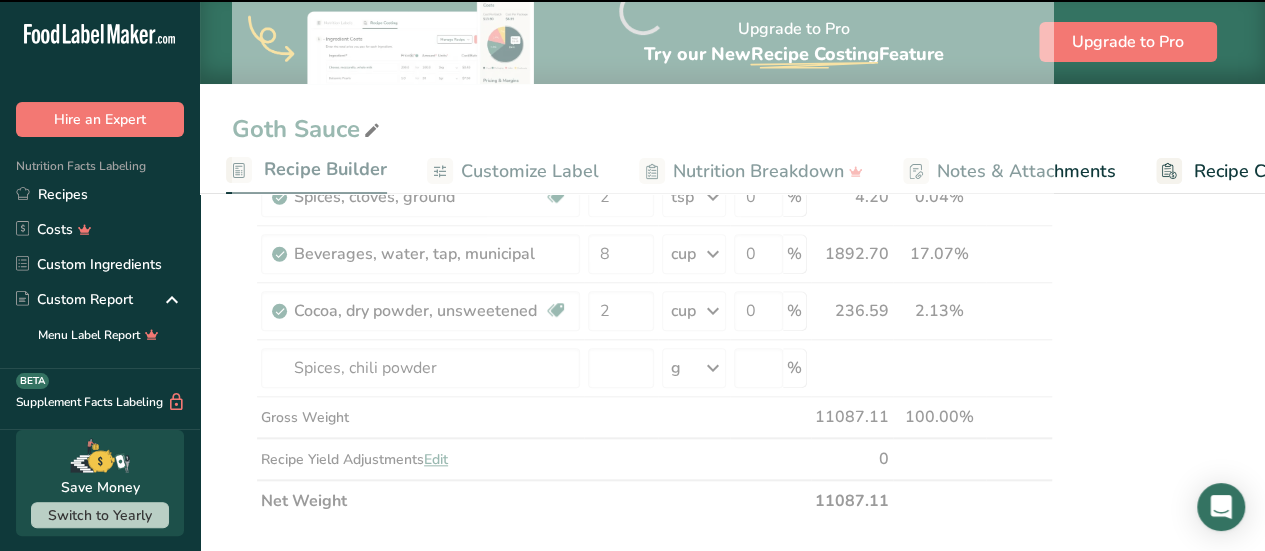 type on "0" 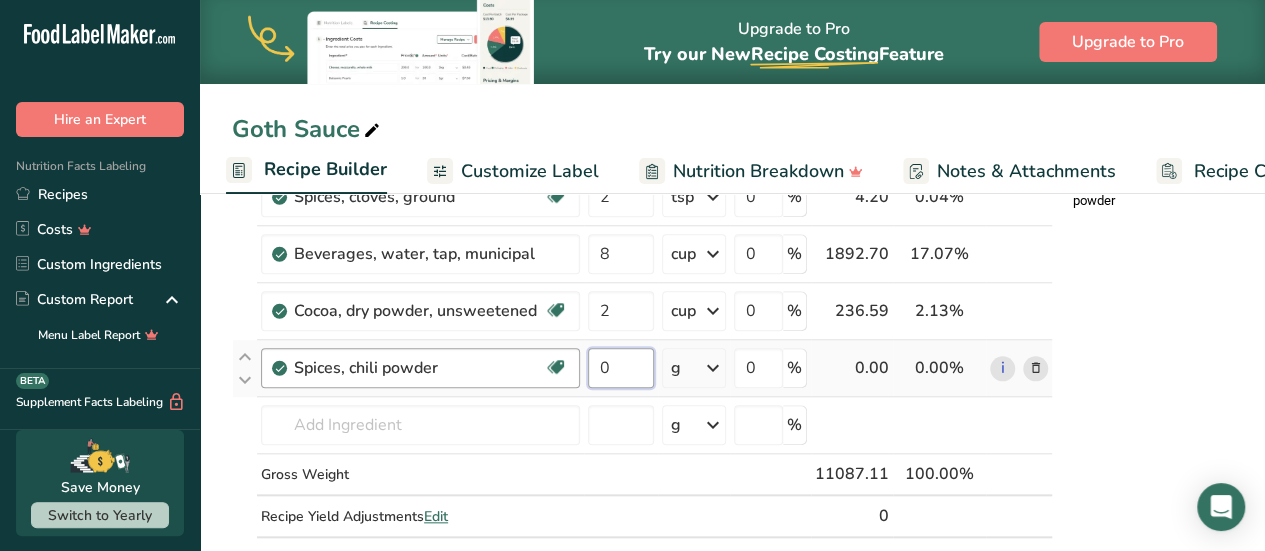 drag, startPoint x: 611, startPoint y: 366, endPoint x: 576, endPoint y: 367, distance: 35.014282 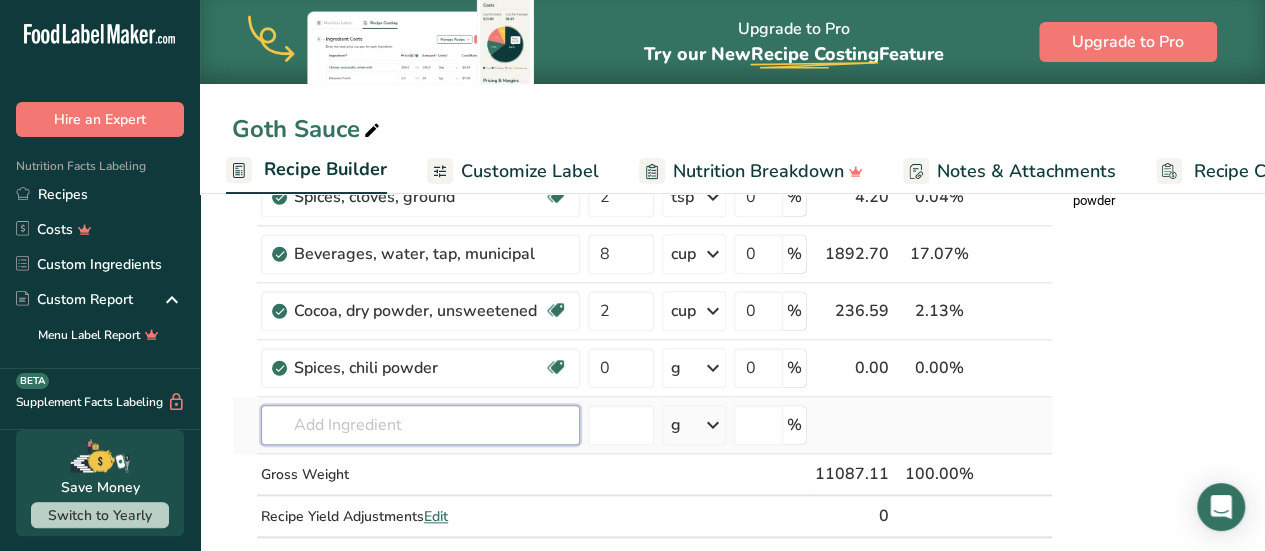 click on "Ingredient *
Amount *
Unit *
Waste *   .a-a{fill:#347362;}.b-a{fill:#fff;}          Grams
Percentage
Onions, raw
Source of Antioxidants
[MEDICAL_DATA] Effect
Dairy free
Gluten free
Vegan
Vegetarian
Soy free
3
lb
Portions
1 cup, sliced
1 tbsp chopped
1 large
See more
Weight Units
g
kg
mg
See more
Volume Units
l
Volume units require a density conversion. If you know your ingredient's density enter it below. Otherwise, click on "RIA" our AI Regulatory bot - she will be able to help you
lb/ft3
g/cm3" at bounding box center [642, 39] 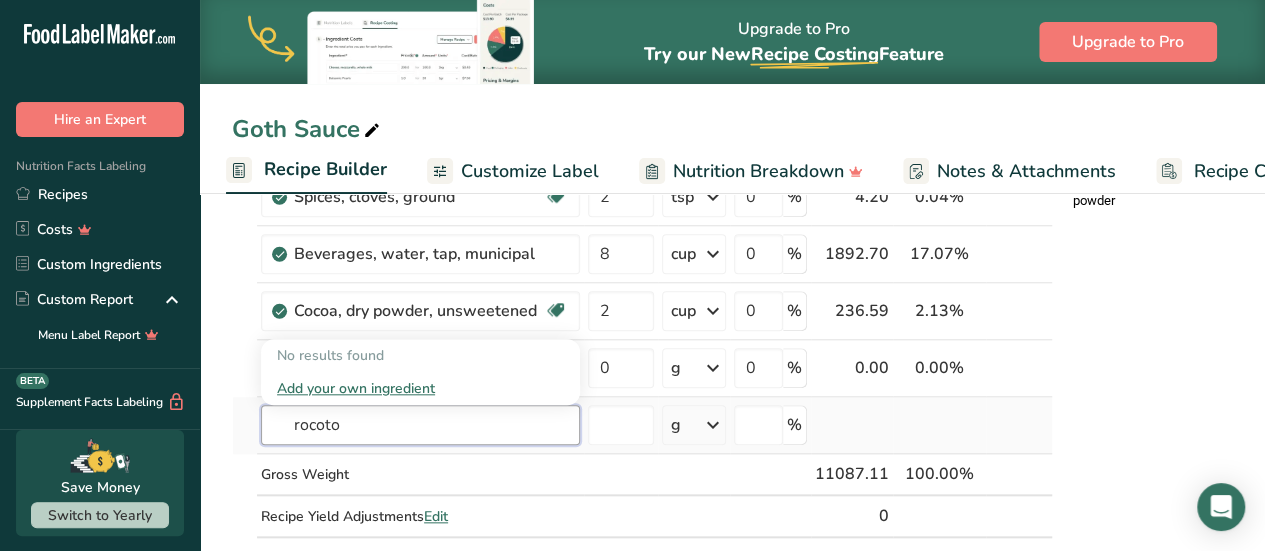 type on "rocoto" 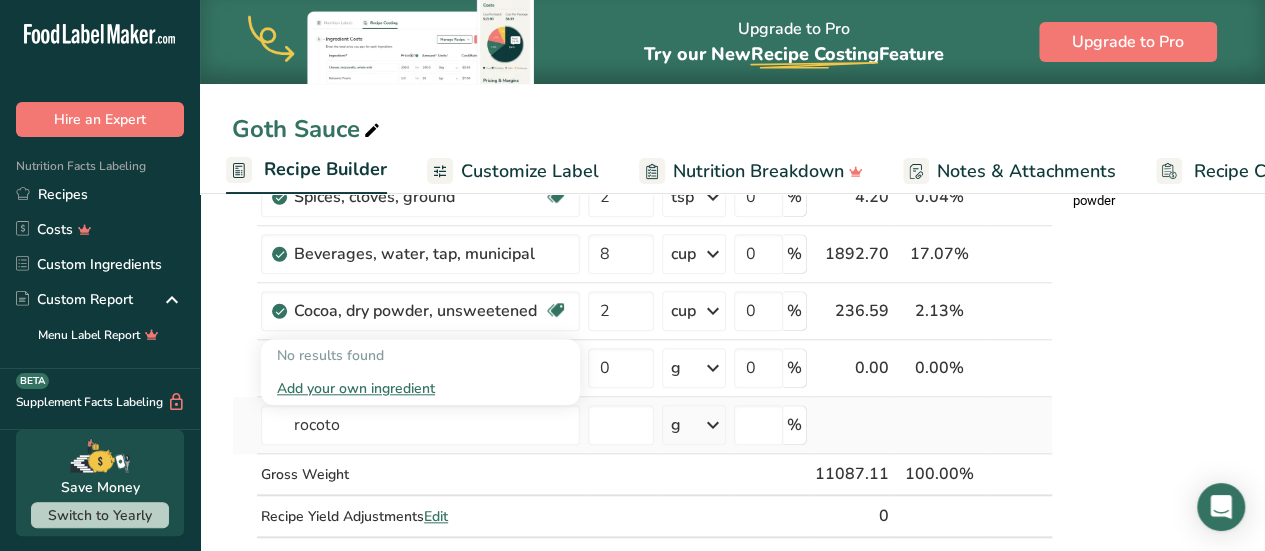 type 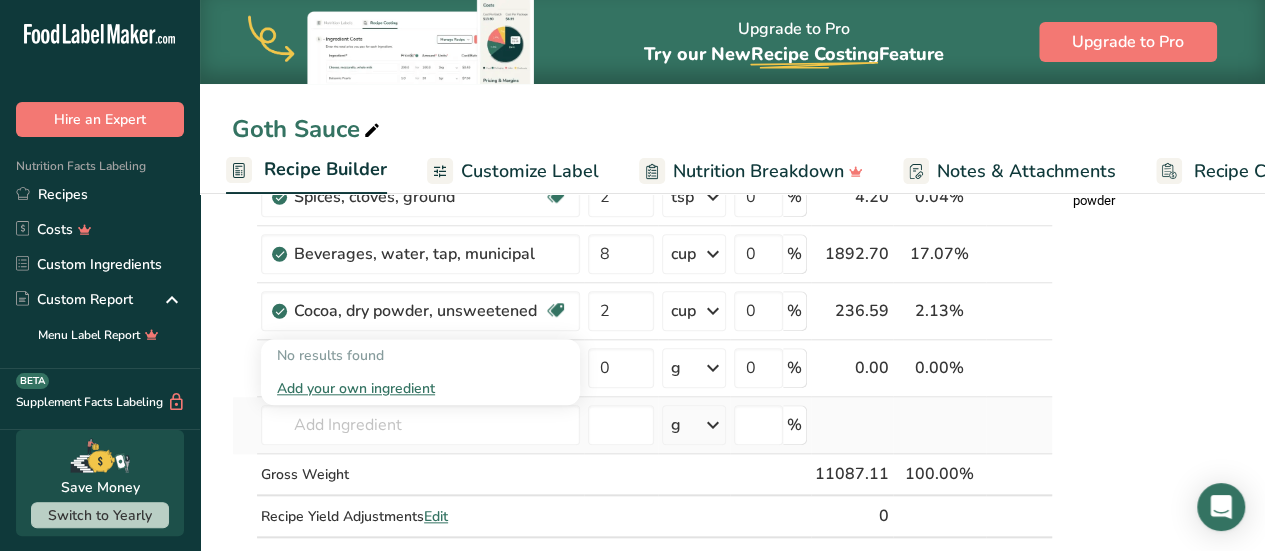 click on "Add your own ingredient" at bounding box center (420, 388) 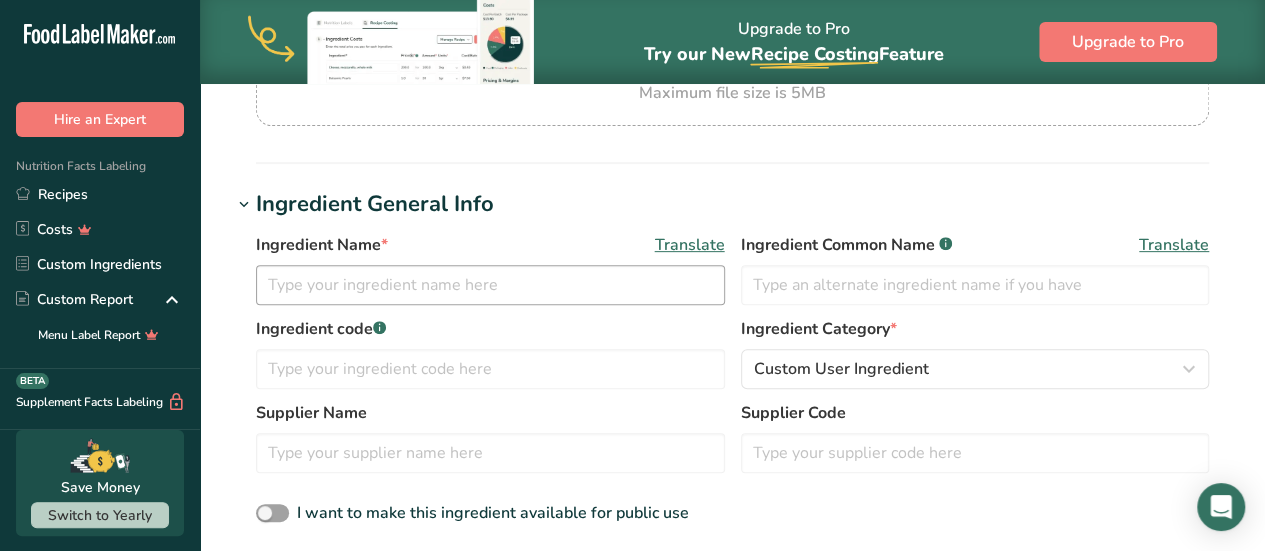 scroll, scrollTop: 300, scrollLeft: 0, axis: vertical 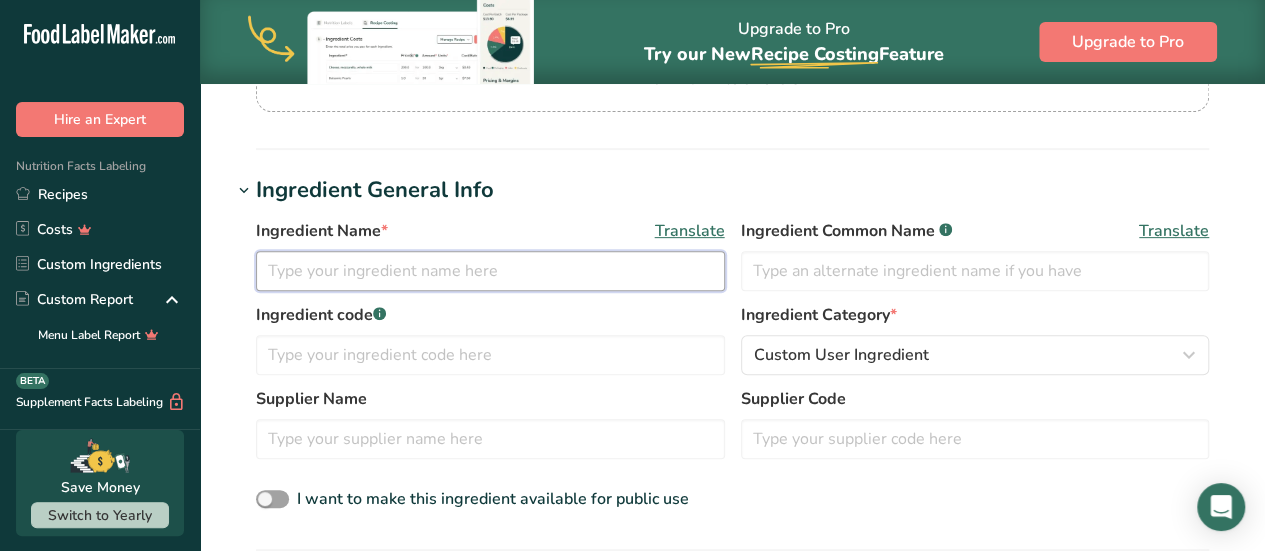 click at bounding box center (490, 271) 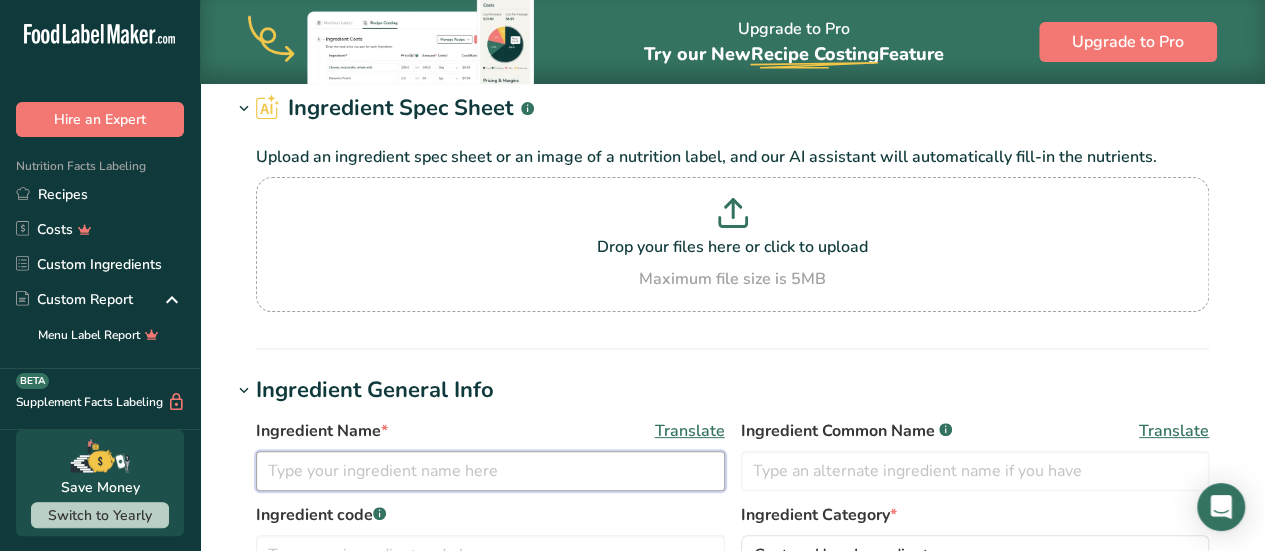 scroll, scrollTop: 0, scrollLeft: 0, axis: both 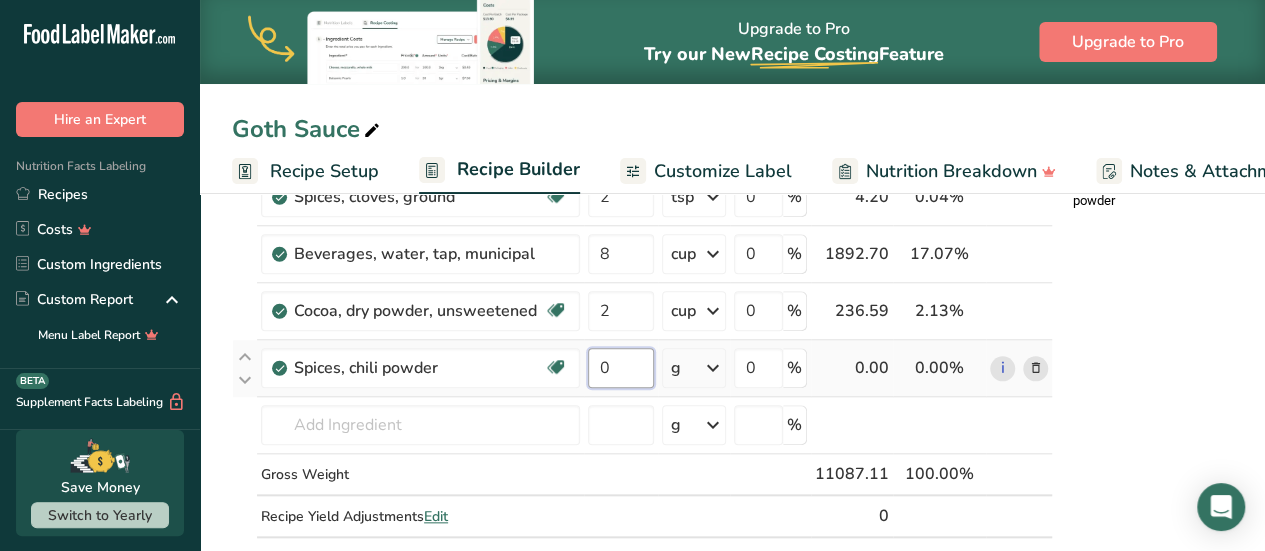click on "0" at bounding box center (621, 368) 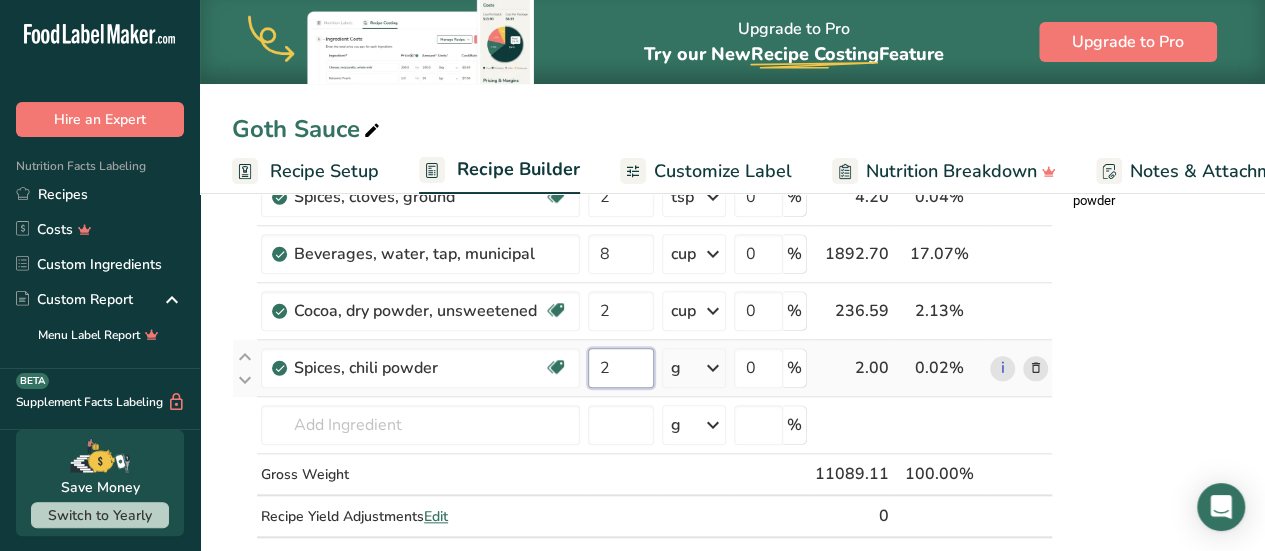type on "2" 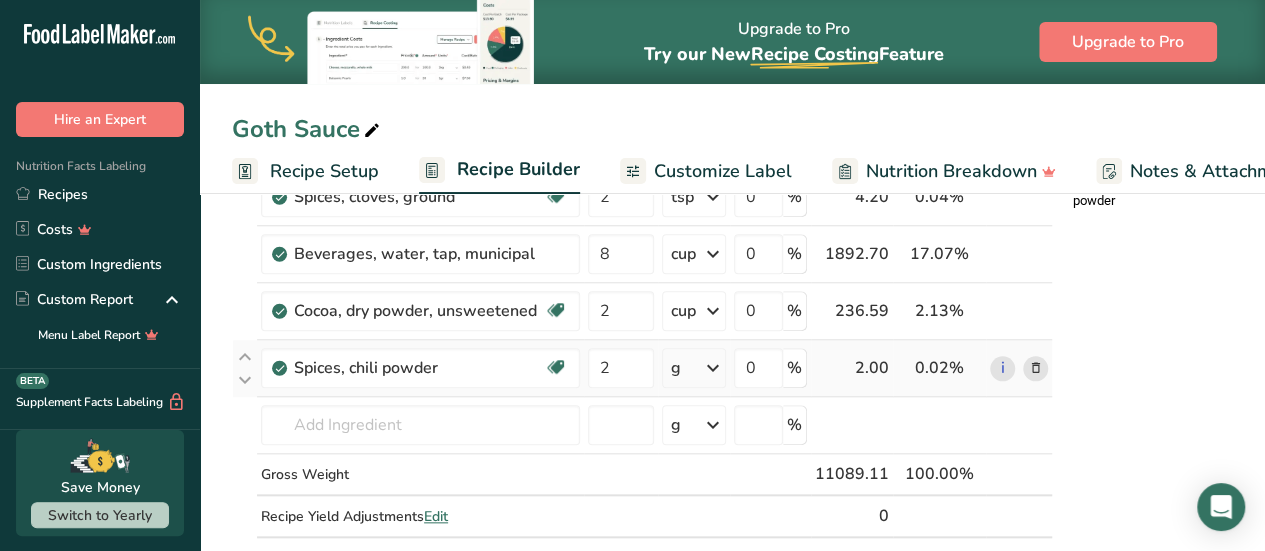click on "Ingredient *
Amount *
Unit *
Waste *   .a-a{fill:#347362;}.b-a{fill:#fff;}          Grams
Percentage
Onions, raw
Source of Antioxidants
[MEDICAL_DATA] Effect
Dairy free
Gluten free
Vegan
Vegetarian
Soy free
3
lb
Portions
1 cup, sliced
1 tbsp chopped
1 large
See more
Weight Units
g
kg
mg
See more
Volume Units
l
Volume units require a density conversion. If you know your ingredient's density enter it below. Otherwise, click on "RIA" our AI Regulatory bot - she will be able to help you
lb/ft3
g/cm3" at bounding box center [642, 39] 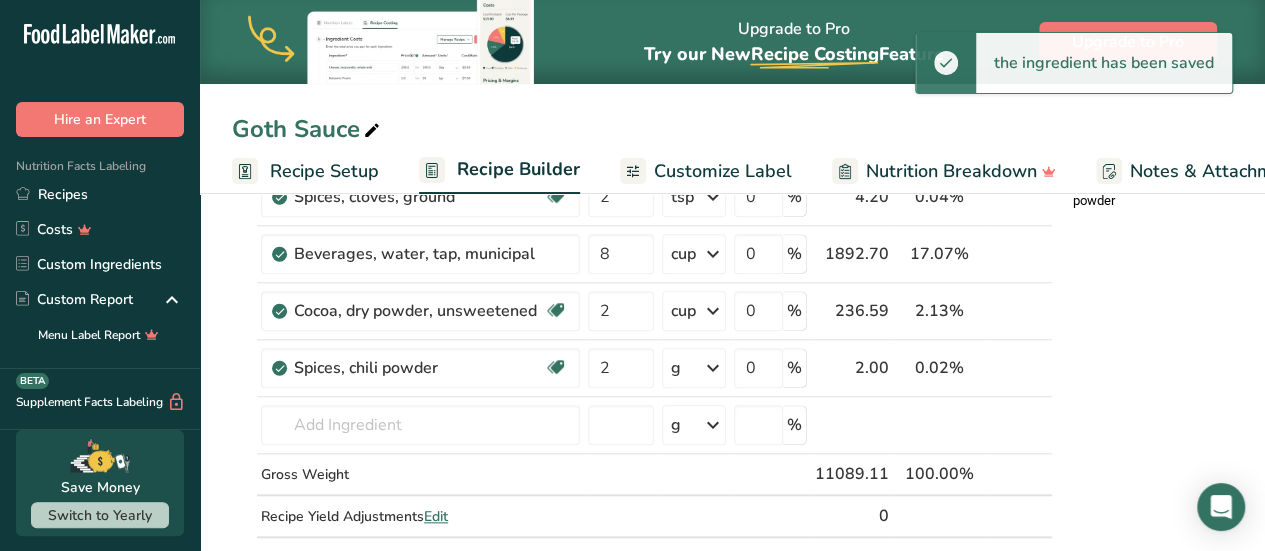 click at bounding box center (713, 368) 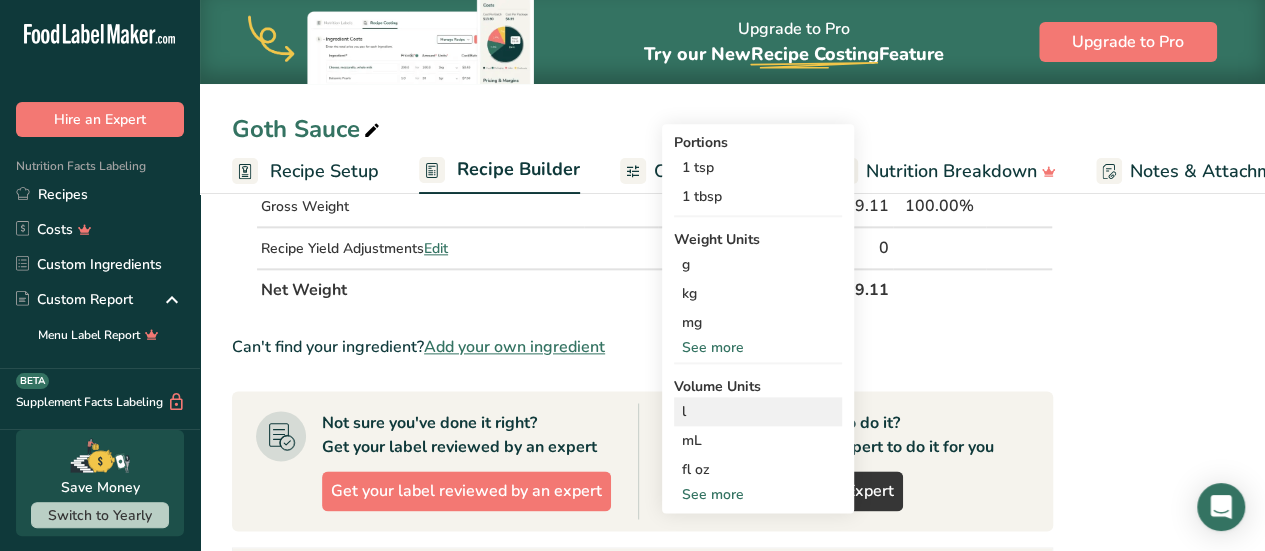 scroll, scrollTop: 1100, scrollLeft: 0, axis: vertical 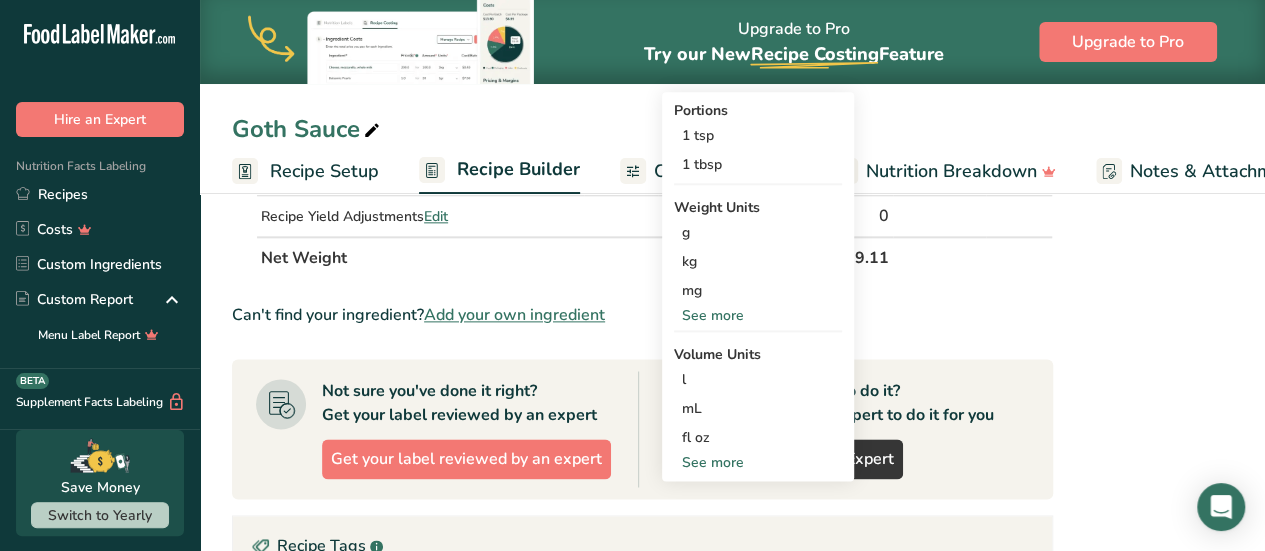click on "See more" at bounding box center (758, 462) 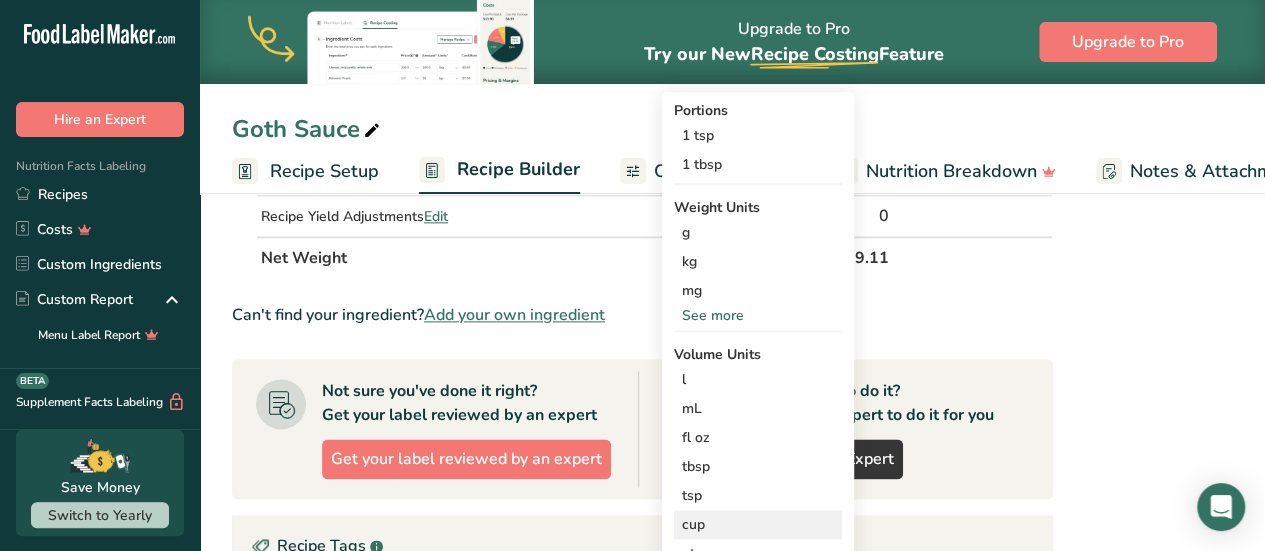 click on "cup" at bounding box center [758, 524] 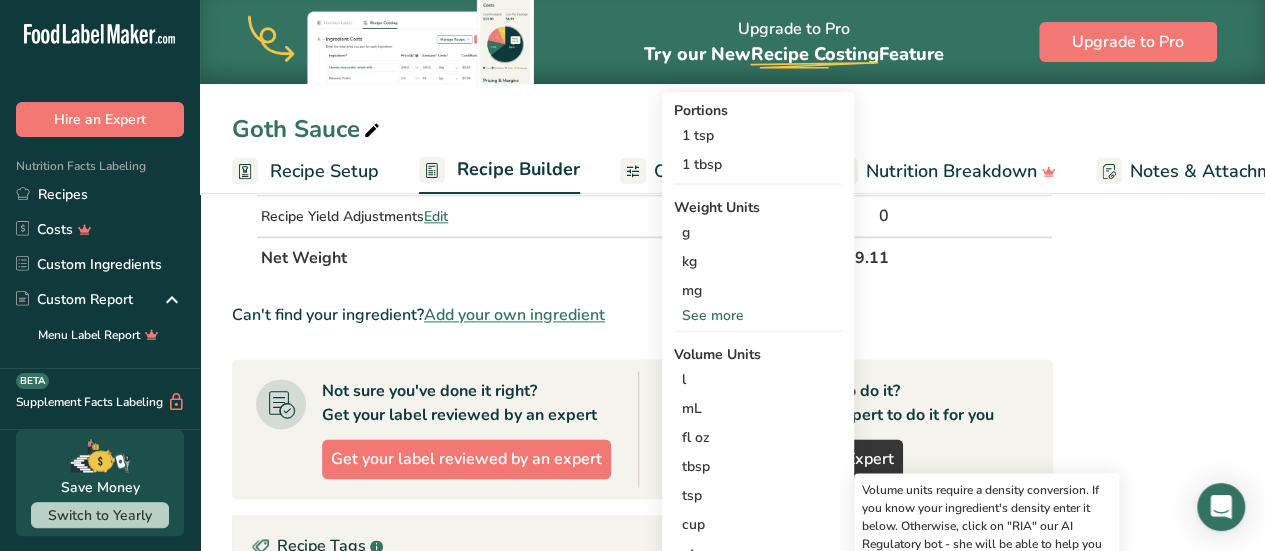 click on "Net Weight" at bounding box center [534, 257] 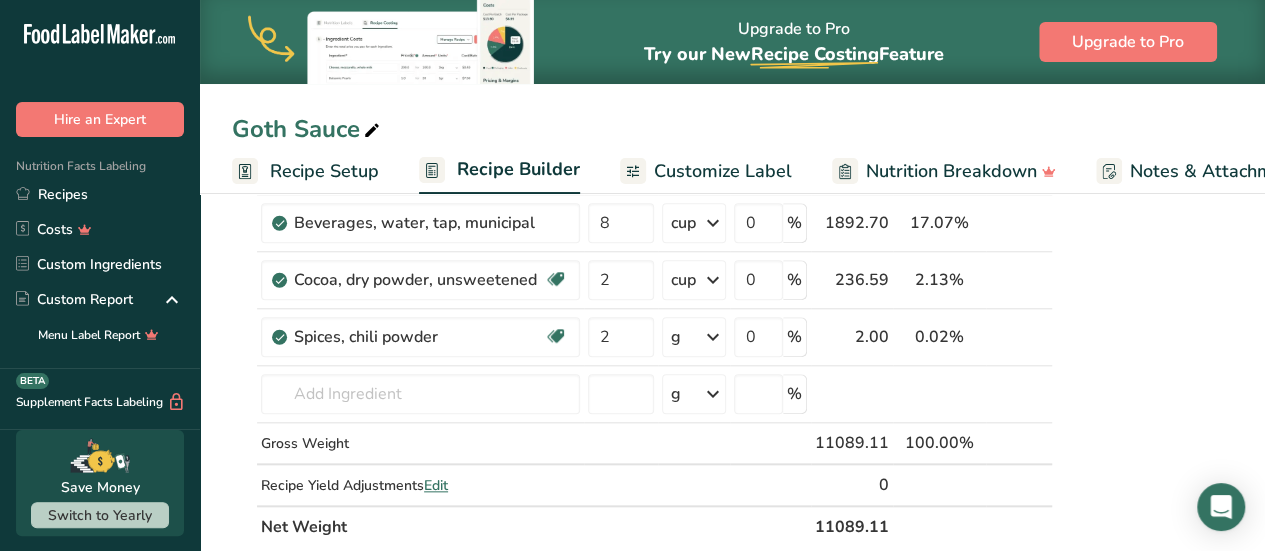 scroll, scrollTop: 800, scrollLeft: 0, axis: vertical 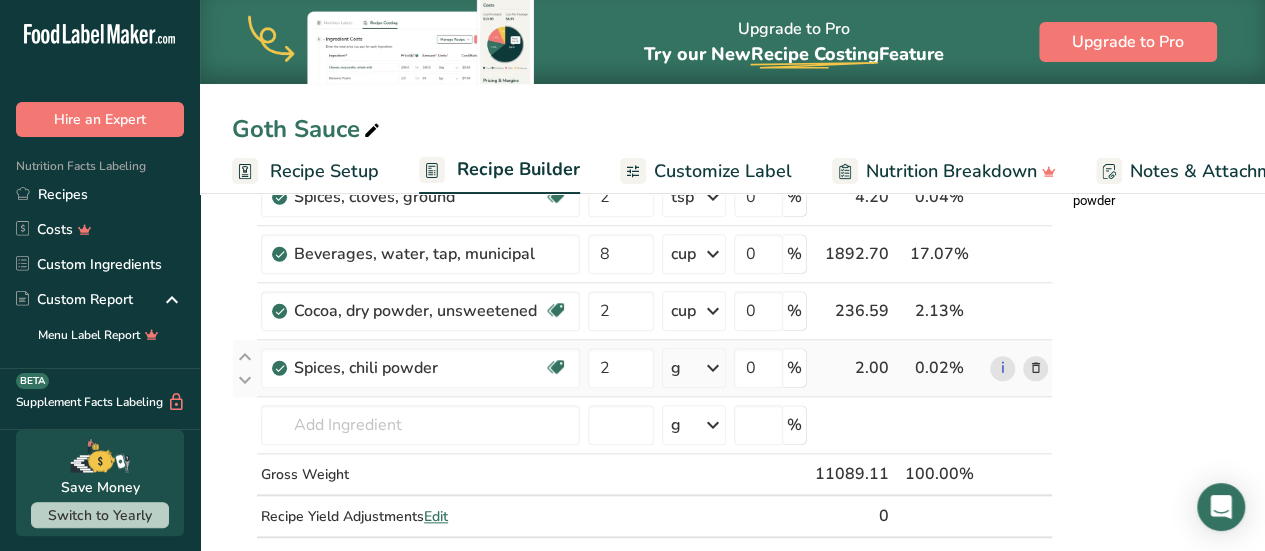 click at bounding box center [713, 368] 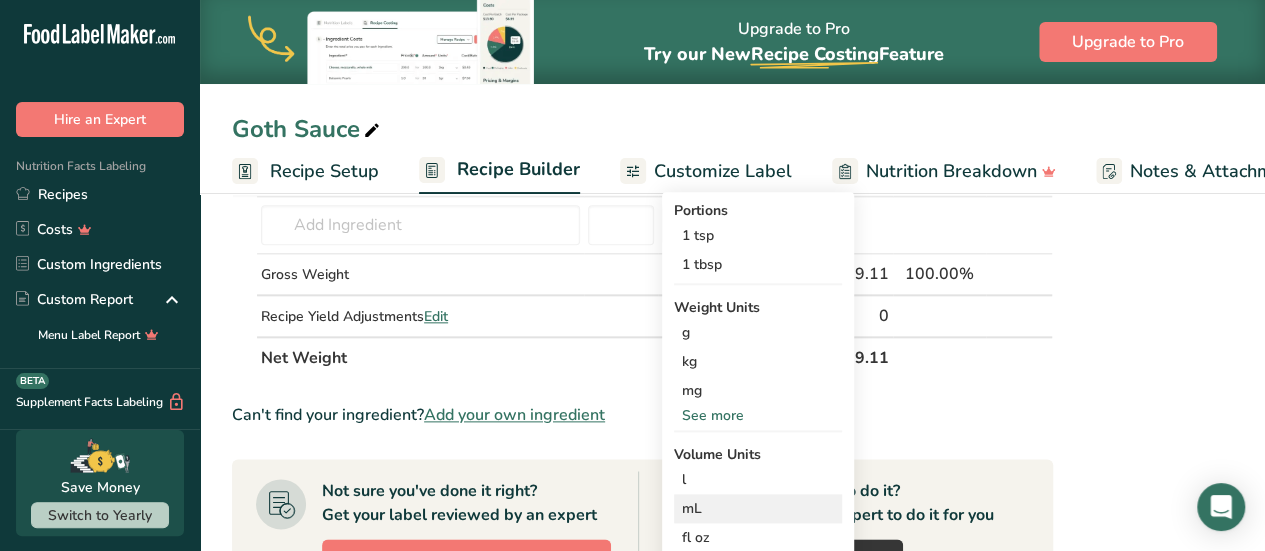scroll, scrollTop: 1100, scrollLeft: 0, axis: vertical 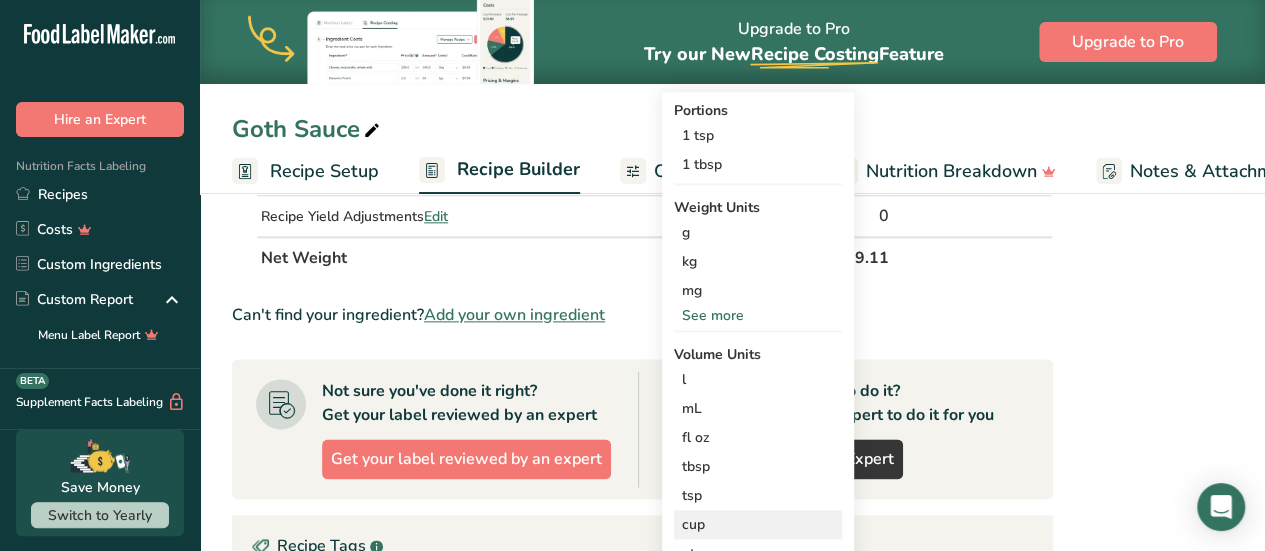 click on "cup" at bounding box center [758, 524] 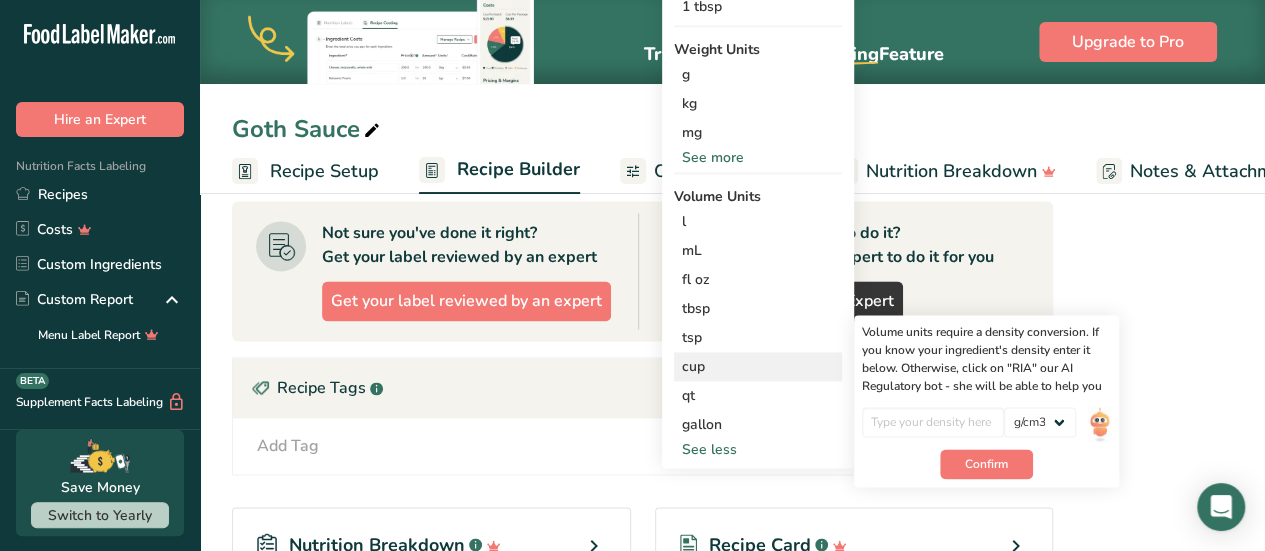 scroll, scrollTop: 1300, scrollLeft: 0, axis: vertical 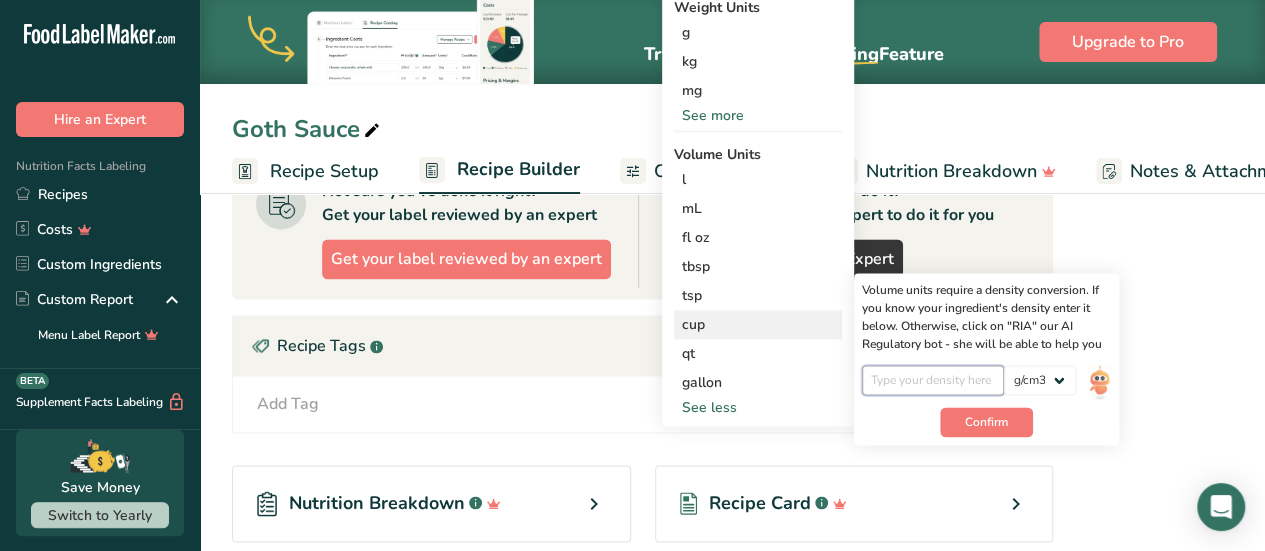 click at bounding box center (933, 380) 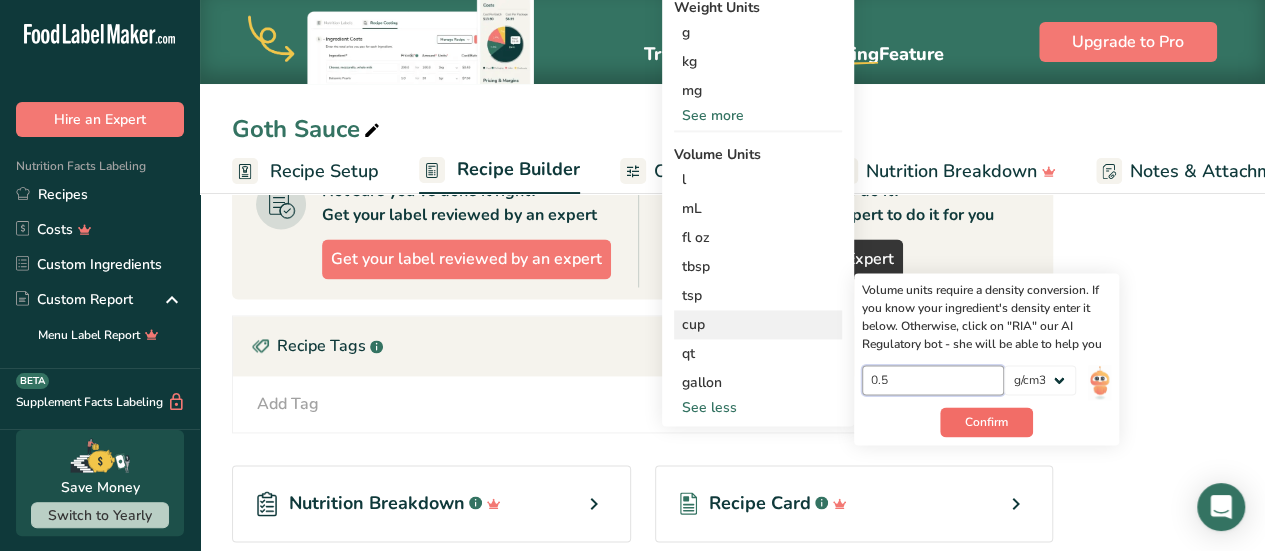 type on "0.5" 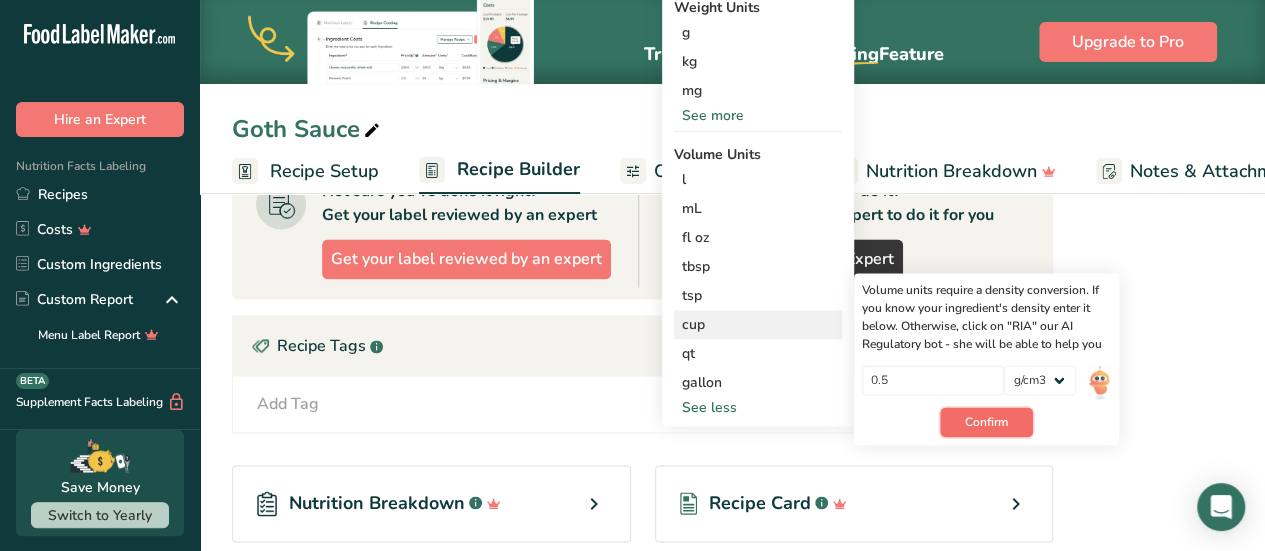 click on "Confirm" at bounding box center (986, 422) 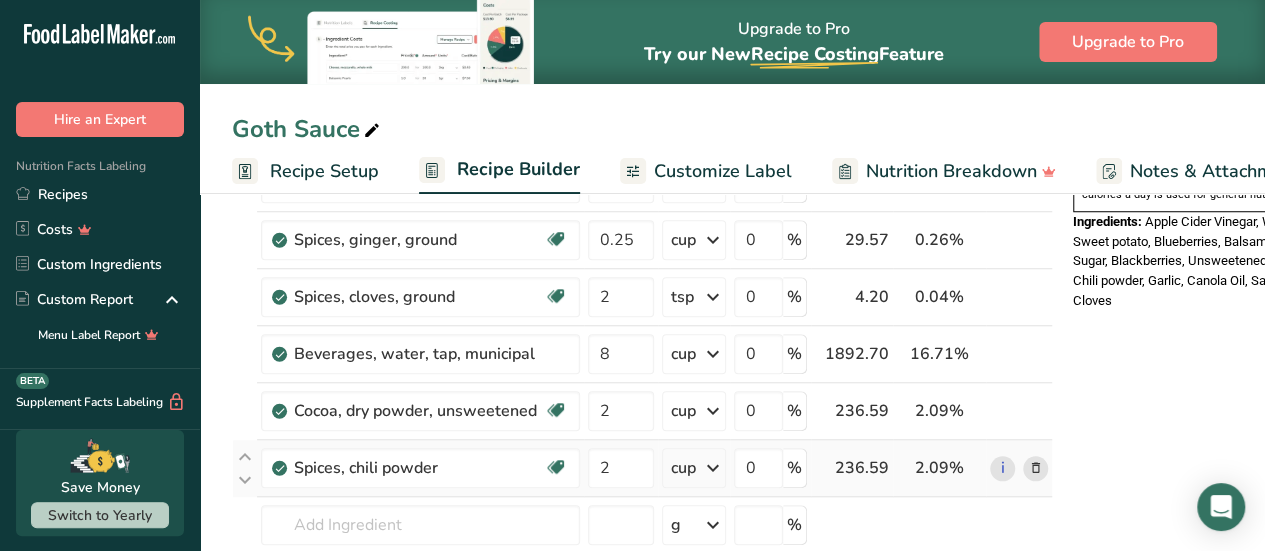 scroll, scrollTop: 800, scrollLeft: 0, axis: vertical 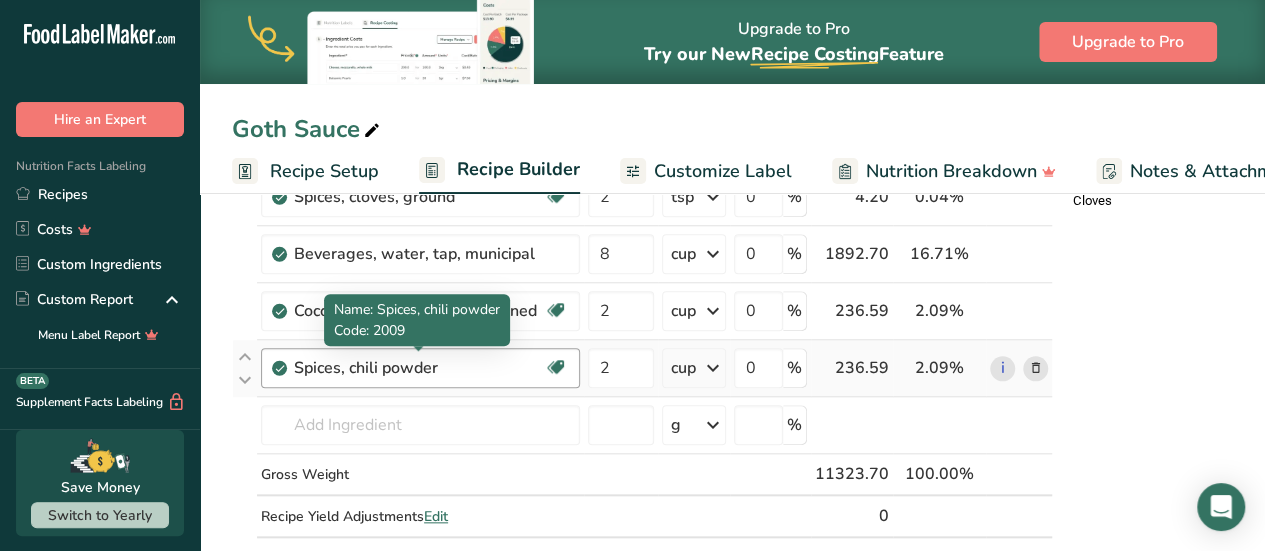 click on "Spices, chili powder" at bounding box center (419, 368) 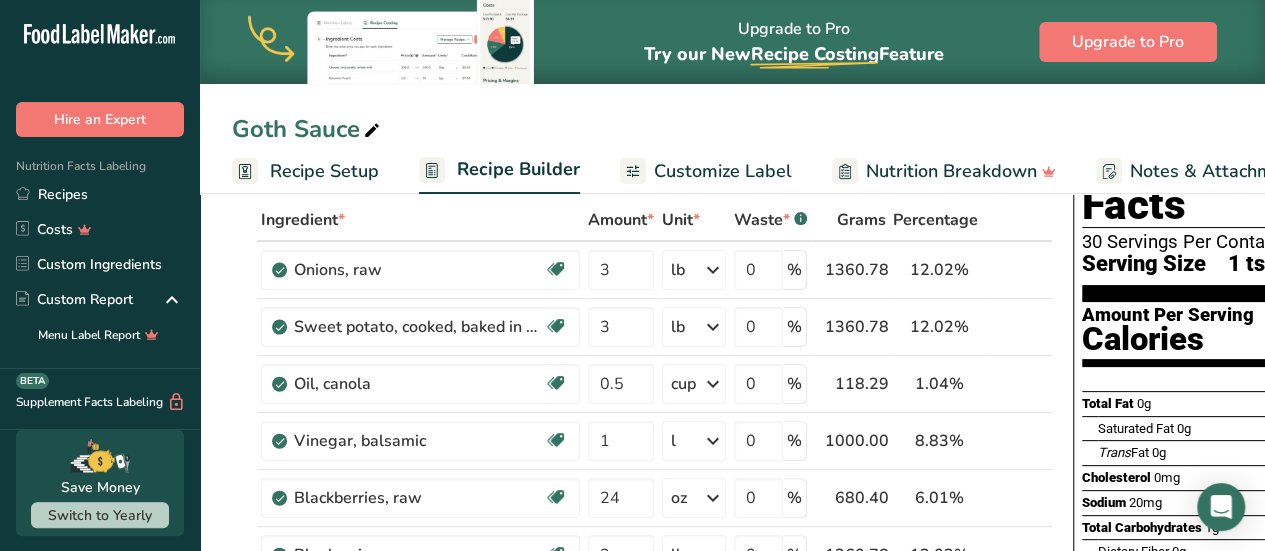 scroll, scrollTop: 0, scrollLeft: 0, axis: both 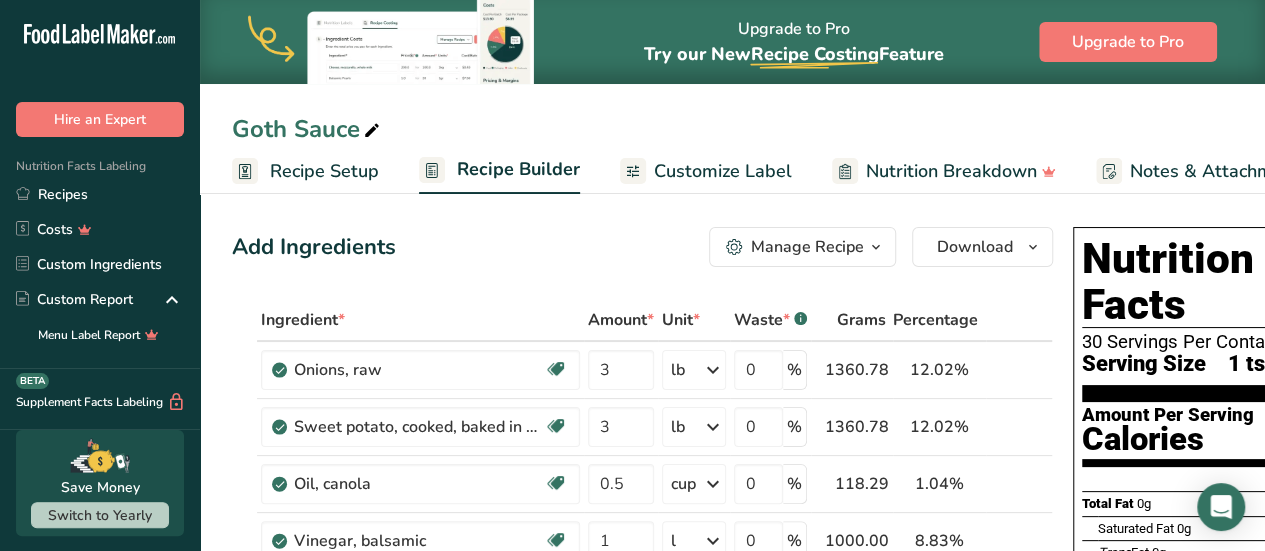 click on "Customize Label" at bounding box center (723, 171) 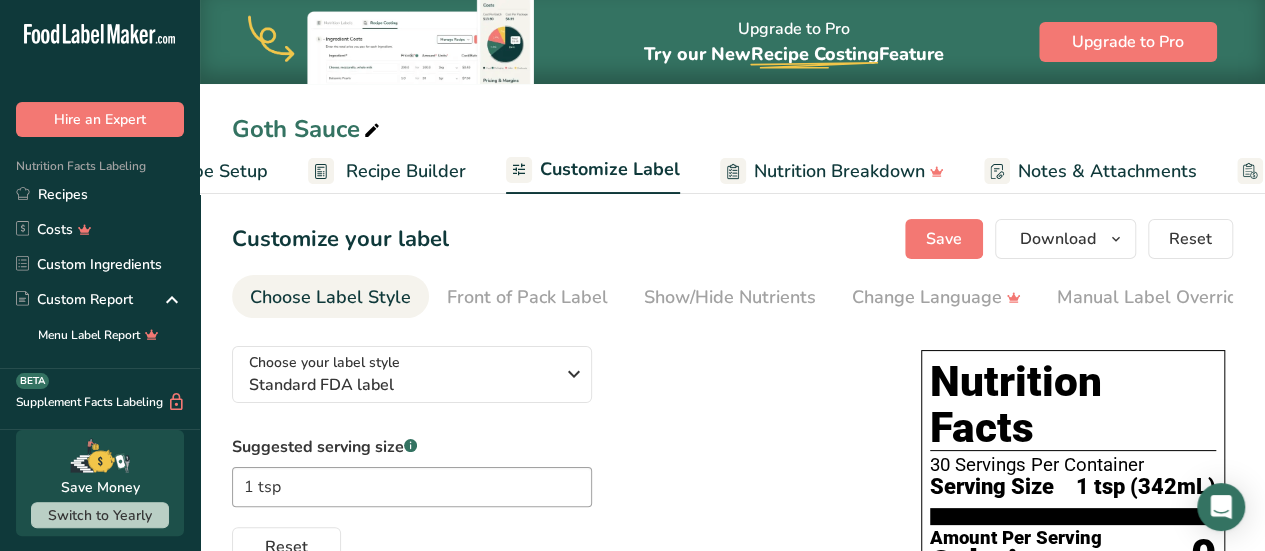 scroll, scrollTop: 0, scrollLeft: 294, axis: horizontal 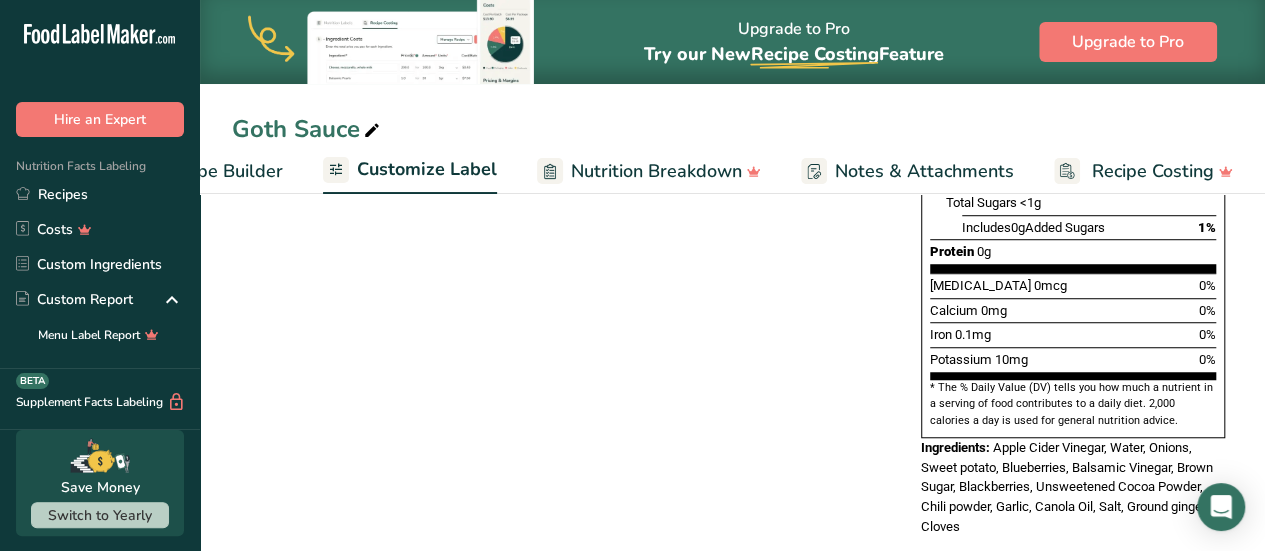 click on "Apple Cider Vinegar, Water, Onions, Sweet potato, Blueberries, Balsamic Vinegar, Brown Sugar, Blackberries, Unsweetened Cocoa Powder, Chili powder, Garlic, Canola Oil, Salt, Ground ginger, Cloves" at bounding box center (1067, 487) 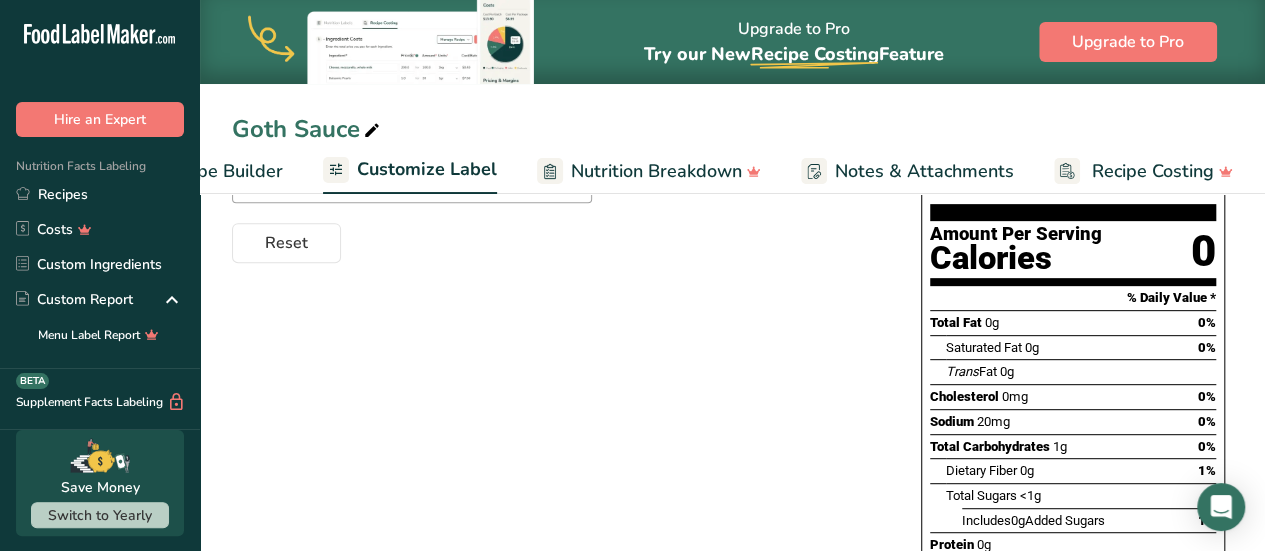 scroll, scrollTop: 197, scrollLeft: 0, axis: vertical 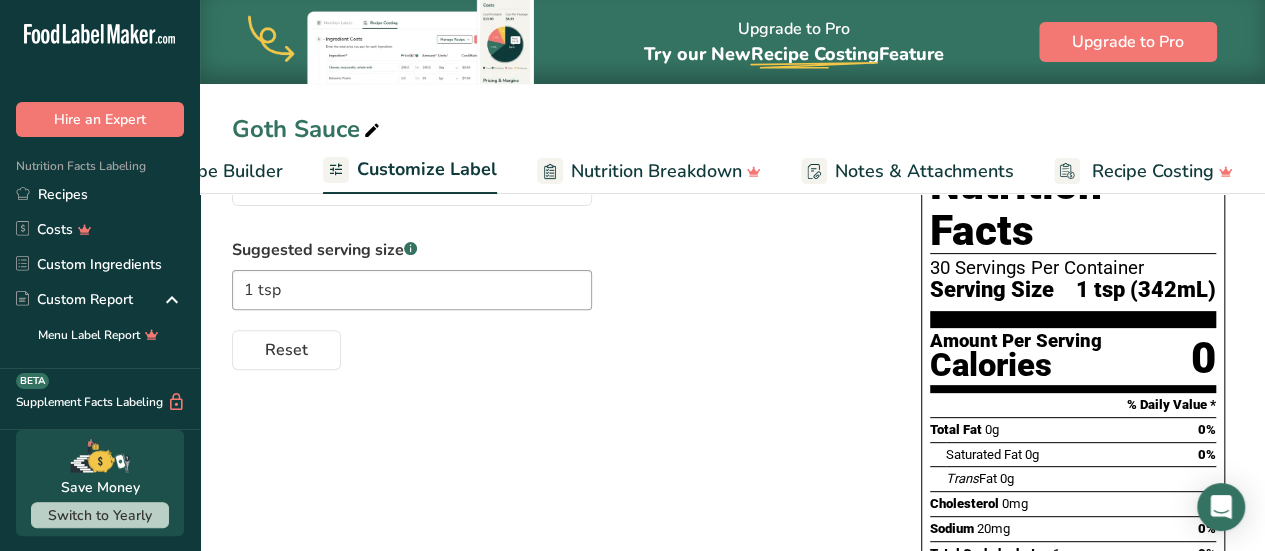 click on "Nutrition Breakdown" at bounding box center [656, 171] 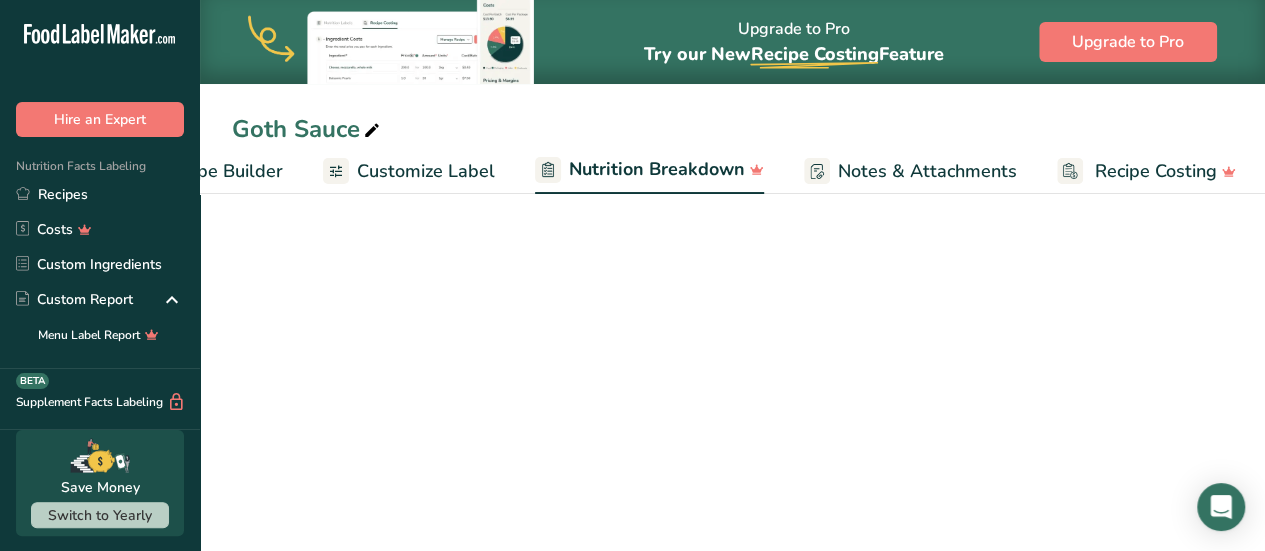 scroll, scrollTop: 0, scrollLeft: 296, axis: horizontal 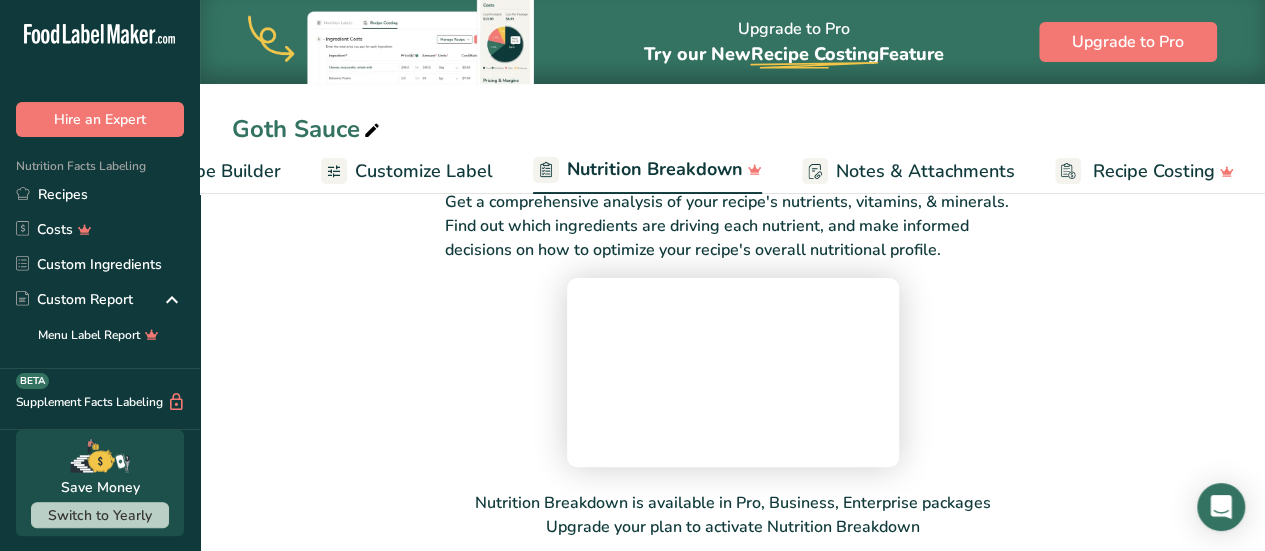 click on "Notes & Attachments" at bounding box center [925, 171] 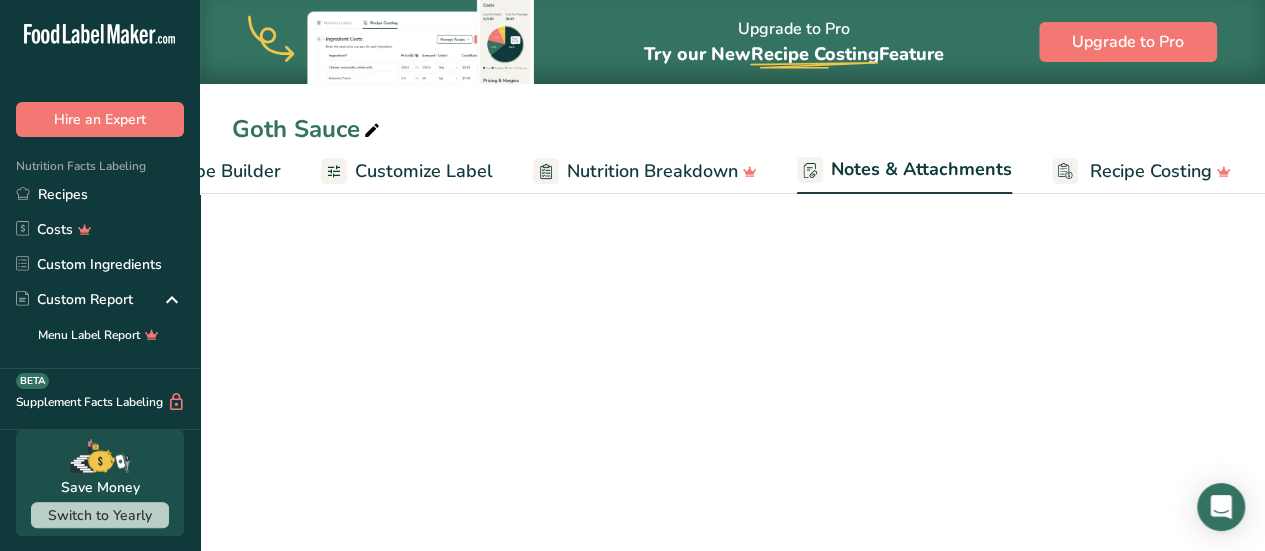 scroll, scrollTop: 0, scrollLeft: 295, axis: horizontal 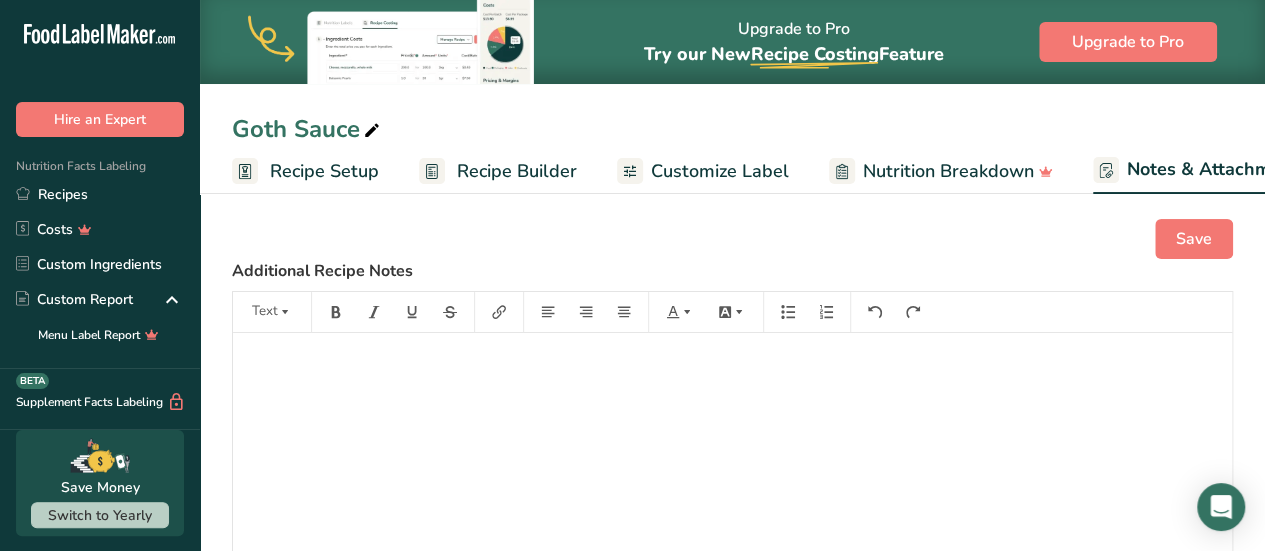 click on "Recipe Setup" at bounding box center (324, 171) 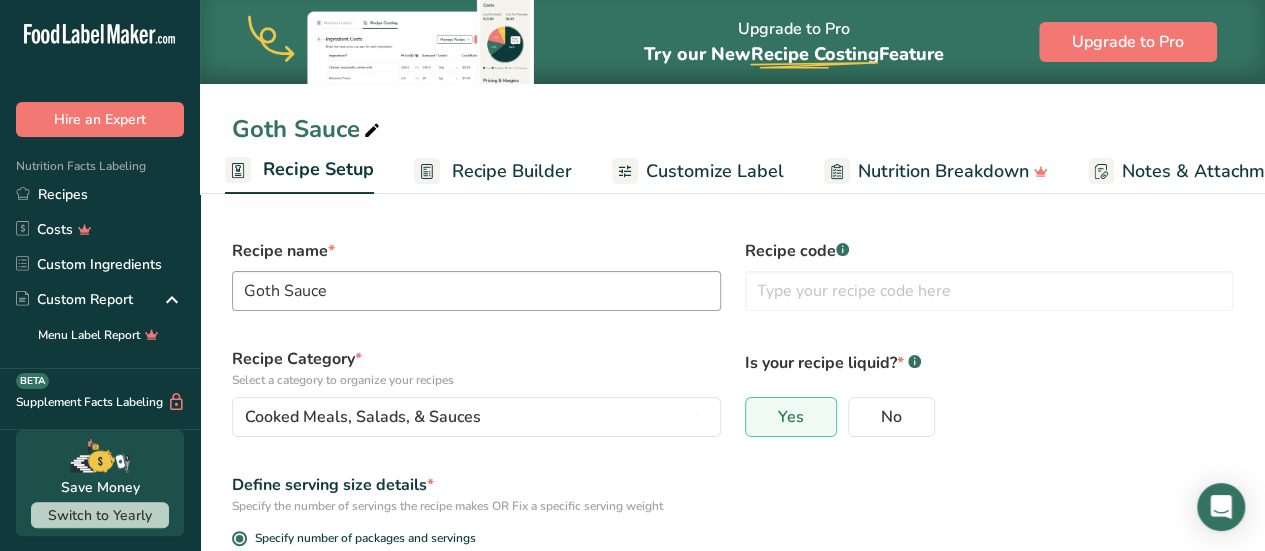 scroll, scrollTop: 0, scrollLeft: 0, axis: both 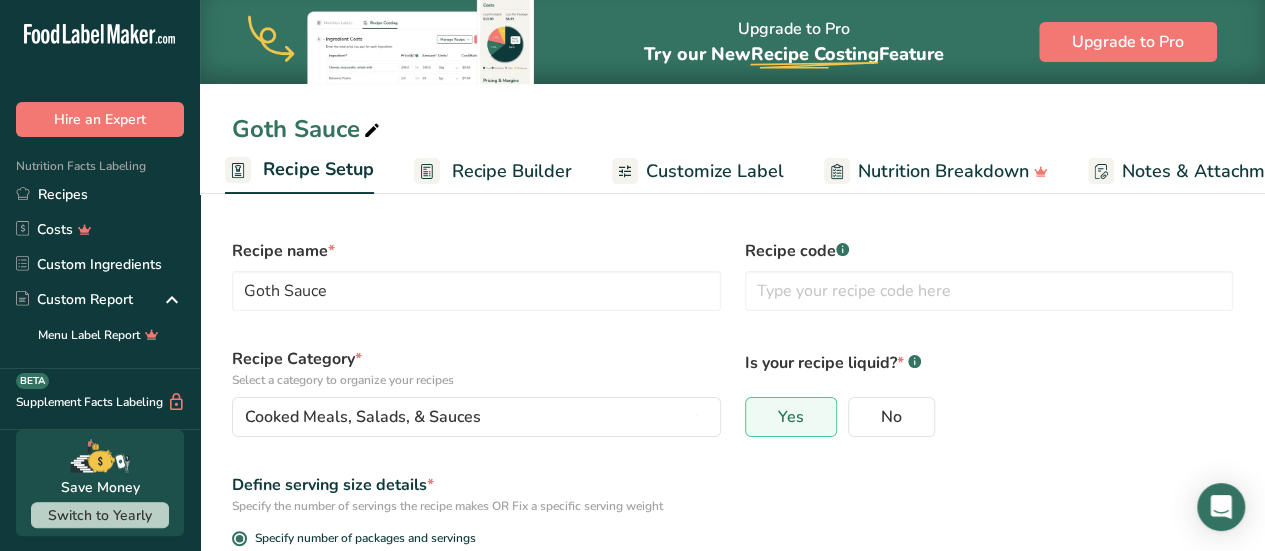click on "Recipe Builder" at bounding box center [512, 171] 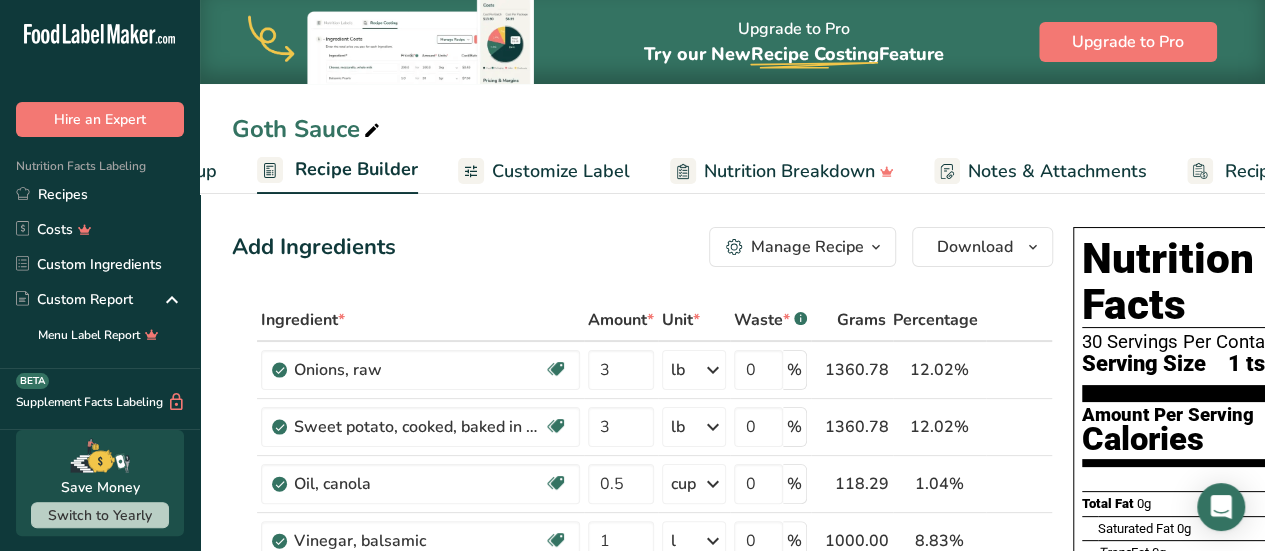 scroll, scrollTop: 0, scrollLeft: 193, axis: horizontal 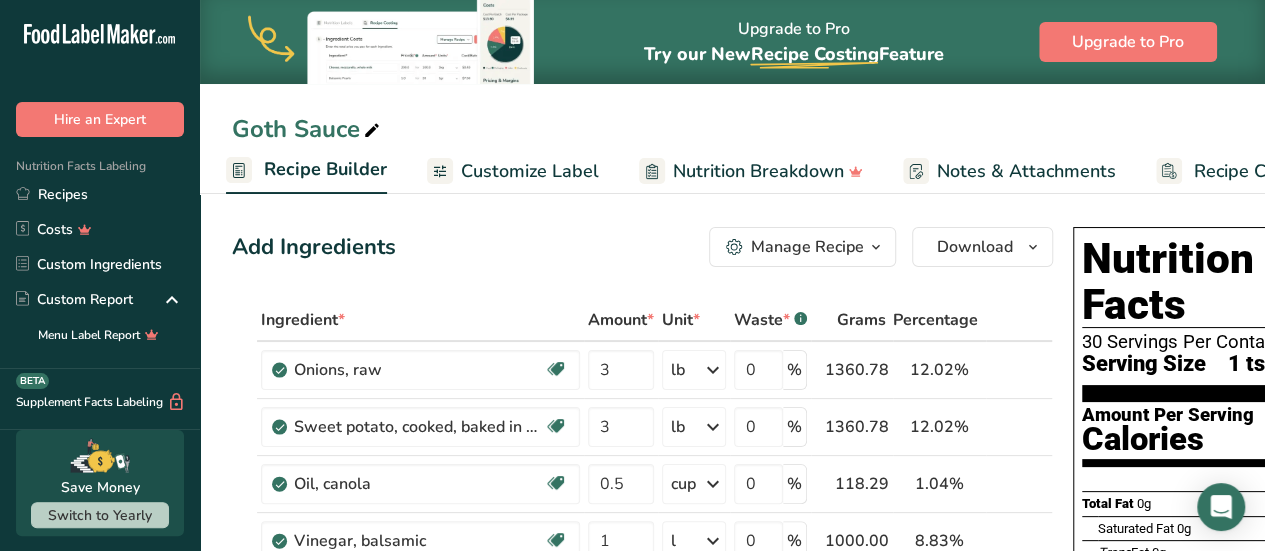 click on "Customize Label" at bounding box center (530, 171) 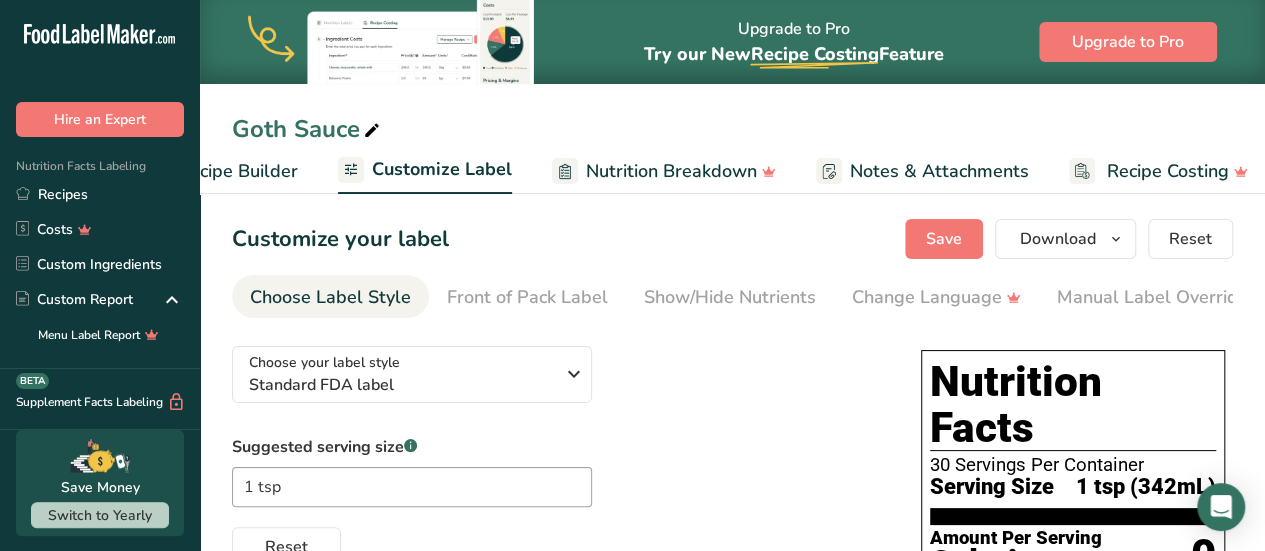 scroll, scrollTop: 0, scrollLeft: 294, axis: horizontal 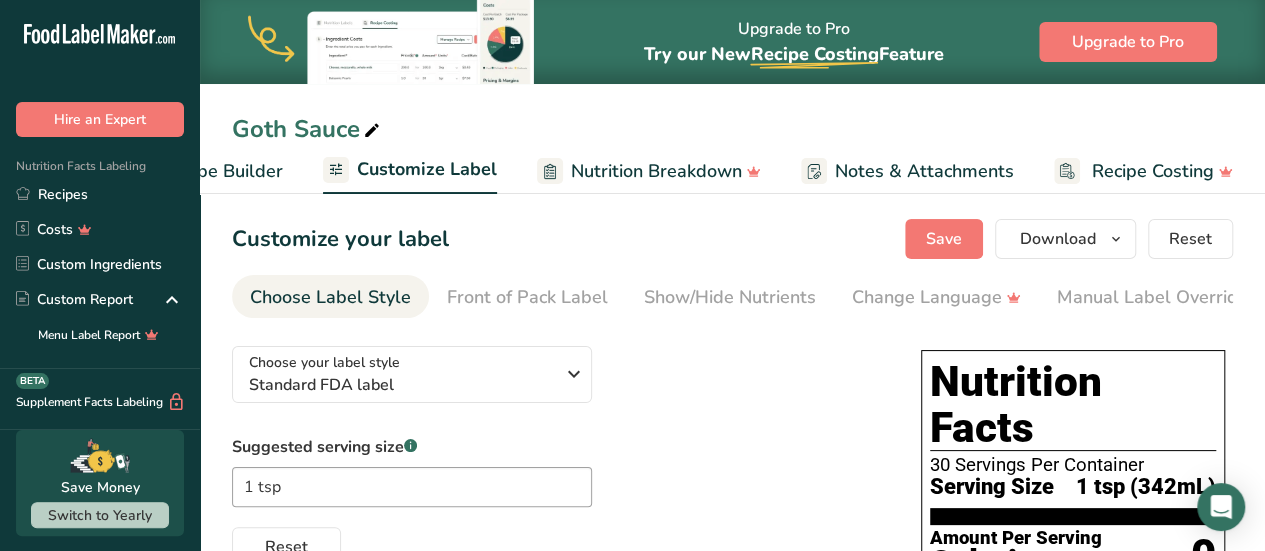 click on "Recipe Builder" at bounding box center [223, 171] 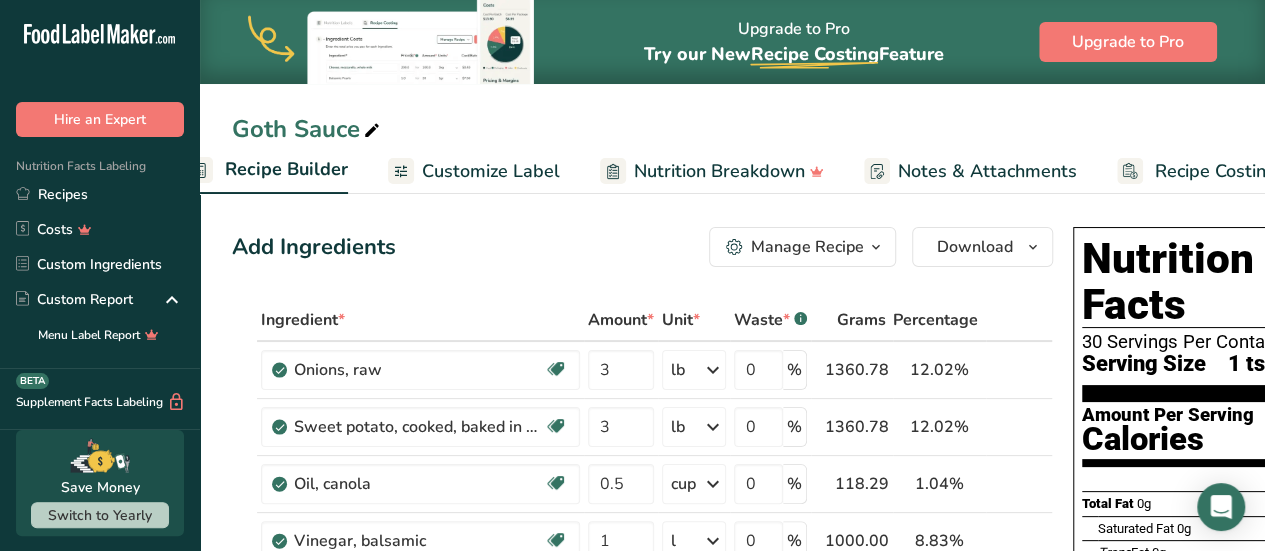 scroll, scrollTop: 0, scrollLeft: 193, axis: horizontal 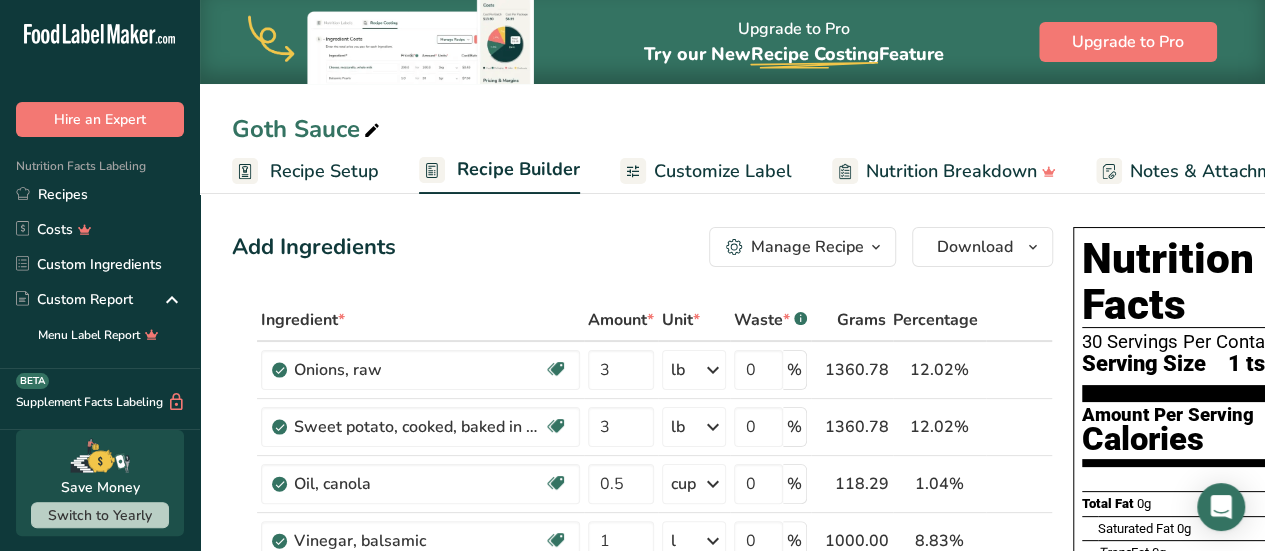 click on "Recipe Setup" at bounding box center [324, 171] 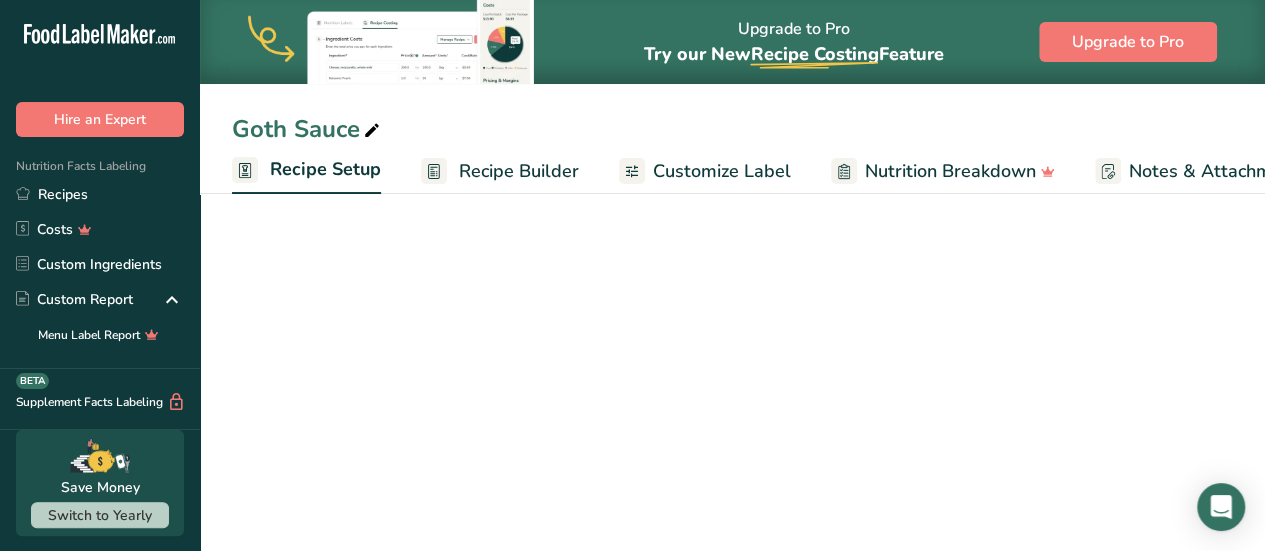 scroll, scrollTop: 0, scrollLeft: 7, axis: horizontal 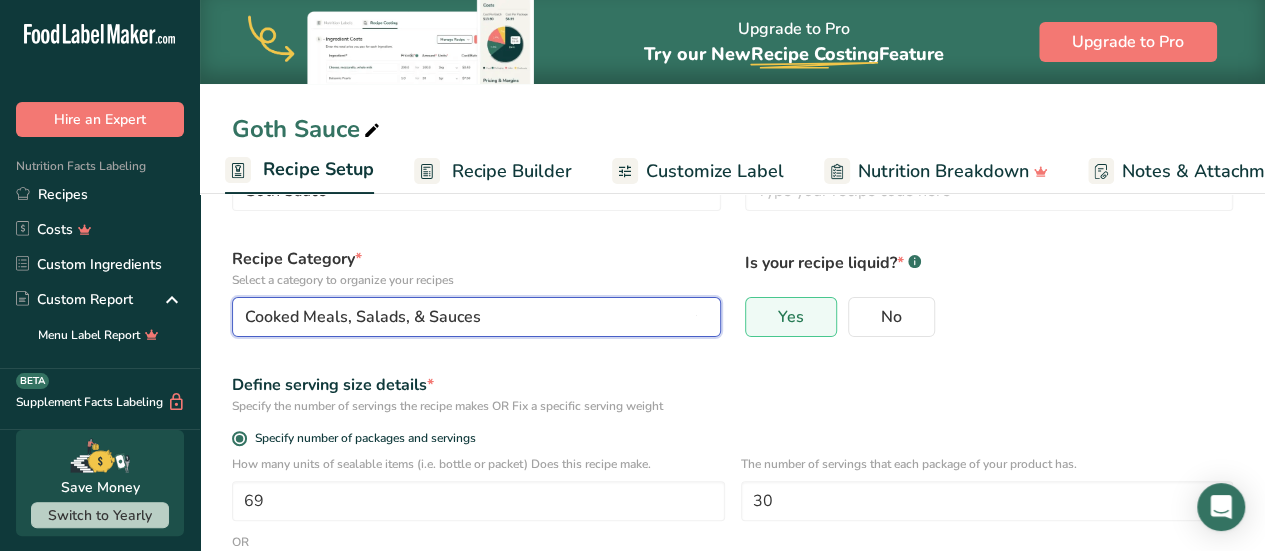 click on "Cooked Meals, Salads, & Sauces" at bounding box center (470, 317) 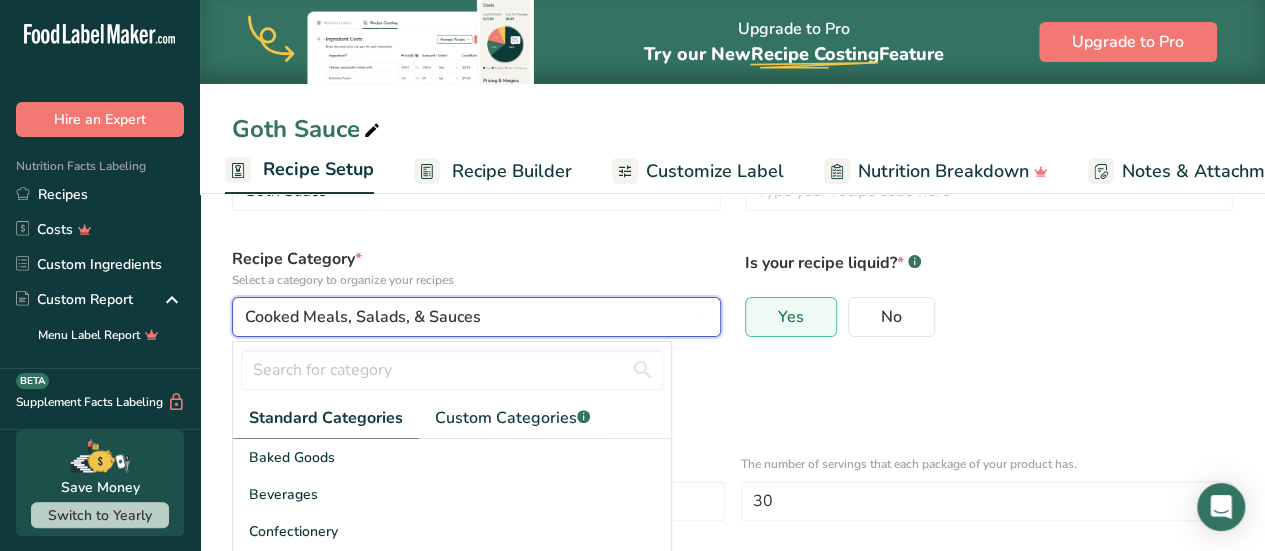 drag, startPoint x: 489, startPoint y: 311, endPoint x: 416, endPoint y: 315, distance: 73.109505 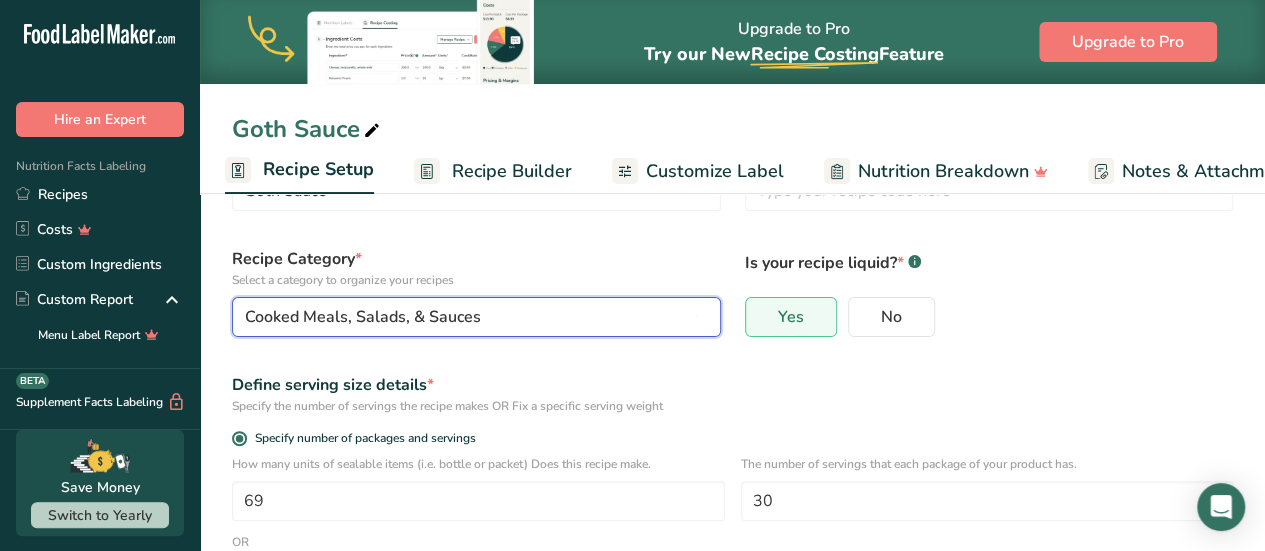 click on "Cooked Meals, Salads, & Sauces" at bounding box center [470, 317] 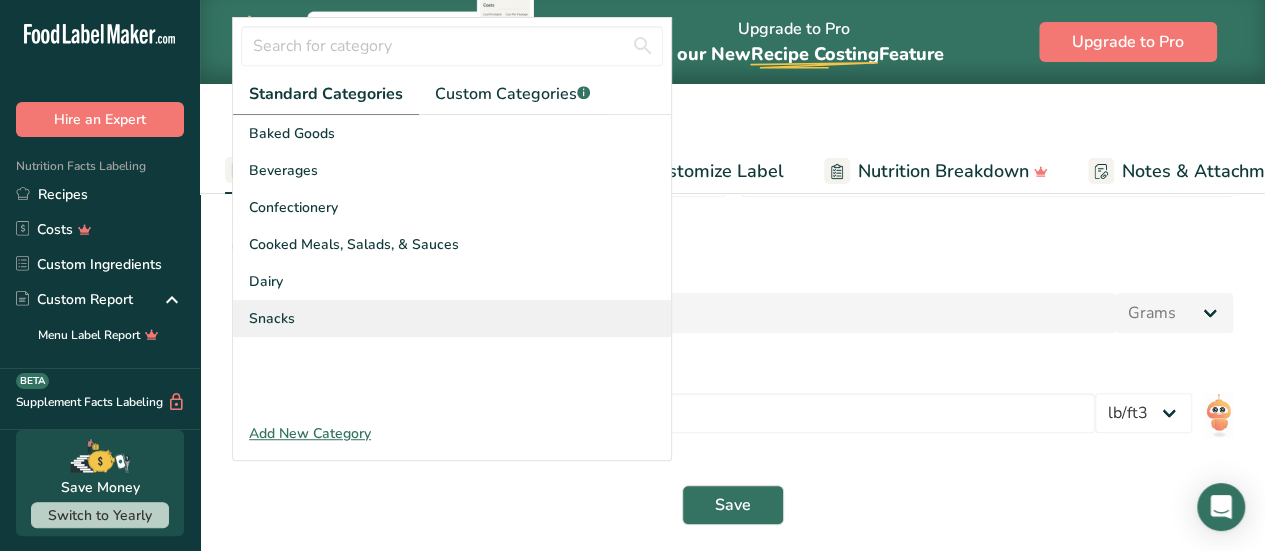 scroll, scrollTop: 430, scrollLeft: 0, axis: vertical 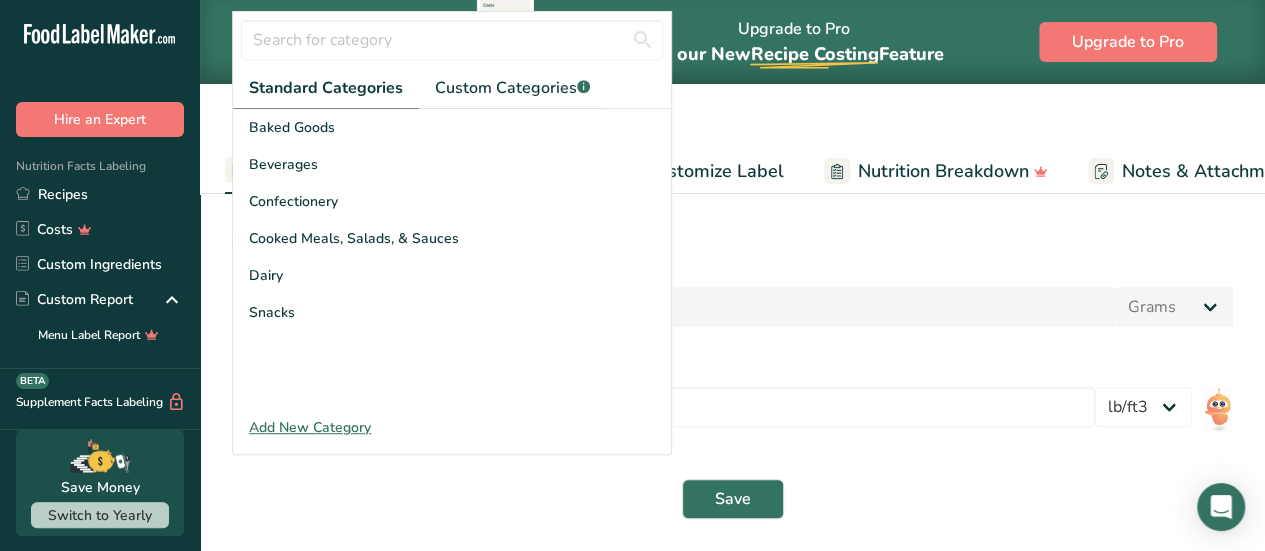 click on "Add New Category" at bounding box center (452, 427) 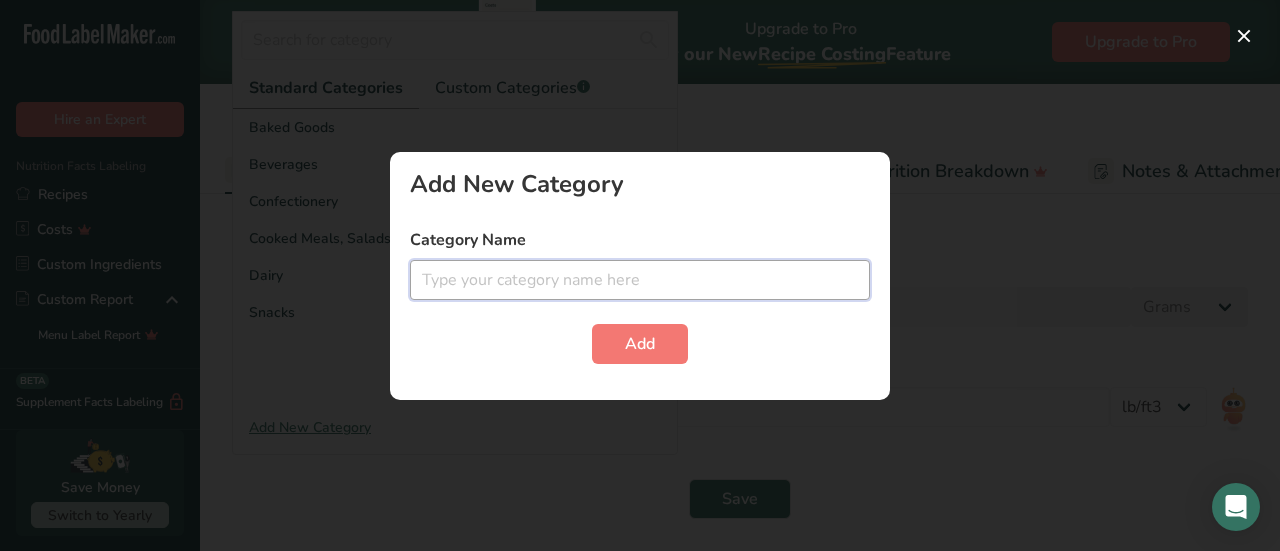 click at bounding box center (640, 280) 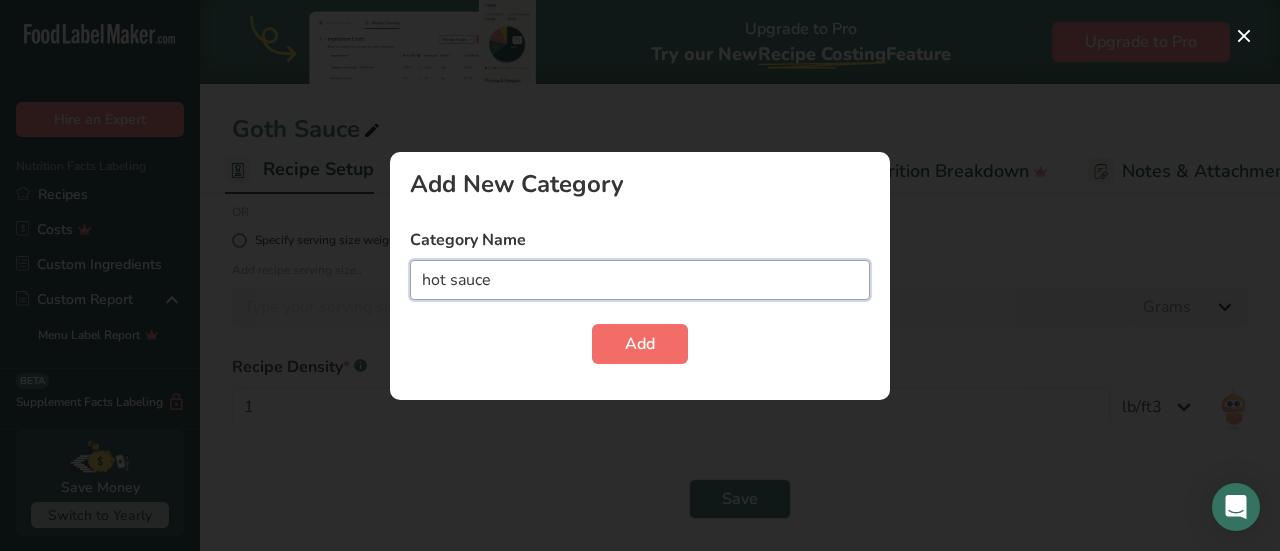 type on "hot sauce" 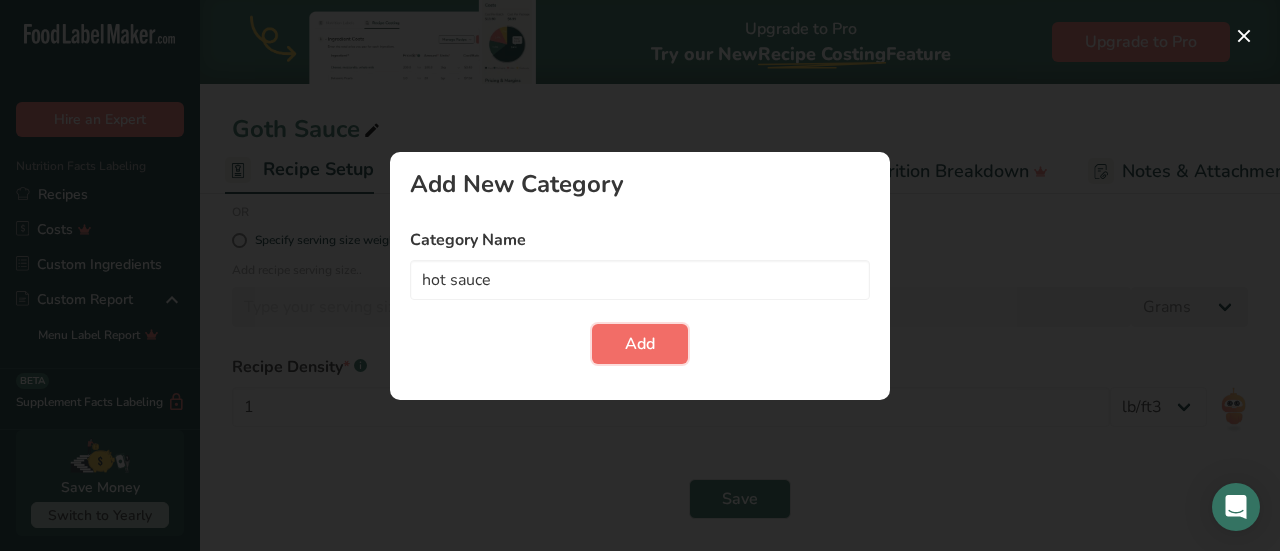click on "Add" at bounding box center (640, 344) 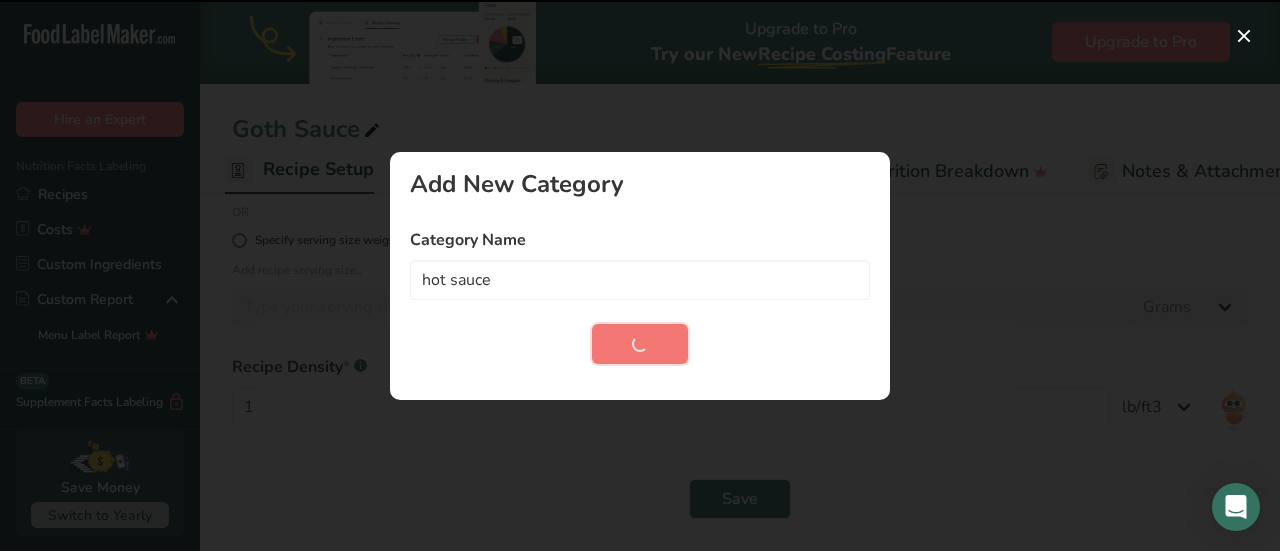 type 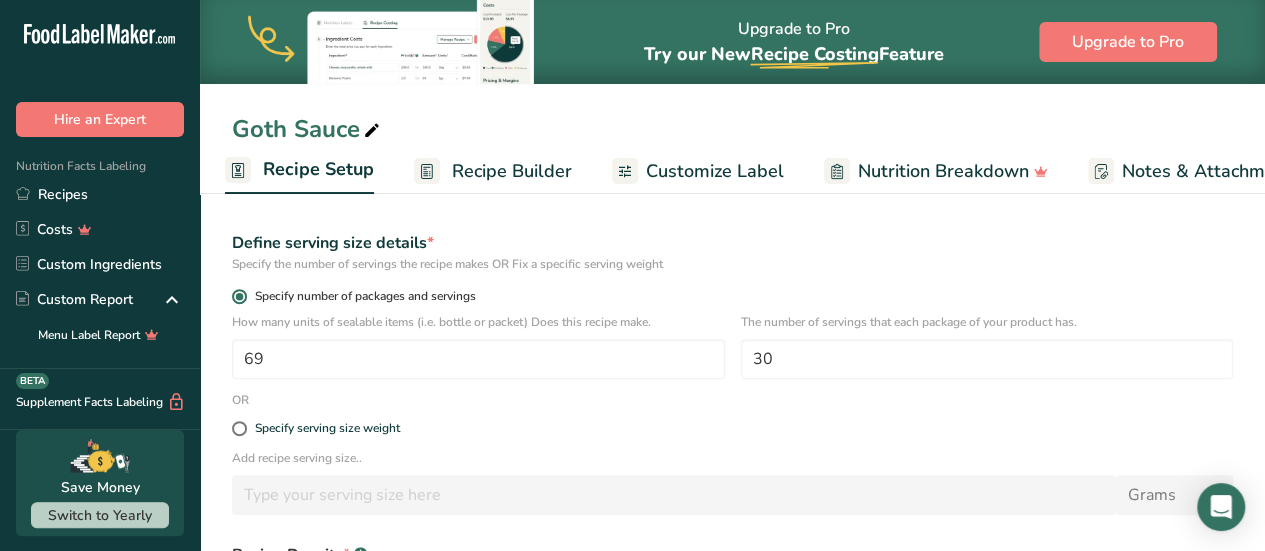 scroll, scrollTop: 200, scrollLeft: 0, axis: vertical 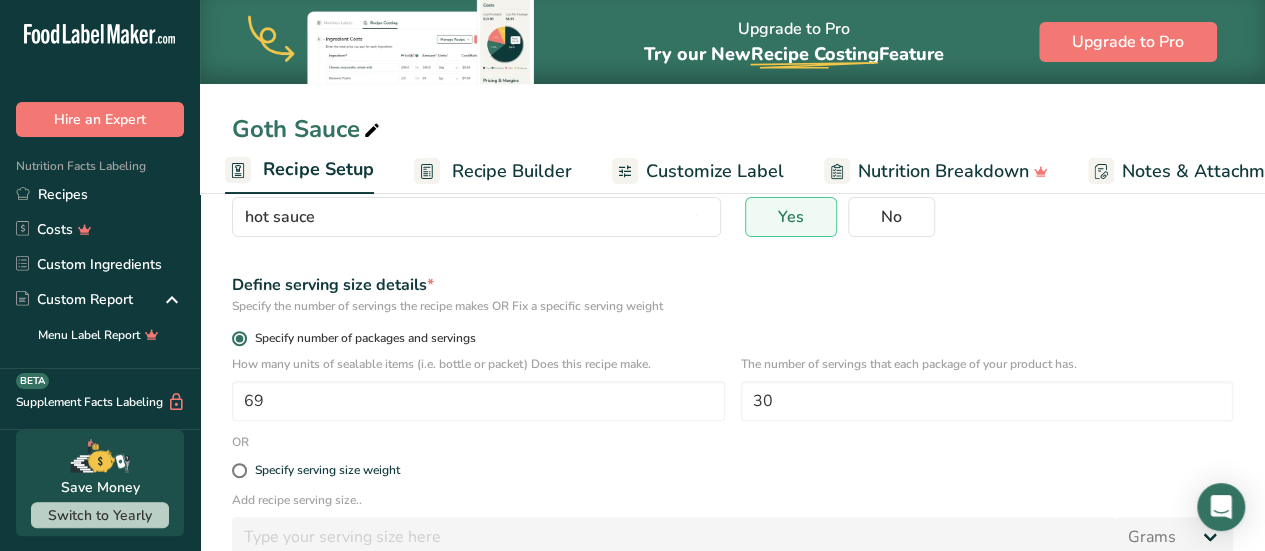 click at bounding box center [239, 338] 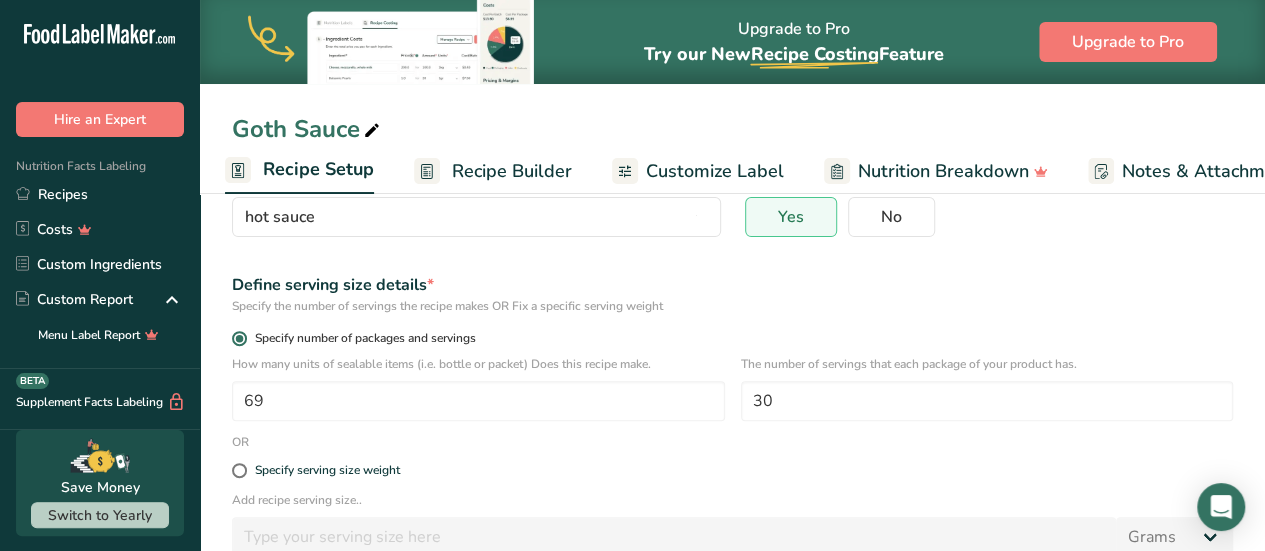 click at bounding box center [239, 338] 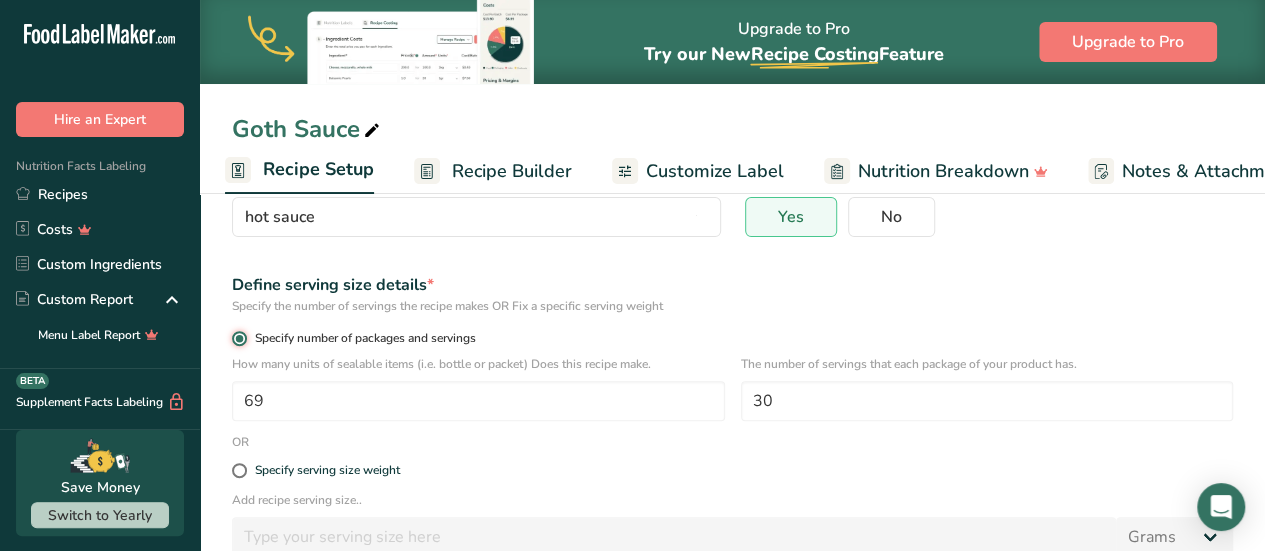 click on "Specify number of packages and servings" at bounding box center [238, 338] 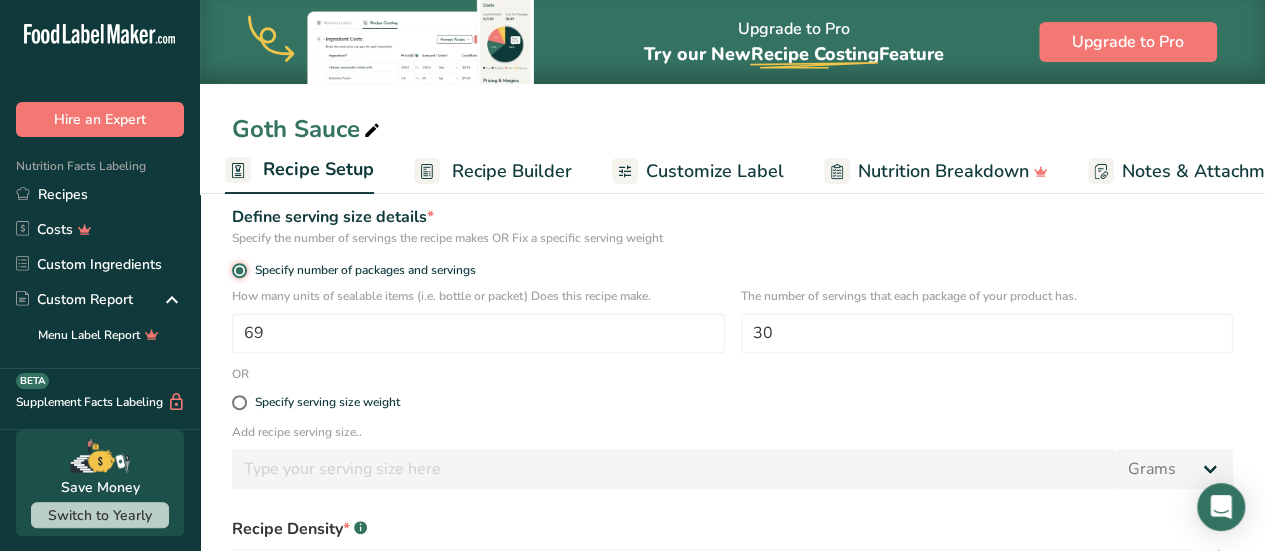 scroll, scrollTop: 300, scrollLeft: 0, axis: vertical 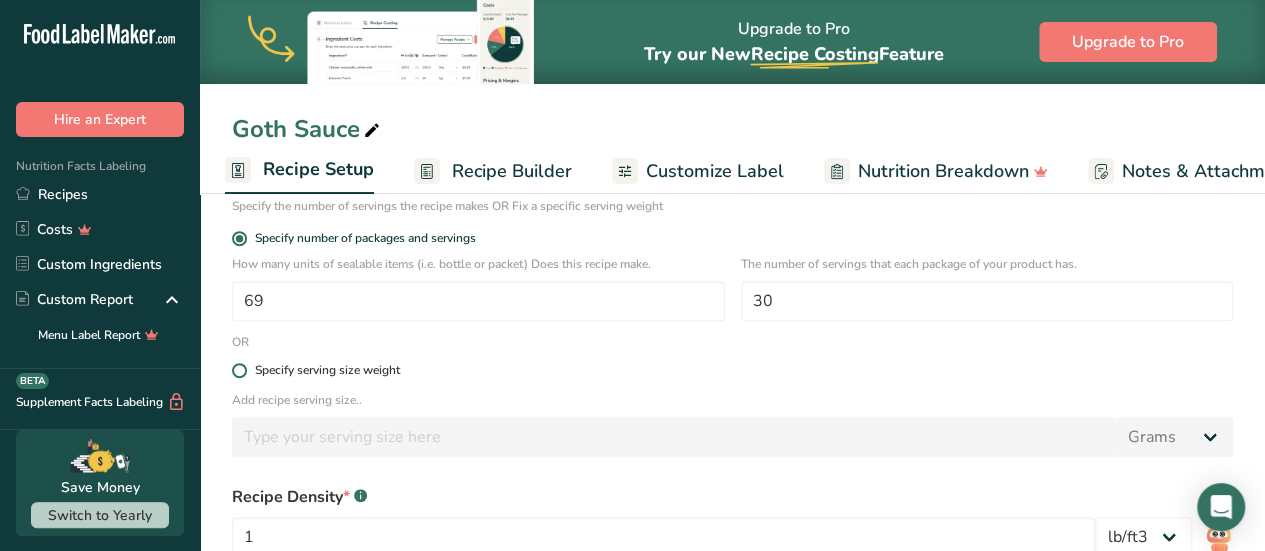 click at bounding box center (239, 370) 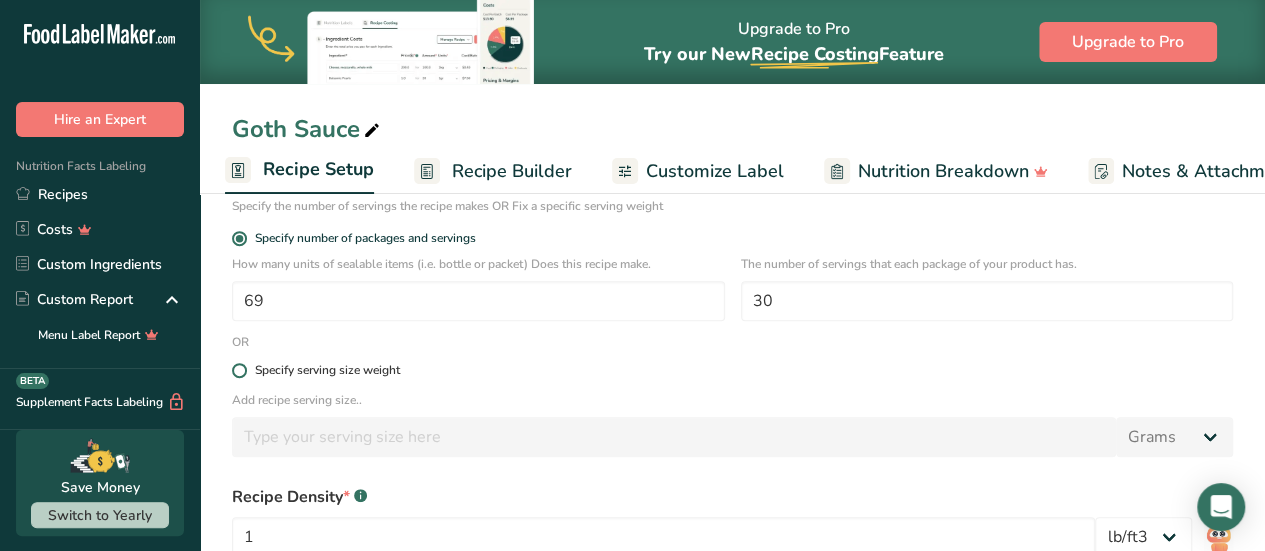 click on "Specify serving size weight" at bounding box center (238, 370) 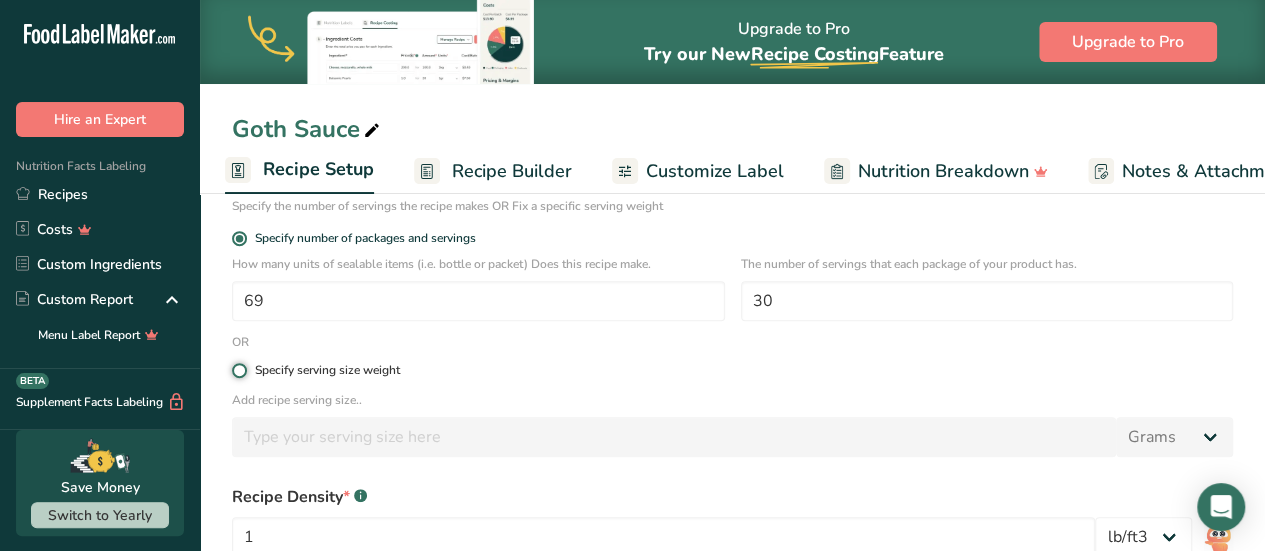 radio on "true" 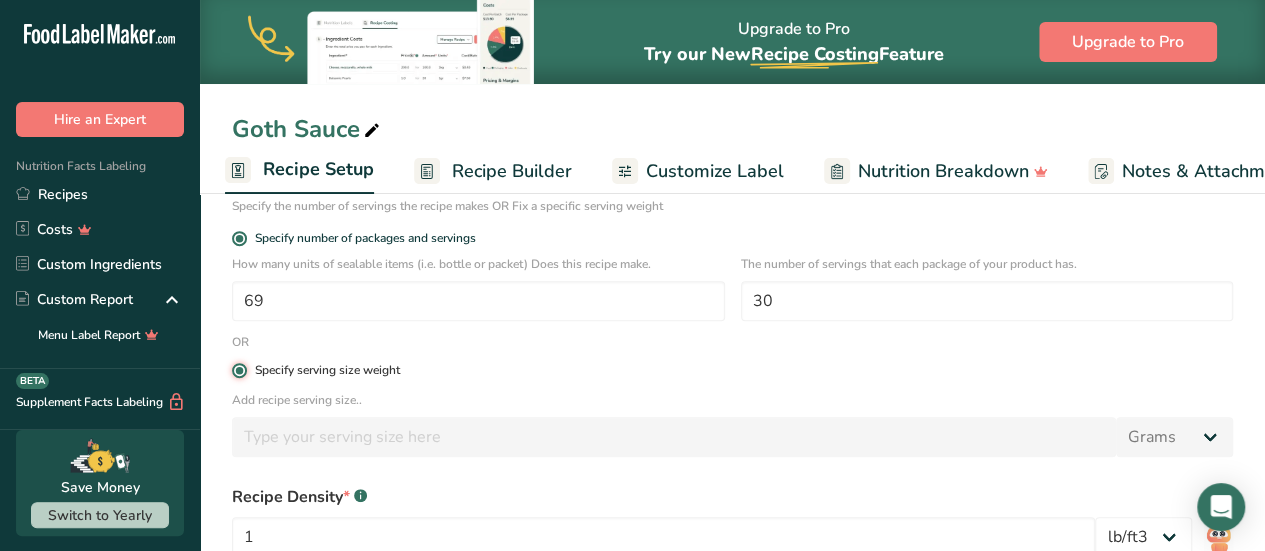 radio on "false" 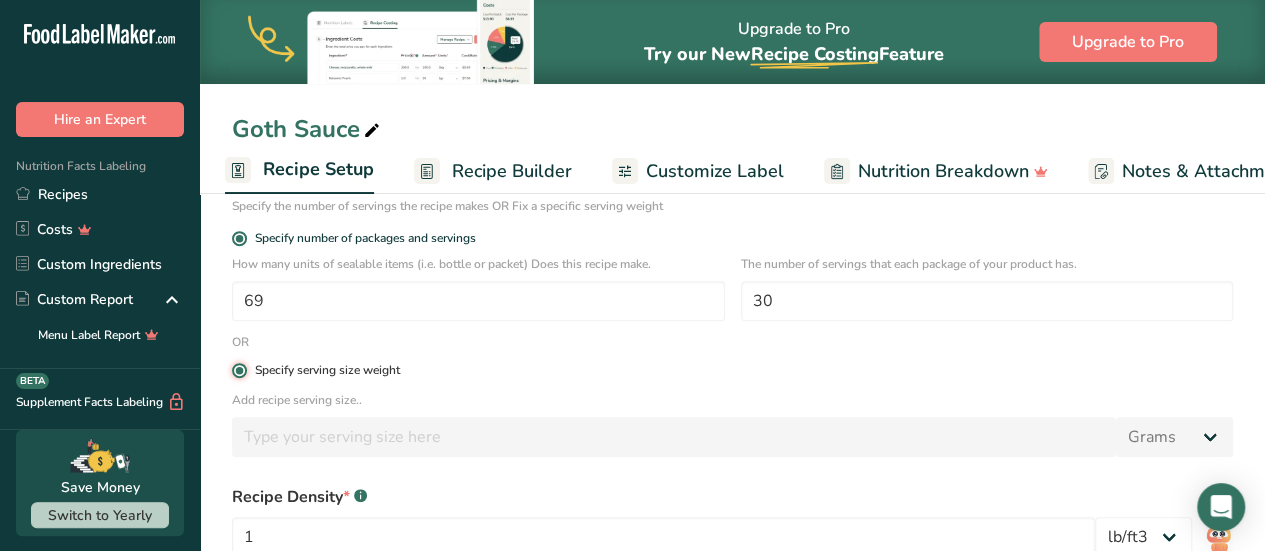 type 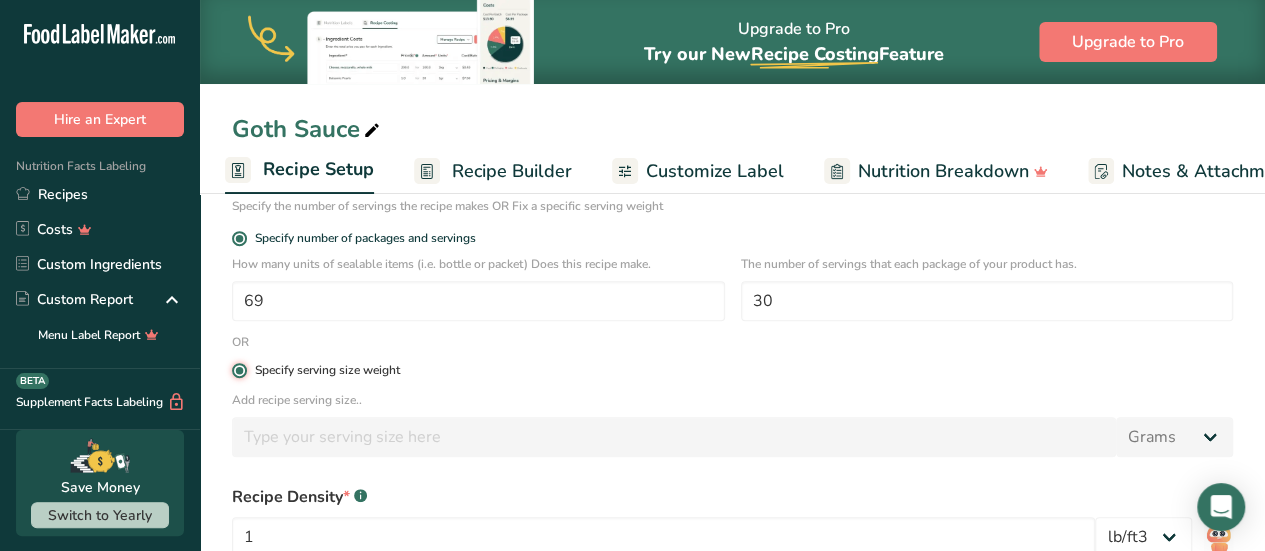 type 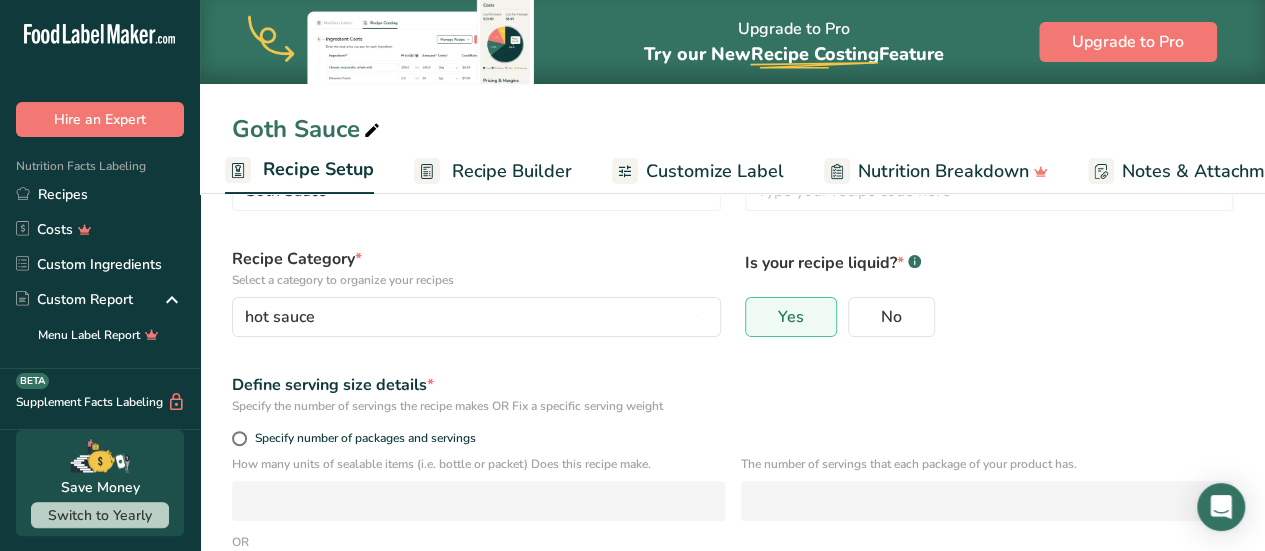scroll, scrollTop: 200, scrollLeft: 0, axis: vertical 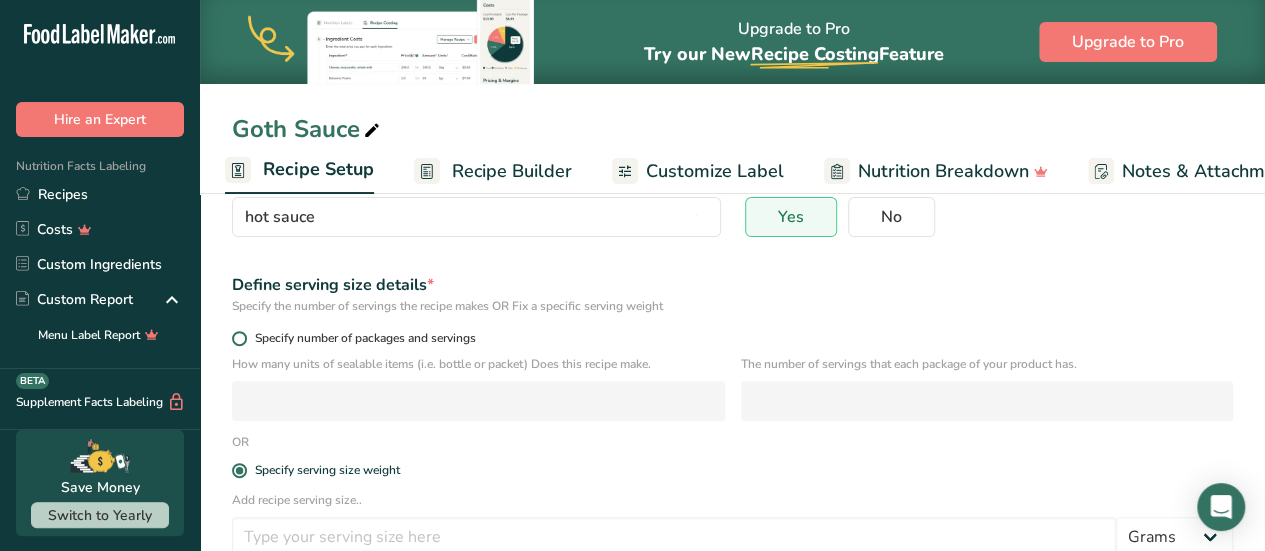 click at bounding box center [239, 338] 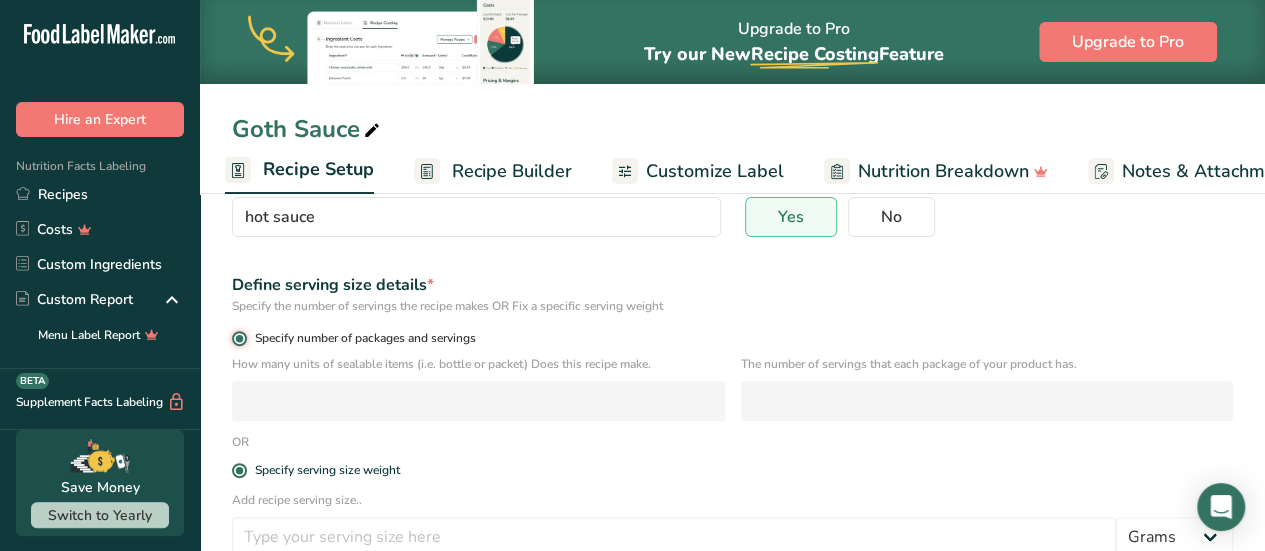 radio on "false" 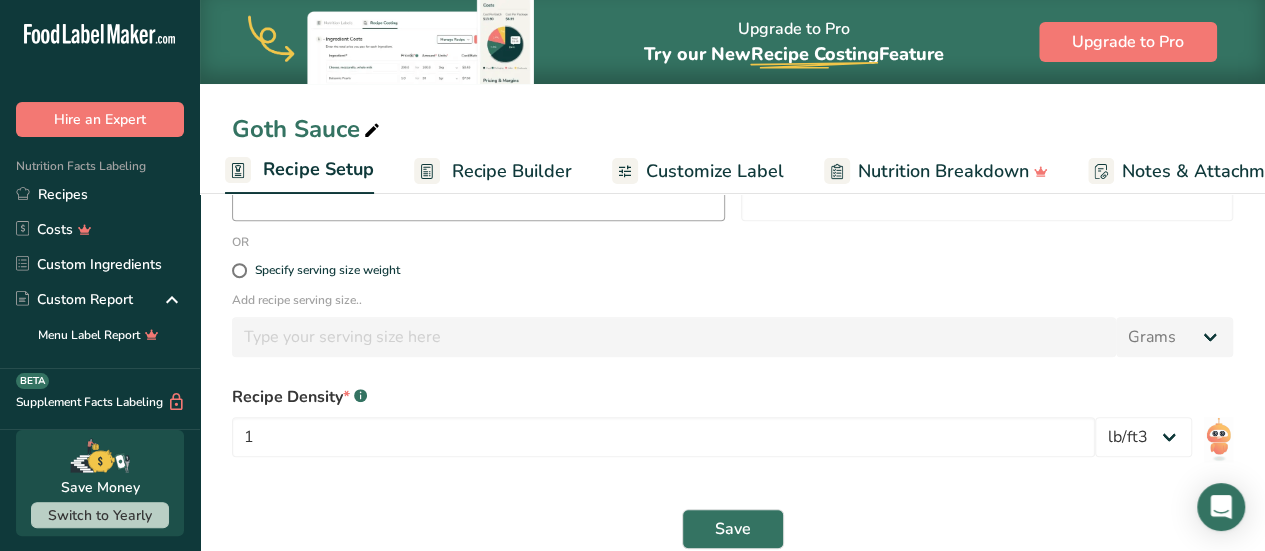 scroll, scrollTop: 200, scrollLeft: 0, axis: vertical 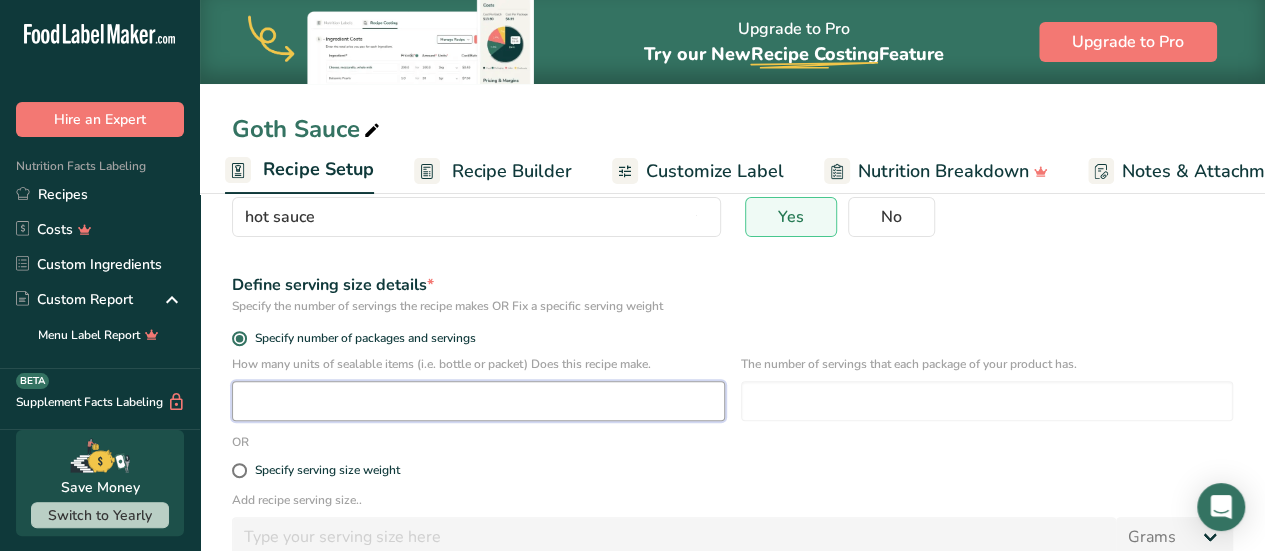 click at bounding box center [478, 401] 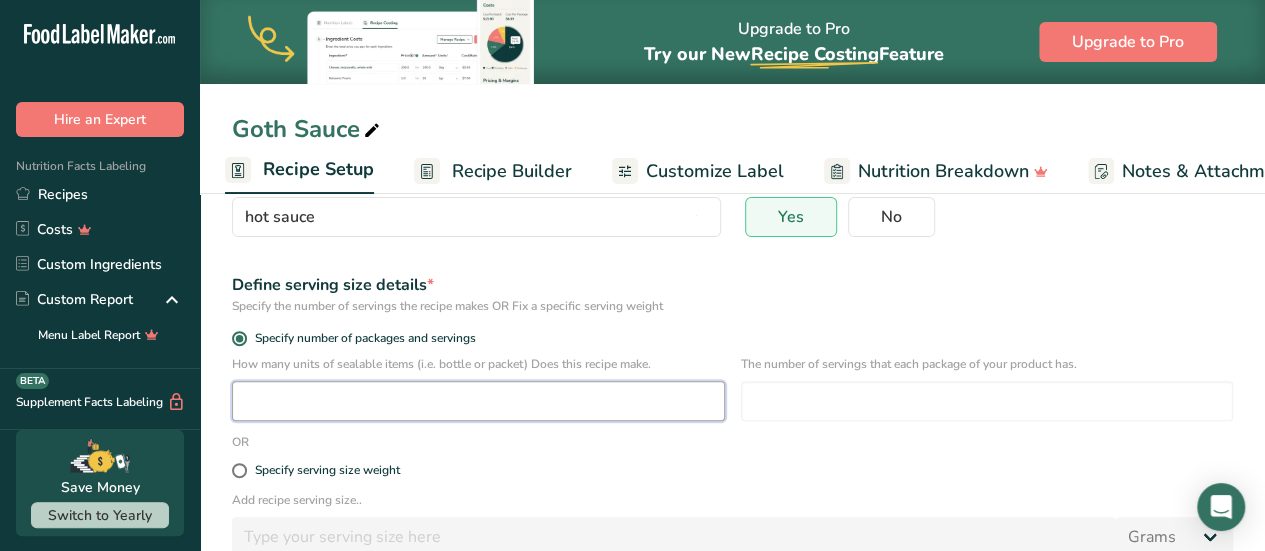 click at bounding box center (478, 401) 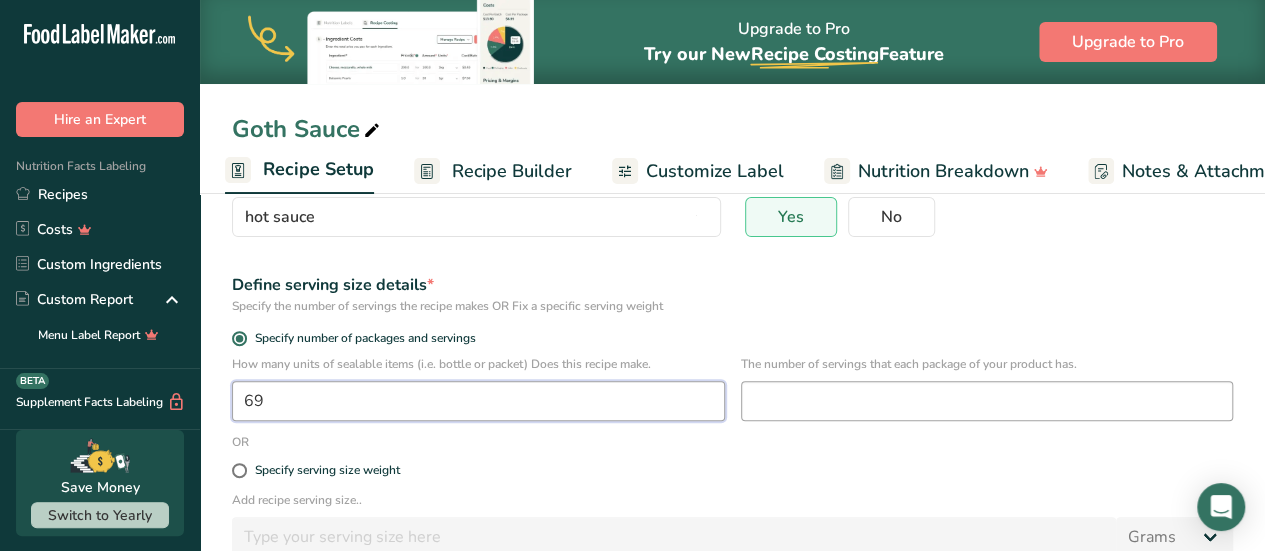 type on "69" 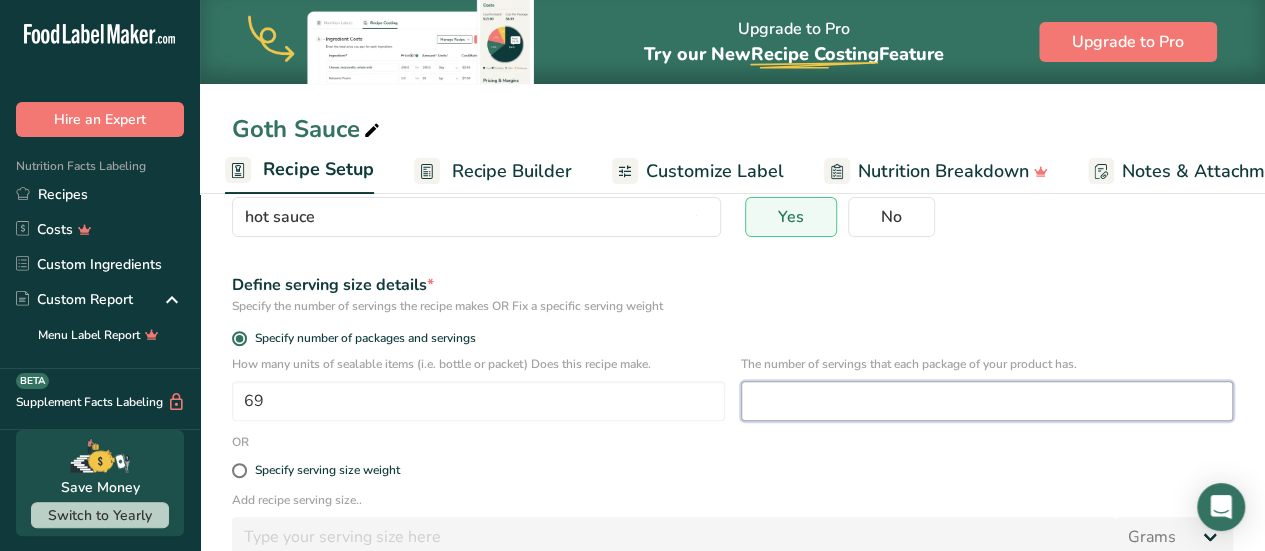 click at bounding box center (987, 401) 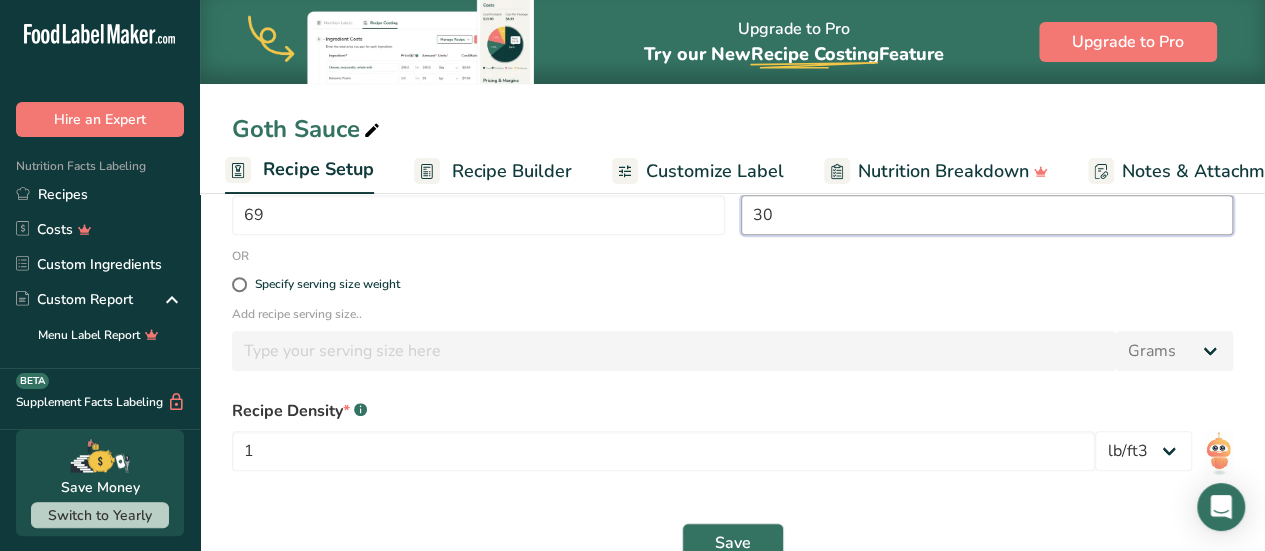 scroll, scrollTop: 354, scrollLeft: 0, axis: vertical 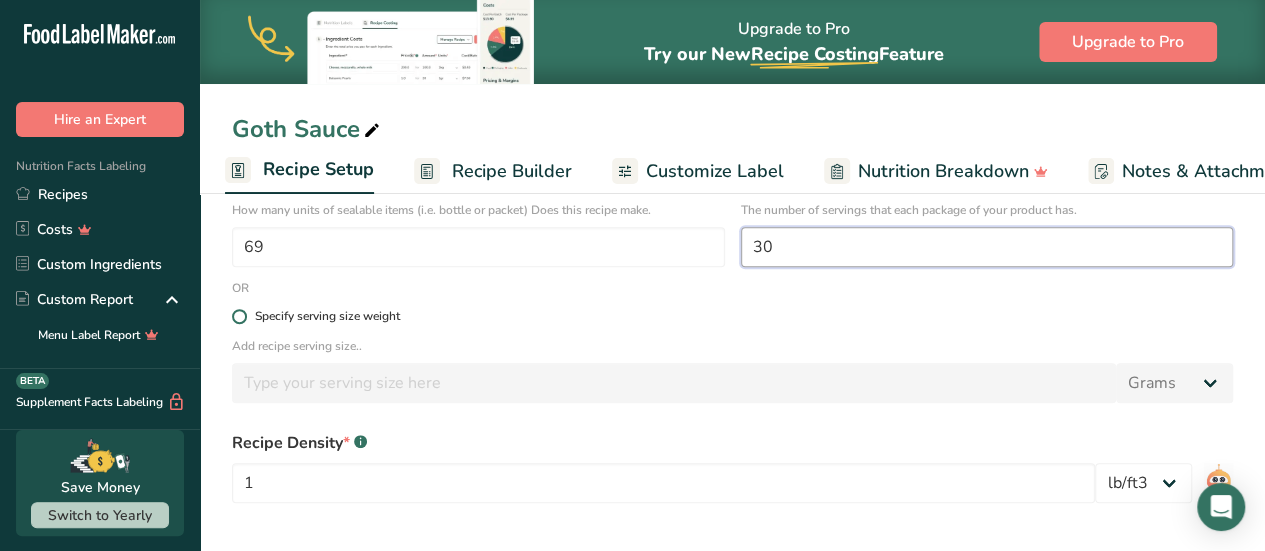 type on "30" 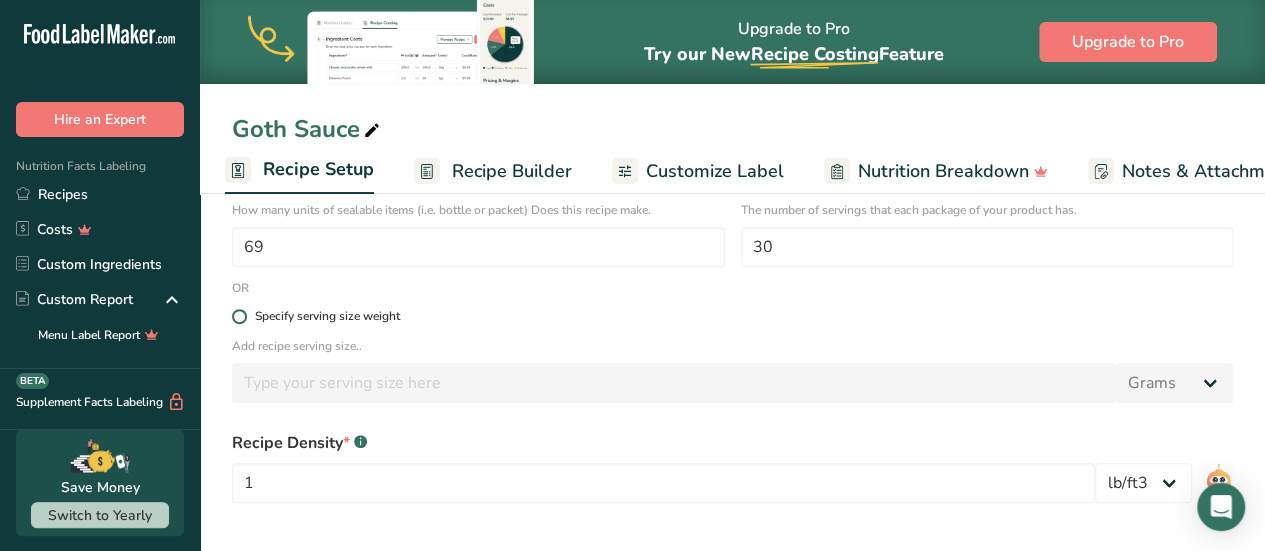 click at bounding box center [239, 316] 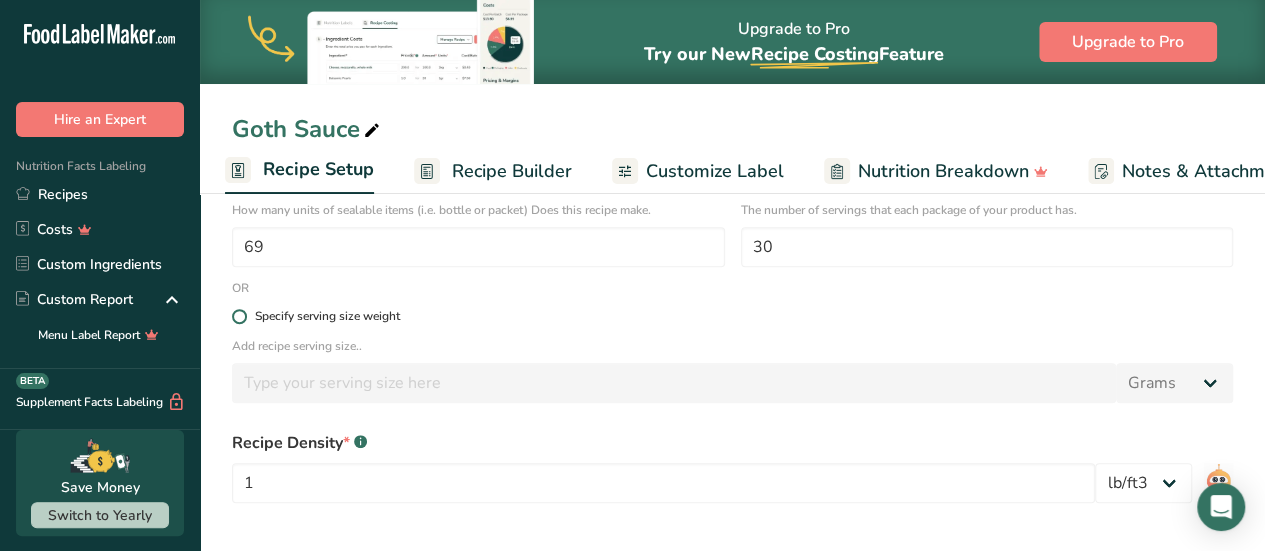 click on "Specify serving size weight" at bounding box center [238, 316] 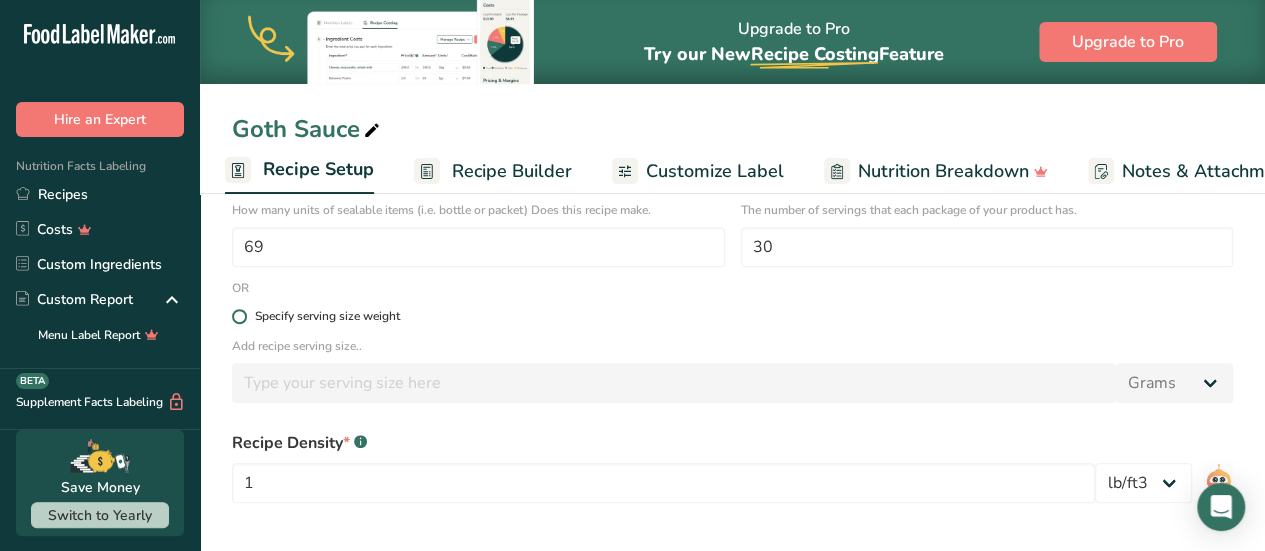 radio on "true" 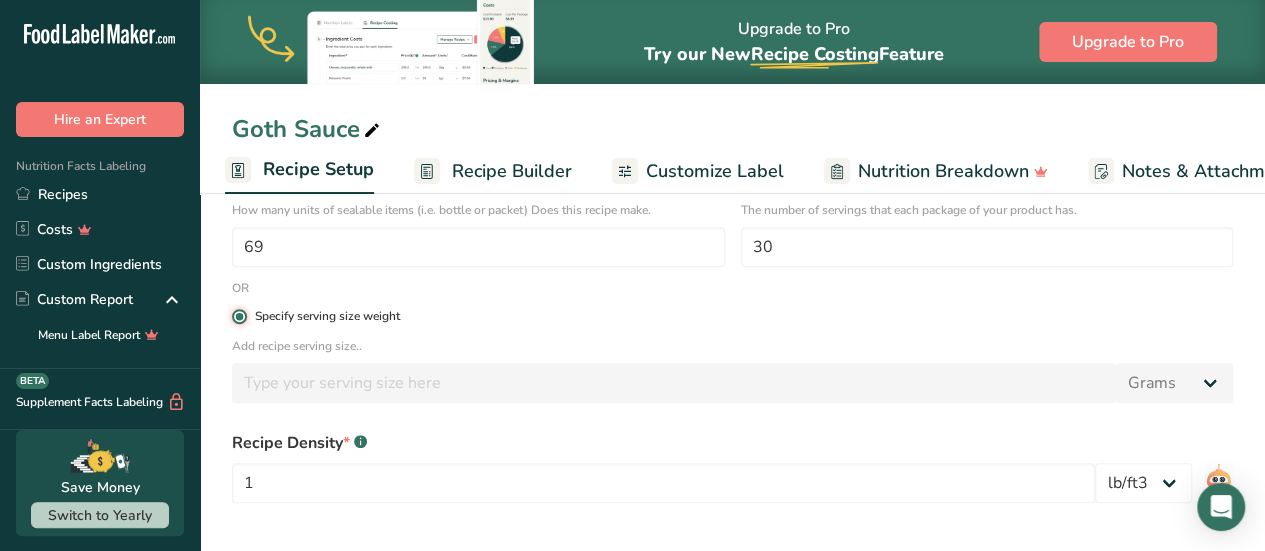 radio on "false" 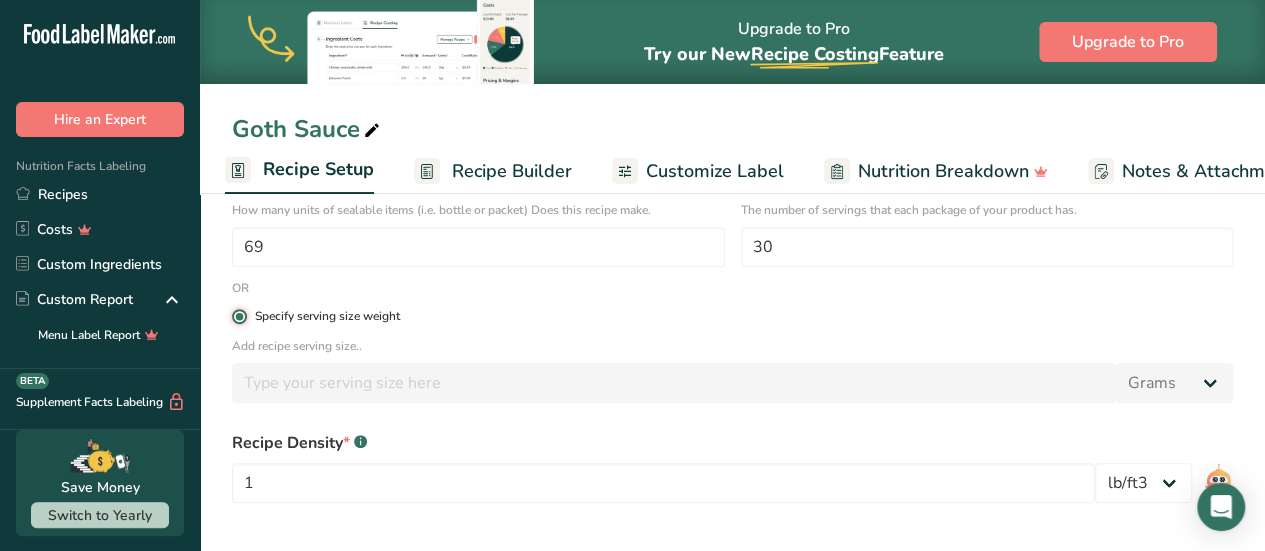 type 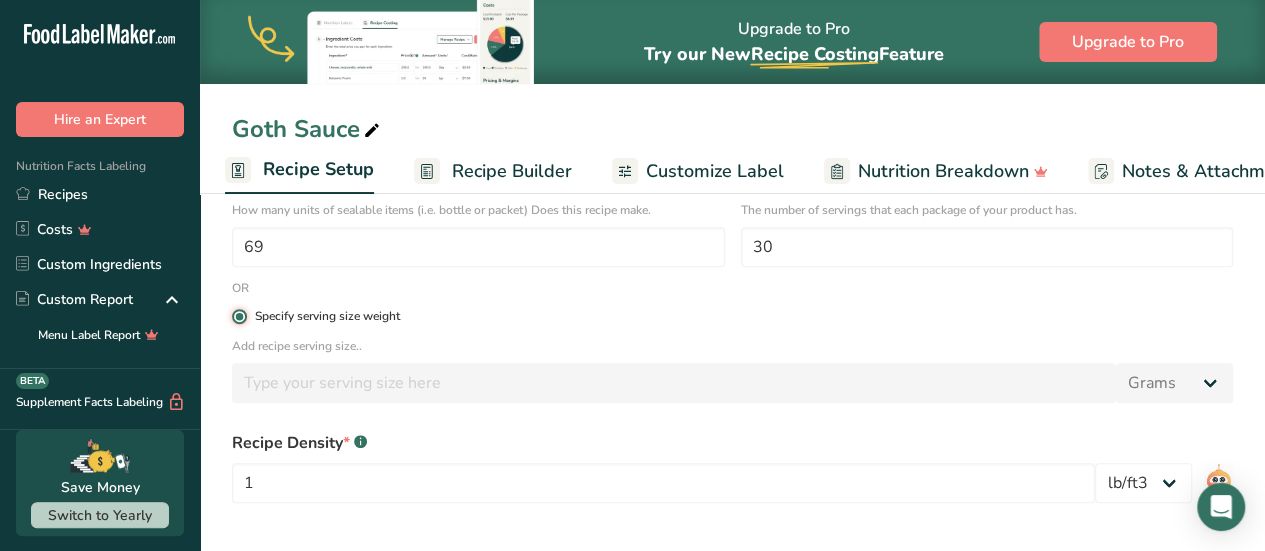 type 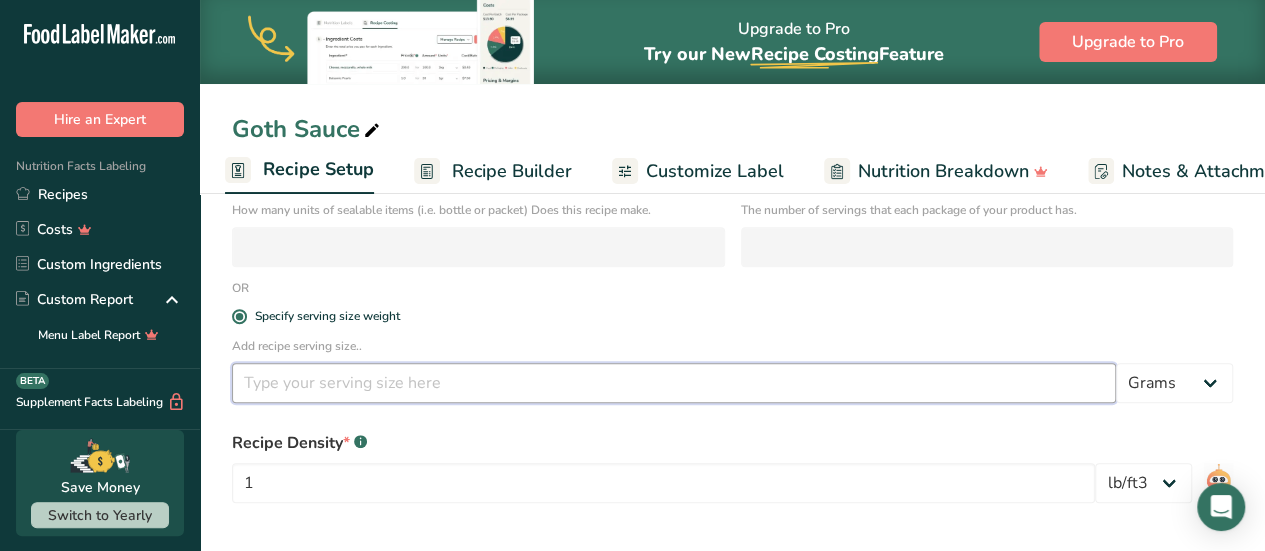 click at bounding box center (674, 383) 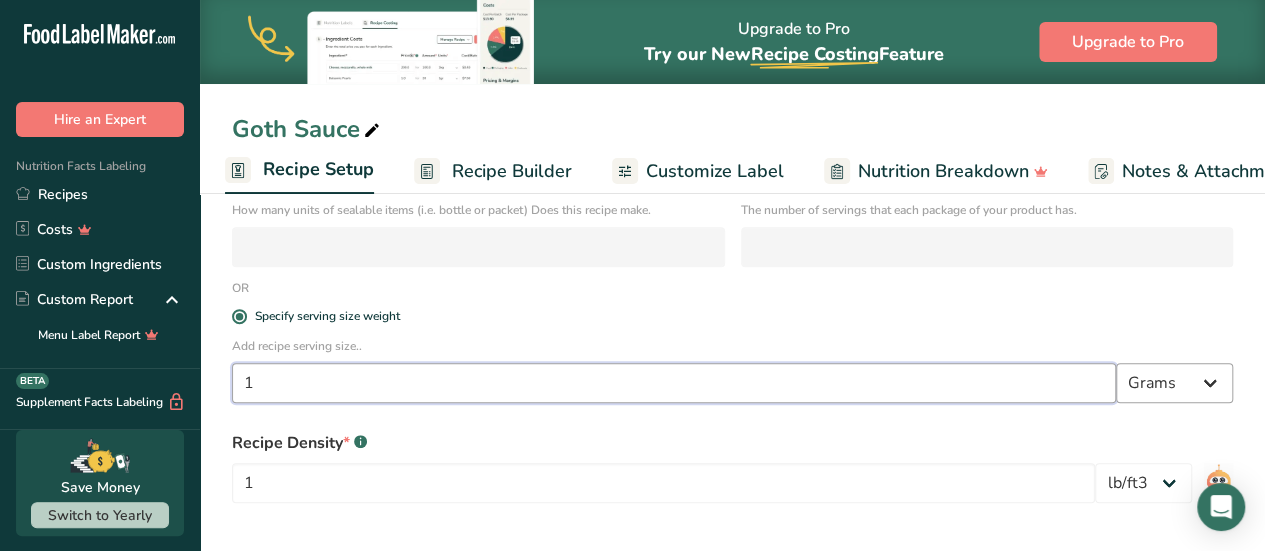 type on "1" 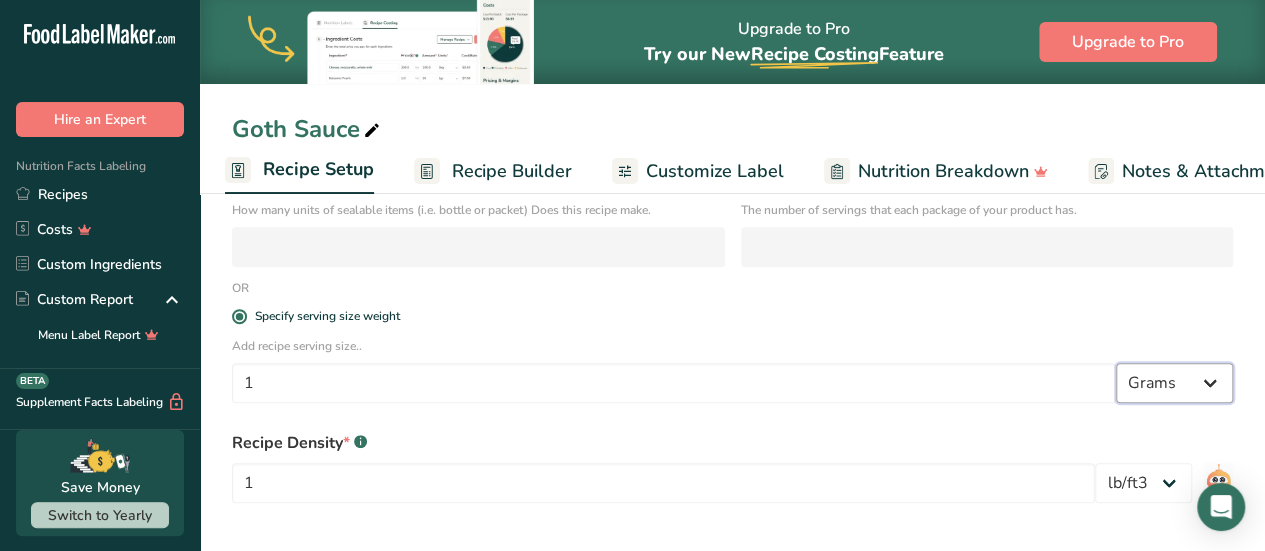 click on "Grams
kg
mg
mcg
lb
oz
l
mL
fl oz
tbsp
tsp
cup
qt
gallon" at bounding box center [1174, 383] 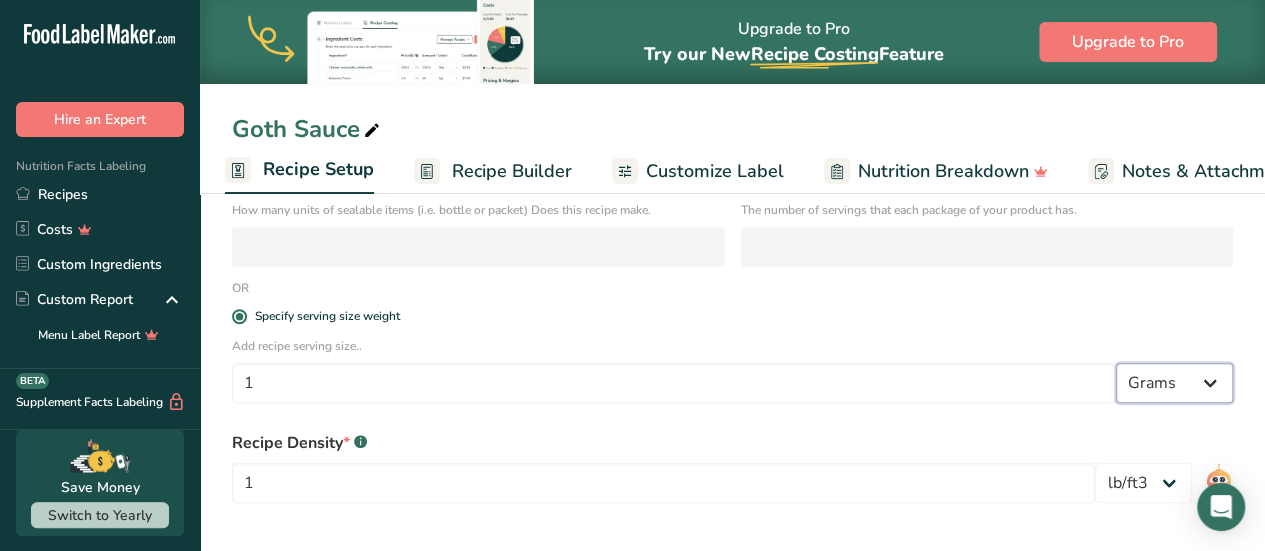 select on "20" 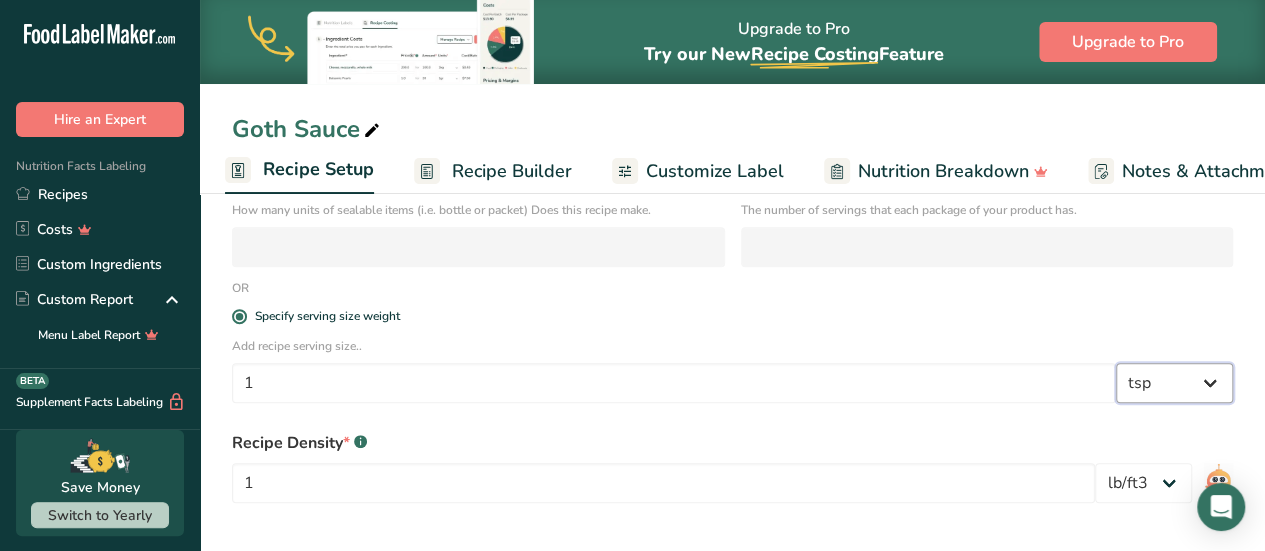 click on "Grams
kg
mg
mcg
lb
oz
l
mL
fl oz
tbsp
tsp
cup
qt
gallon" at bounding box center (1174, 383) 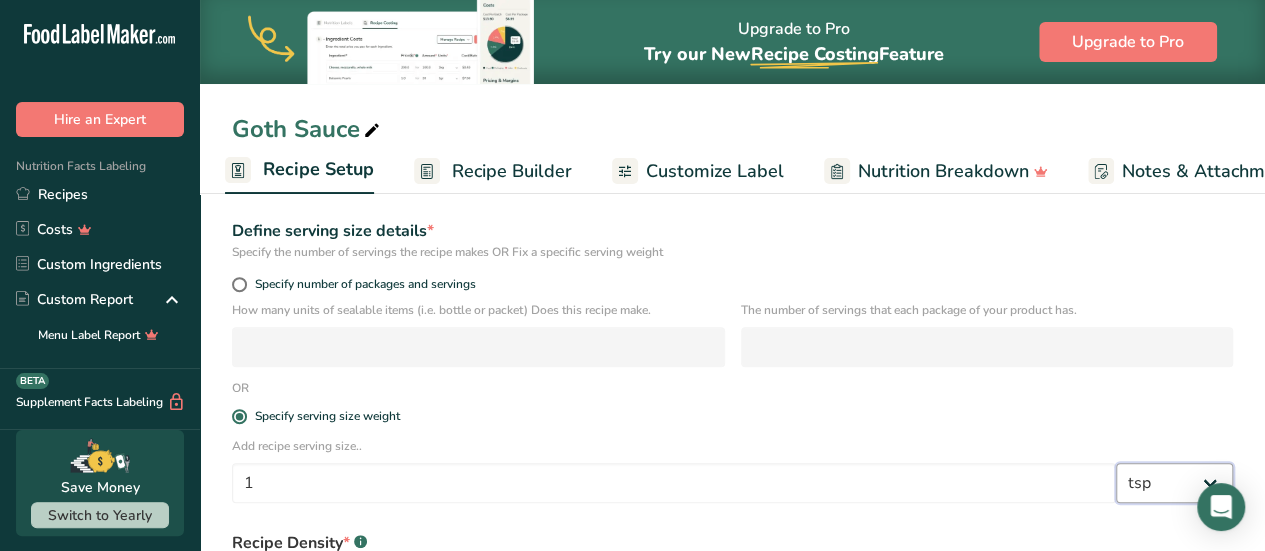 scroll, scrollTop: 154, scrollLeft: 0, axis: vertical 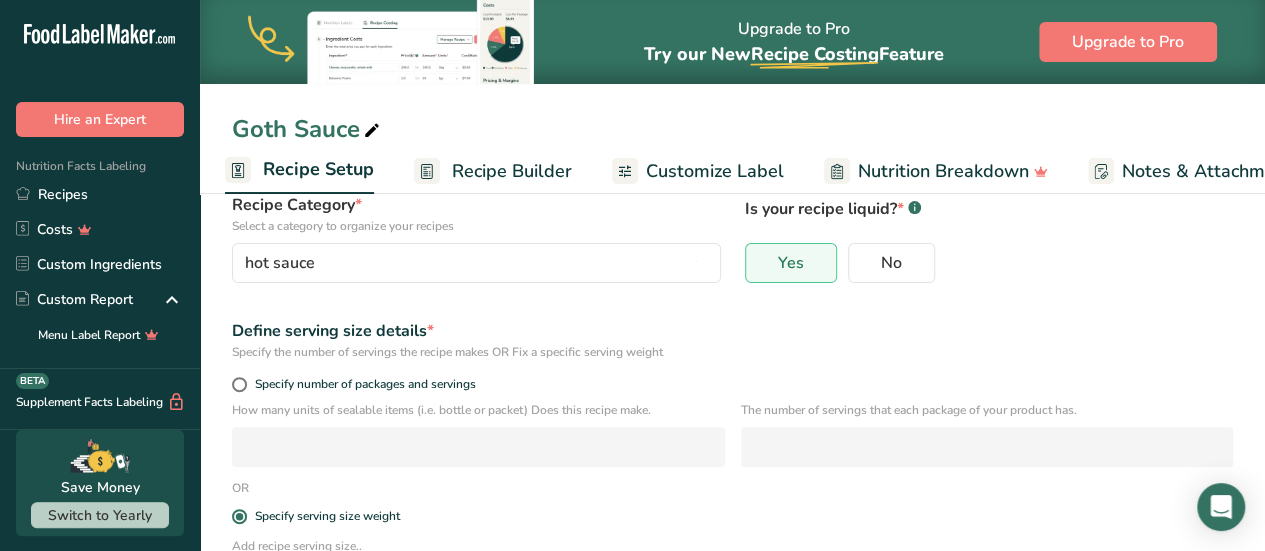 click on "Recipe Builder" at bounding box center (512, 171) 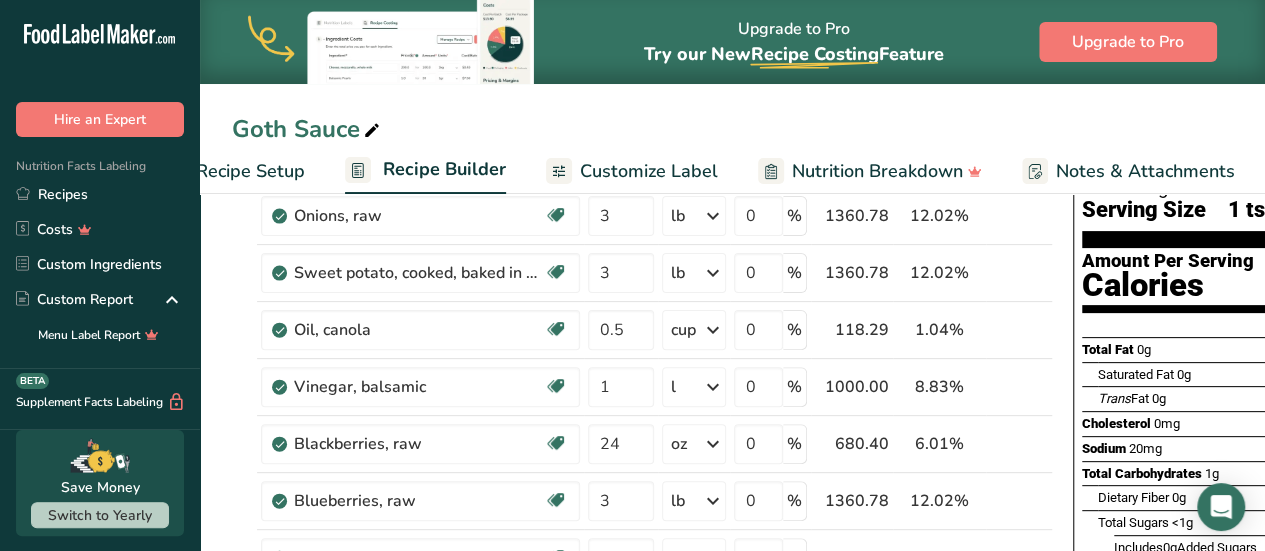 scroll, scrollTop: 0, scrollLeft: 193, axis: horizontal 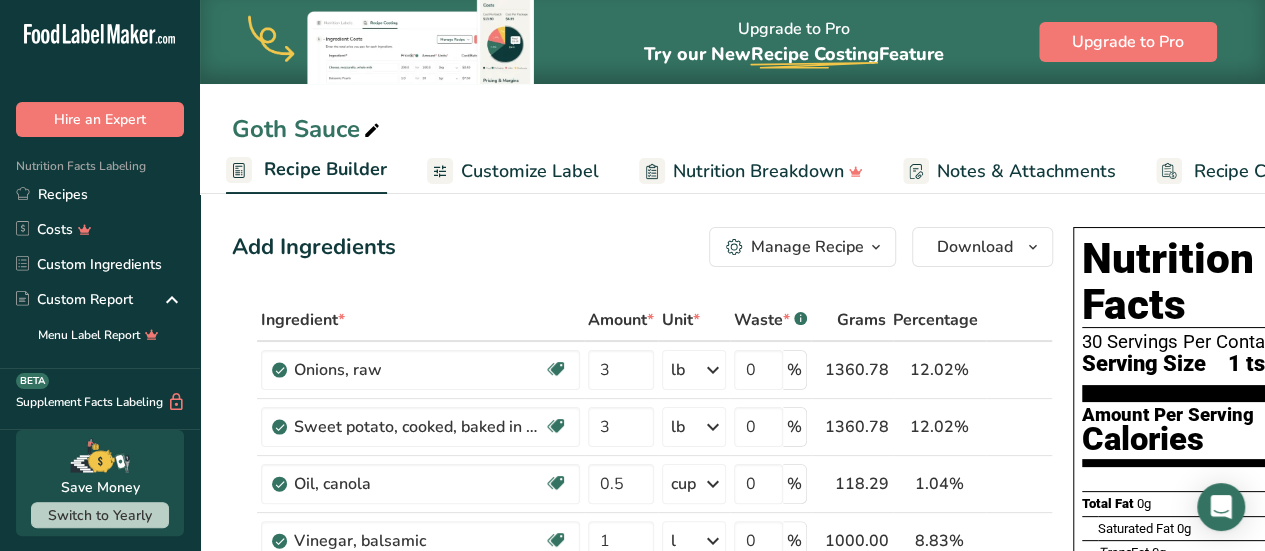 click on "Customize Label" at bounding box center (530, 171) 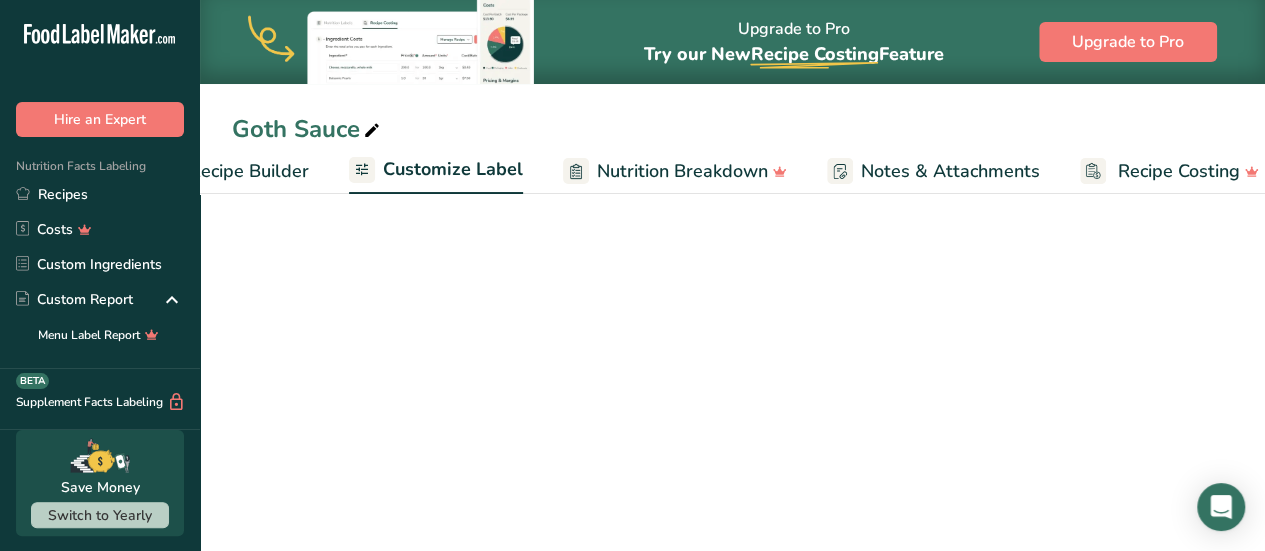 scroll, scrollTop: 0, scrollLeft: 294, axis: horizontal 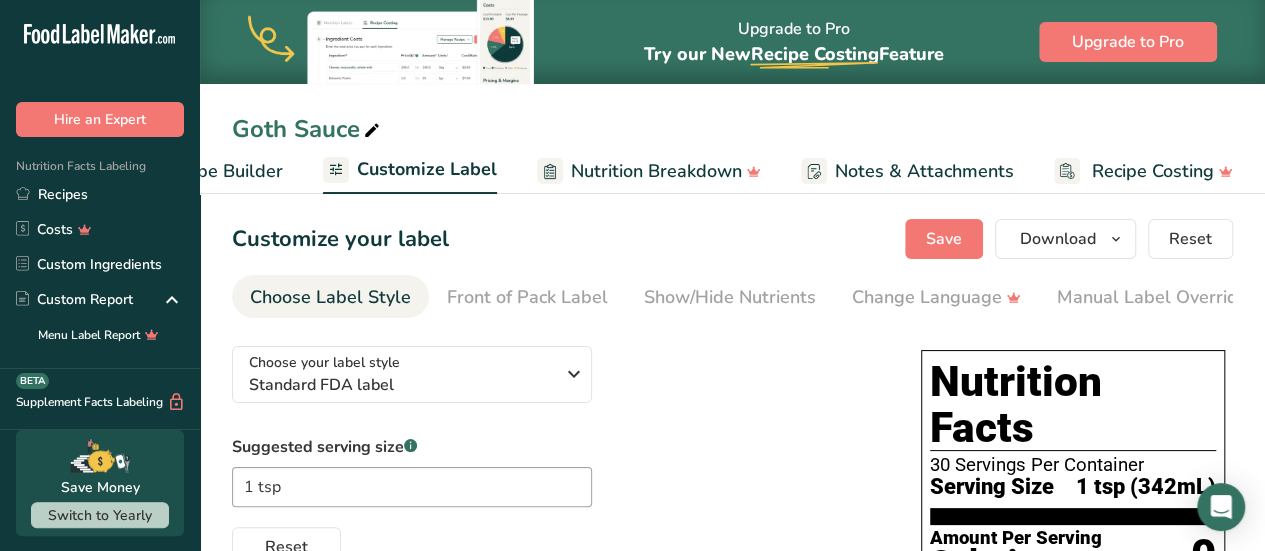 click on "Recipe Builder" at bounding box center [223, 171] 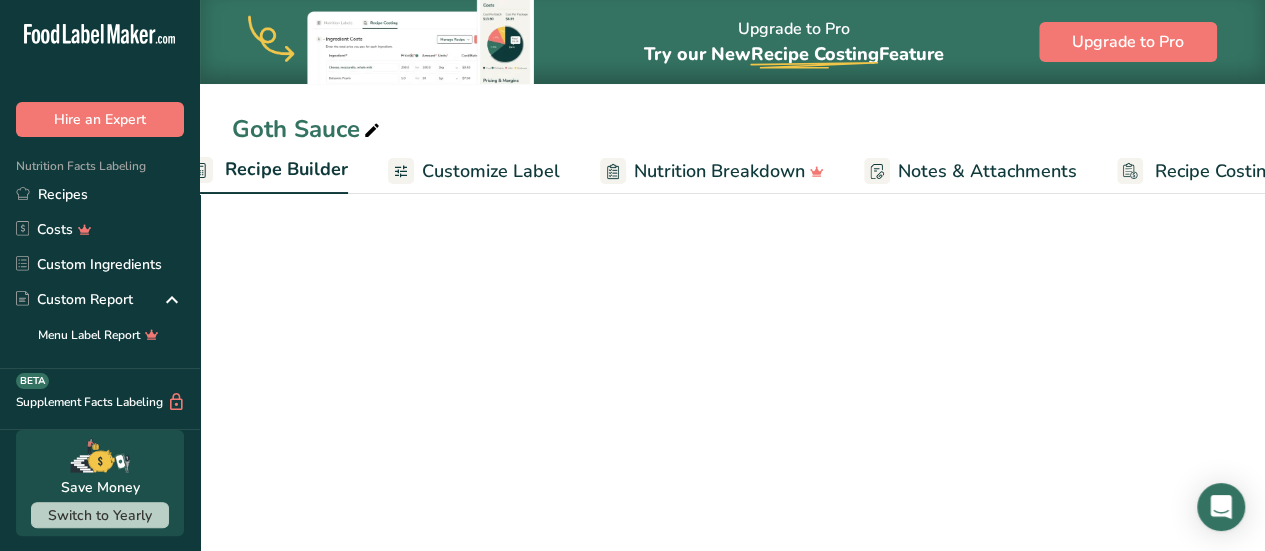 click 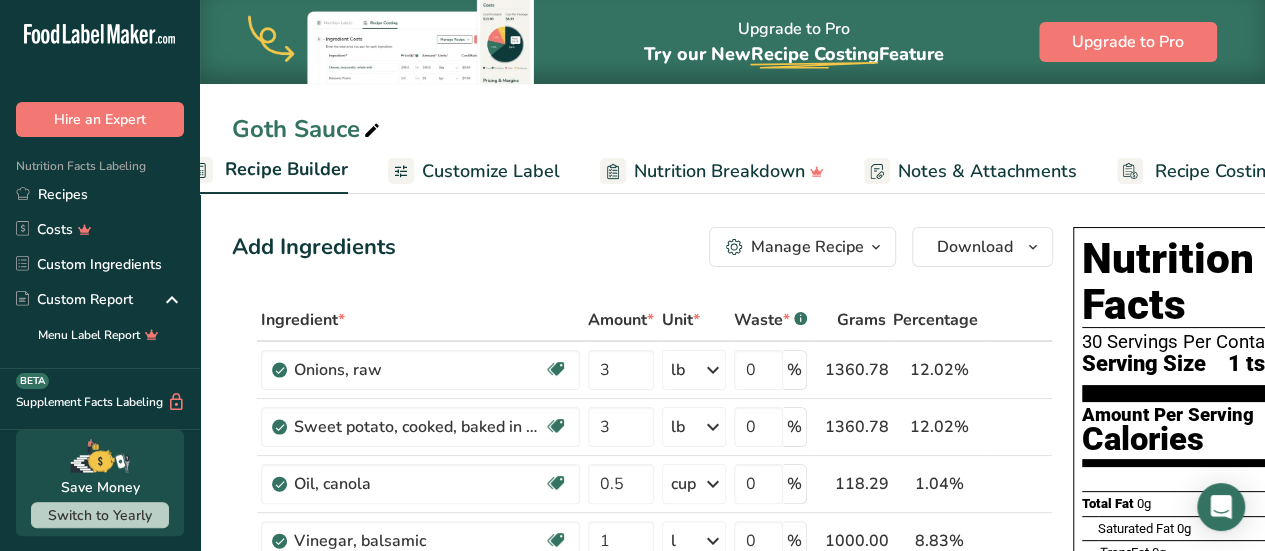 scroll, scrollTop: 0, scrollLeft: 193, axis: horizontal 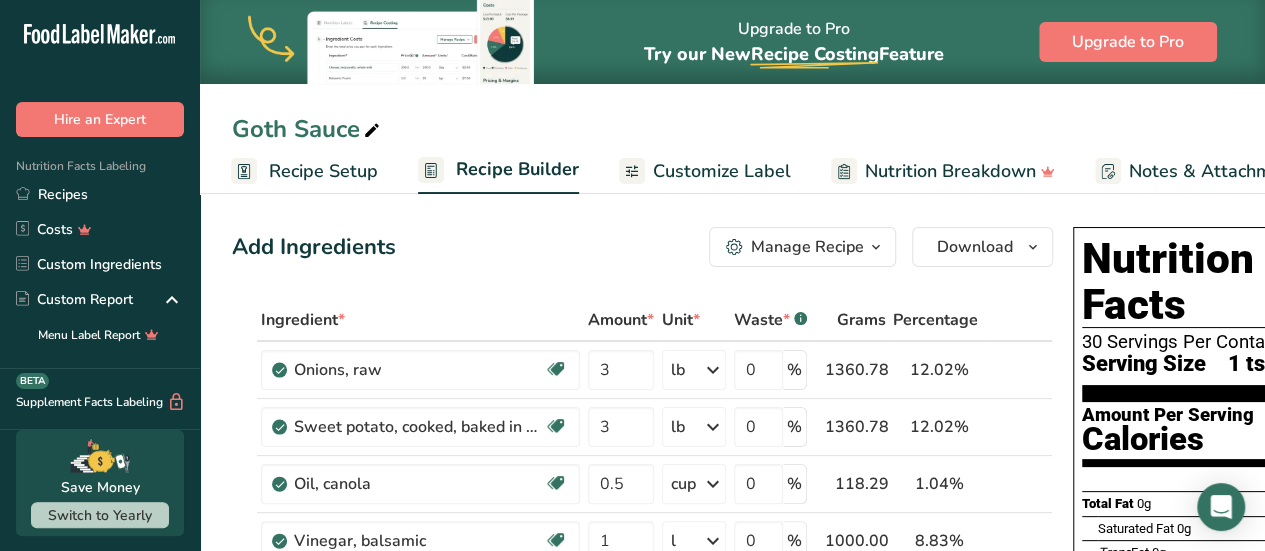click on "Recipe Setup" at bounding box center (323, 171) 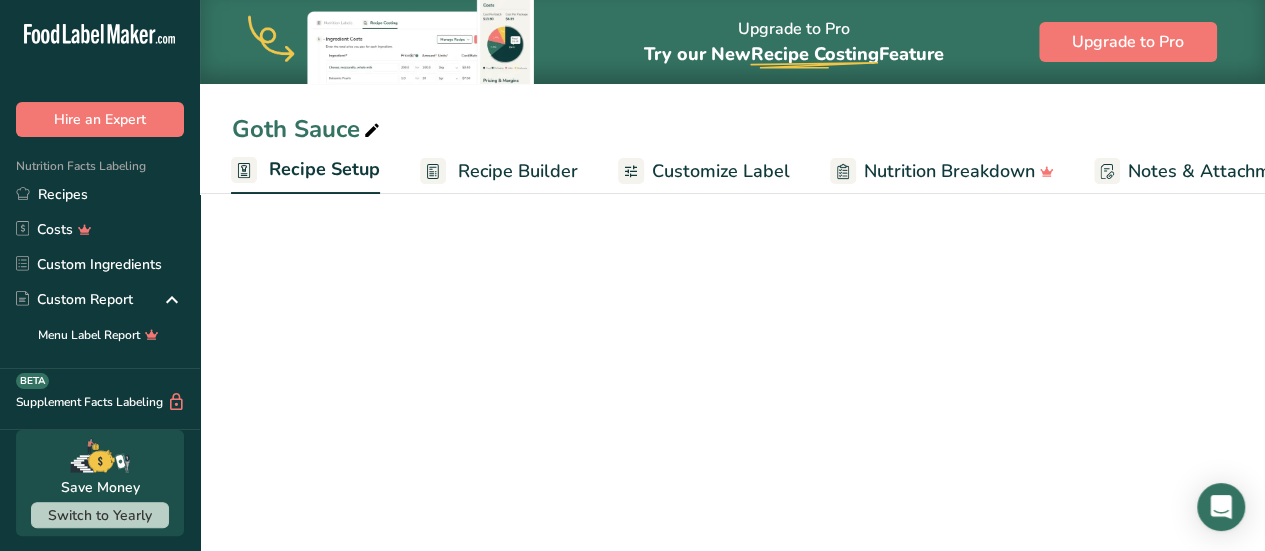 scroll, scrollTop: 0, scrollLeft: 7, axis: horizontal 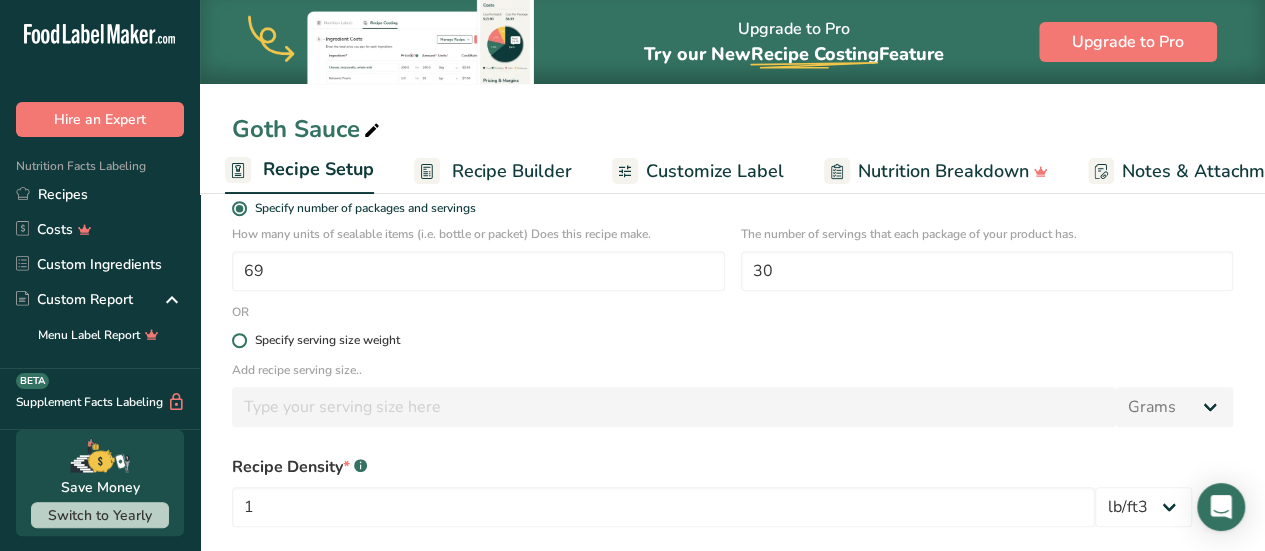 click at bounding box center [239, 340] 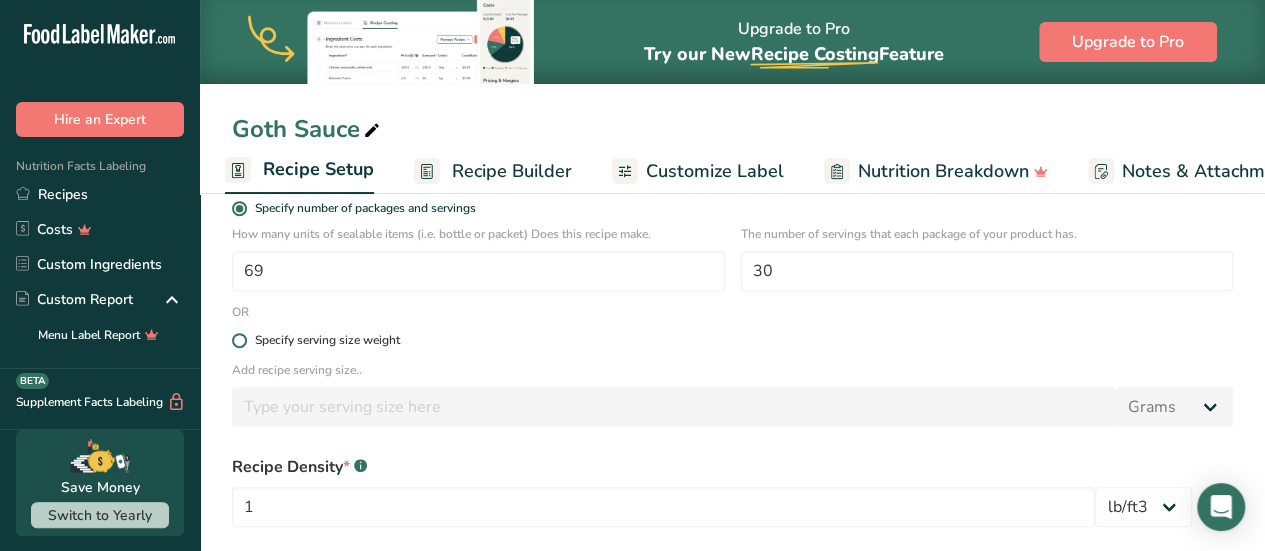 click on "Specify serving size weight" at bounding box center (238, 340) 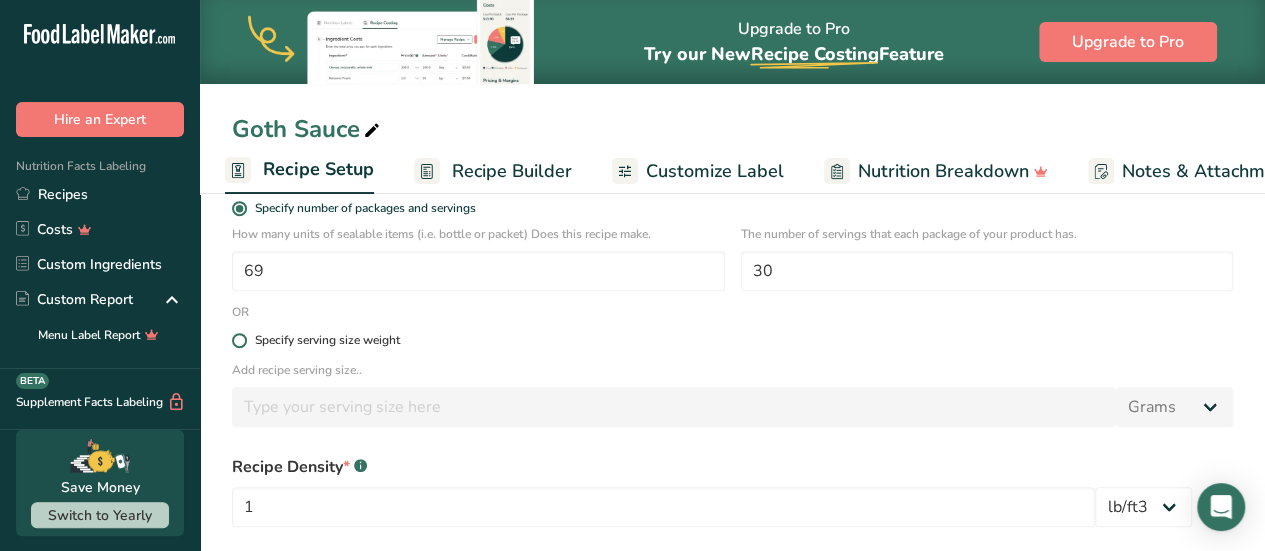 radio on "true" 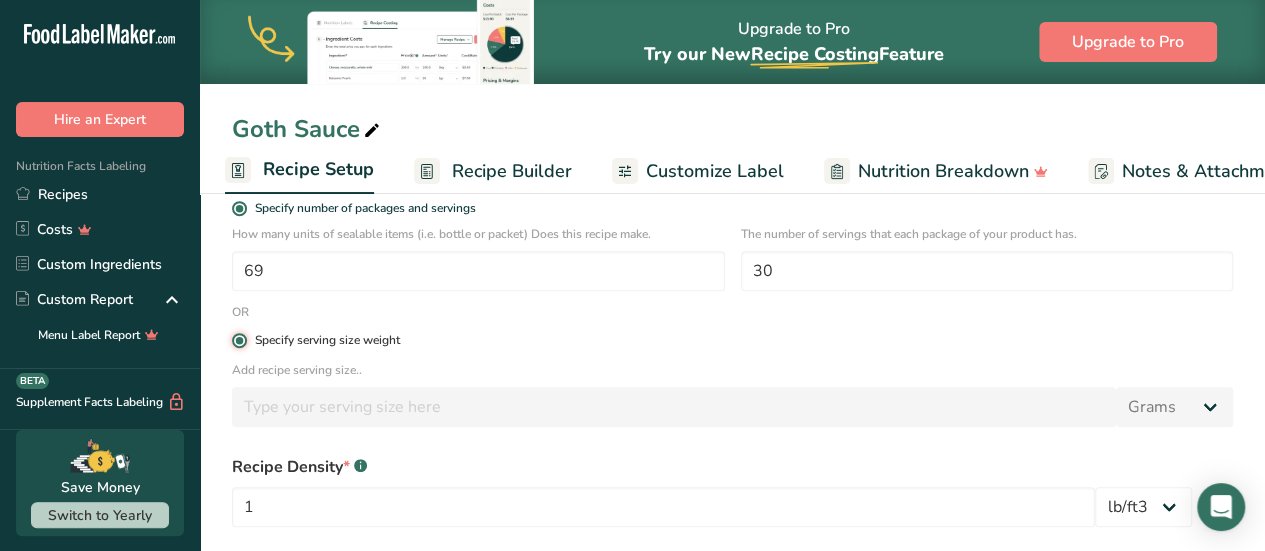 radio on "false" 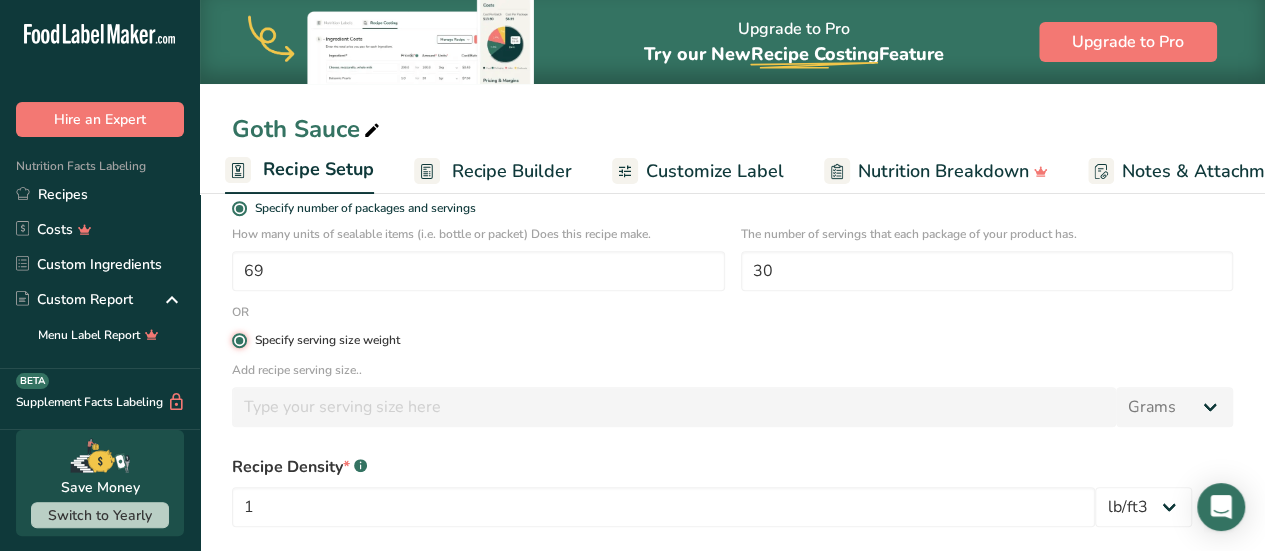 type 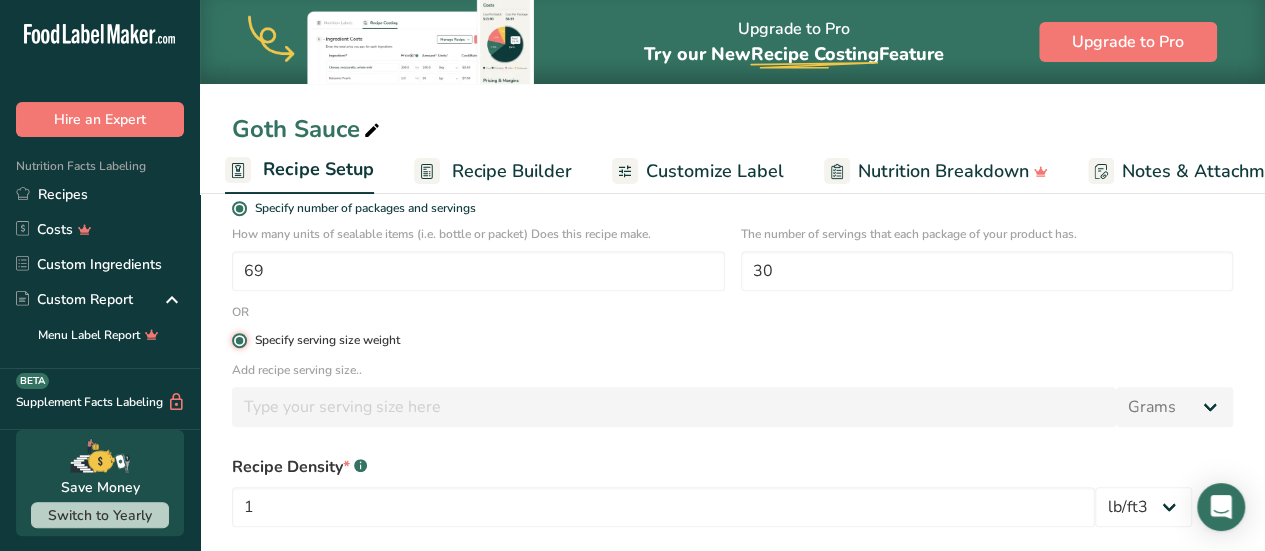 type 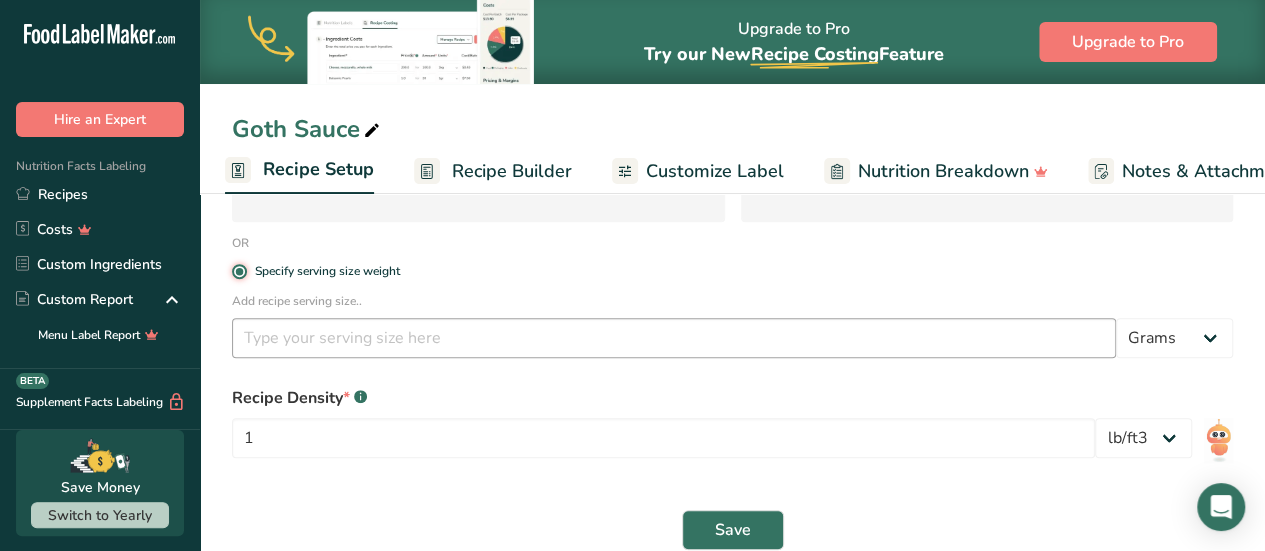 scroll, scrollTop: 430, scrollLeft: 0, axis: vertical 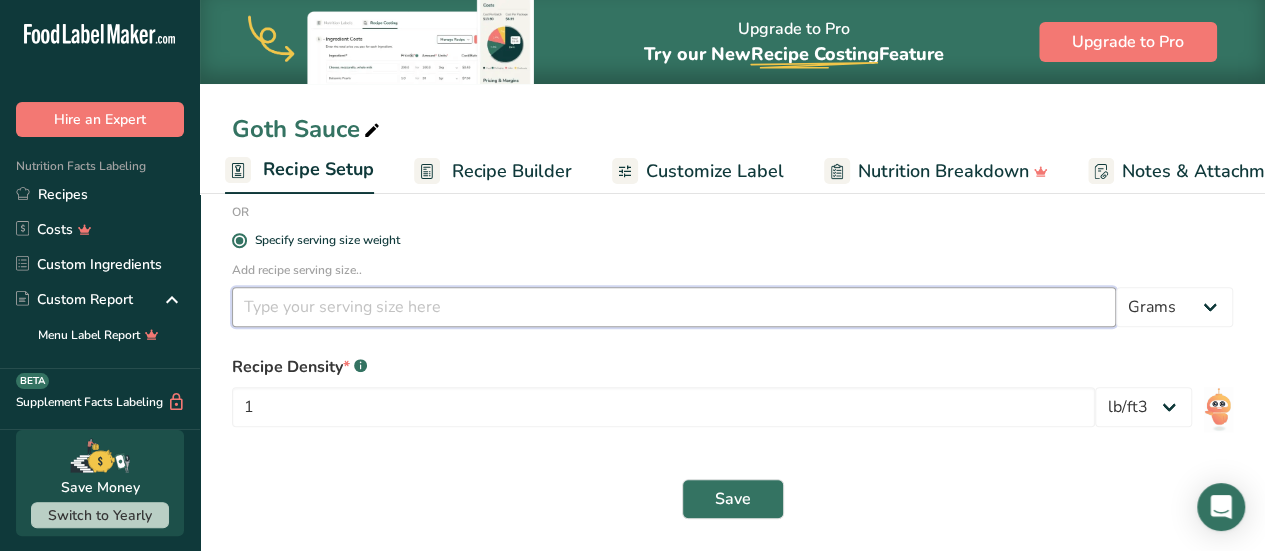 click at bounding box center (674, 307) 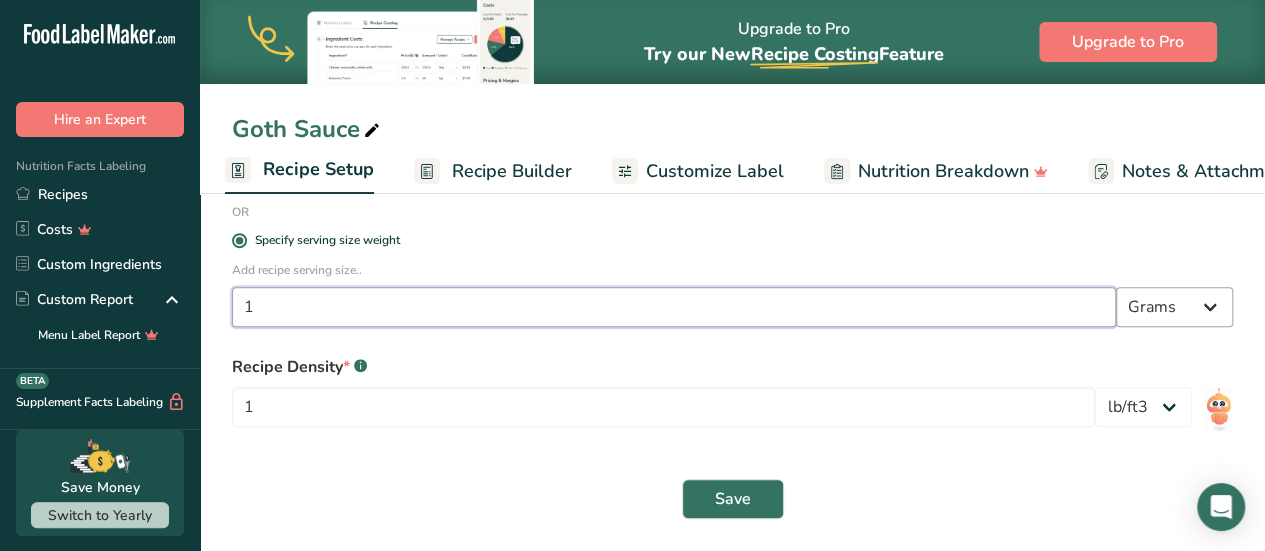 type on "1" 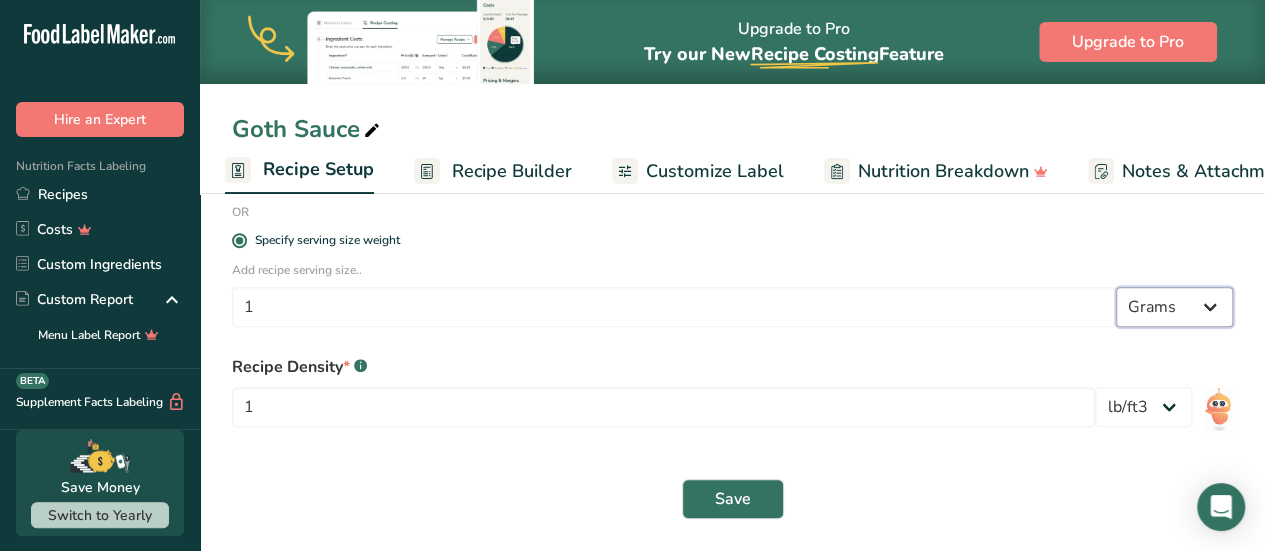 click on "Grams
kg
mg
mcg
lb
oz
l
mL
fl oz
tbsp
tsp
cup
qt
gallon" at bounding box center [1174, 307] 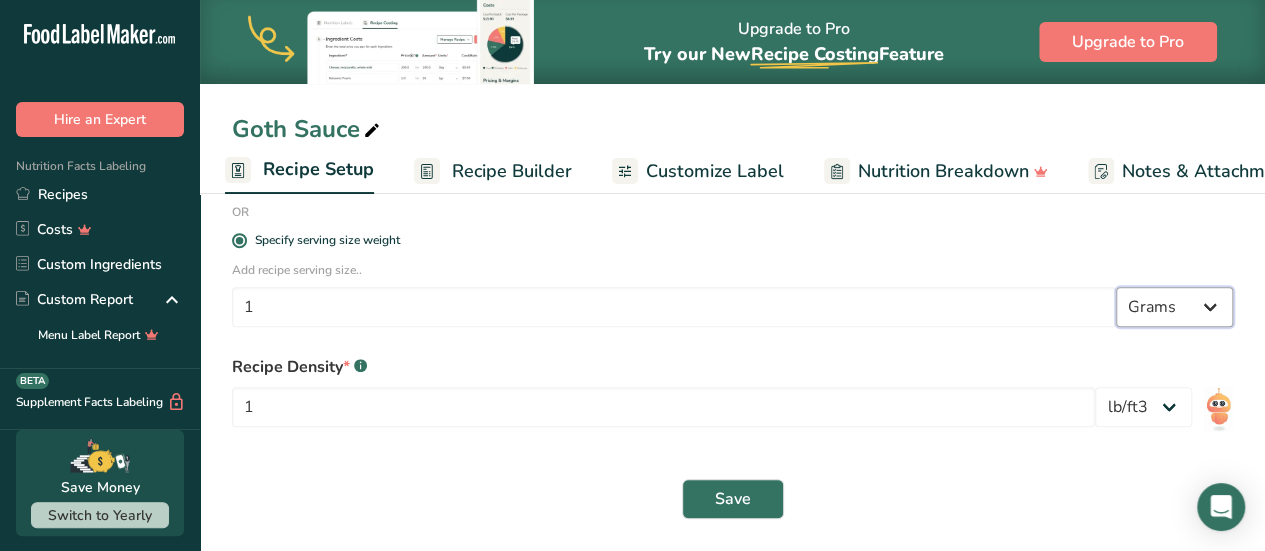 select on "20" 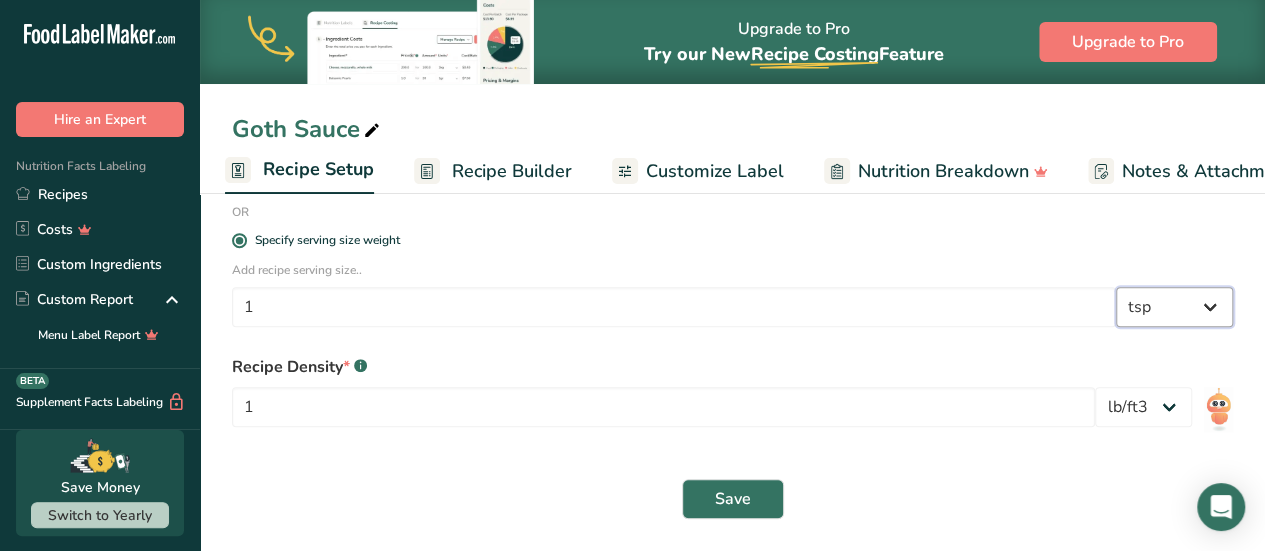 click on "Grams
kg
mg
mcg
lb
oz
l
mL
fl oz
tbsp
tsp
cup
qt
gallon" at bounding box center [1174, 307] 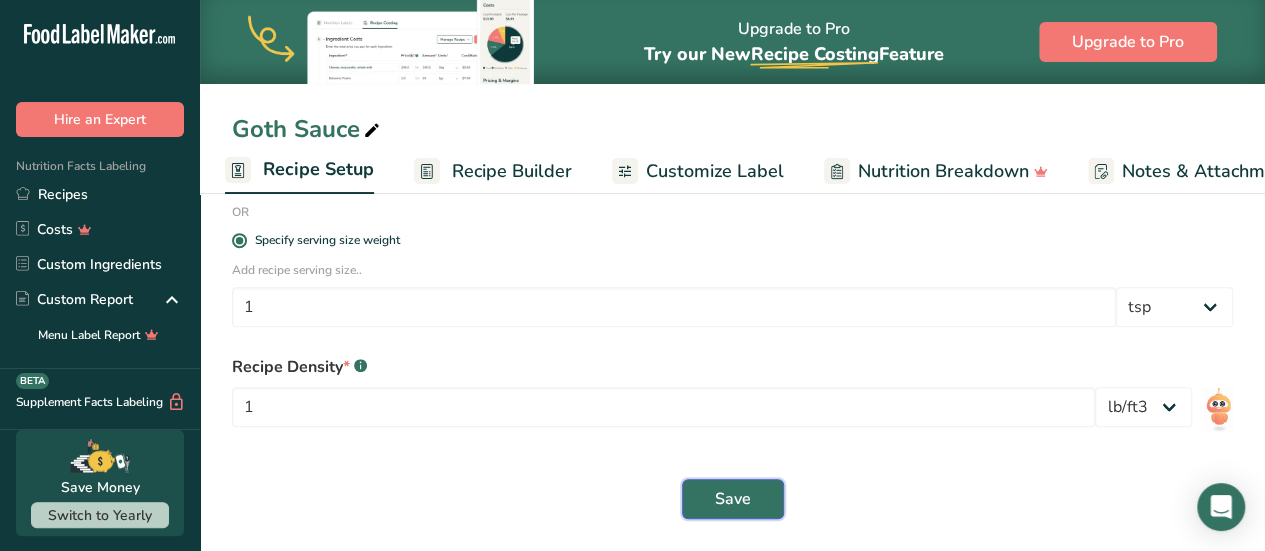 click on "Save" at bounding box center [733, 499] 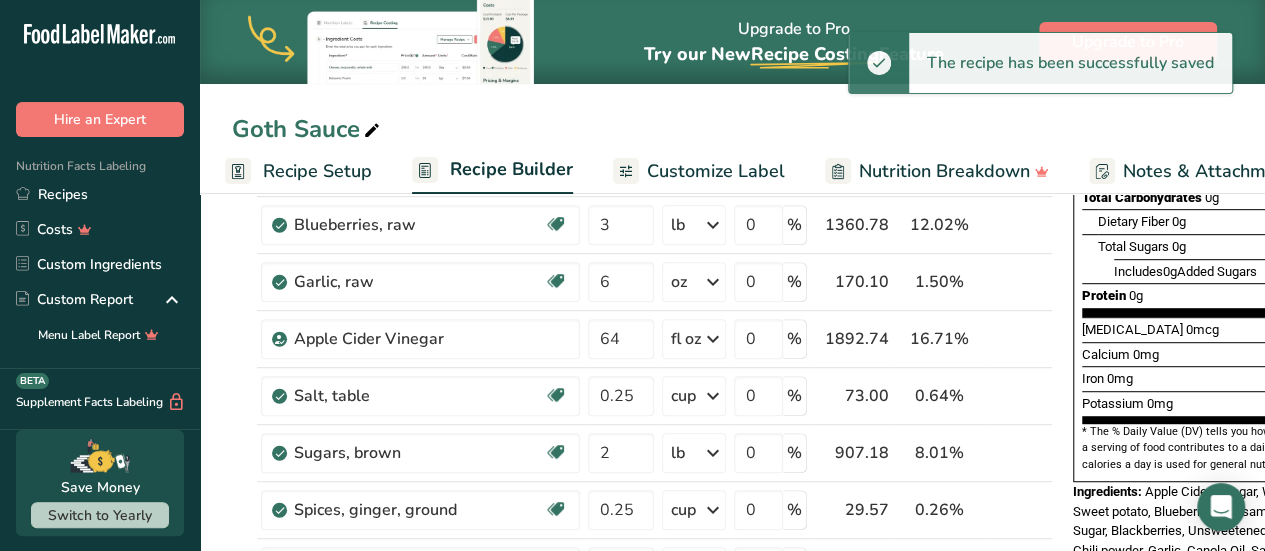 scroll, scrollTop: 0, scrollLeft: 0, axis: both 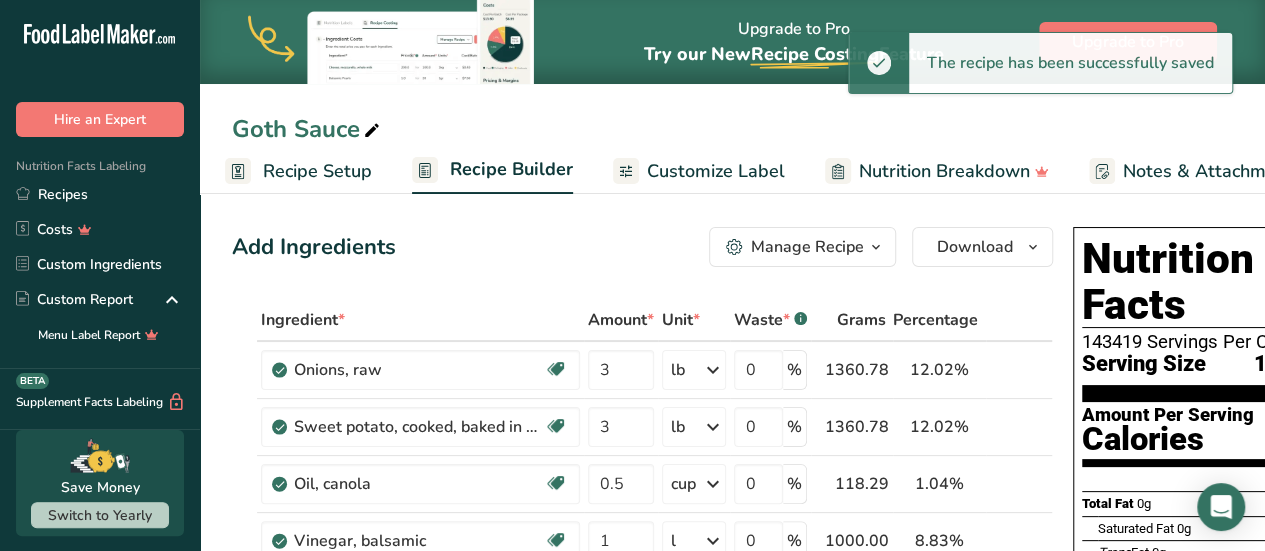 click on "Customize Label" at bounding box center (716, 171) 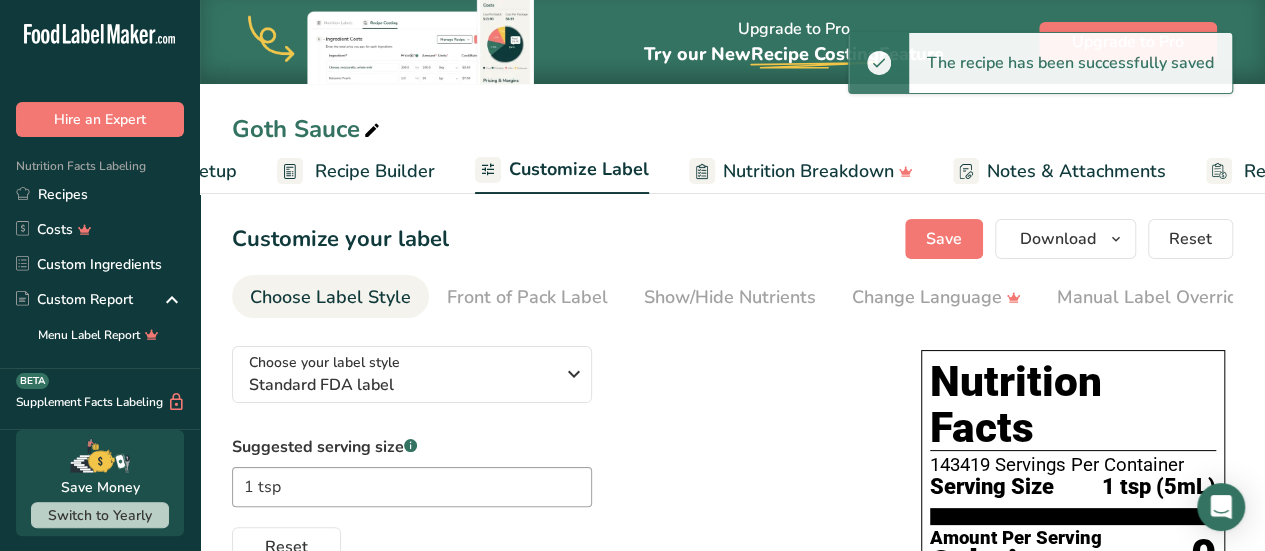 scroll, scrollTop: 0, scrollLeft: 294, axis: horizontal 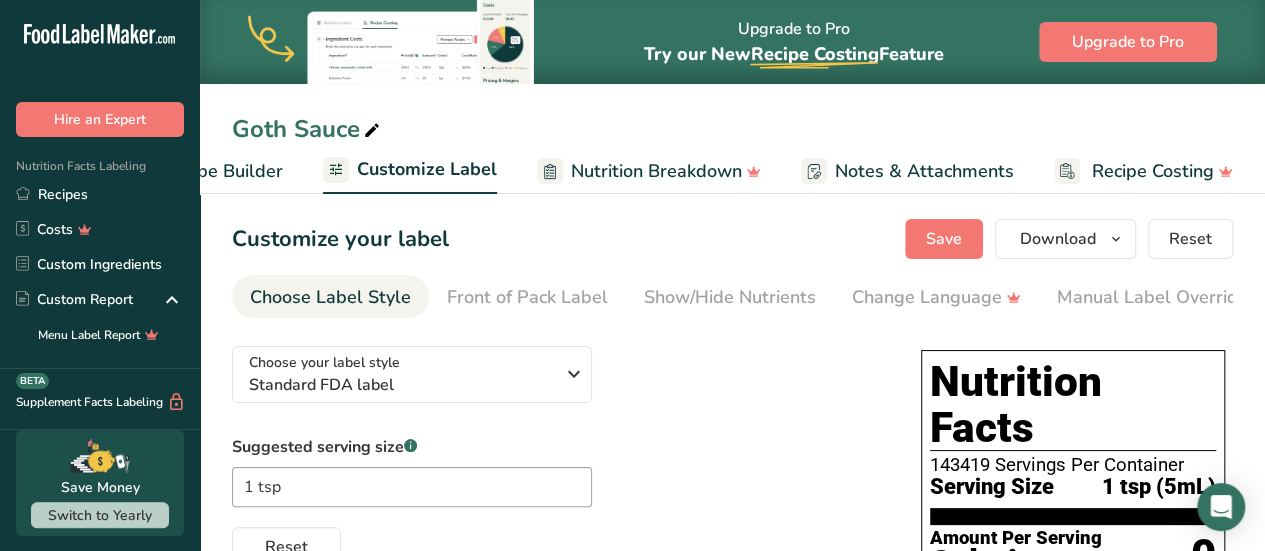 click on "Recipe Builder" at bounding box center [223, 171] 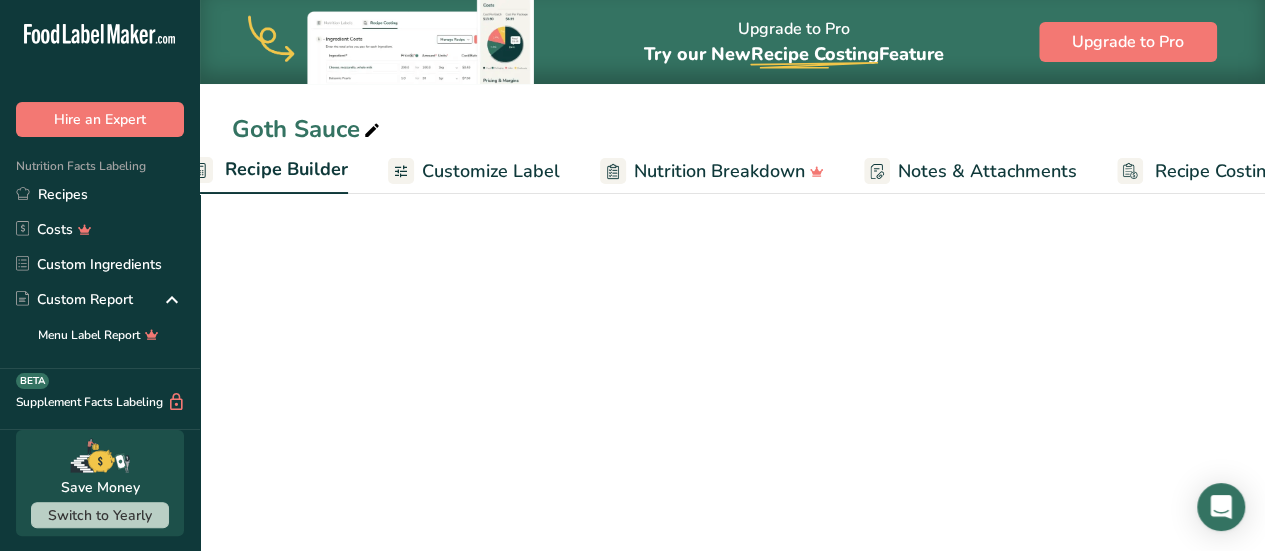 scroll, scrollTop: 0, scrollLeft: 193, axis: horizontal 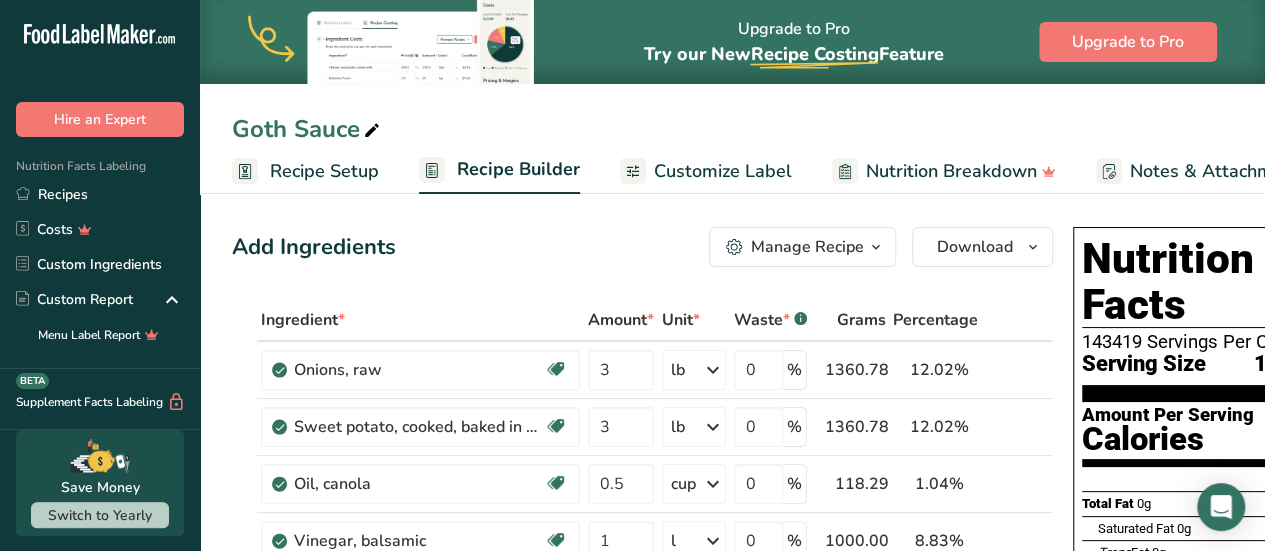 click on "Recipe Setup" at bounding box center (324, 171) 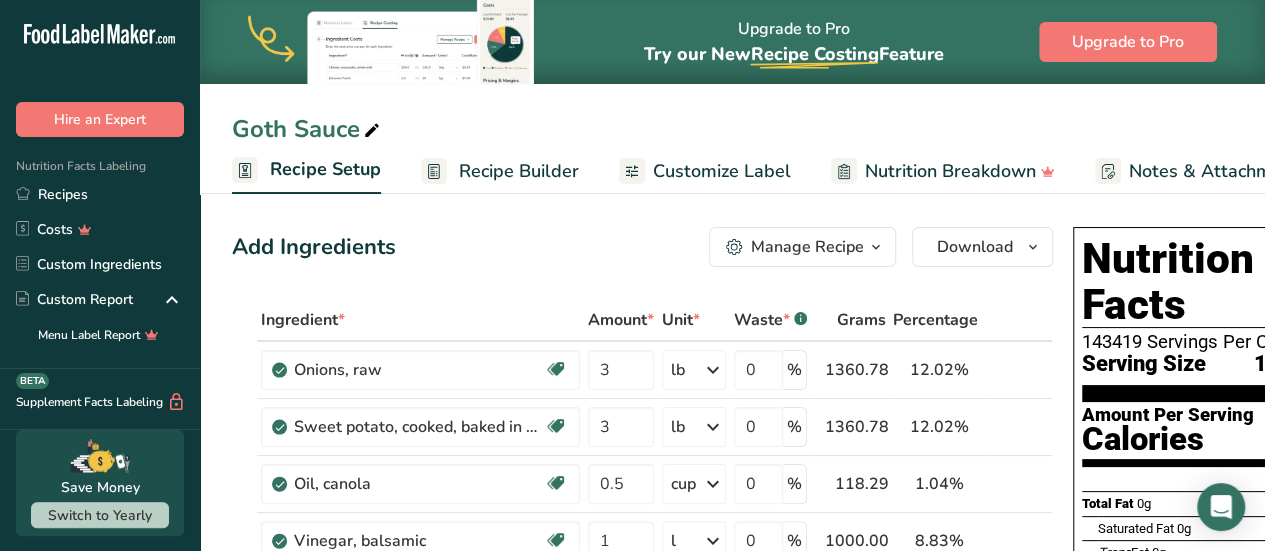 scroll, scrollTop: 0, scrollLeft: 7, axis: horizontal 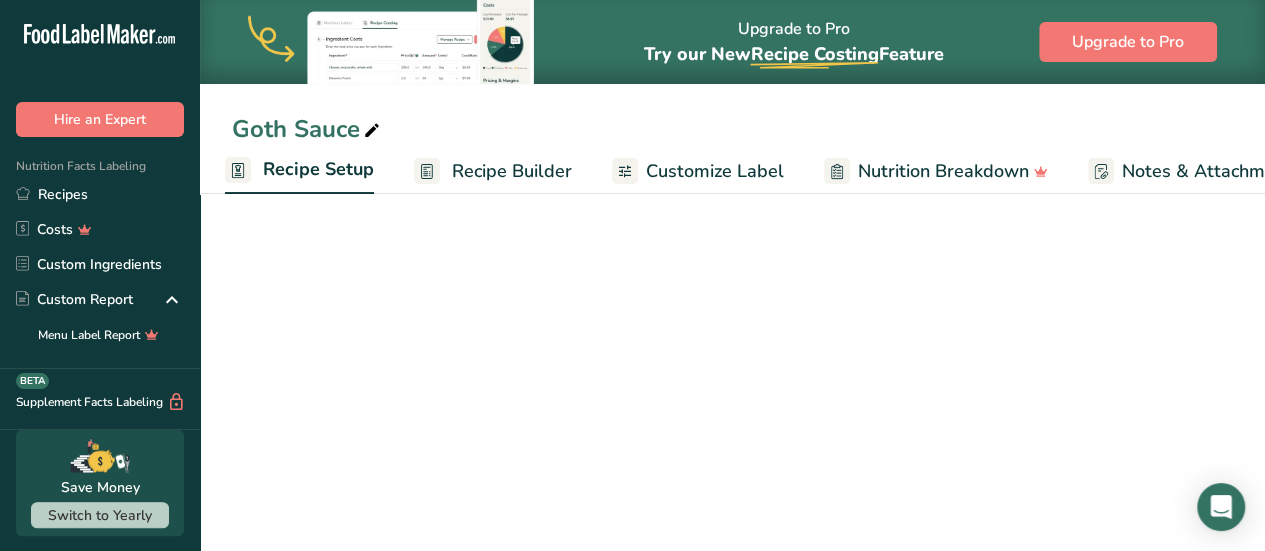 select on "20" 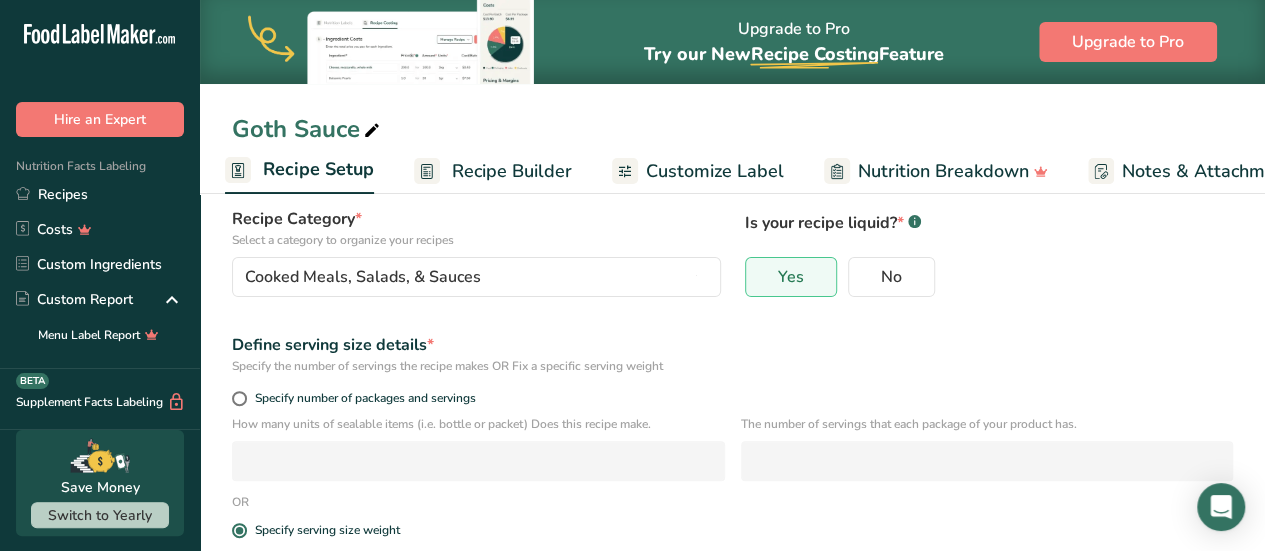 scroll, scrollTop: 130, scrollLeft: 0, axis: vertical 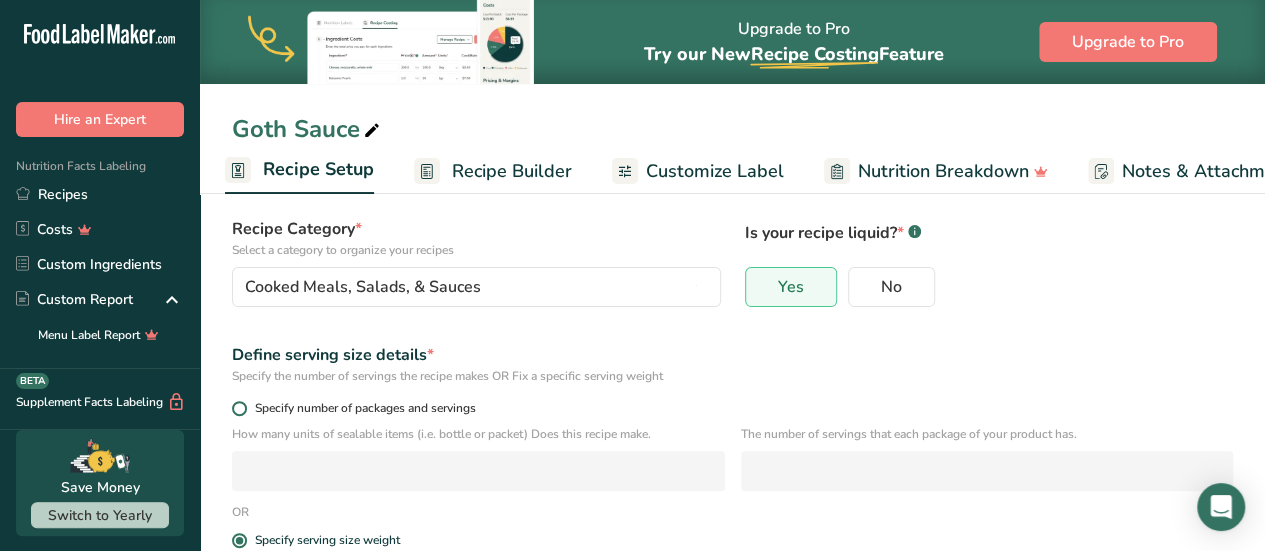 click at bounding box center [239, 408] 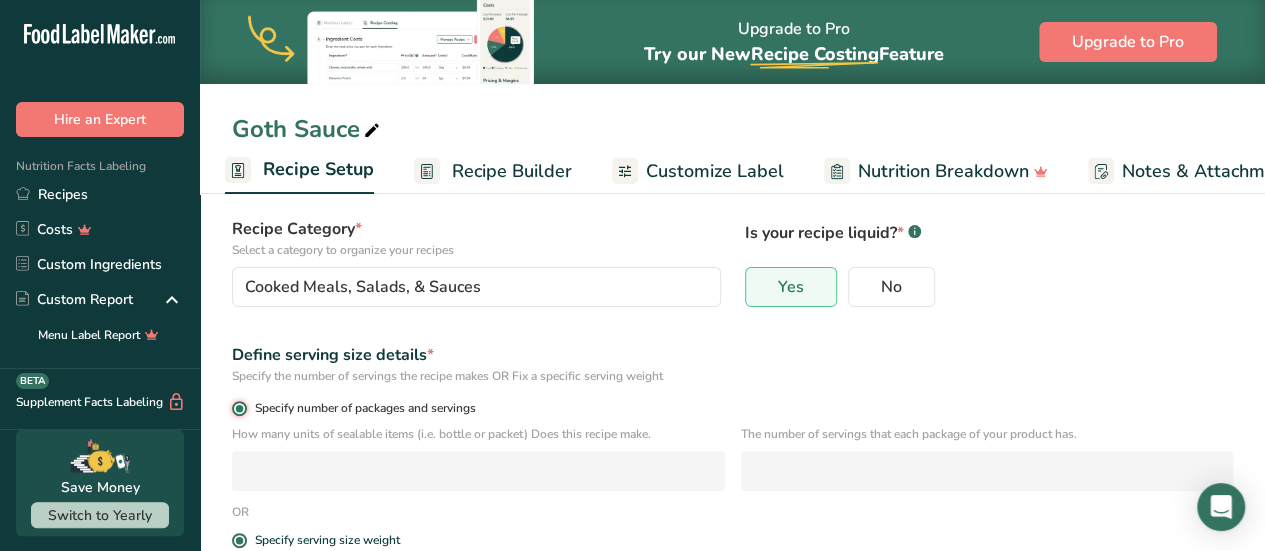 radio on "false" 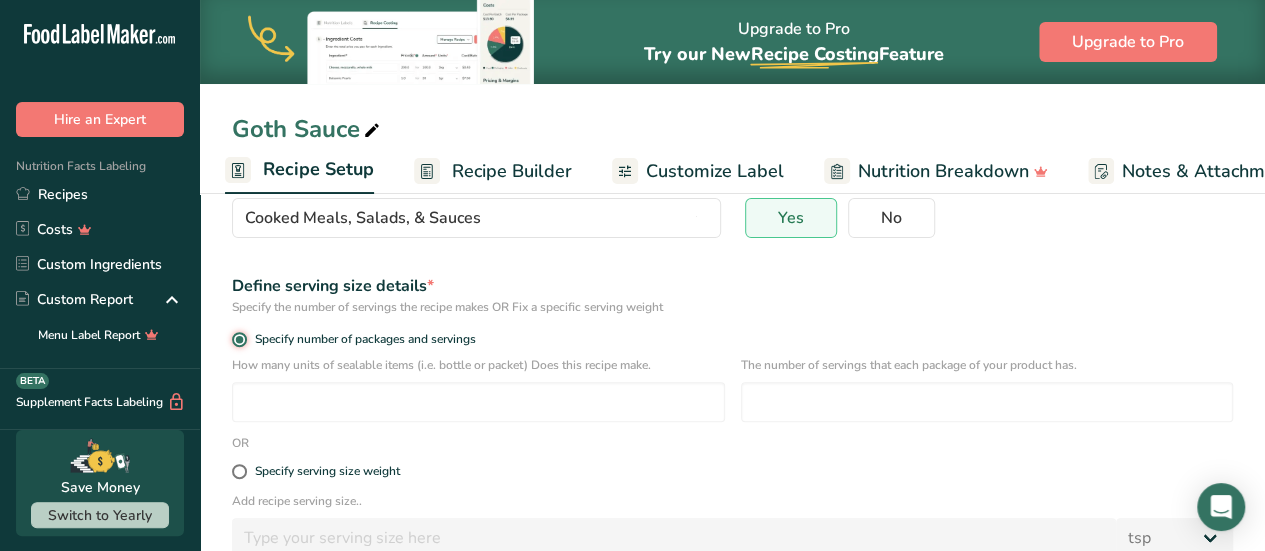 scroll, scrollTop: 230, scrollLeft: 0, axis: vertical 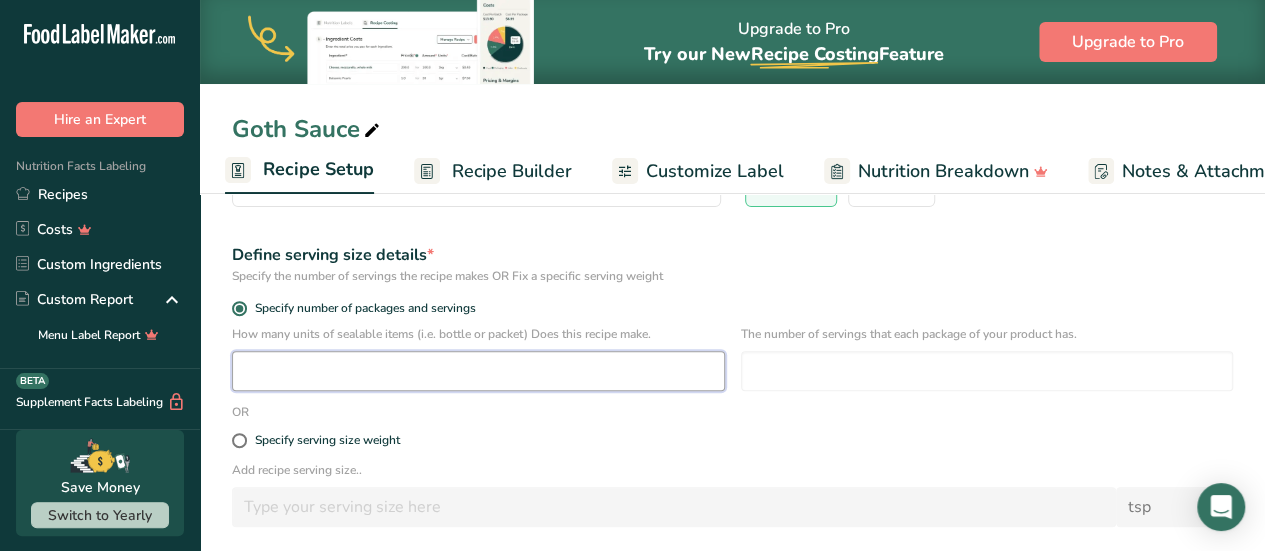 click at bounding box center [478, 371] 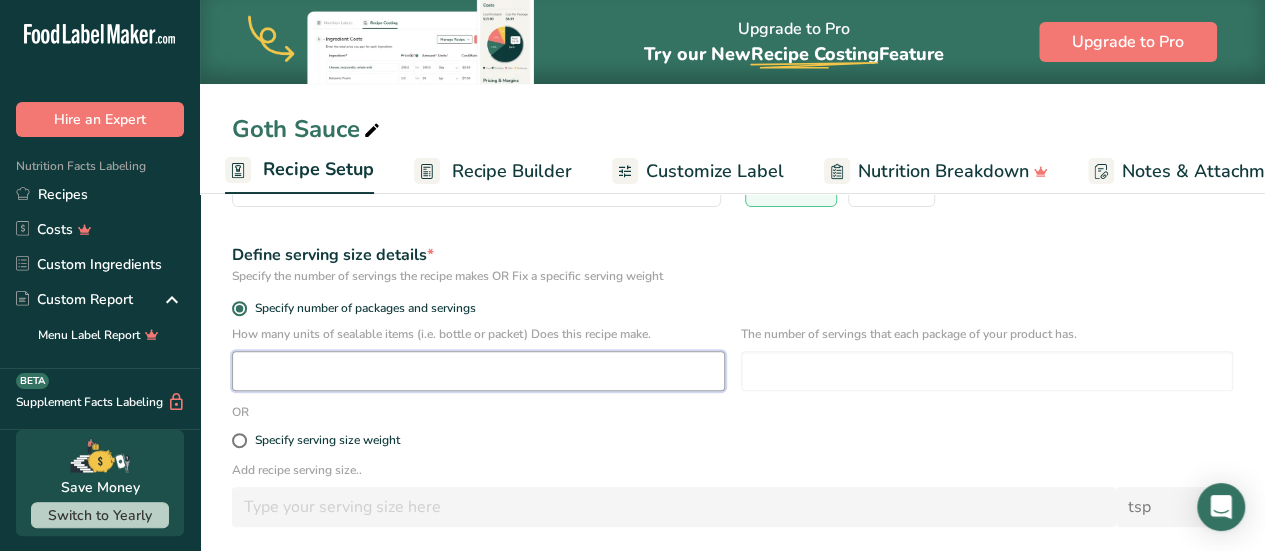 click at bounding box center [478, 371] 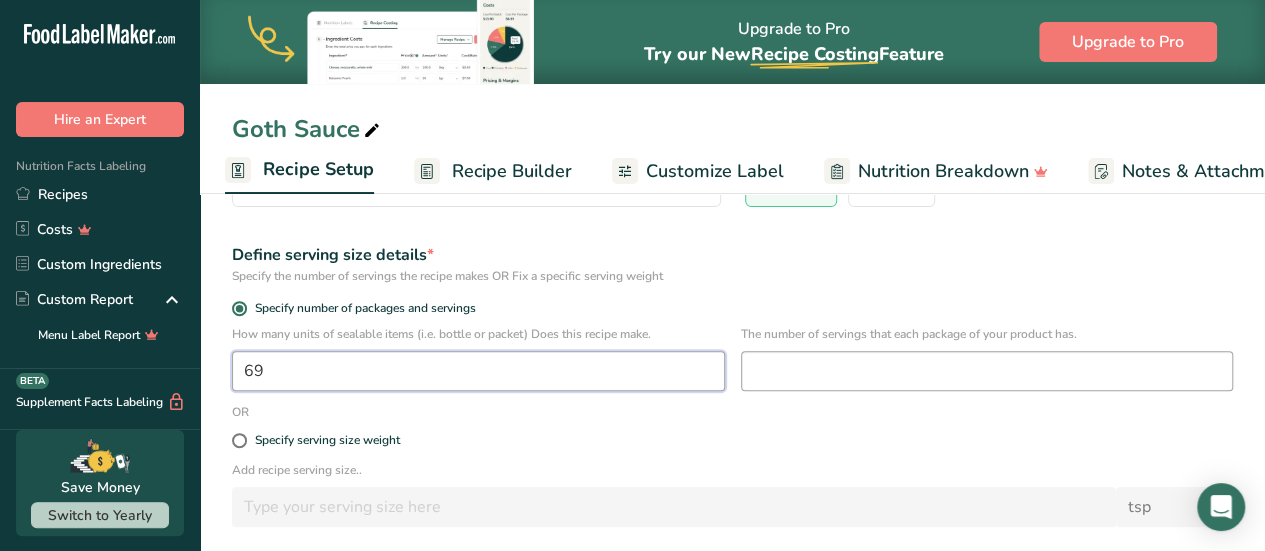 type on "69" 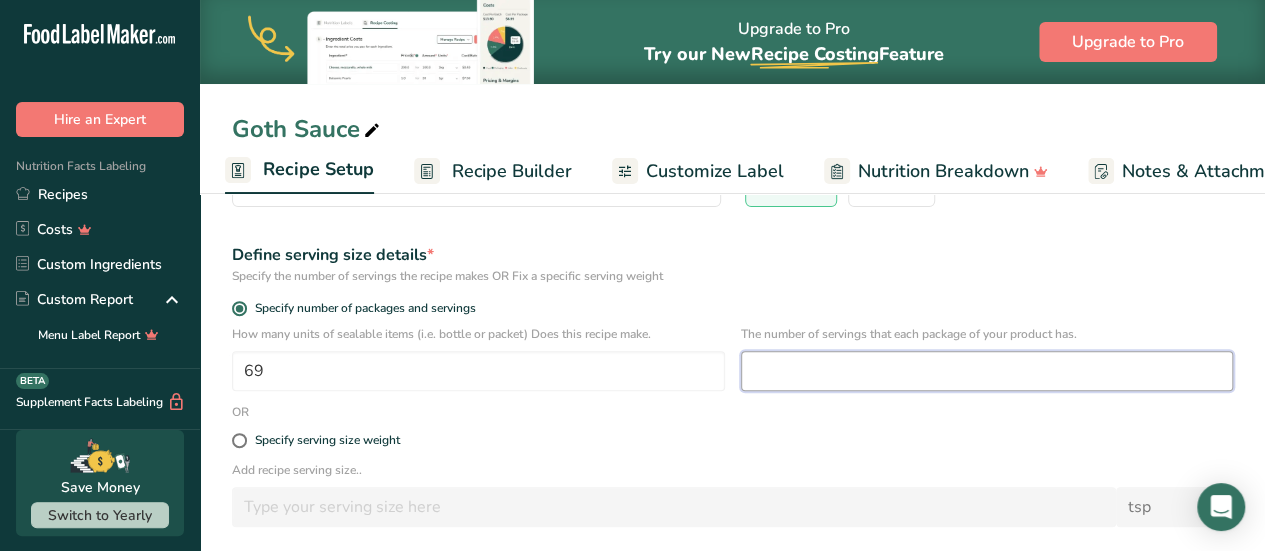 click at bounding box center (987, 371) 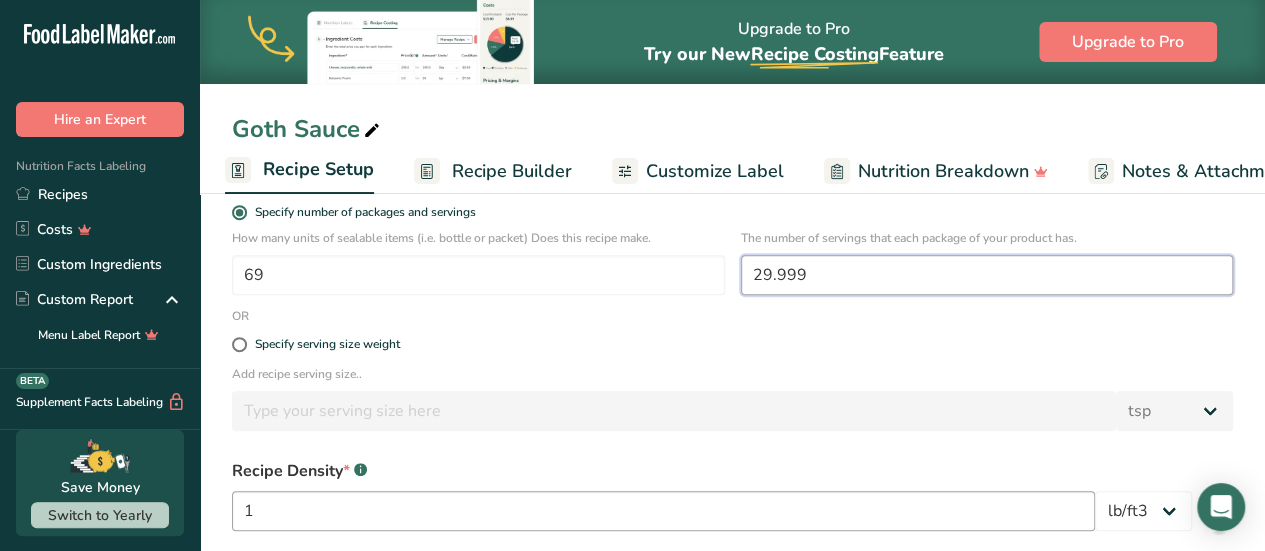 scroll, scrollTop: 430, scrollLeft: 0, axis: vertical 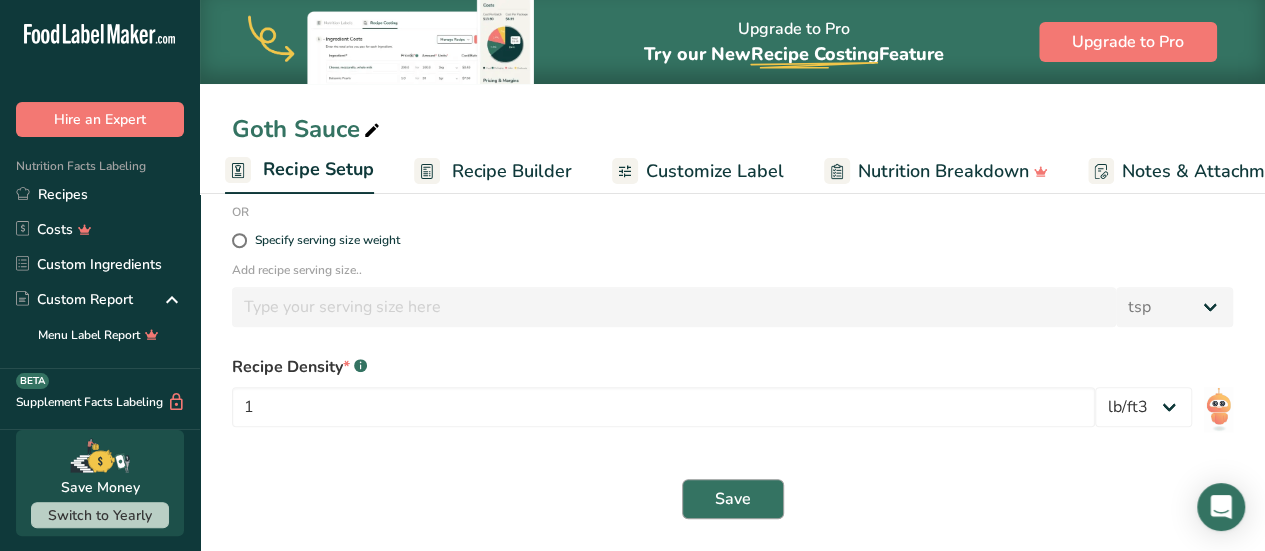 type on "29.999" 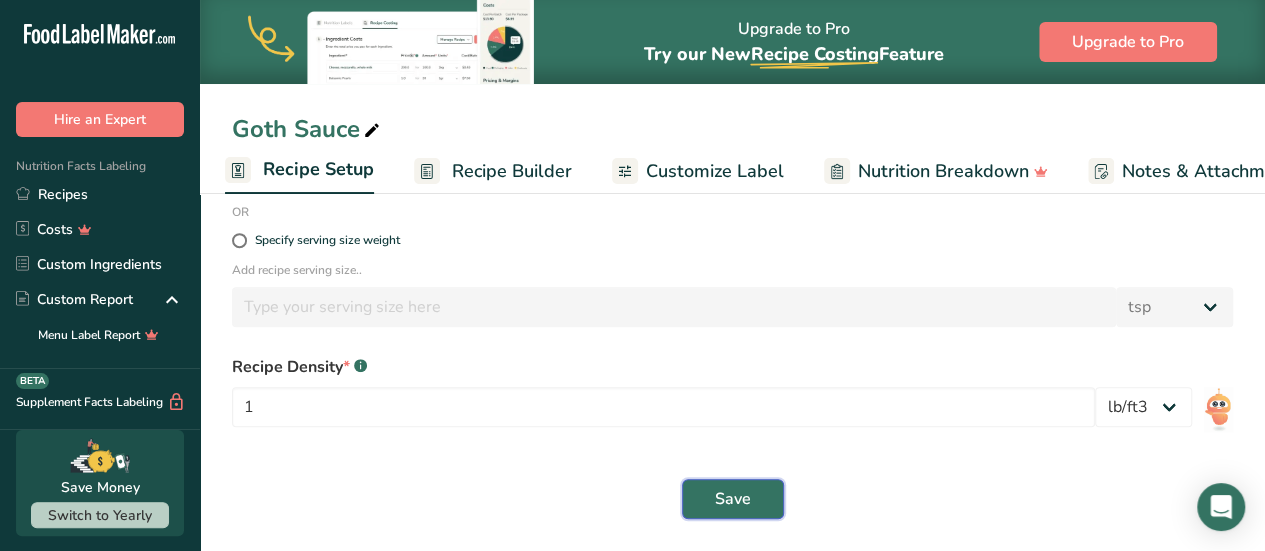 click on "Save" at bounding box center [733, 499] 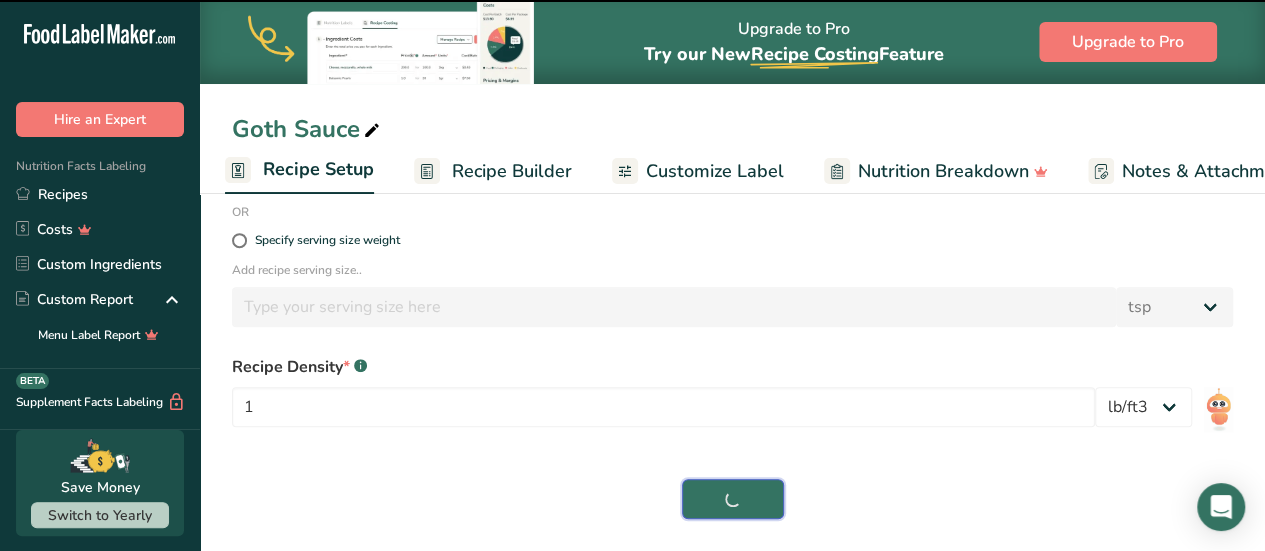 select on "0" 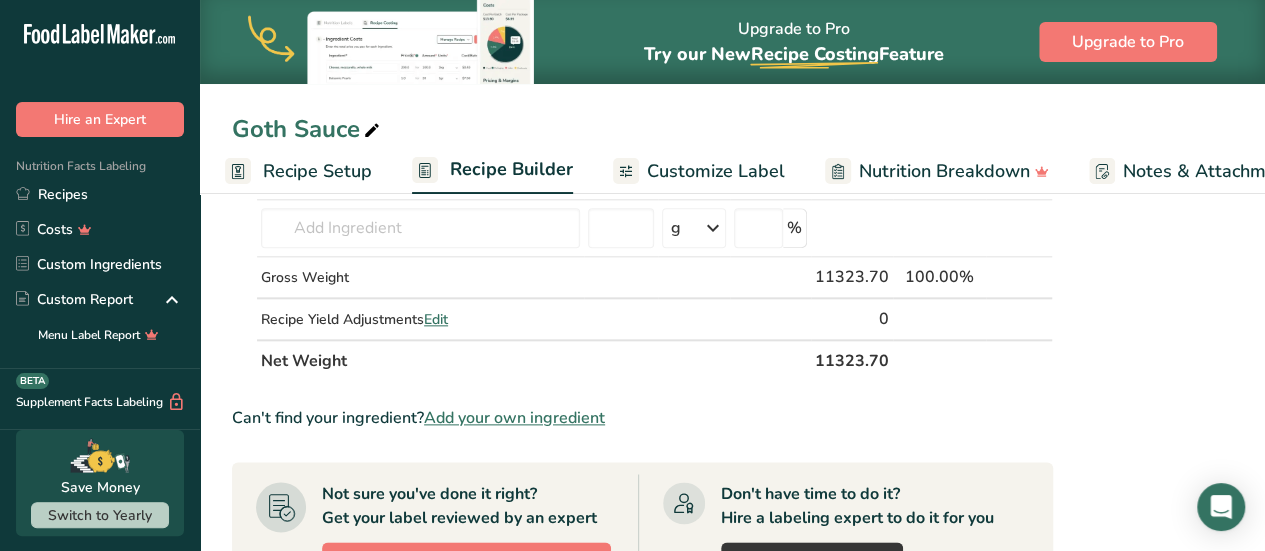 scroll, scrollTop: 1000, scrollLeft: 0, axis: vertical 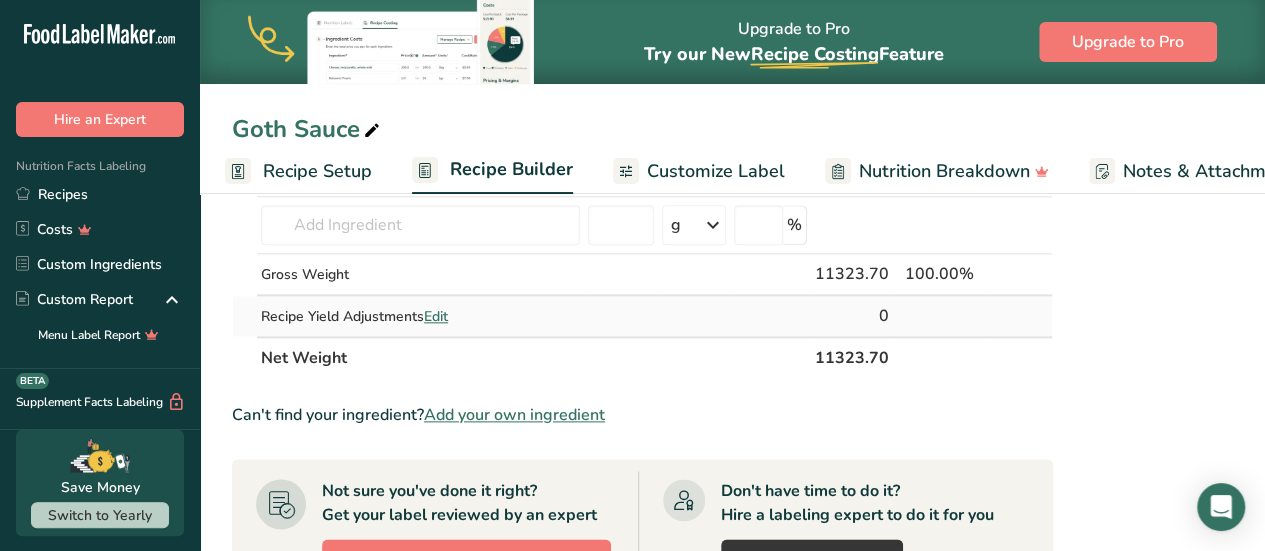 click on "Edit" at bounding box center (436, 316) 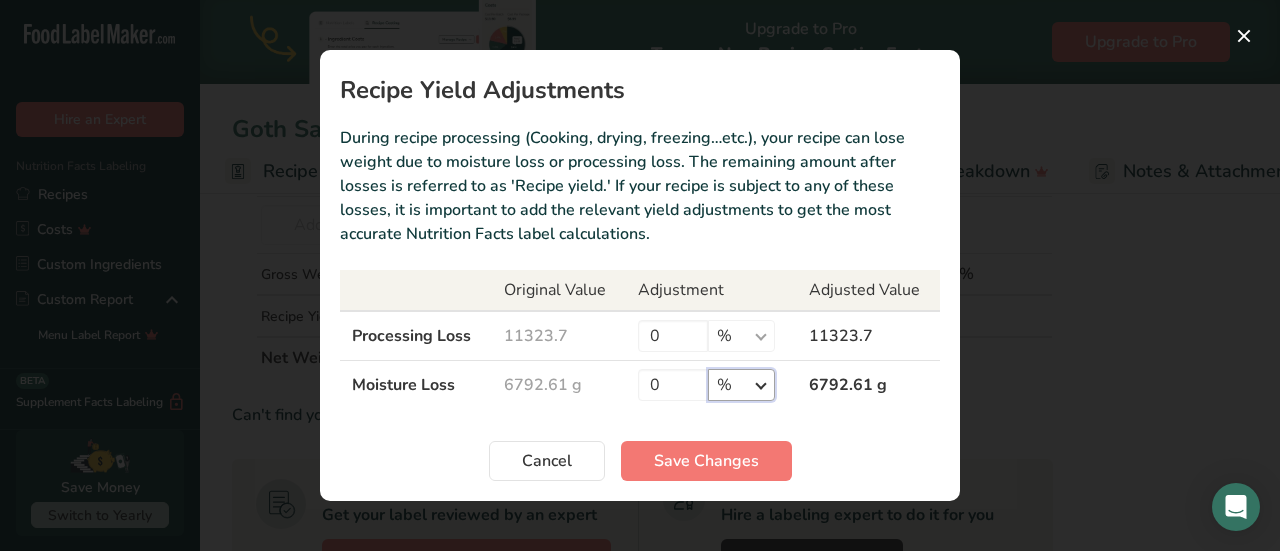 click on "%
g
kg
mg
mcg
lb
oz" at bounding box center [741, 385] 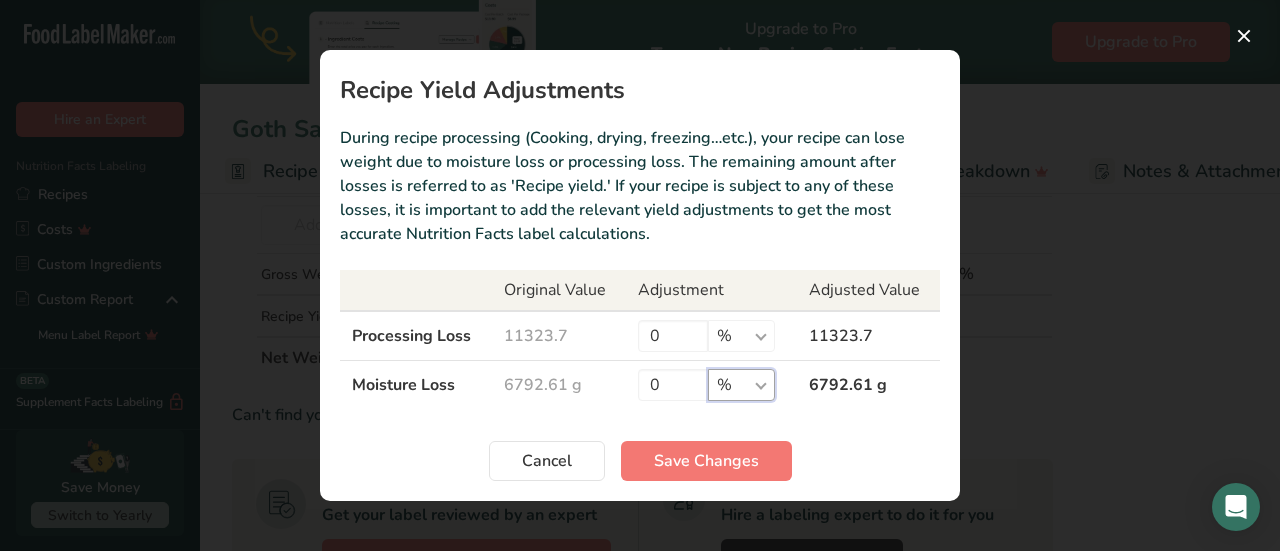 drag, startPoint x: 763, startPoint y: 385, endPoint x: 820, endPoint y: 410, distance: 62.241467 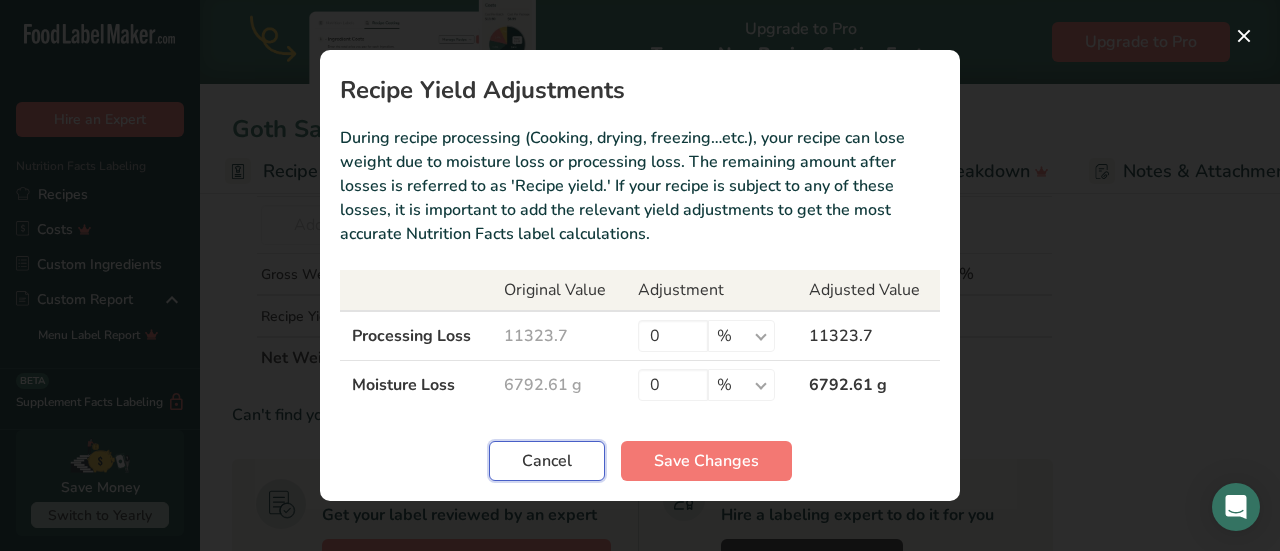 click on "Cancel" at bounding box center [547, 461] 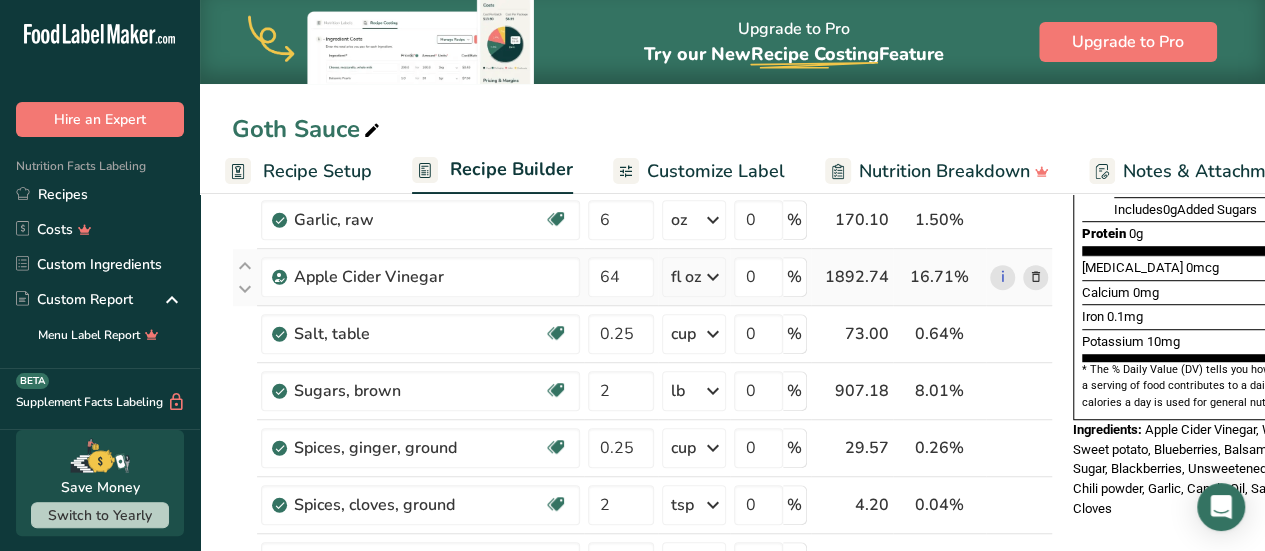 scroll, scrollTop: 300, scrollLeft: 0, axis: vertical 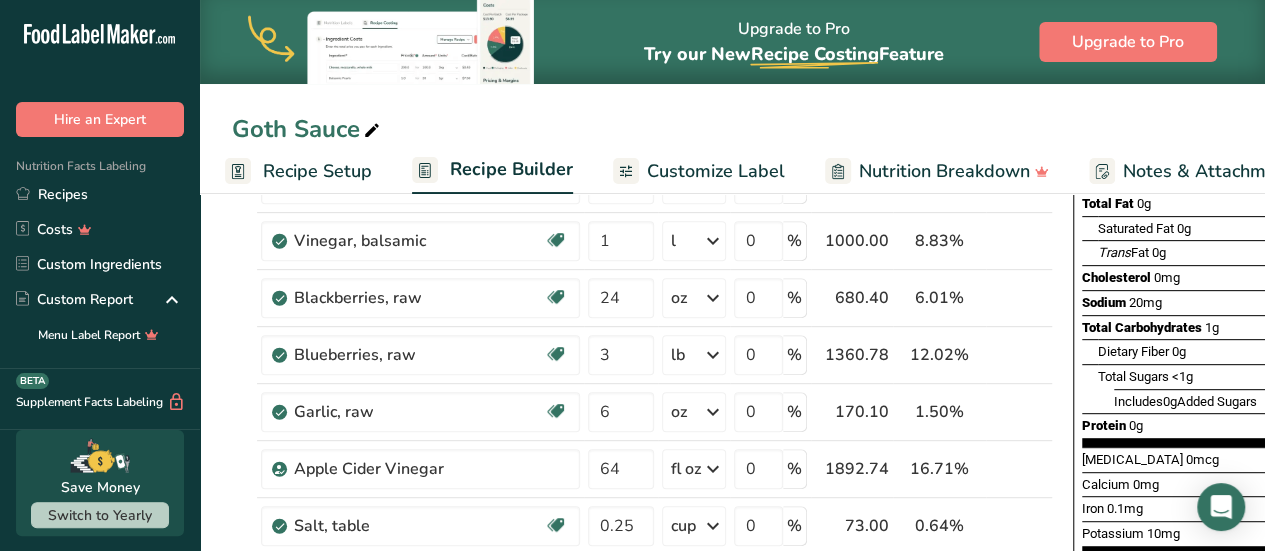 click on "Recipe Setup" at bounding box center [317, 171] 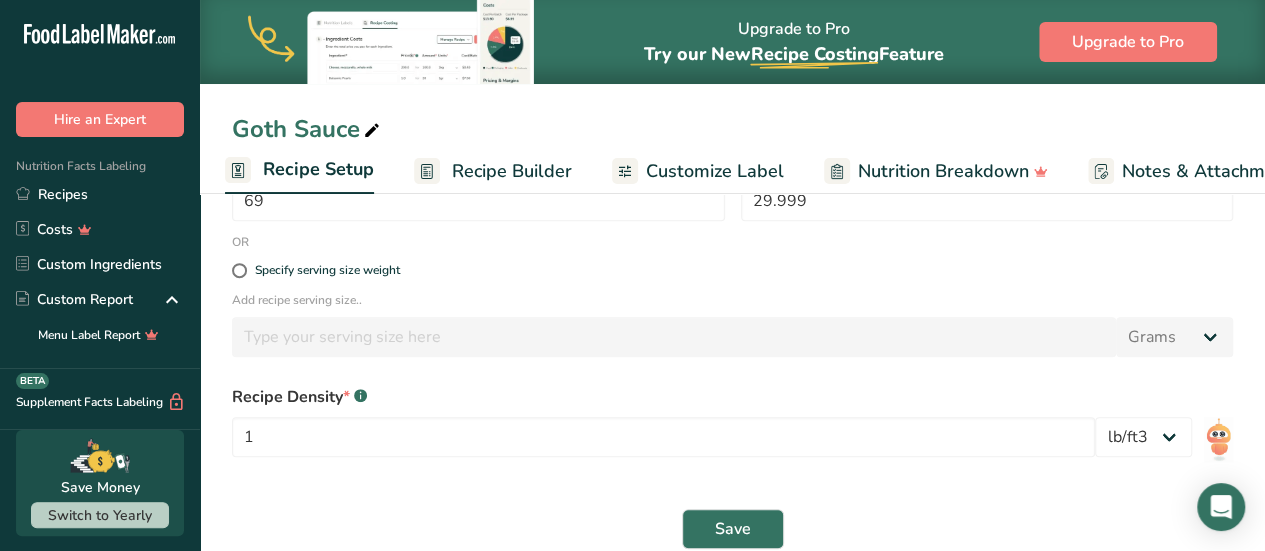 scroll, scrollTop: 430, scrollLeft: 0, axis: vertical 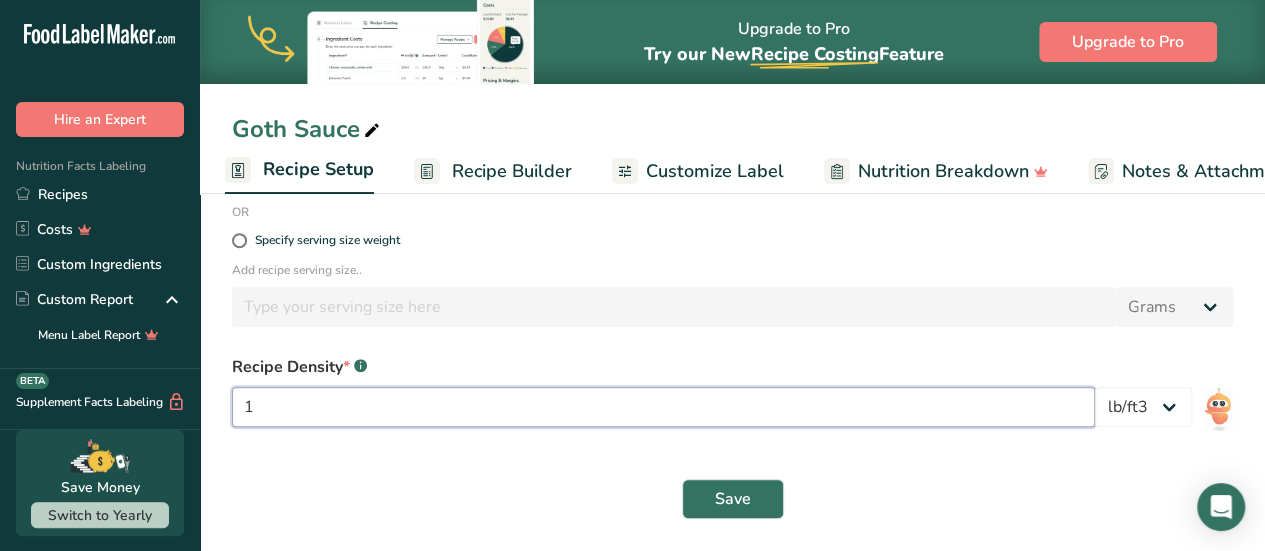 click on "1" at bounding box center (663, 407) 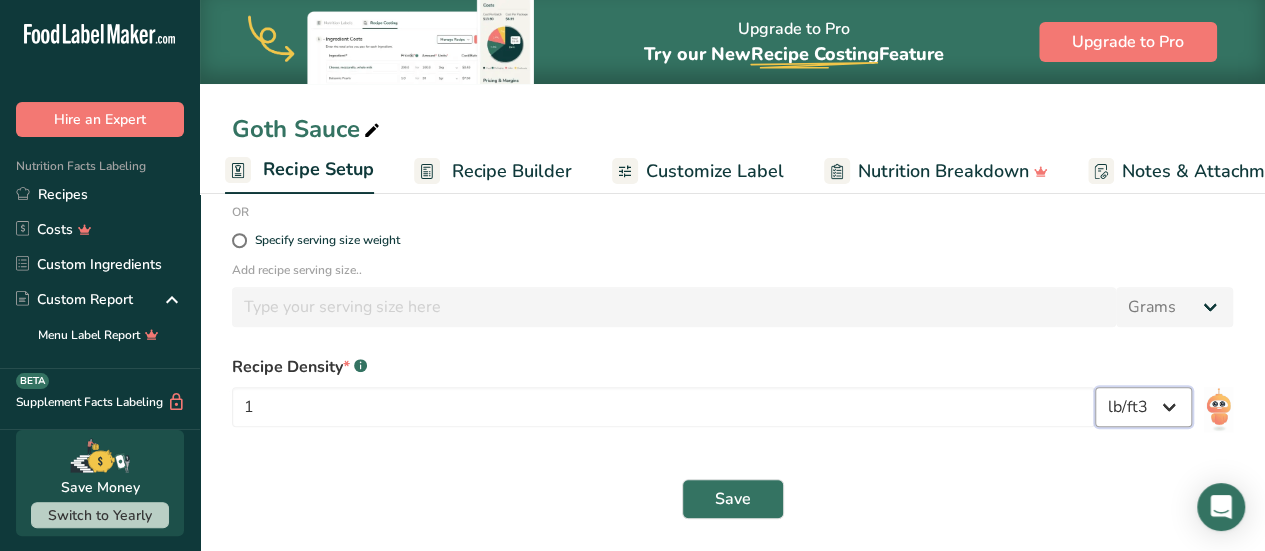 click on "lb/ft3
g/cm3" at bounding box center [1143, 407] 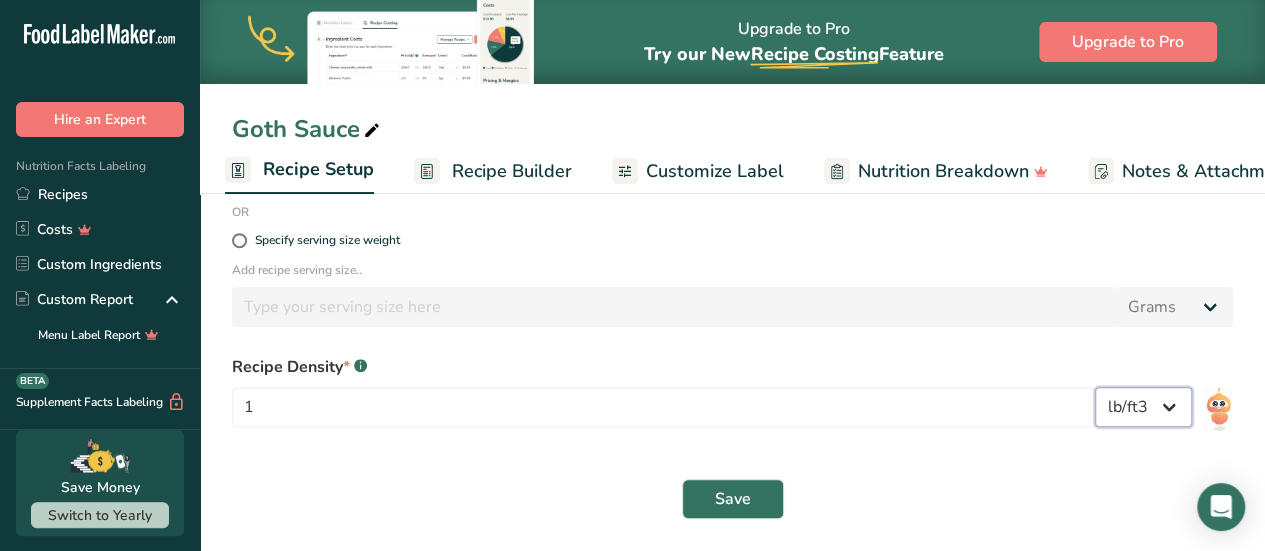 select on "22" 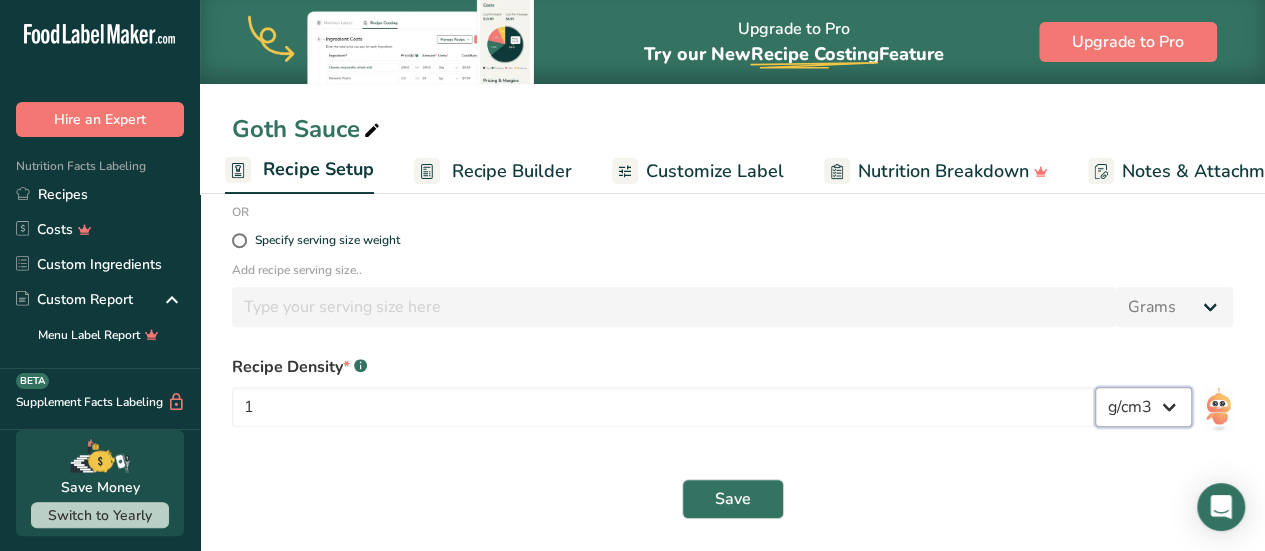 click on "lb/ft3
g/cm3" at bounding box center (1143, 407) 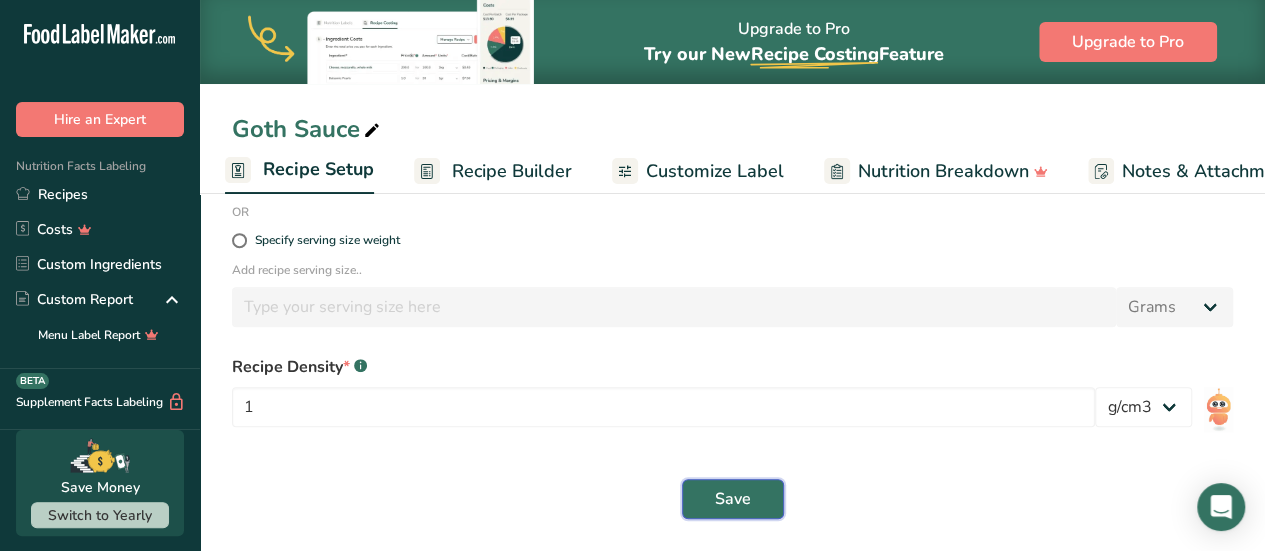 click on "Save" at bounding box center (733, 499) 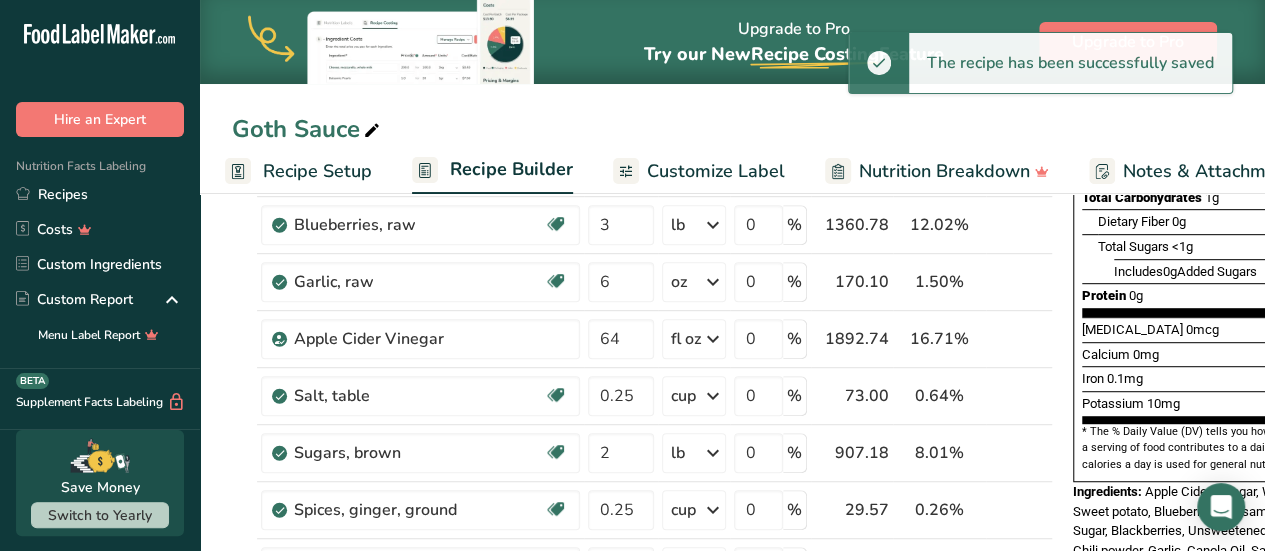 scroll, scrollTop: 0, scrollLeft: 0, axis: both 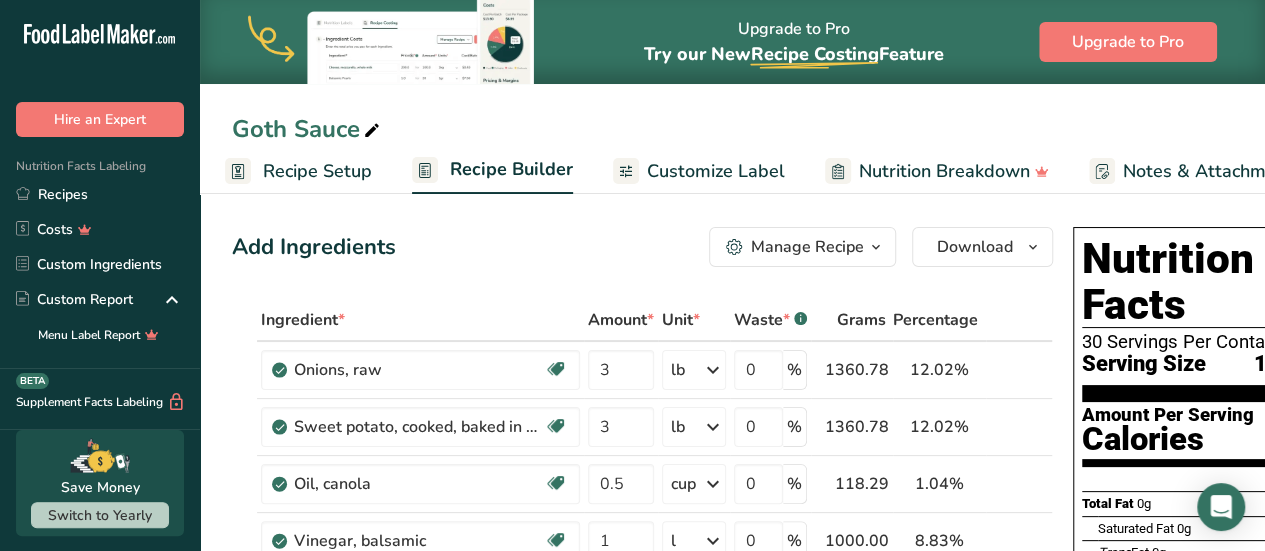 click on "Customize Label" at bounding box center (716, 171) 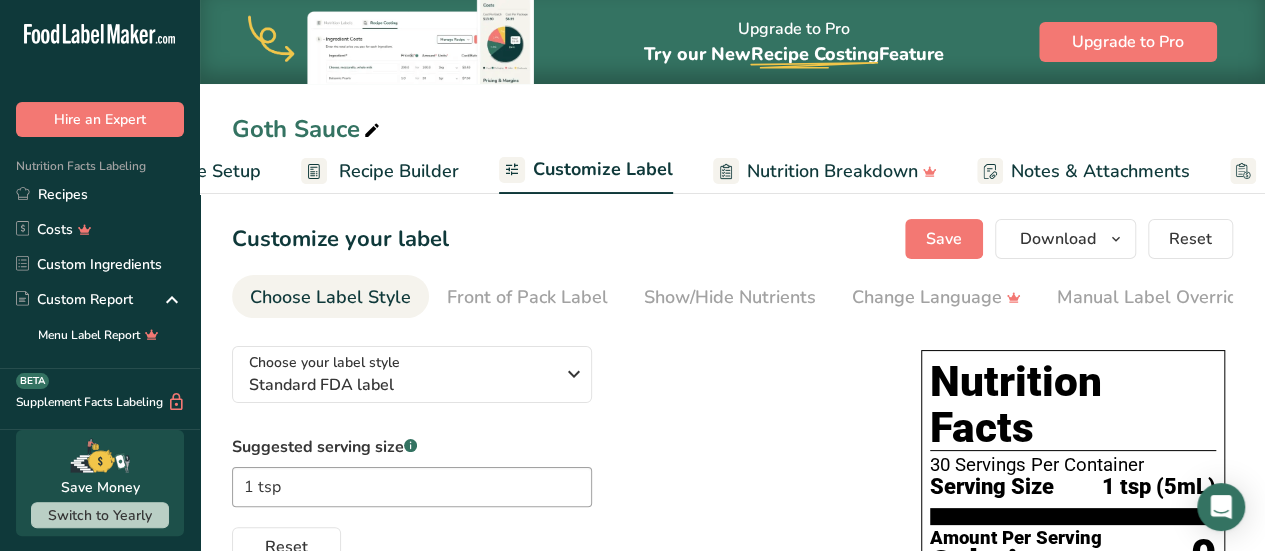 scroll, scrollTop: 0, scrollLeft: 294, axis: horizontal 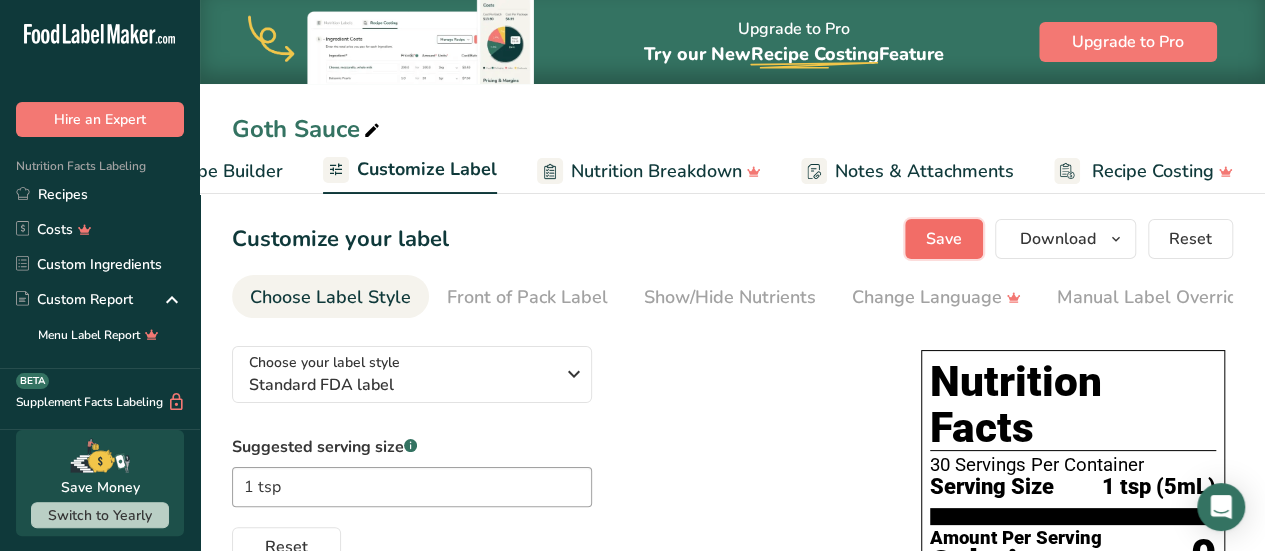 click on "Save" at bounding box center [944, 239] 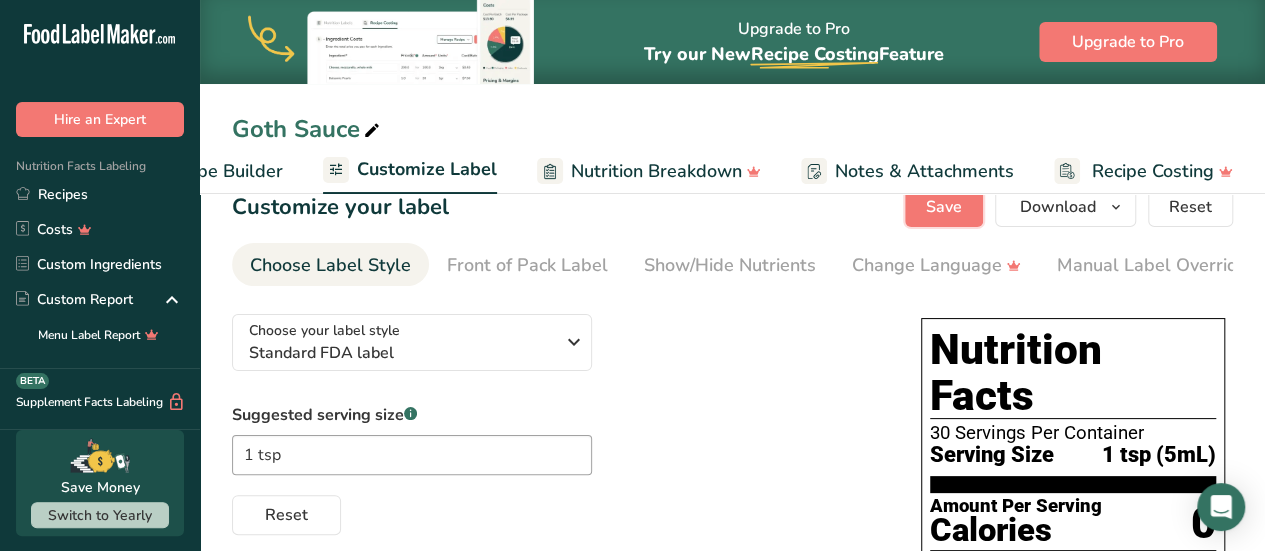 scroll, scrollTop: 0, scrollLeft: 0, axis: both 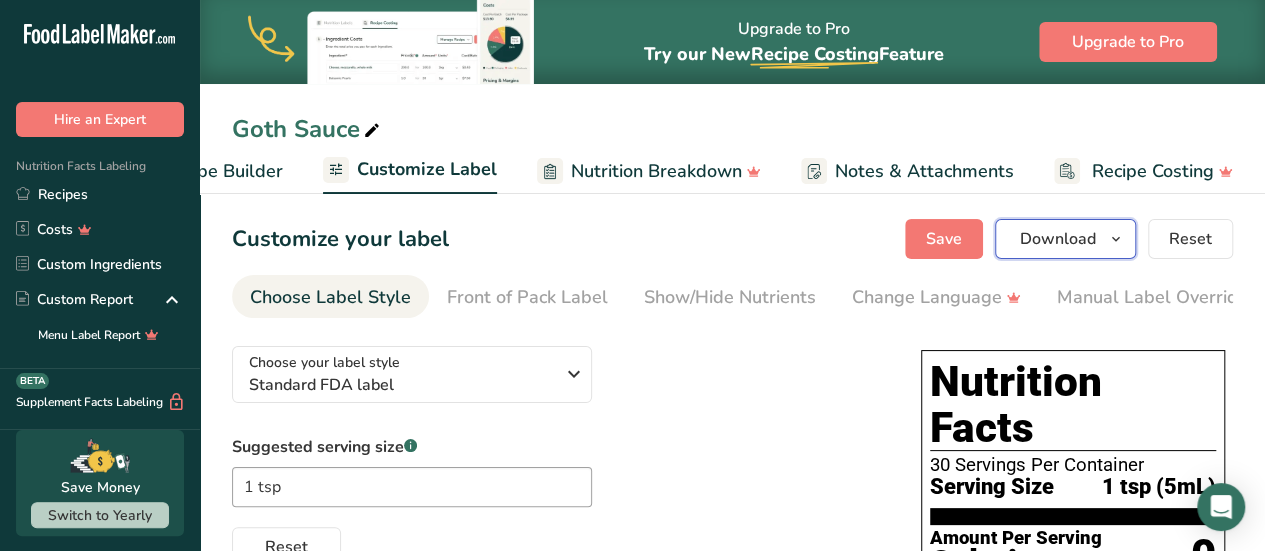 click at bounding box center [1116, 239] 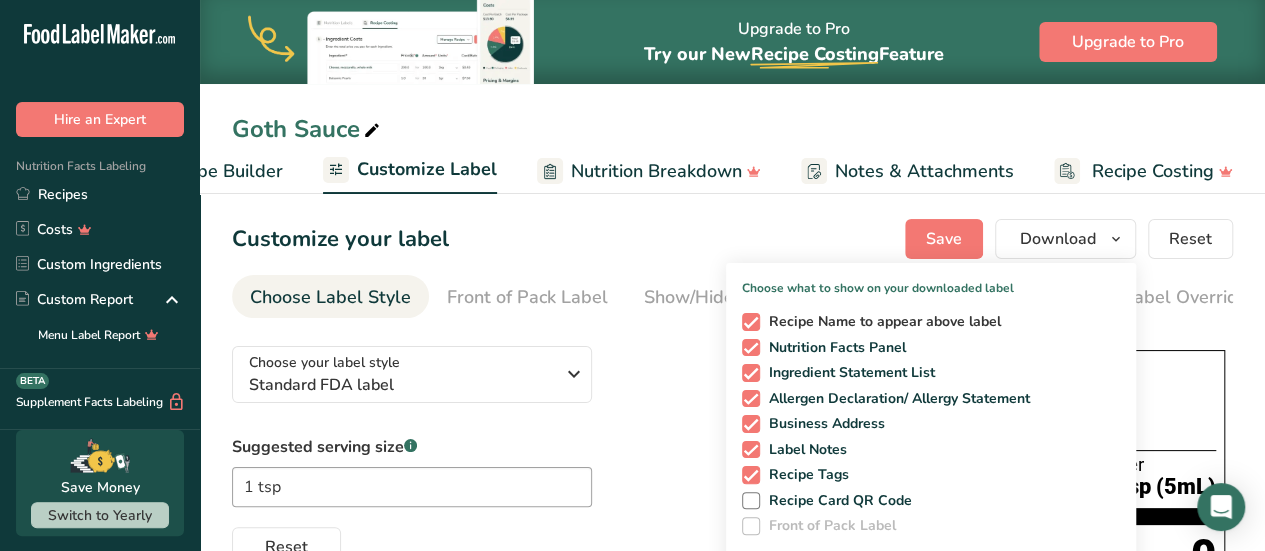 click at bounding box center [751, 322] 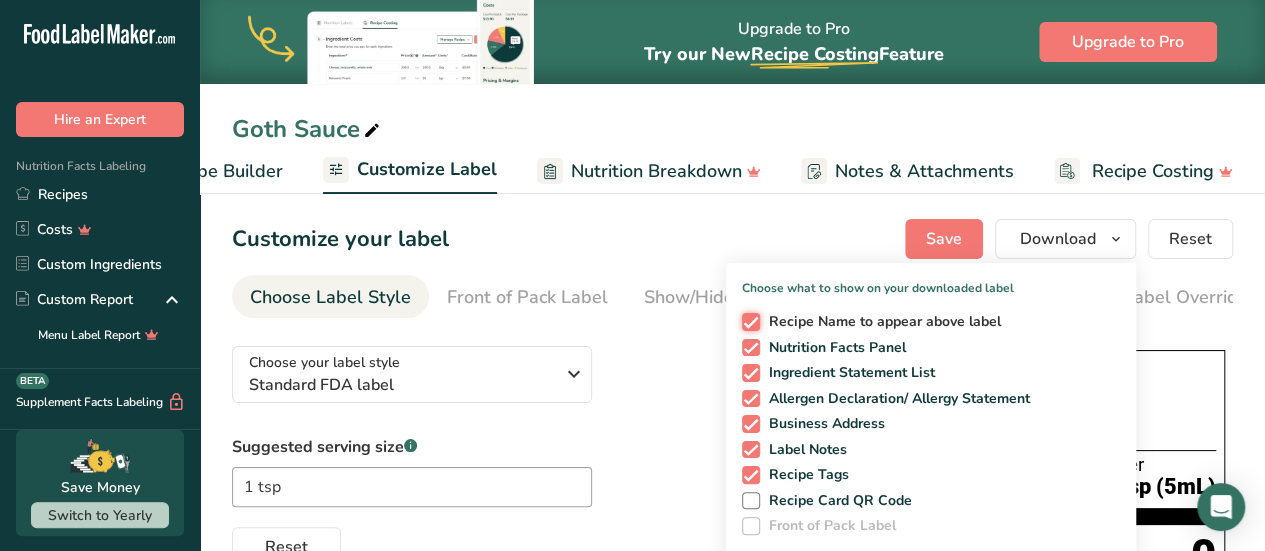 click on "Recipe Name to appear above label" at bounding box center [748, 321] 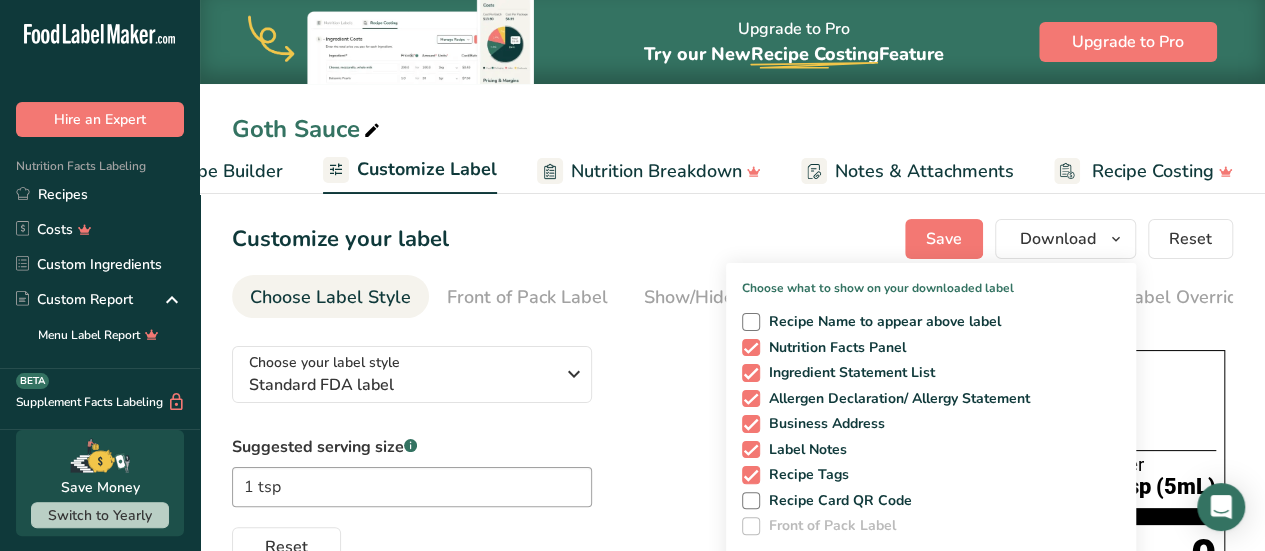click on "Notes & Attachments" at bounding box center (924, 171) 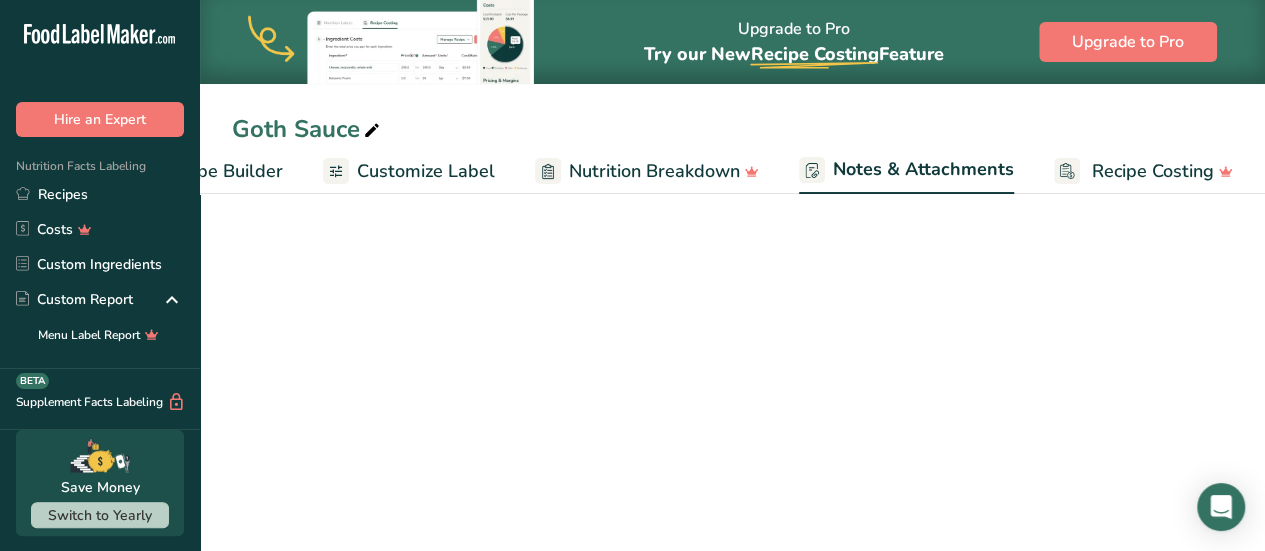 scroll, scrollTop: 0, scrollLeft: 295, axis: horizontal 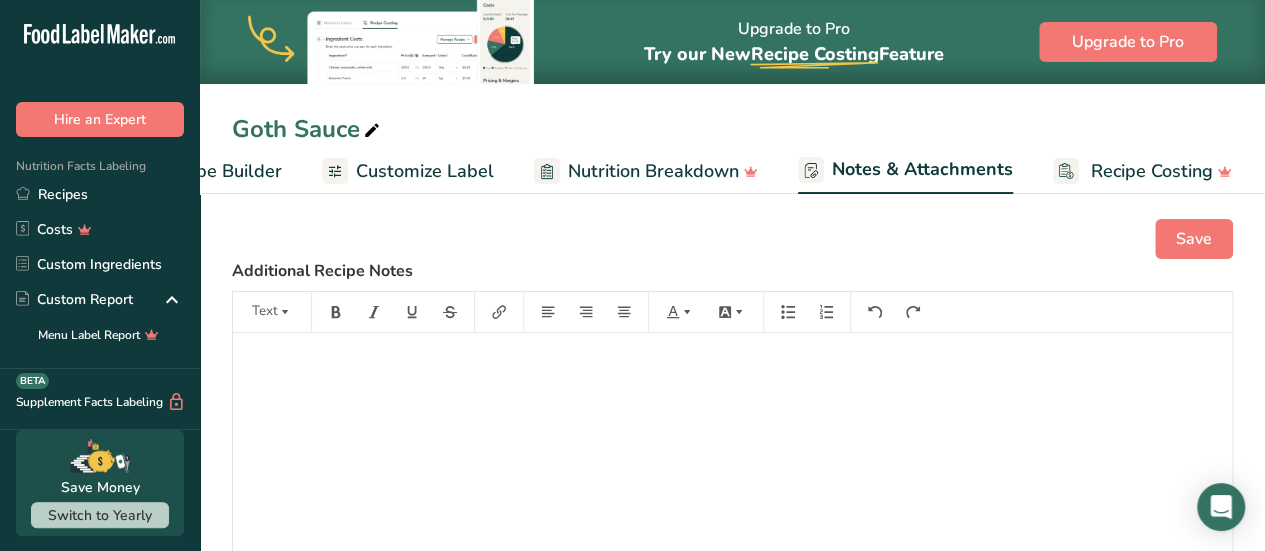 click on "Customize Label" at bounding box center (425, 171) 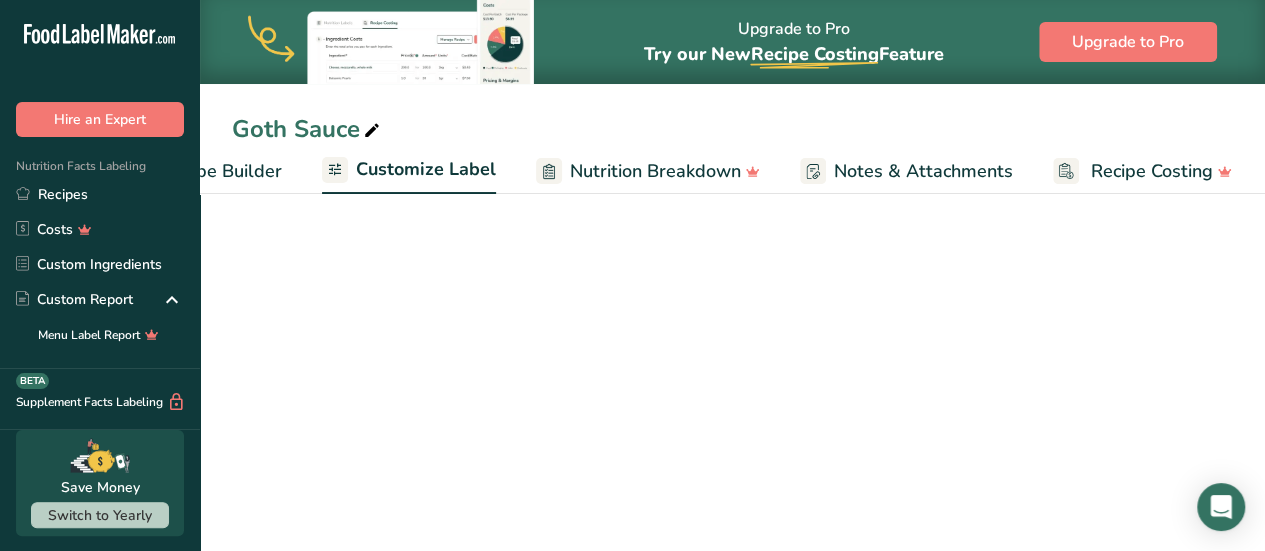 scroll, scrollTop: 0, scrollLeft: 294, axis: horizontal 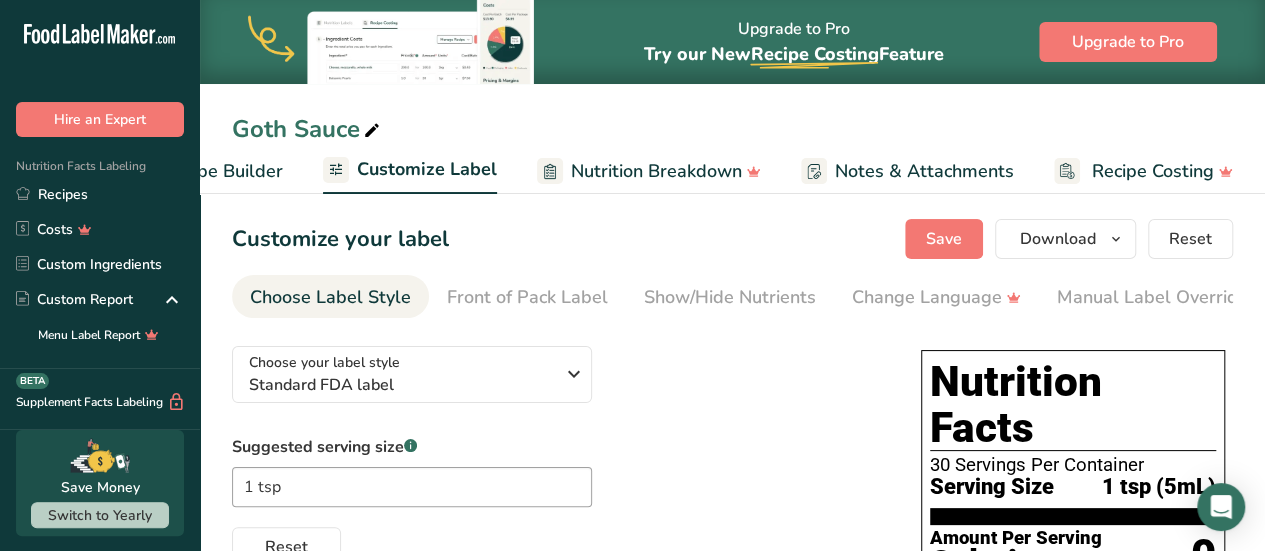 click on "Recipe Builder" at bounding box center [223, 171] 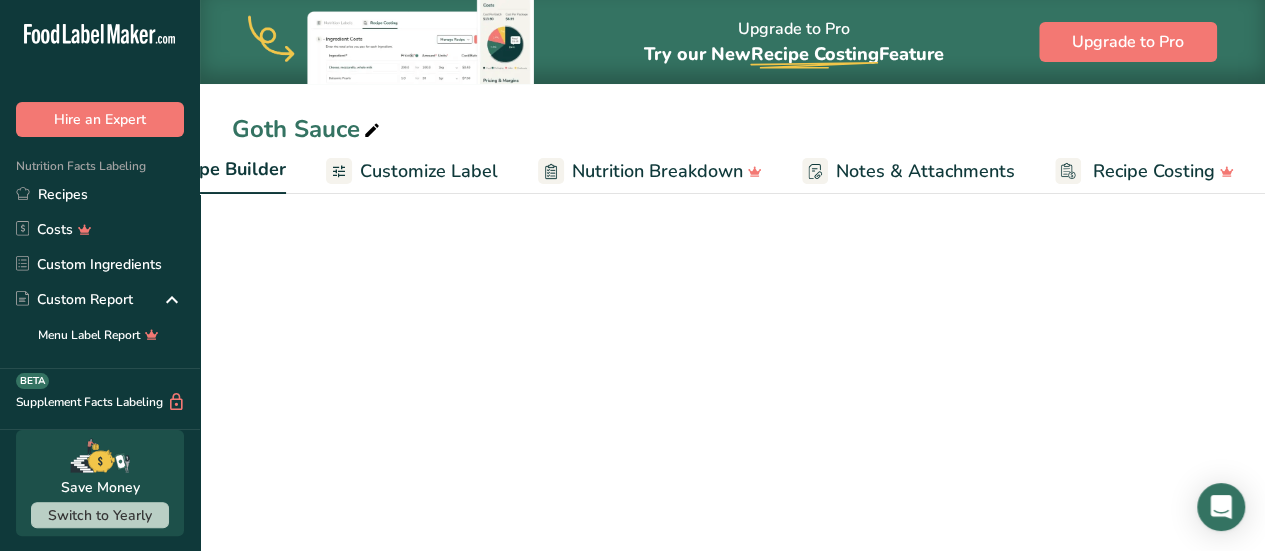 scroll, scrollTop: 0, scrollLeft: 219, axis: horizontal 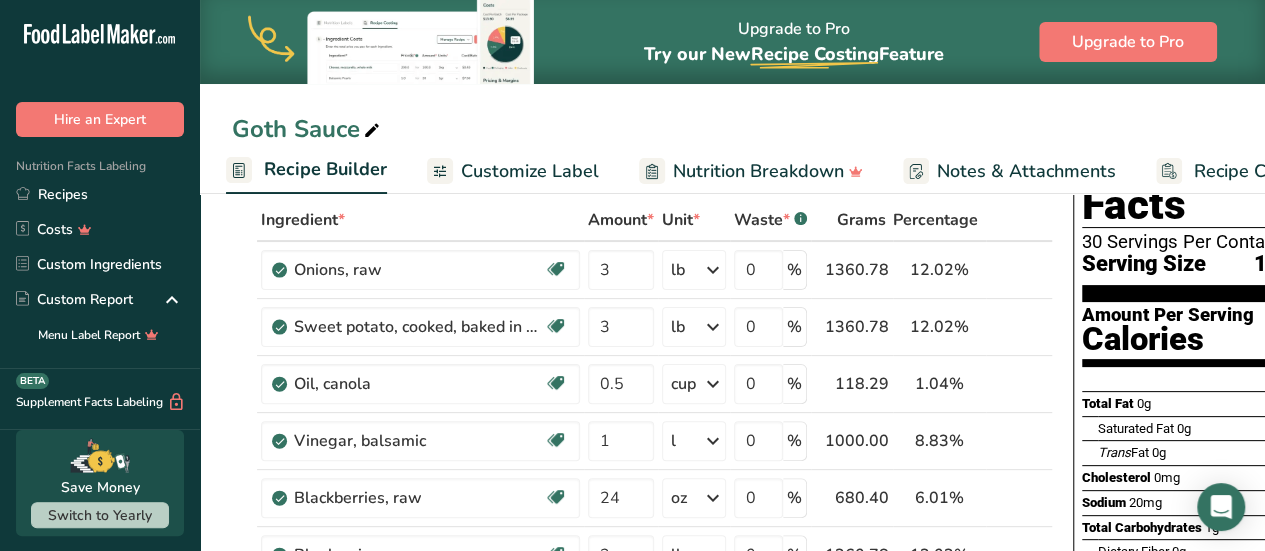 click on "Customize Label" at bounding box center [530, 171] 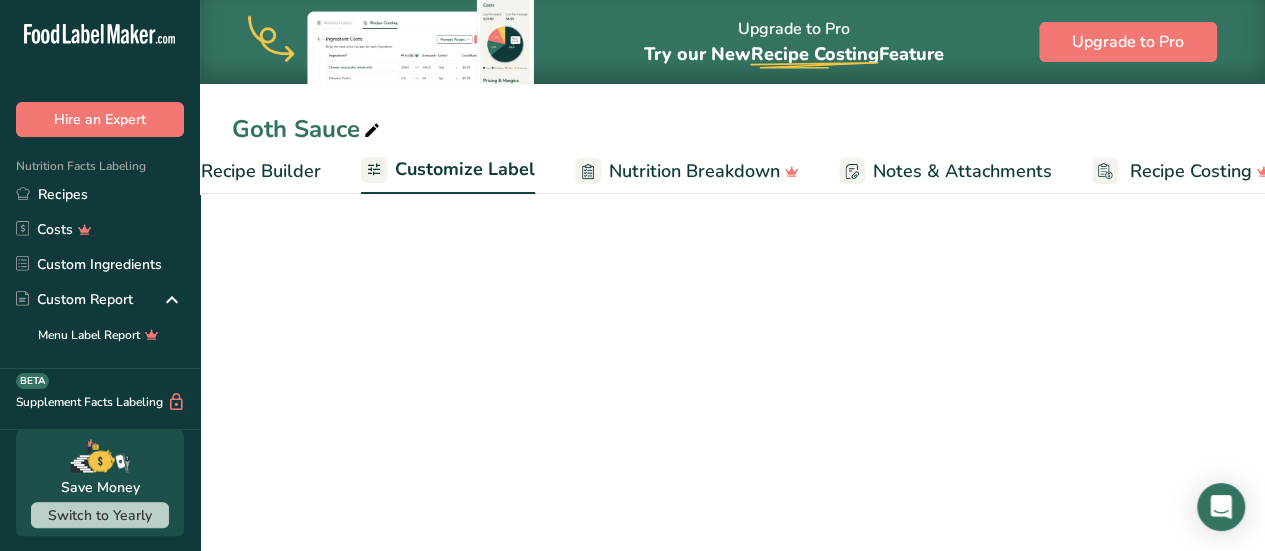 scroll, scrollTop: 0, scrollLeft: 294, axis: horizontal 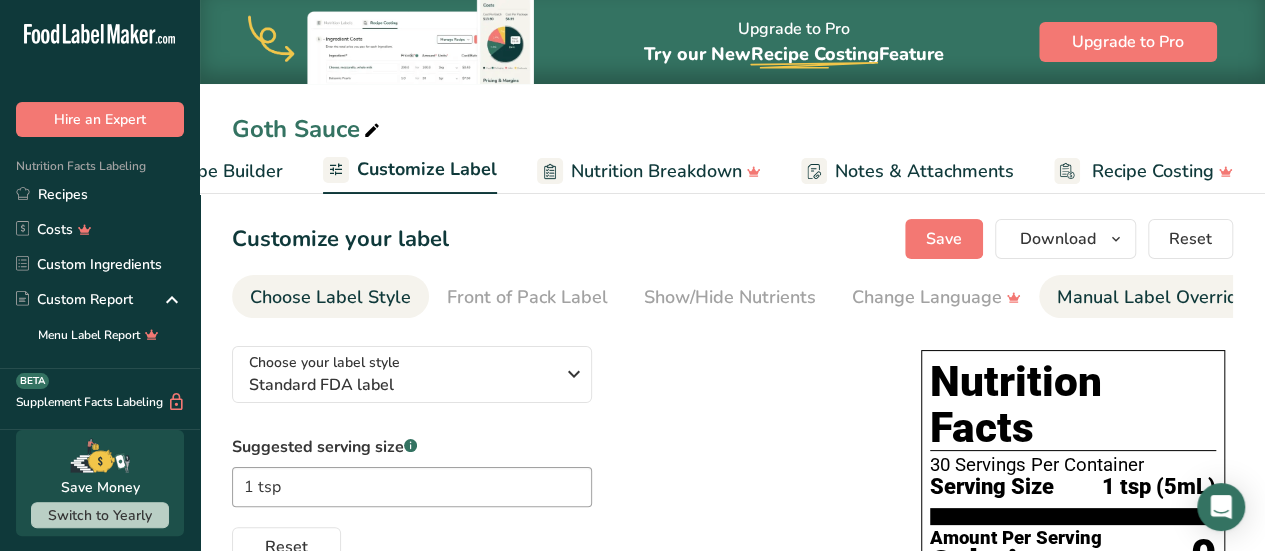 click on "Manual Label Override" at bounding box center (1162, 297) 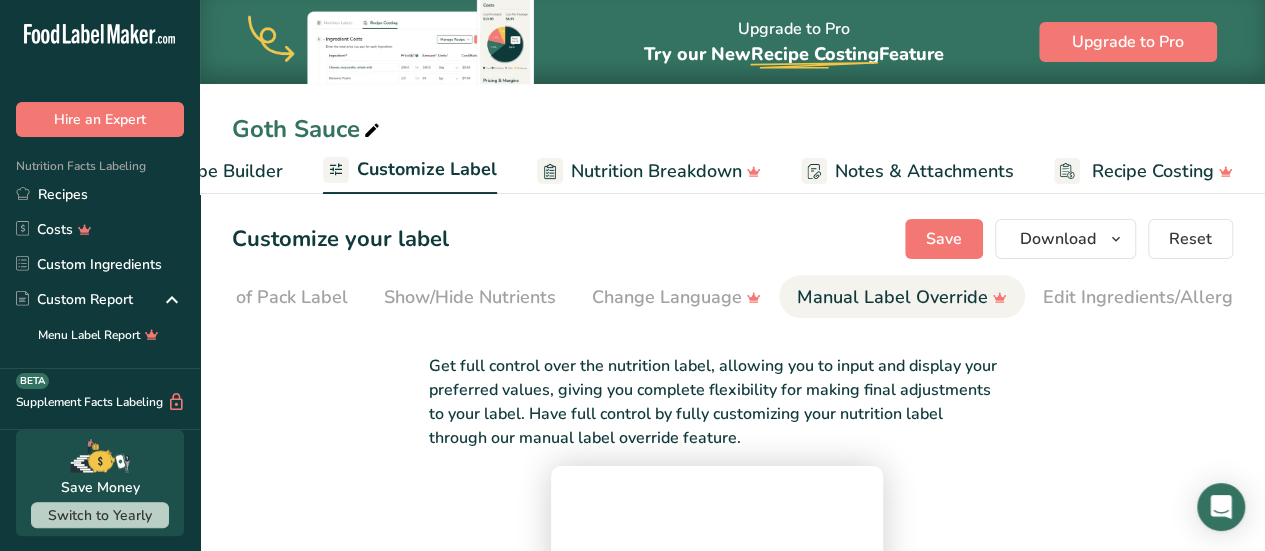 scroll, scrollTop: 0, scrollLeft: 500, axis: horizontal 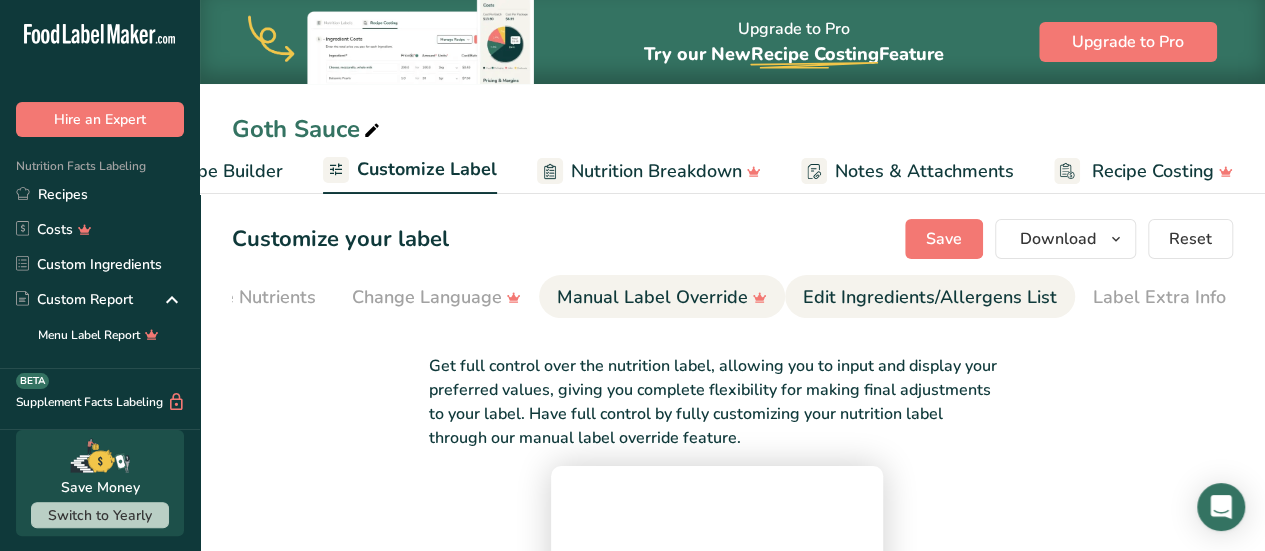 click on "Edit Ingredients/Allergens List" at bounding box center (930, 297) 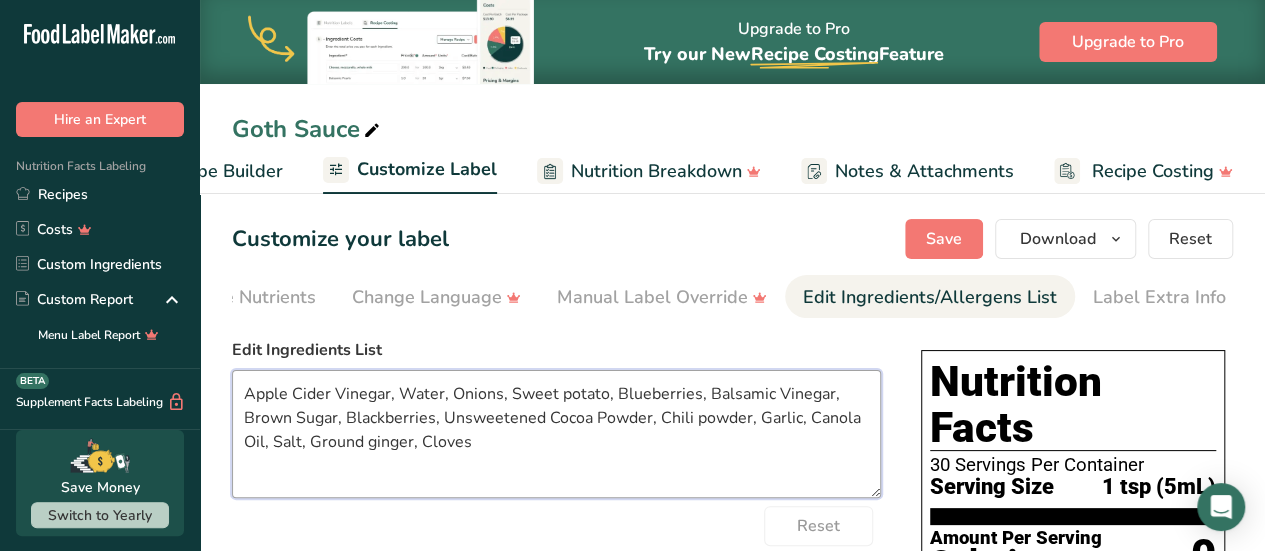 click on "Apple Cider Vinegar, Water, Onions, Sweet potato, Blueberries, Balsamic Vinegar, Brown Sugar, Blackberries, Unsweetened Cocoa Powder, Chili powder, Garlic, Canola Oil, Salt, Ground ginger, Cloves" at bounding box center [556, 434] 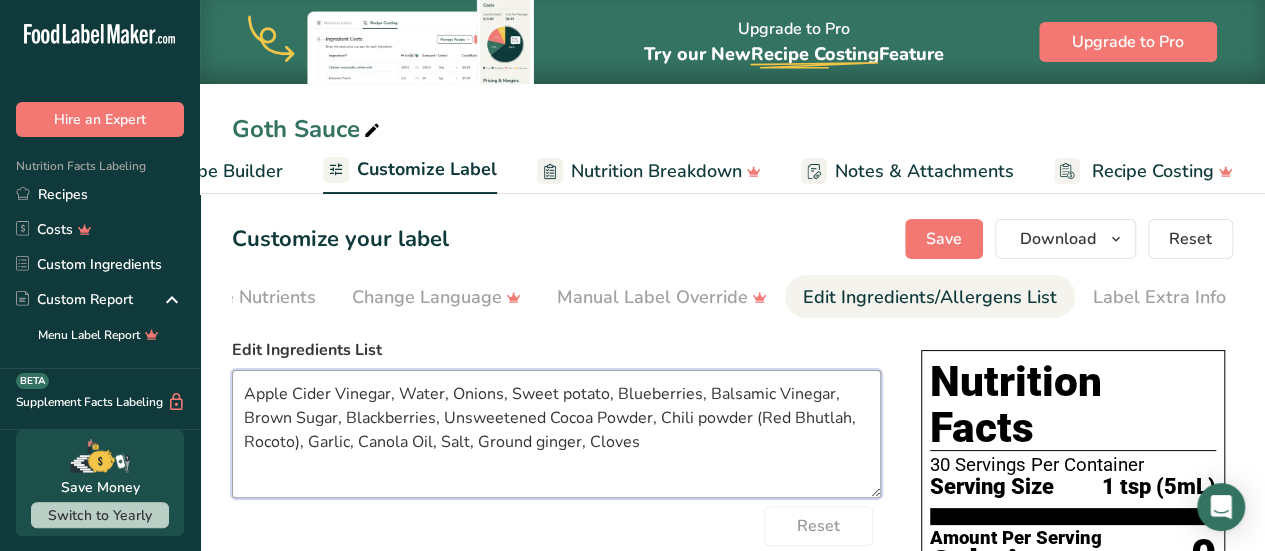 click on "Apple Cider Vinegar, Water, Onions, Sweet potato, Blueberries, Balsamic Vinegar, Brown Sugar, Blackberries, Unsweetened Cocoa Powder, Chili powder (Red Bhutlah, Rocoto), Garlic, Canola Oil, Salt, Ground ginger, Cloves" at bounding box center [556, 434] 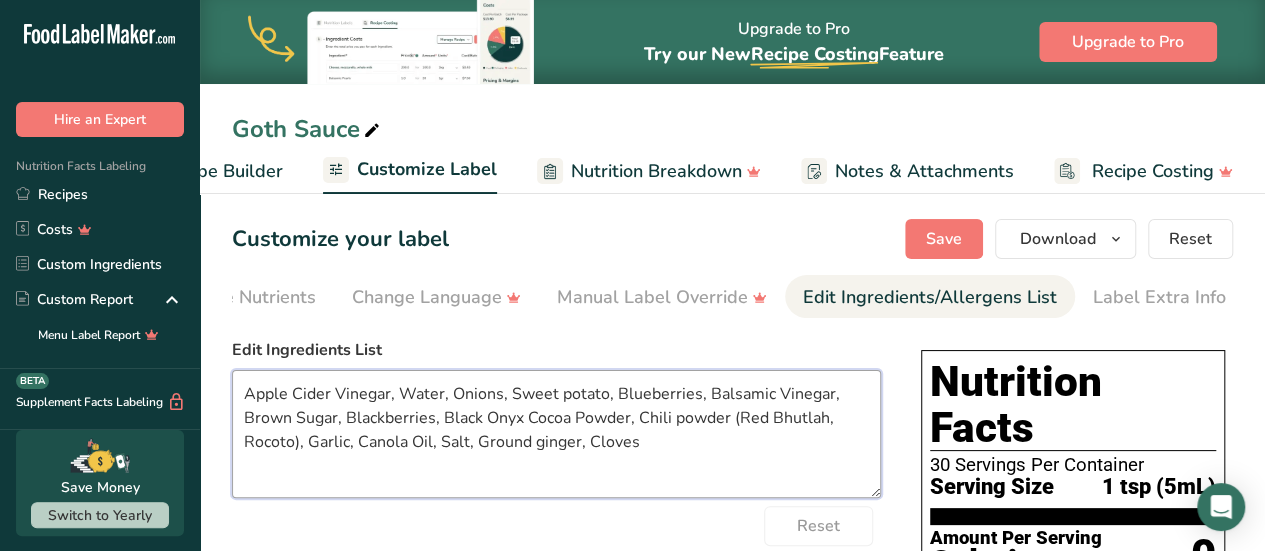 click on "Apple Cider Vinegar, Water, Onions, Sweet potato, Blueberries, Balsamic Vinegar, Brown Sugar, Blackberries, Black Onyx Cocoa Powder, Chili powder (Red Bhutlah, Rocoto), Garlic, Canola Oil, Salt, Ground ginger, Cloves" at bounding box center [556, 434] 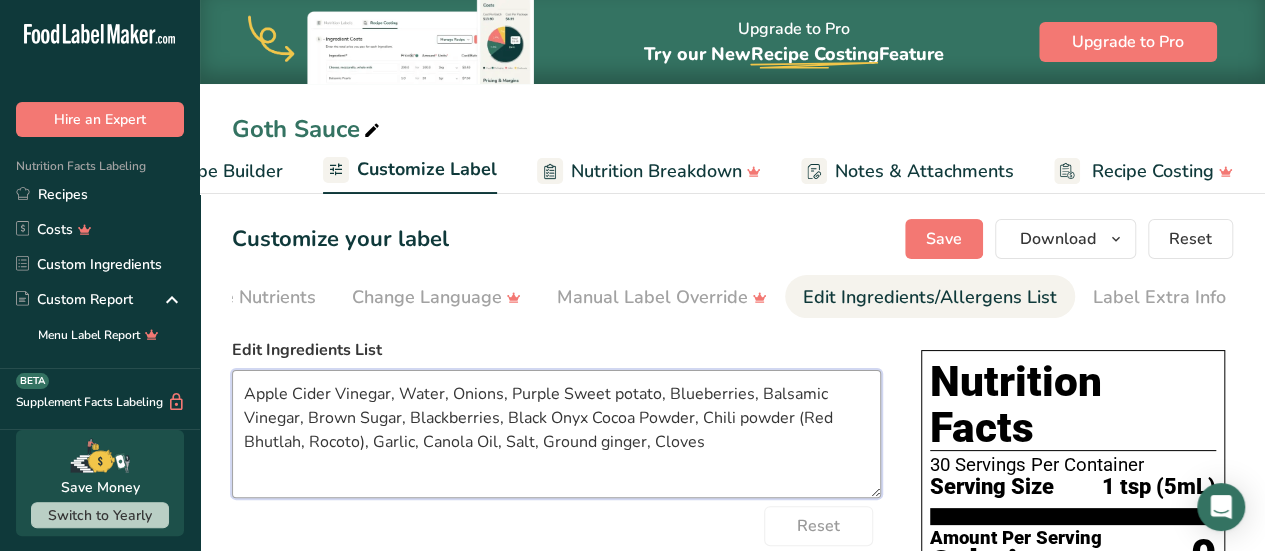 click on "Apple Cider Vinegar, Water, Onions, Purple Sweet potato, Blueberries, Balsamic Vinegar, Brown Sugar, Blackberries, Black Onyx Cocoa Powder, Chili powder (Red Bhutlah, Rocoto), Garlic, Canola Oil, Salt, Ground ginger, Cloves" at bounding box center (556, 434) 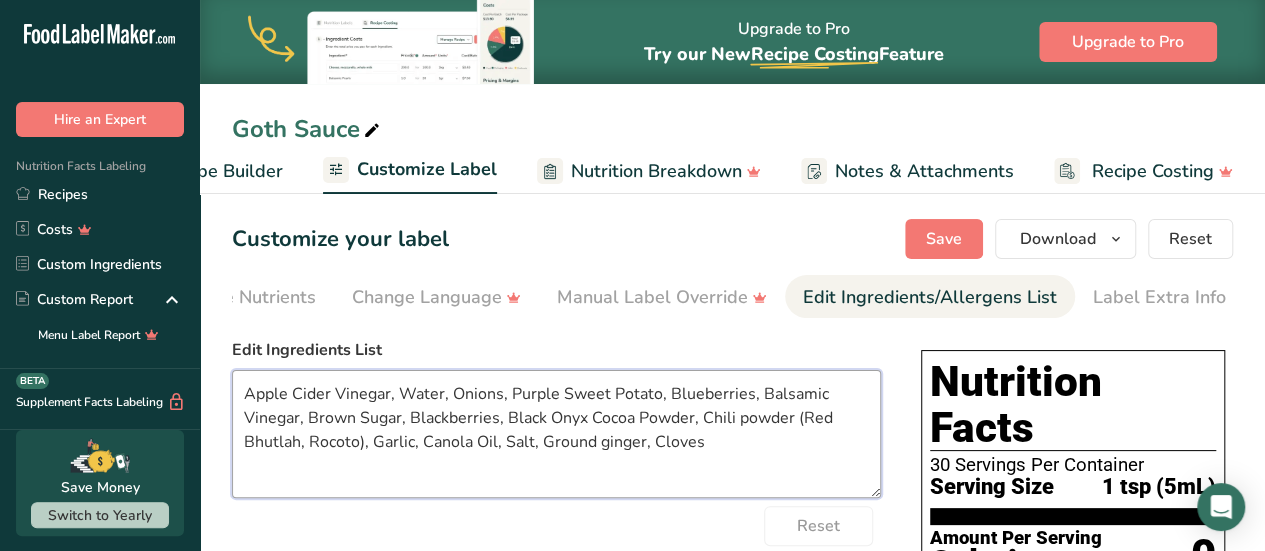 click on "Apple Cider Vinegar, Water, Onions, Purple Sweet Potato, Blueberries, Balsamic Vinegar, Brown Sugar, Blackberries, Black Onyx Cocoa Powder, Chili powder (Red Bhutlah, Rocoto), Garlic, Canola Oil, Salt, Ground ginger, Cloves" at bounding box center (556, 434) 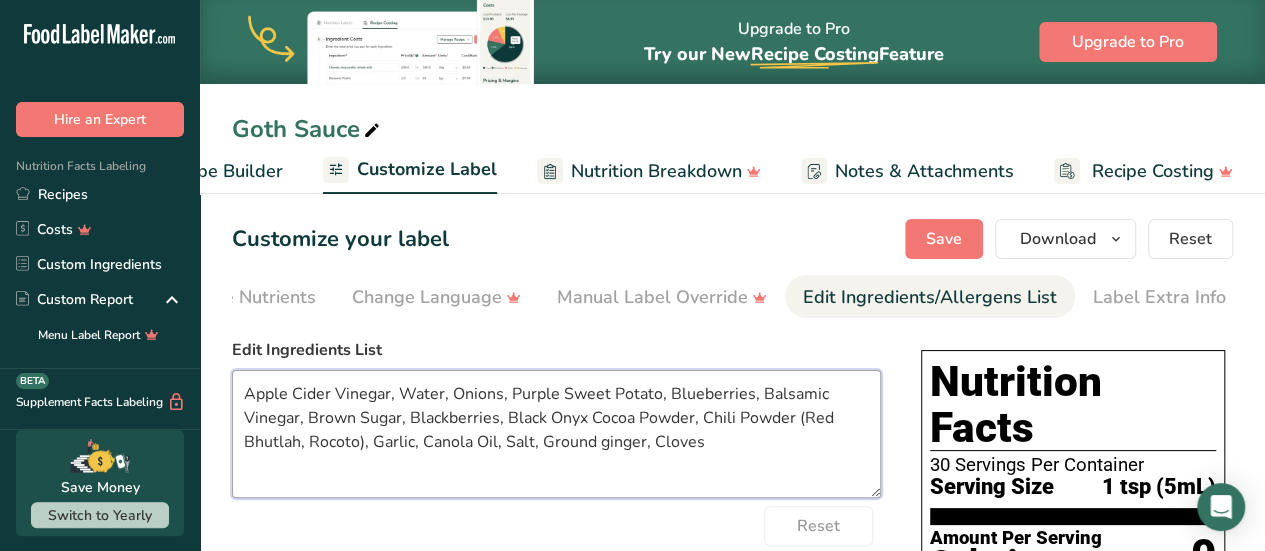 click on "Apple Cider Vinegar, Water, Onions, Purple Sweet Potato, Blueberries, Balsamic Vinegar, Brown Sugar, Blackberries, Black Onyx Cocoa Powder, Chili Powder (Red Bhutlah, Rocoto), Garlic, Canola Oil, Salt, Ground ginger, Cloves" at bounding box center [556, 434] 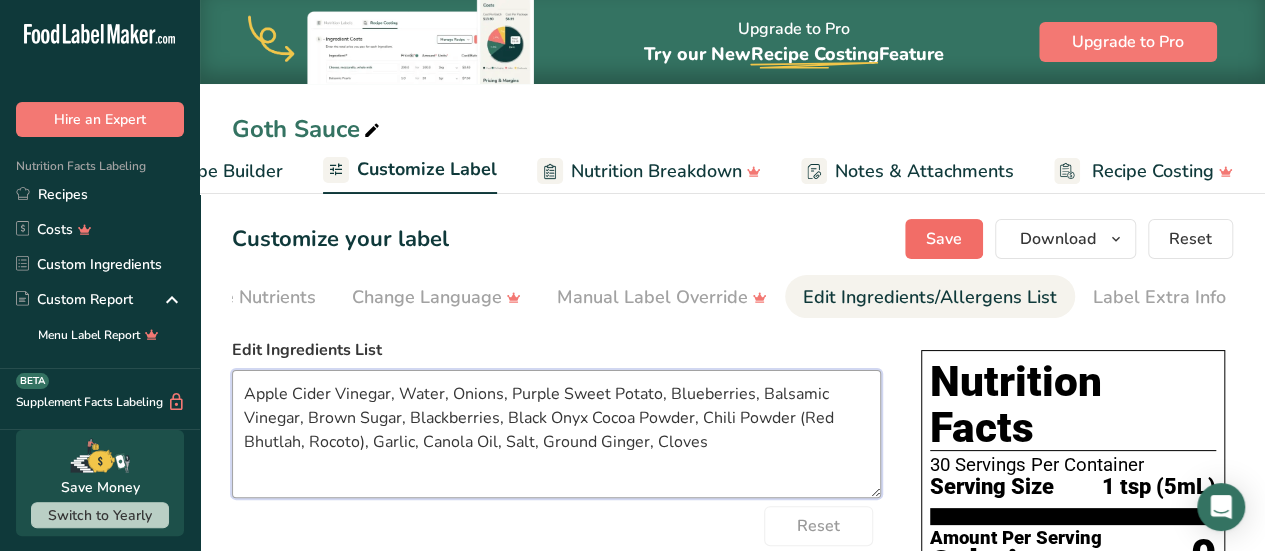 type on "Apple Cider Vinegar, Water, Onions, Purple Sweet Potato, Blueberries, Balsamic Vinegar, Brown Sugar, Blackberries, Black Onyx Cocoa Powder, Chili Powder (Red Bhutlah, Rocoto), Garlic, Canola Oil, Salt, Ground Ginger, Cloves" 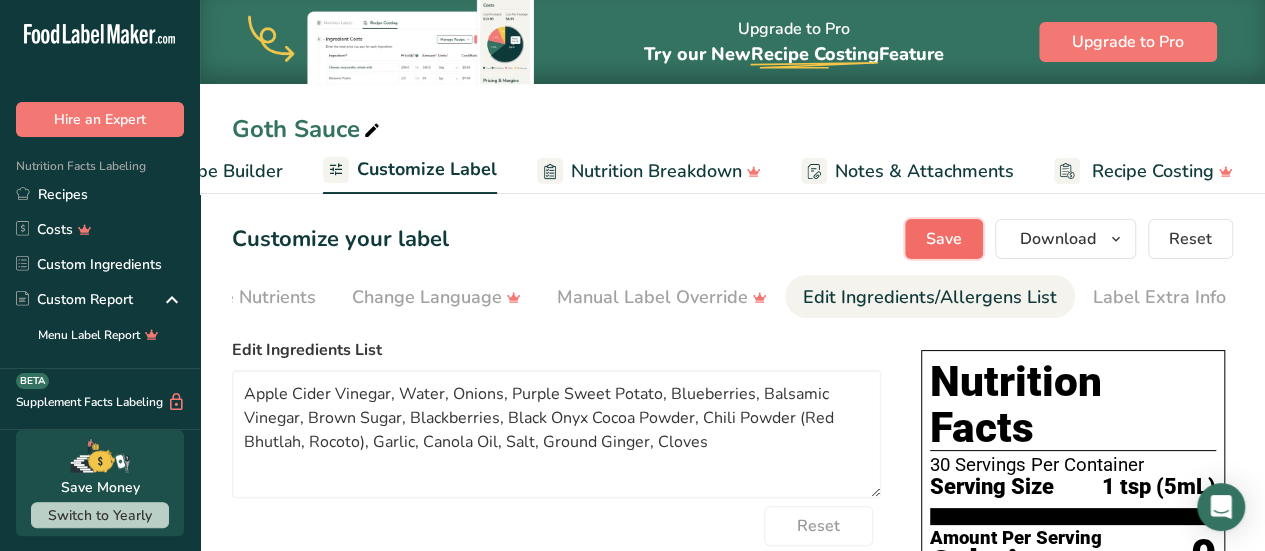 click on "Save" at bounding box center (944, 239) 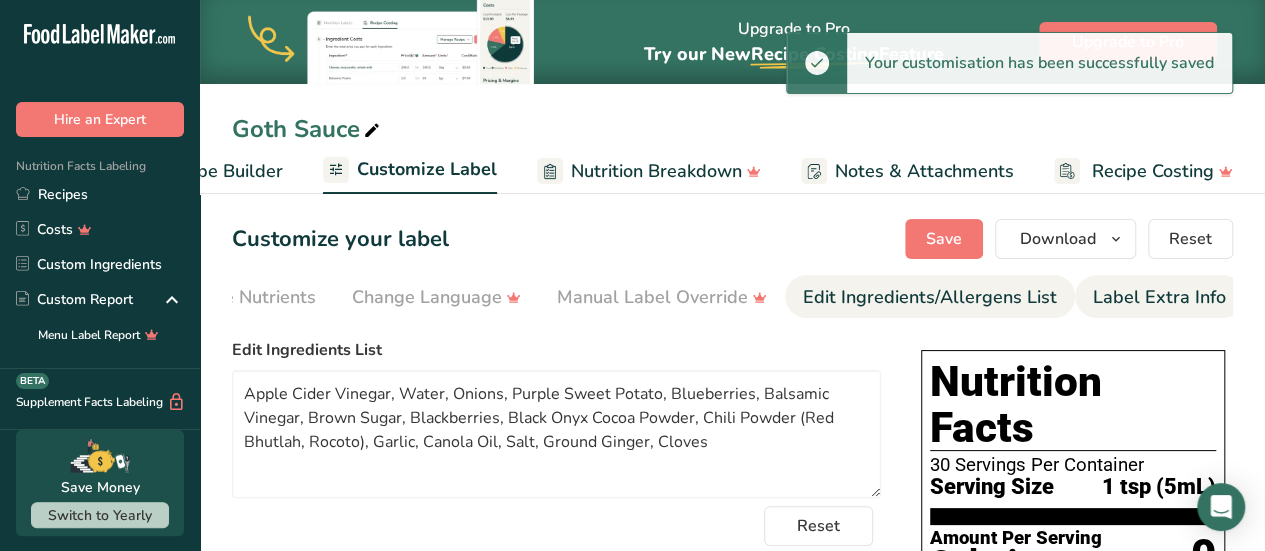 click on "Label Extra Info" at bounding box center [1159, 297] 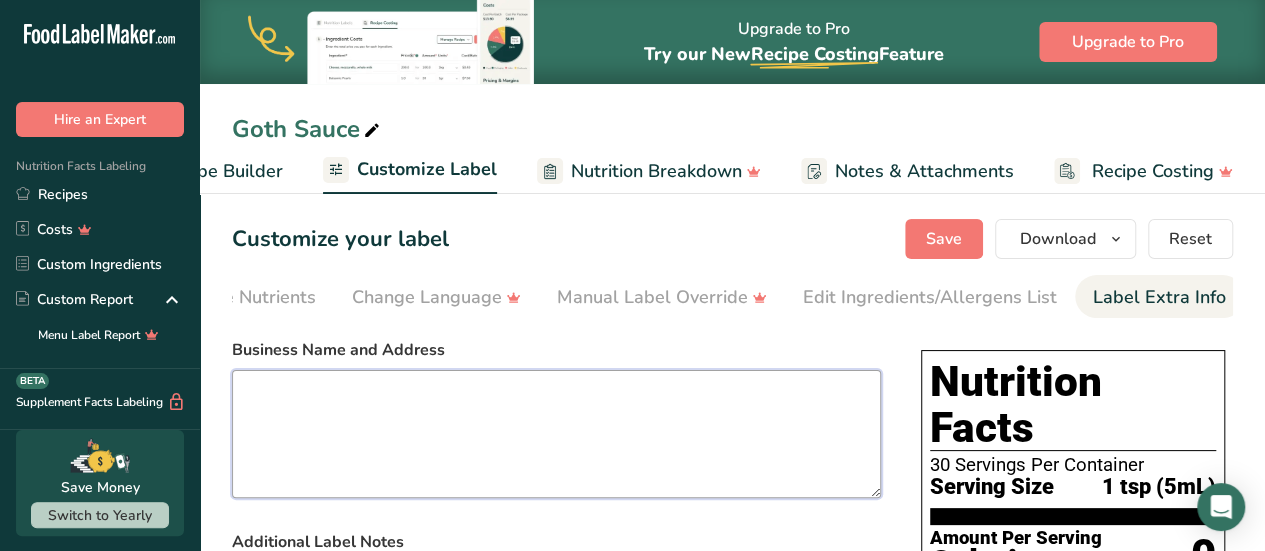 click at bounding box center (556, 434) 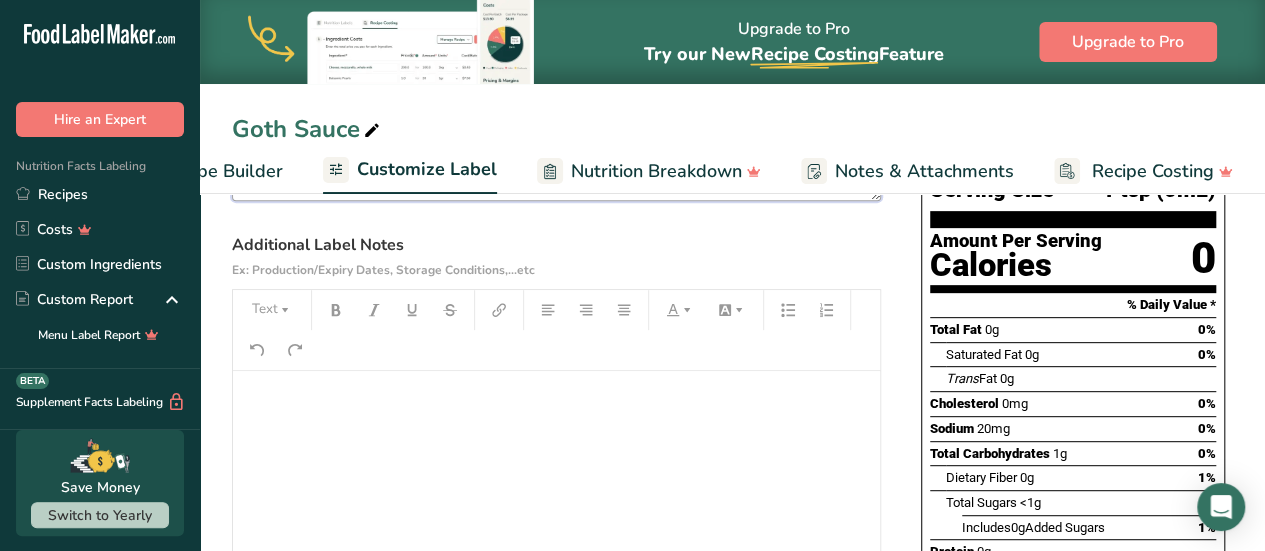 scroll, scrollTop: 0, scrollLeft: 0, axis: both 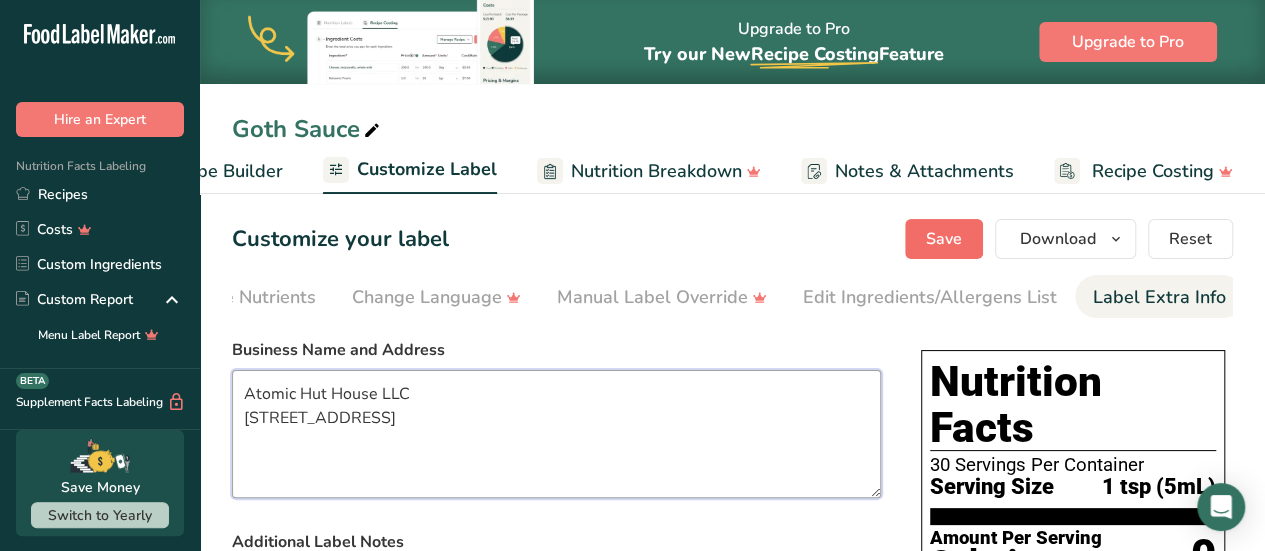 type on "Atomic Hut House LLC
[STREET_ADDRESS]" 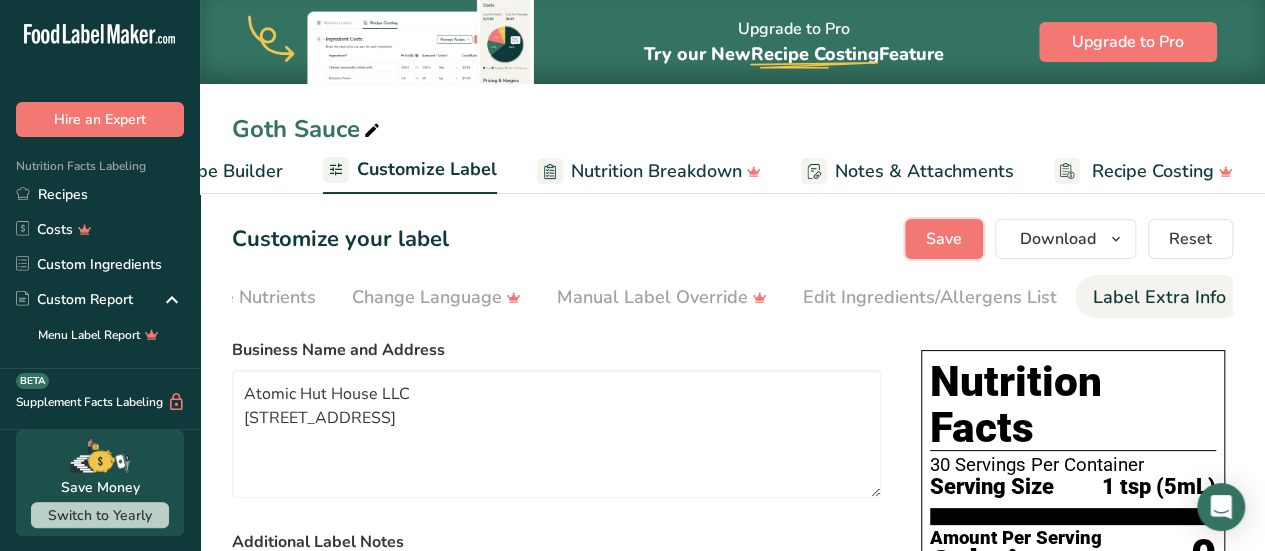 click on "Save" at bounding box center (944, 239) 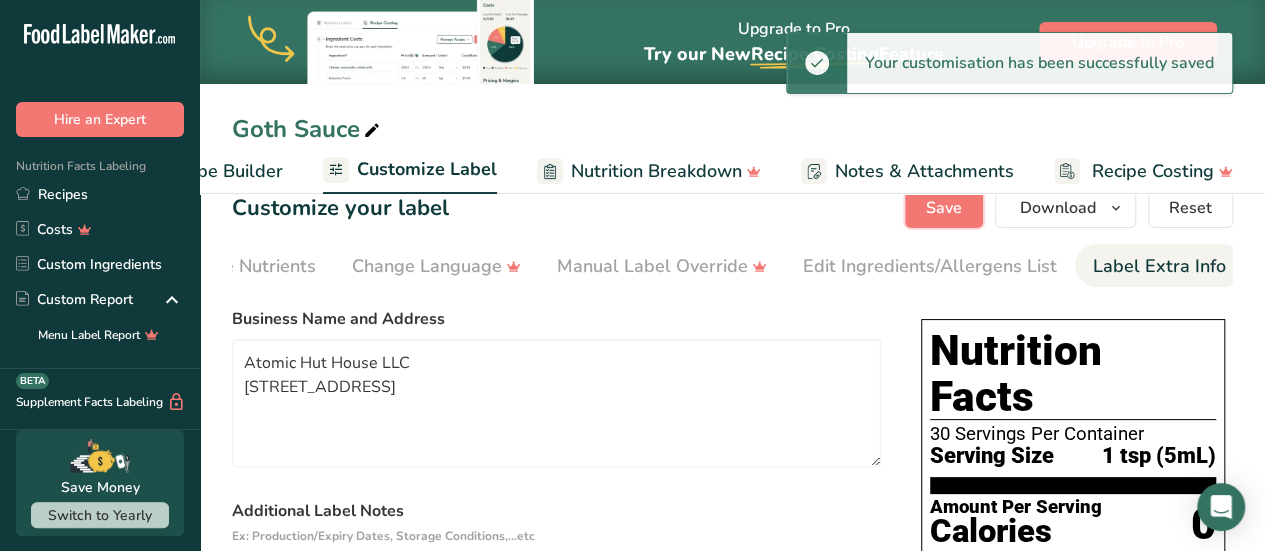 scroll, scrollTop: 0, scrollLeft: 0, axis: both 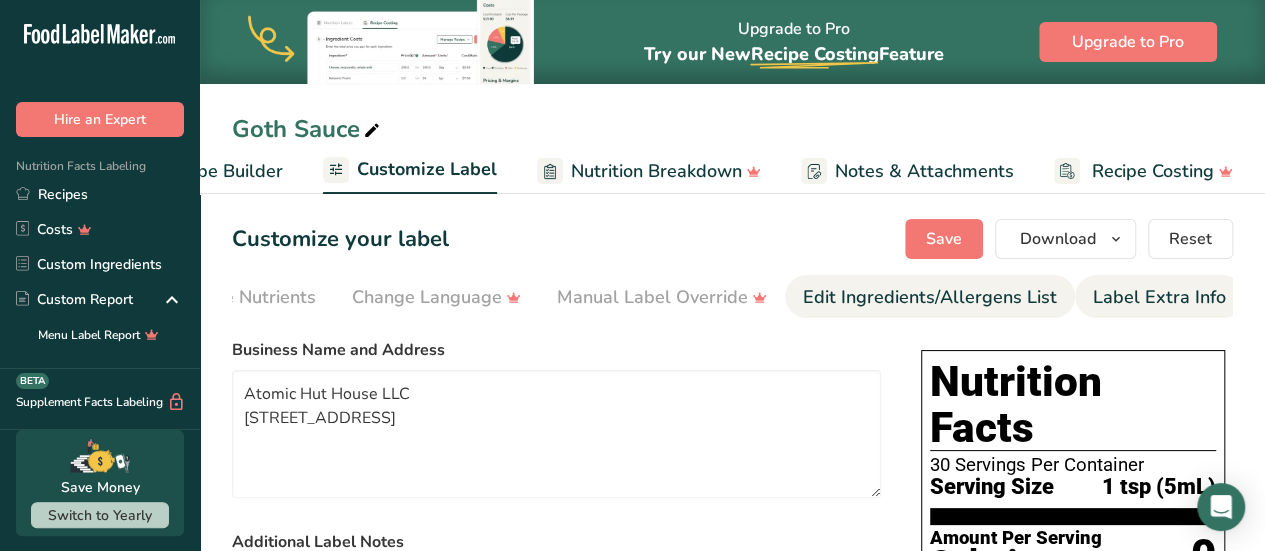click on "Edit Ingredients/Allergens List" at bounding box center [930, 297] 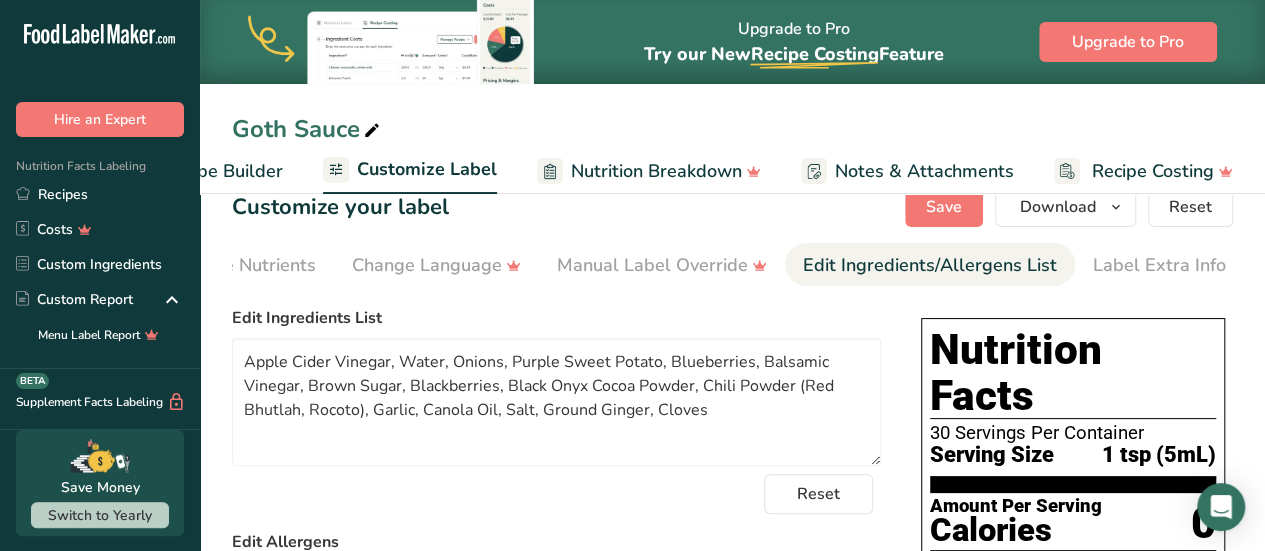 scroll, scrollTop: 0, scrollLeft: 0, axis: both 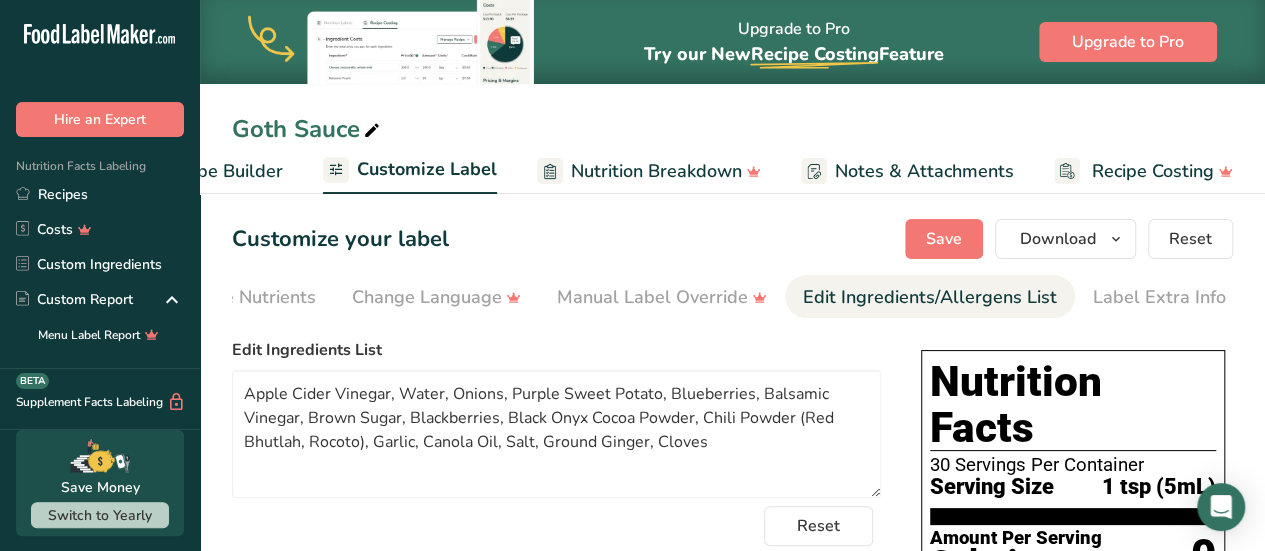 drag, startPoint x: 755, startPoint y: 317, endPoint x: 731, endPoint y: 321, distance: 24.33105 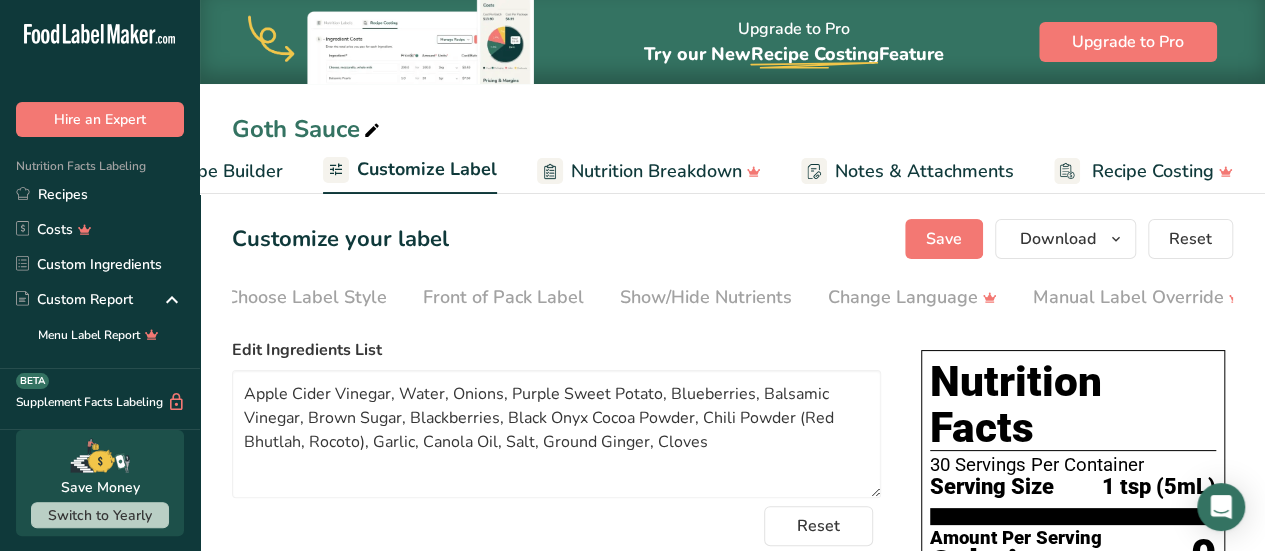 scroll, scrollTop: 0, scrollLeft: 0, axis: both 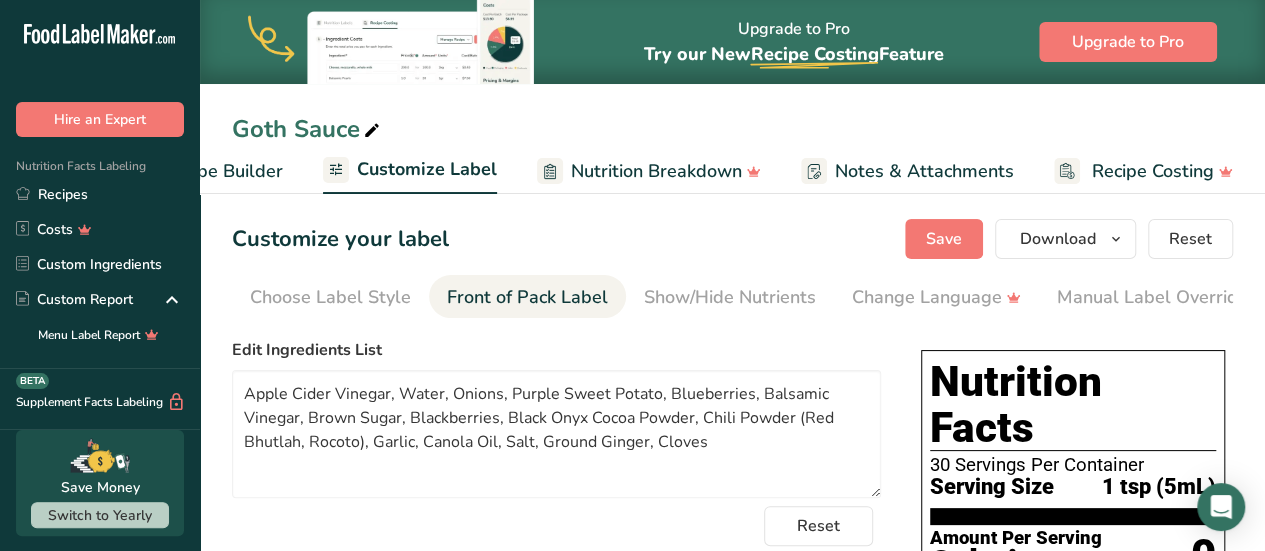click on "Front of Pack Label" at bounding box center [527, 297] 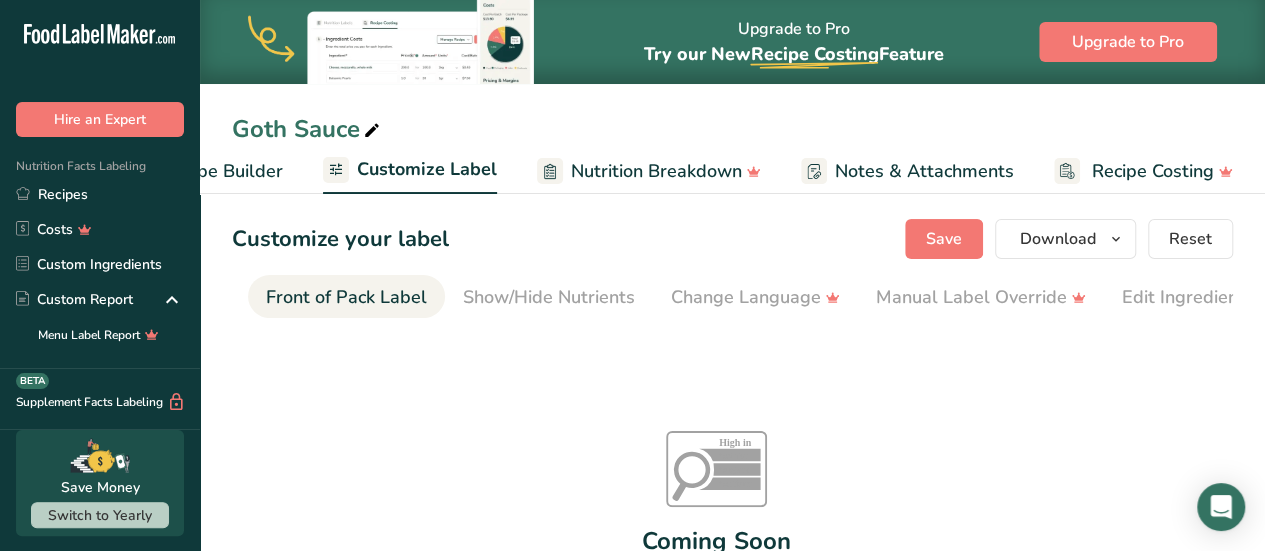 scroll, scrollTop: 0, scrollLeft: 194, axis: horizontal 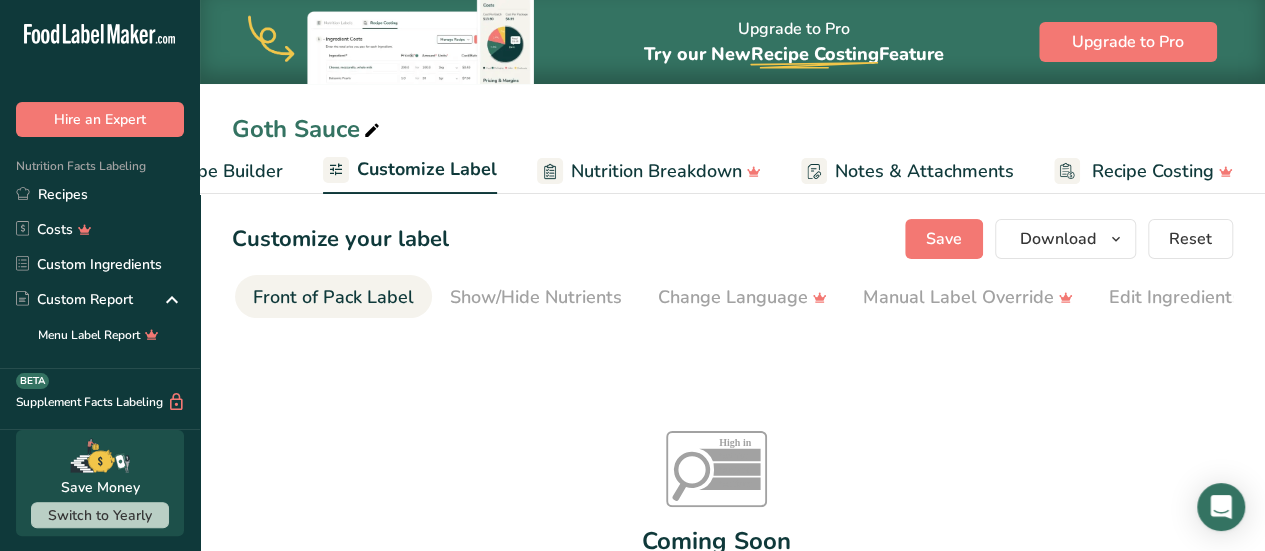 drag, startPoint x: 480, startPoint y: 316, endPoint x: 384, endPoint y: 321, distance: 96.13012 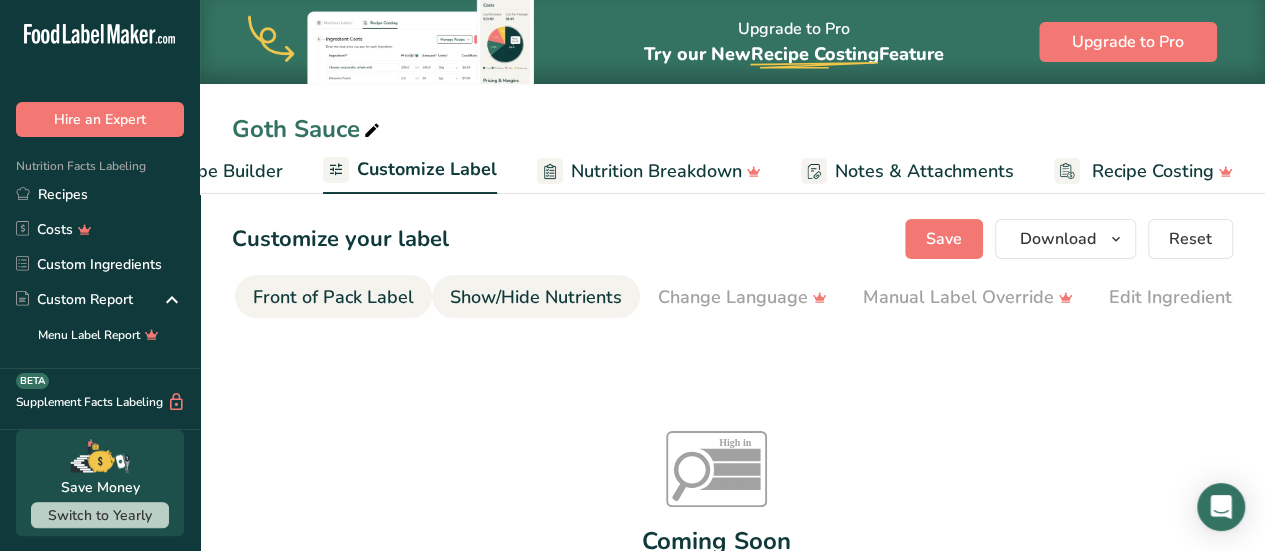 click on "Show/Hide Nutrients" at bounding box center (536, 297) 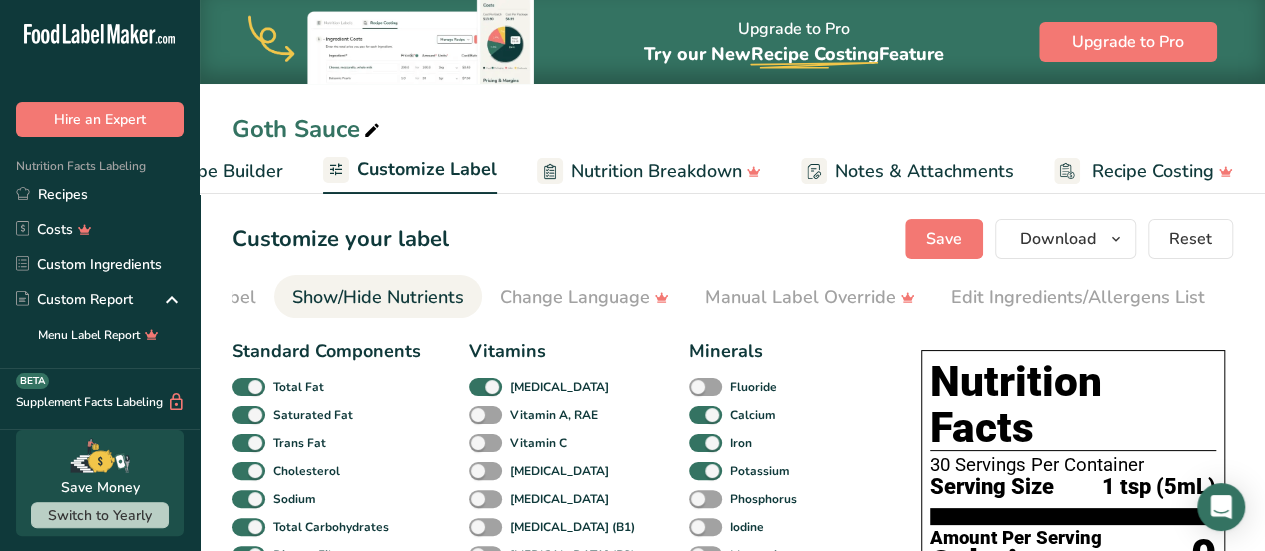 scroll, scrollTop: 0, scrollLeft: 388, axis: horizontal 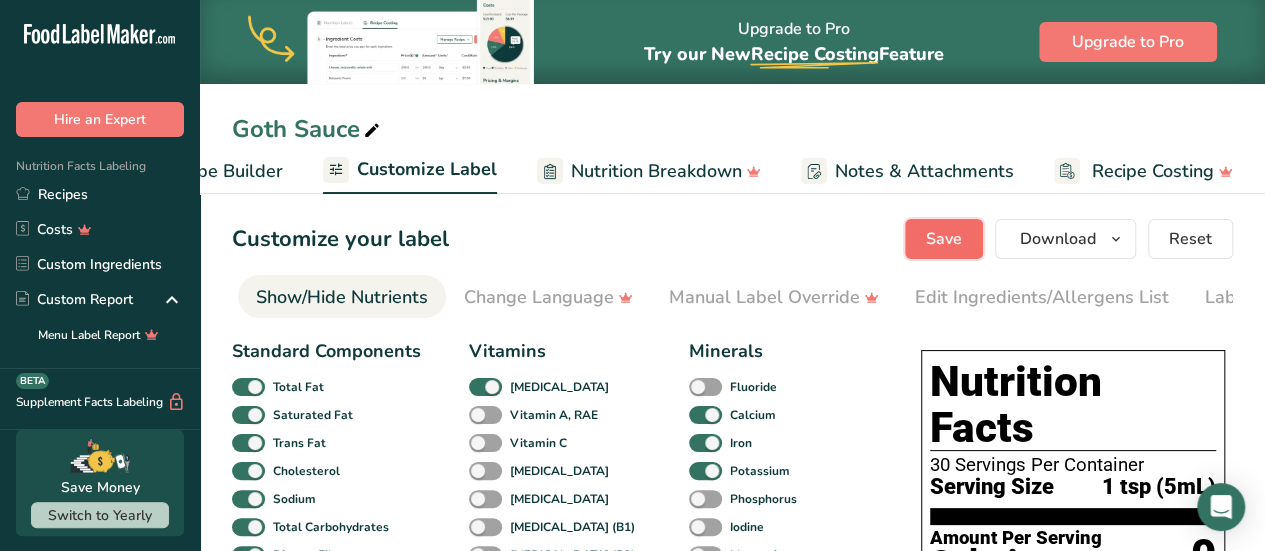 click on "Save" at bounding box center (944, 239) 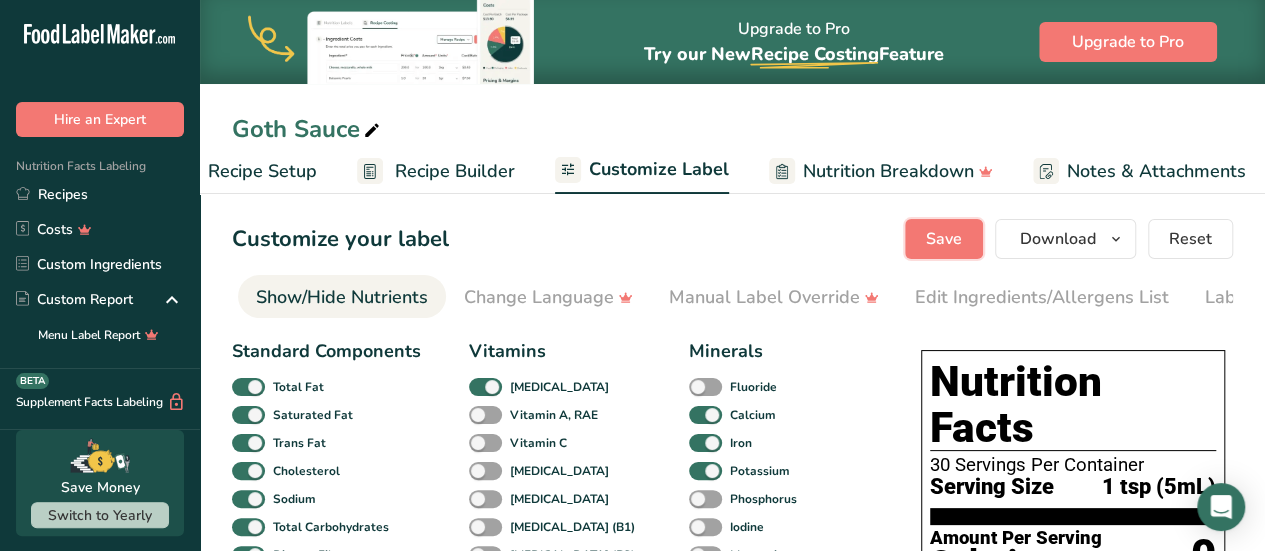 scroll, scrollTop: 0, scrollLeft: 79, axis: horizontal 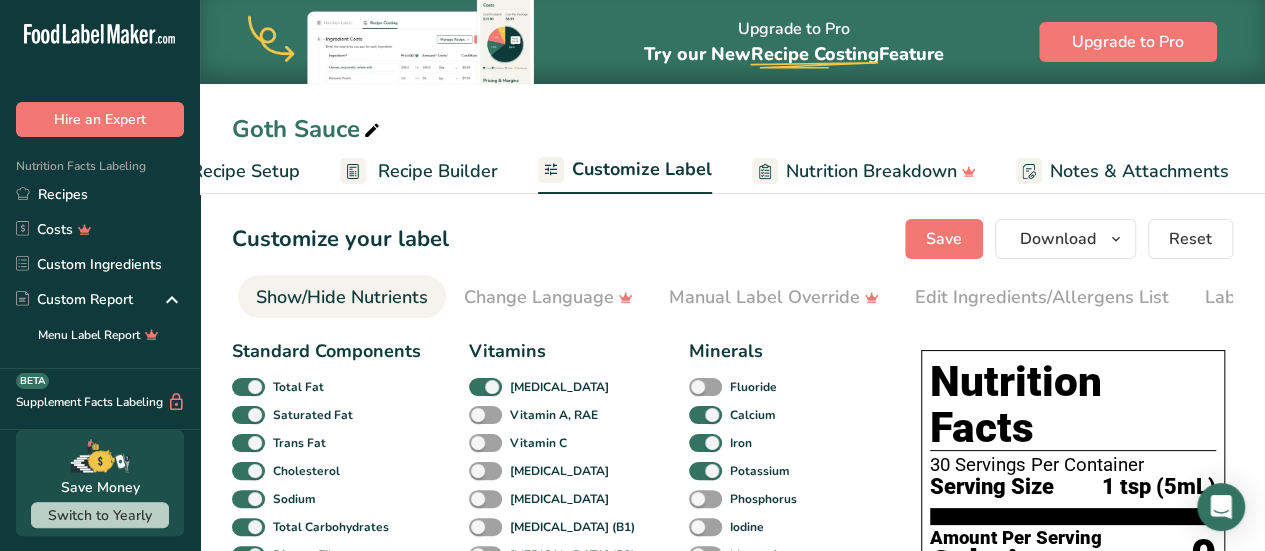 click on "Customize Label" at bounding box center [642, 169] 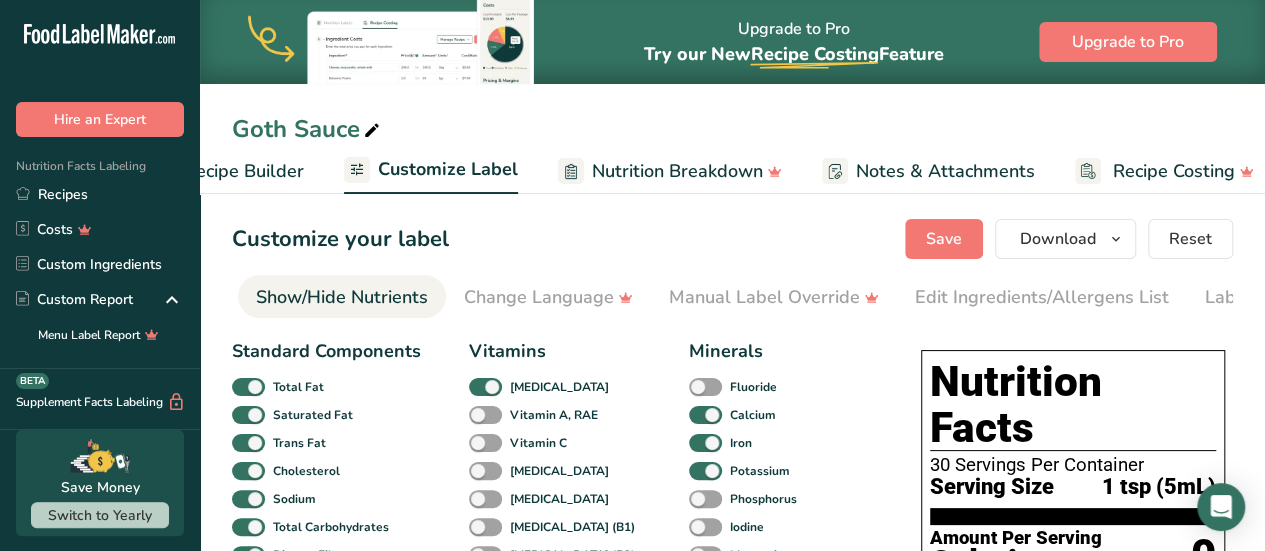 scroll, scrollTop: 0, scrollLeft: 294, axis: horizontal 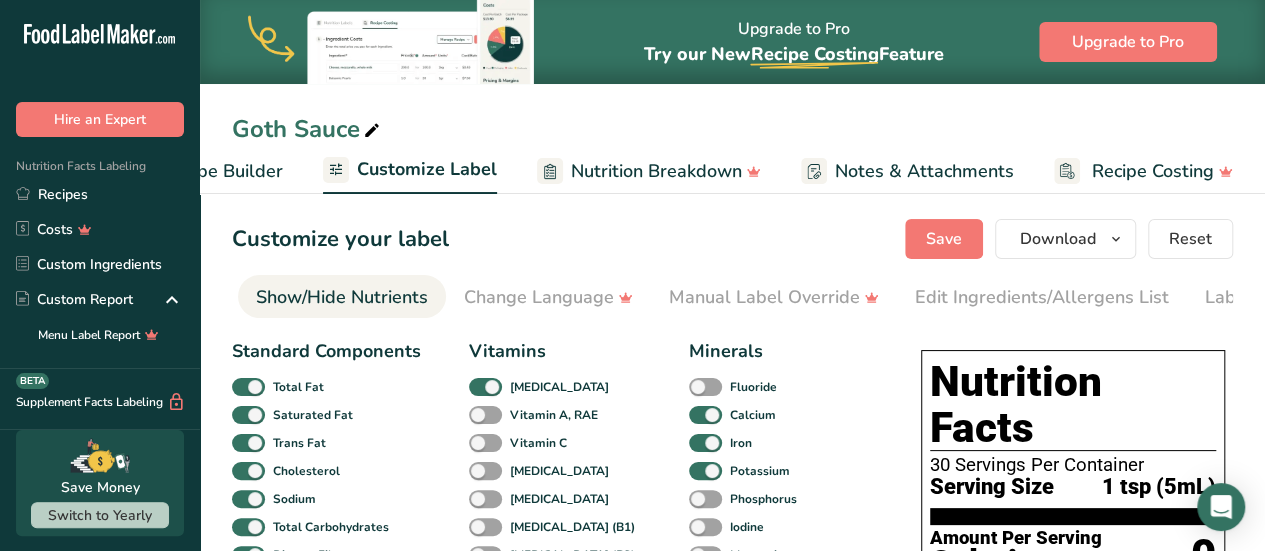 click on "Show/Hide Nutrients" at bounding box center (342, 297) 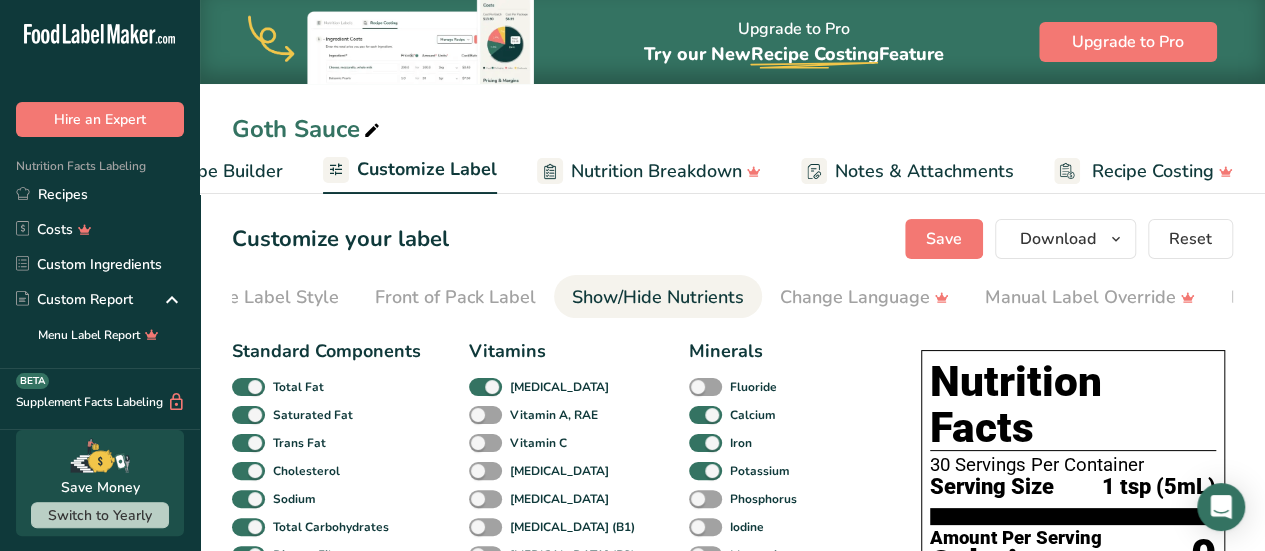 scroll, scrollTop: 0, scrollLeft: 0, axis: both 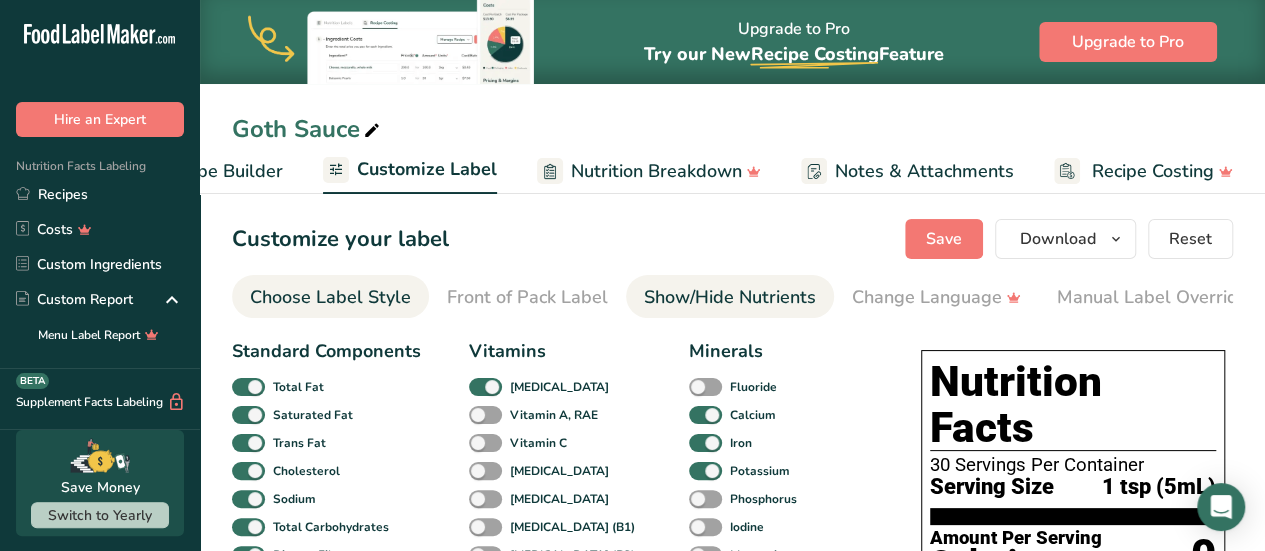 click on "Choose Label Style" at bounding box center [330, 297] 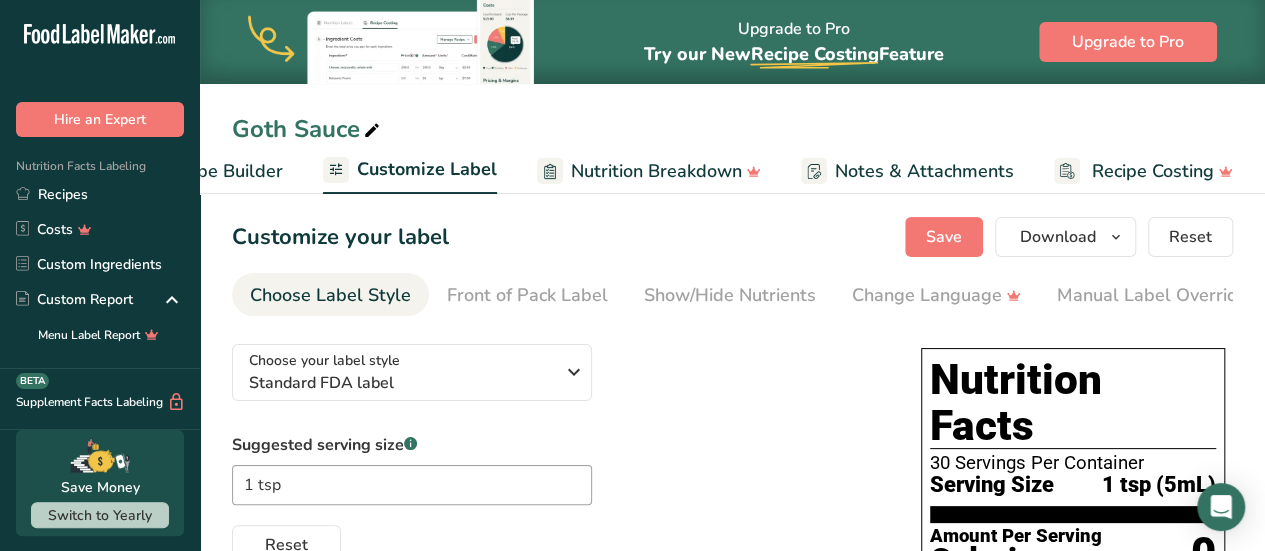 scroll, scrollTop: 0, scrollLeft: 0, axis: both 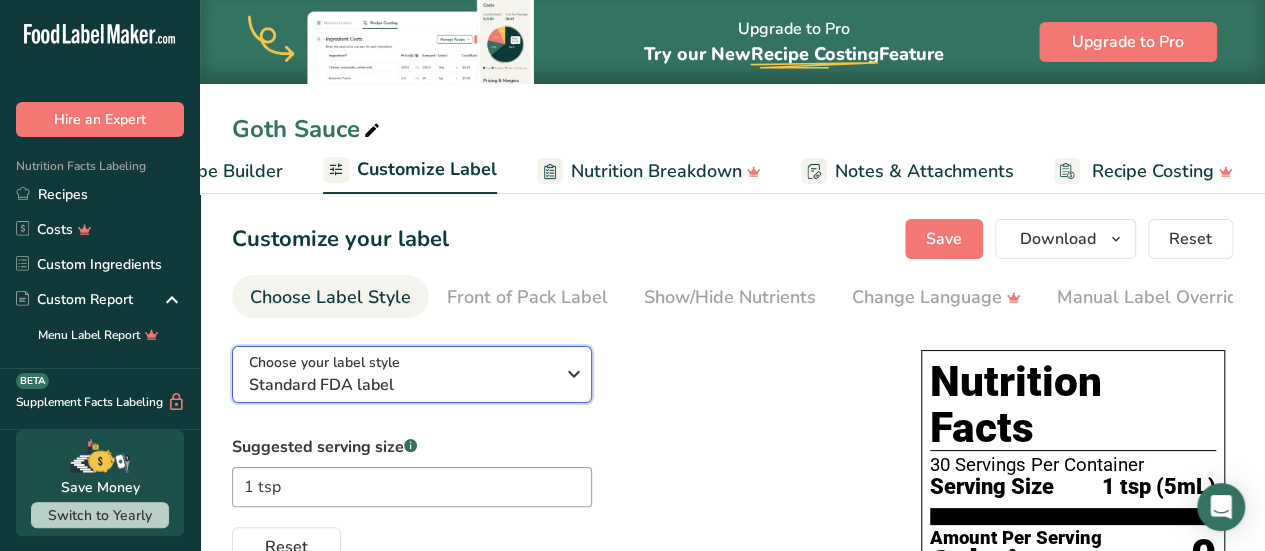 click at bounding box center [574, 374] 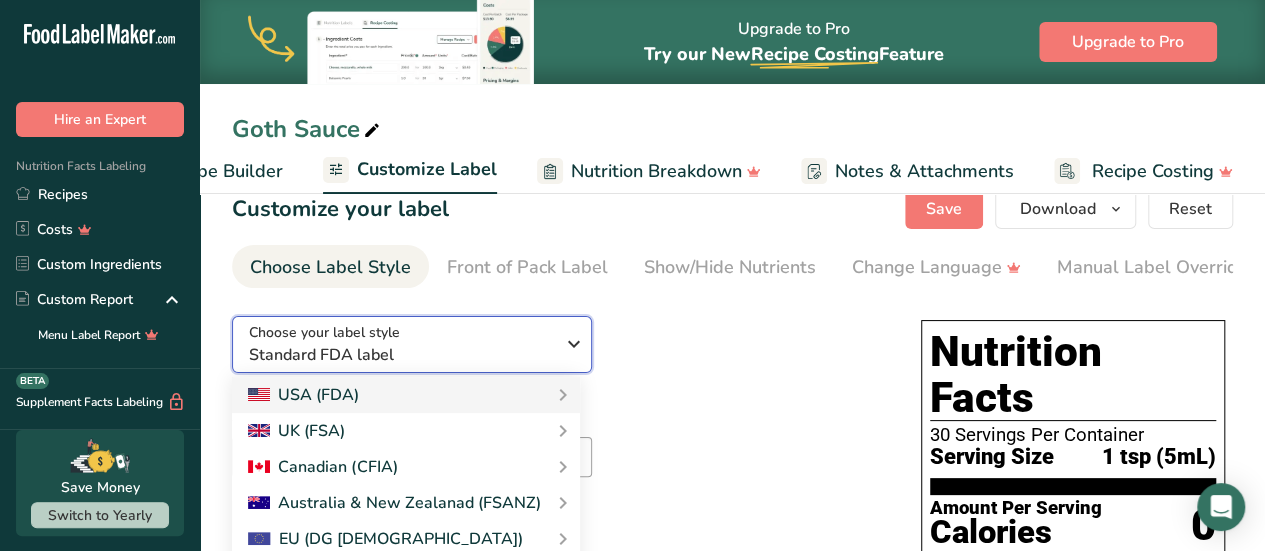 scroll, scrollTop: 0, scrollLeft: 0, axis: both 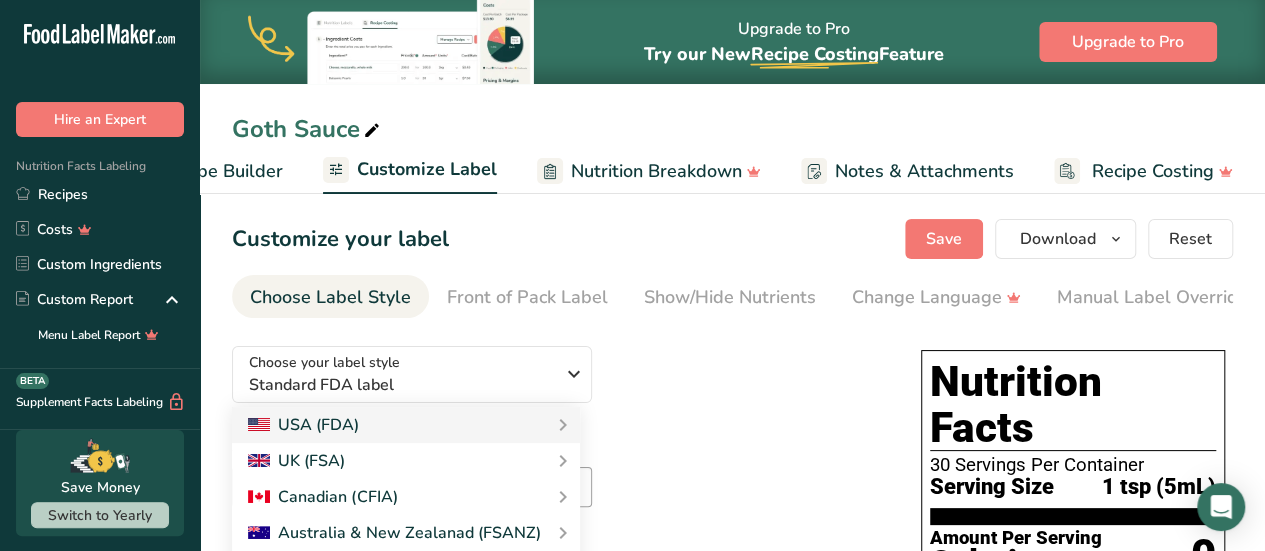 click on "Customize your label
Save
Download
Choose what to show on your downloaded label
Recipe Name to appear above label
Nutrition Facts Panel
Ingredient Statement List
Allergen Declaration/ Allergy Statement
Business Address
Label Notes
Recipe Tags
Recipe Card QR Code
Front of Pack Label
Download
PNG
PNG
BMP
SVG
PDF
TXT
Reset" at bounding box center (732, 239) 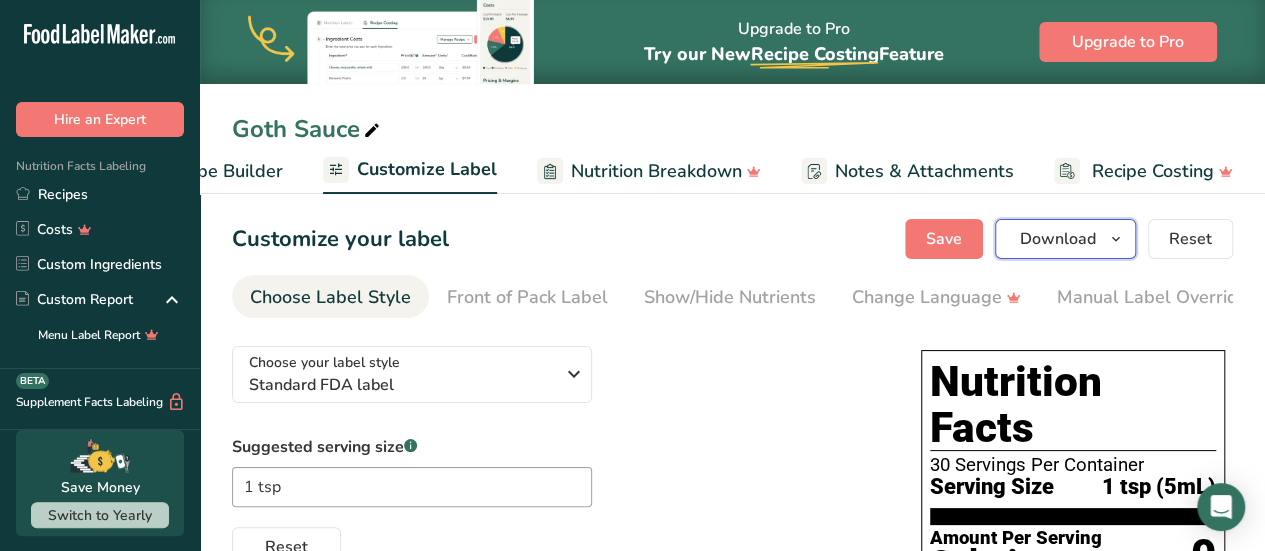 click on "Download" at bounding box center (1058, 239) 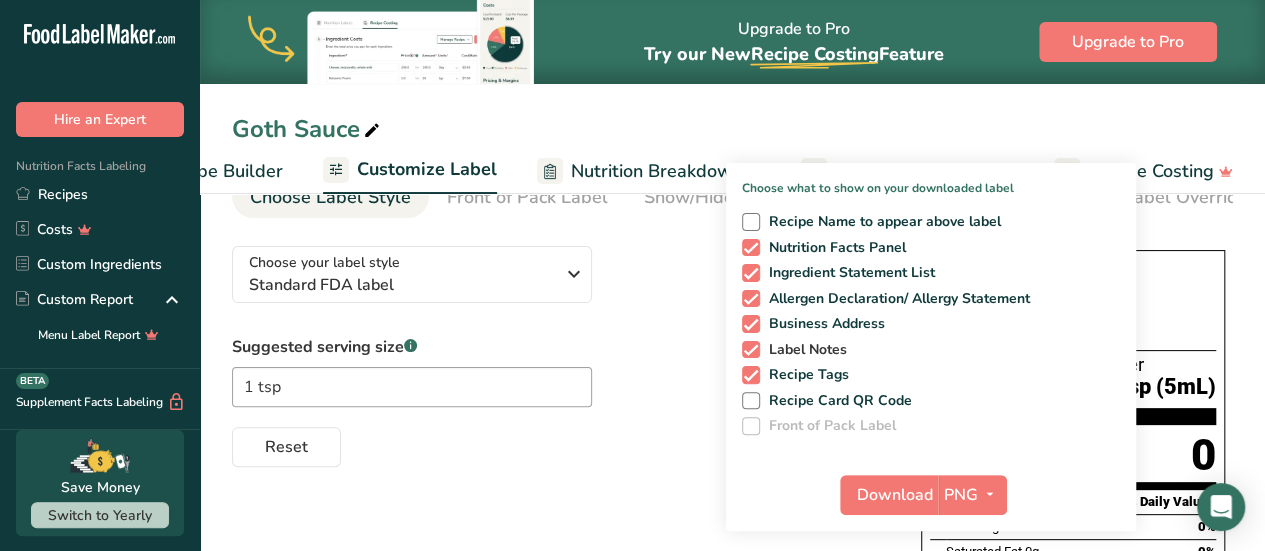 scroll, scrollTop: 200, scrollLeft: 0, axis: vertical 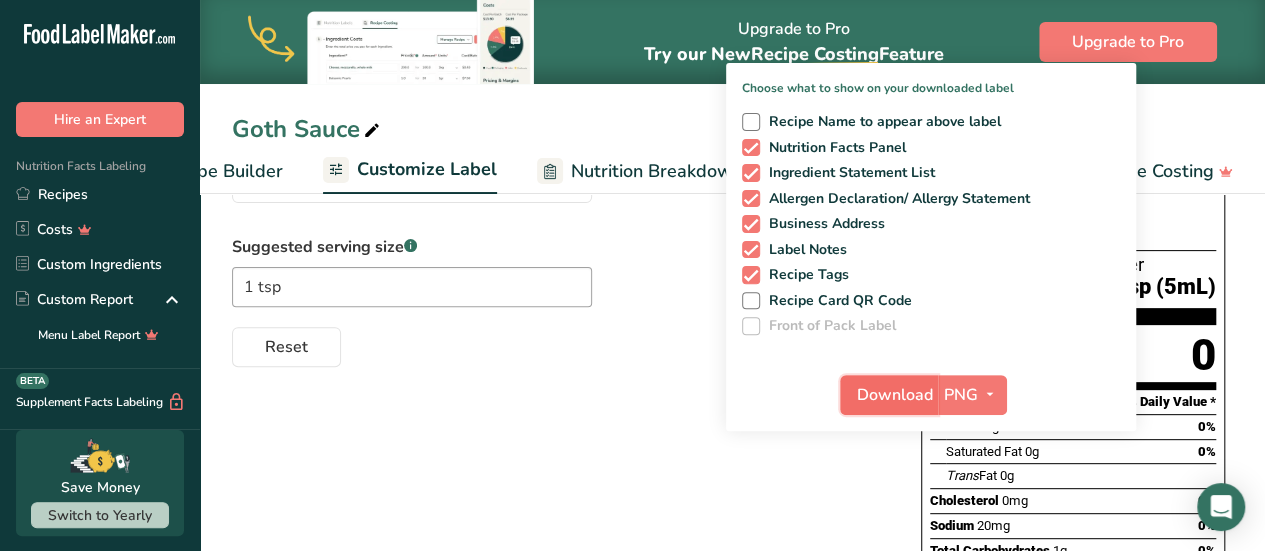 click on "Download" at bounding box center (895, 395) 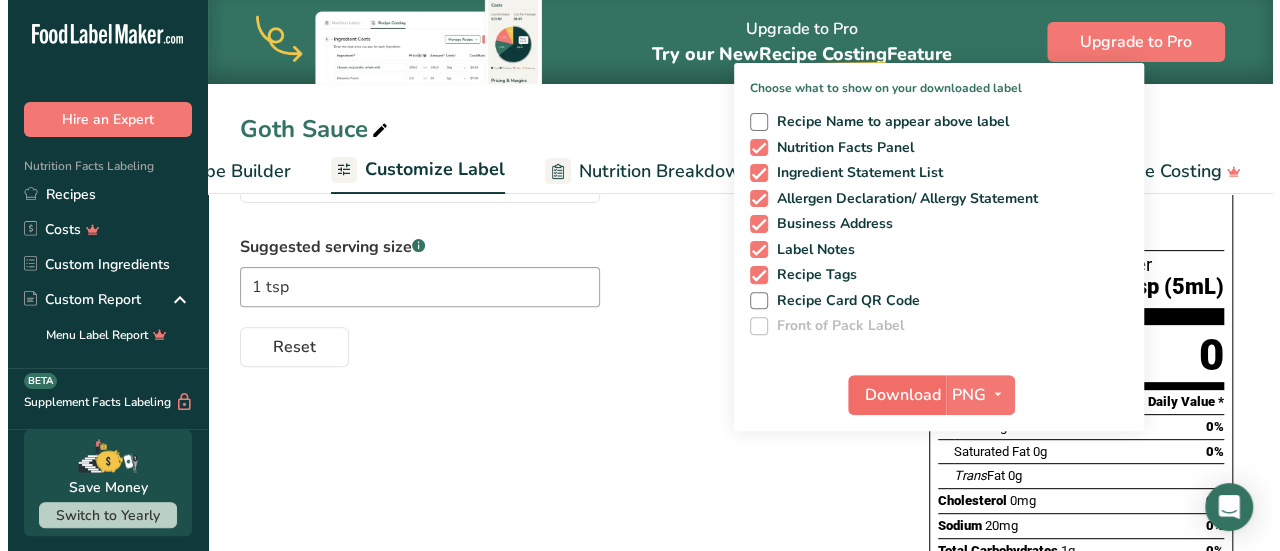 scroll, scrollTop: 0, scrollLeft: 279, axis: horizontal 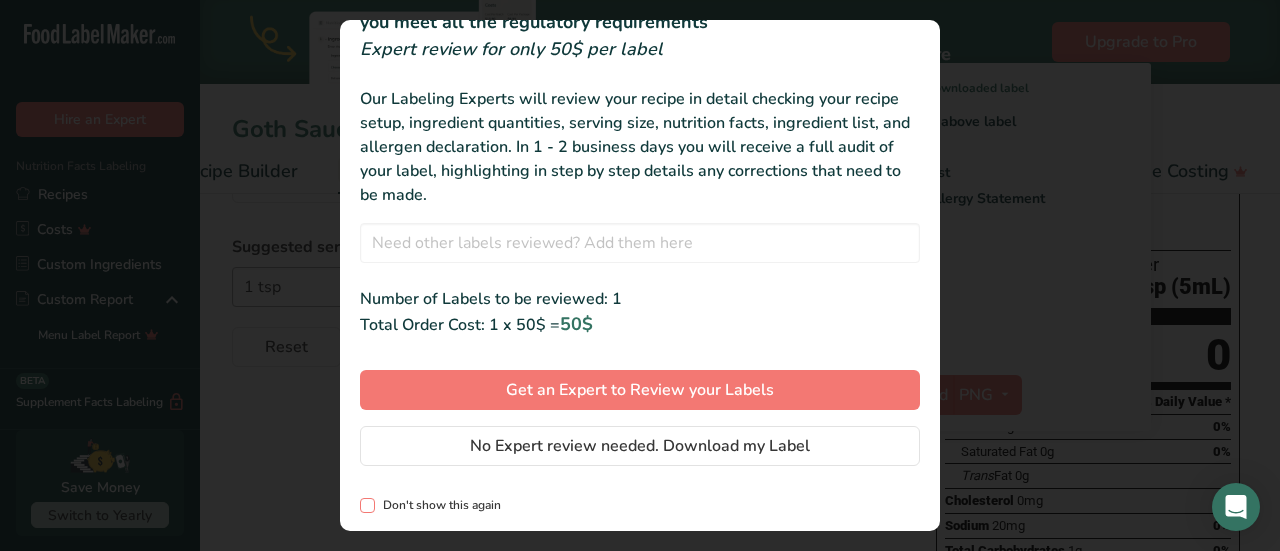 click at bounding box center [367, 505] 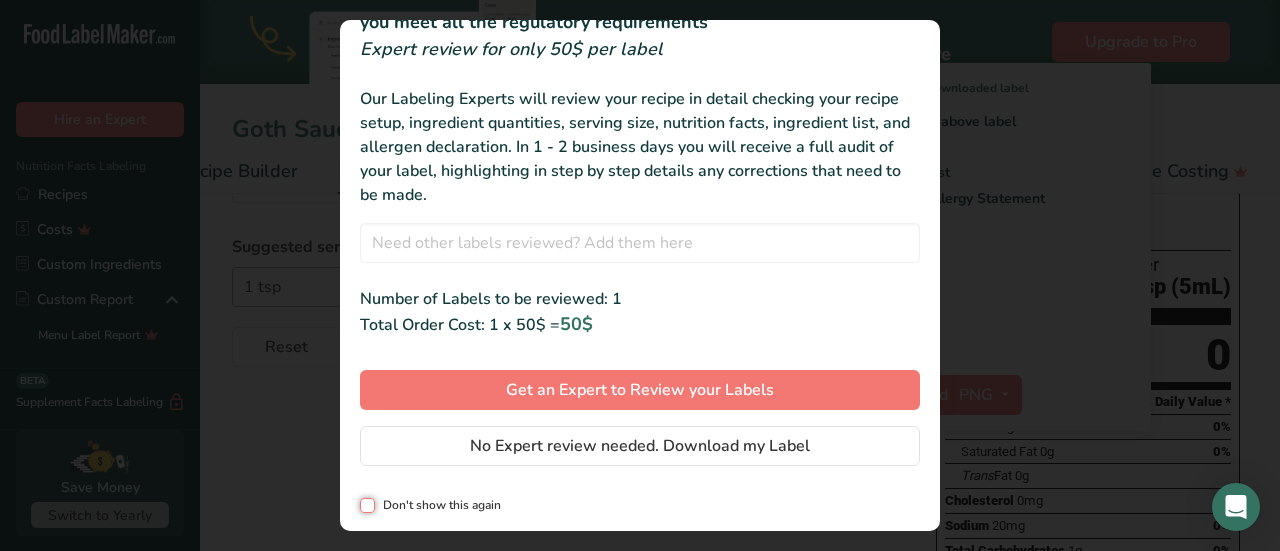 click on "Don't show this again" at bounding box center [366, 505] 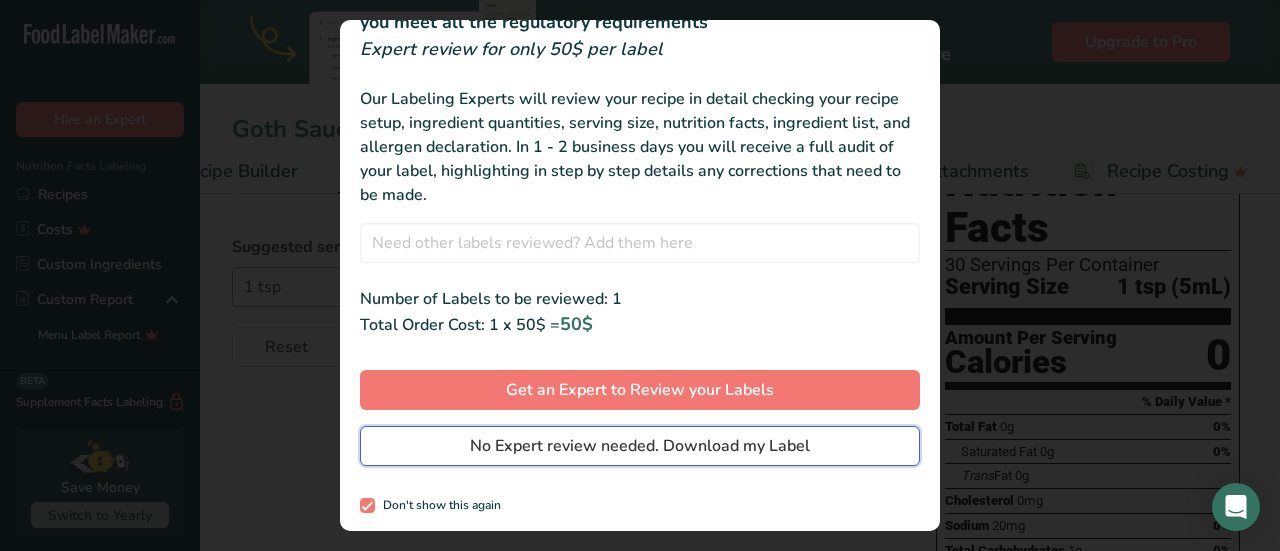 click on "No Expert review needed. Download my Label" at bounding box center (640, 446) 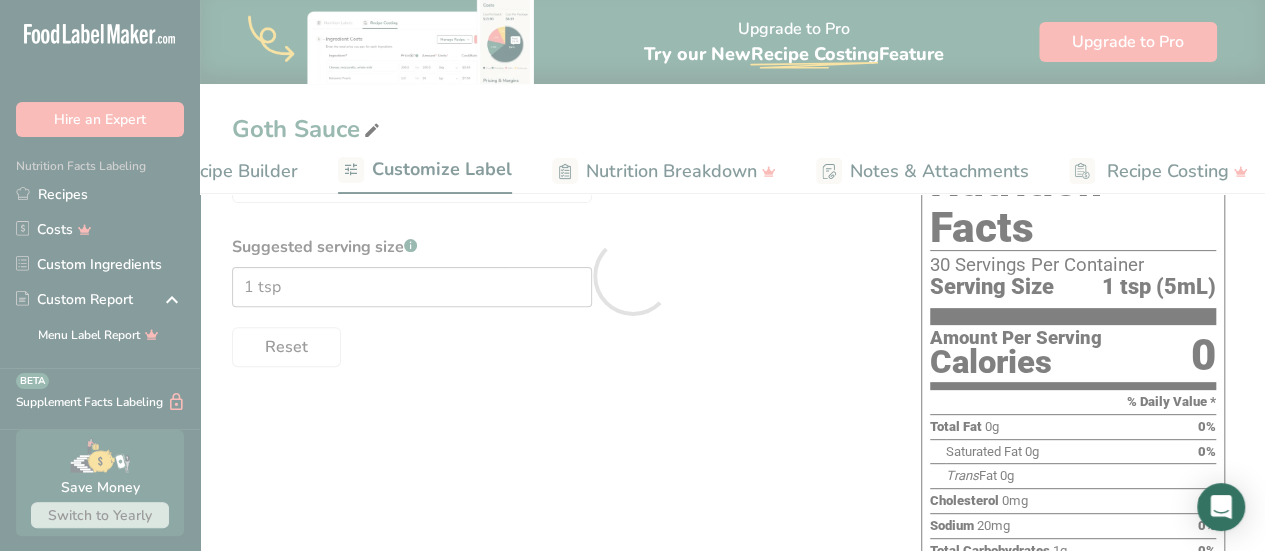 scroll, scrollTop: 0, scrollLeft: 0, axis: both 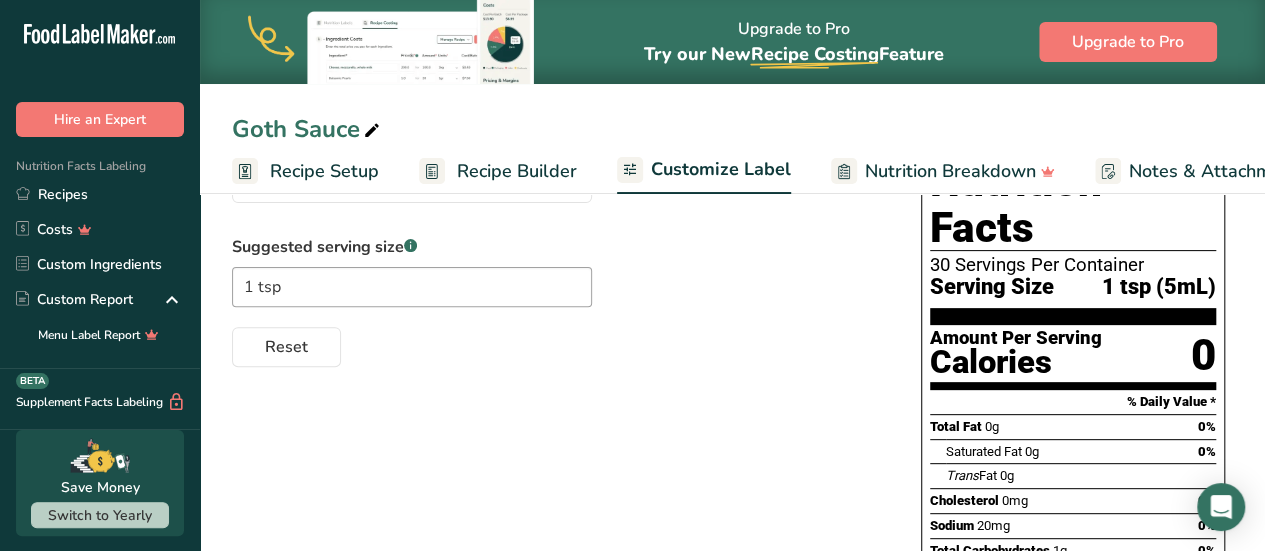 click on "Recipe Setup" at bounding box center [324, 171] 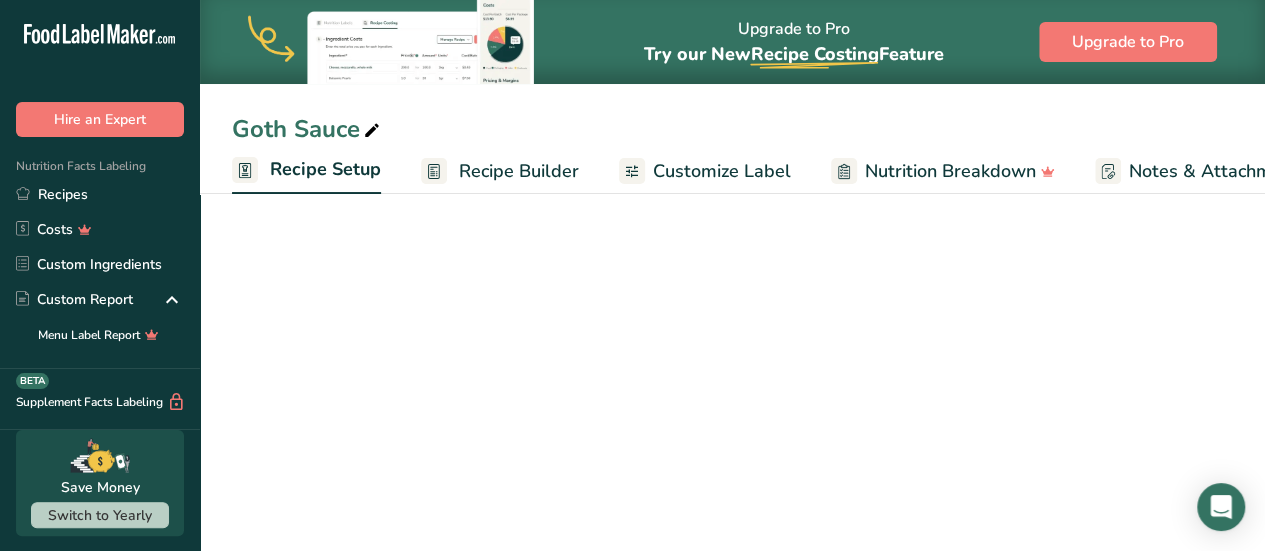 scroll, scrollTop: 0, scrollLeft: 7, axis: horizontal 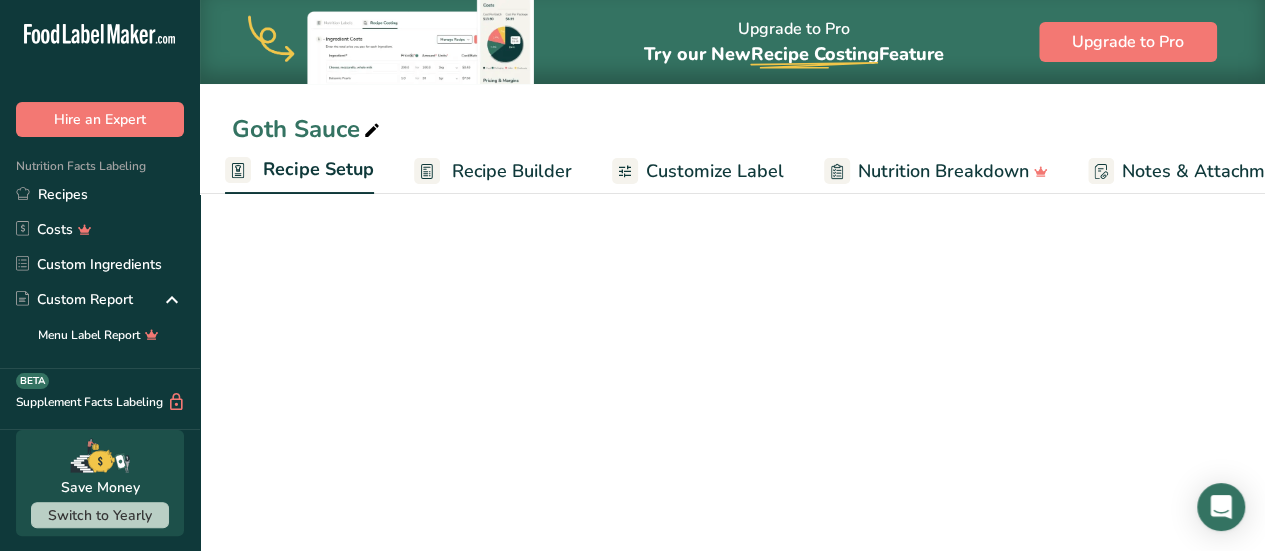 select on "22" 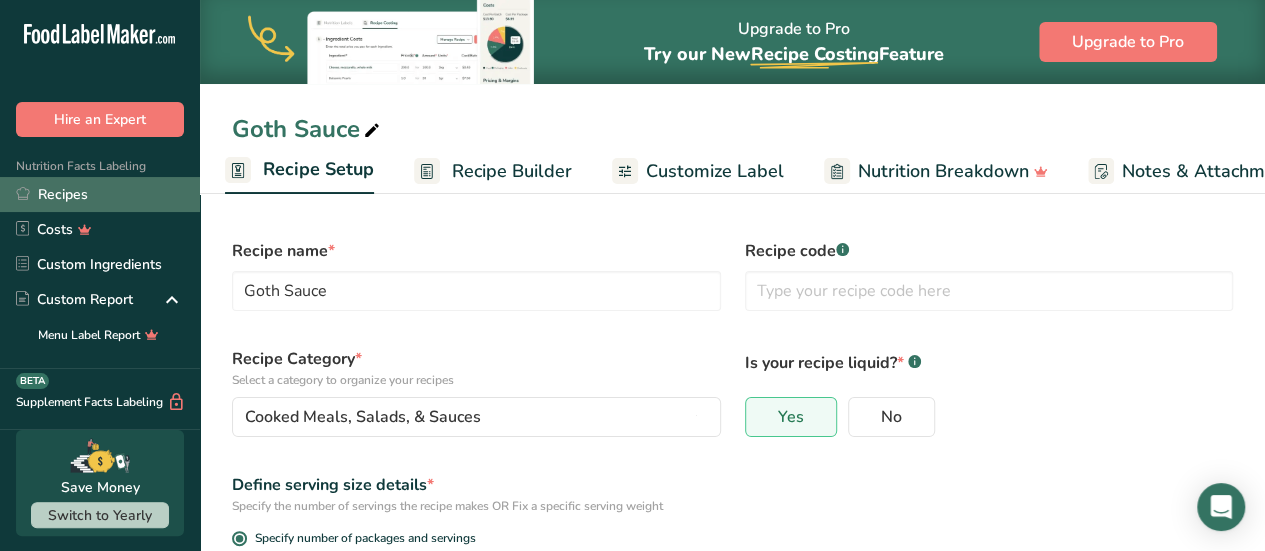 click on "Recipes" at bounding box center [100, 194] 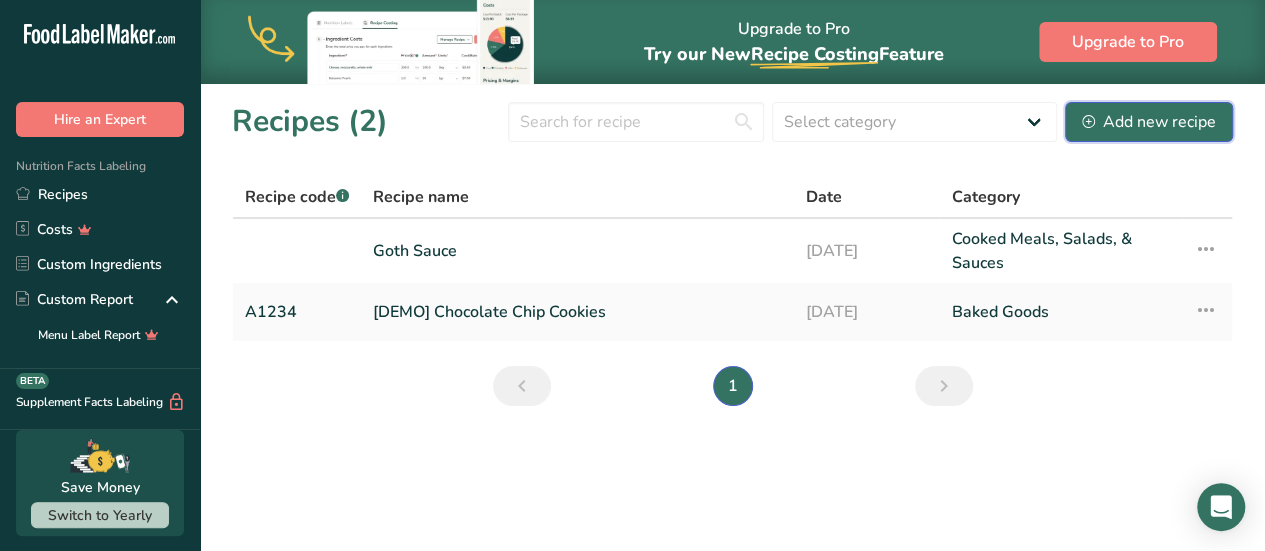click on "Add new recipe" at bounding box center [1149, 122] 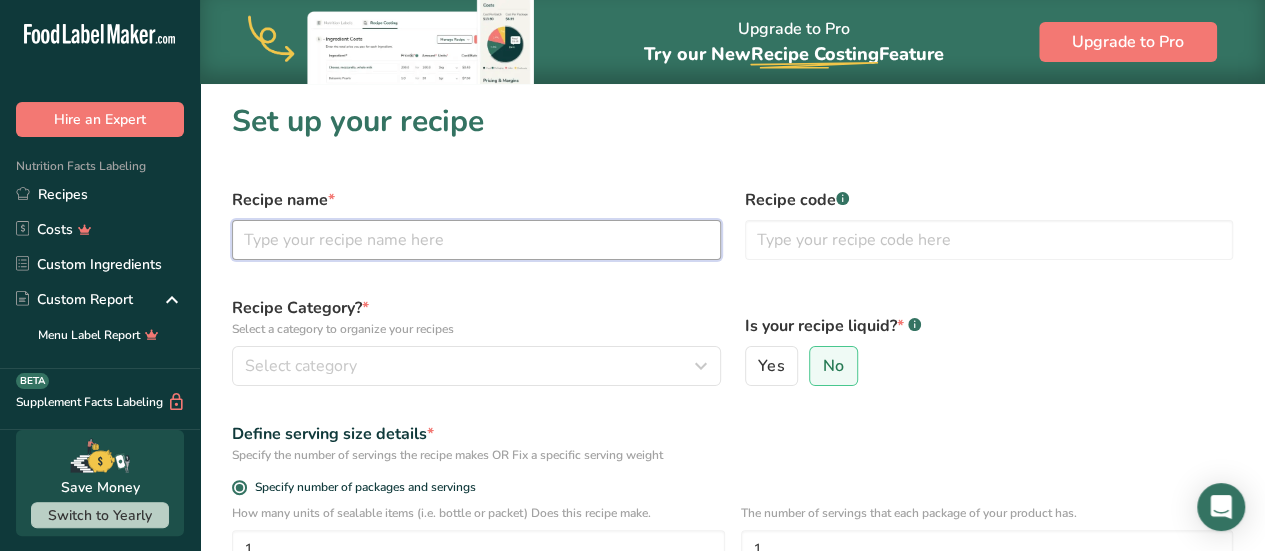 click at bounding box center (476, 240) 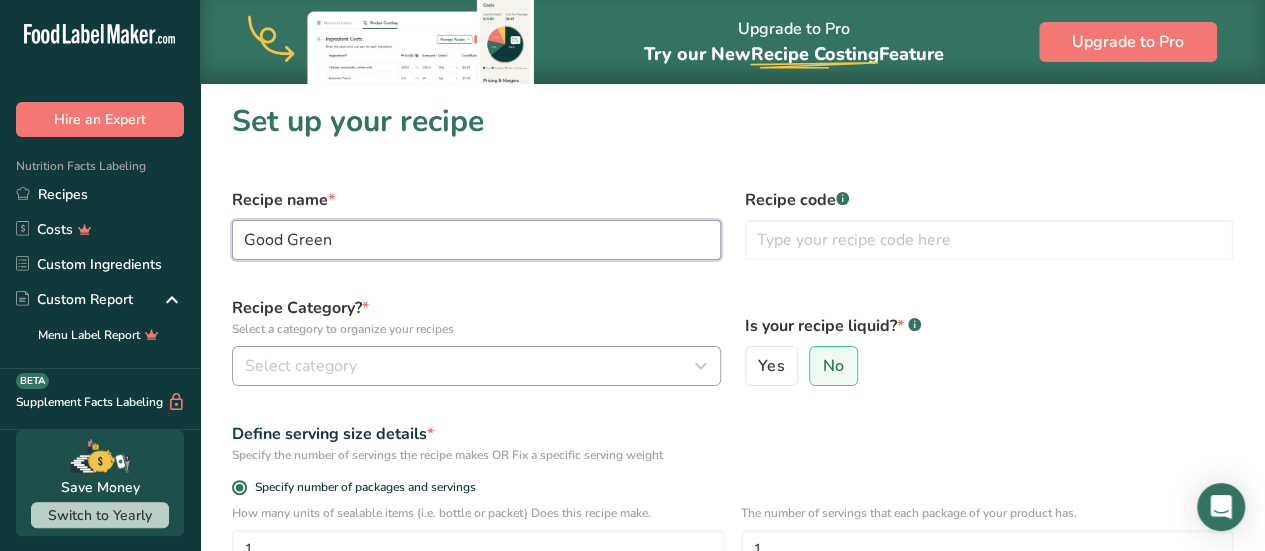 type on "Good Green" 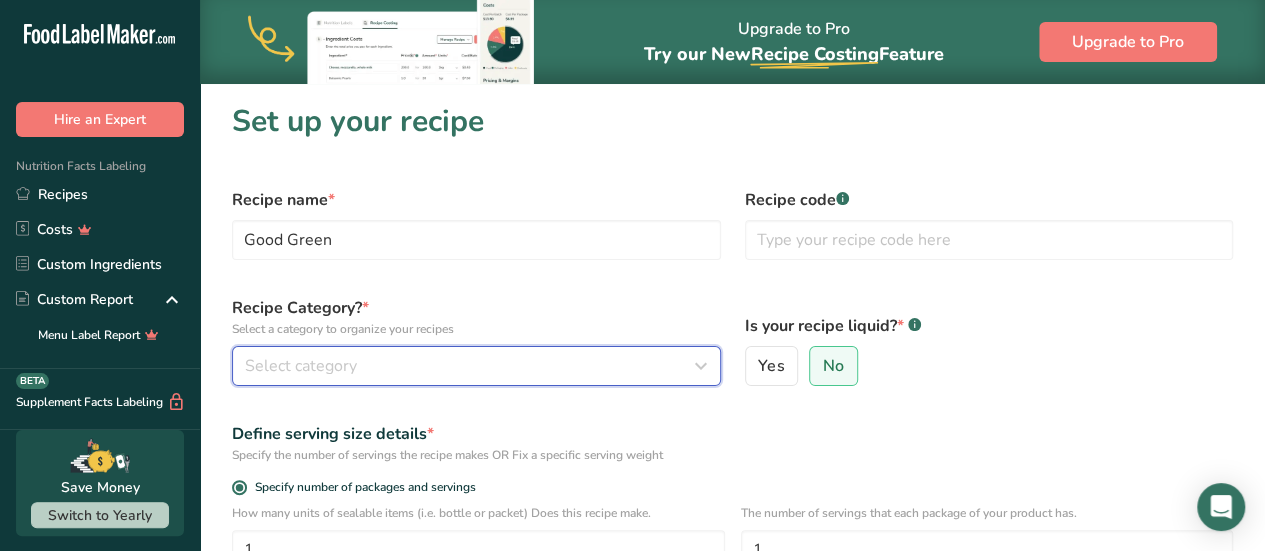 click on "Select category" at bounding box center (470, 366) 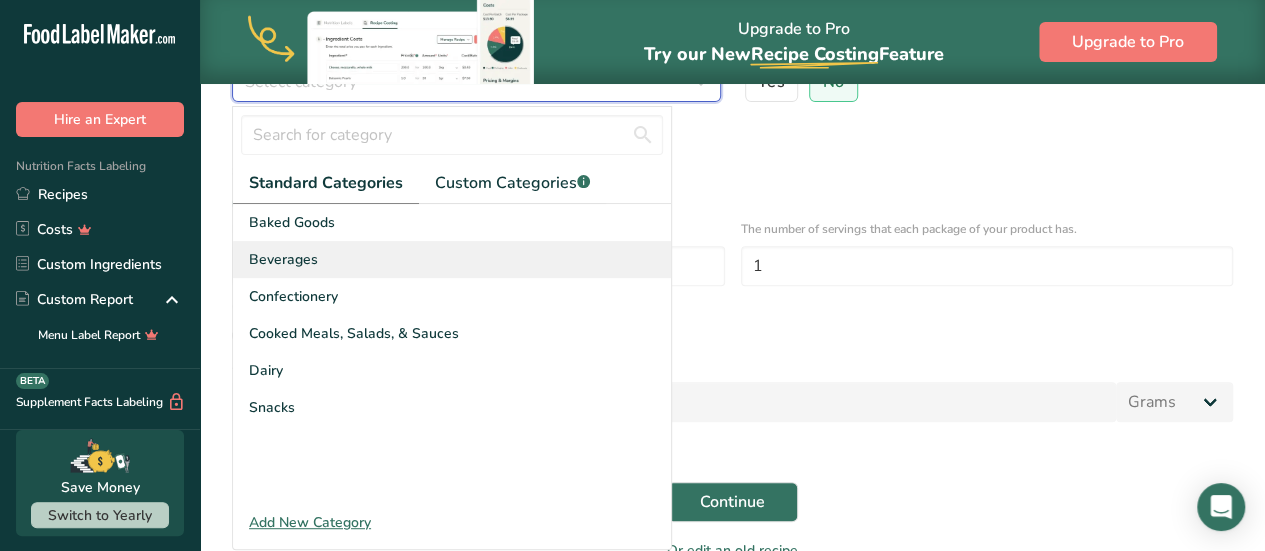 scroll, scrollTop: 300, scrollLeft: 0, axis: vertical 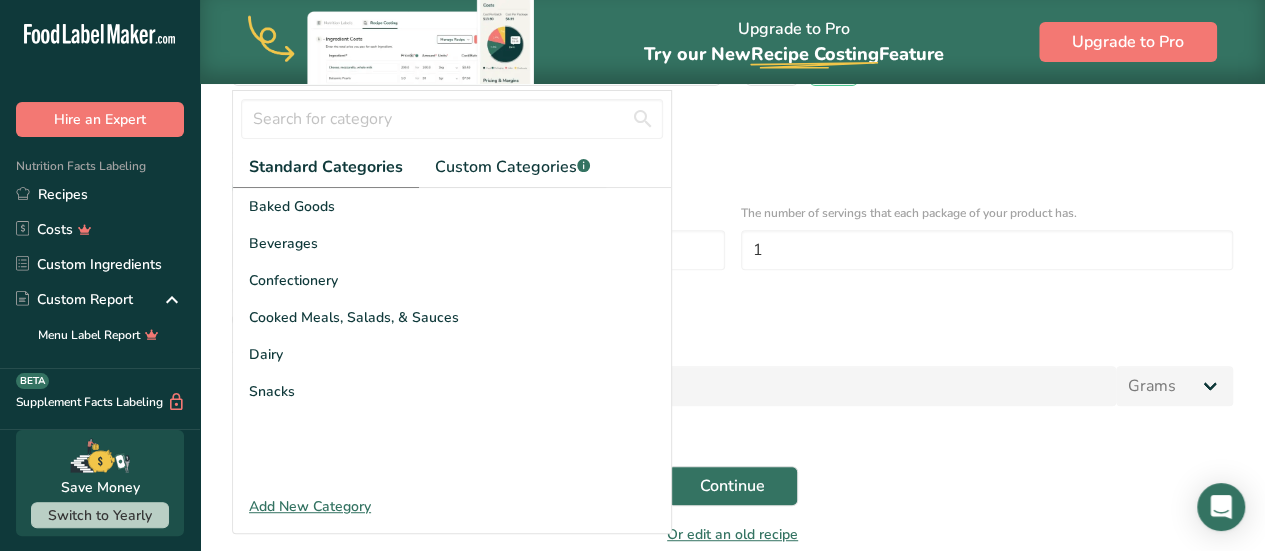 click on "Add New Category" at bounding box center [452, 506] 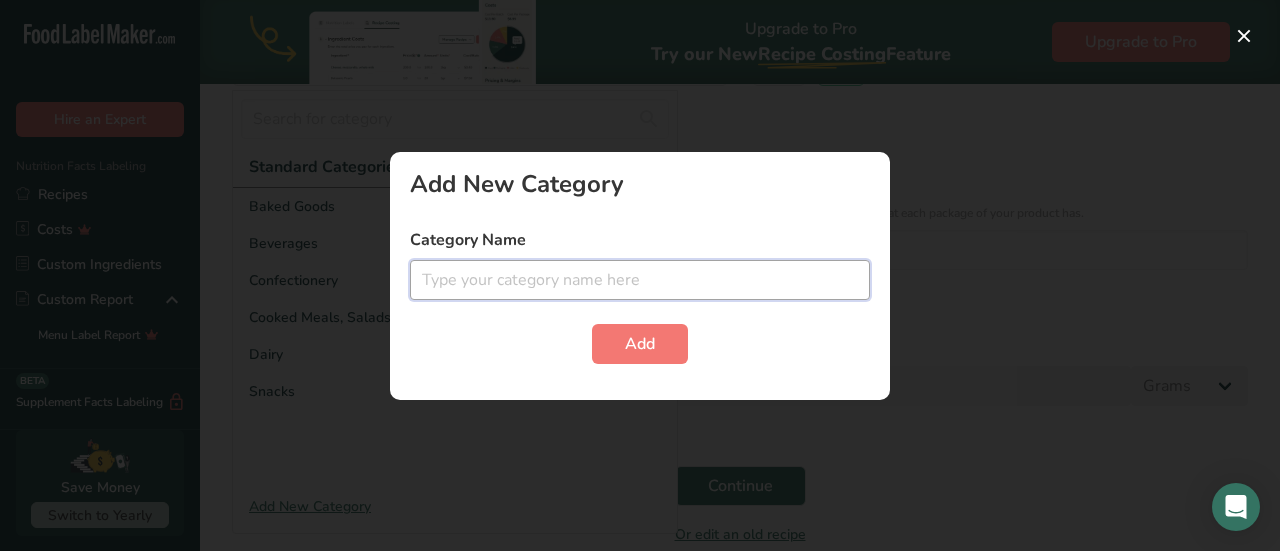 click at bounding box center (640, 280) 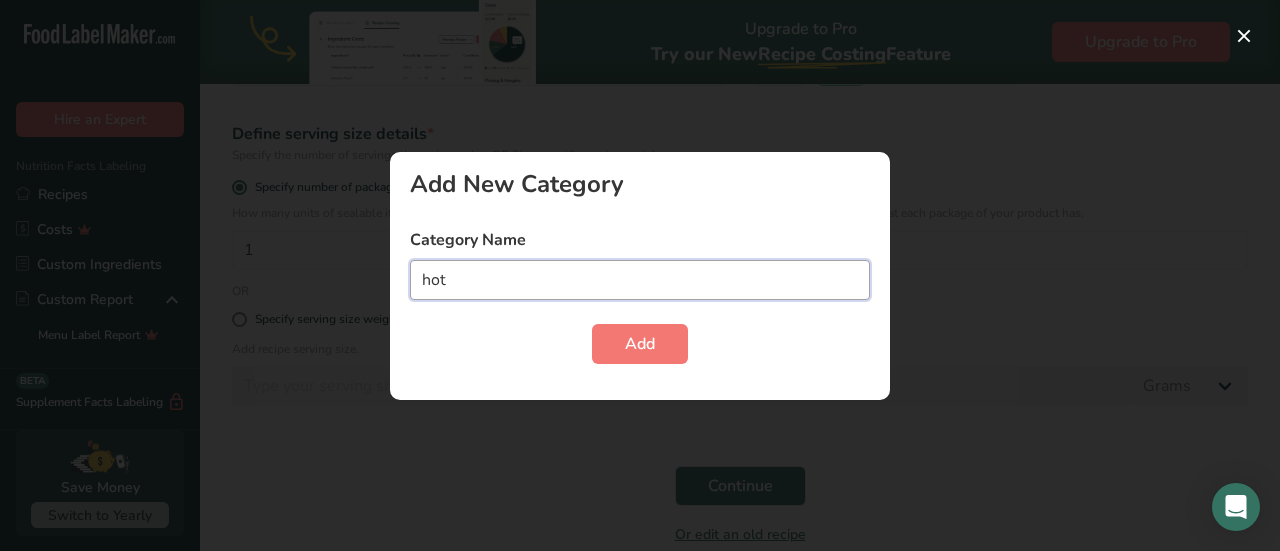 type on "hot" 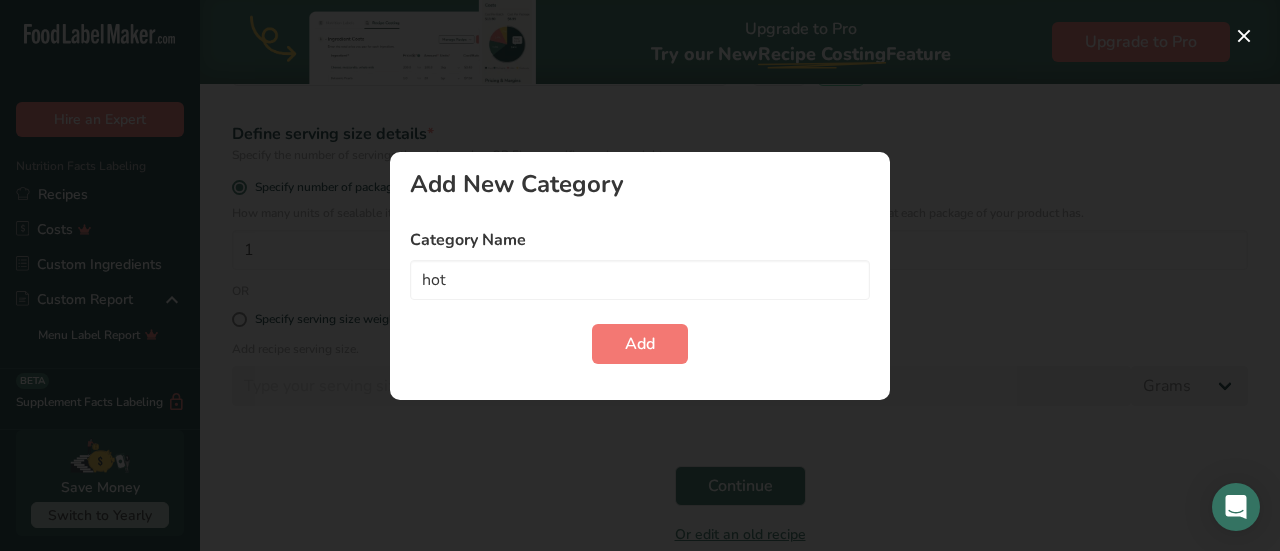 click at bounding box center (640, 275) 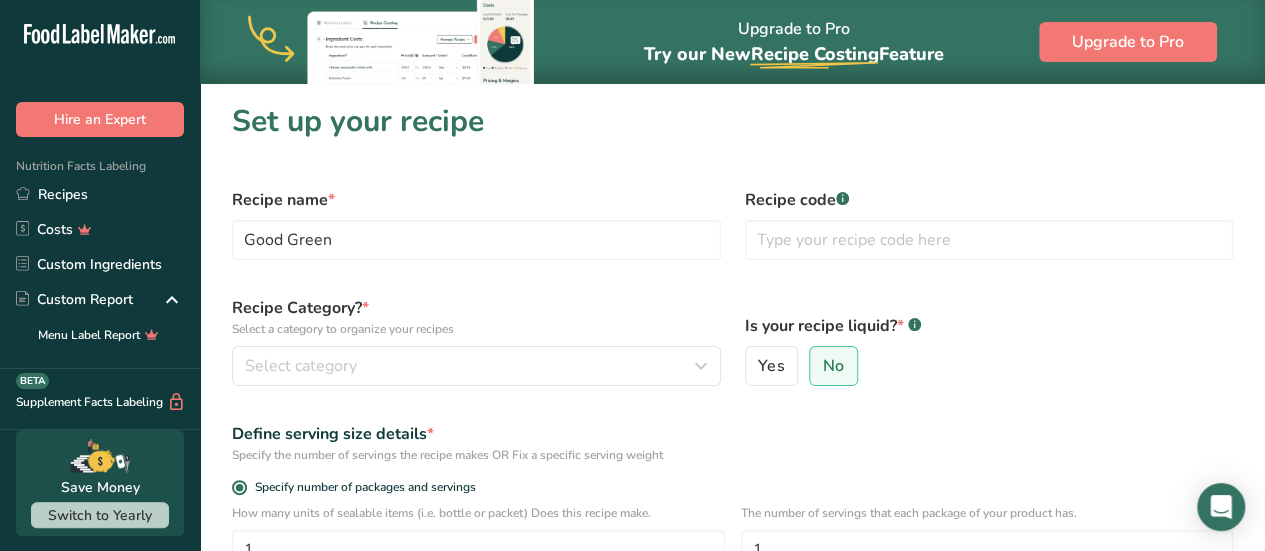 scroll, scrollTop: 100, scrollLeft: 0, axis: vertical 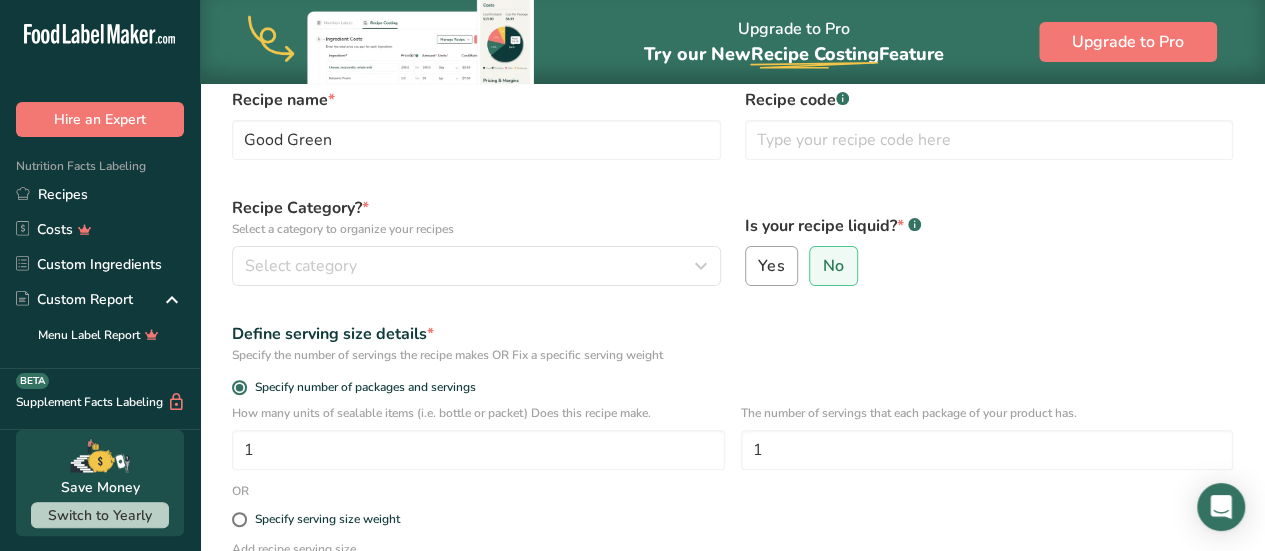 click on "Yes" at bounding box center [771, 266] 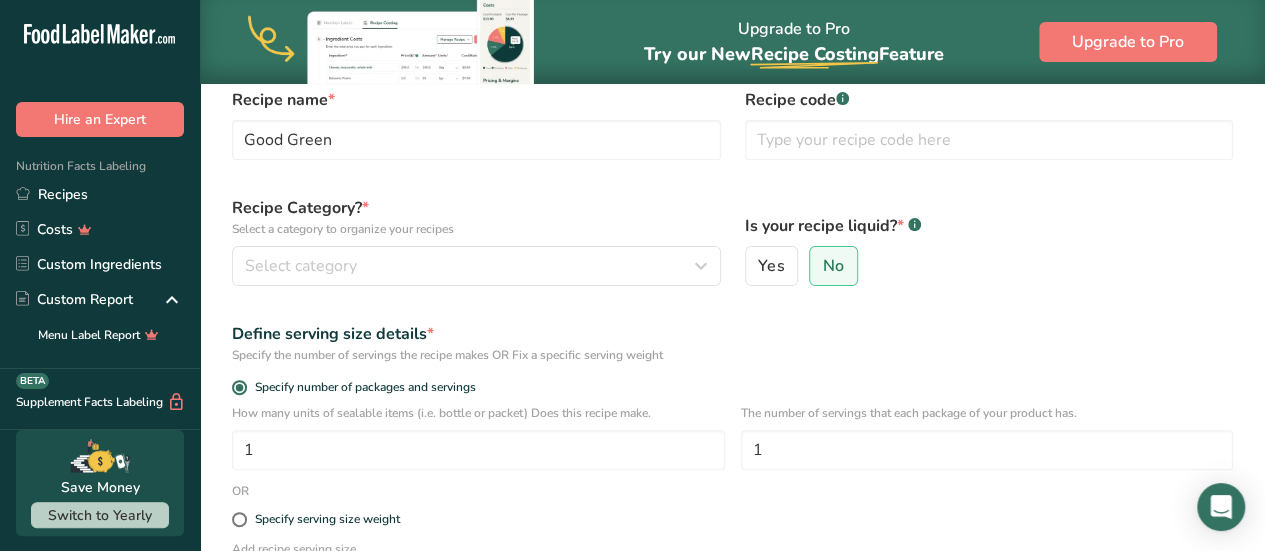 radio on "false" 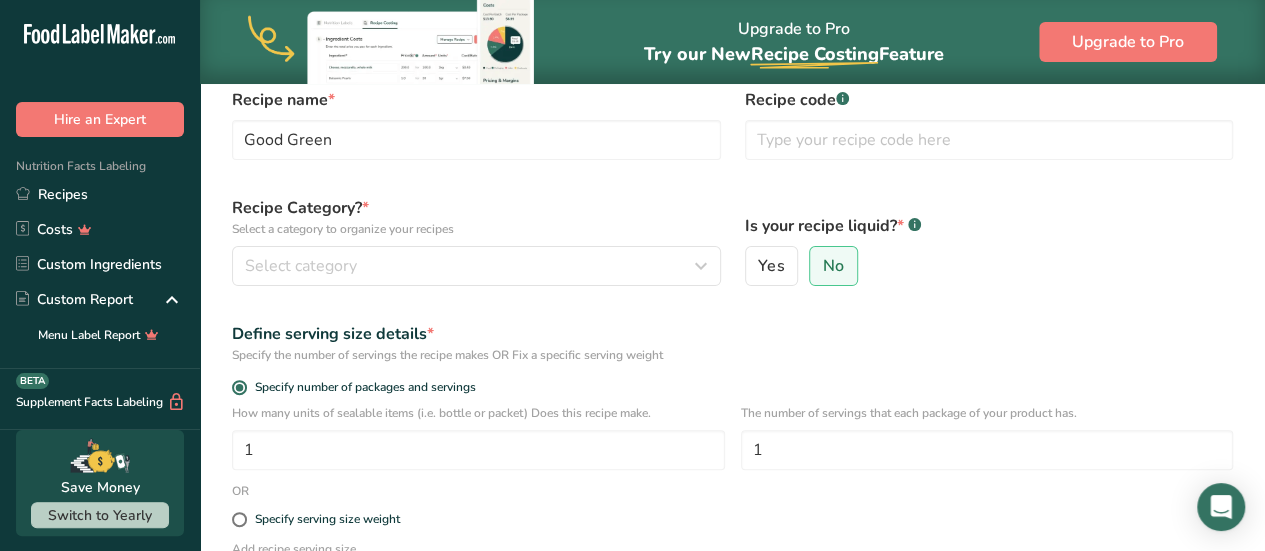 select on "22" 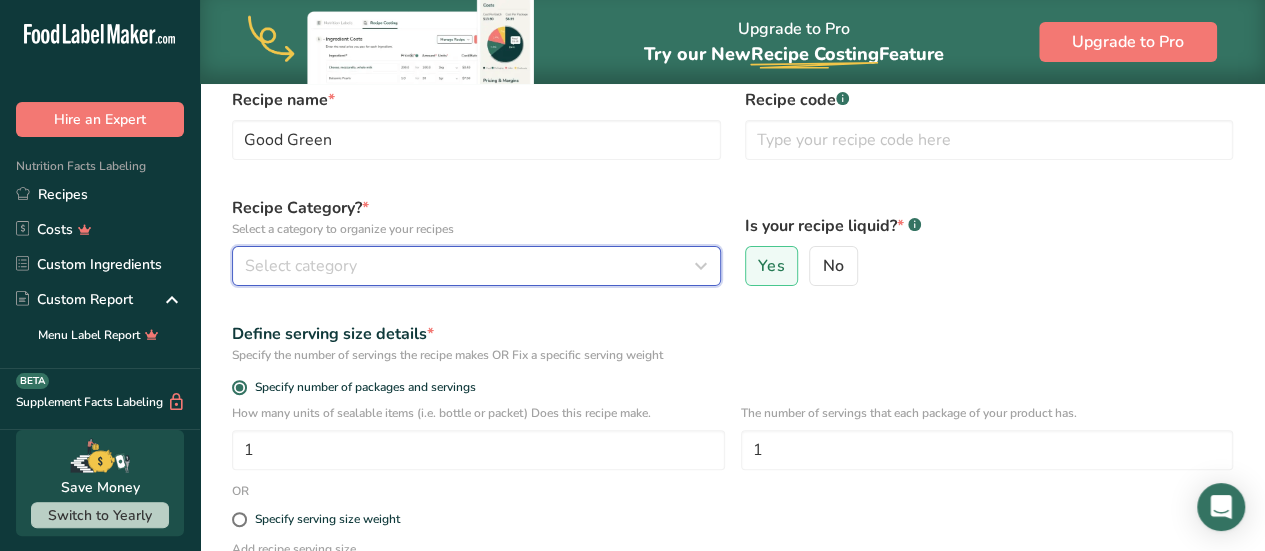 click at bounding box center [701, 266] 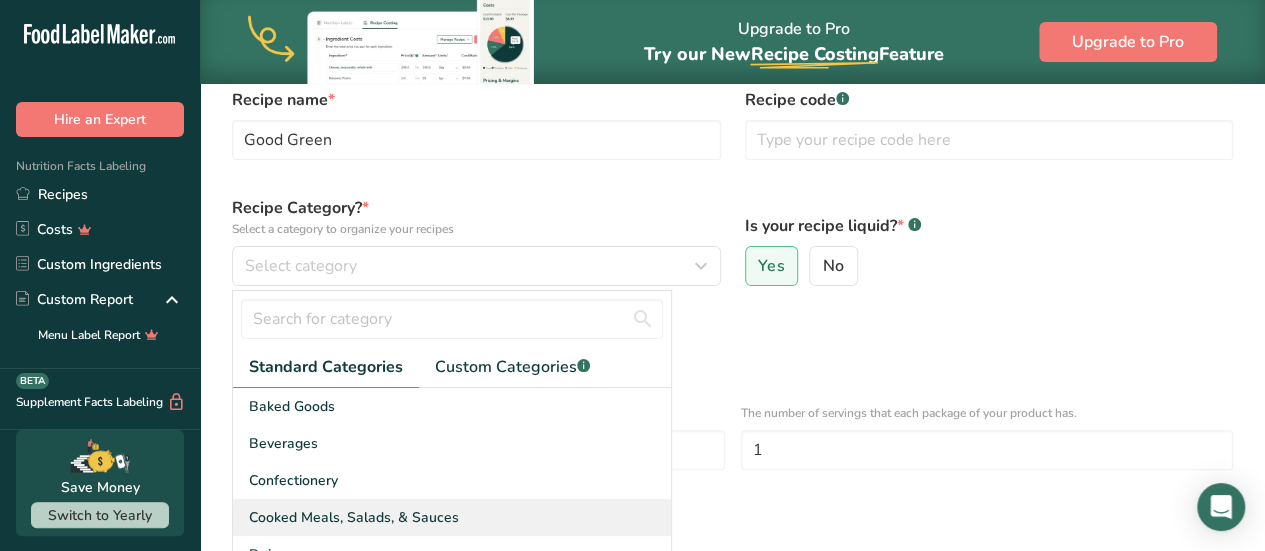 click on "Cooked Meals, Salads, & Sauces" at bounding box center [354, 517] 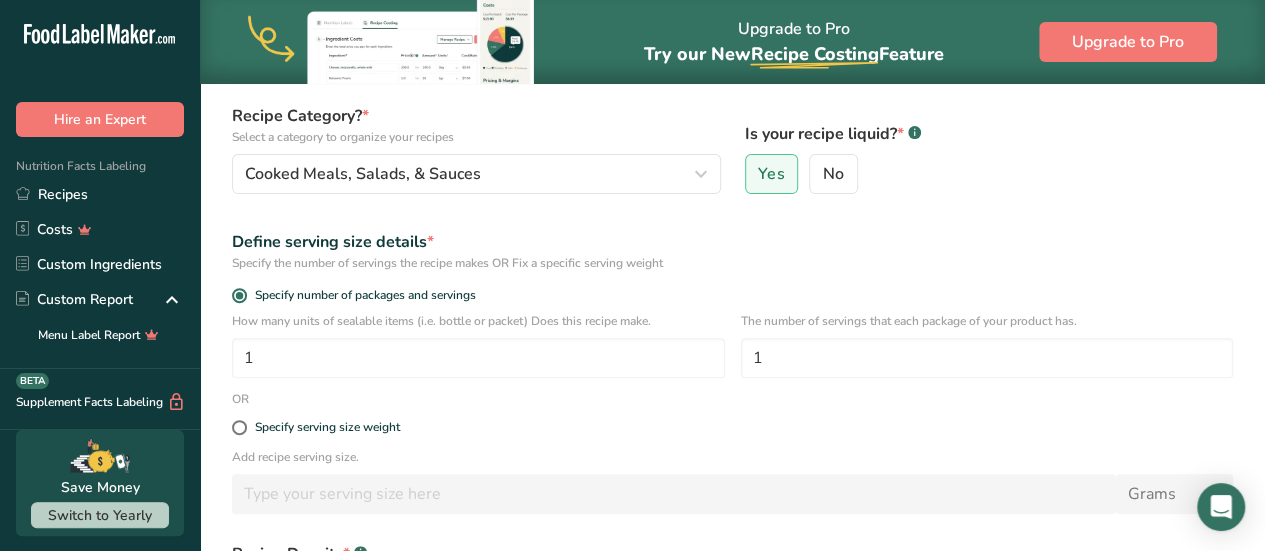 scroll, scrollTop: 223, scrollLeft: 0, axis: vertical 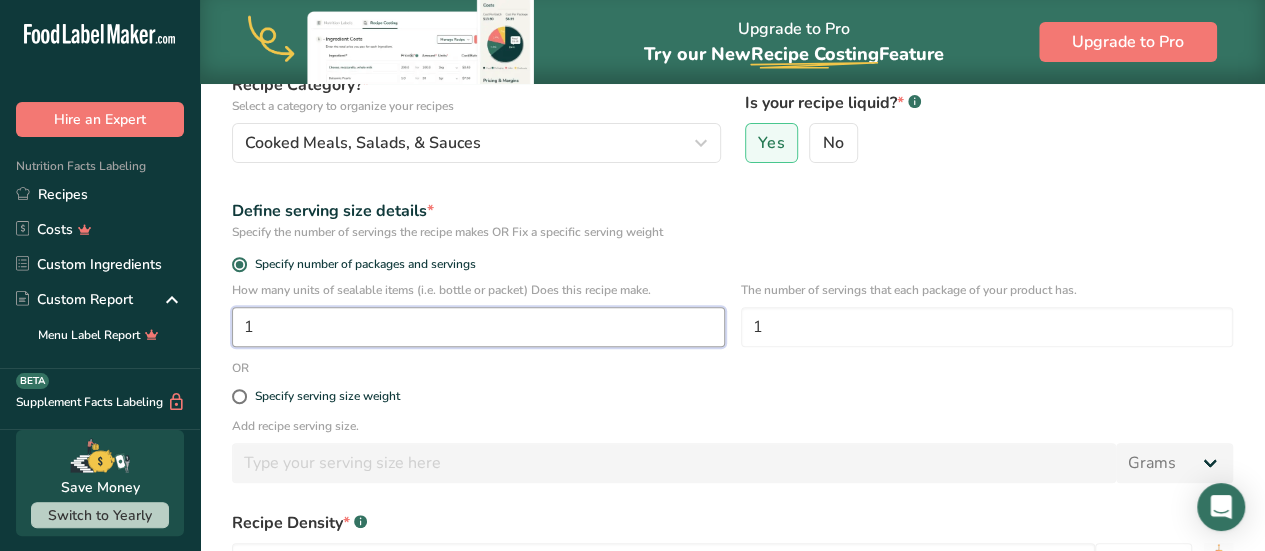 drag, startPoint x: 264, startPoint y: 330, endPoint x: 230, endPoint y: 335, distance: 34.36568 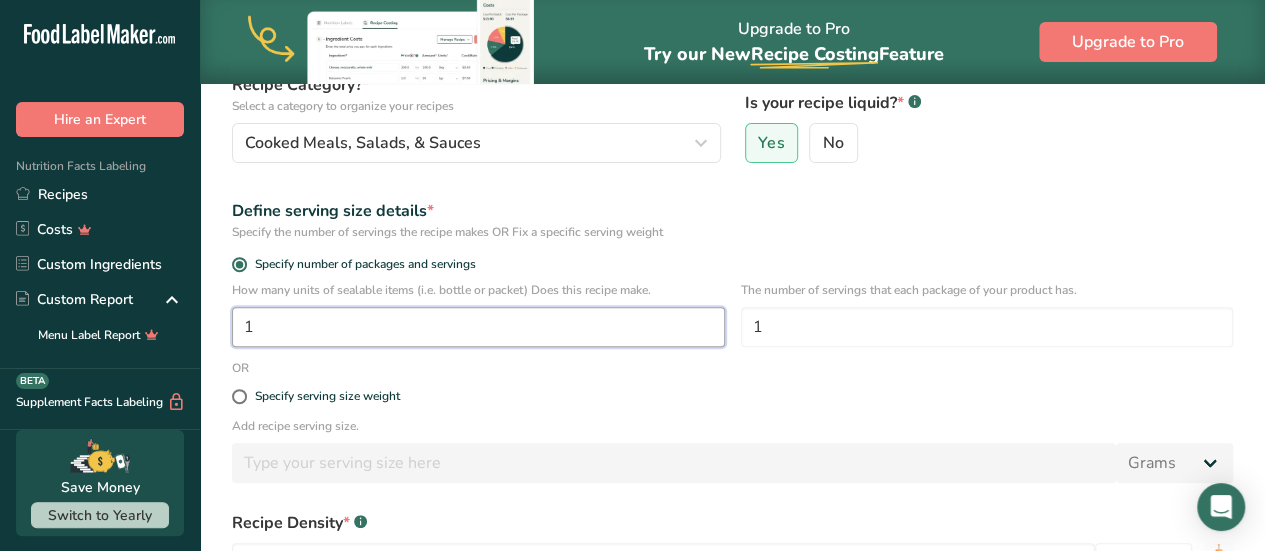 click on "How many units of sealable items (i.e. bottle or packet) Does this recipe make.
1
The number of servings that each package of your product has.
1" at bounding box center (732, 320) 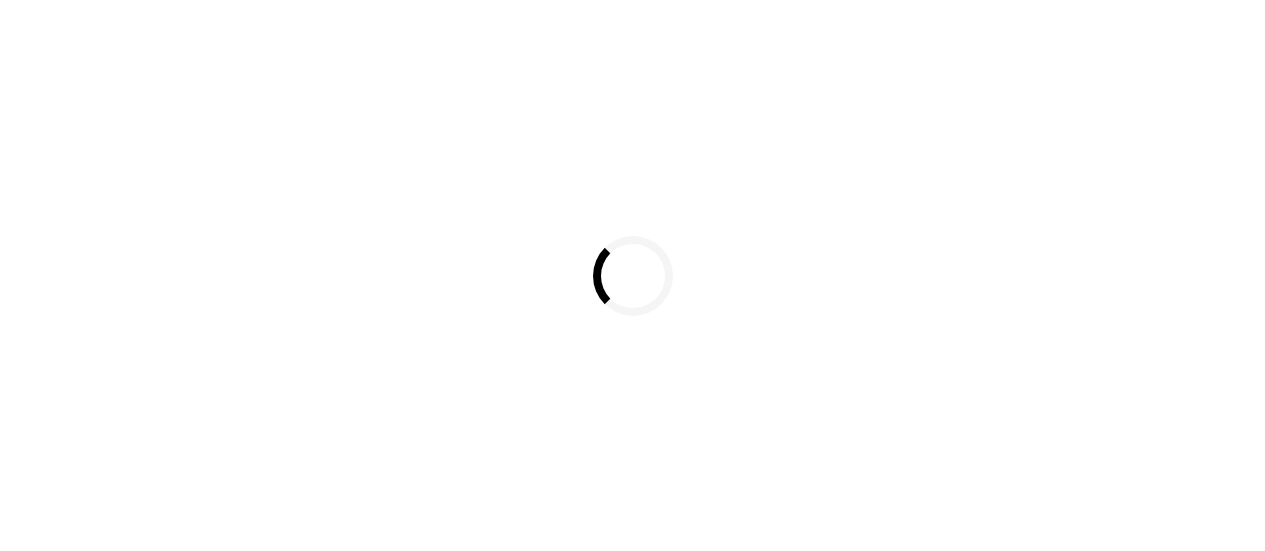 scroll, scrollTop: 0, scrollLeft: 0, axis: both 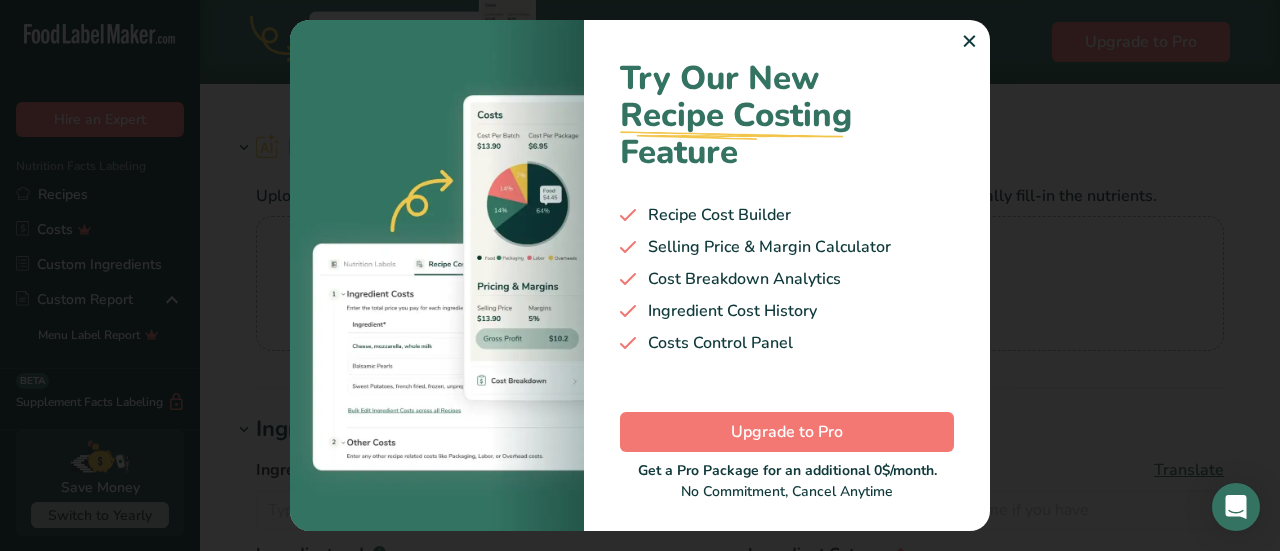type on "Cocoa, dry powder, unsweetened, processed with alkali" 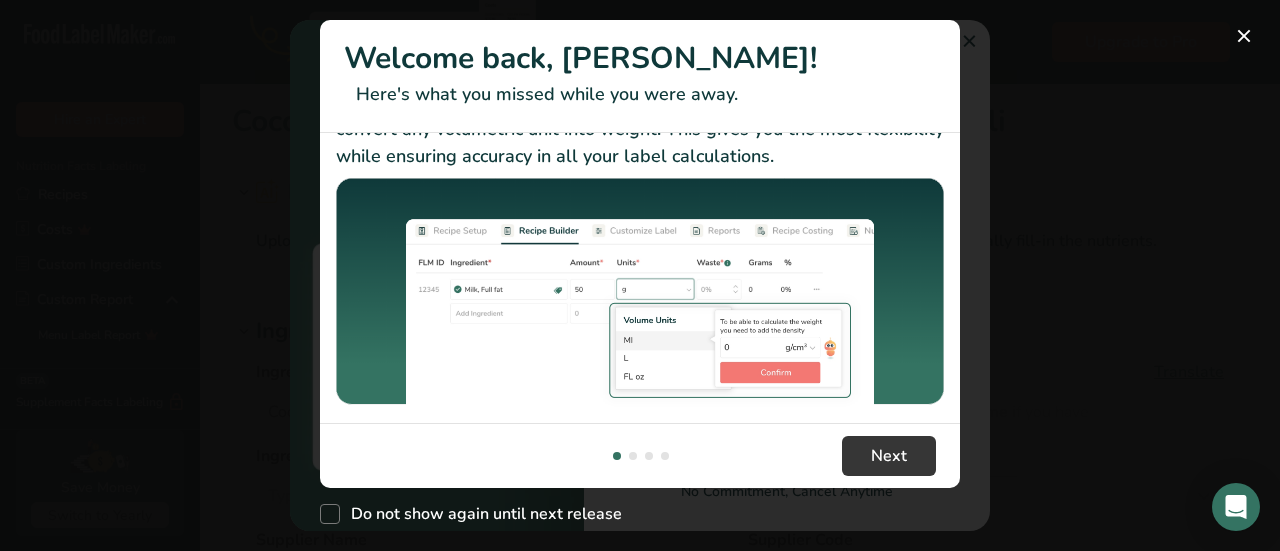scroll, scrollTop: 0, scrollLeft: 0, axis: both 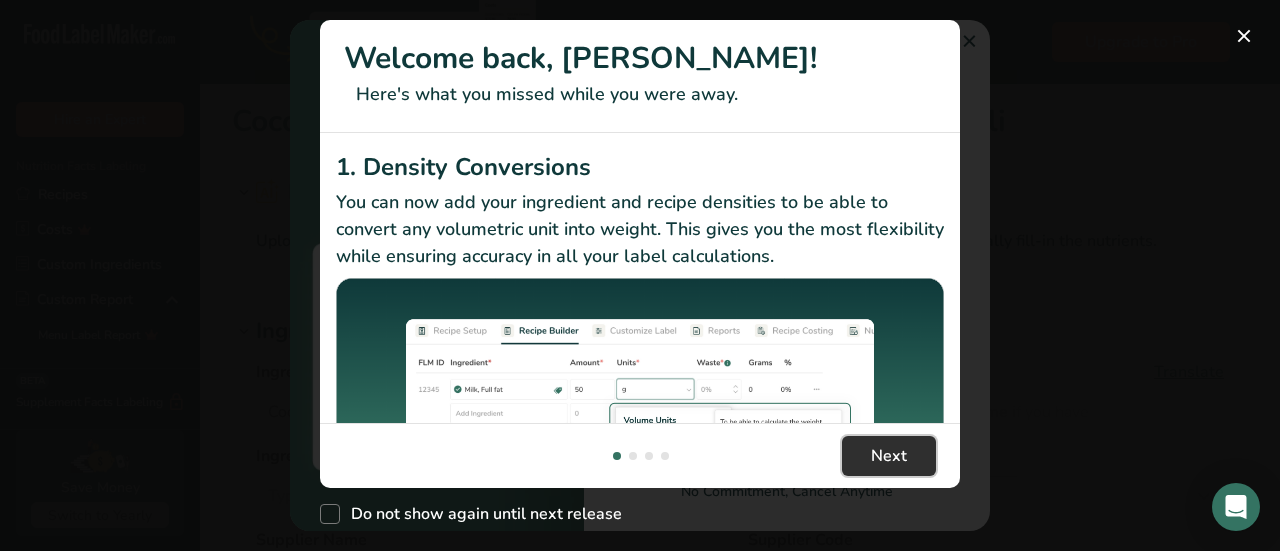 click on "Next" at bounding box center [889, 456] 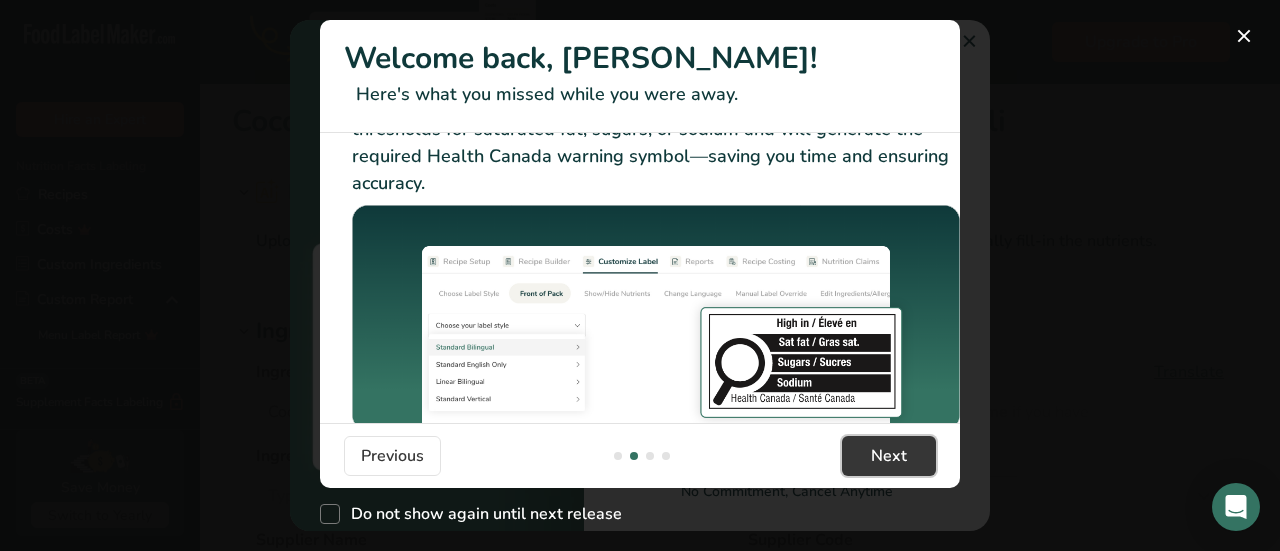 scroll, scrollTop: 127, scrollLeft: 0, axis: vertical 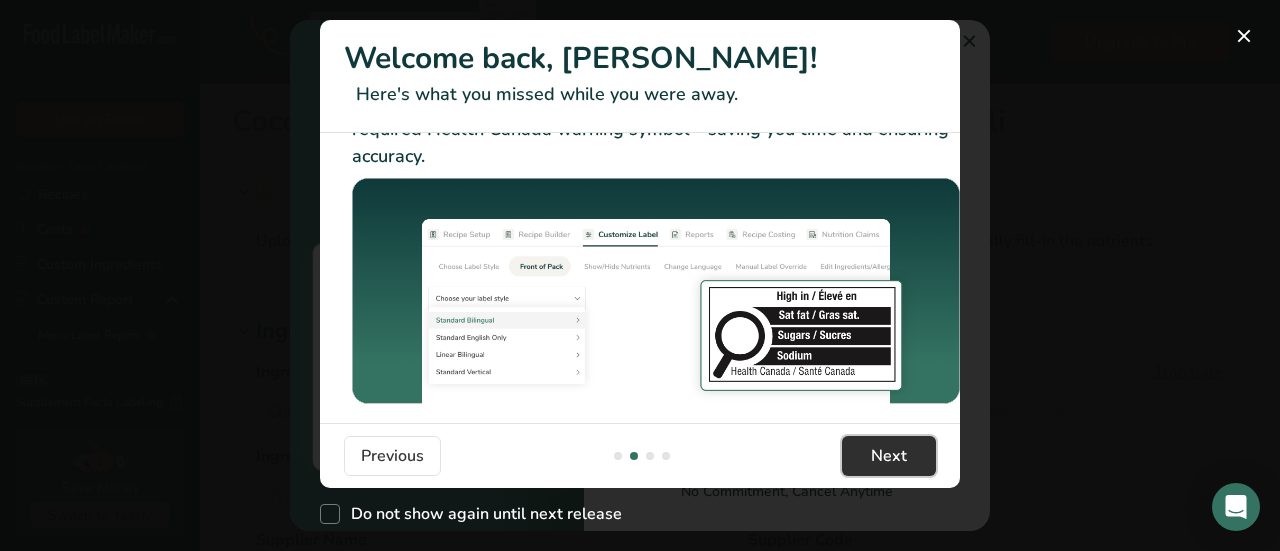 click on "Next" at bounding box center (889, 456) 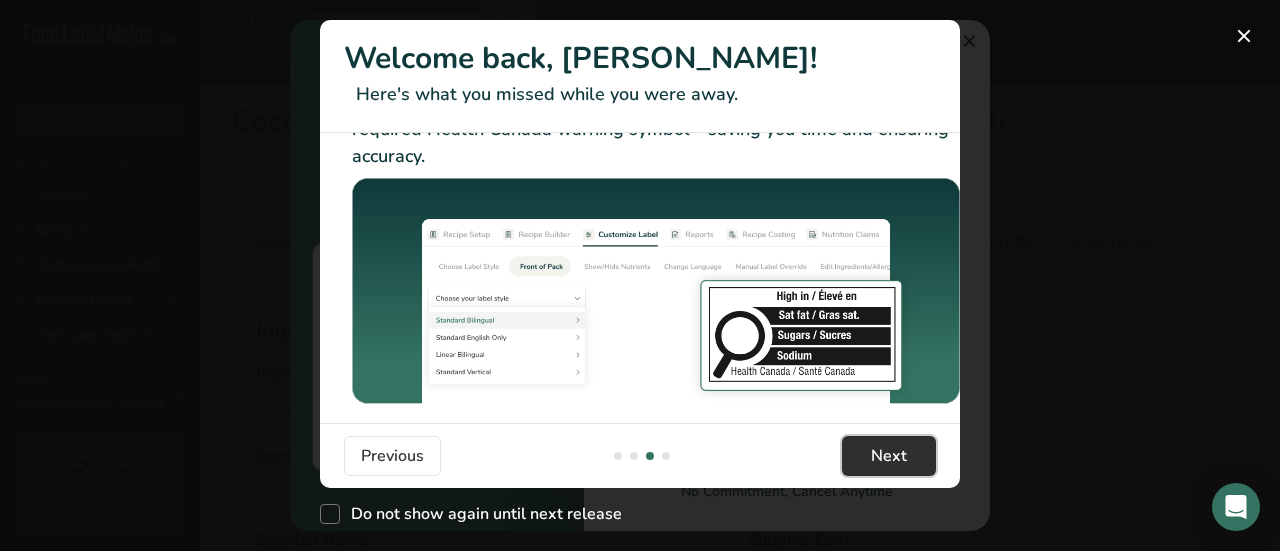 scroll, scrollTop: 0, scrollLeft: 1264, axis: horizontal 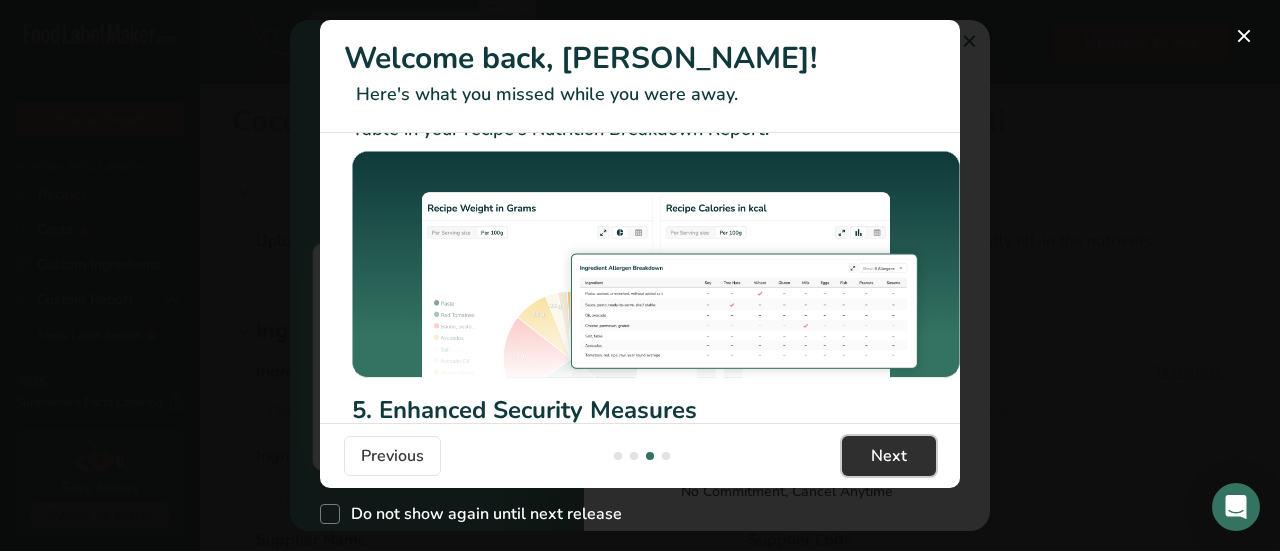 click on "Next" at bounding box center [889, 456] 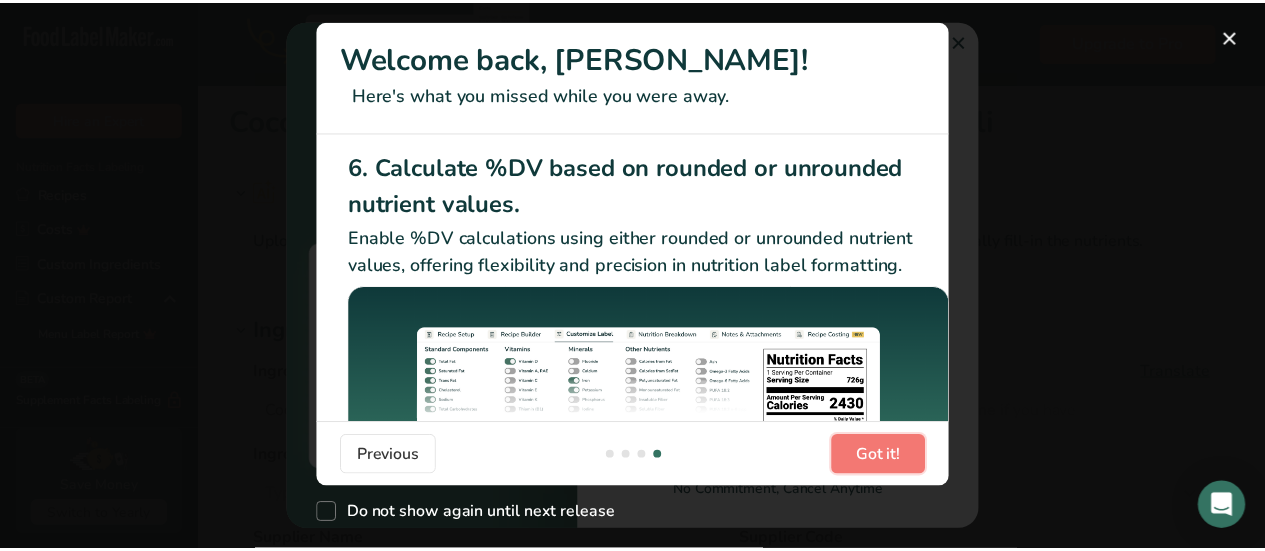scroll, scrollTop: 100, scrollLeft: 0, axis: vertical 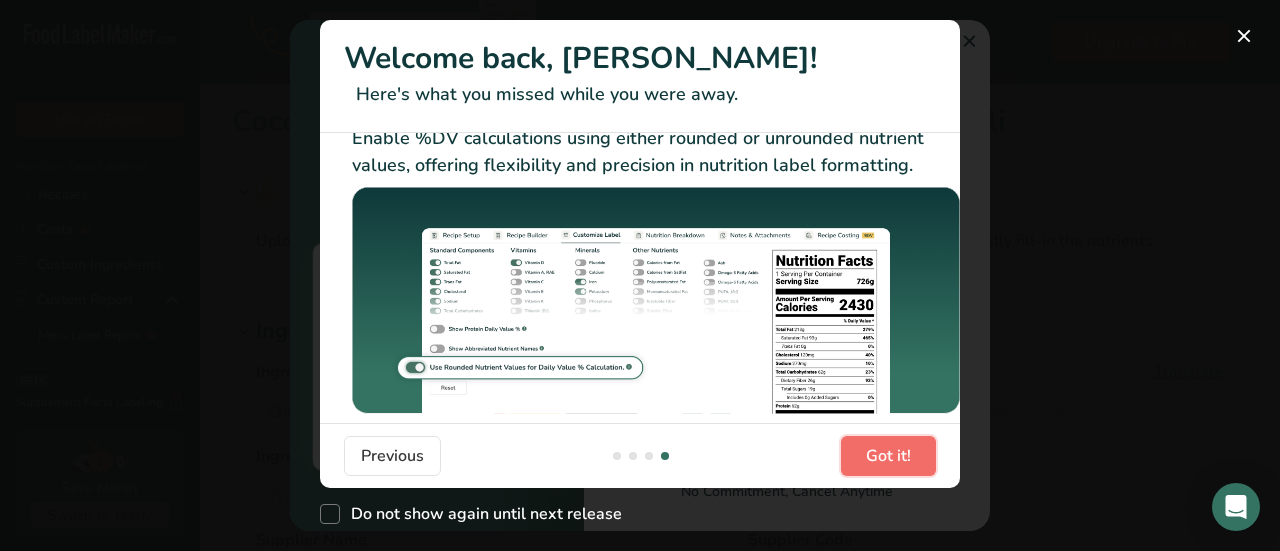 click on "Got it!" at bounding box center (888, 456) 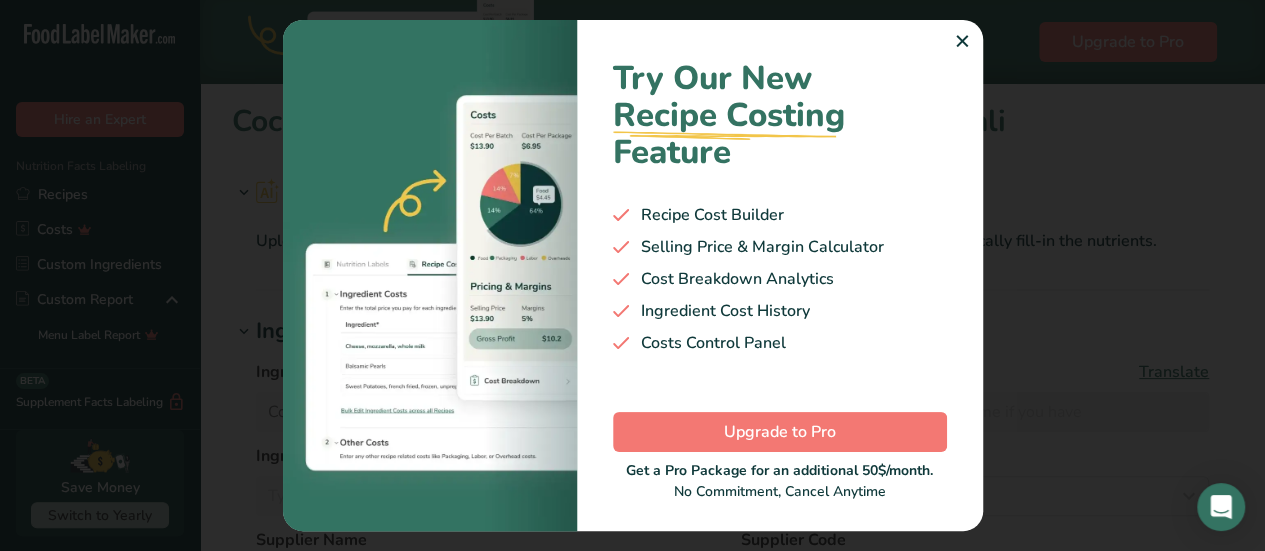 click on "✕" at bounding box center (962, 42) 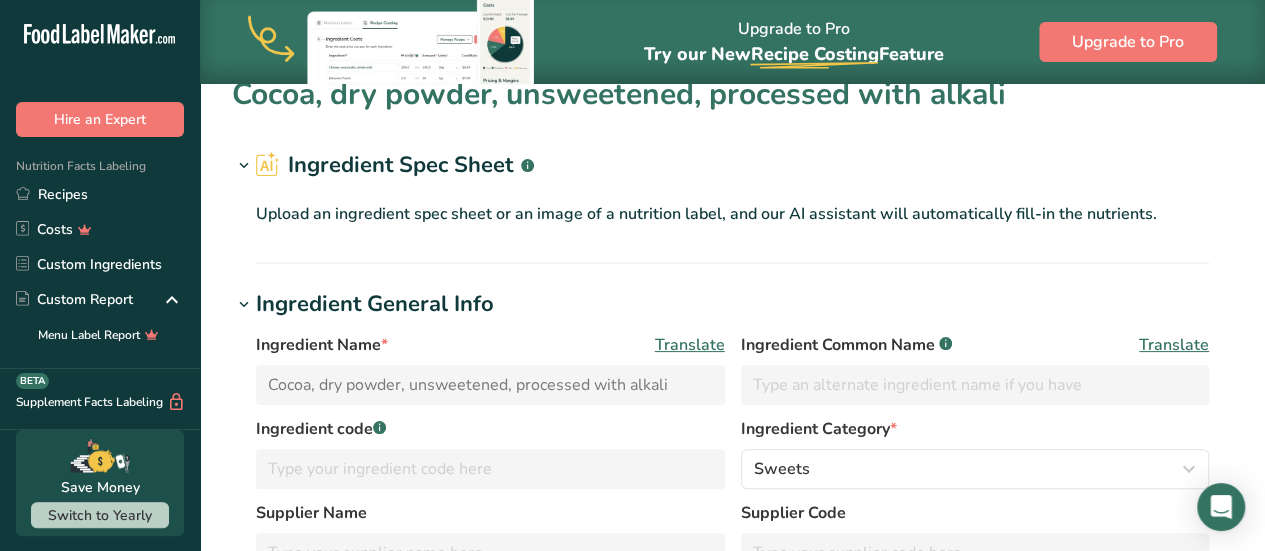 scroll, scrollTop: 0, scrollLeft: 0, axis: both 